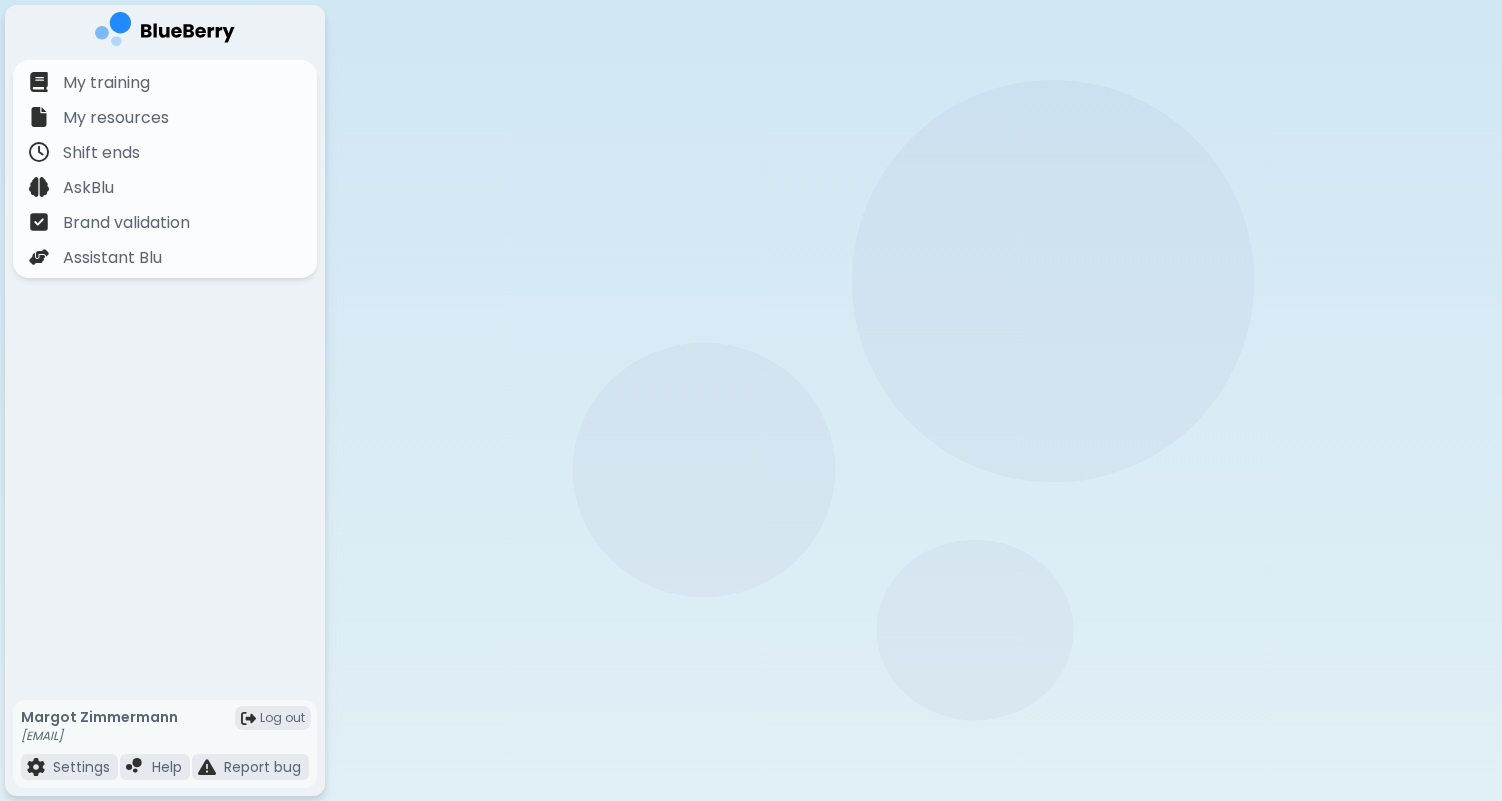 scroll, scrollTop: 0, scrollLeft: 0, axis: both 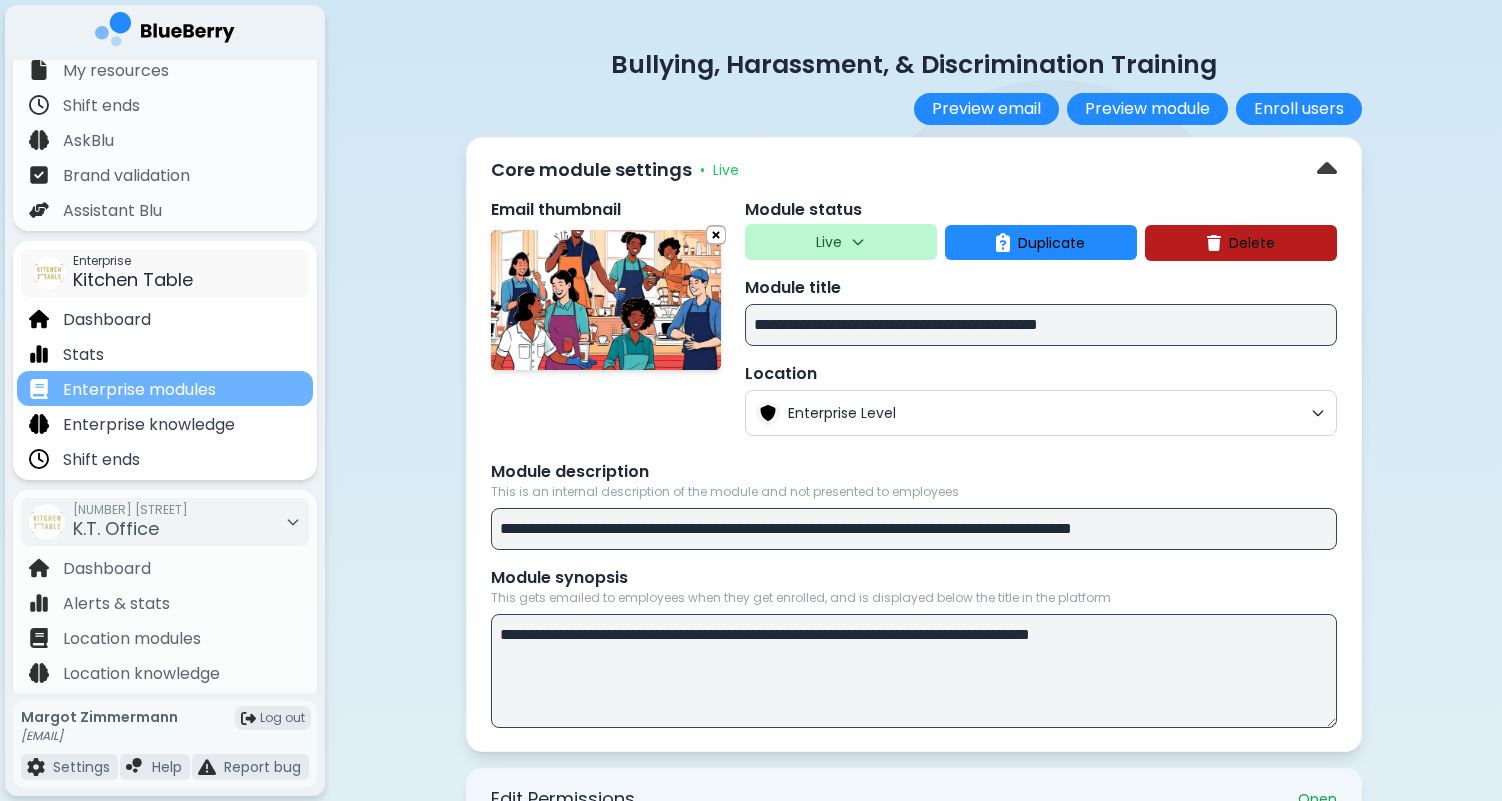 click on "Enterprise modules" at bounding box center [139, 390] 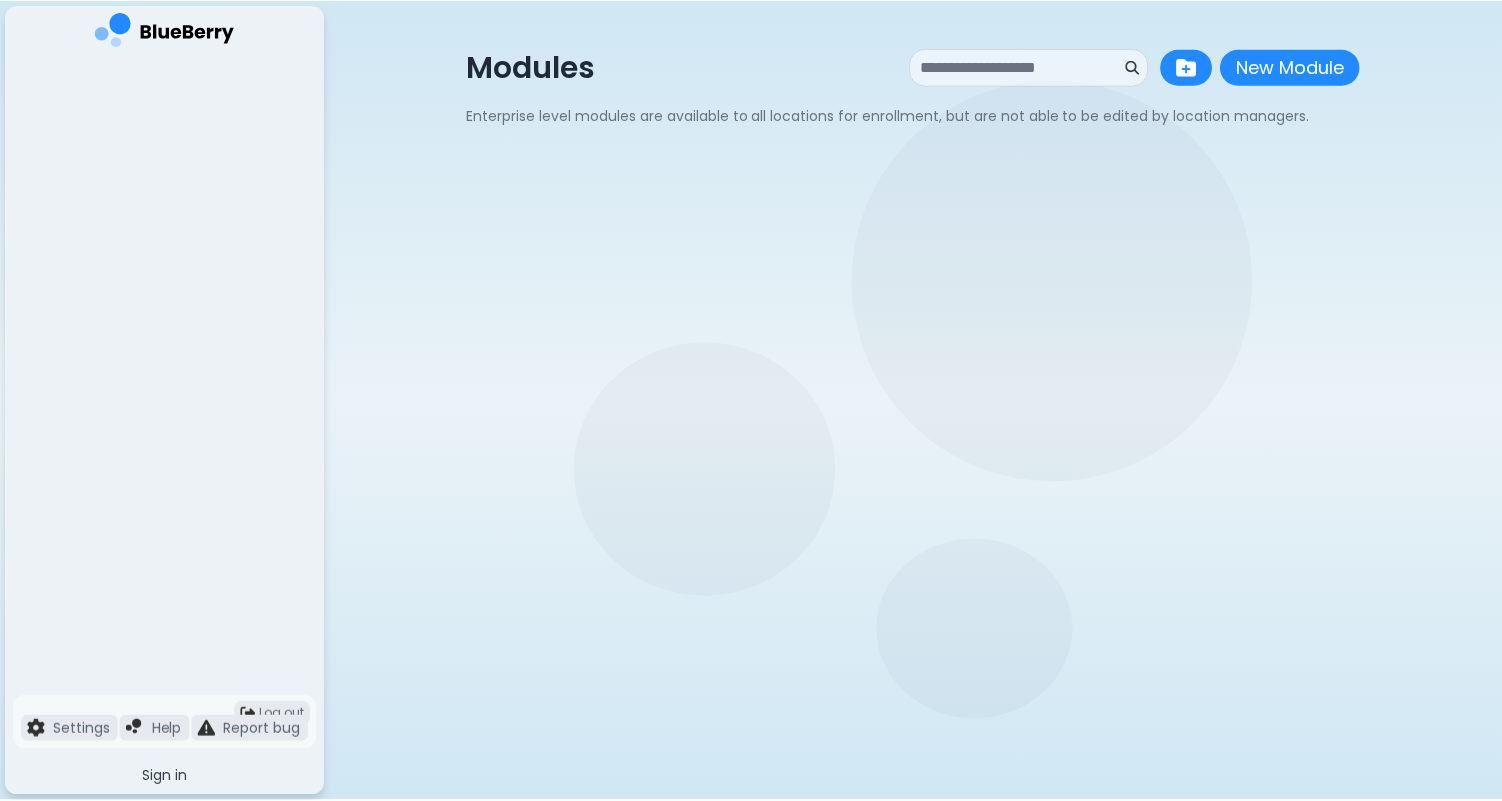 scroll, scrollTop: 0, scrollLeft: 0, axis: both 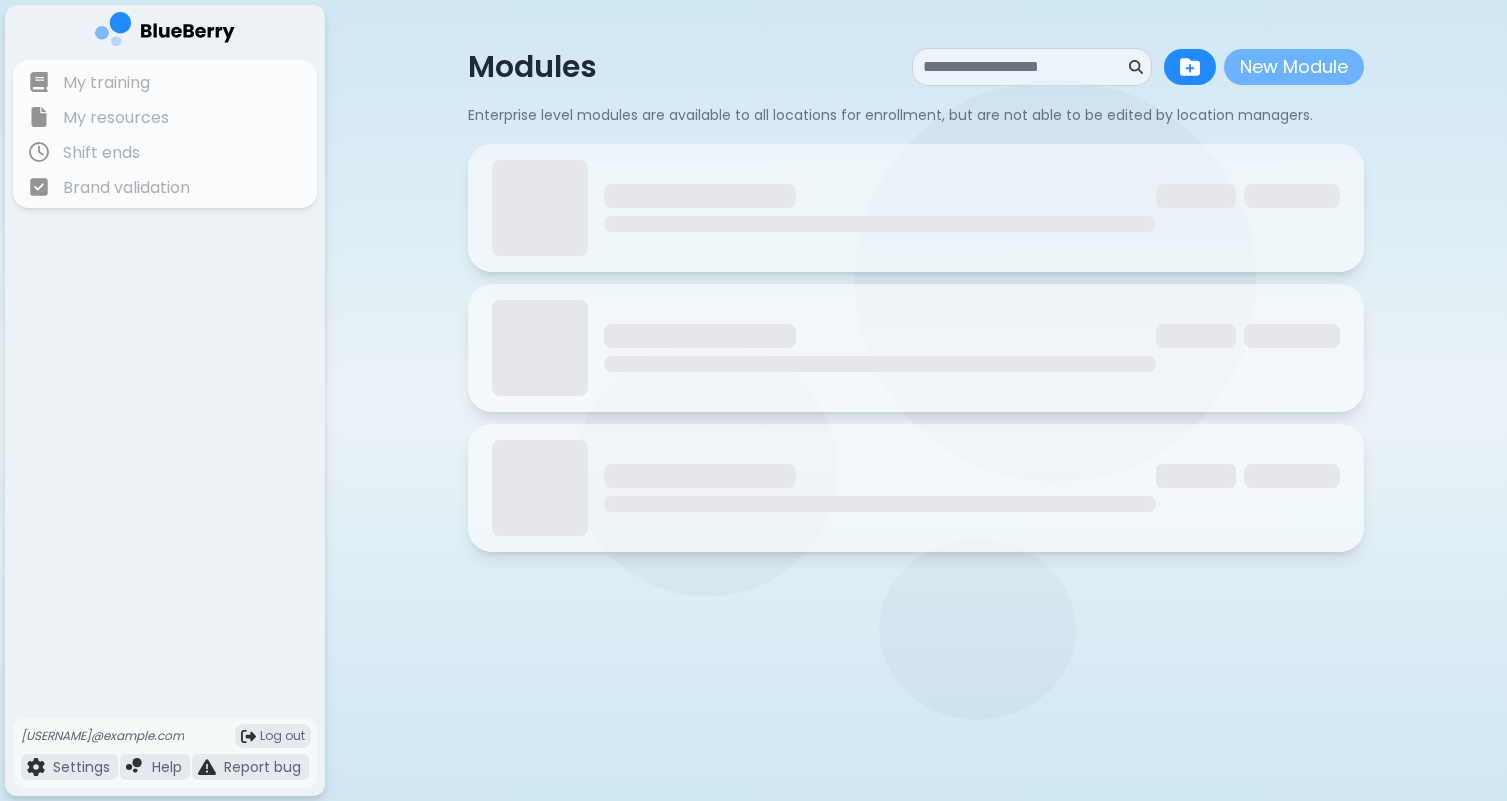 click on "New Module" at bounding box center (1294, 67) 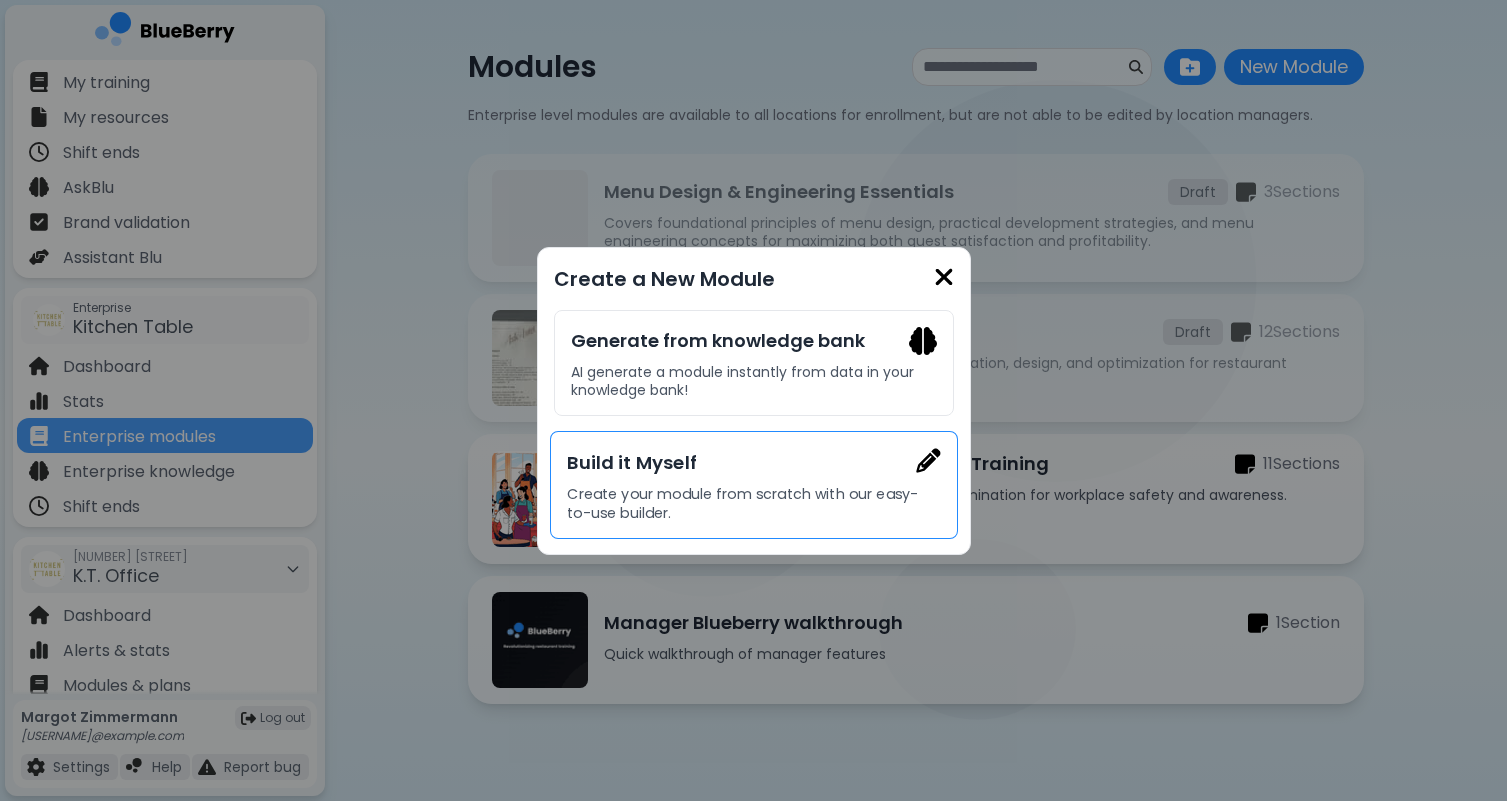 click on "Create your module from scratch with our easy-to-use builder." at bounding box center [753, 503] 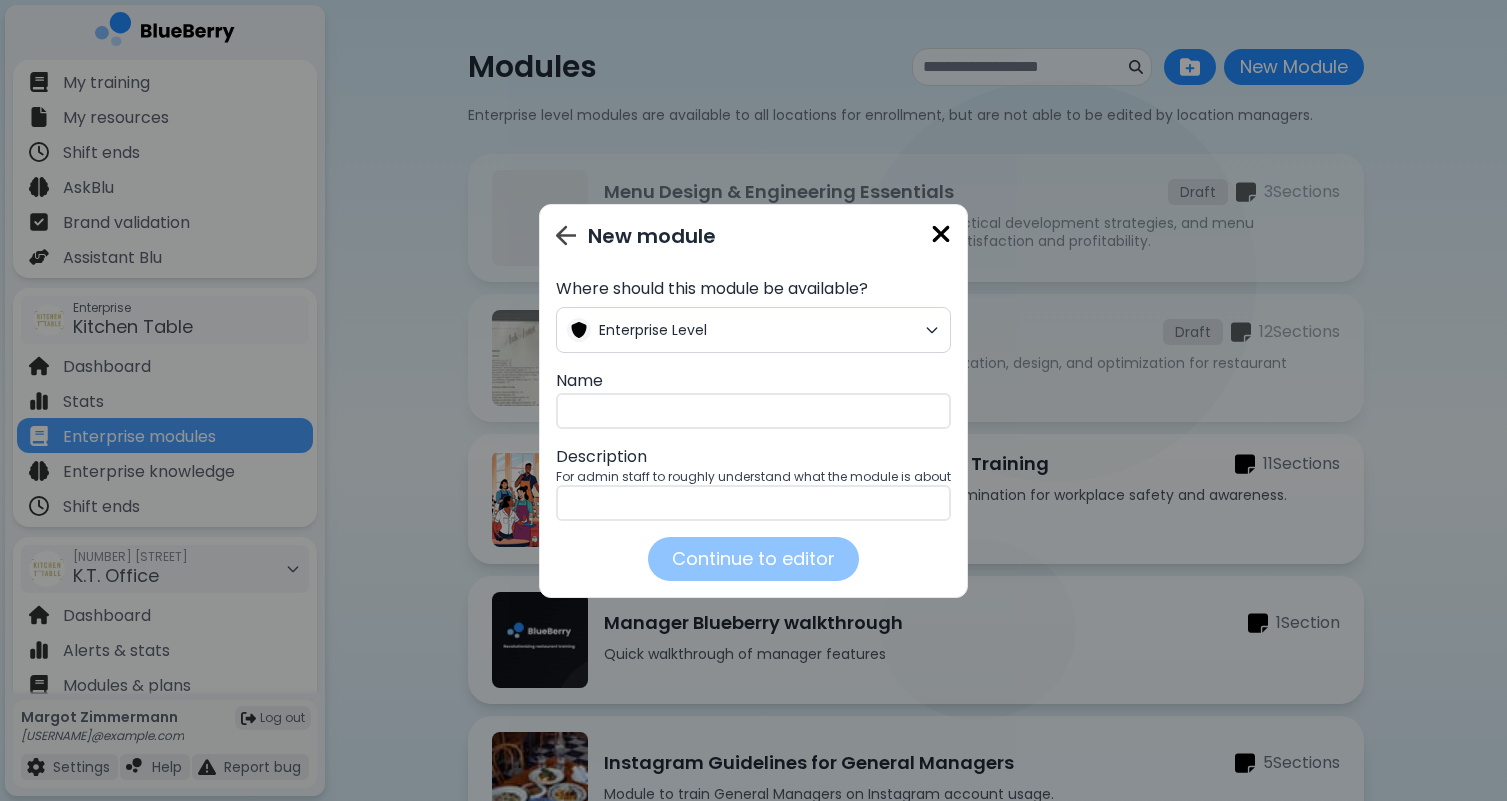 click at bounding box center [753, 411] 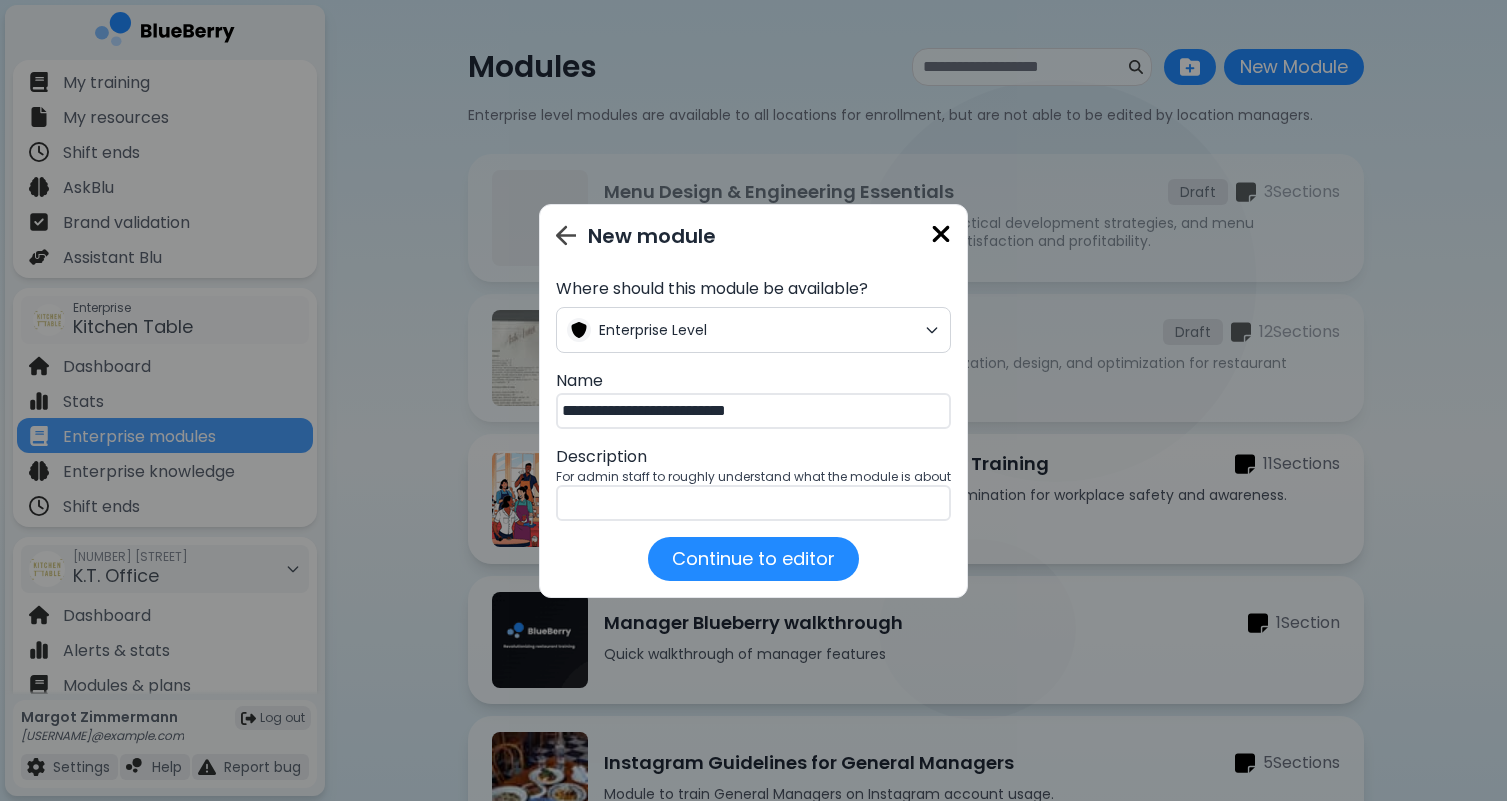 type on "**********" 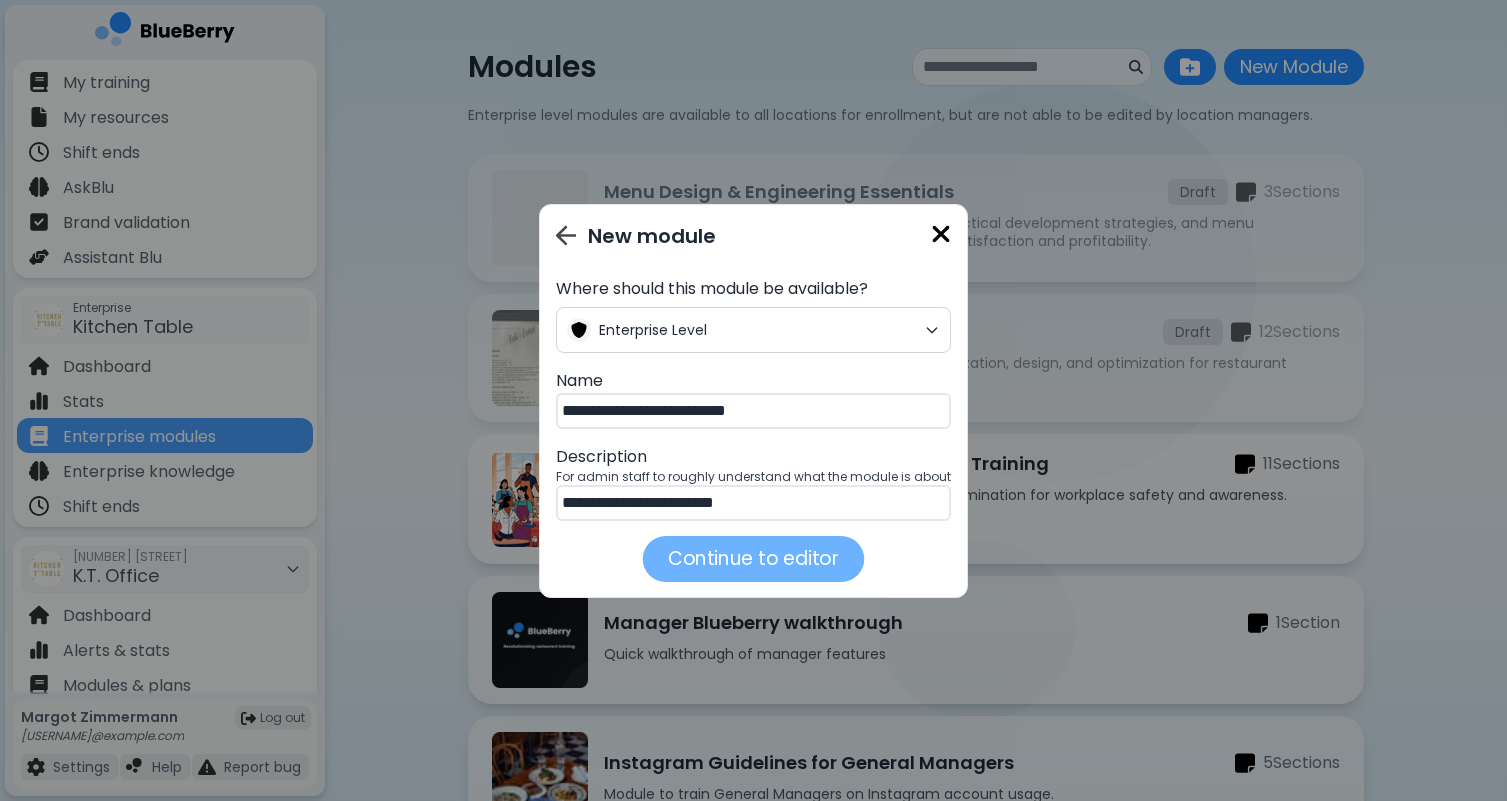 type on "**********" 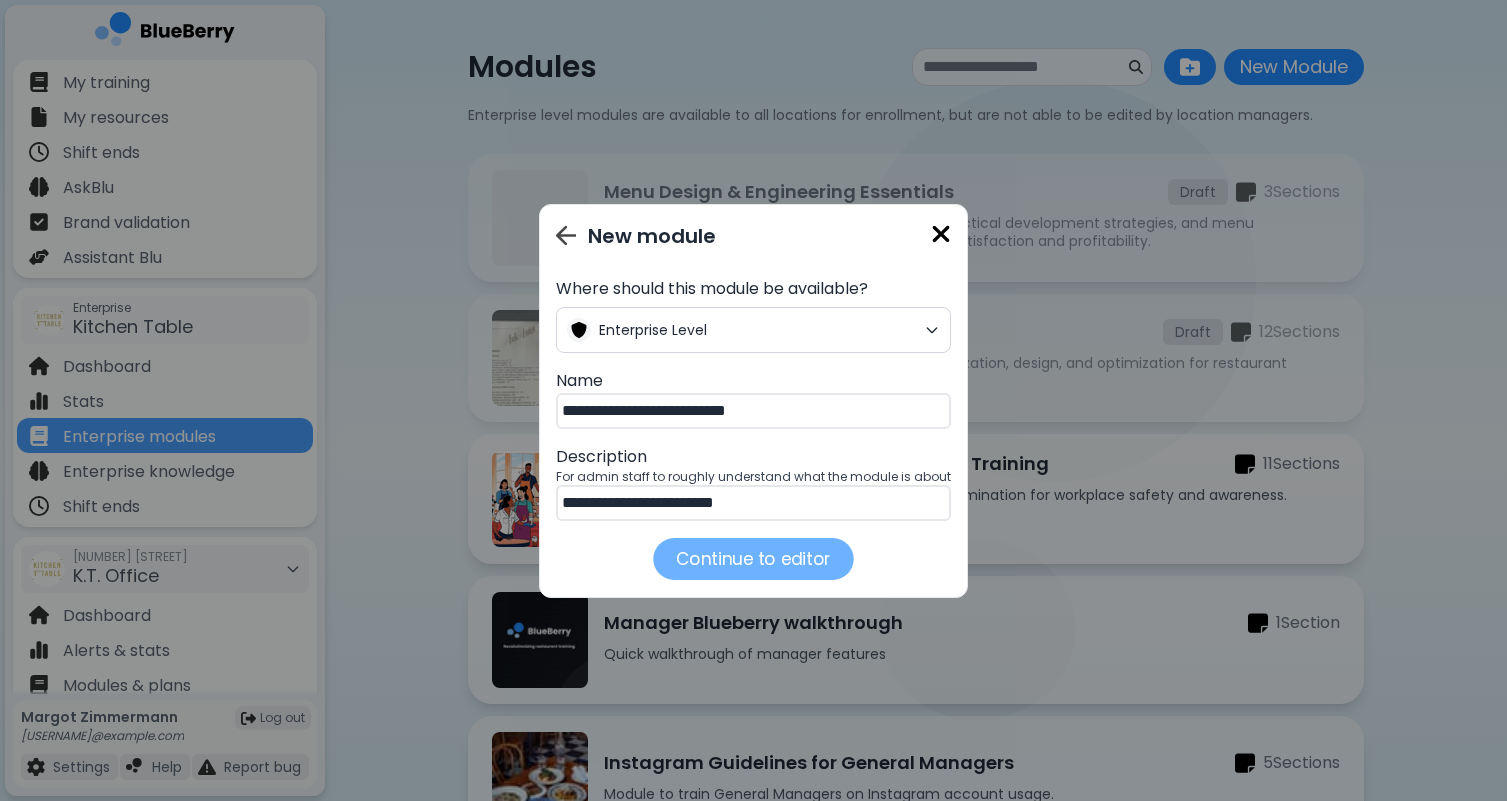 click on "Continue to editor" at bounding box center (753, 559) 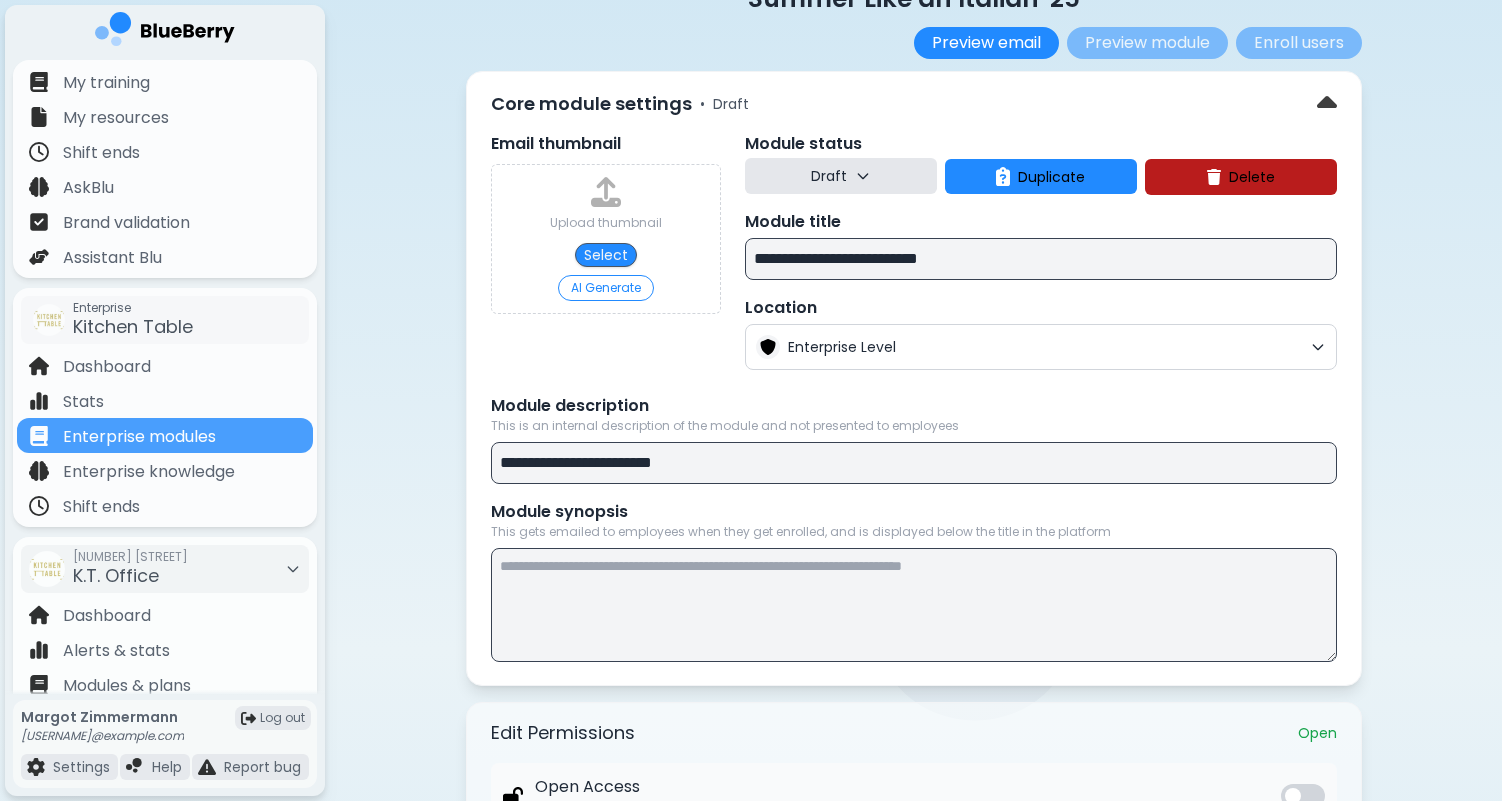 scroll, scrollTop: 82, scrollLeft: 0, axis: vertical 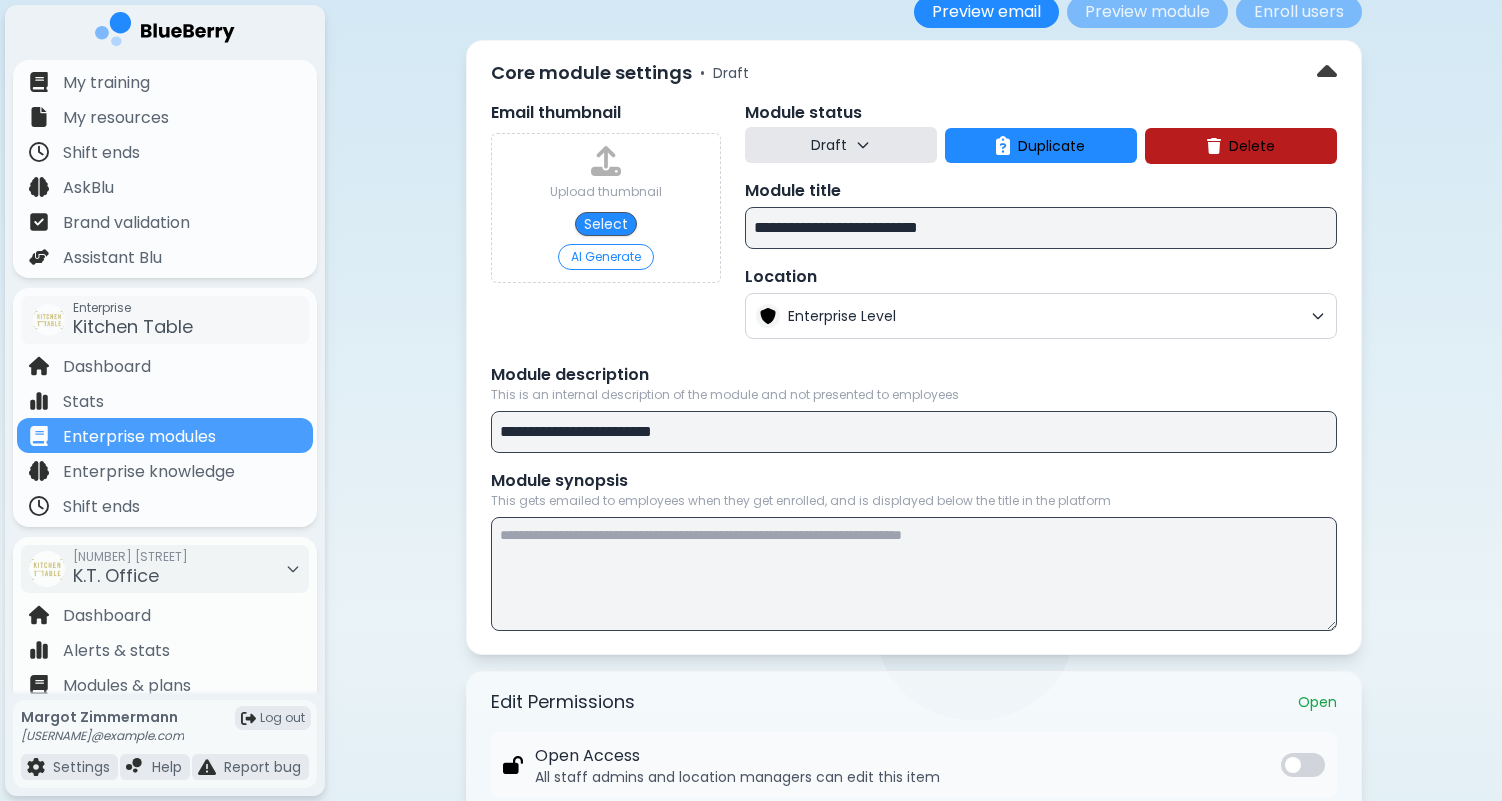 click at bounding box center [914, 574] 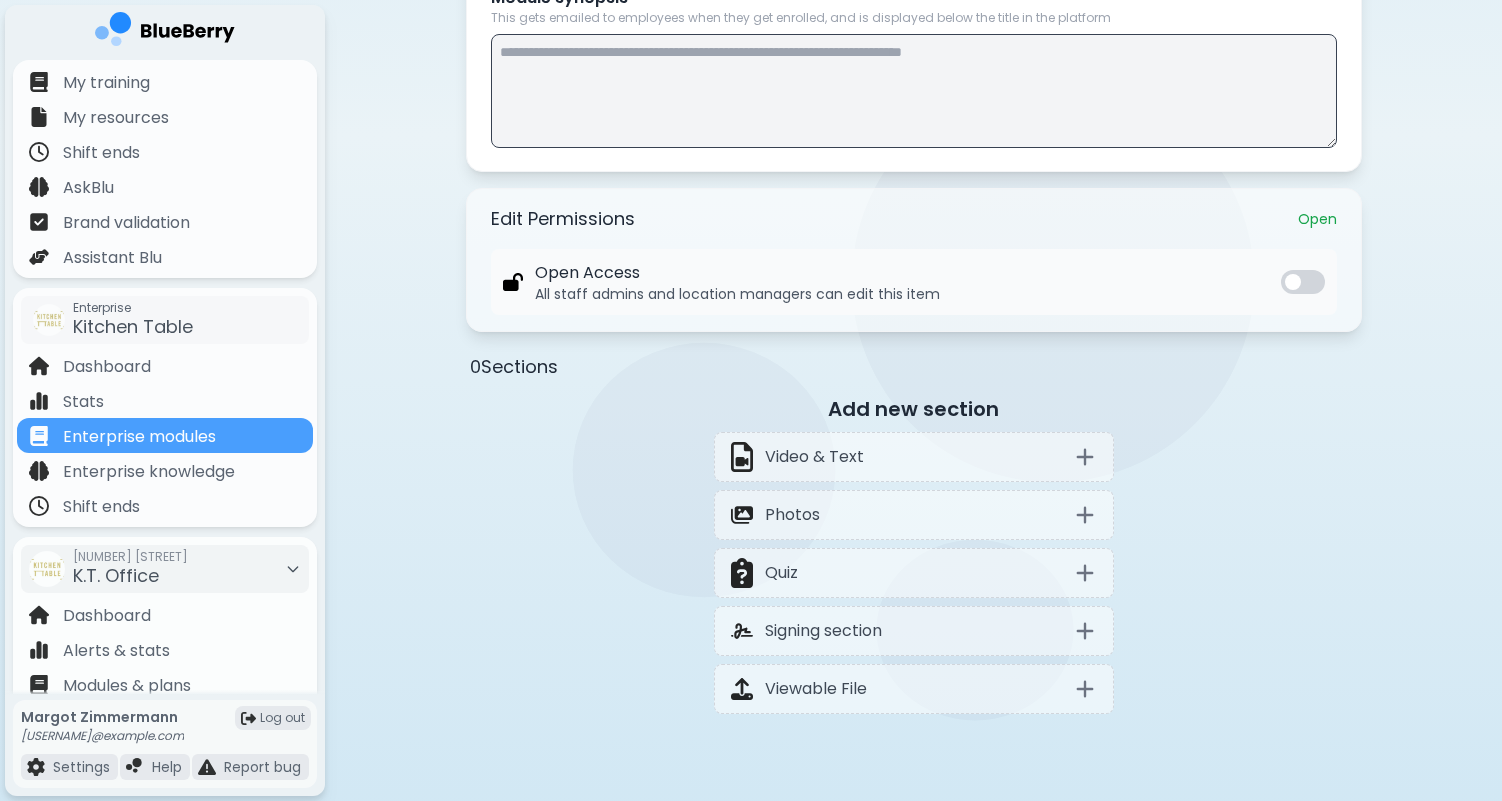scroll, scrollTop: 628, scrollLeft: 0, axis: vertical 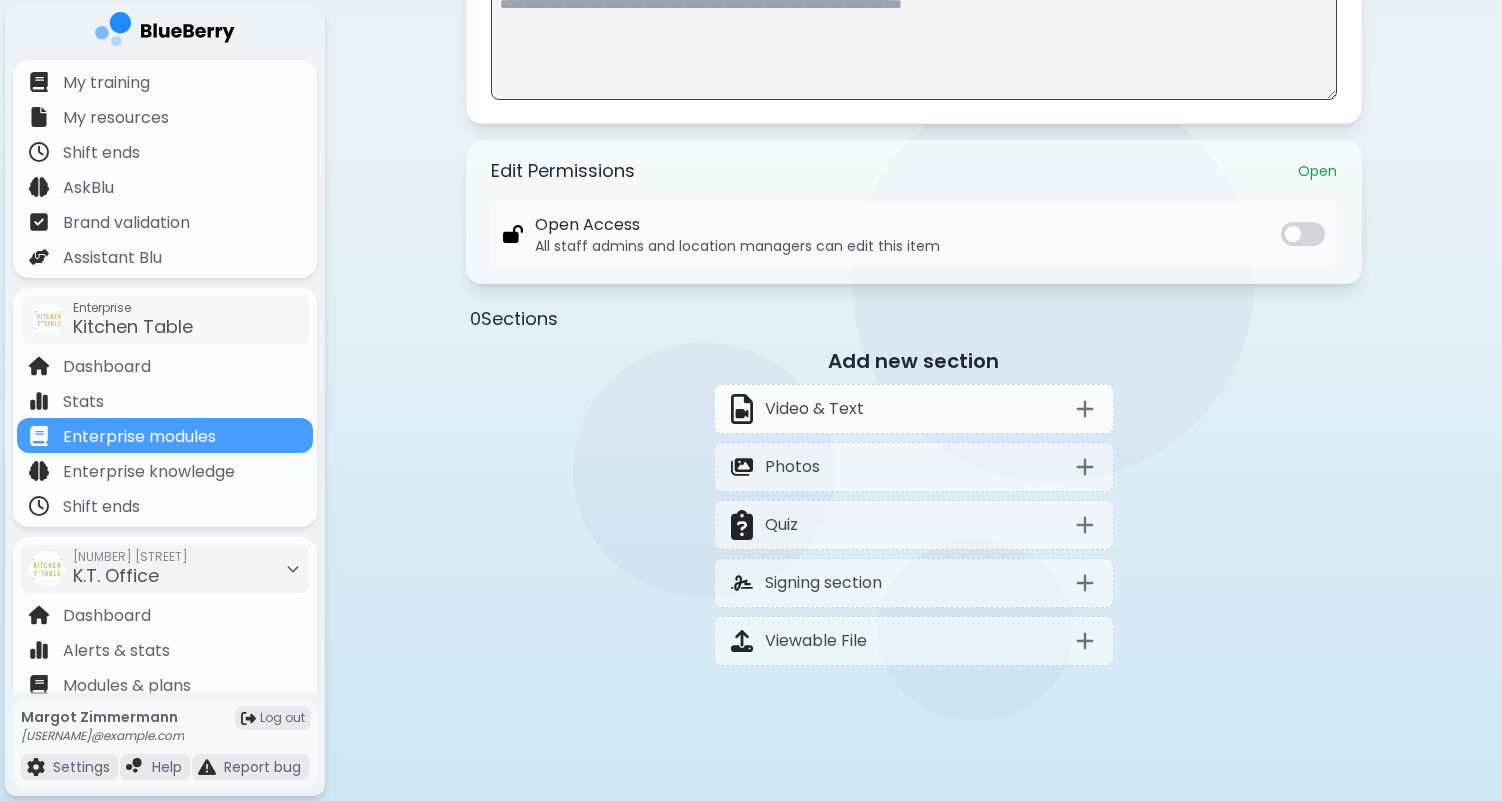 click on "Video & Text" at bounding box center (914, 409) 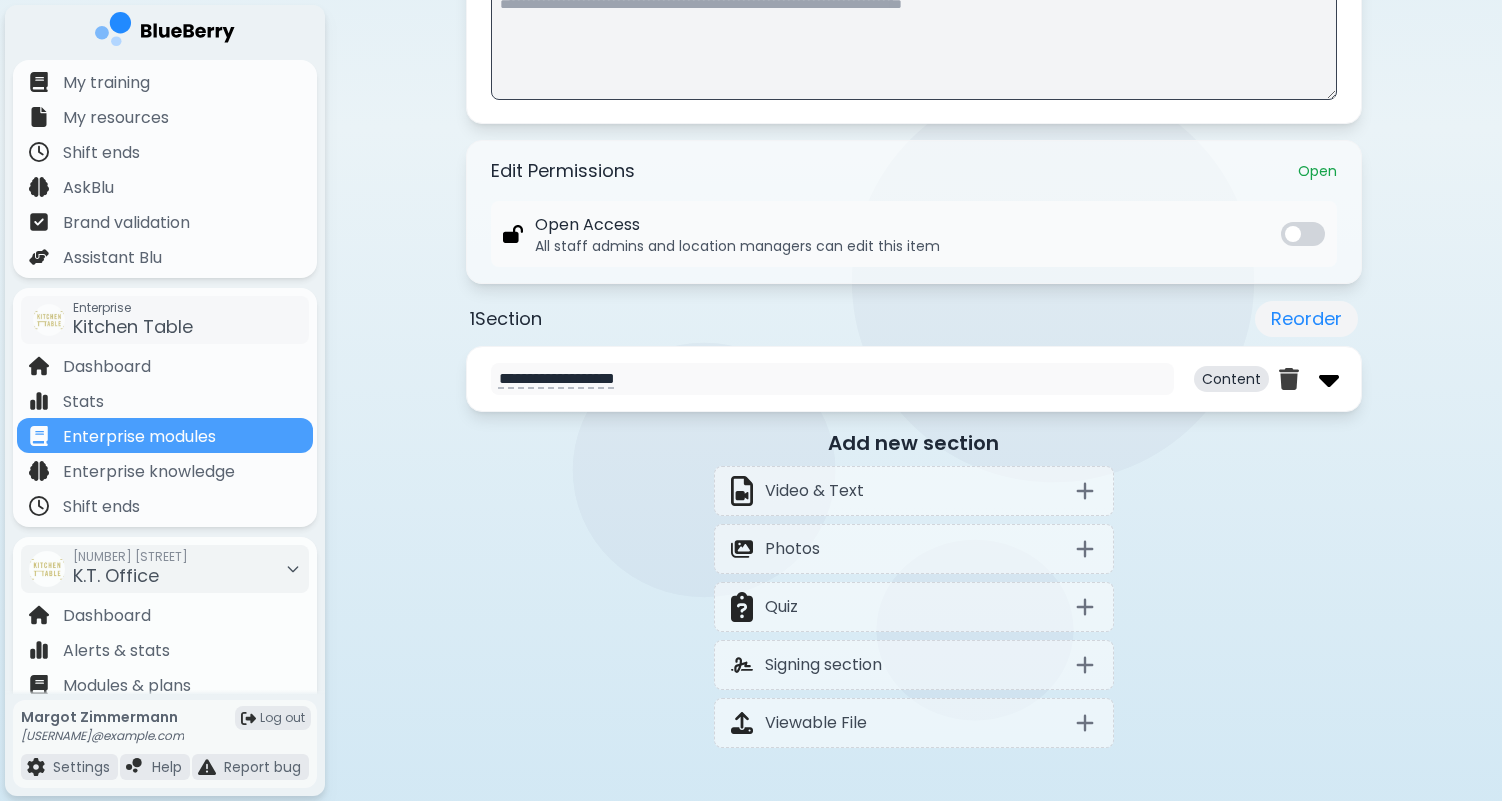 click at bounding box center [1329, 379] 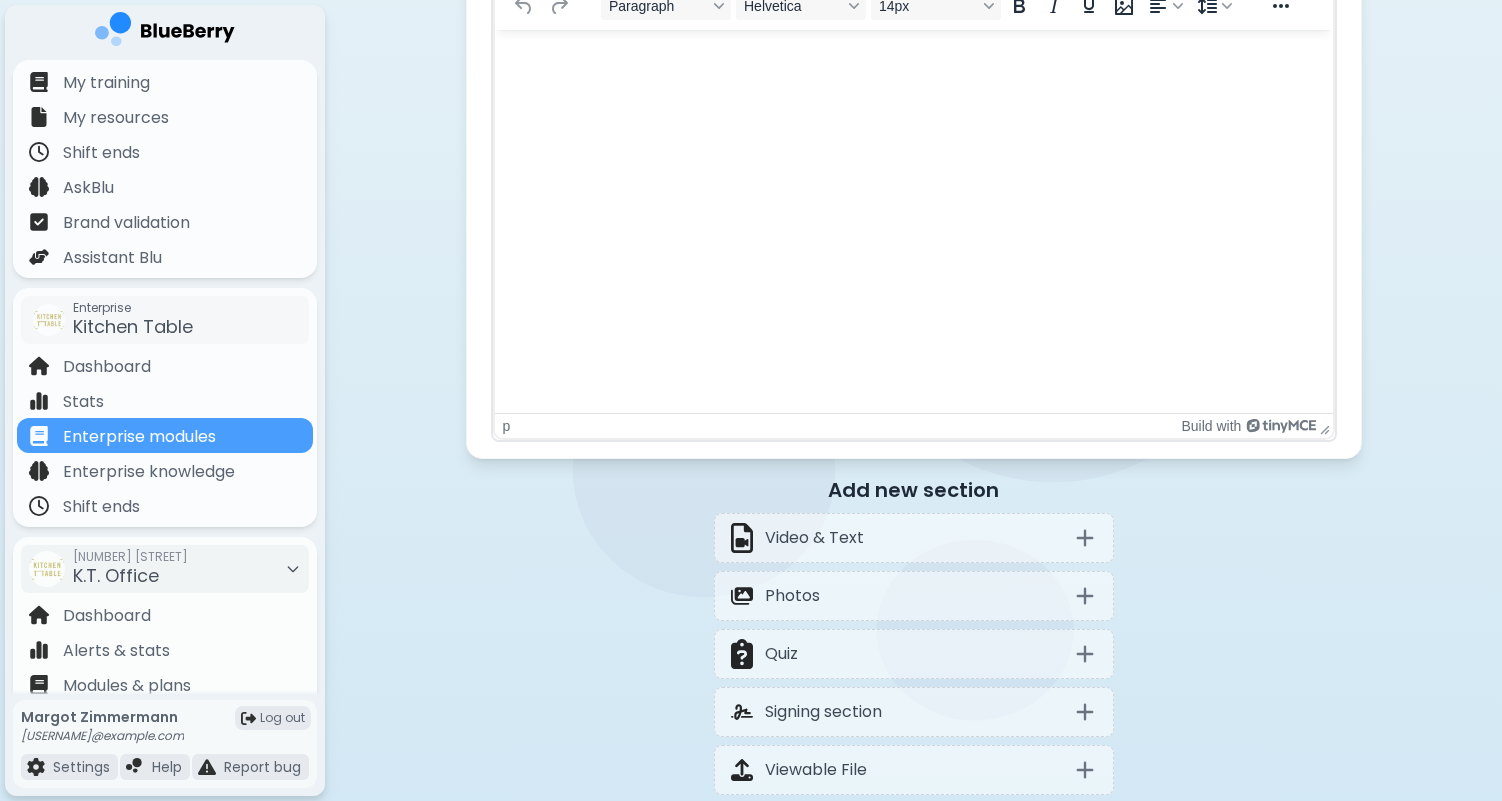 scroll, scrollTop: 1698, scrollLeft: 0, axis: vertical 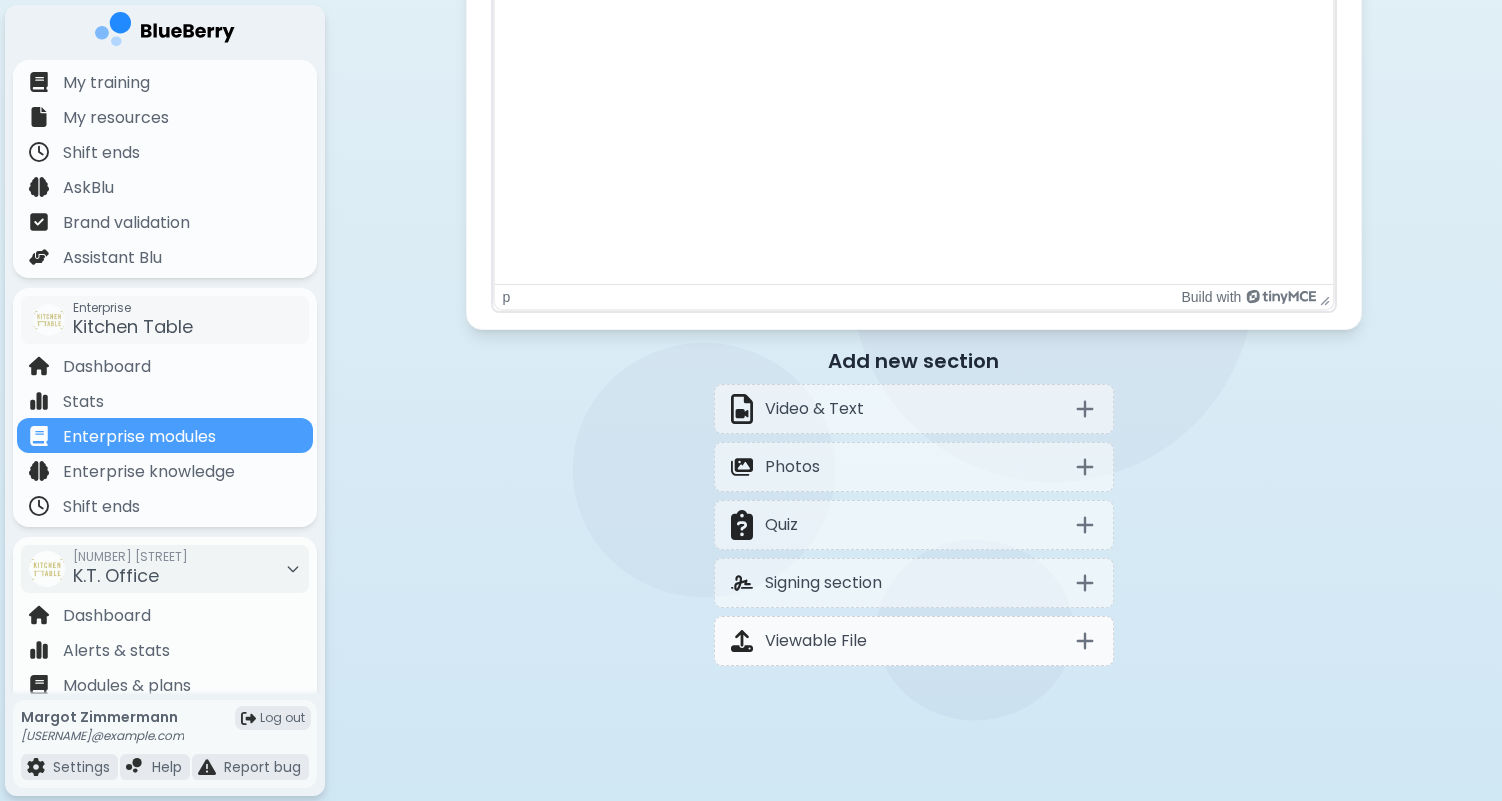 click on "Viewable File" at bounding box center (914, 641) 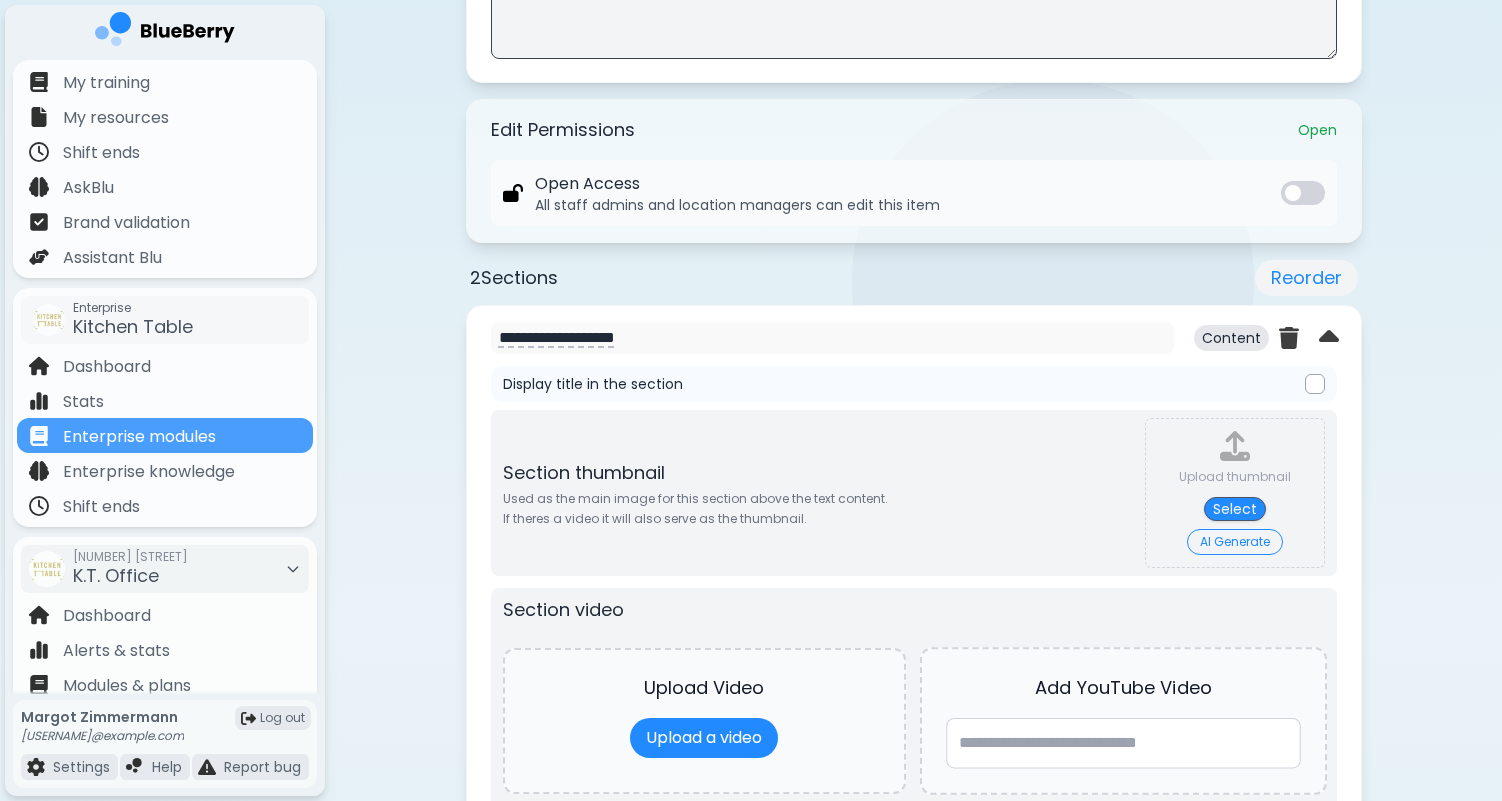 scroll, scrollTop: 648, scrollLeft: 0, axis: vertical 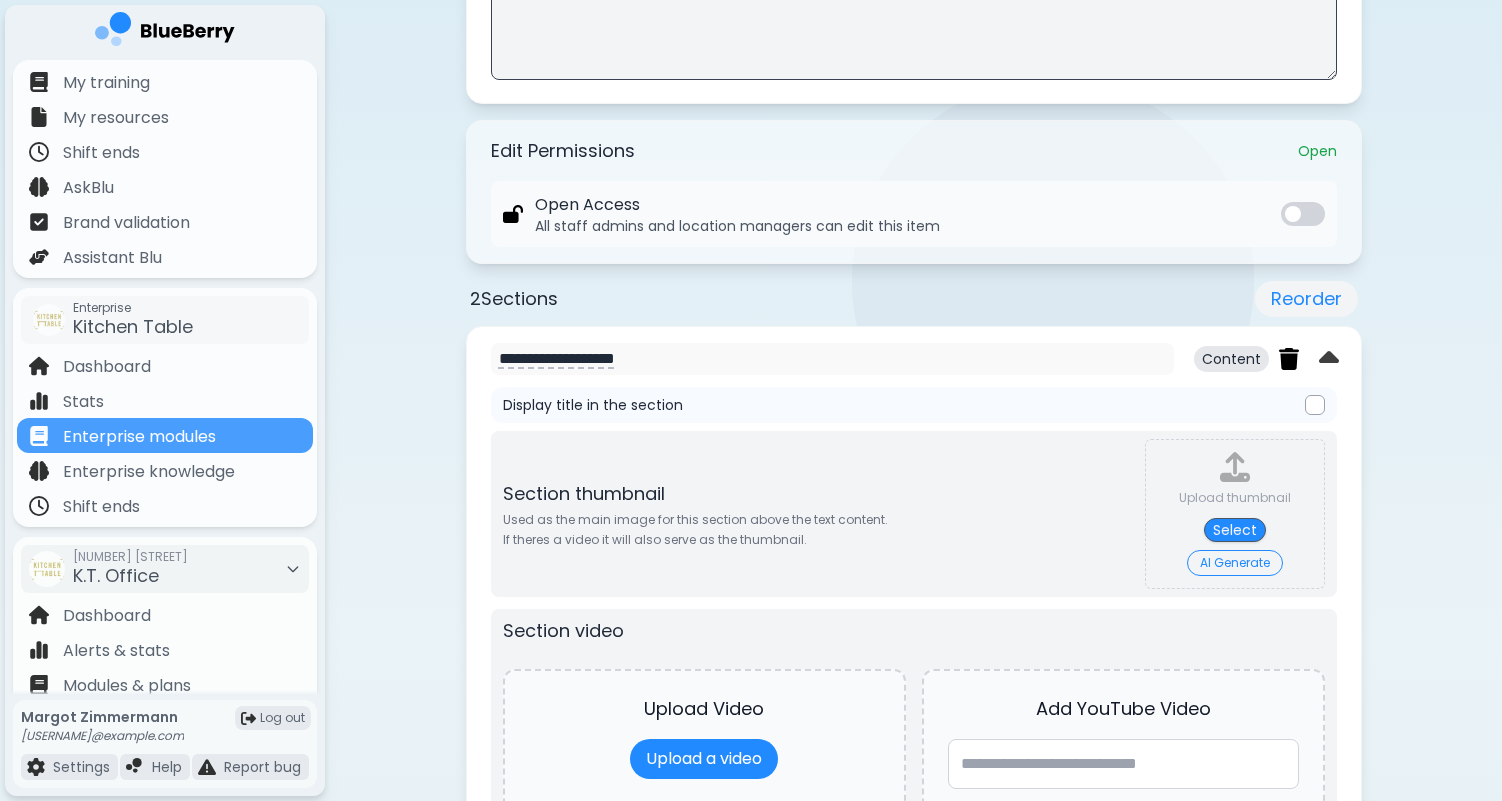 click at bounding box center [1289, 359] 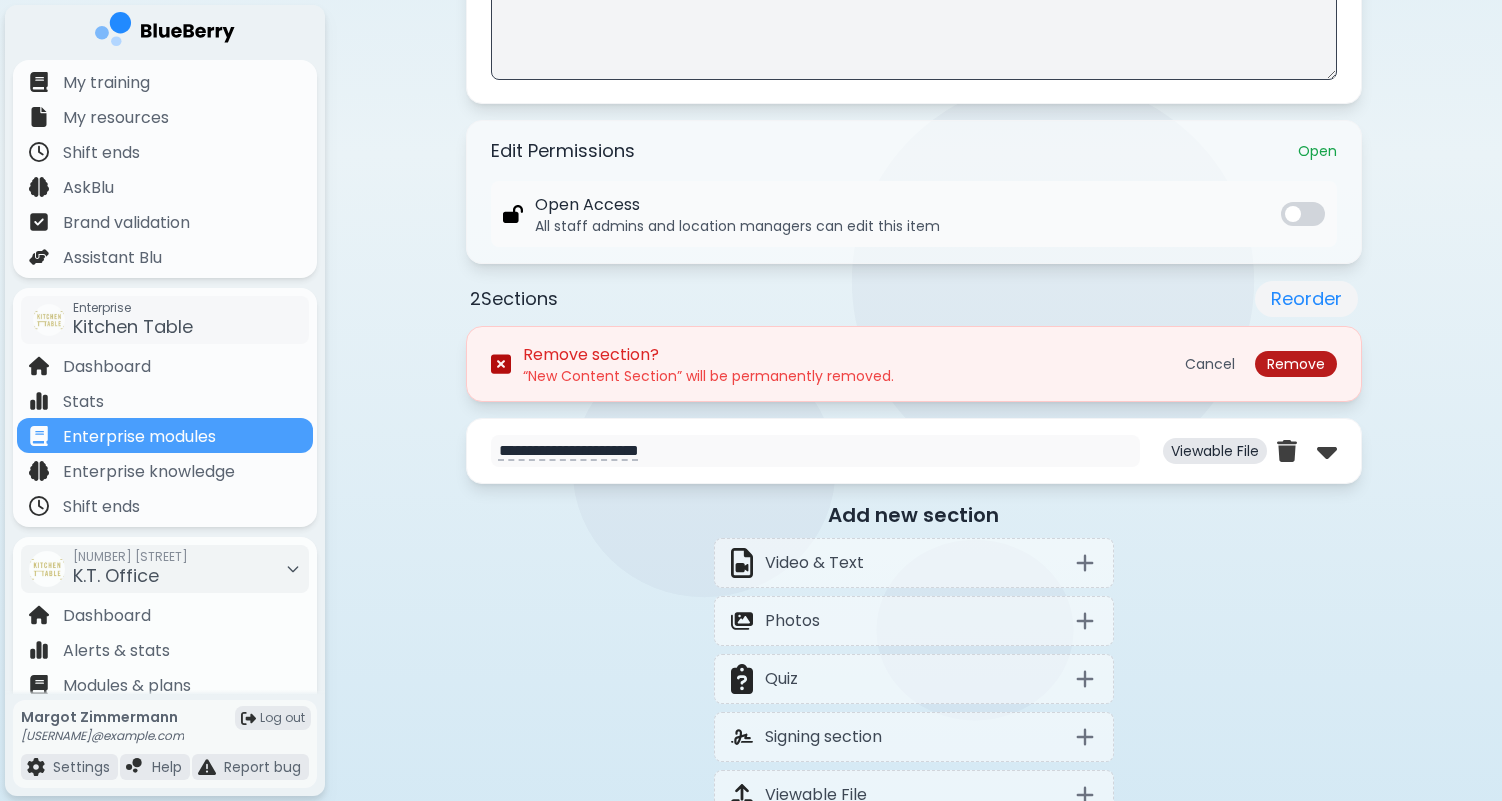 click on "Remove" at bounding box center (1296, 364) 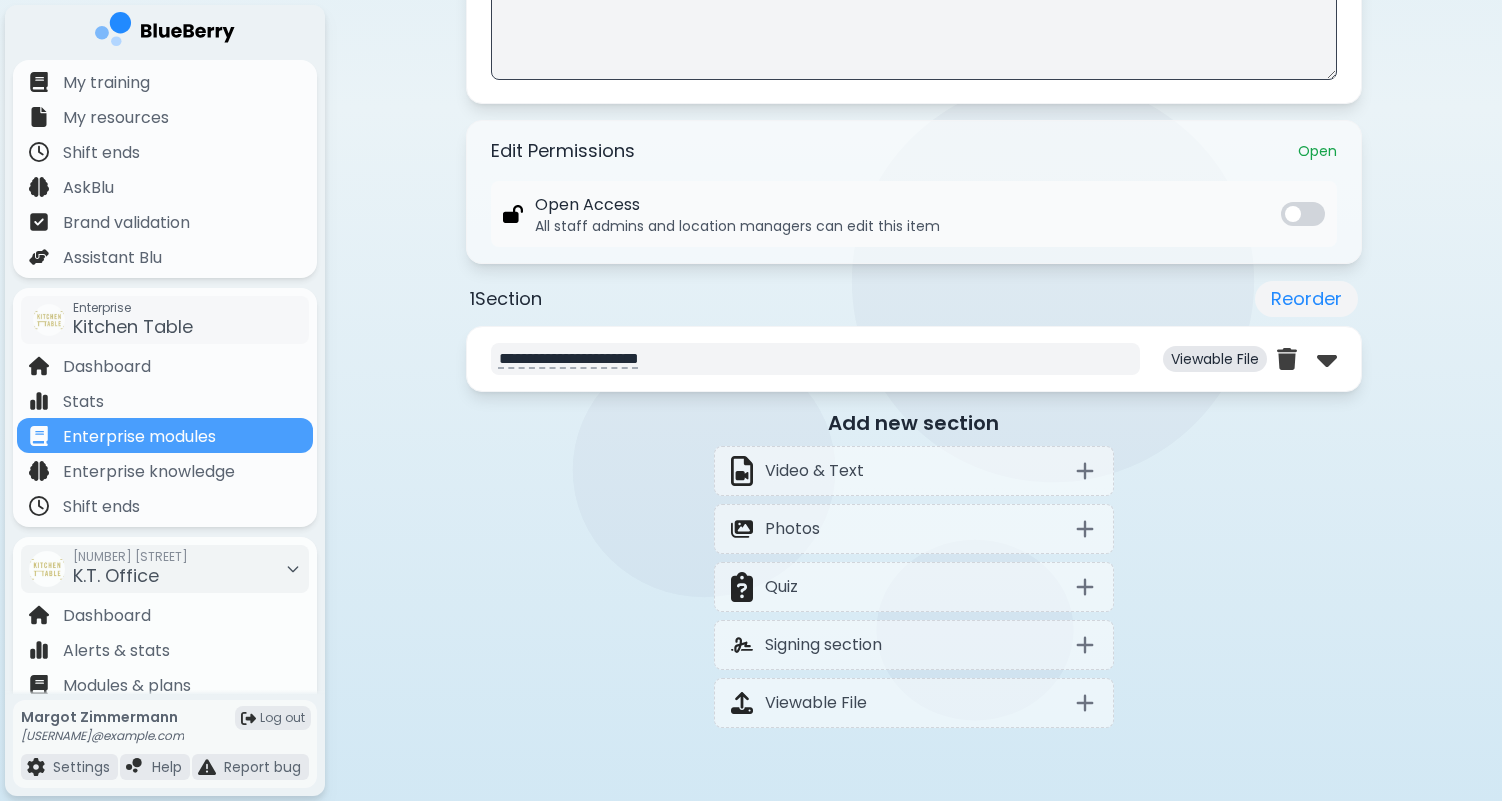 click on "**********" at bounding box center [816, 359] 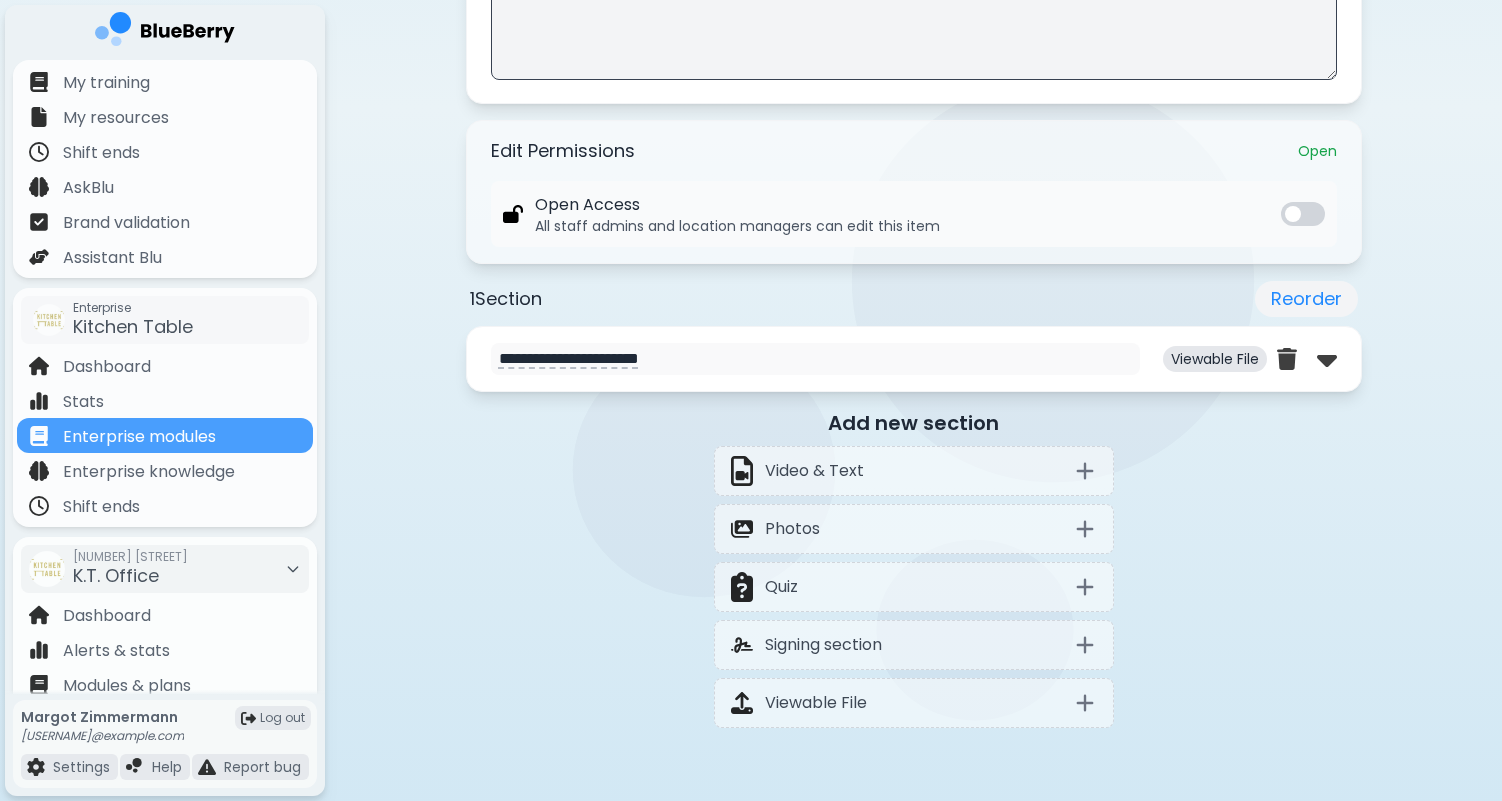 click on "Viewable File" at bounding box center (1215, 359) 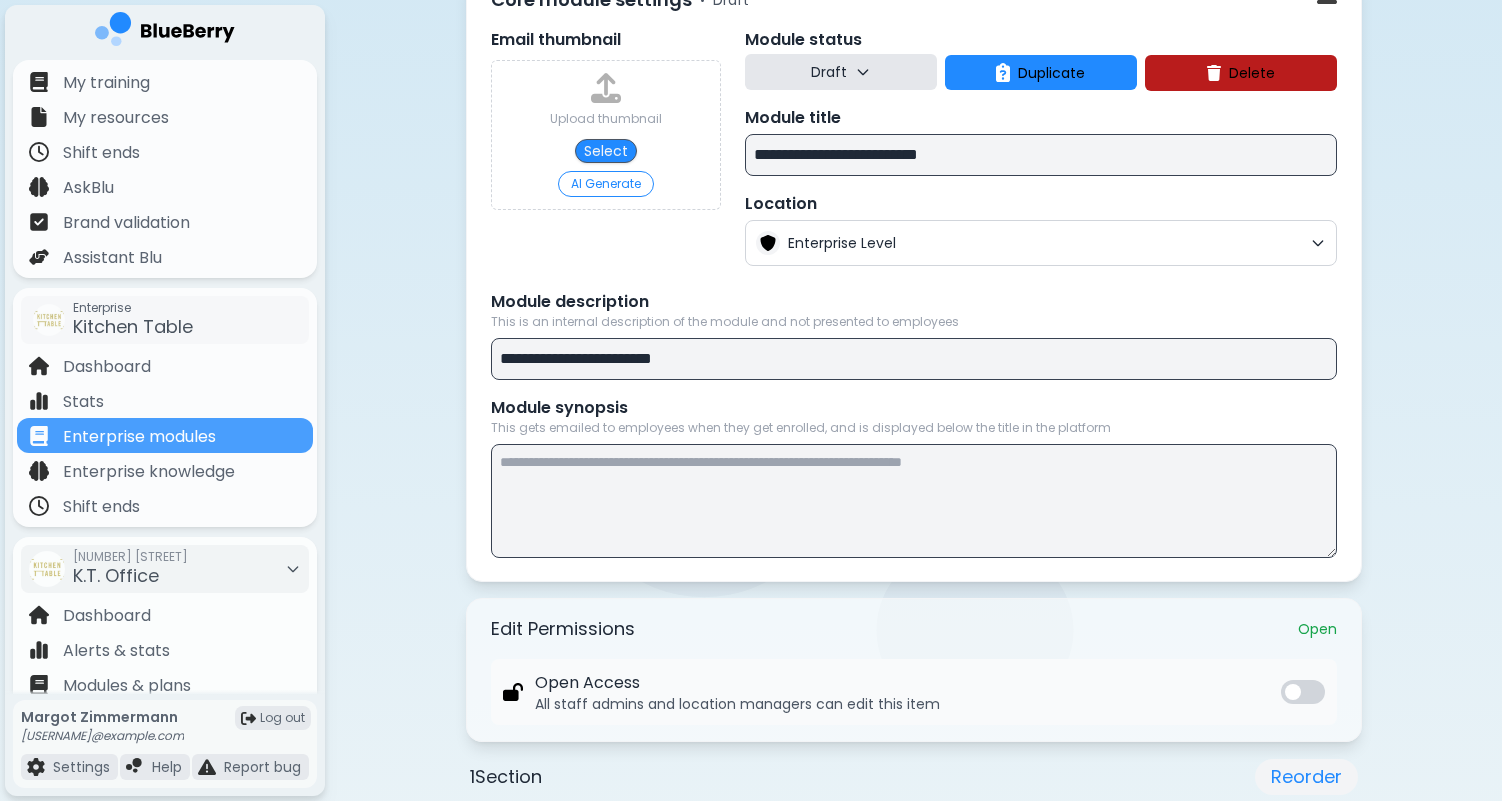 scroll, scrollTop: 155, scrollLeft: 0, axis: vertical 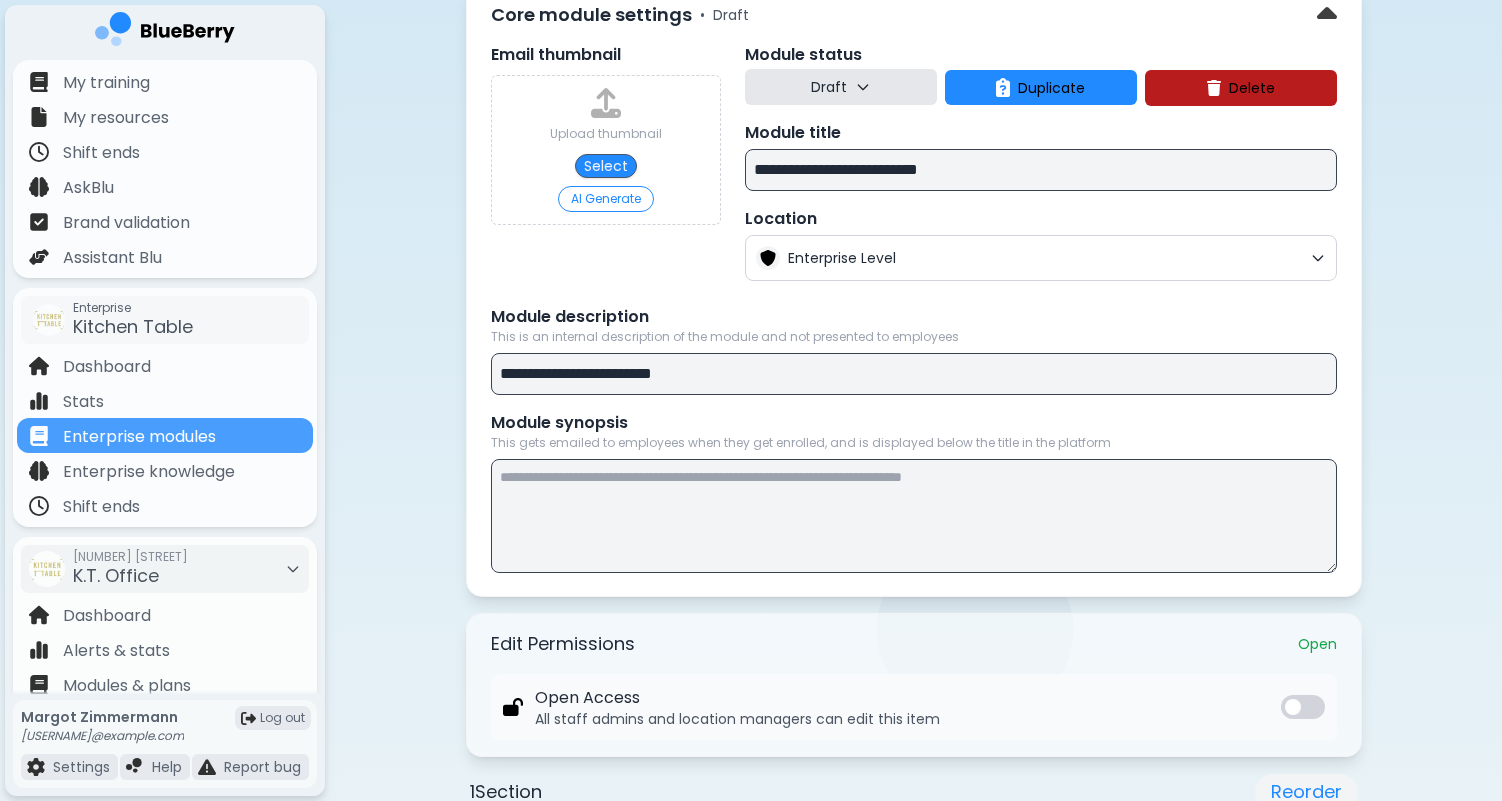 click at bounding box center [914, 516] 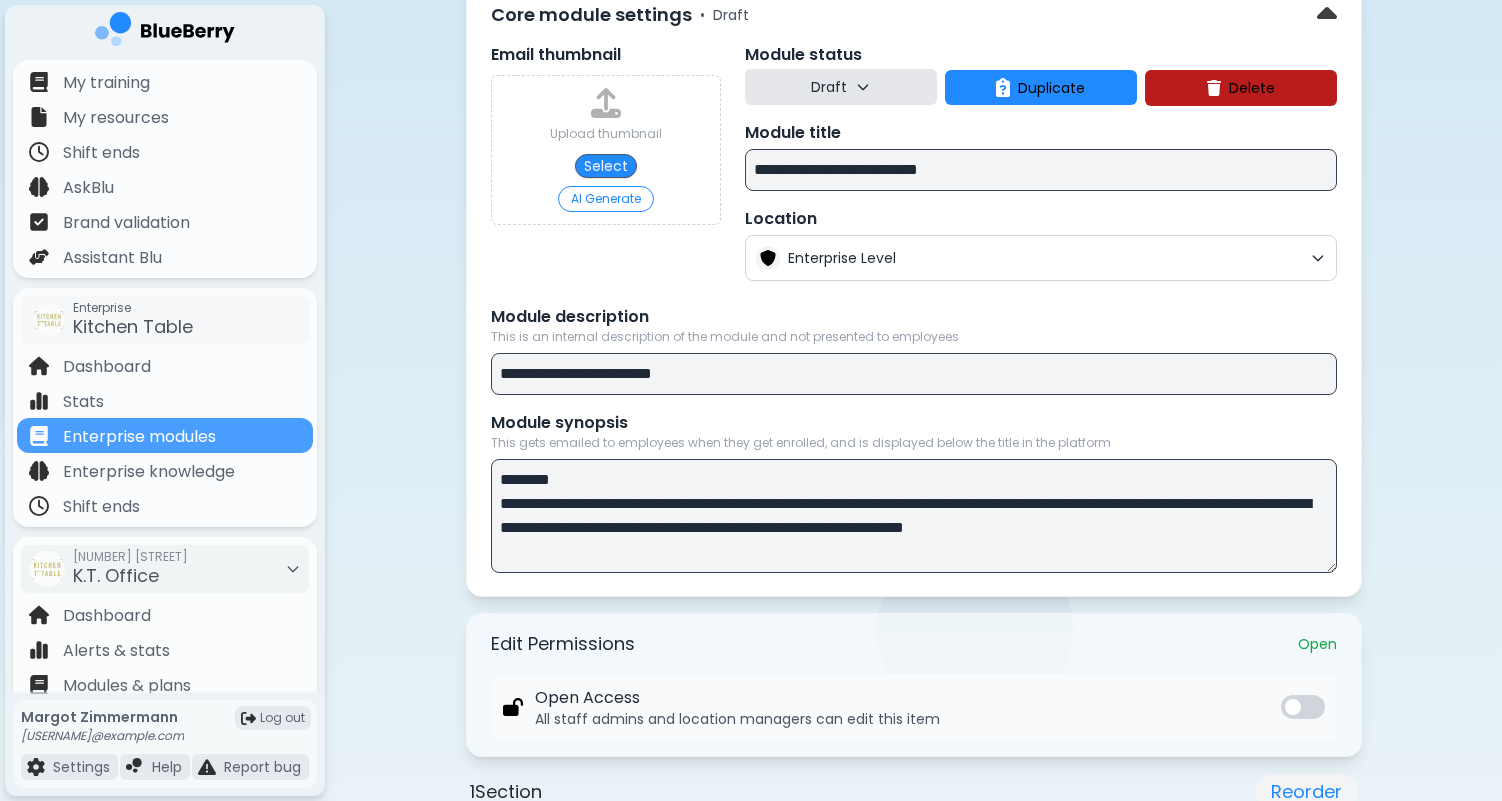 scroll, scrollTop: 15, scrollLeft: 0, axis: vertical 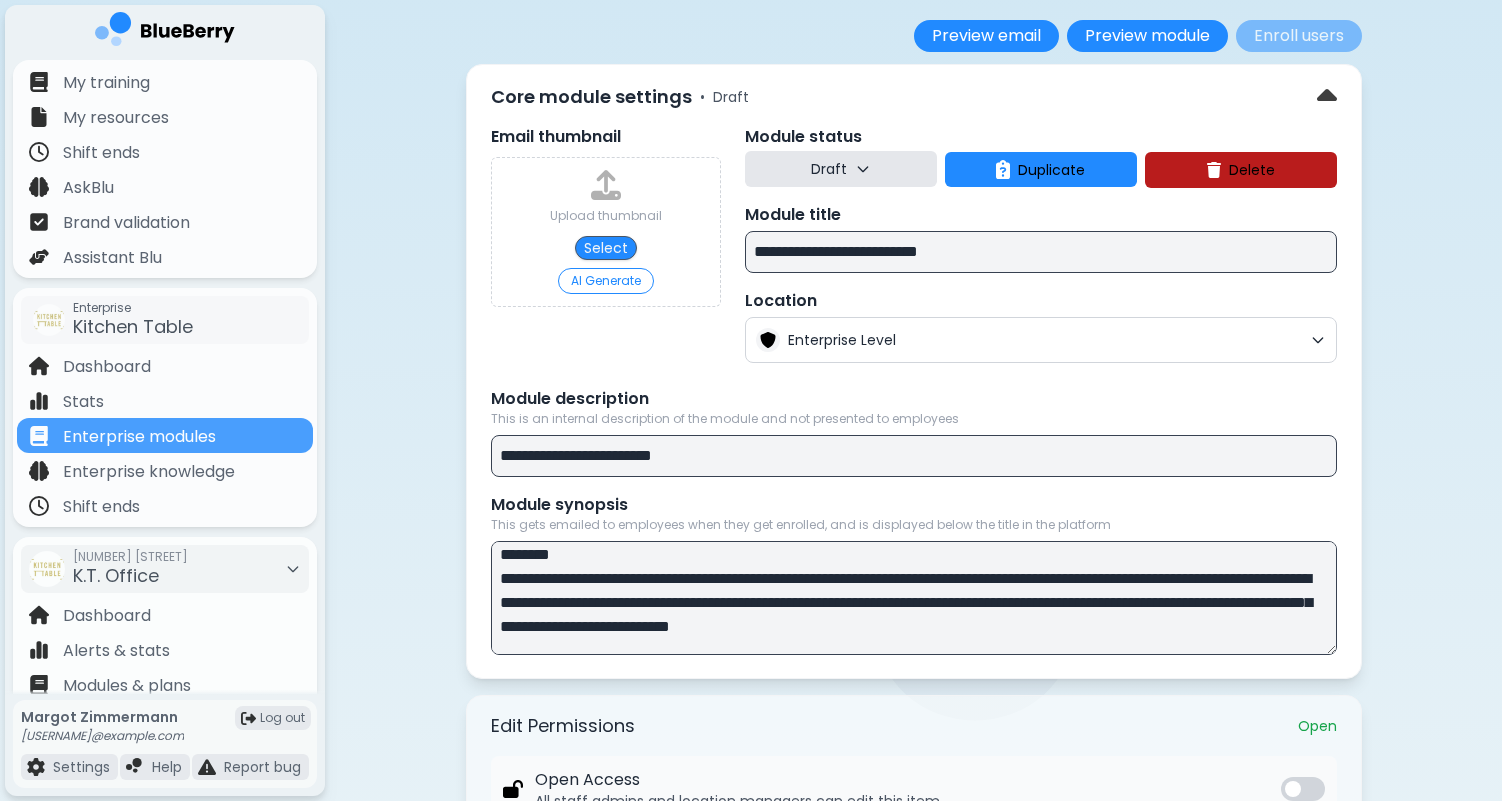 click on "**********" at bounding box center [914, 598] 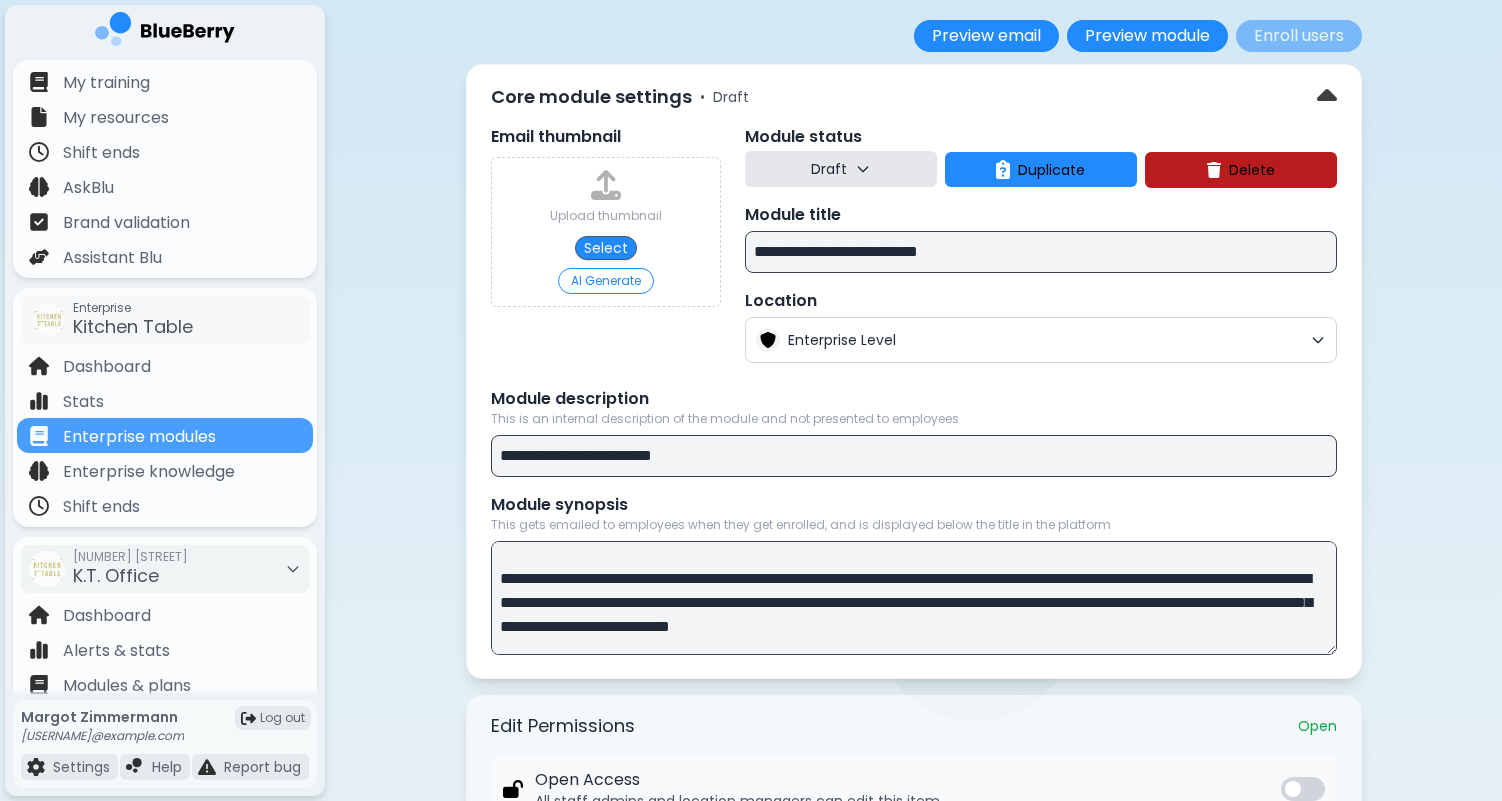 scroll, scrollTop: 144, scrollLeft: 0, axis: vertical 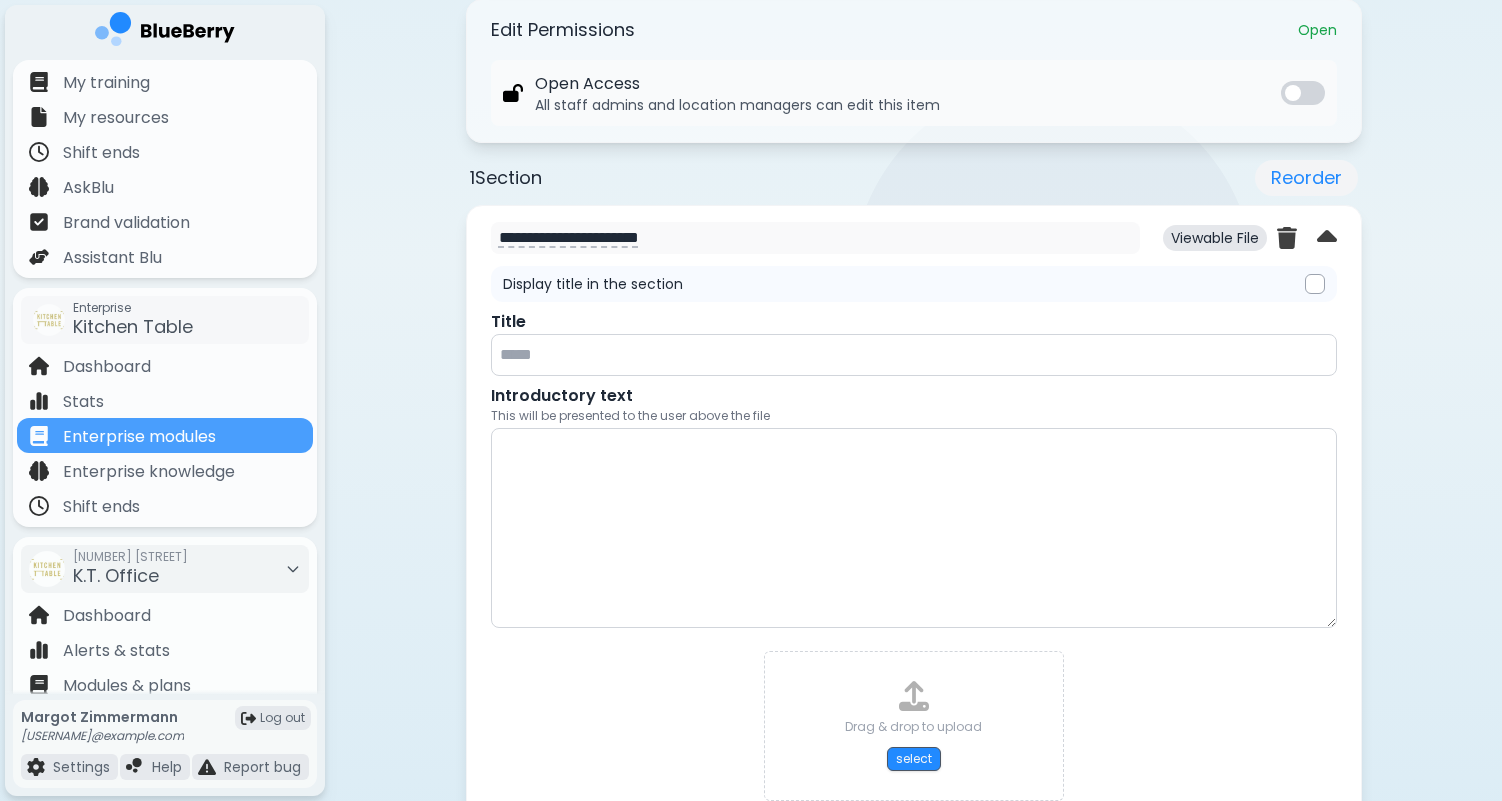 type on "**********" 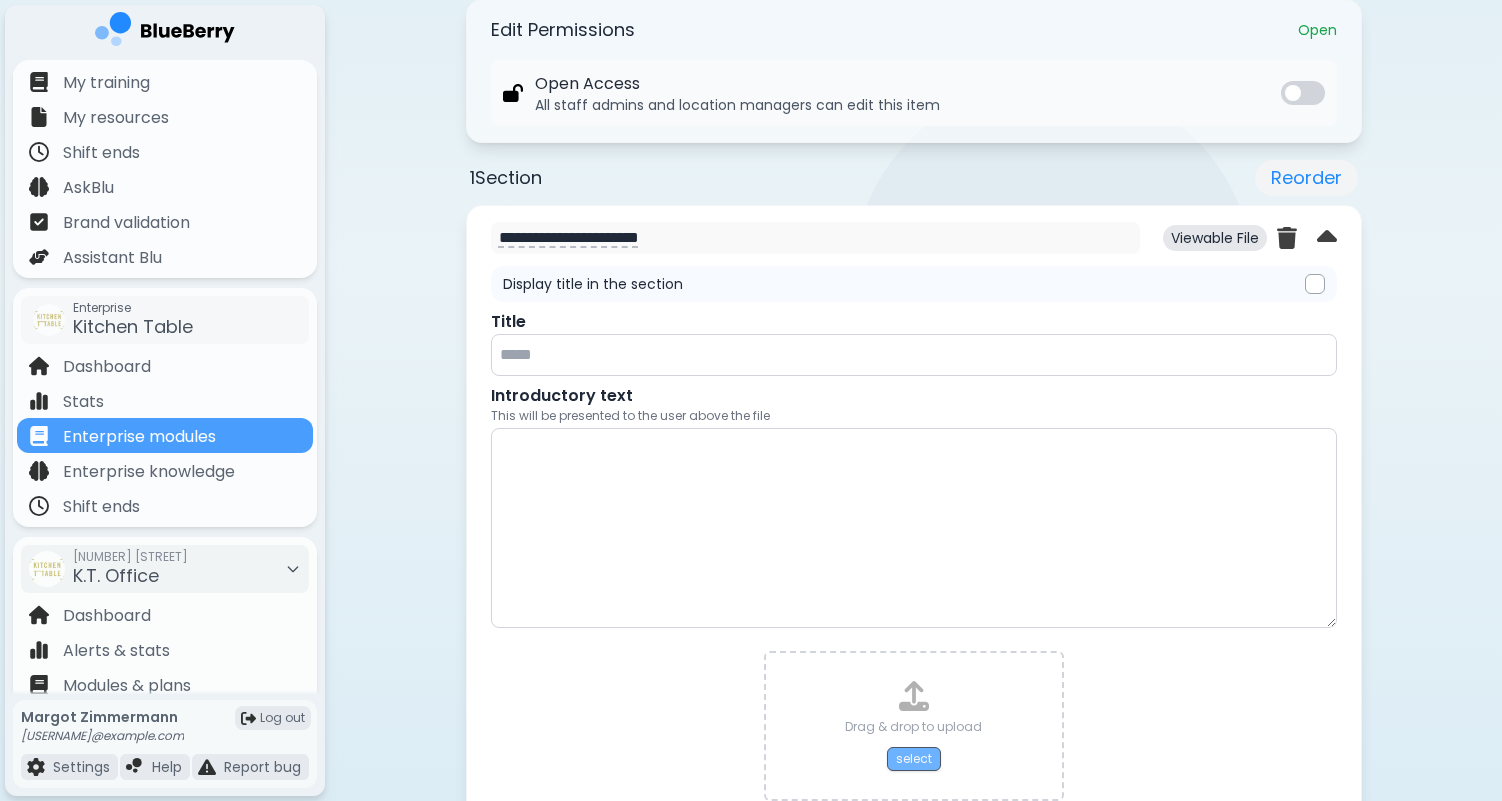 click on "select" at bounding box center (914, 759) 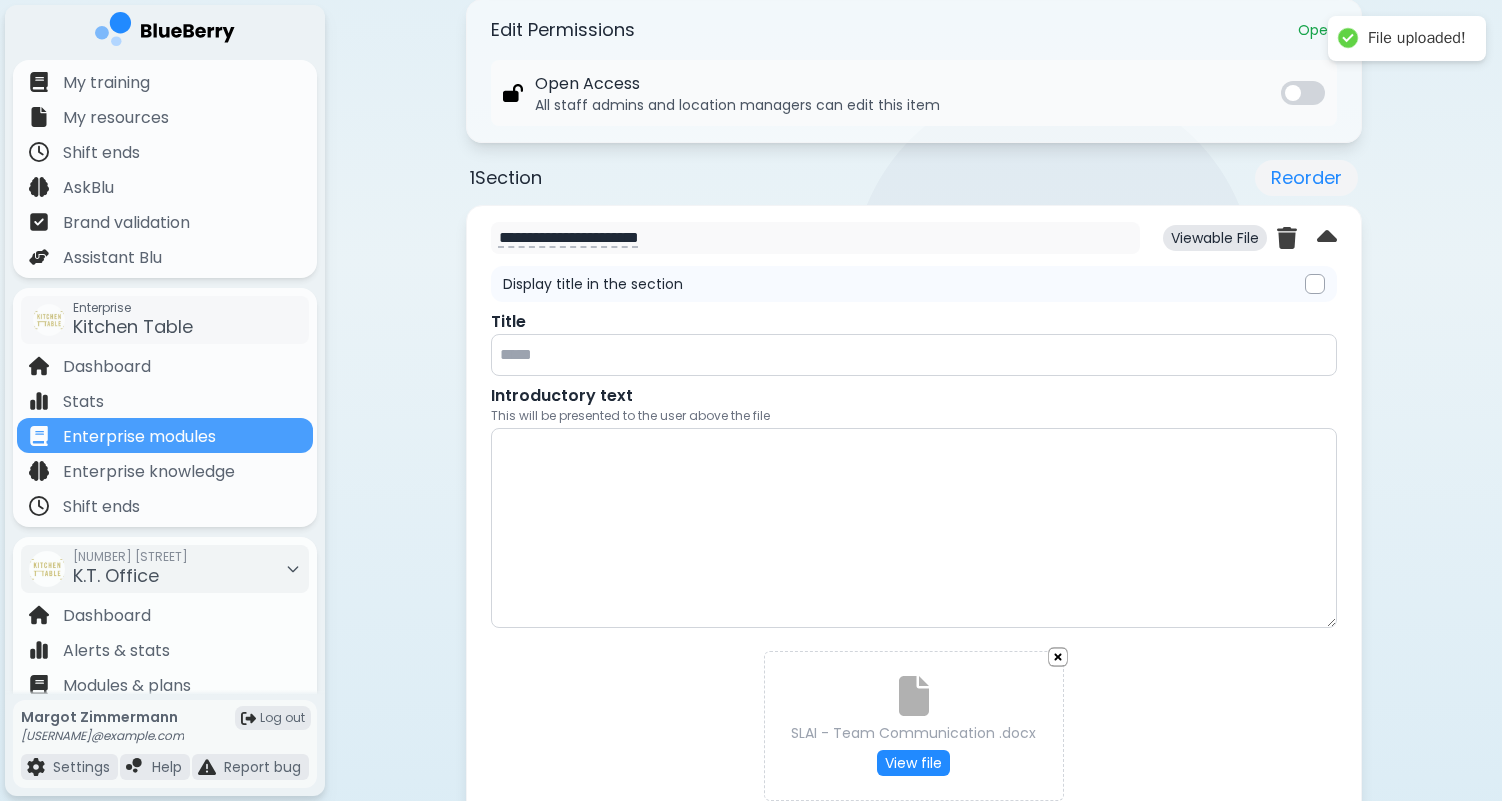 click at bounding box center (914, 355) 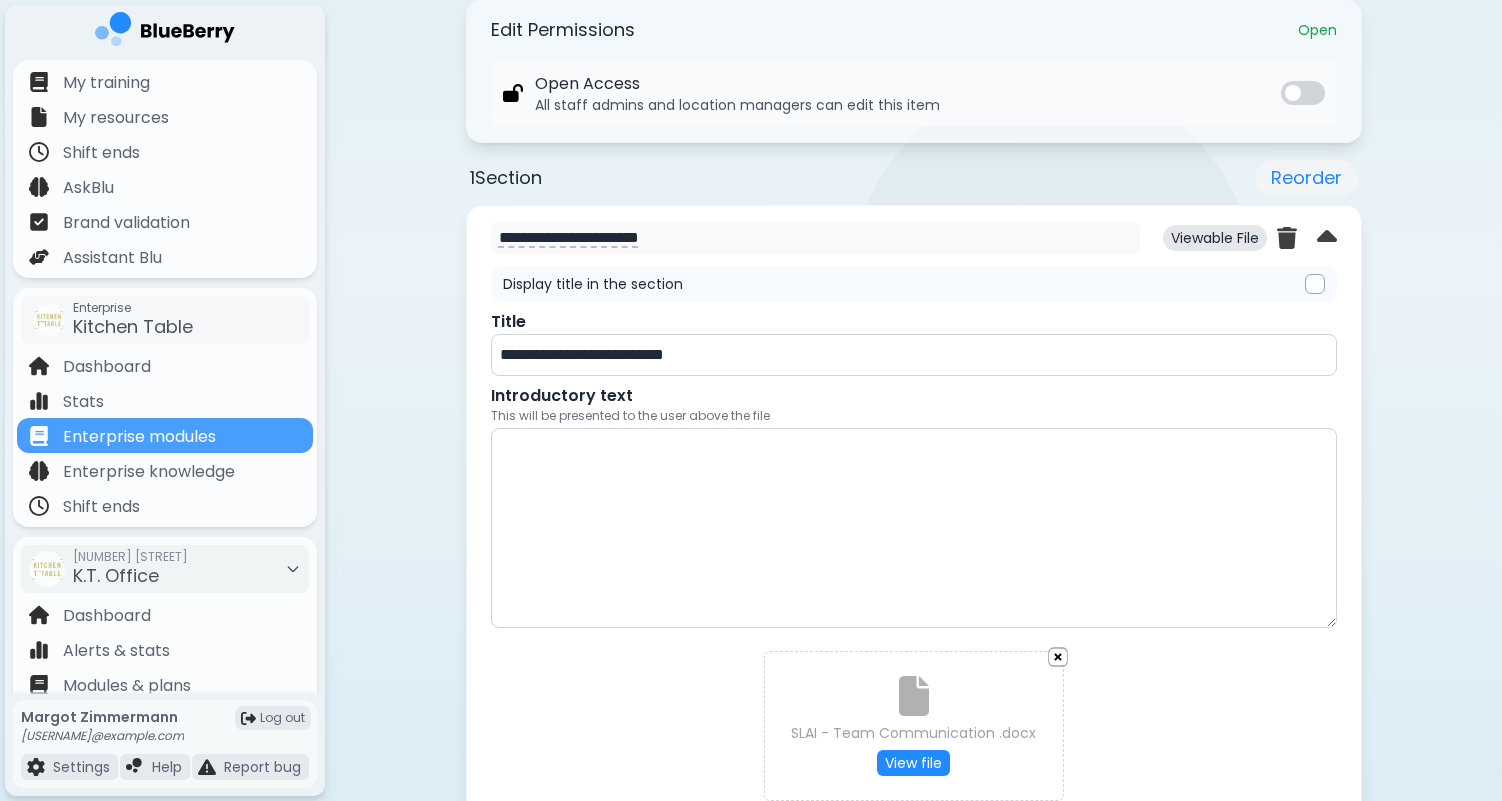 type on "**********" 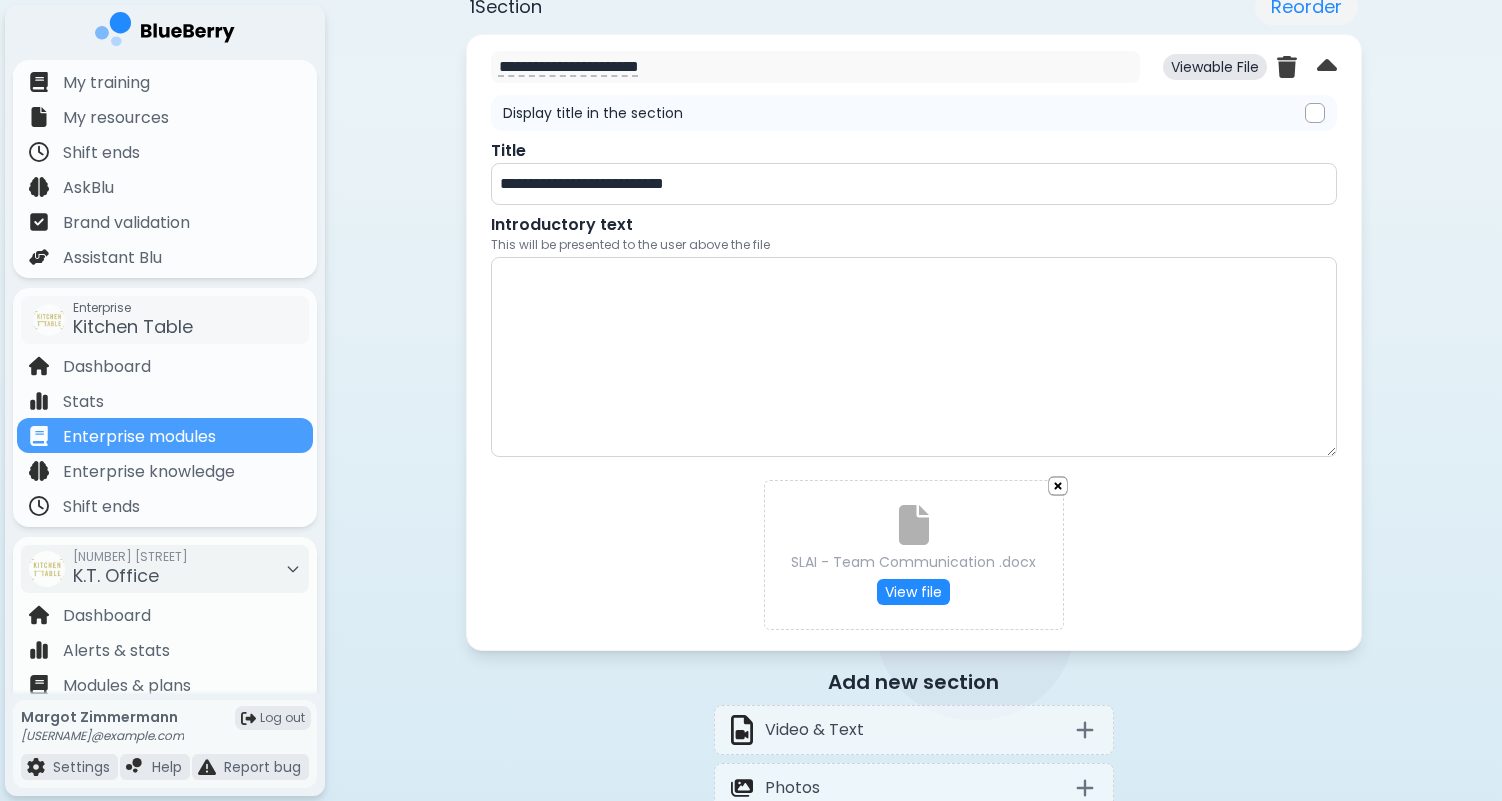 scroll, scrollTop: 937, scrollLeft: 0, axis: vertical 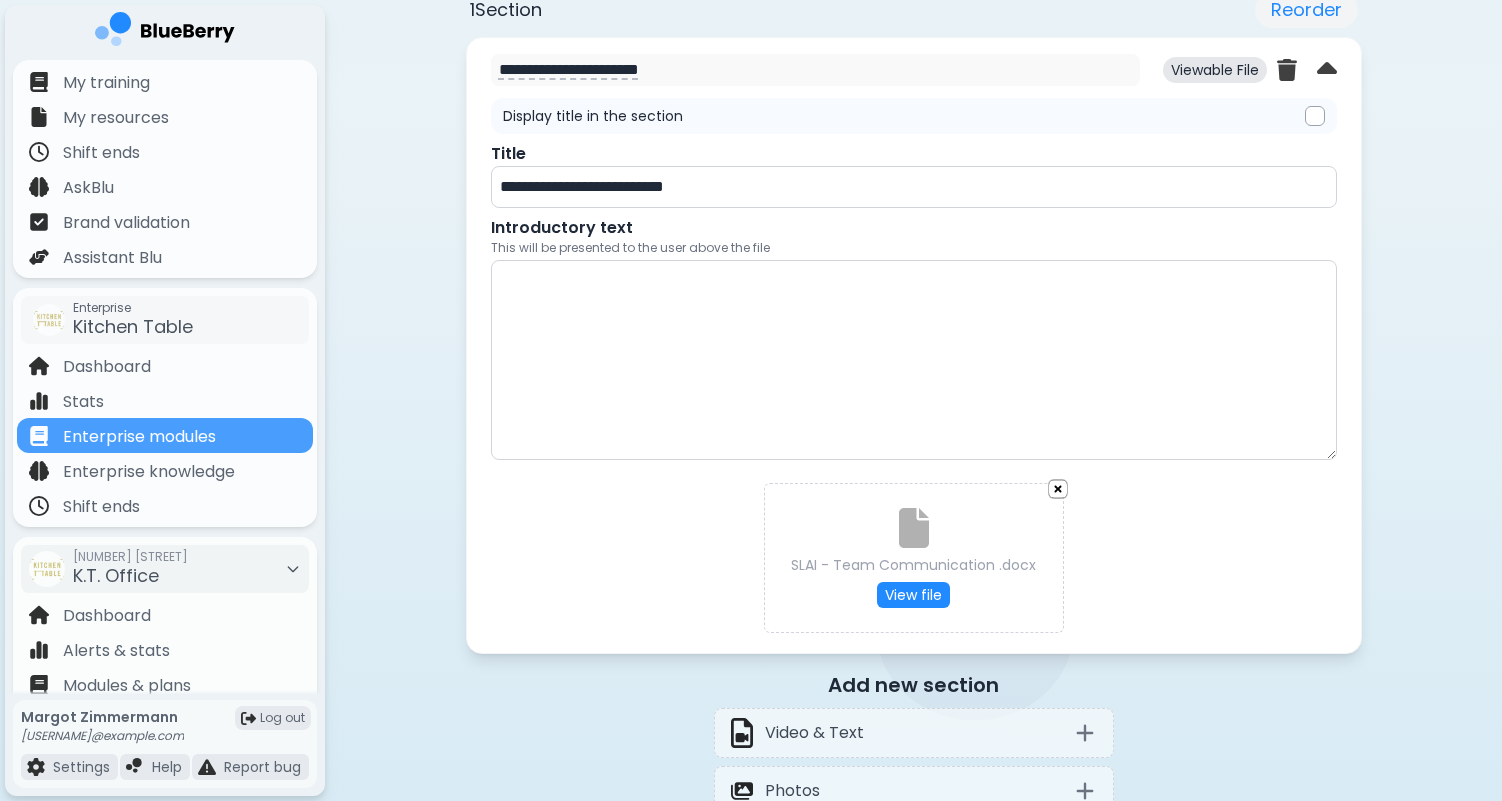 type on "*" 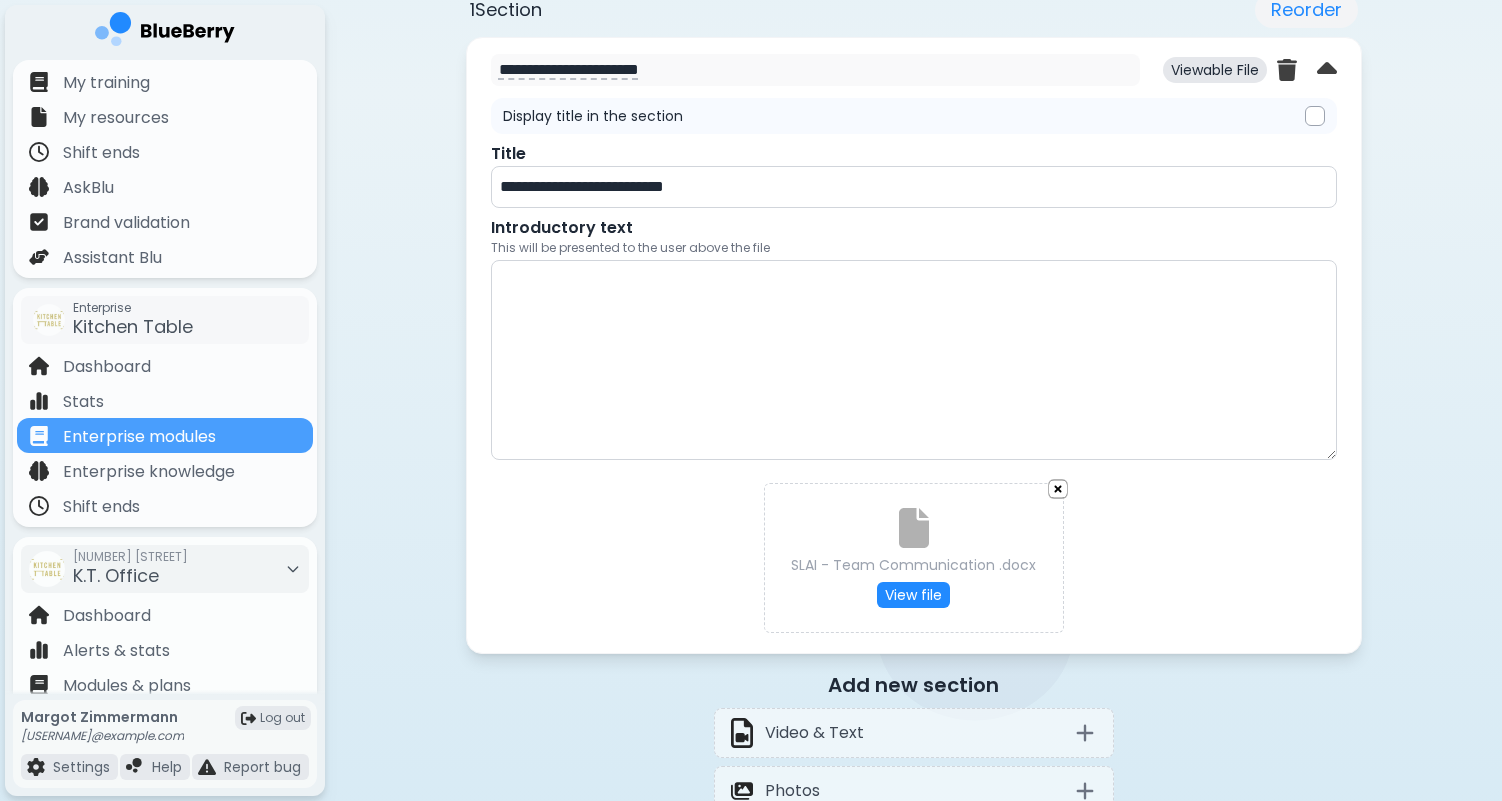 type on "*" 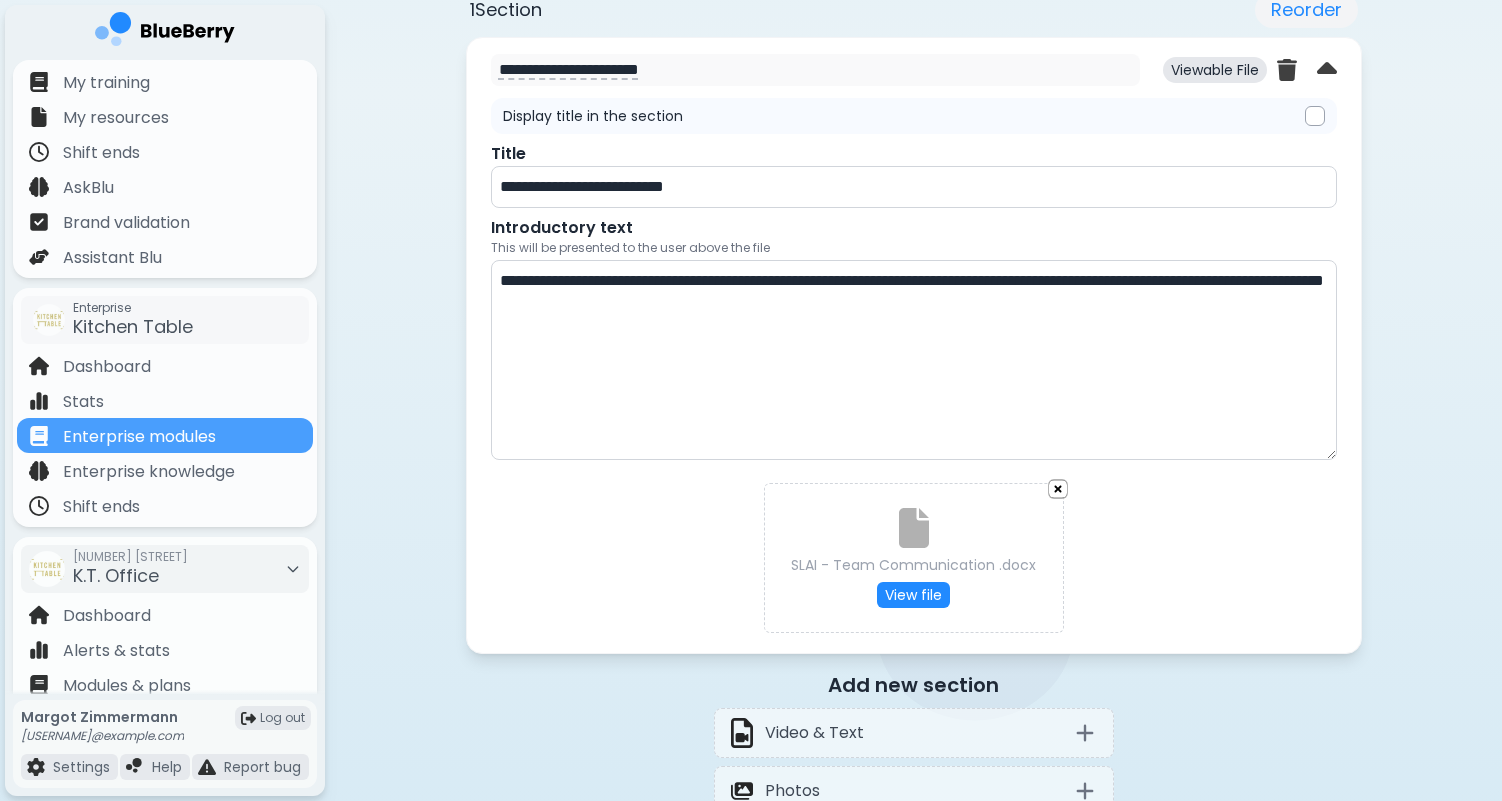click on "**********" at bounding box center [914, 360] 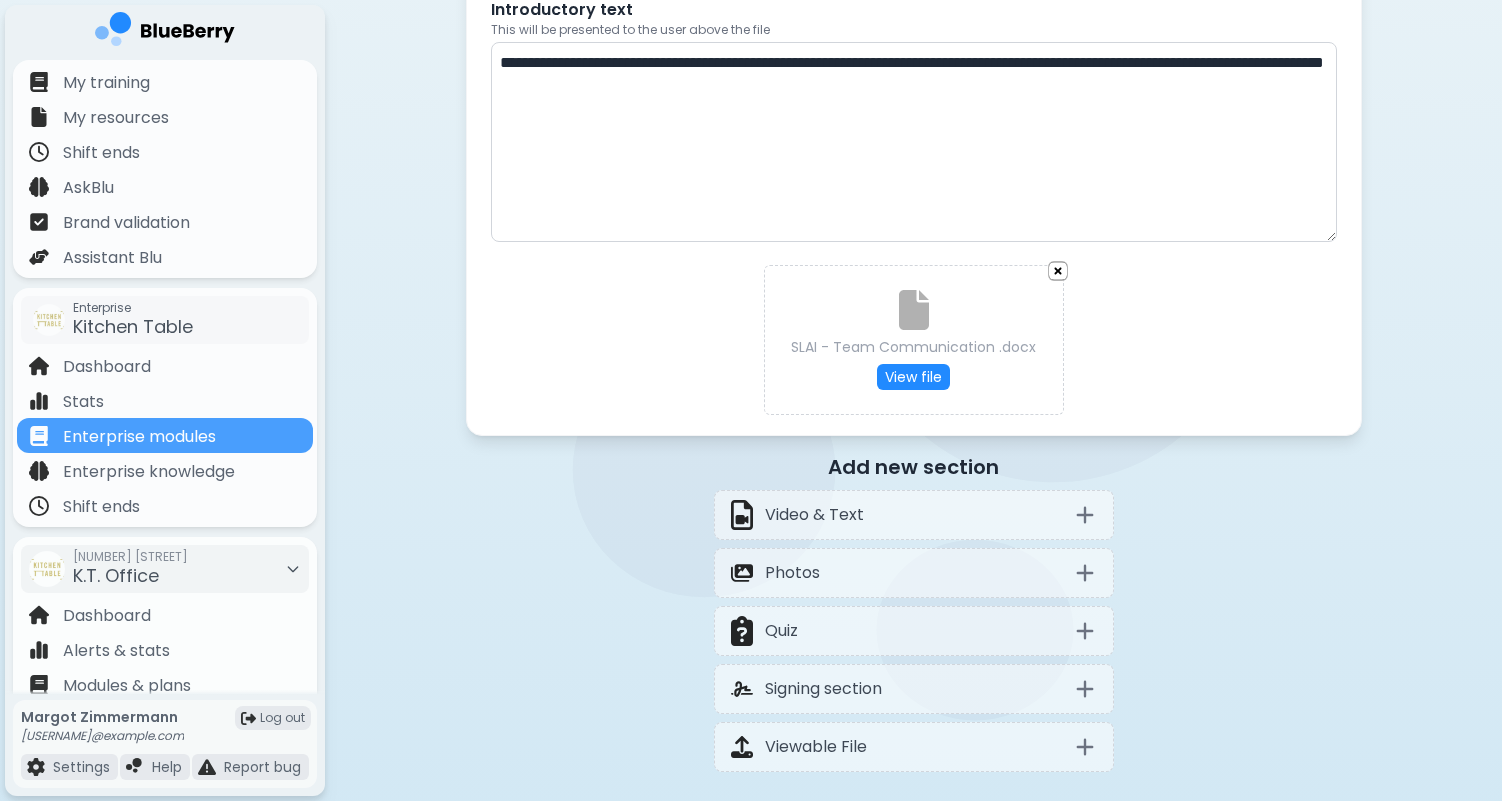 scroll, scrollTop: 1261, scrollLeft: 0, axis: vertical 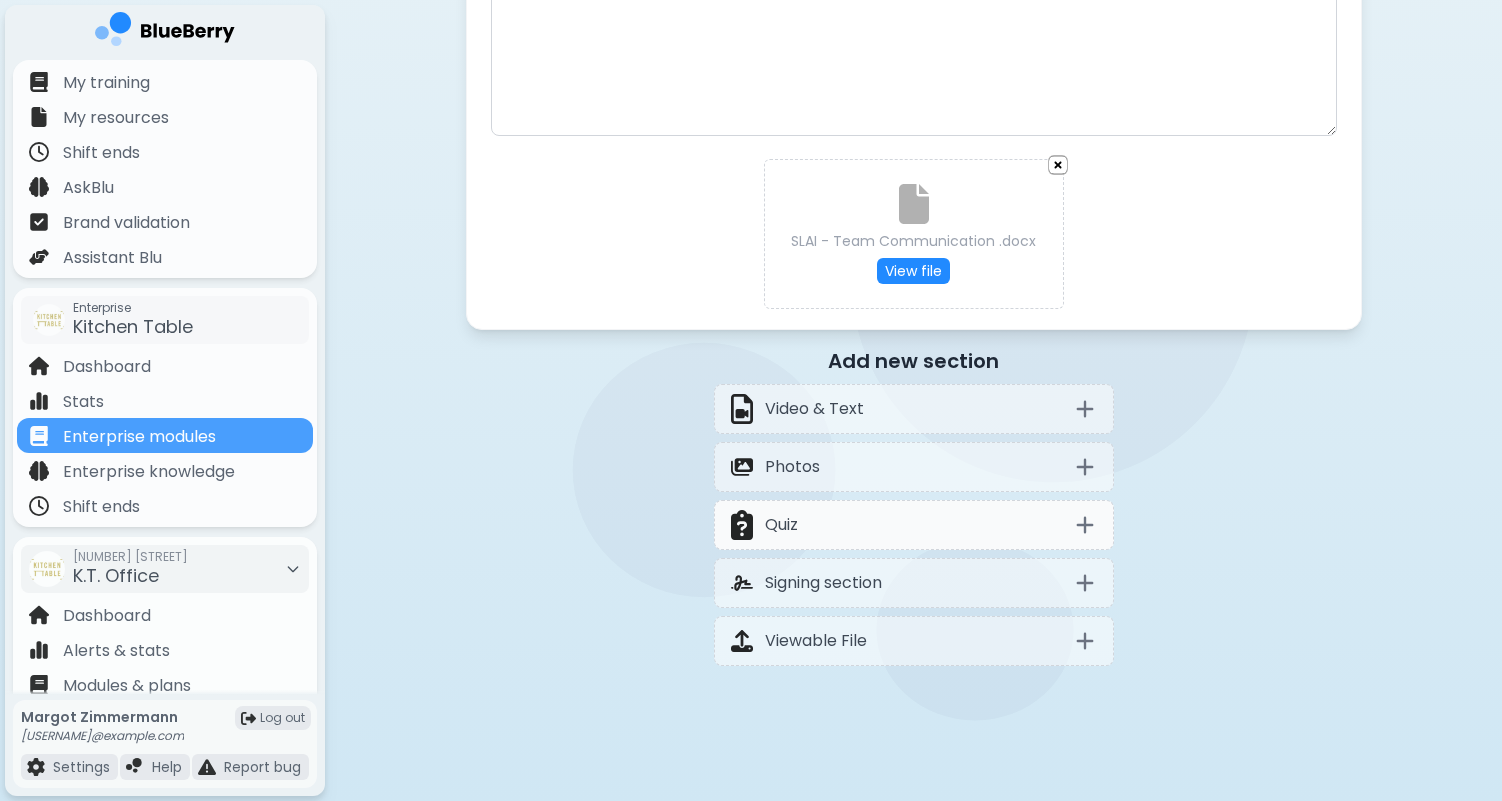 type on "**********" 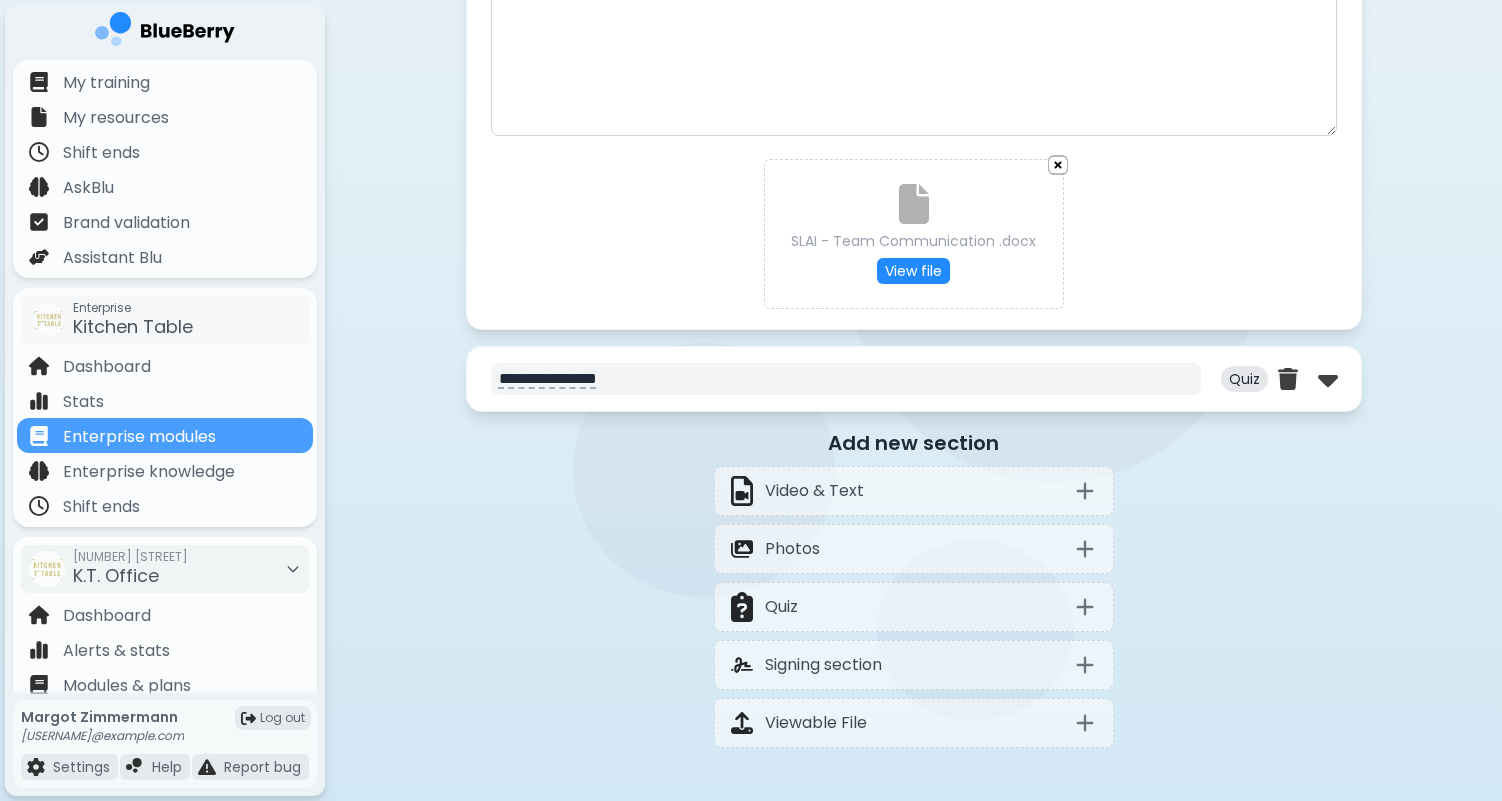 click on "**********" at bounding box center (846, 379) 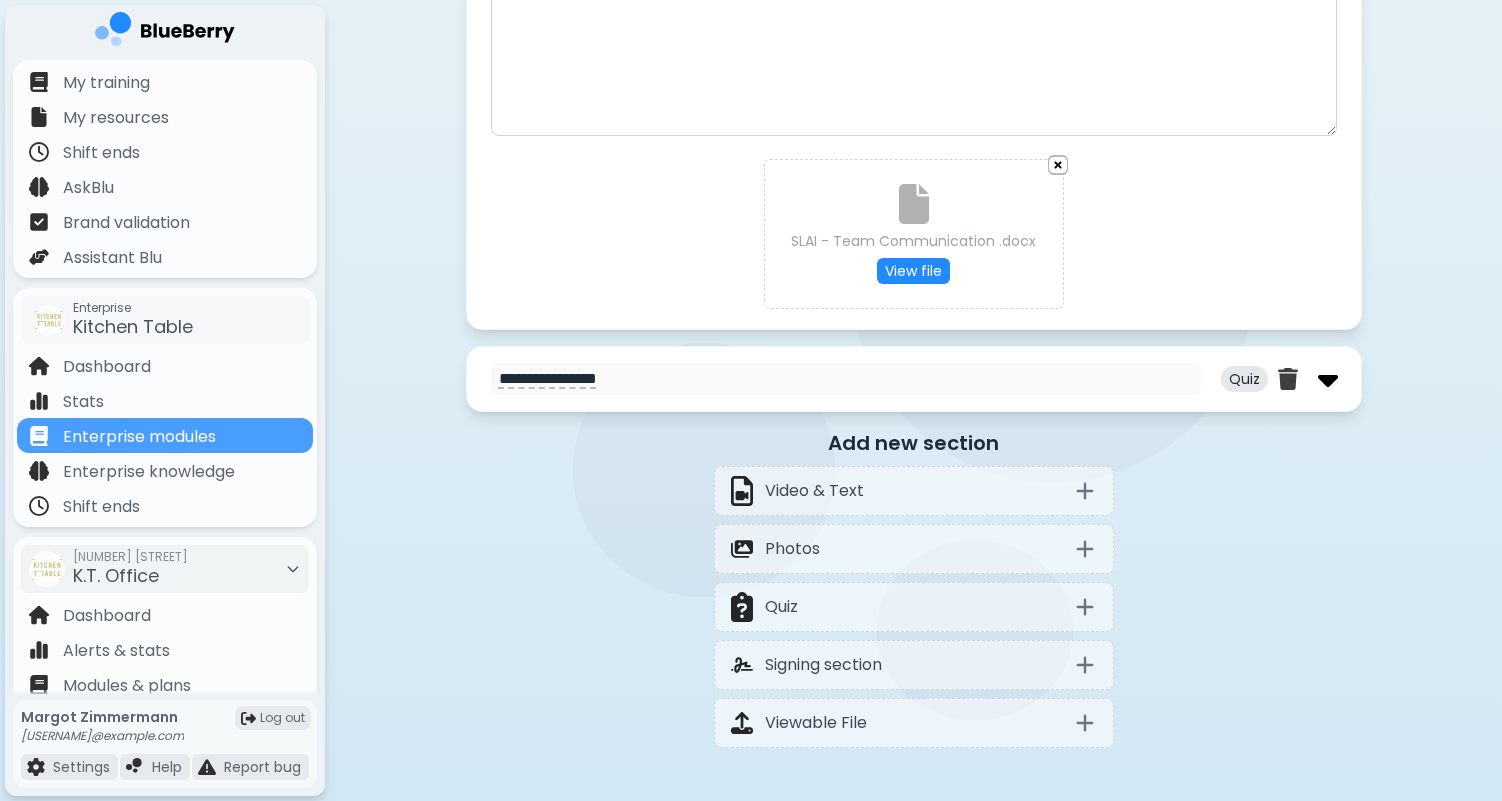click at bounding box center (1328, 379) 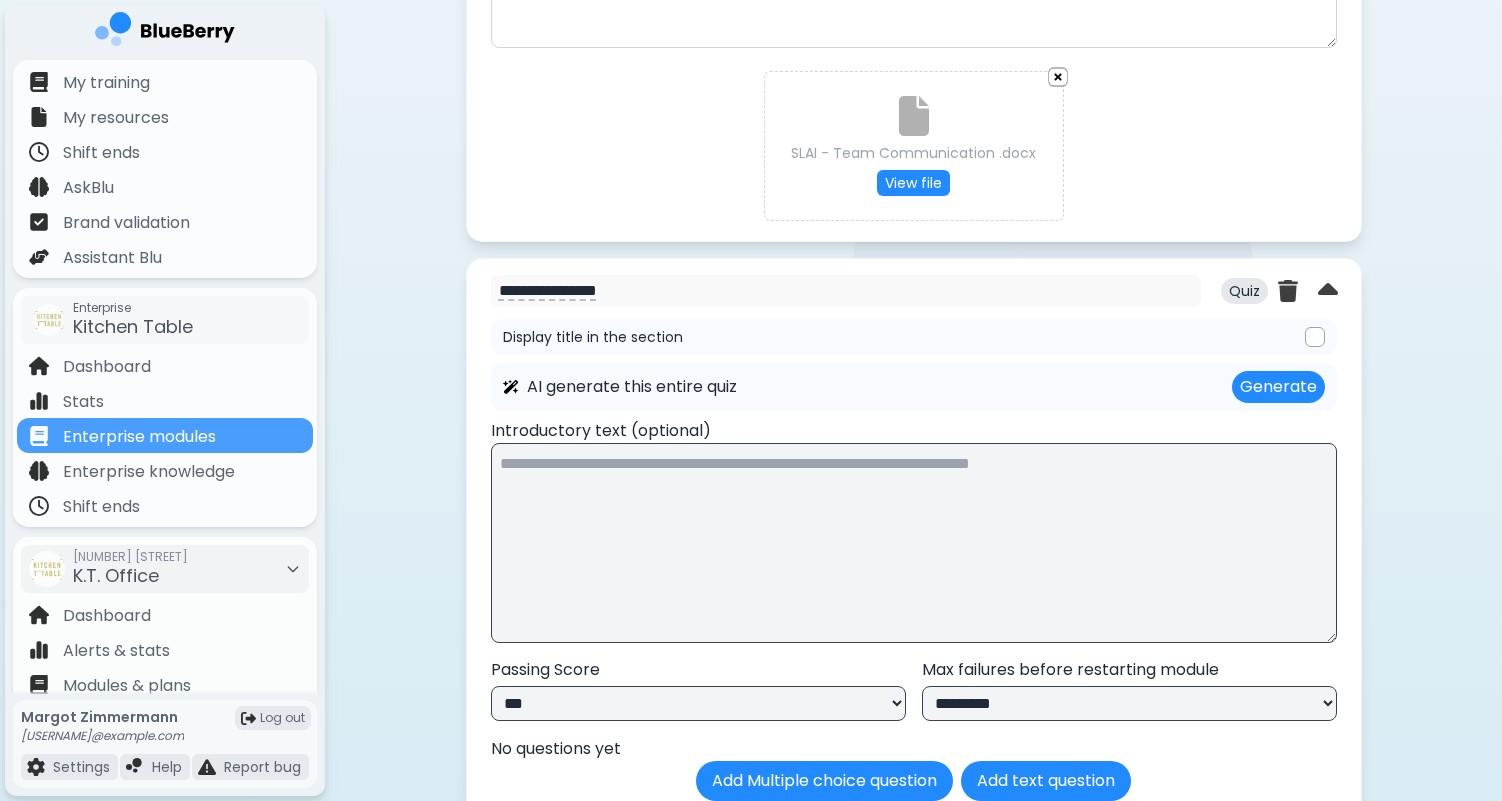 scroll, scrollTop: 1355, scrollLeft: 0, axis: vertical 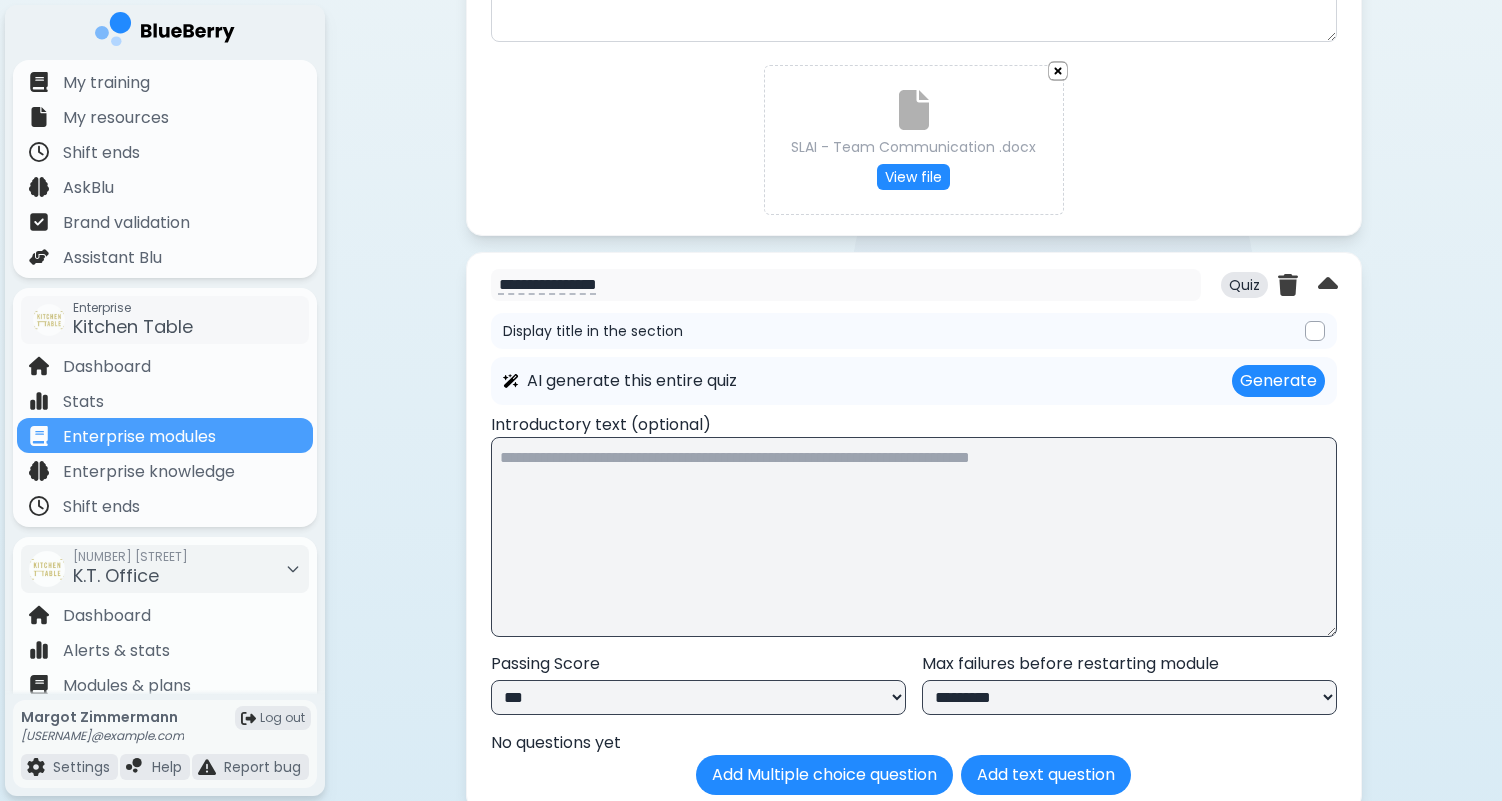 click on "Display title in the section" at bounding box center (914, 331) 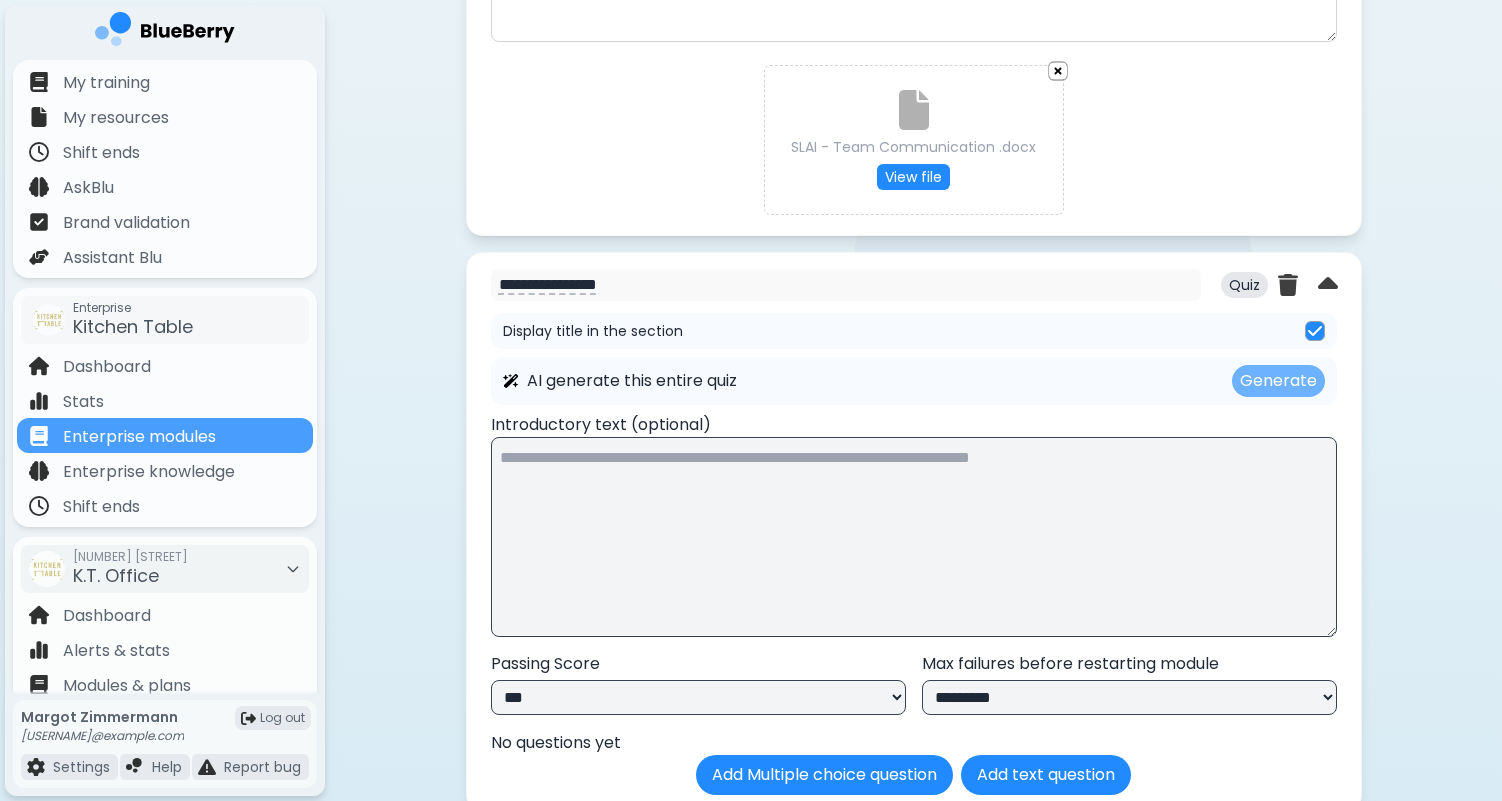 click on "Generate" at bounding box center [1278, 381] 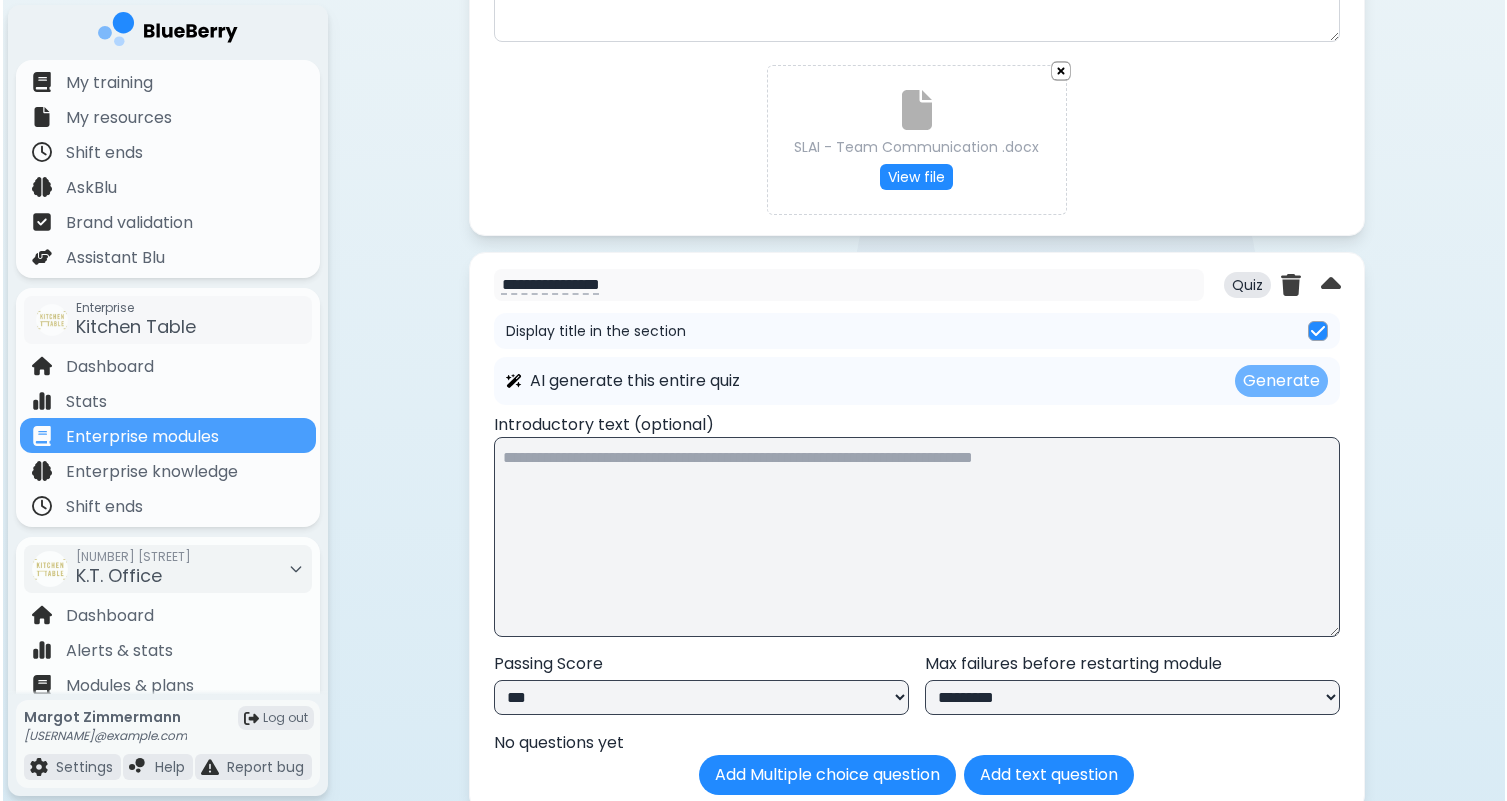 scroll, scrollTop: 0, scrollLeft: 0, axis: both 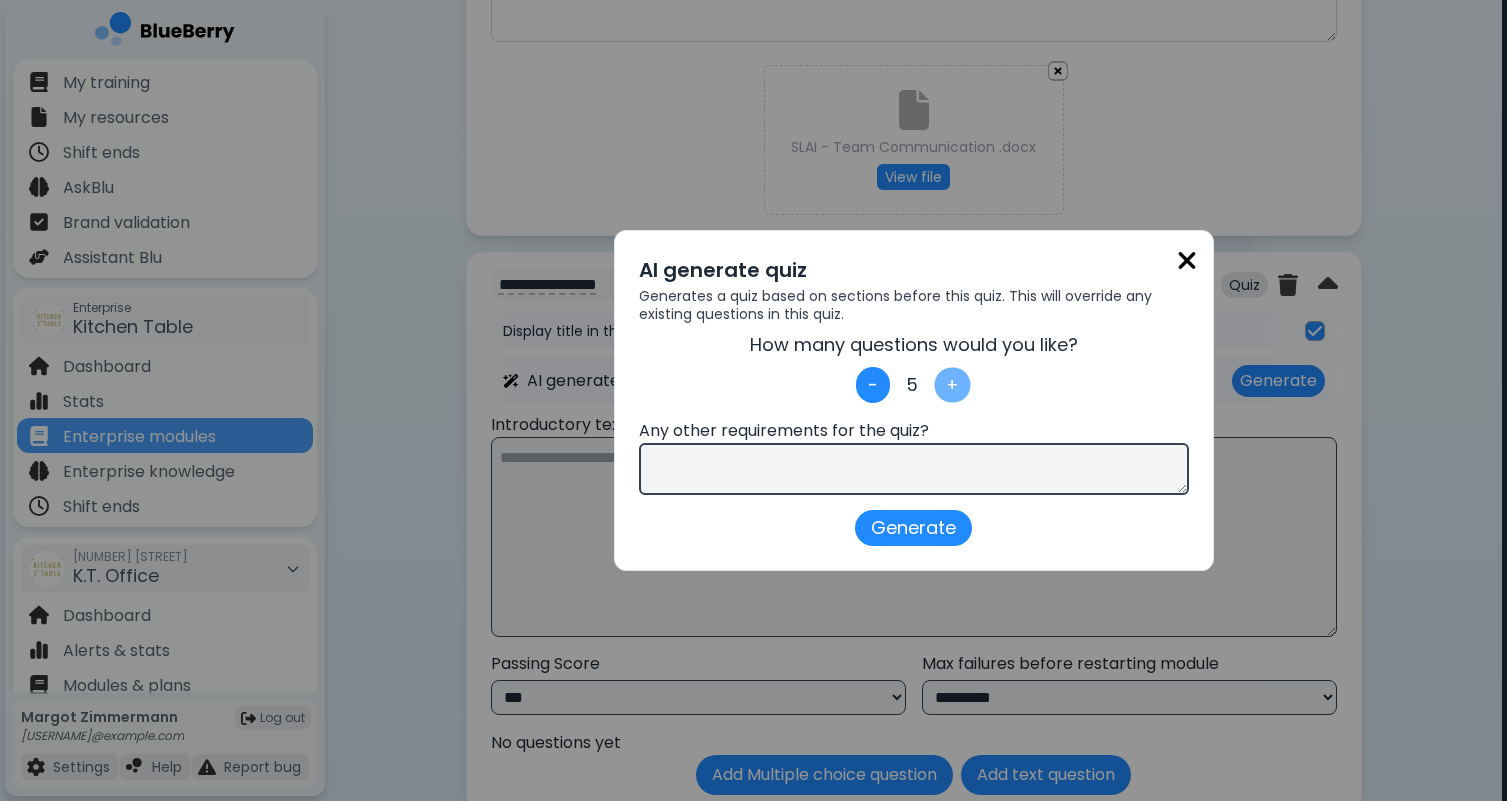 click on "+" at bounding box center (952, 384) 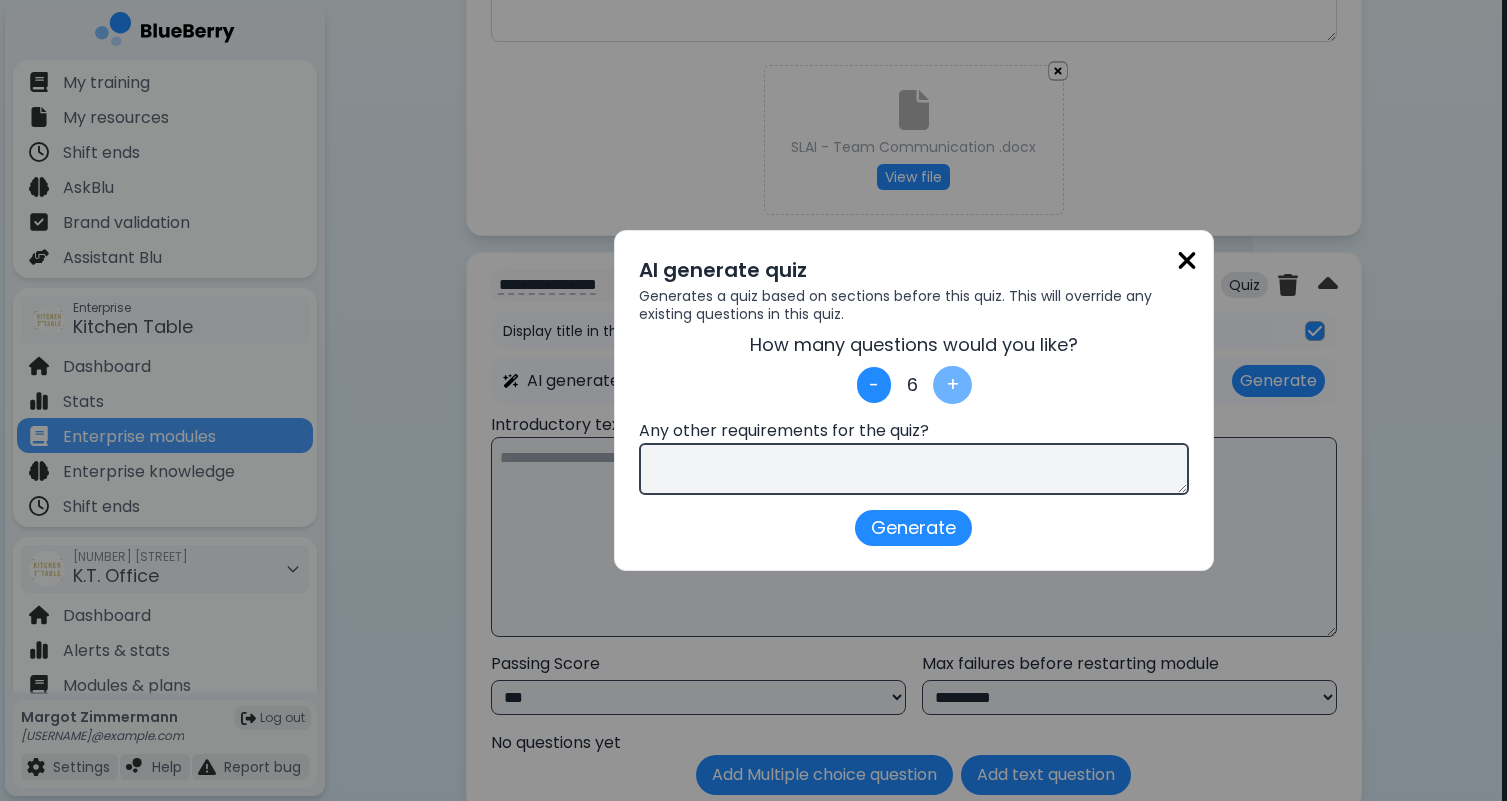click on "+" at bounding box center [952, 385] 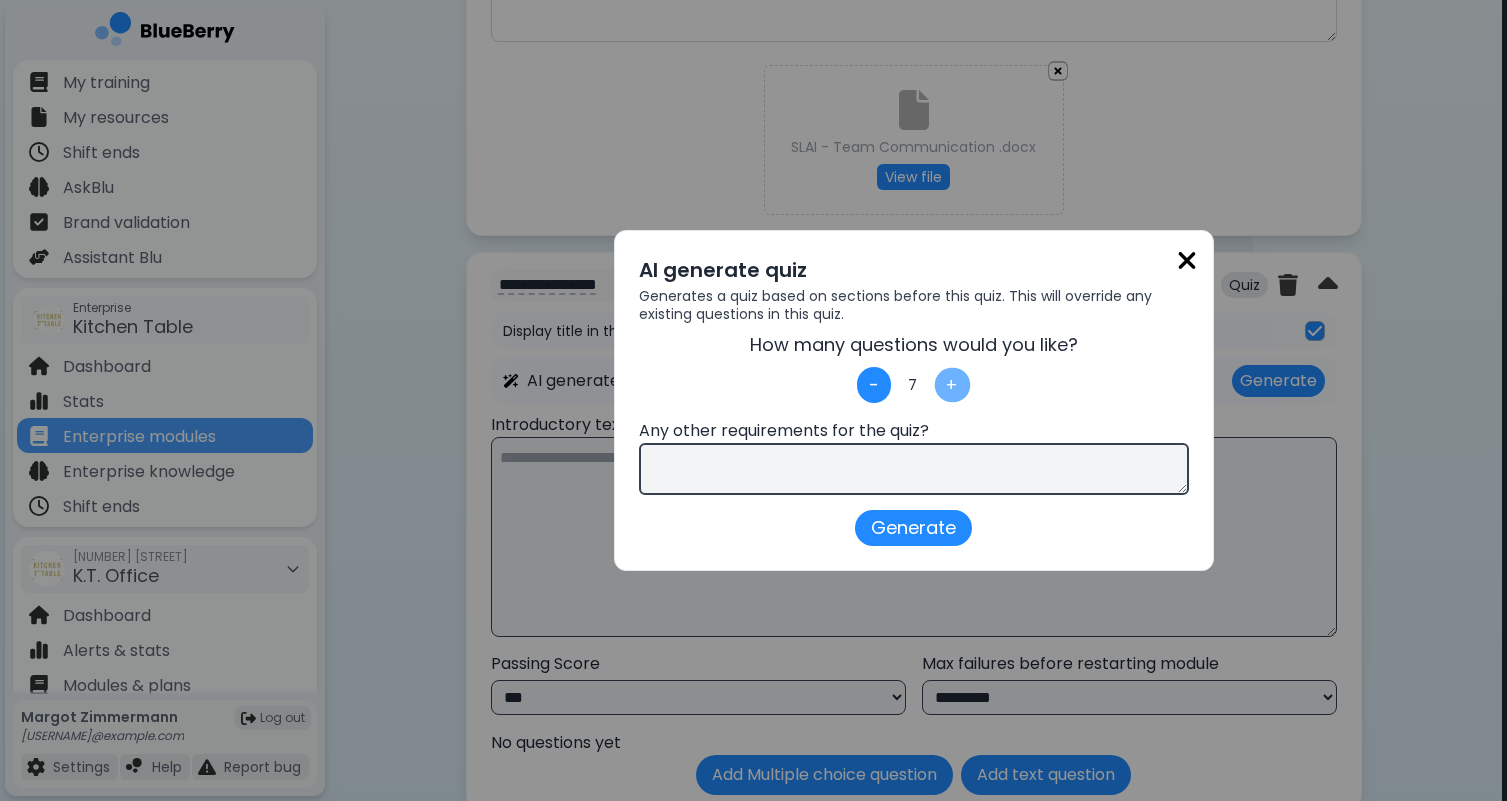 click on "+" at bounding box center [952, 385] 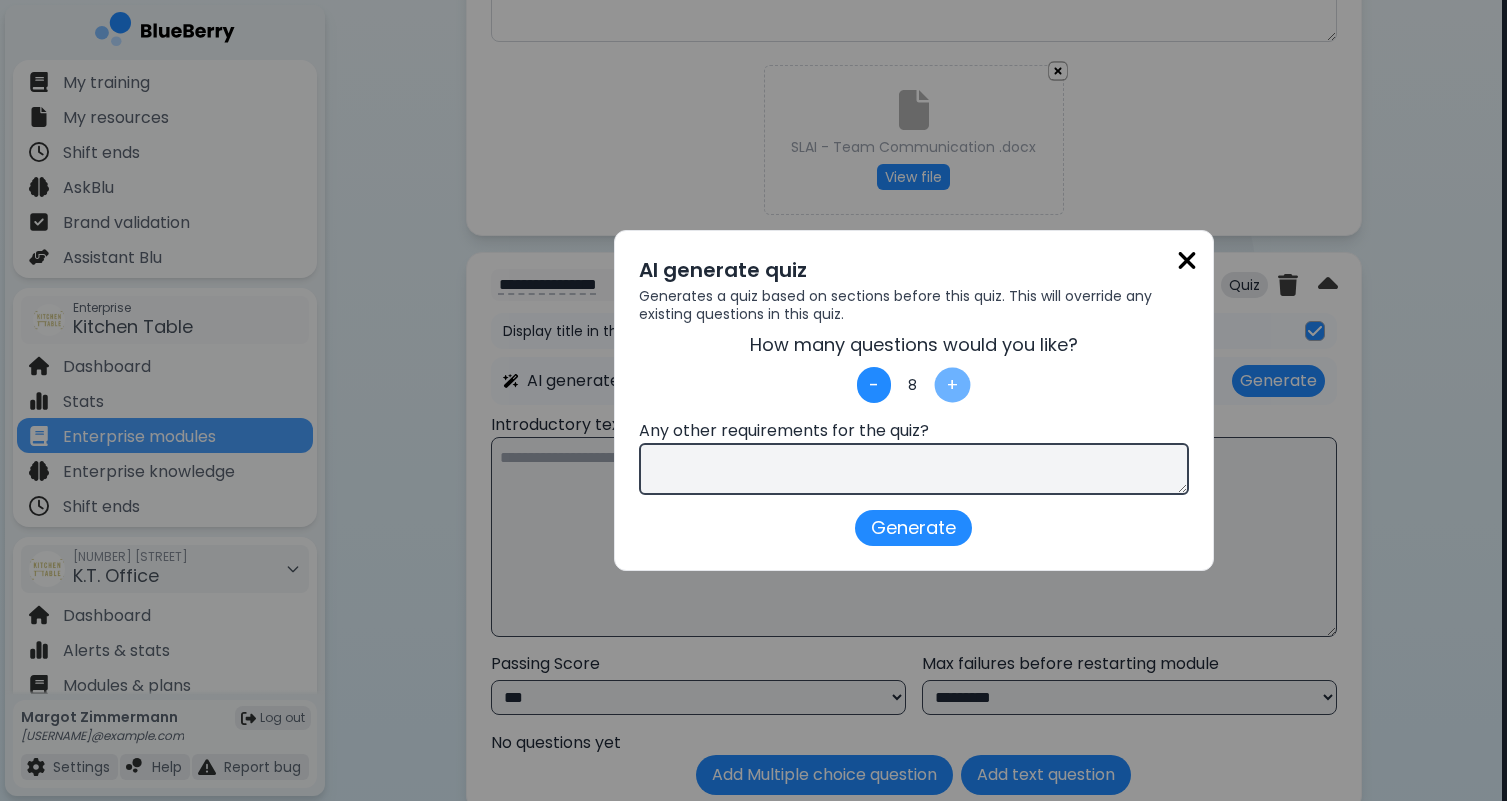 click on "+" at bounding box center [952, 385] 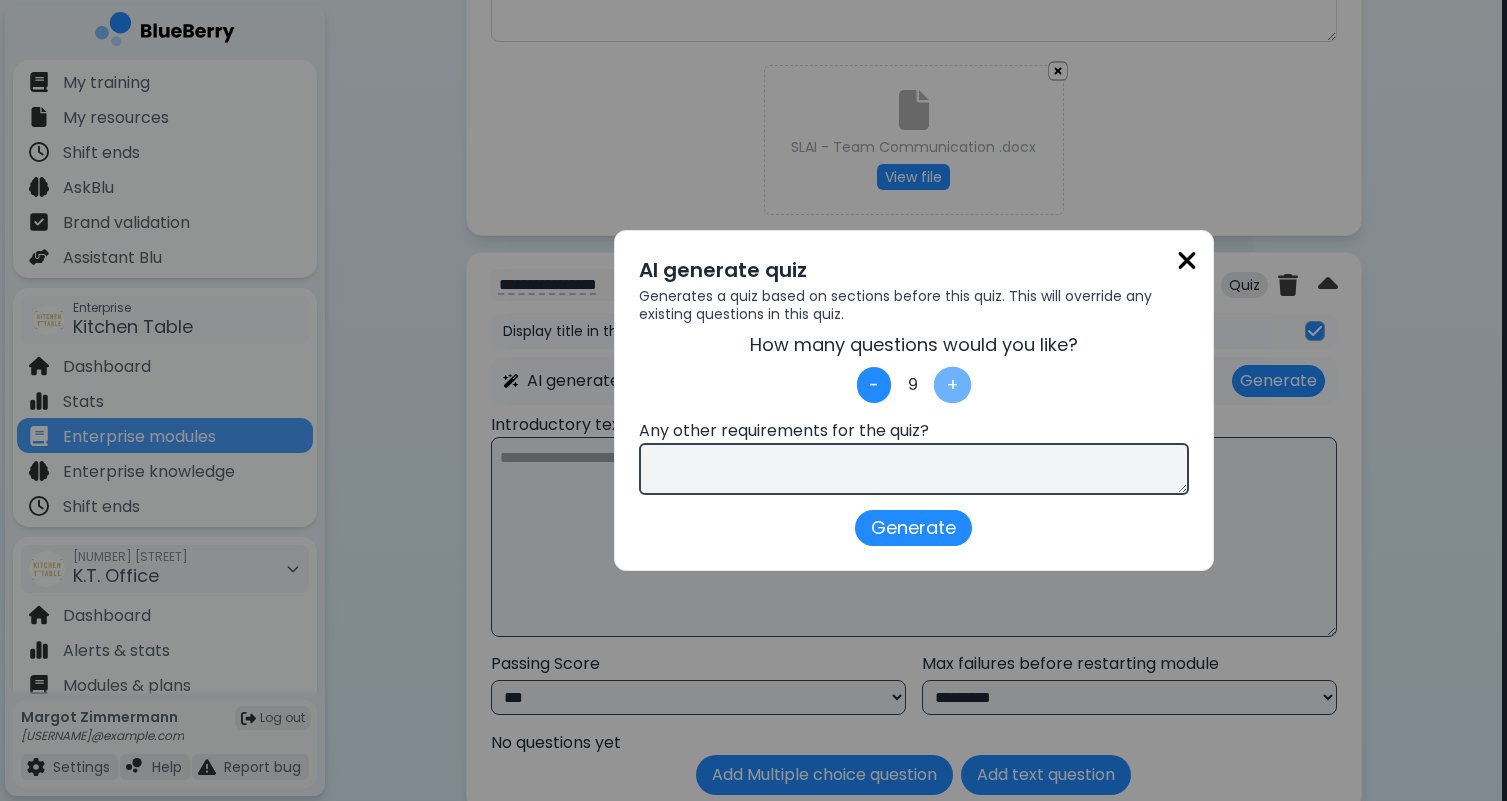 click on "+" at bounding box center (952, 385) 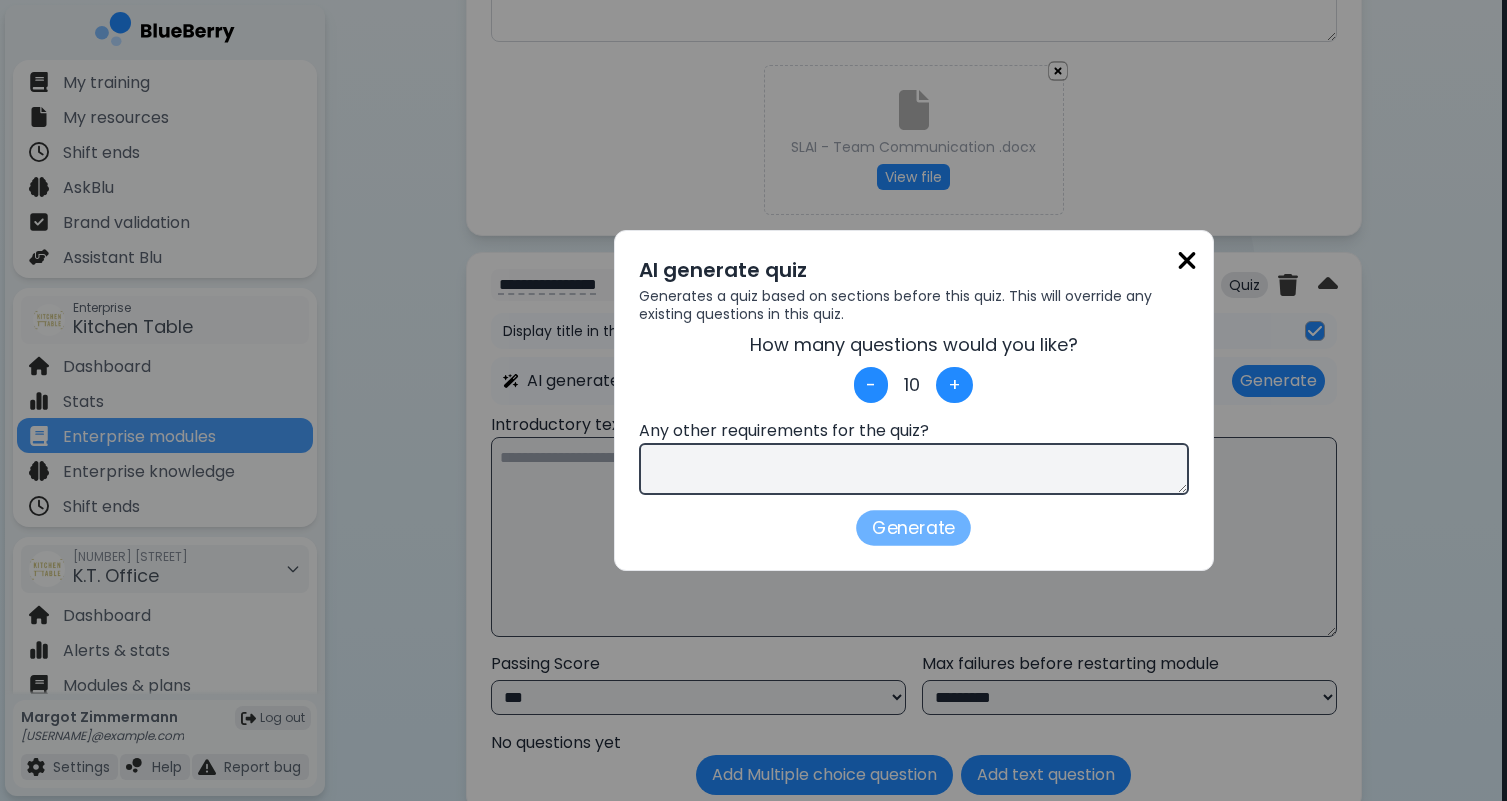 click on "Generate" at bounding box center (913, 527) 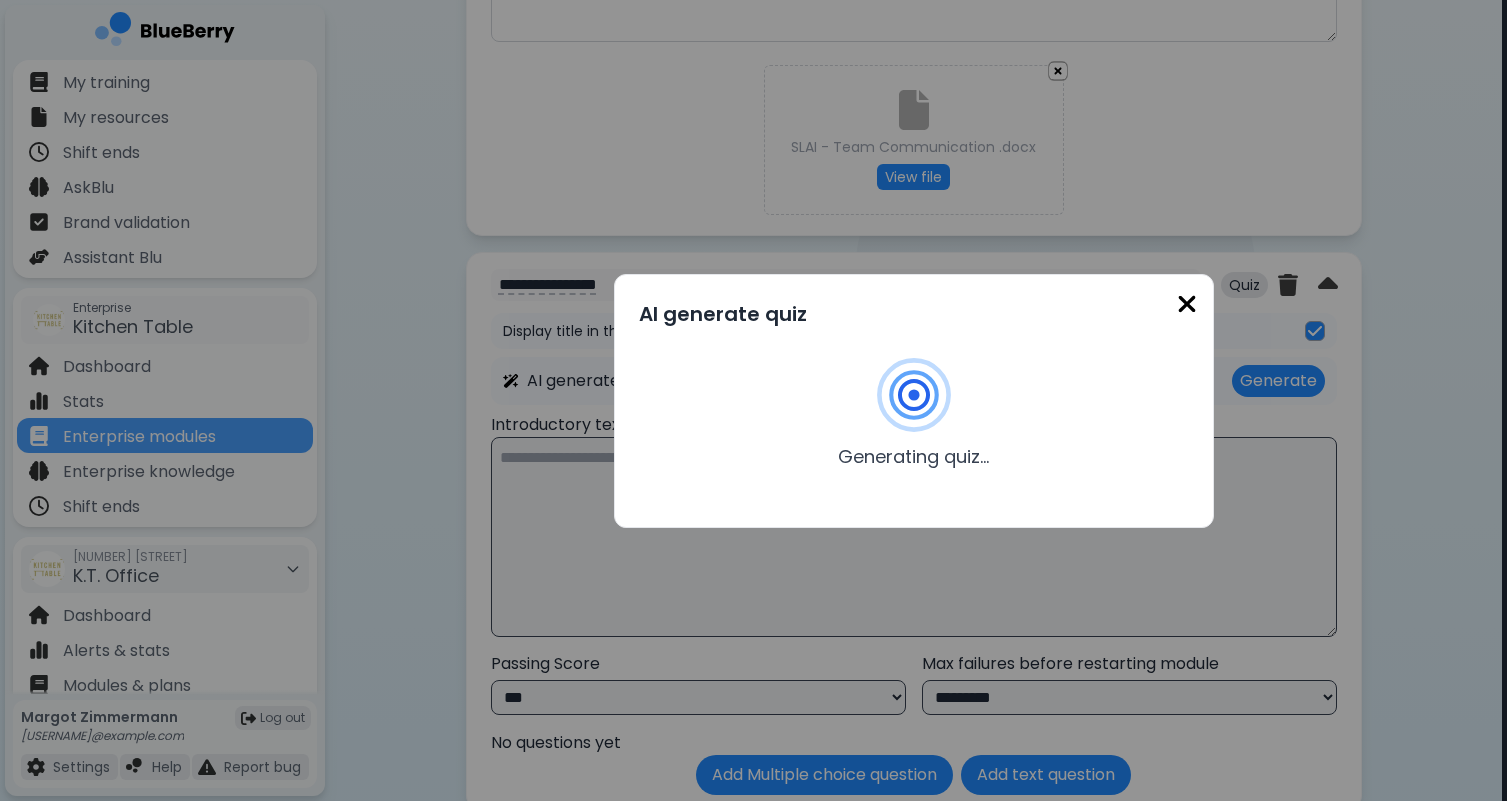 type on "**********" 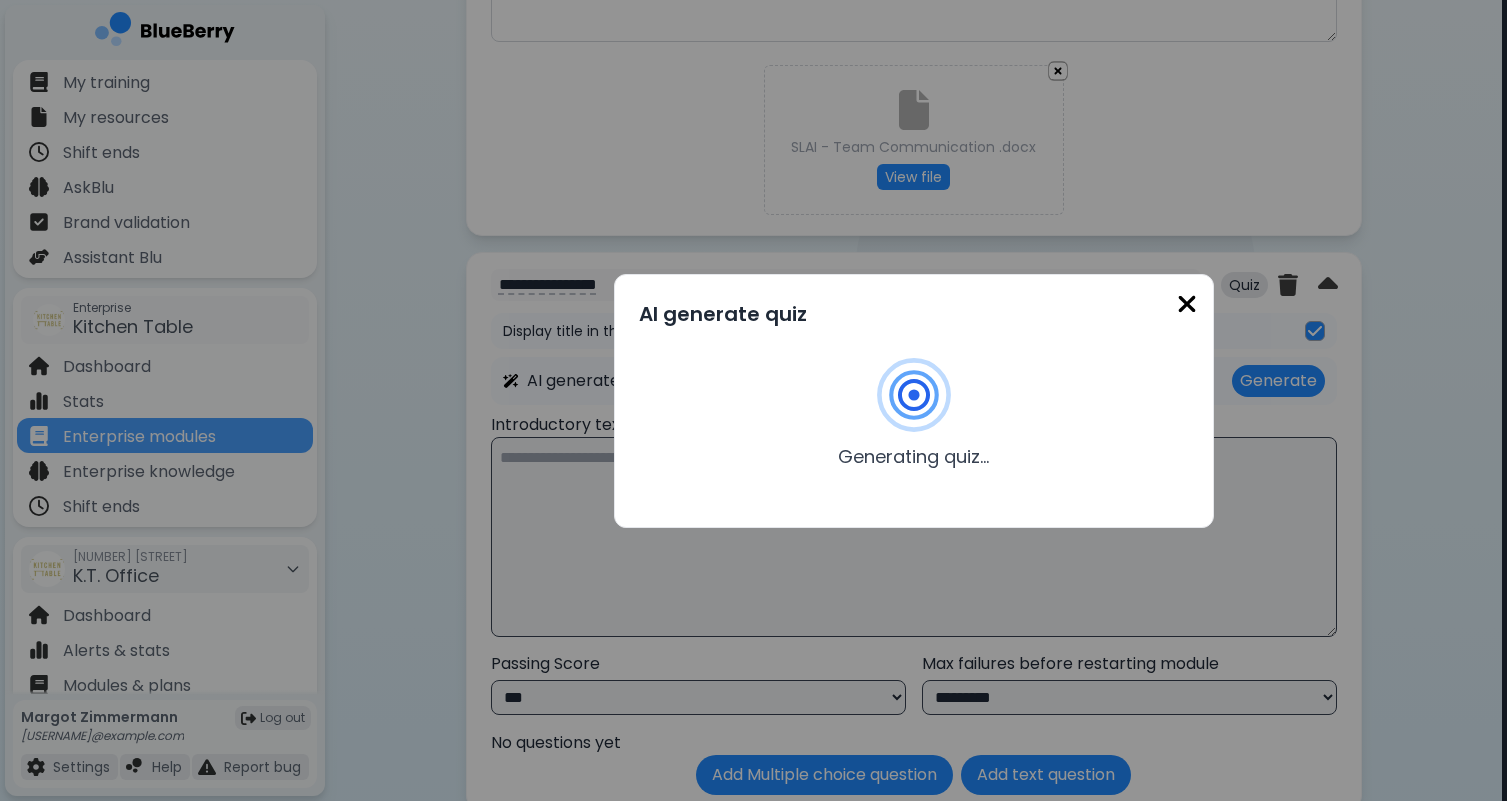 type on "**********" 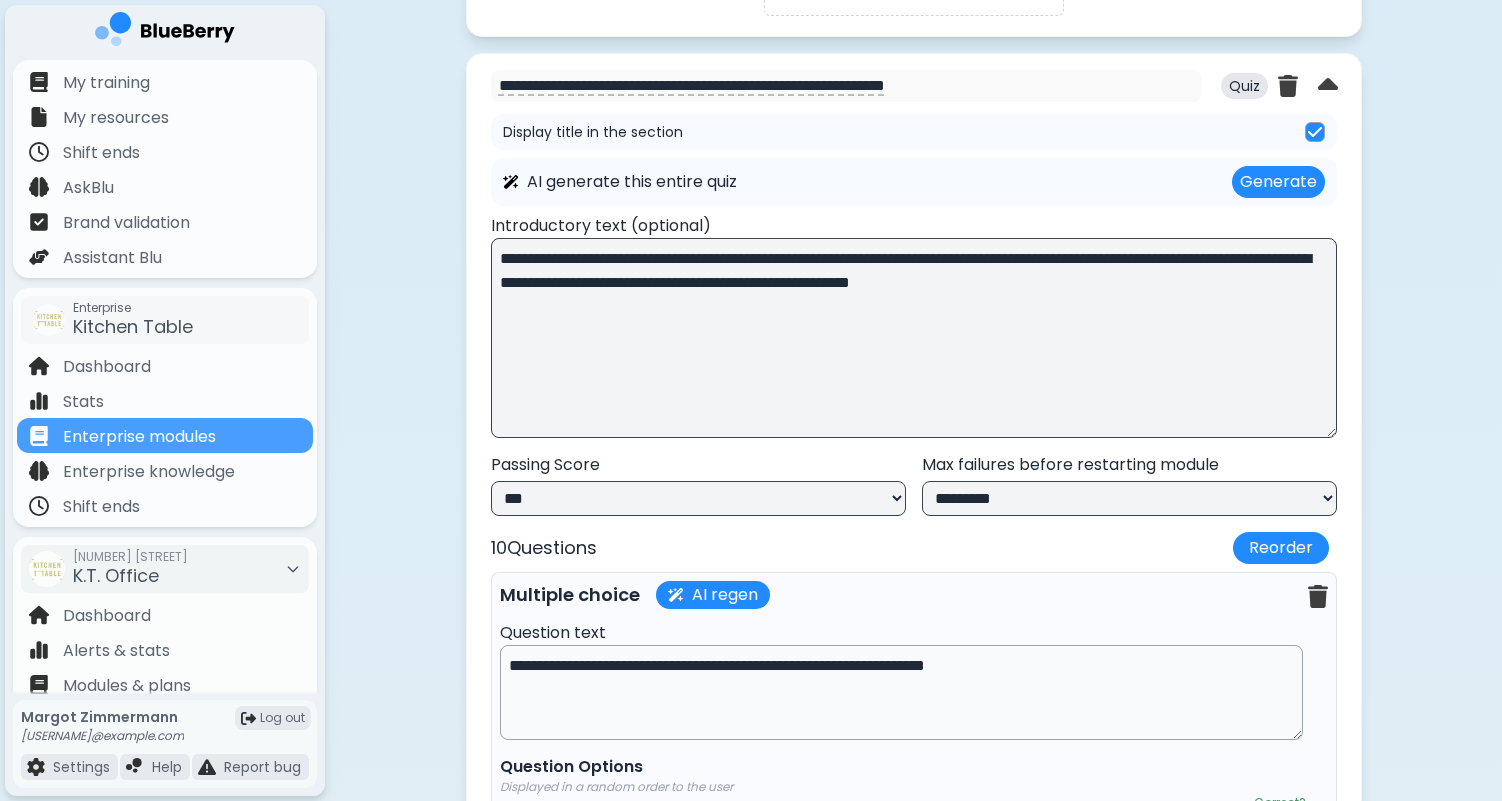 scroll, scrollTop: 1543, scrollLeft: 0, axis: vertical 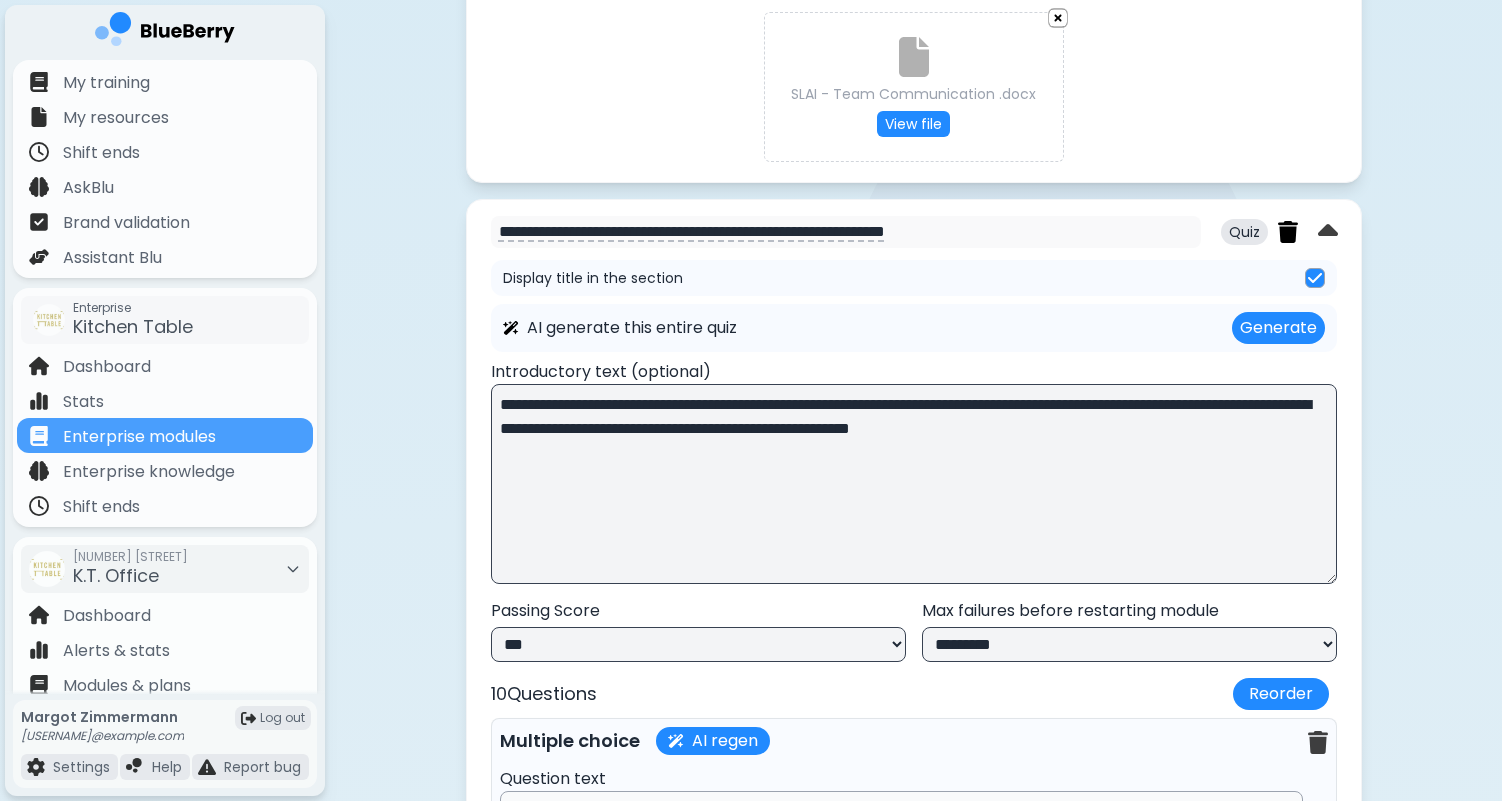 click at bounding box center (1288, 232) 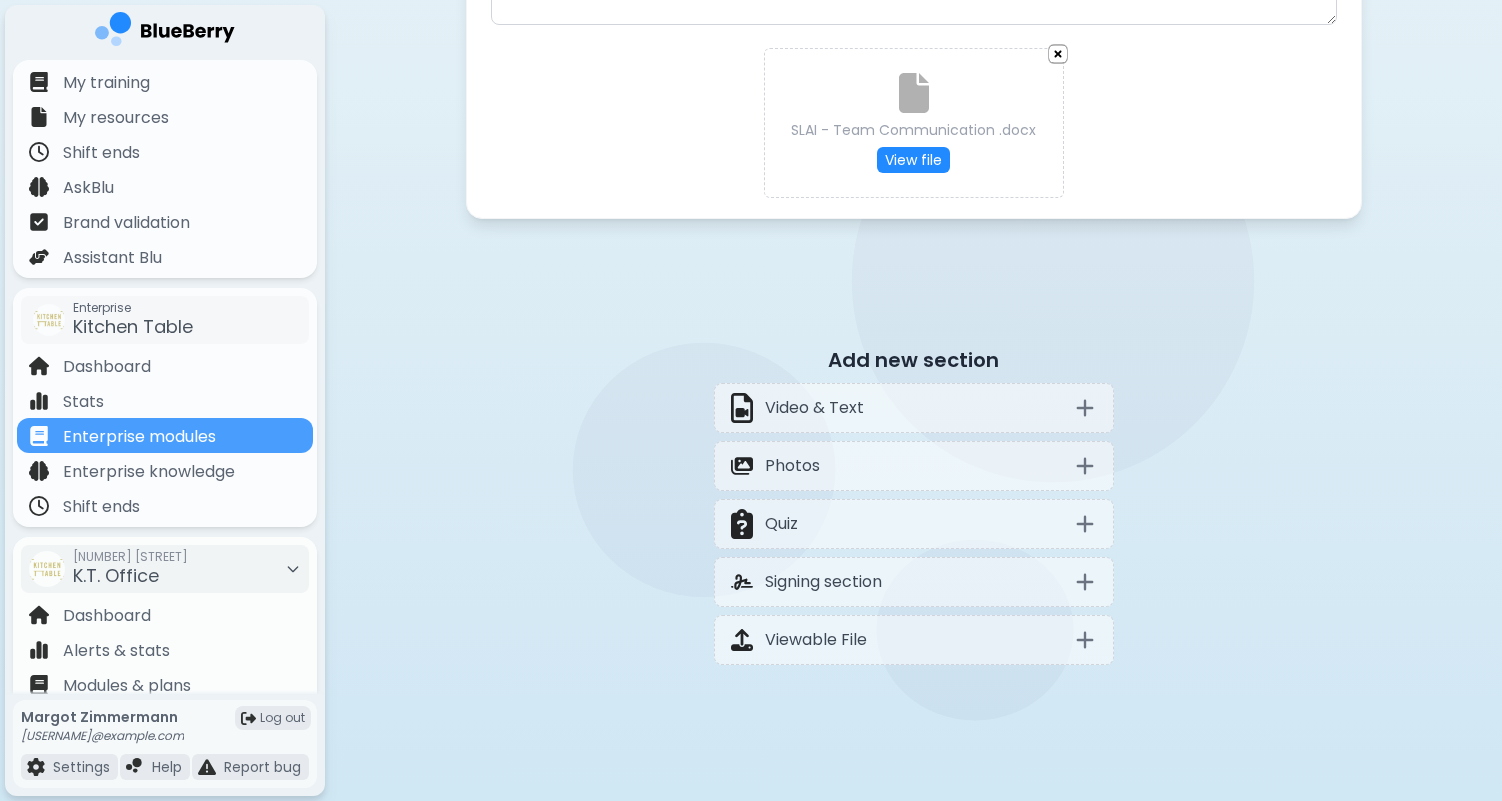 scroll, scrollTop: 1371, scrollLeft: 0, axis: vertical 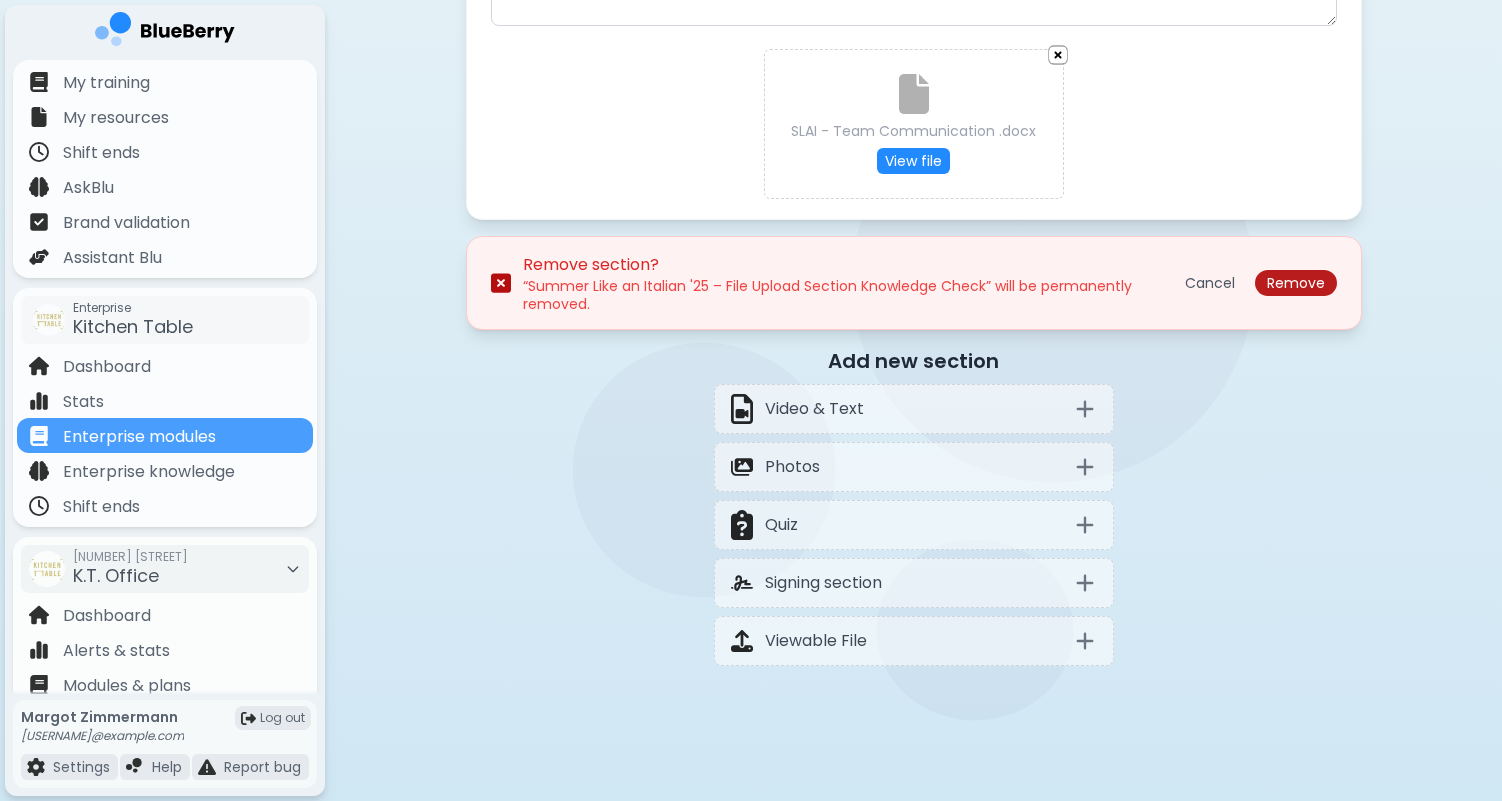 click on "Remove" at bounding box center [1296, 283] 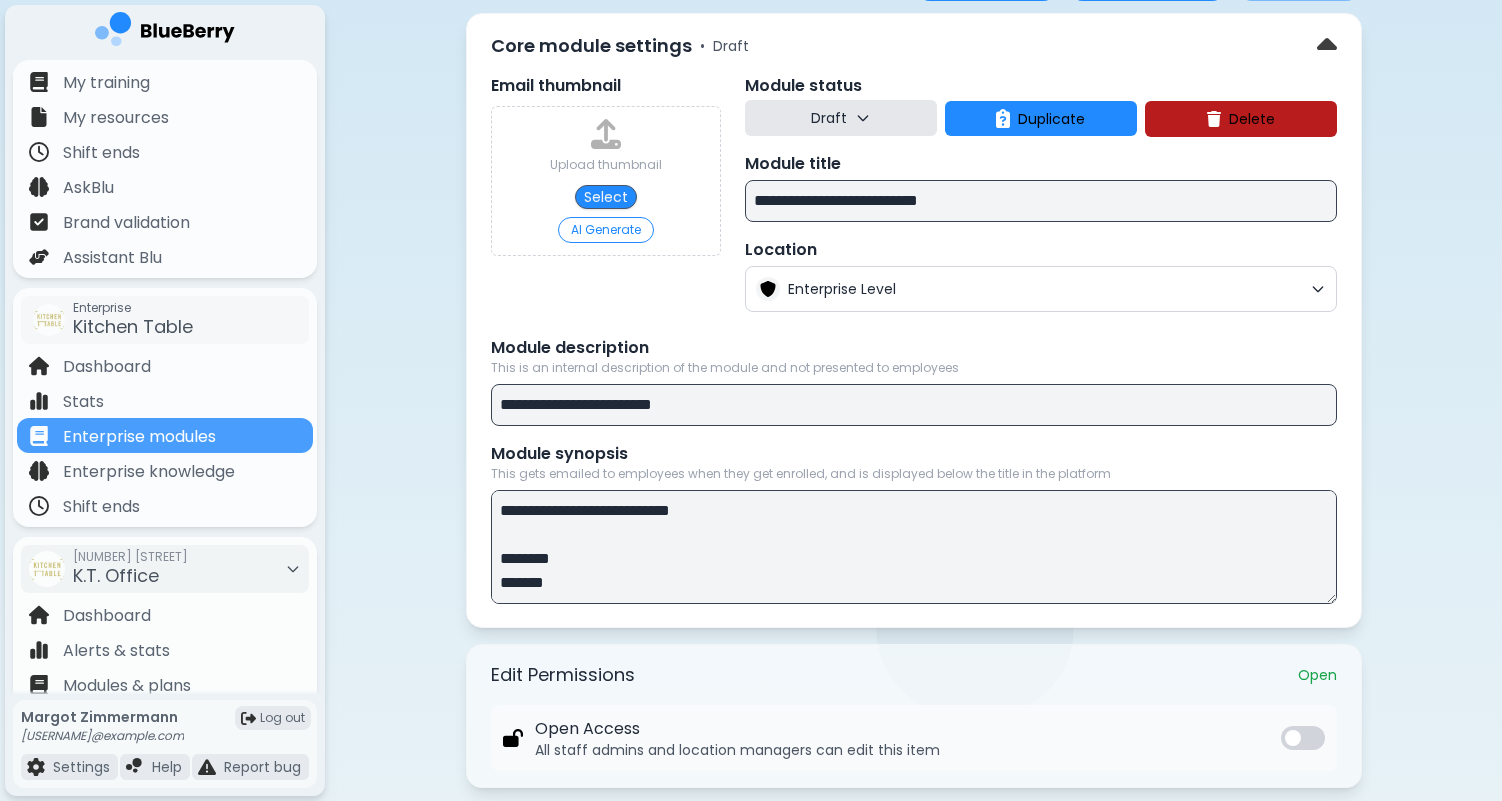 scroll, scrollTop: 0, scrollLeft: 0, axis: both 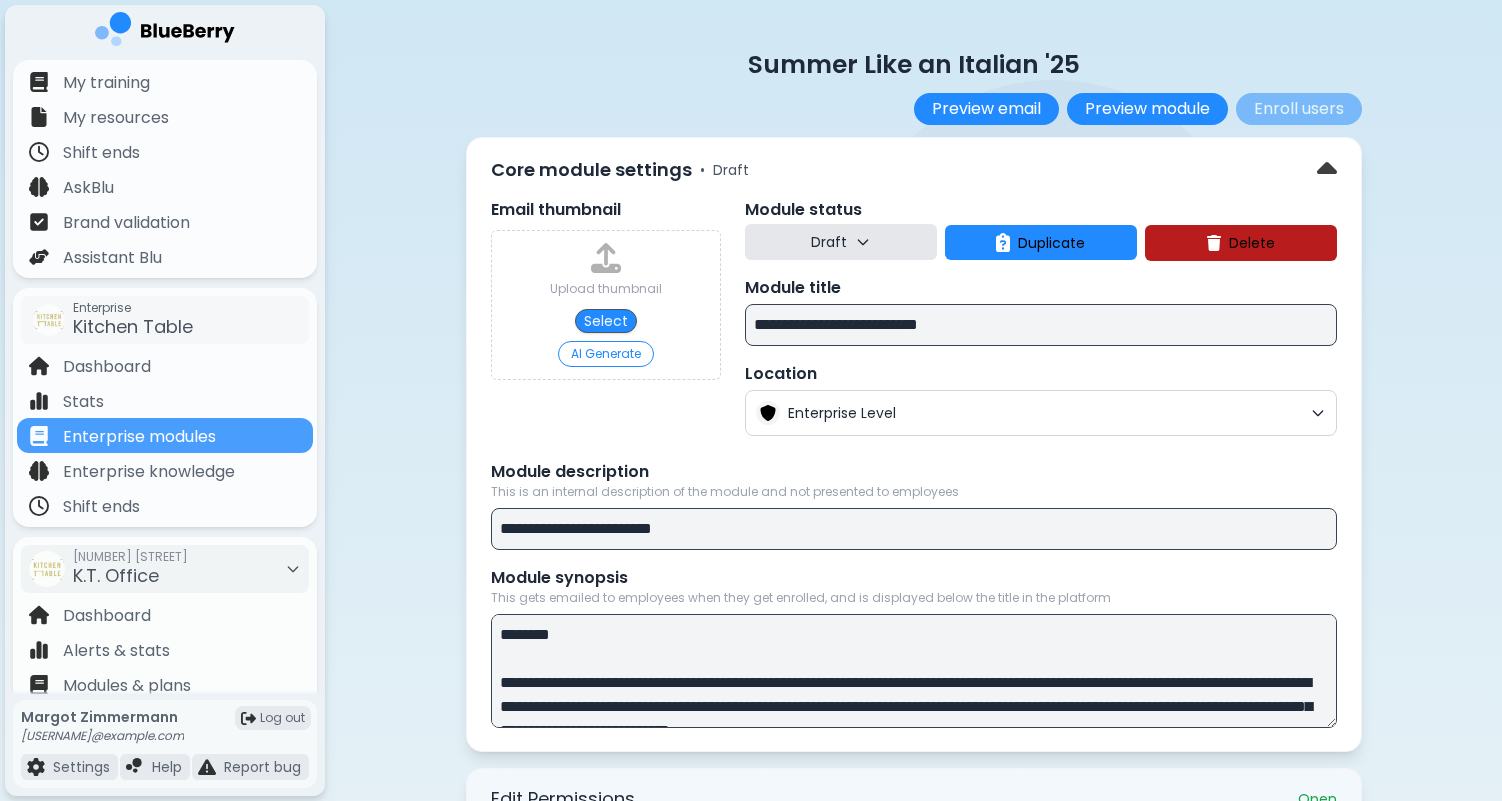 click on "Draft" at bounding box center (841, 242) 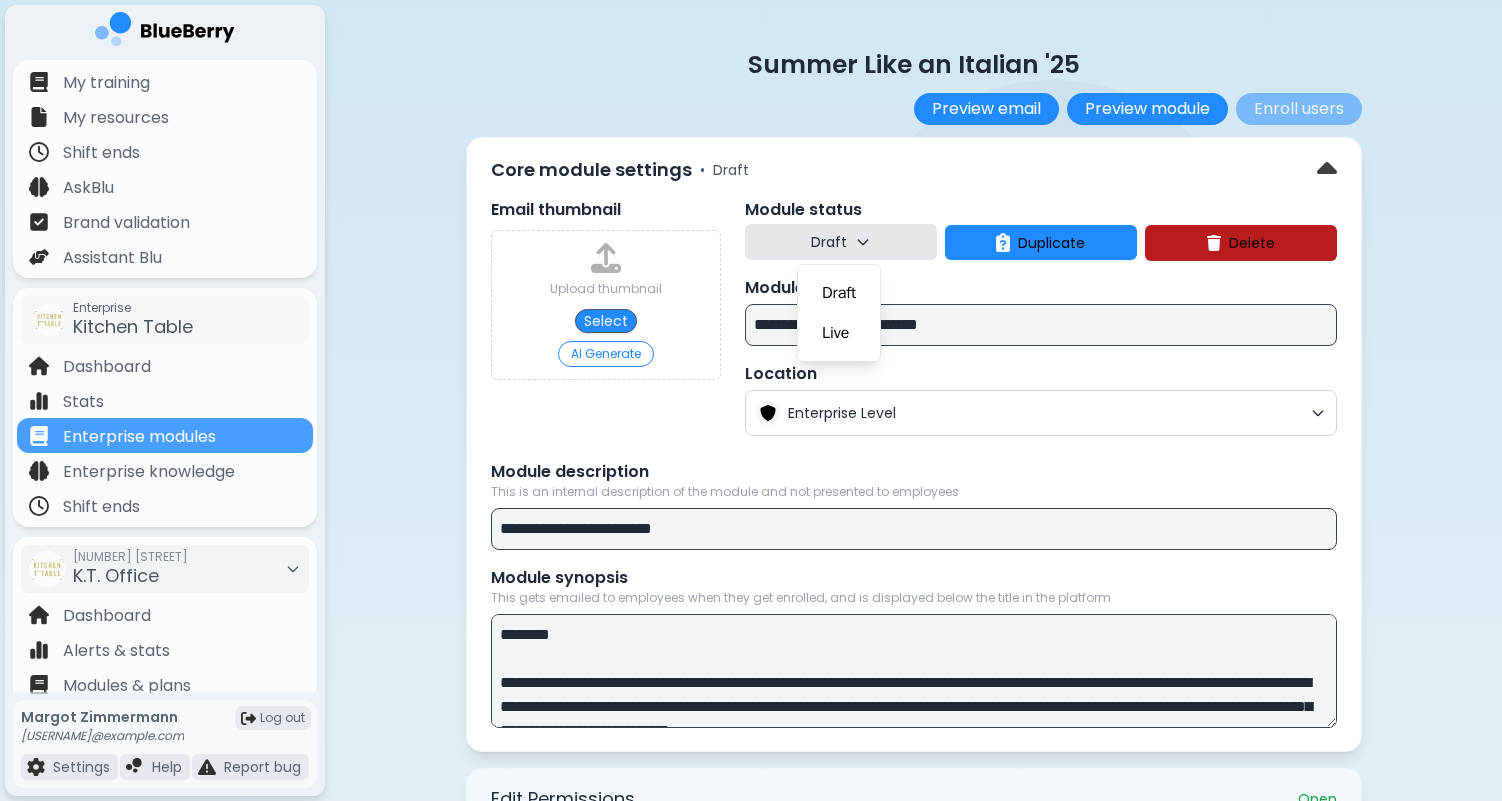 click on "Draft" at bounding box center [841, 242] 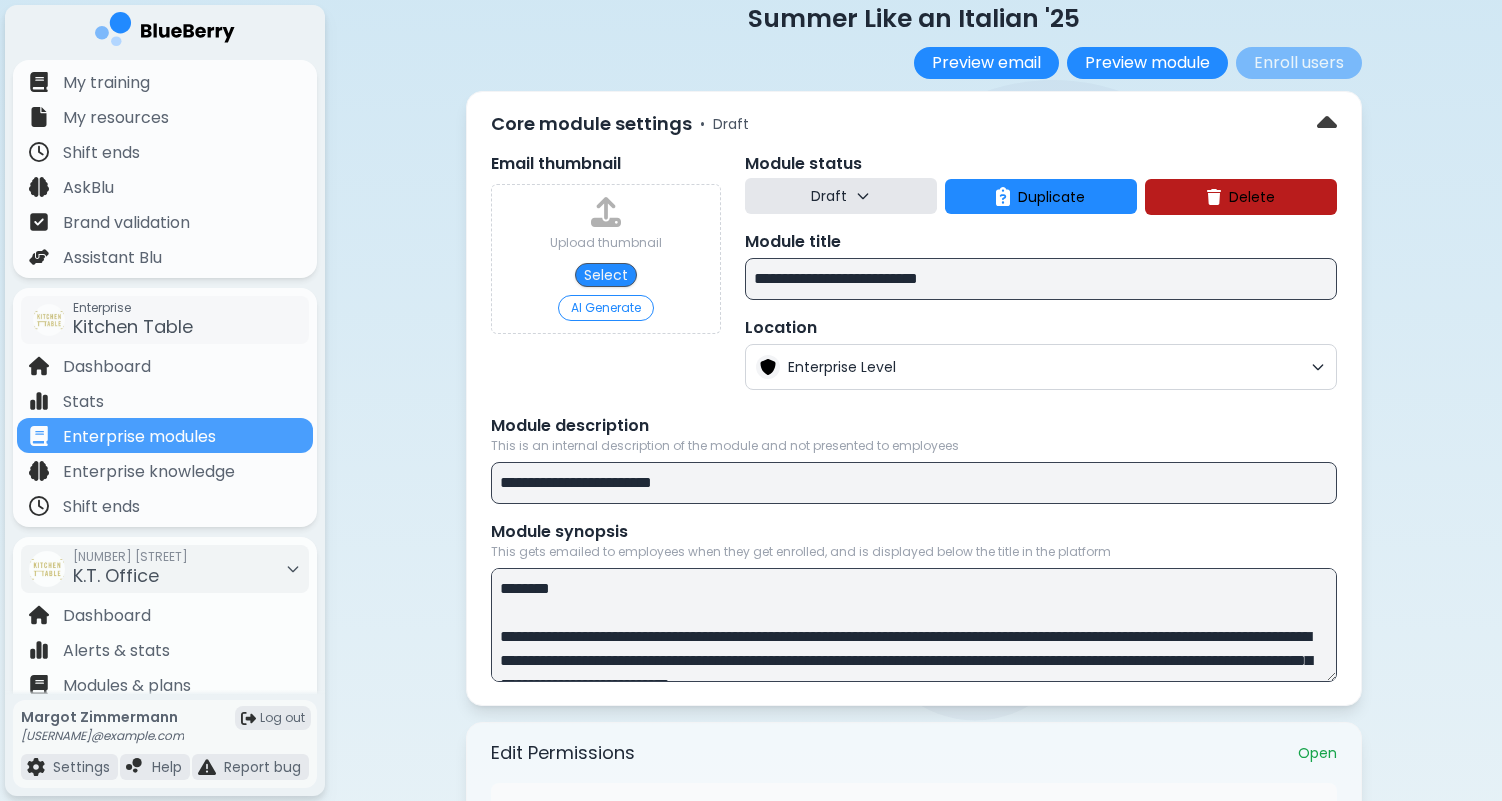 scroll, scrollTop: 55, scrollLeft: 0, axis: vertical 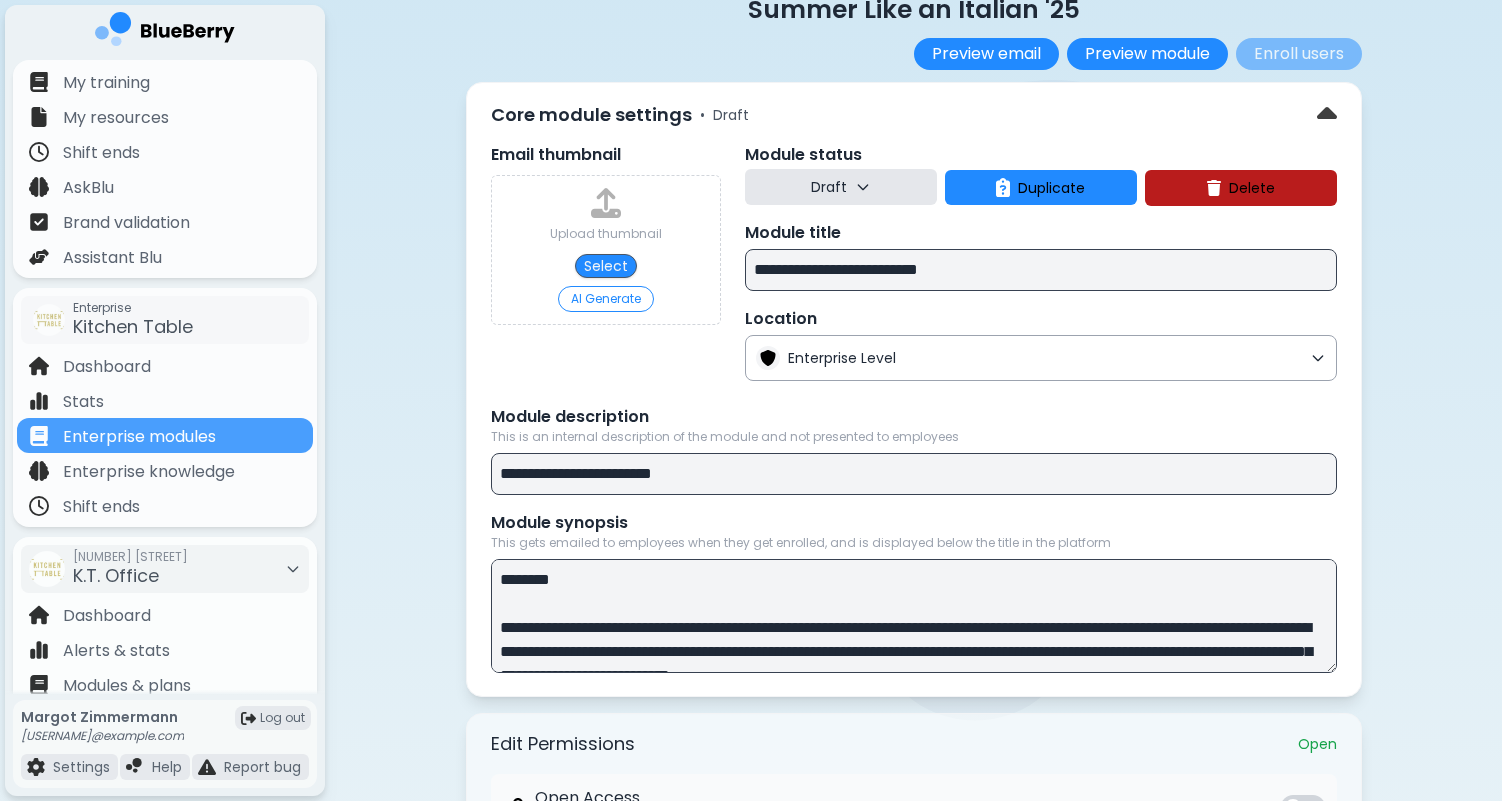 click on "Enterprise Level" at bounding box center (1045, 358) 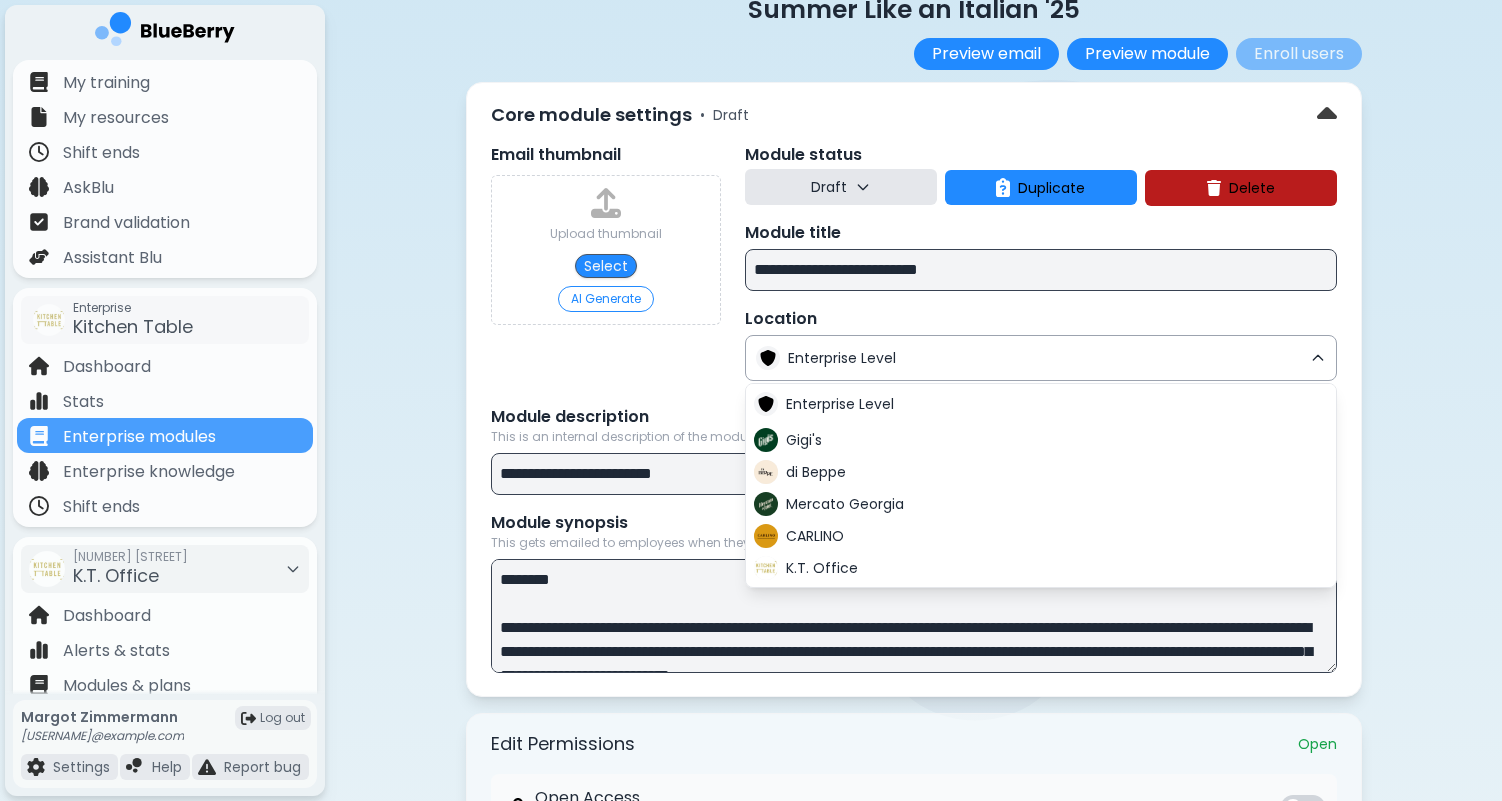 click on "Enterprise Level" at bounding box center [1045, 358] 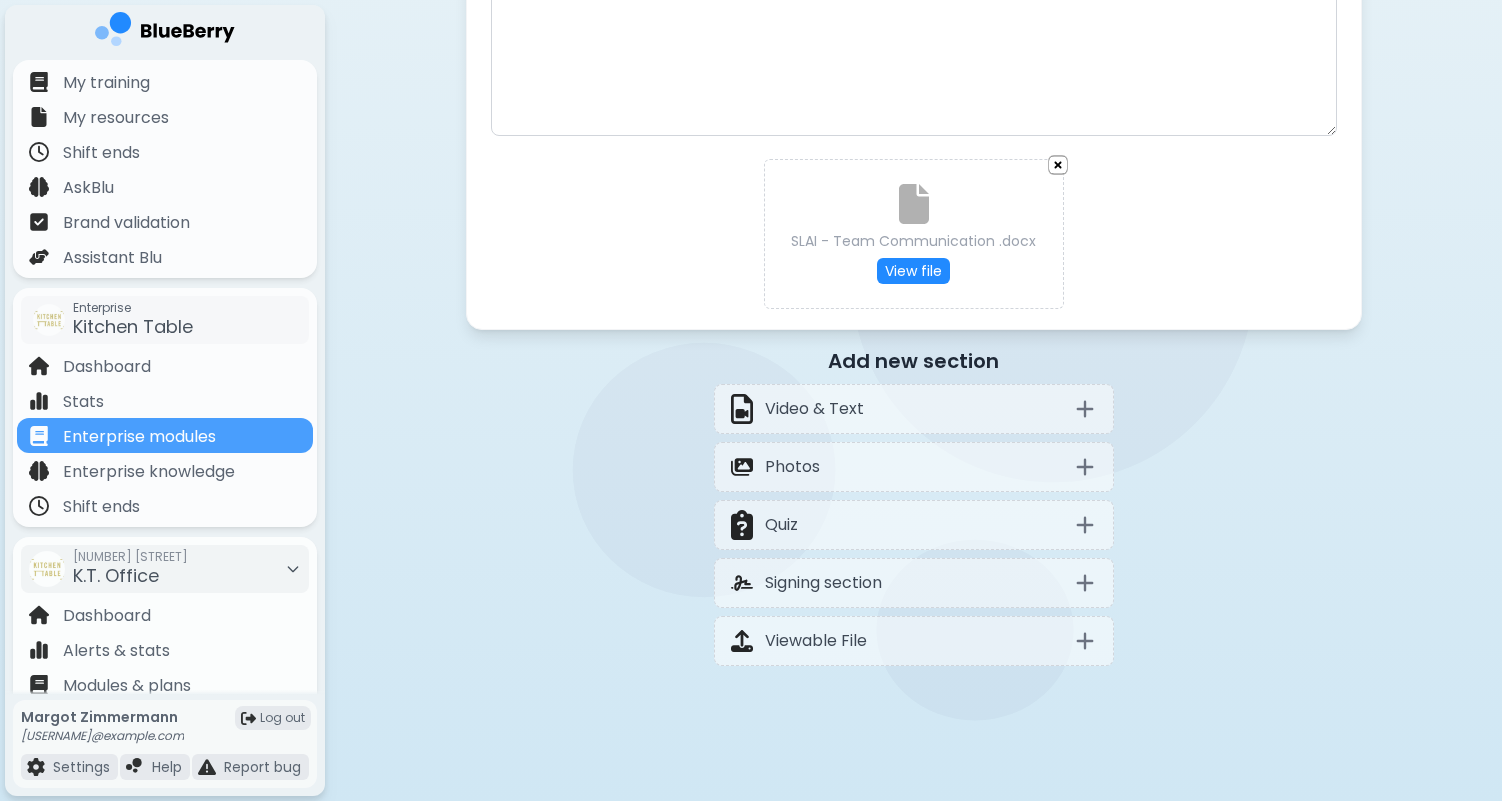 scroll, scrollTop: 1210, scrollLeft: 0, axis: vertical 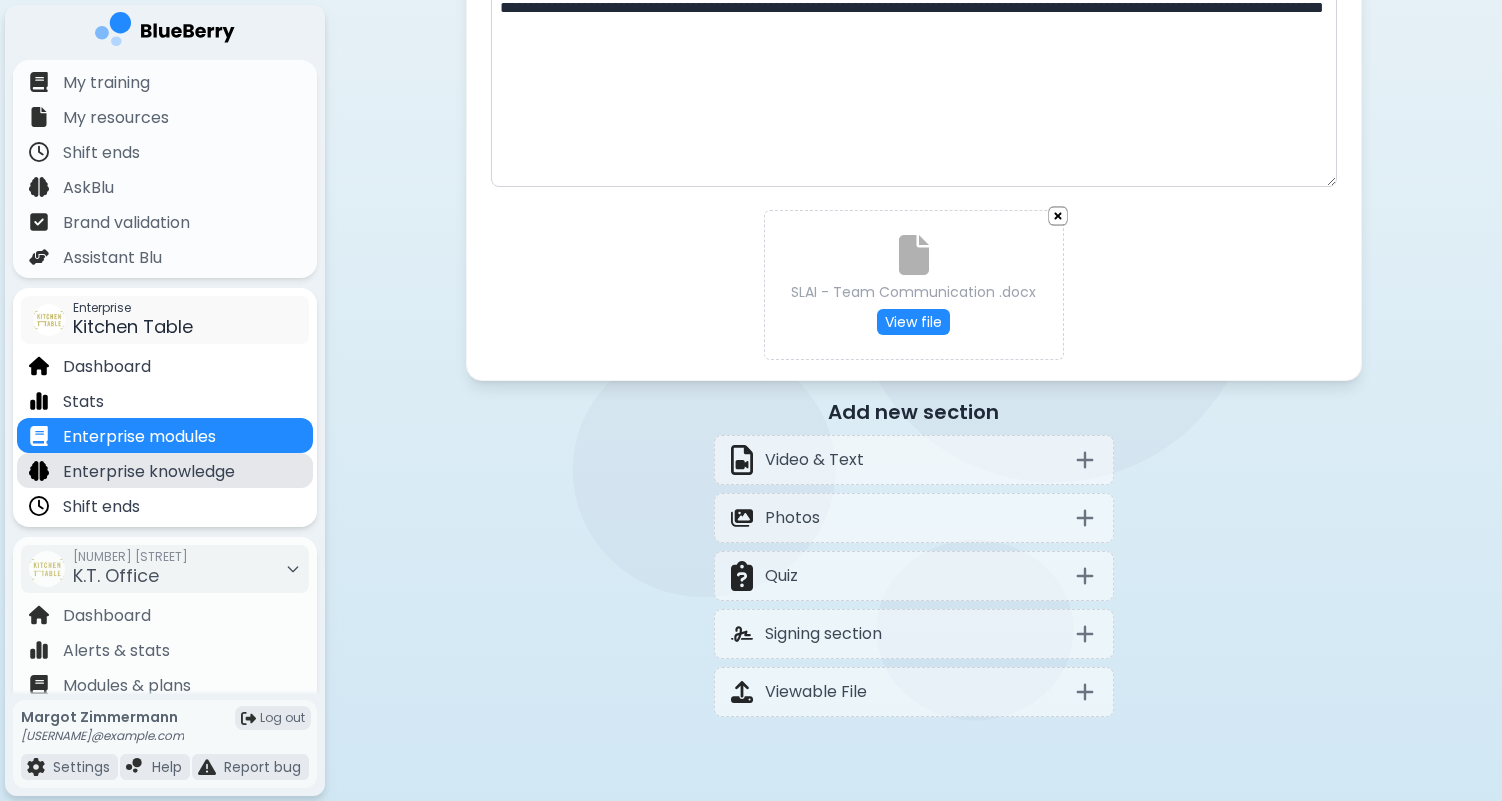 click on "Enterprise knowledge" at bounding box center (149, 472) 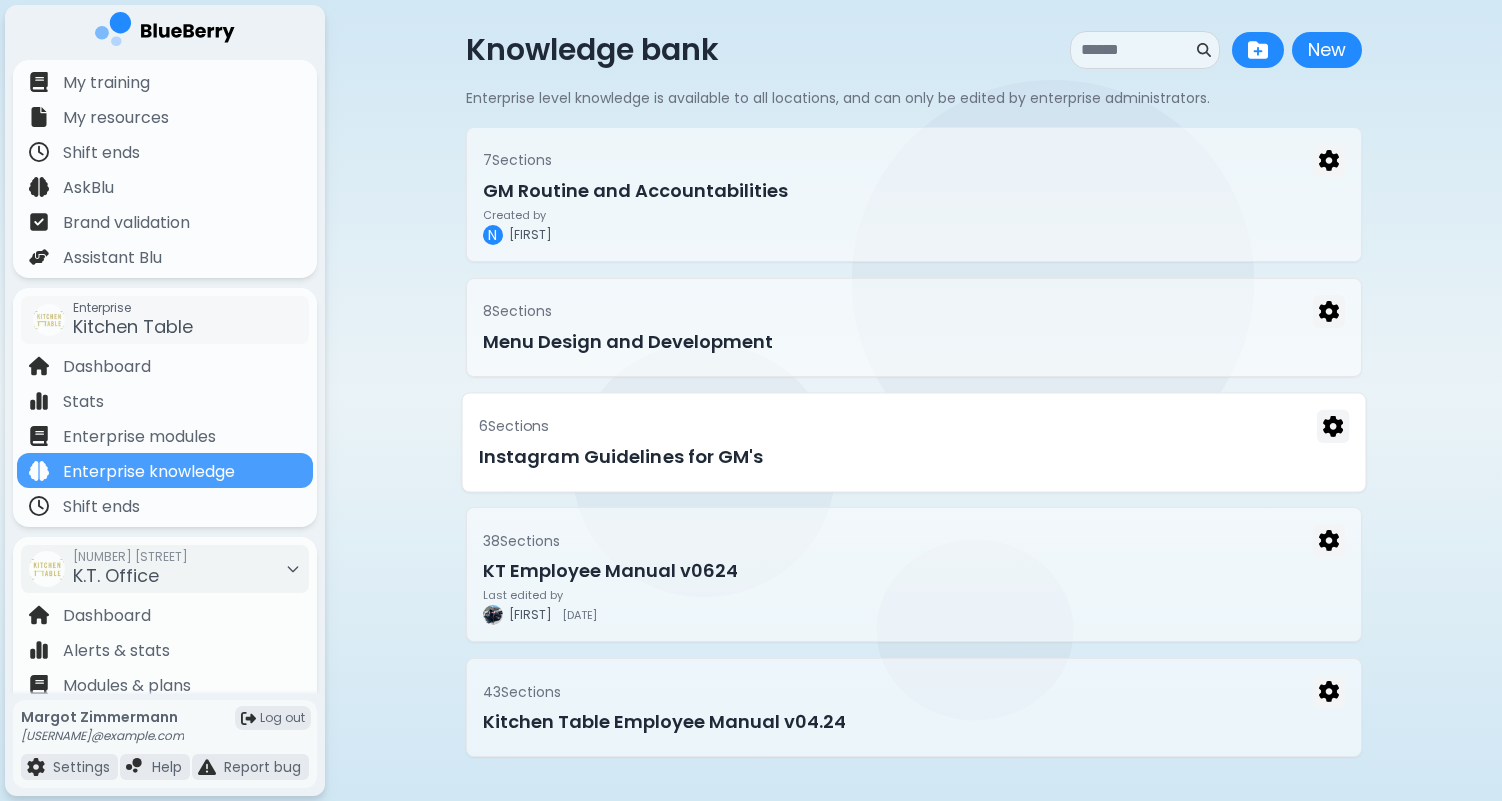 scroll, scrollTop: 21, scrollLeft: 0, axis: vertical 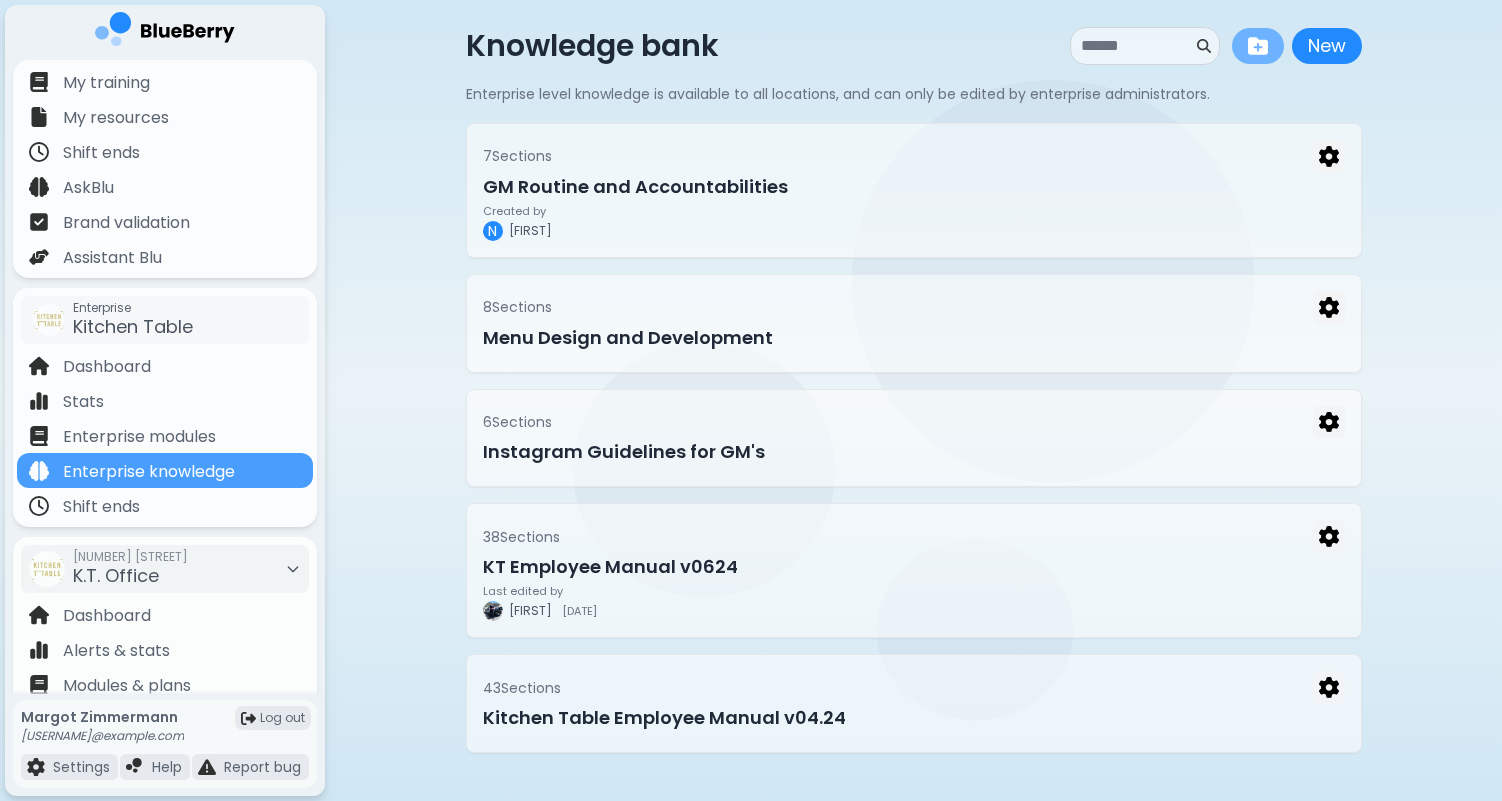 click at bounding box center [1258, 46] 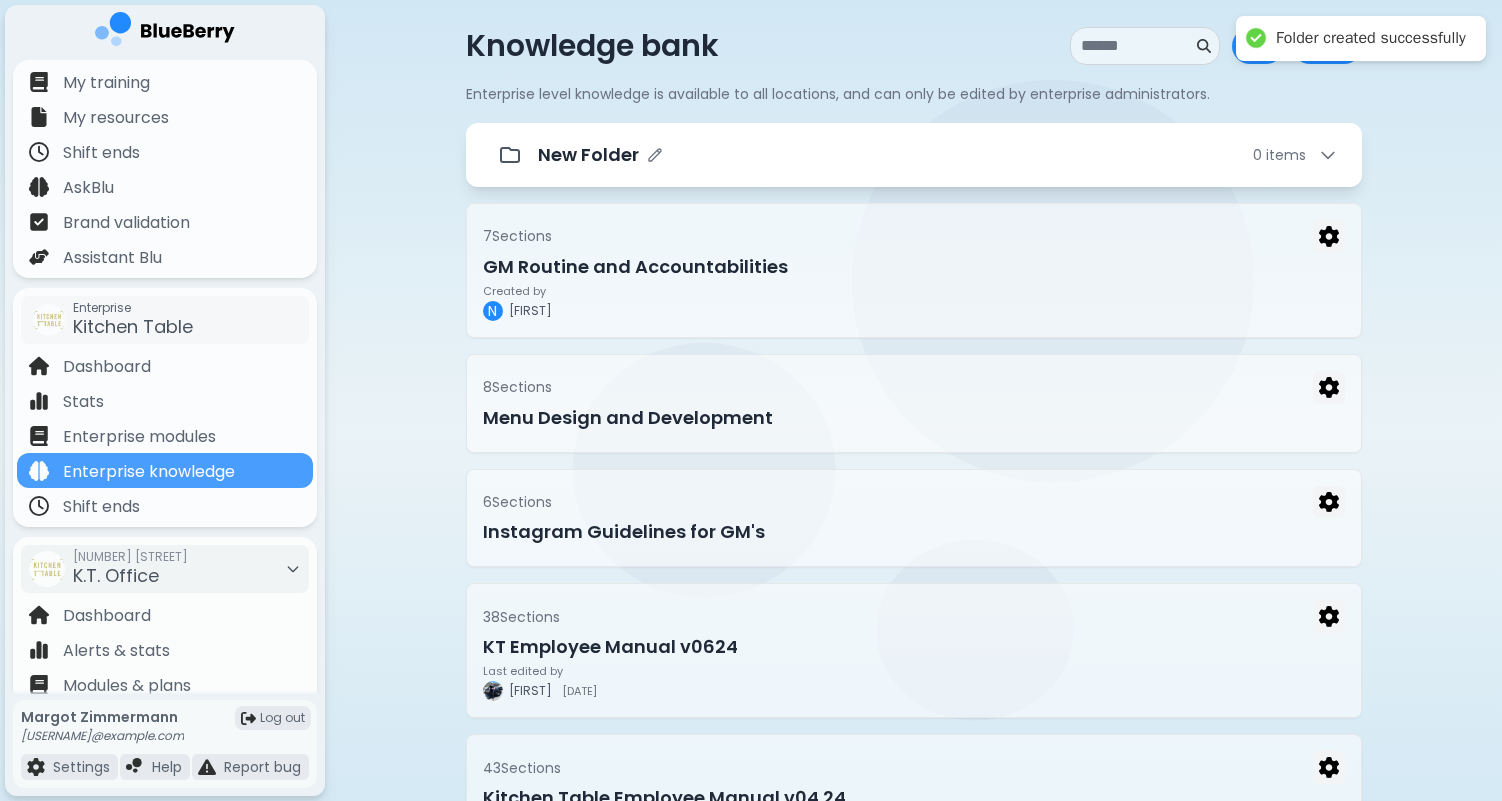 click 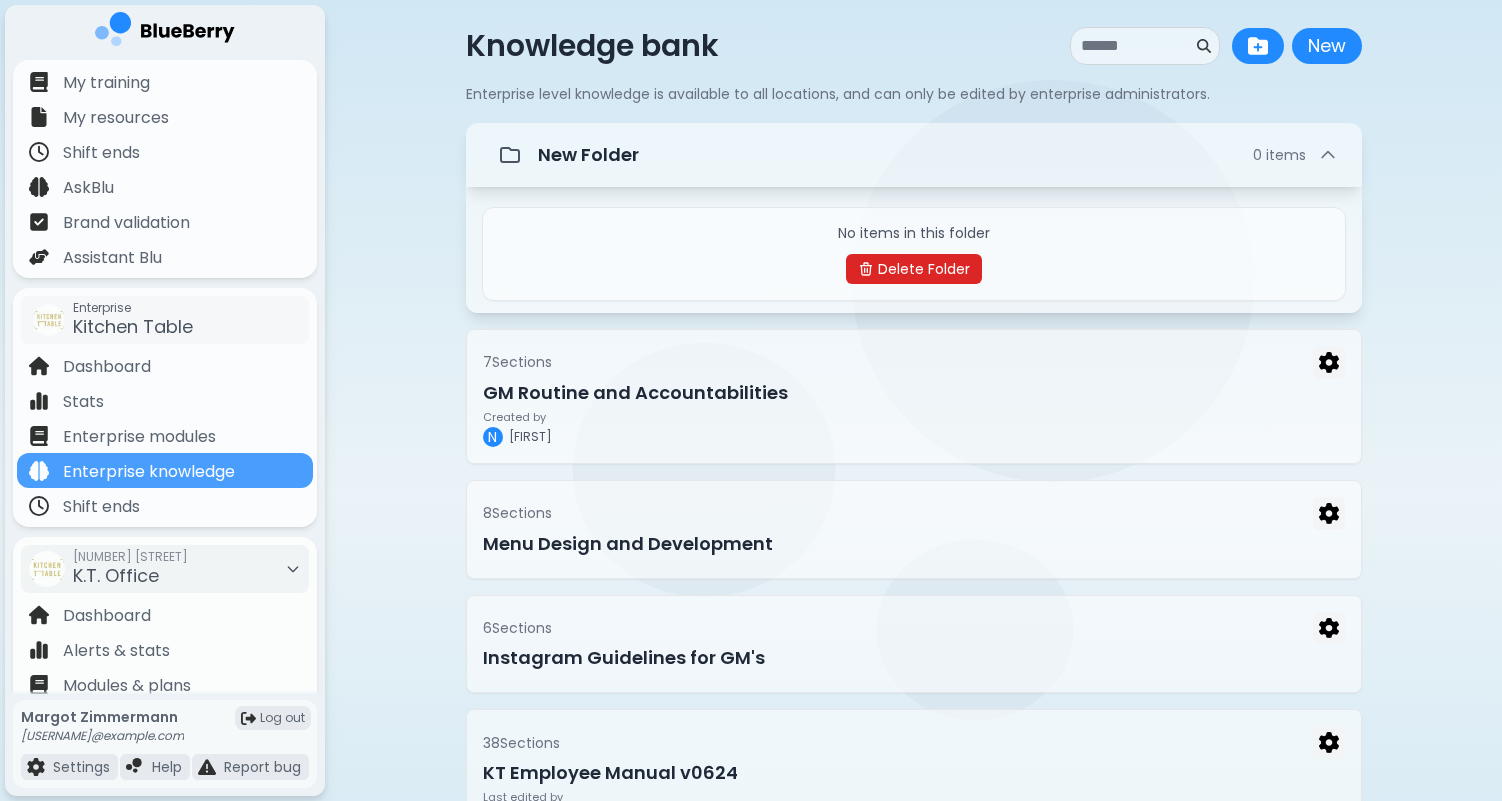 click on "Delete Folder" at bounding box center (914, 269) 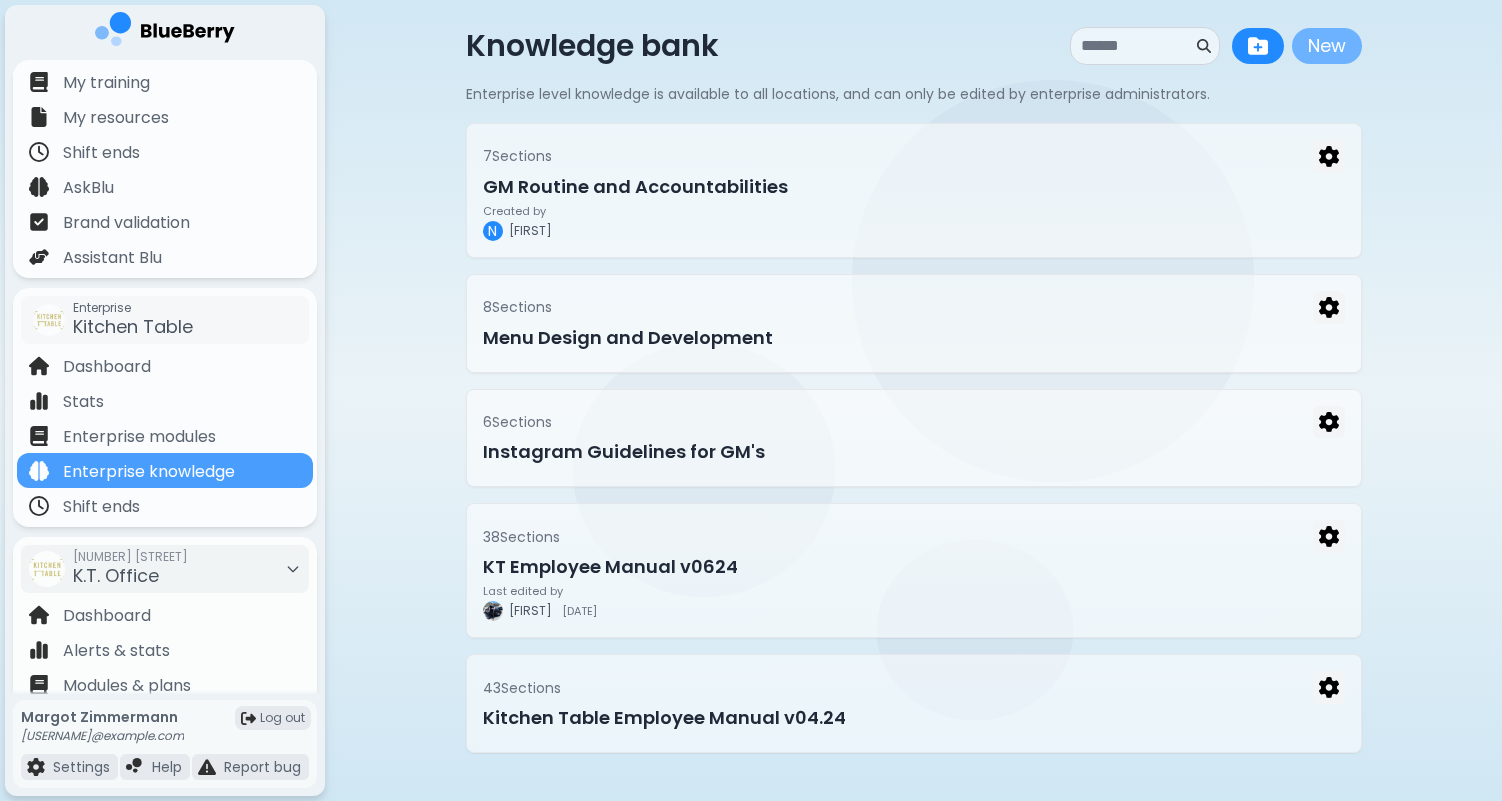 click on "New" at bounding box center (1327, 46) 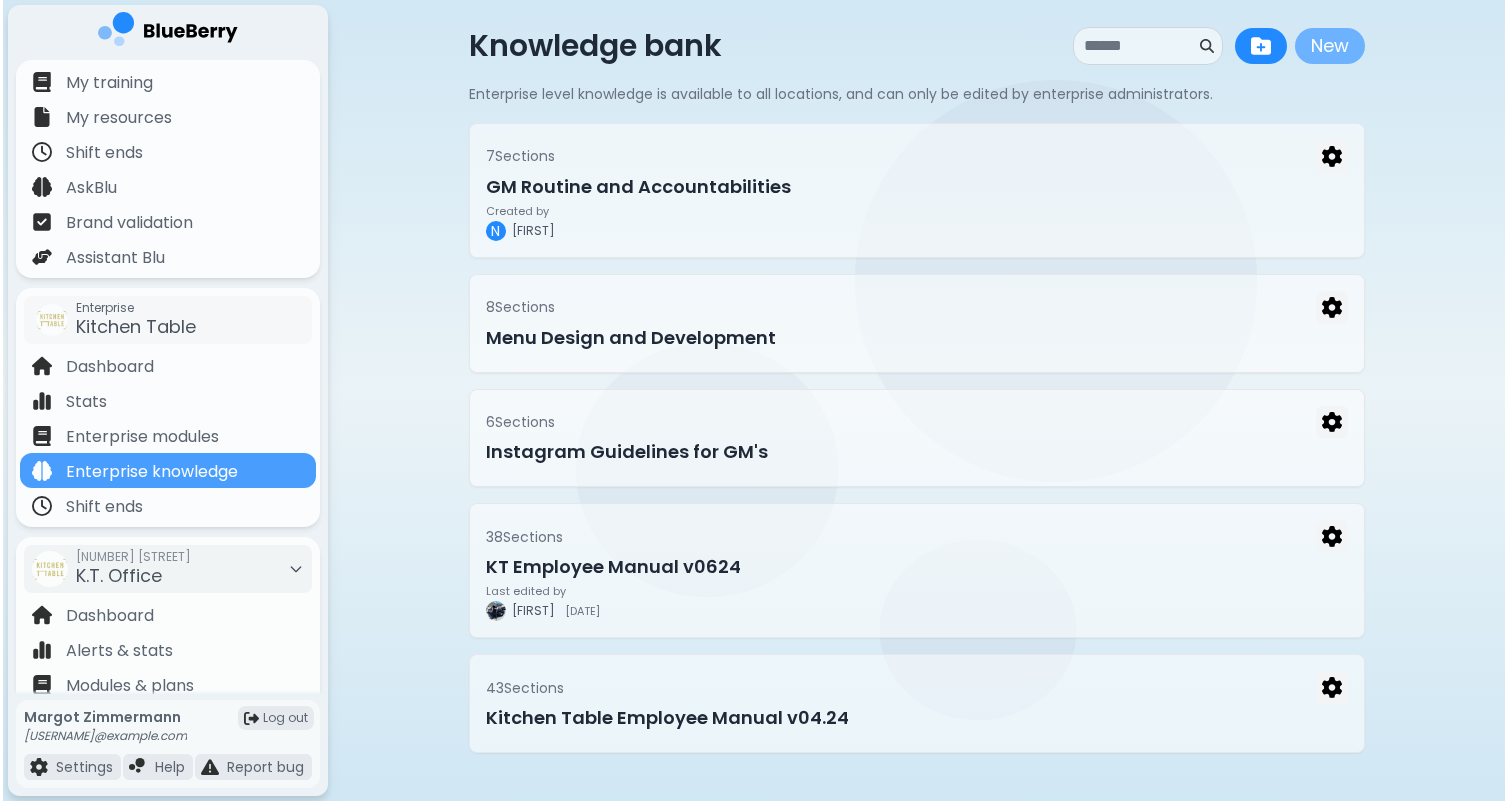 scroll, scrollTop: 0, scrollLeft: 0, axis: both 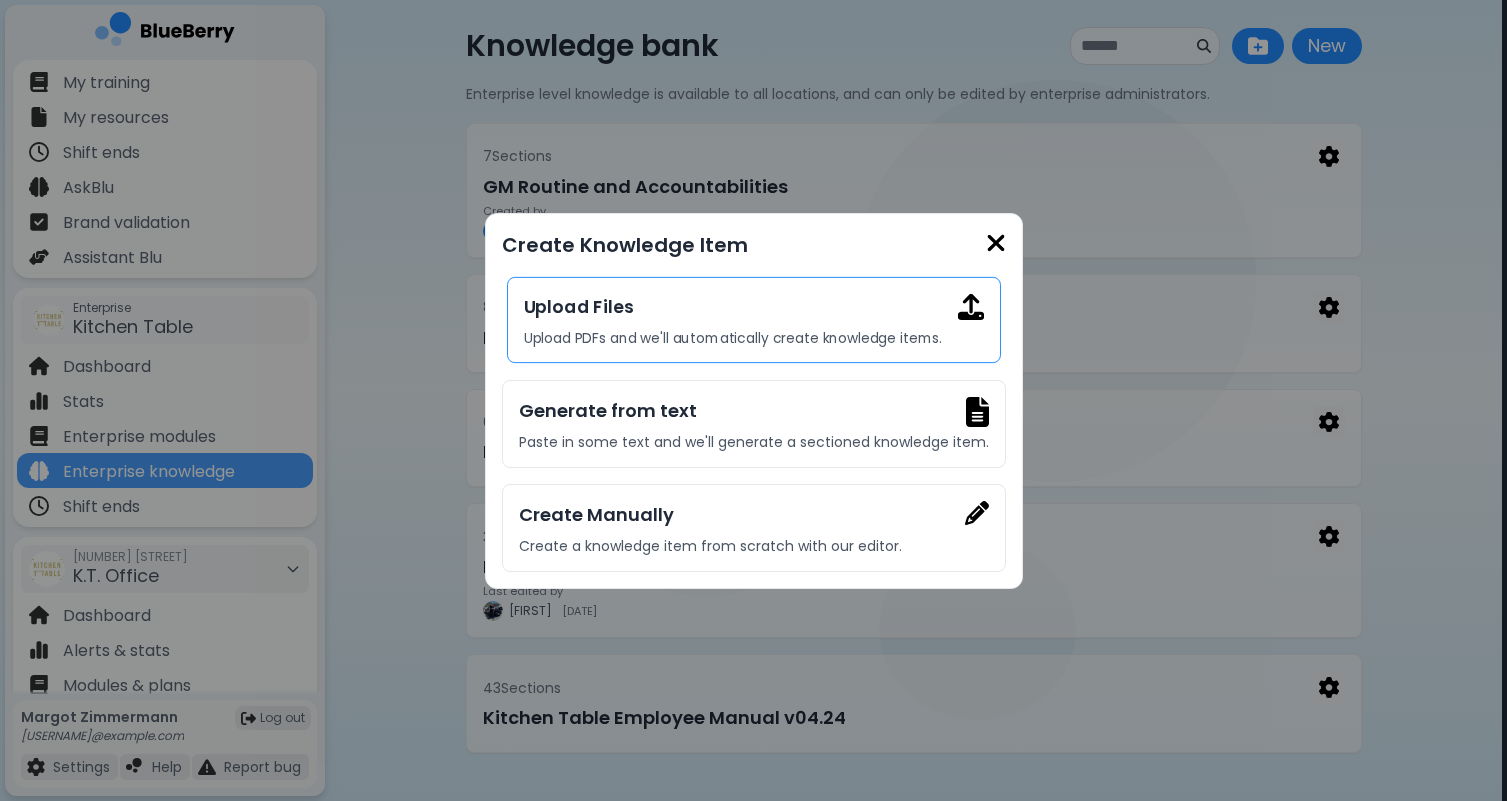 click on "Upload Files" at bounding box center [753, 306] 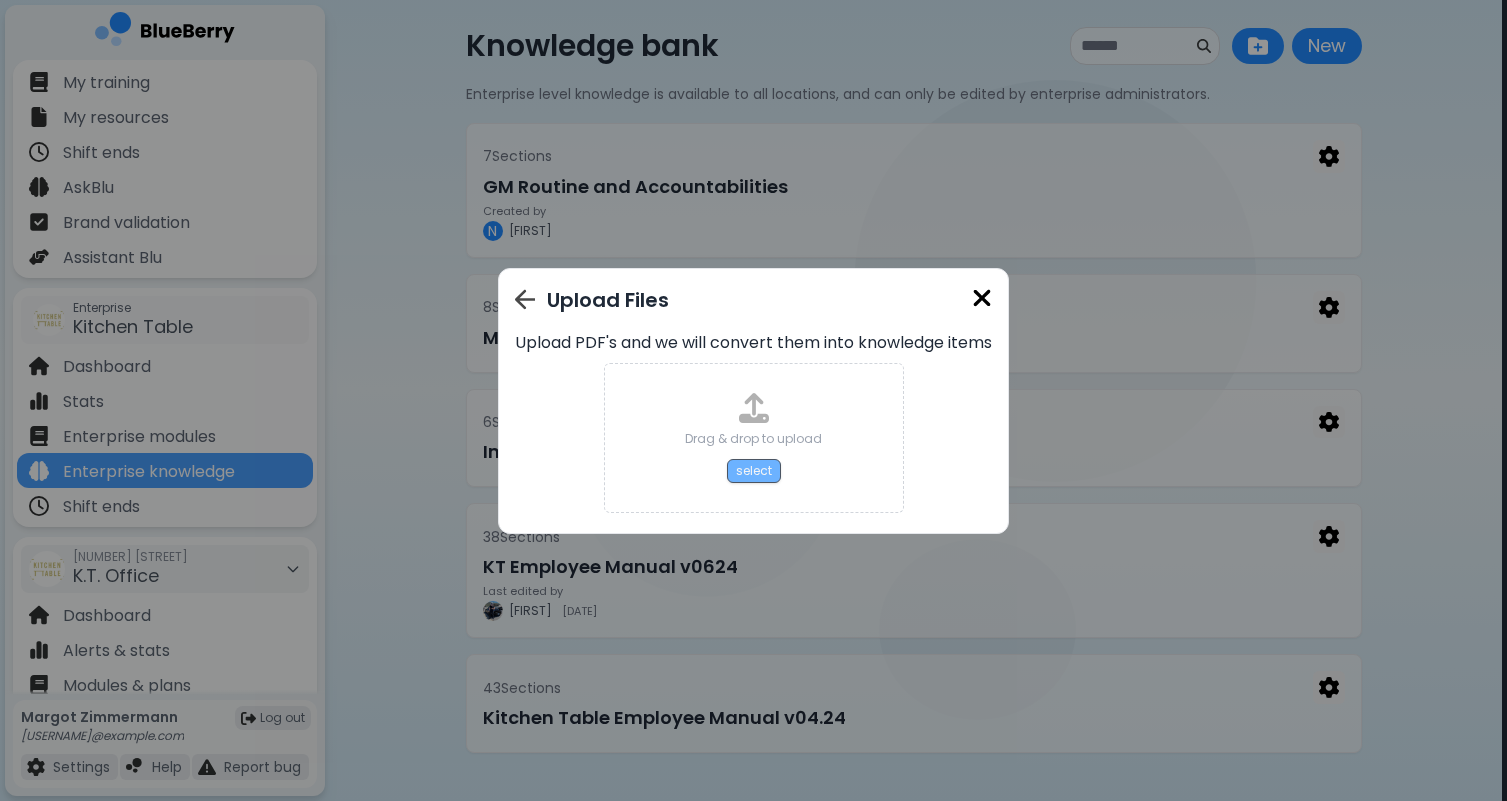 click on "select" at bounding box center [754, 471] 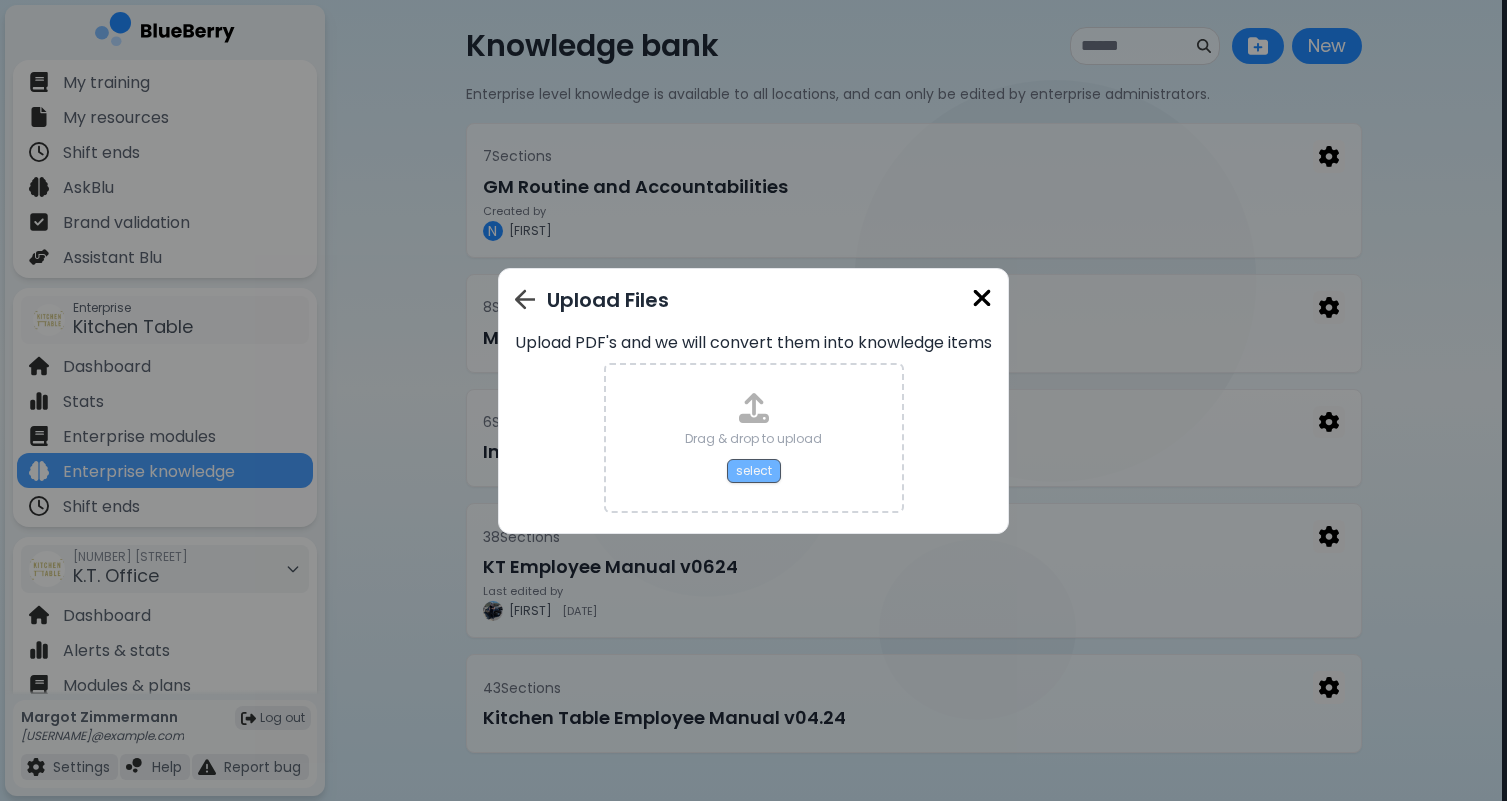 click on "select" at bounding box center [754, 471] 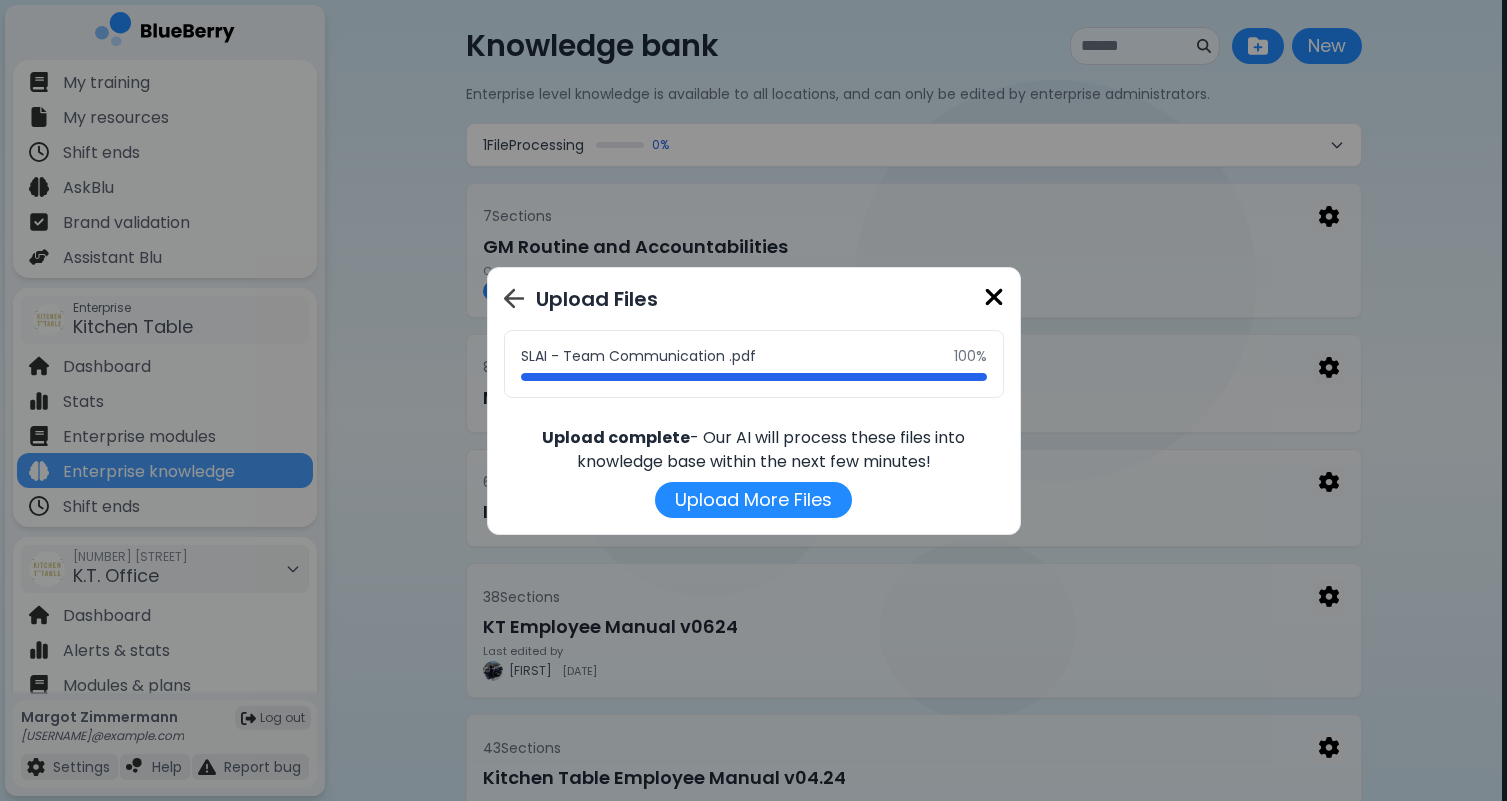 click at bounding box center (994, 297) 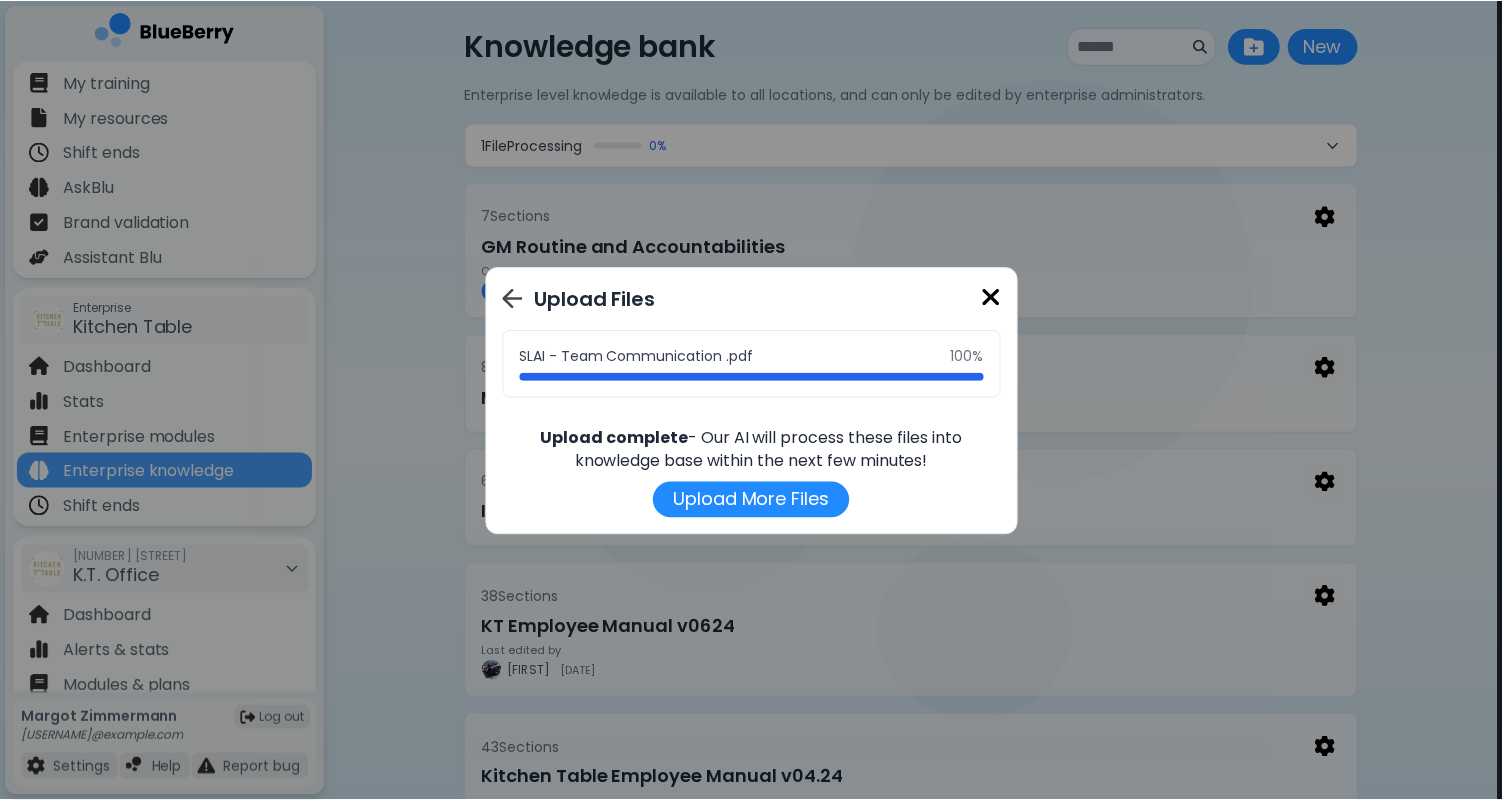 scroll, scrollTop: 21, scrollLeft: 0, axis: vertical 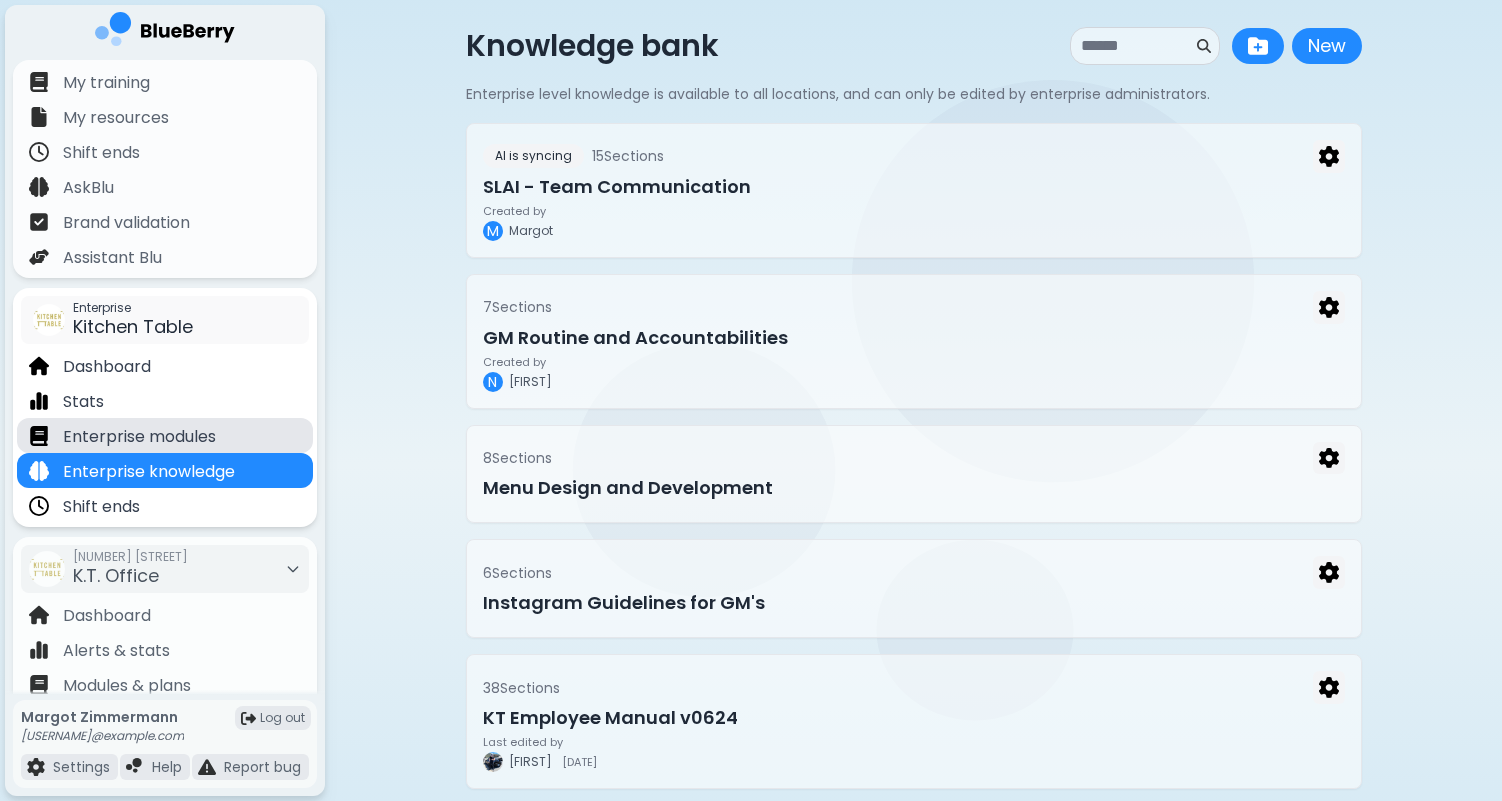 click on "Enterprise modules" at bounding box center (139, 437) 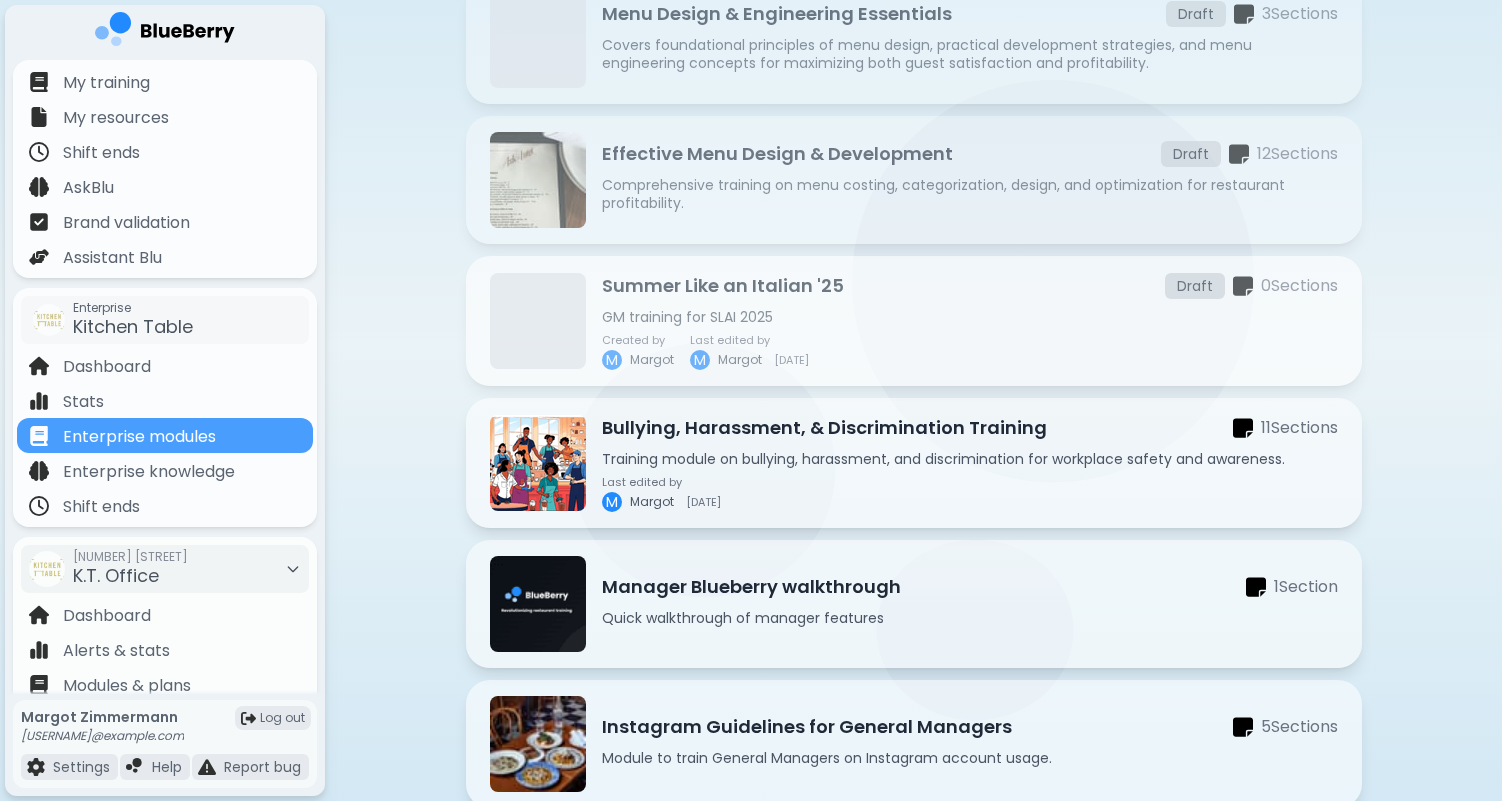scroll, scrollTop: 245, scrollLeft: 0, axis: vertical 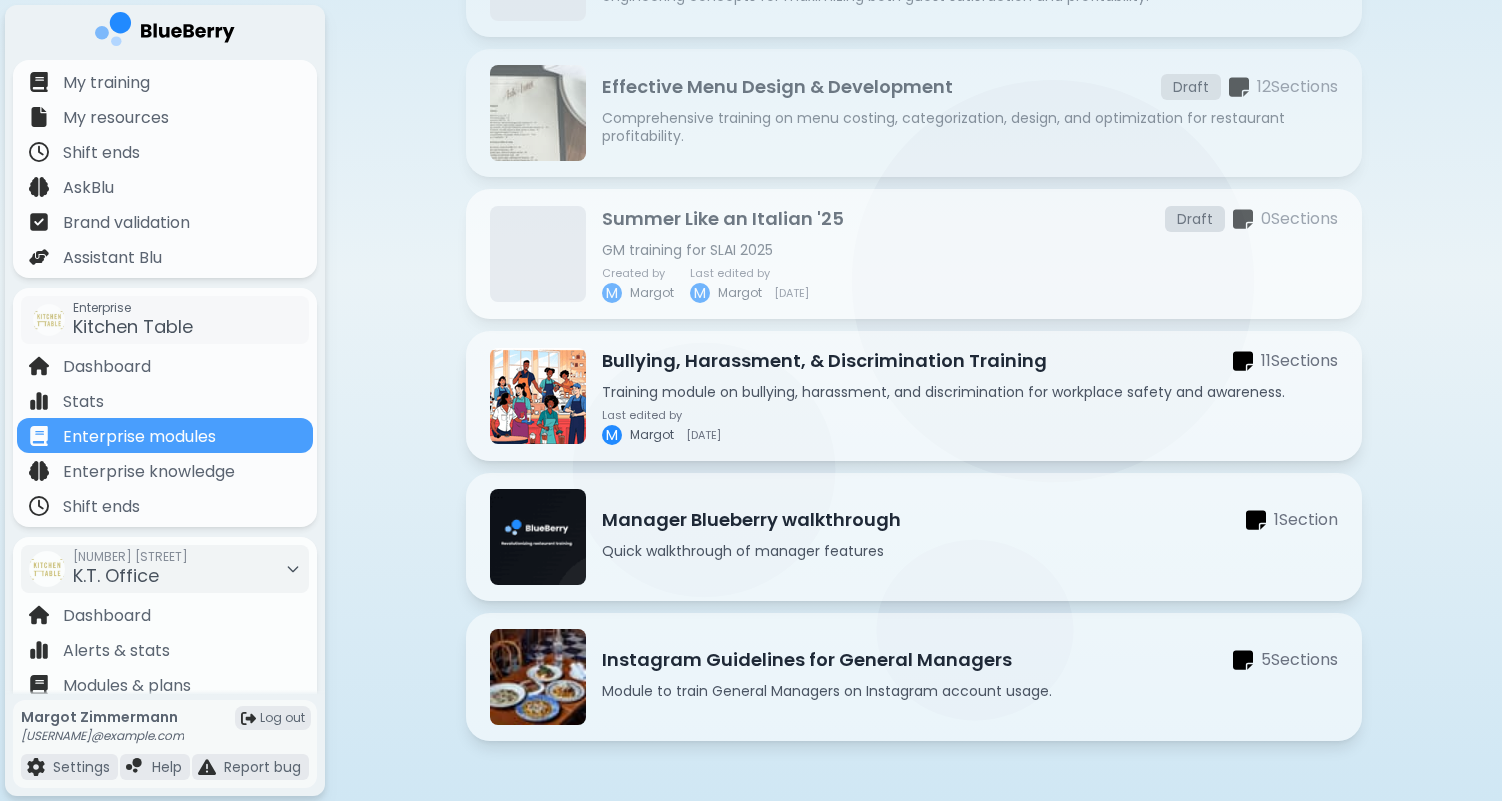 click on "Summer Like an Italian '25" at bounding box center [723, 219] 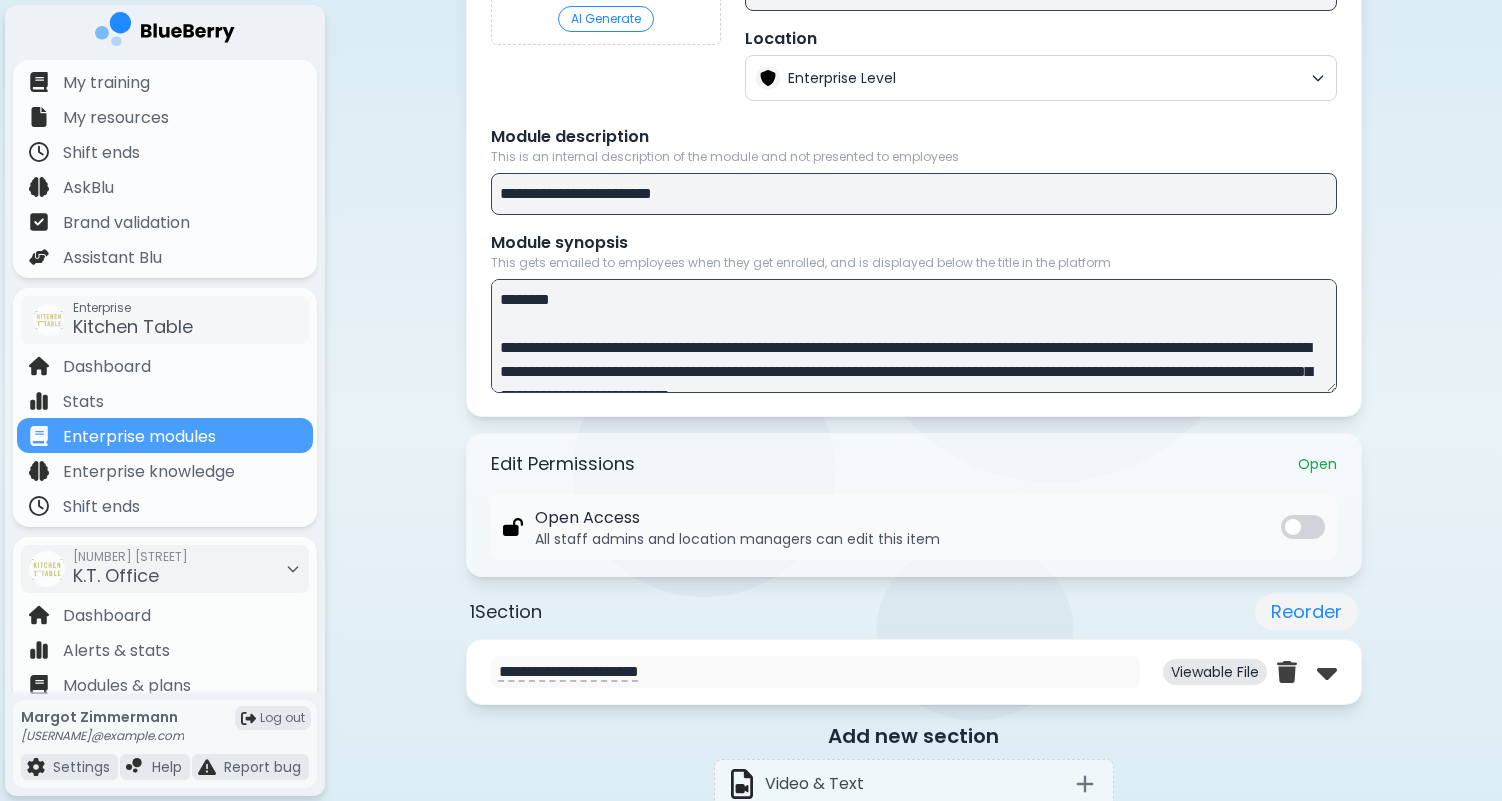 scroll, scrollTop: 365, scrollLeft: 0, axis: vertical 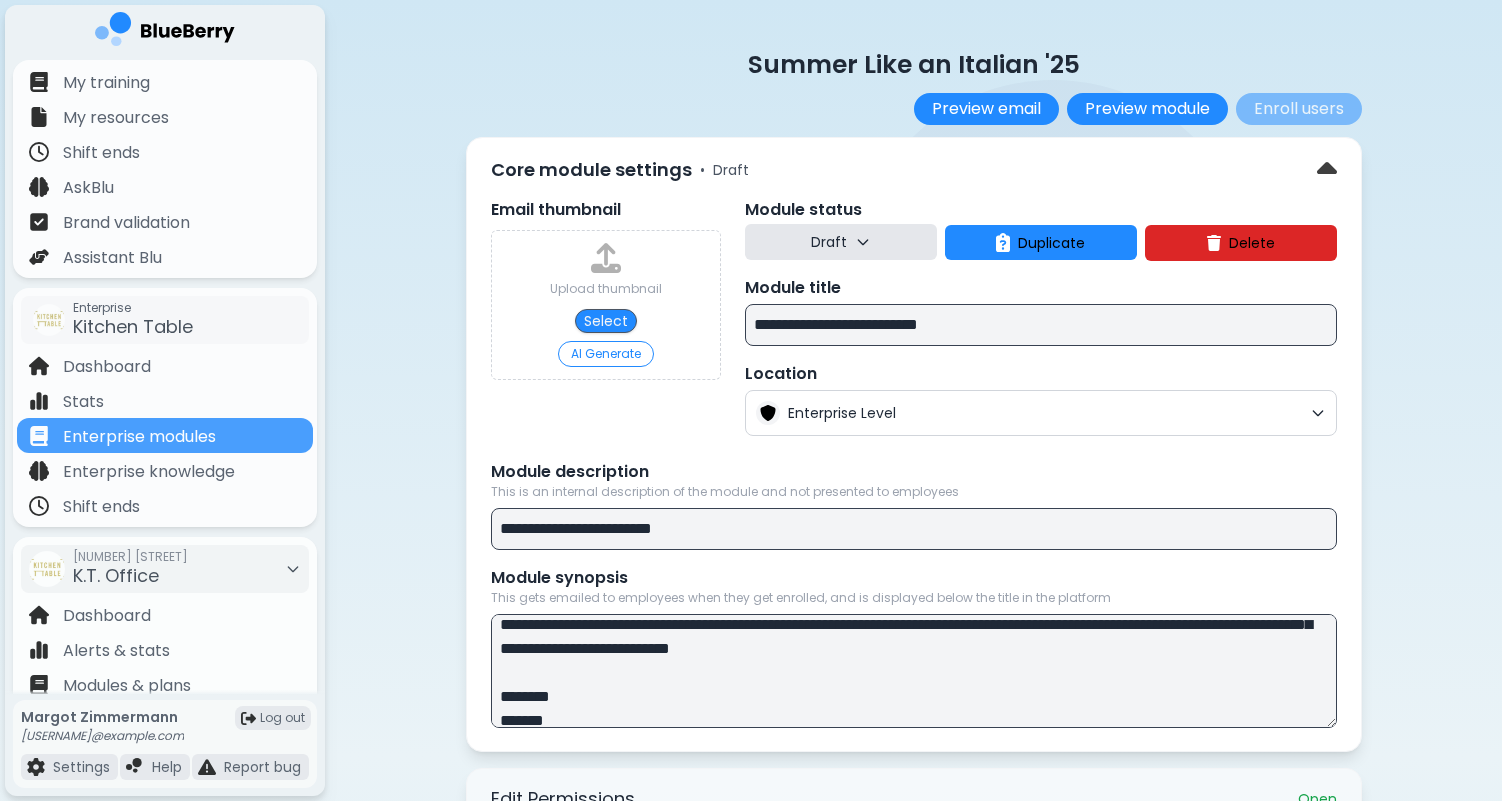 click on "Delete" at bounding box center [1252, 243] 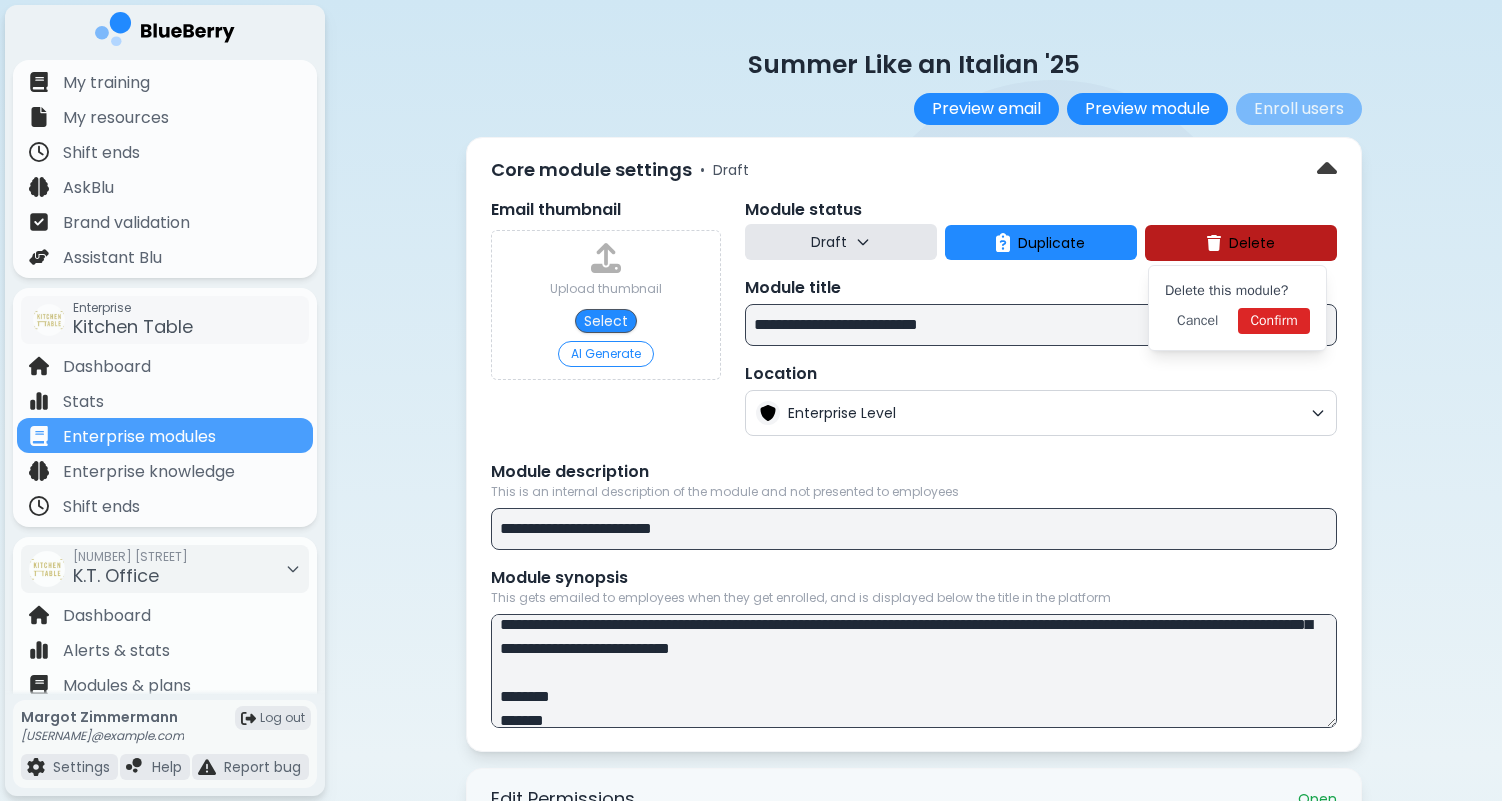 click on "Confirm" at bounding box center [1273, 321] 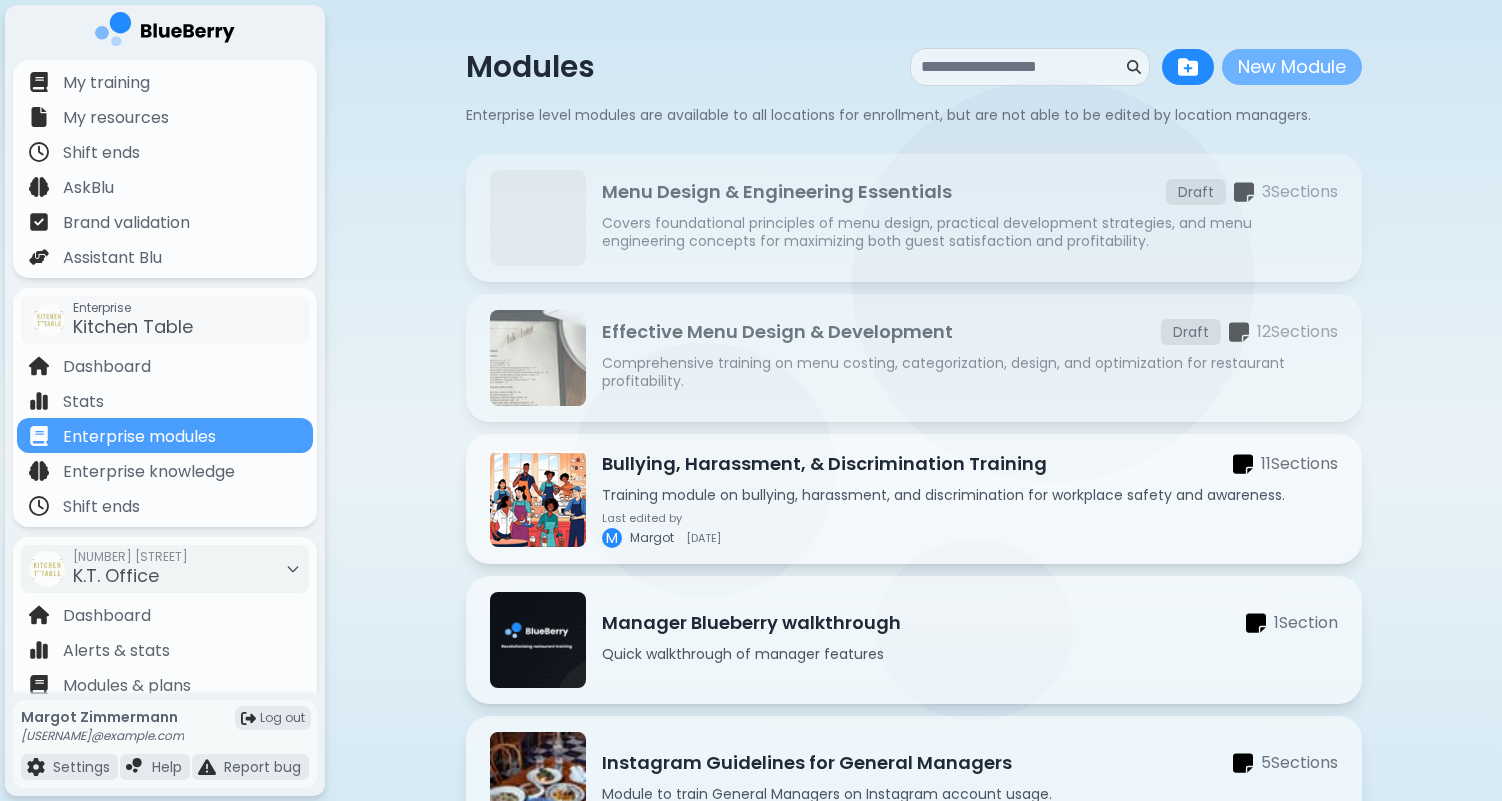 click on "New Module" at bounding box center [1292, 67] 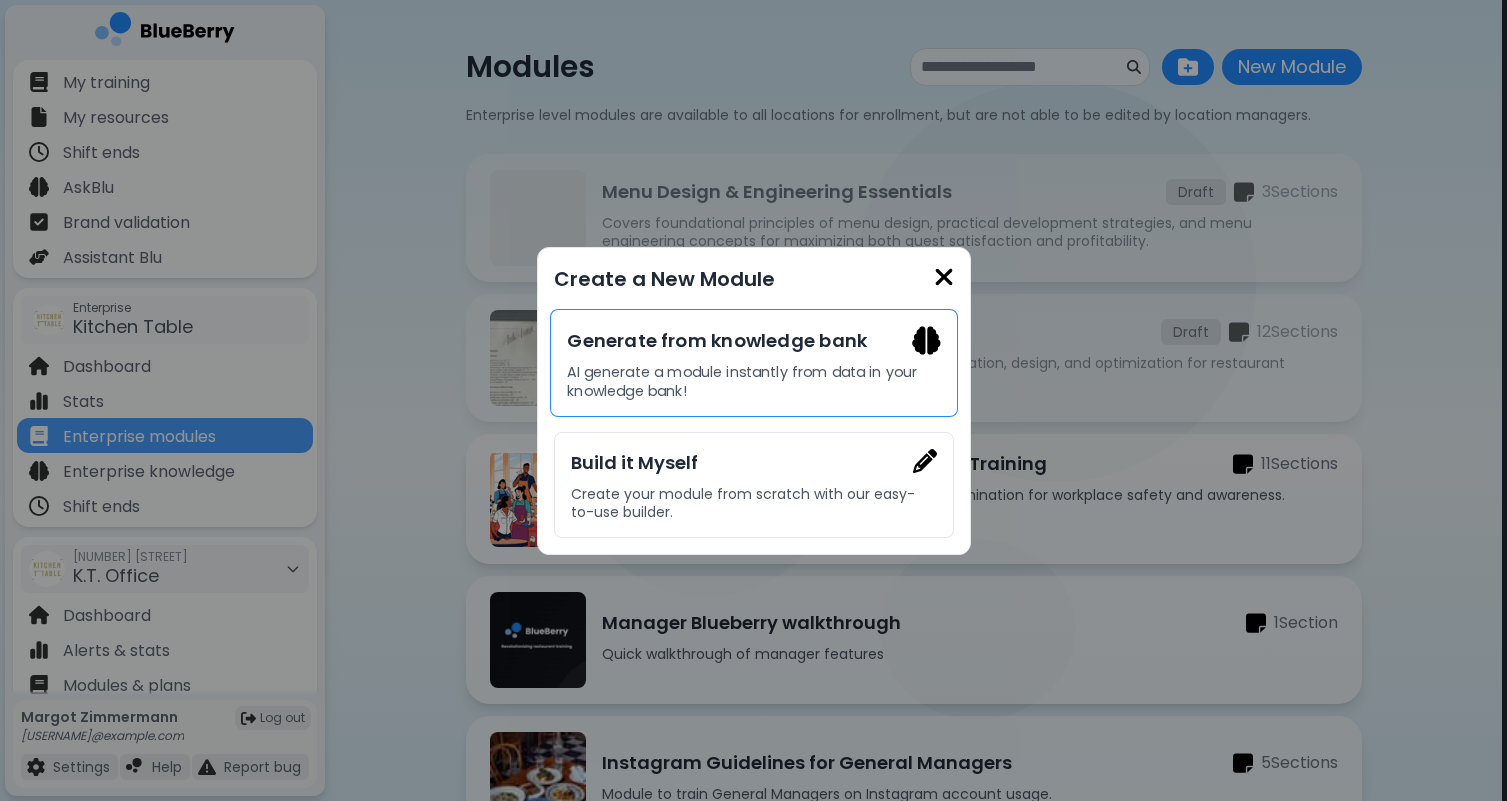 click on "Generate from knowledge bank" at bounding box center [753, 340] 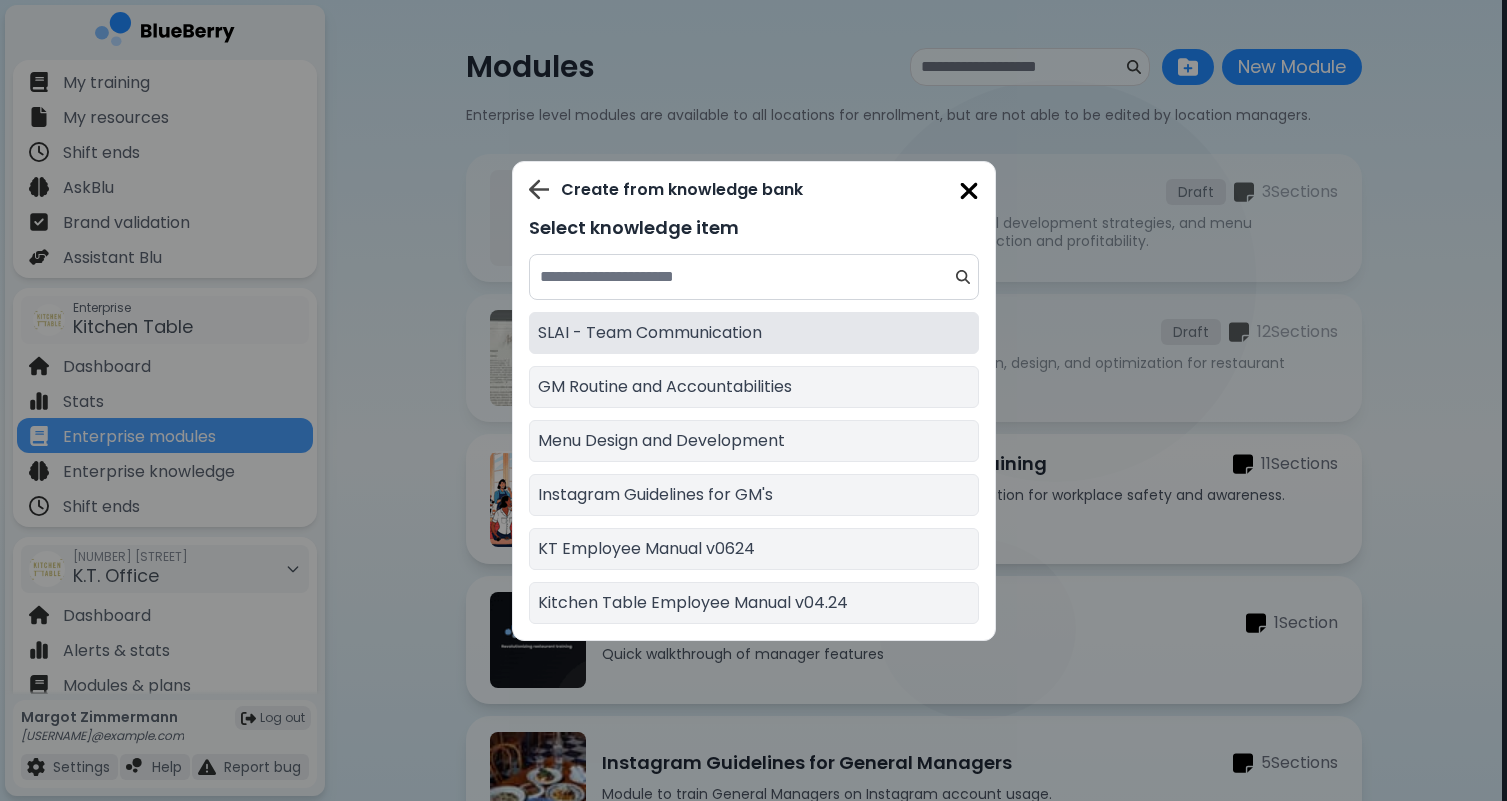 click on "SLAI - Team Communication" at bounding box center [650, 333] 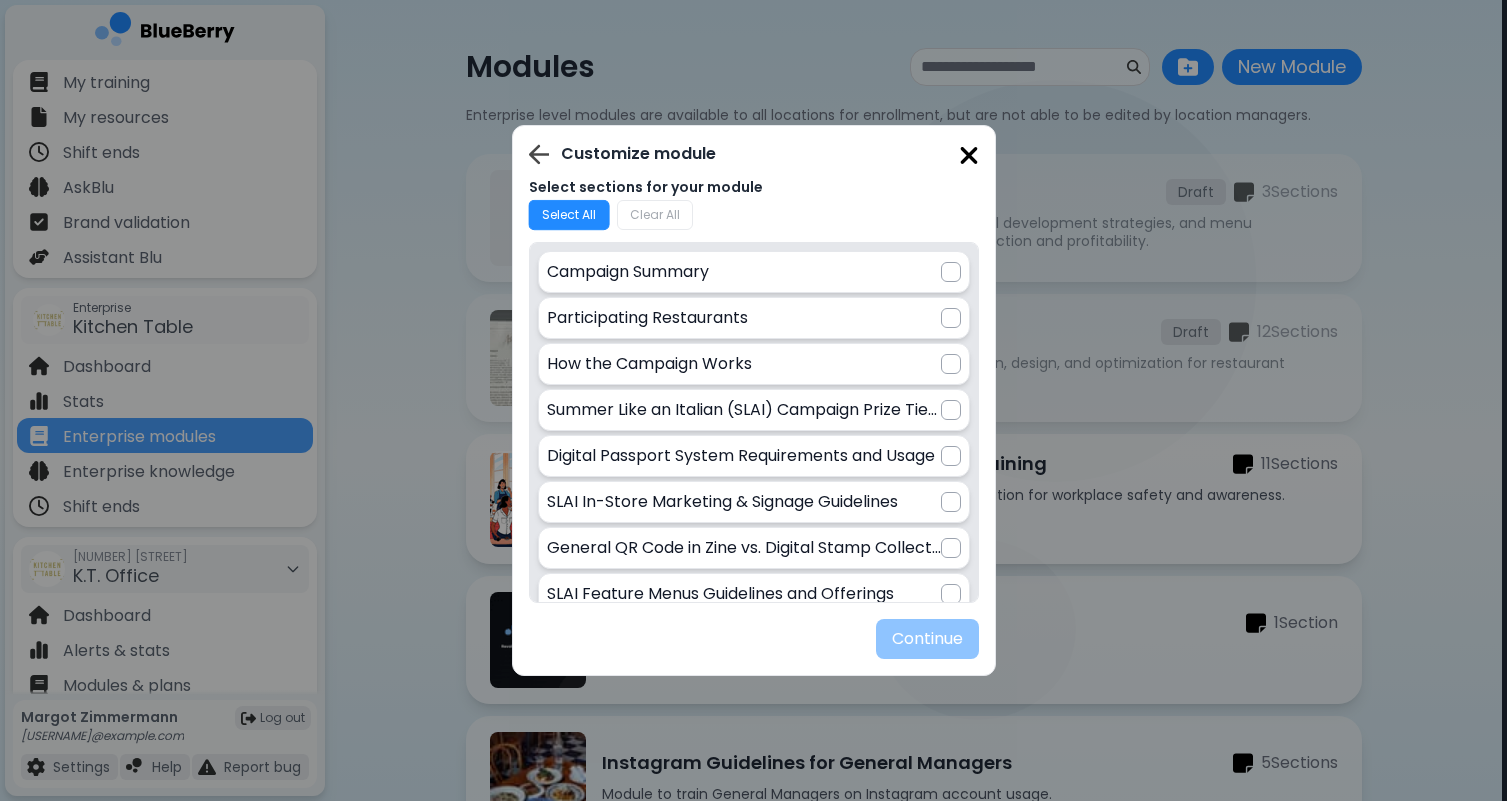 click on "Select All" at bounding box center [568, 215] 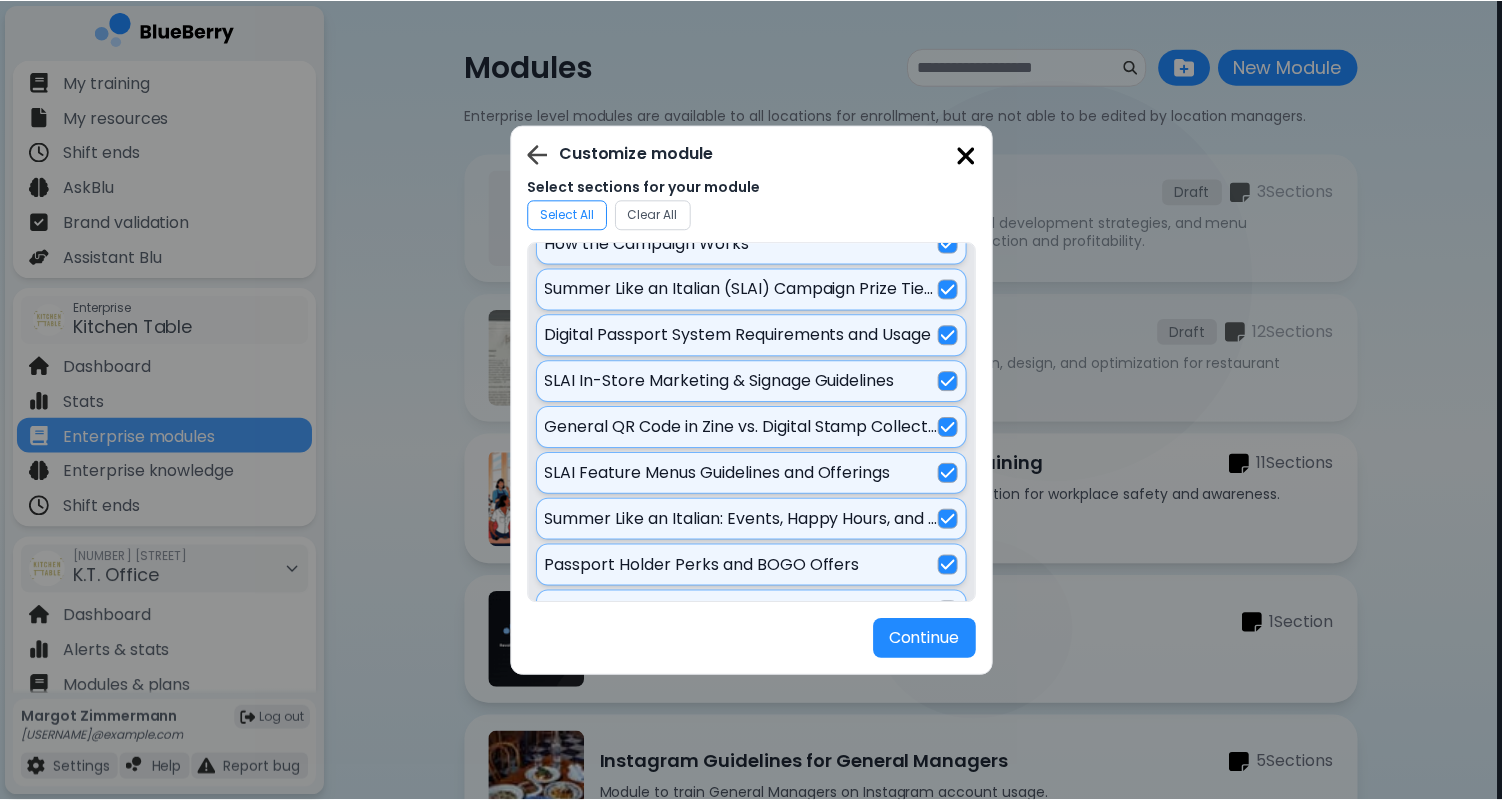 scroll, scrollTop: 347, scrollLeft: 0, axis: vertical 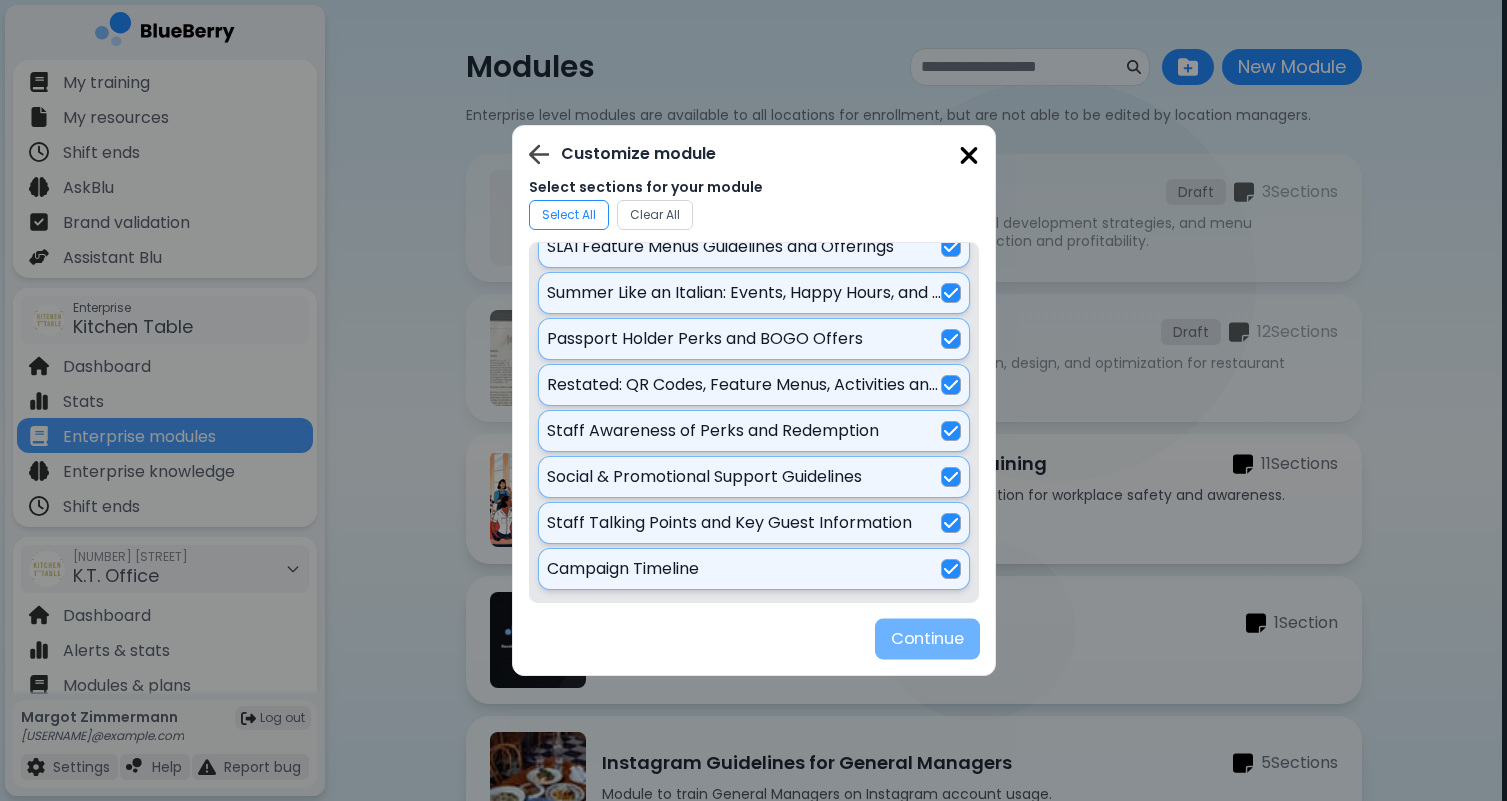 click on "Continue" at bounding box center [926, 638] 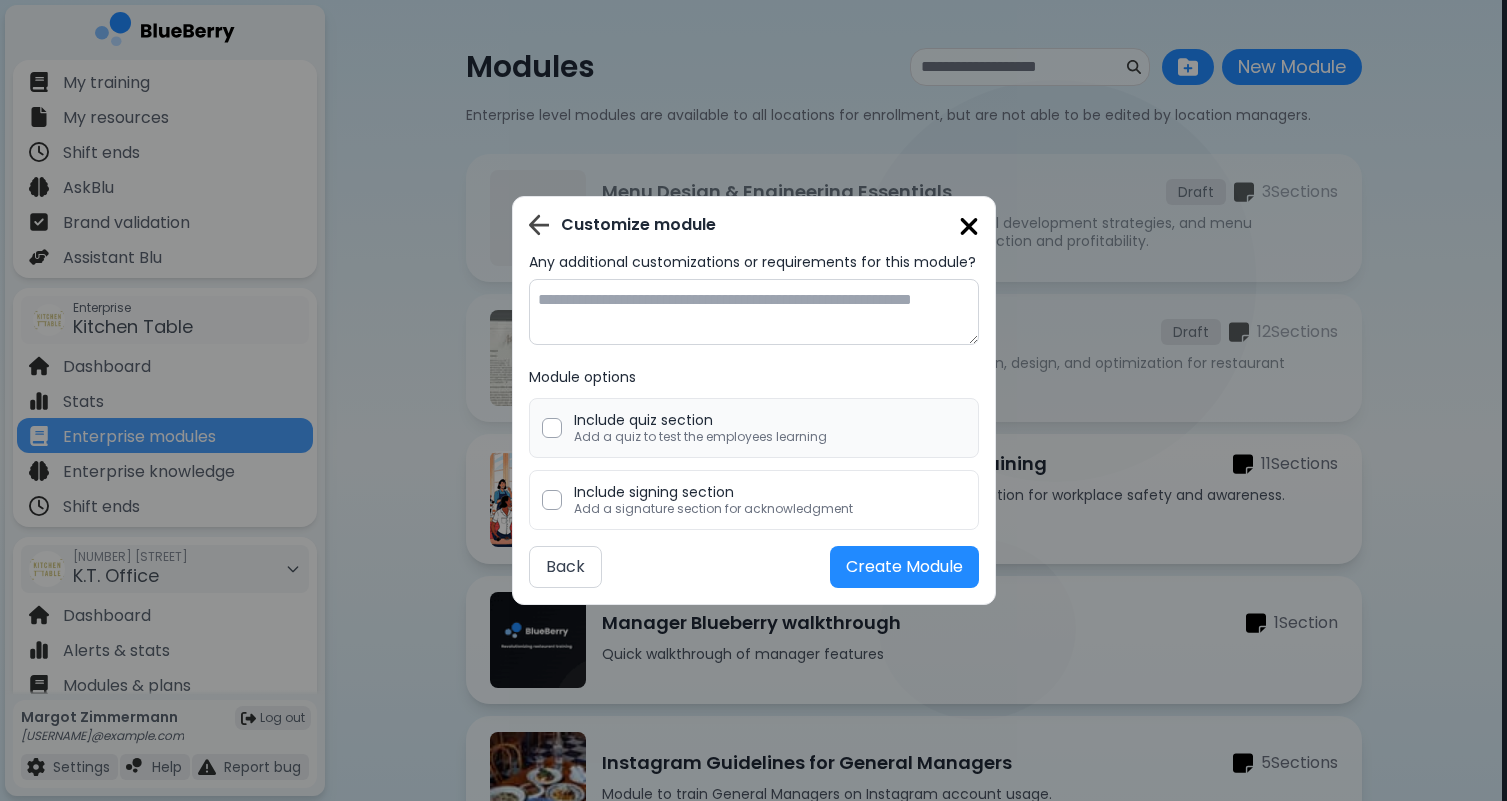 click on "Include quiz section" at bounding box center [700, 420] 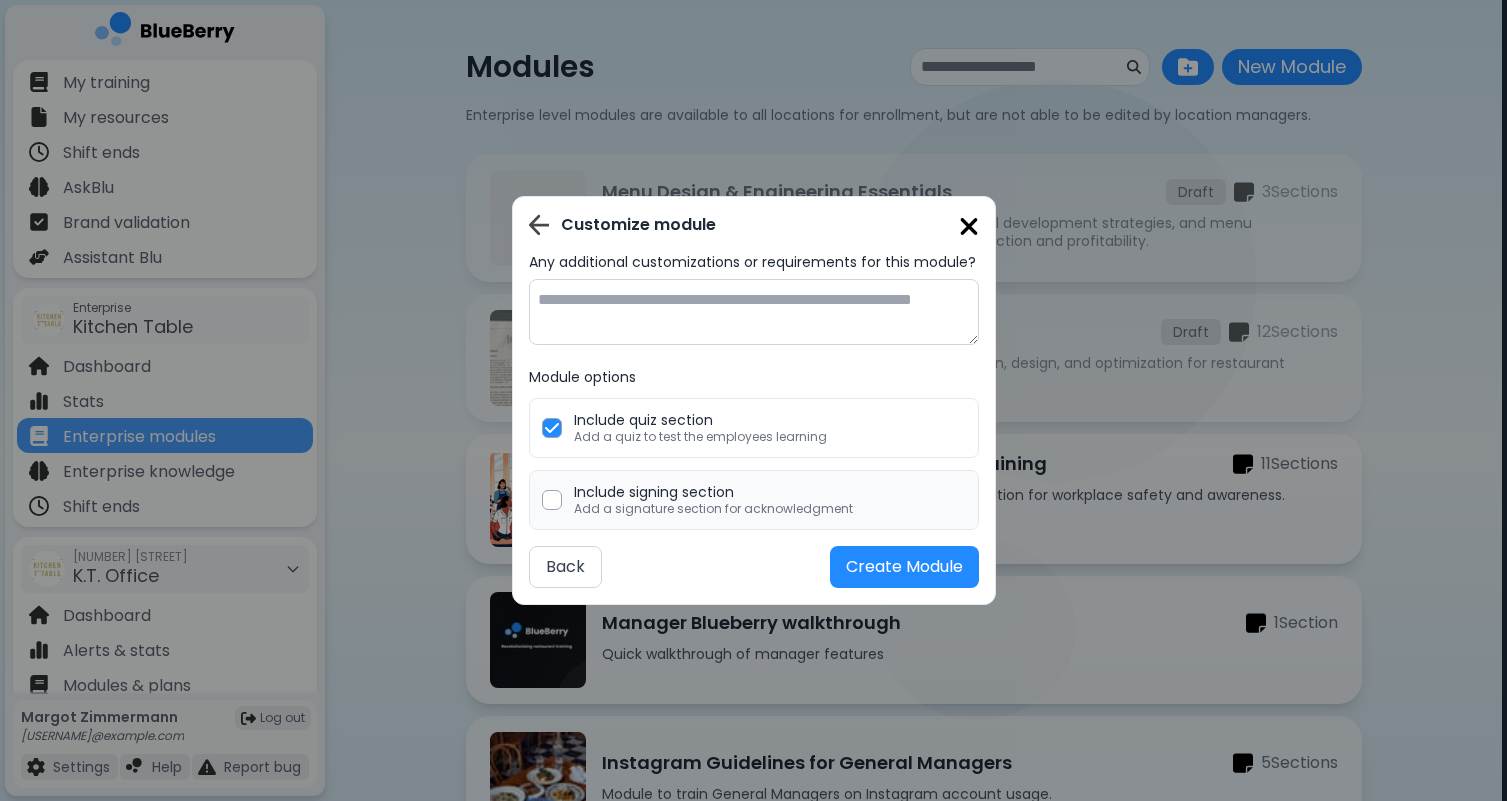 click on "Include signing section" at bounding box center (713, 492) 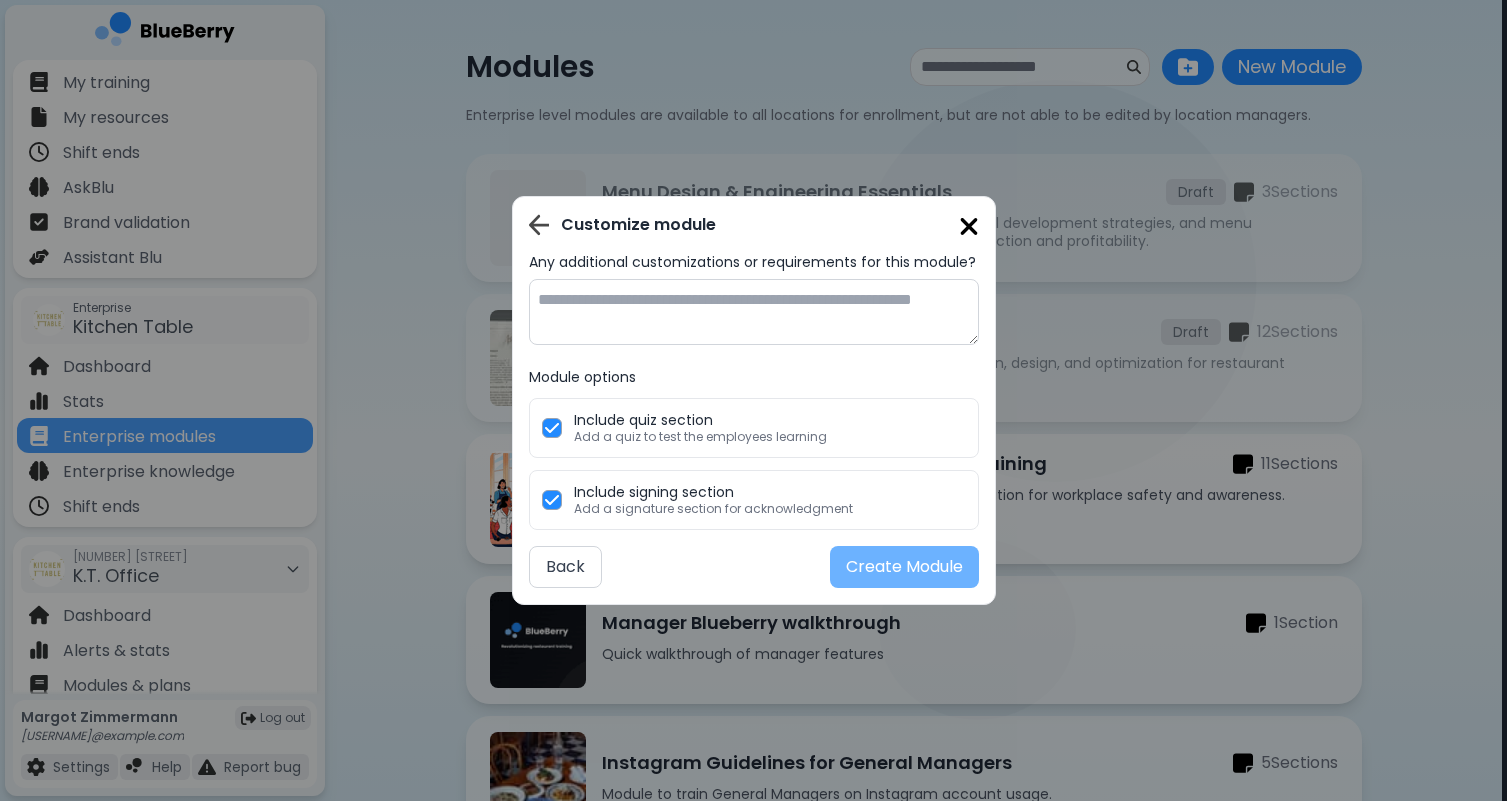 click on "Create Module" at bounding box center (904, 567) 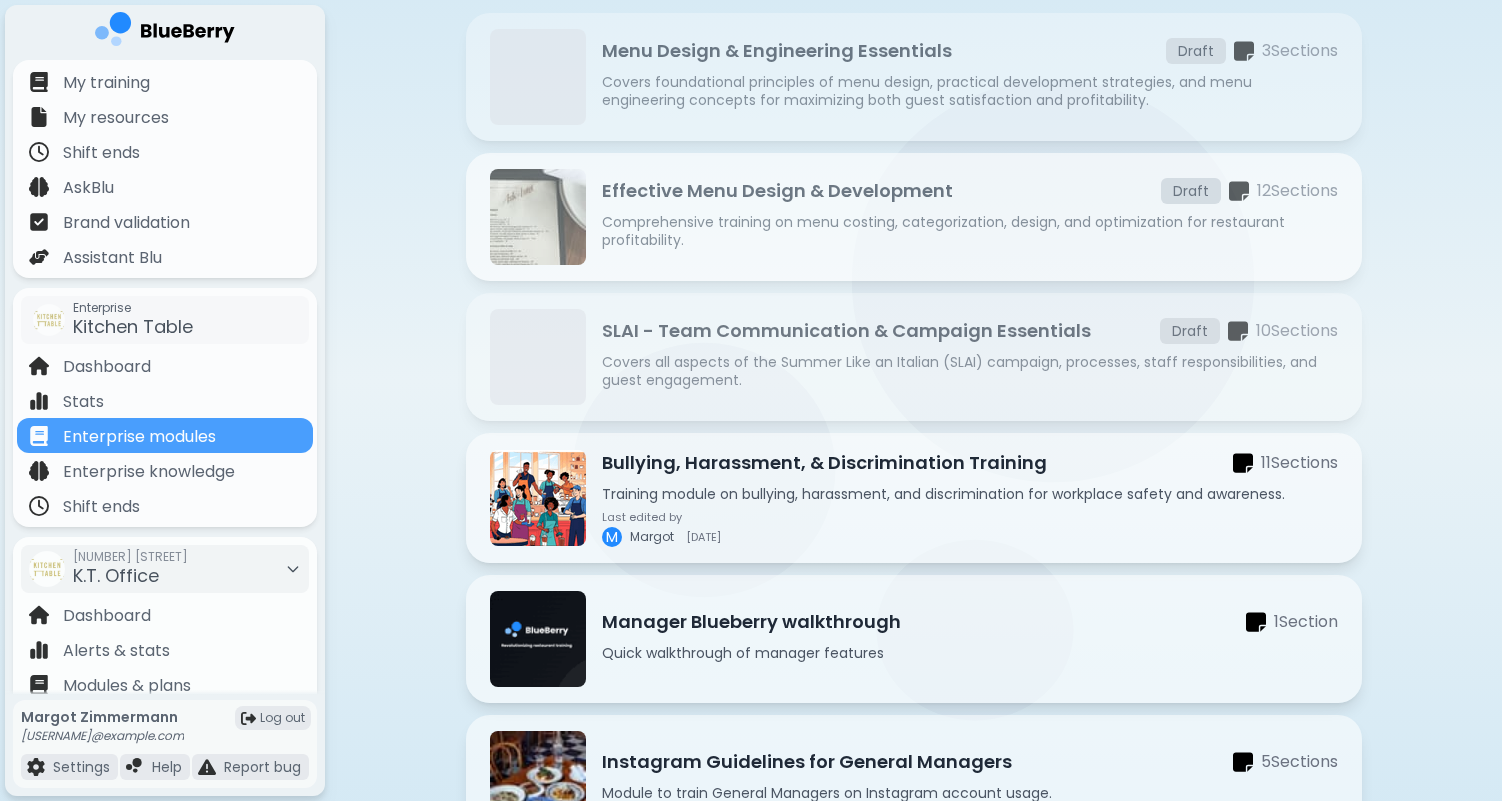 scroll, scrollTop: 143, scrollLeft: 0, axis: vertical 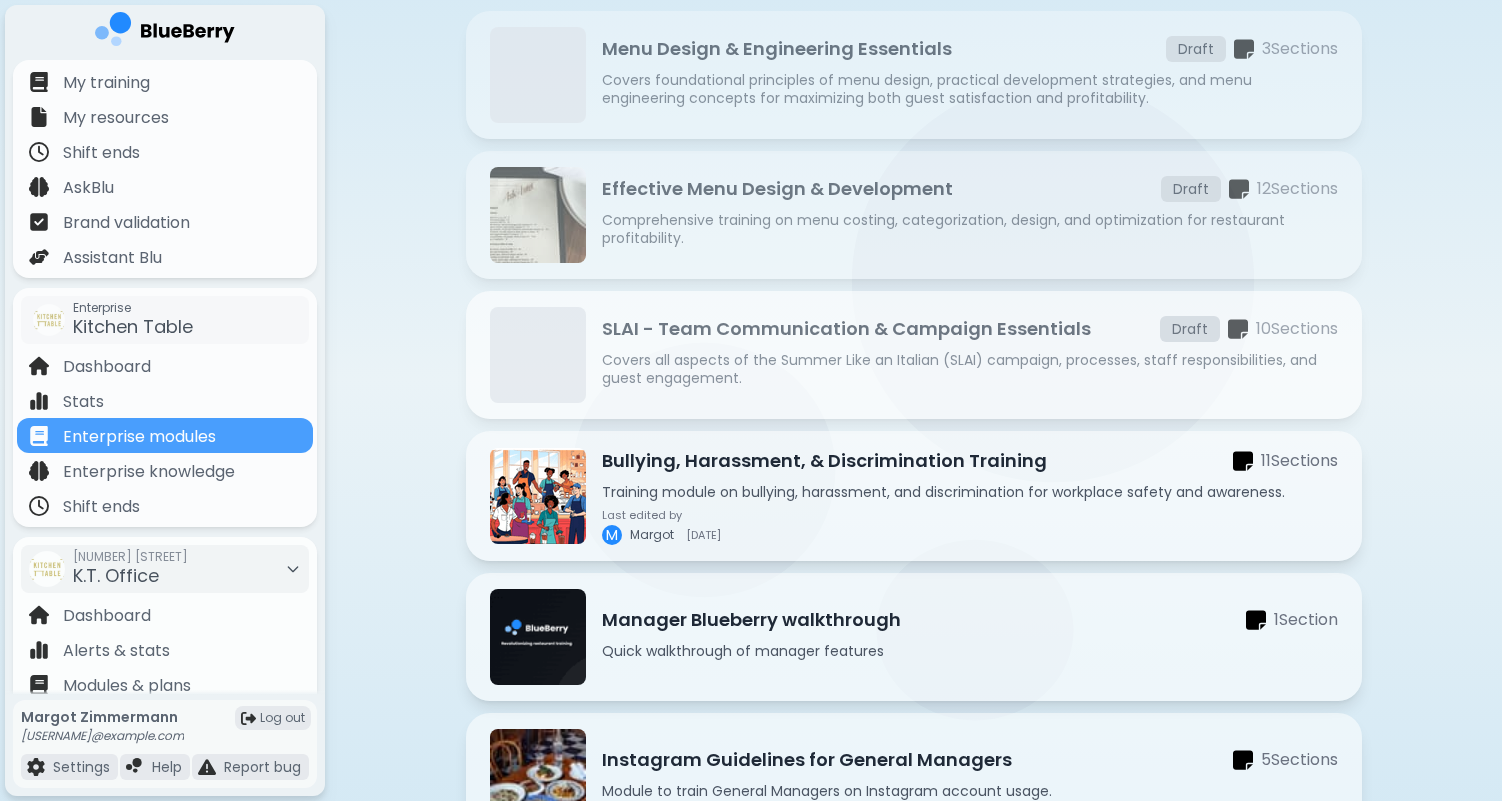 click on "SLAI - Team Communication & Campaign Essentials" at bounding box center [846, 329] 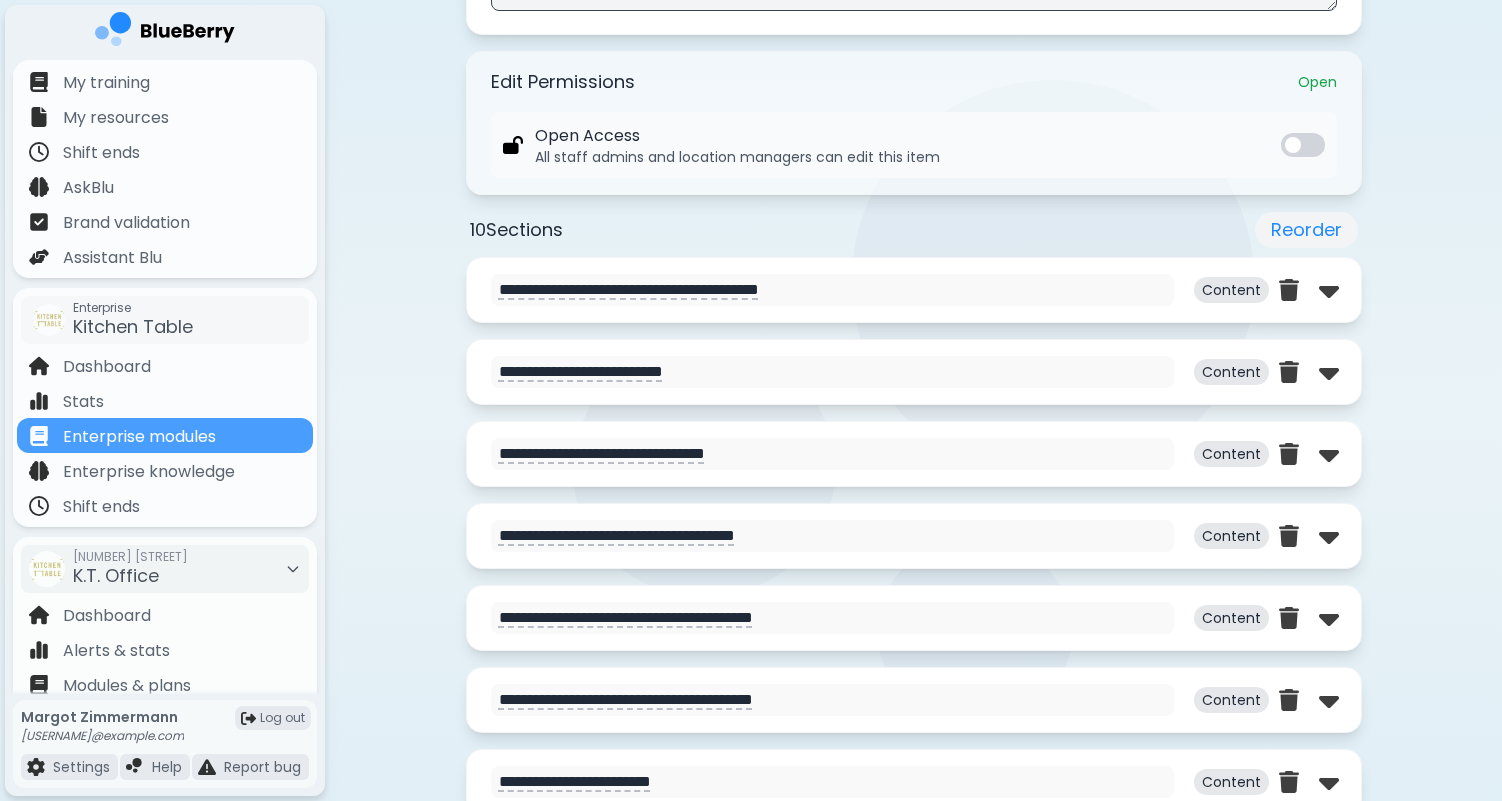 scroll, scrollTop: 736, scrollLeft: 0, axis: vertical 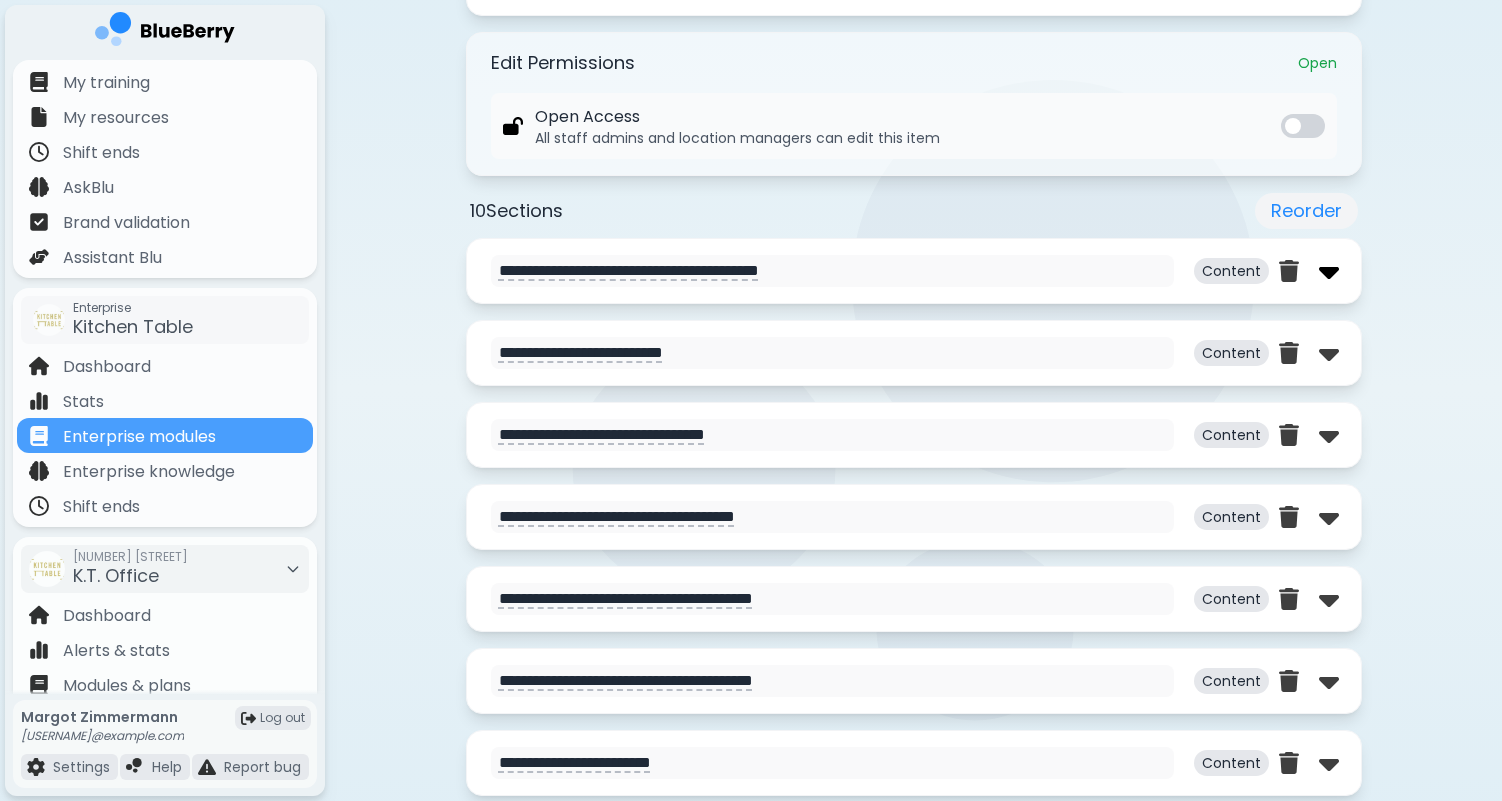 click at bounding box center (1329, 271) 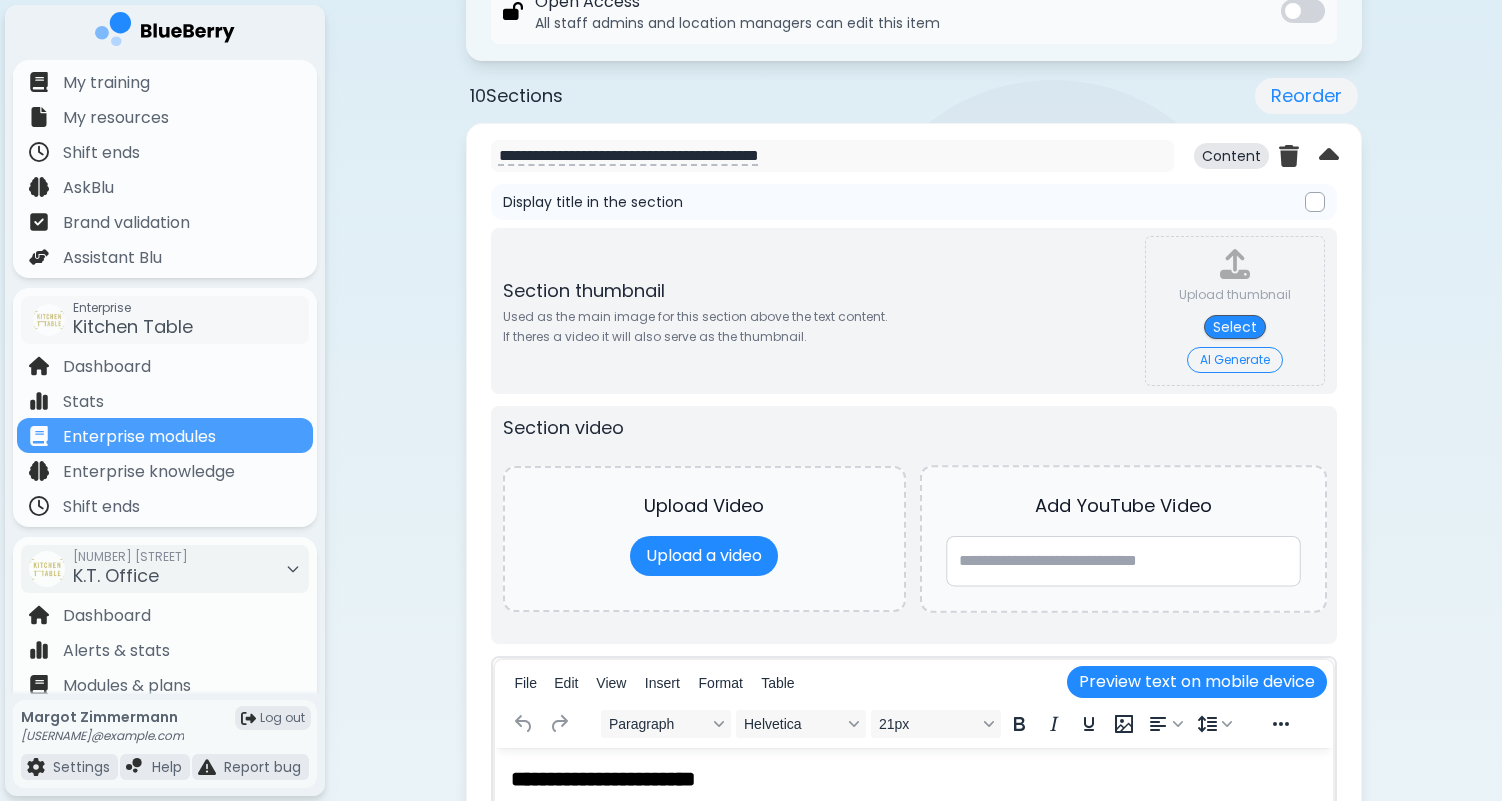scroll, scrollTop: 850, scrollLeft: 0, axis: vertical 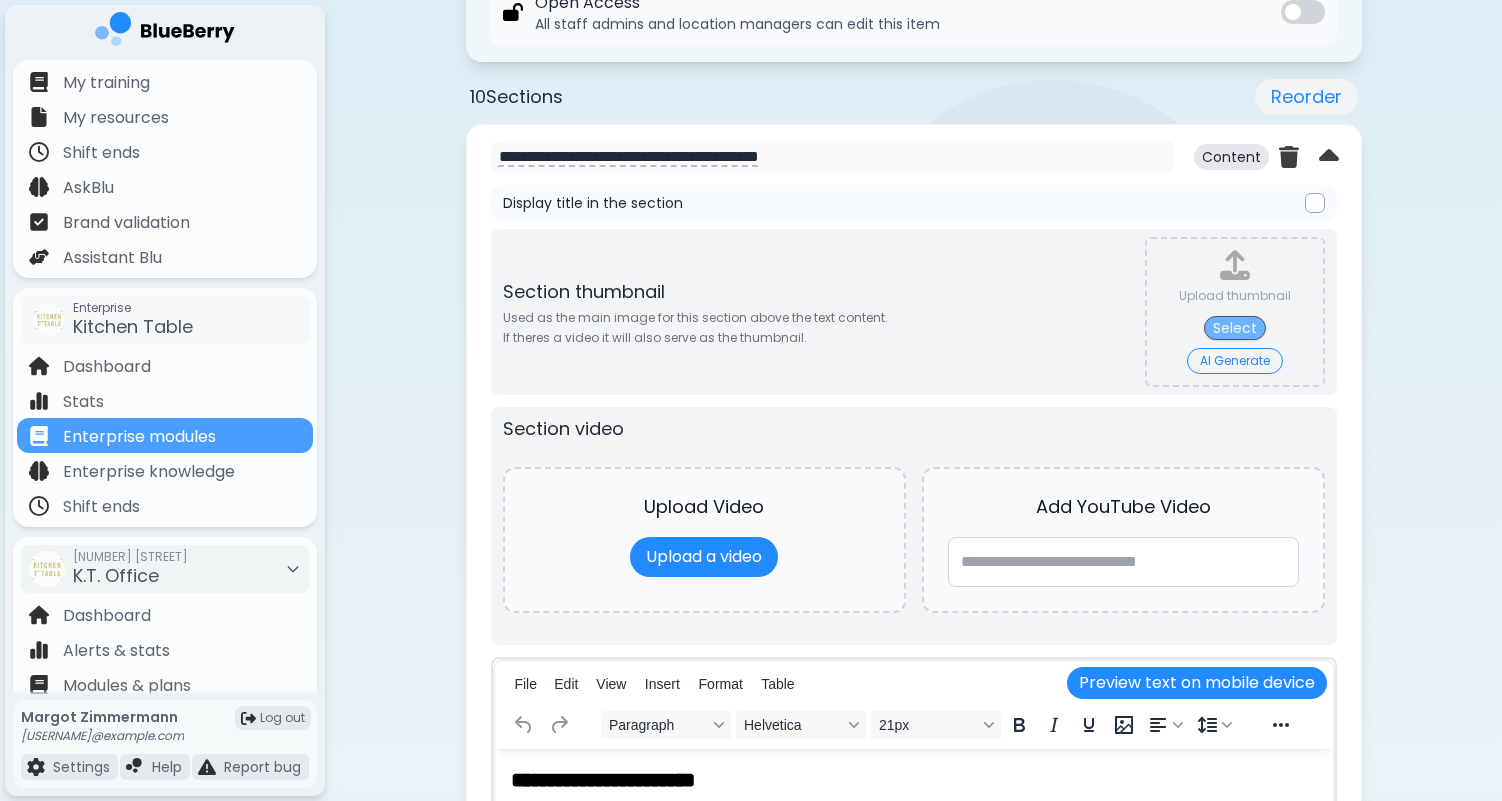 click on "Select" at bounding box center [1235, 328] 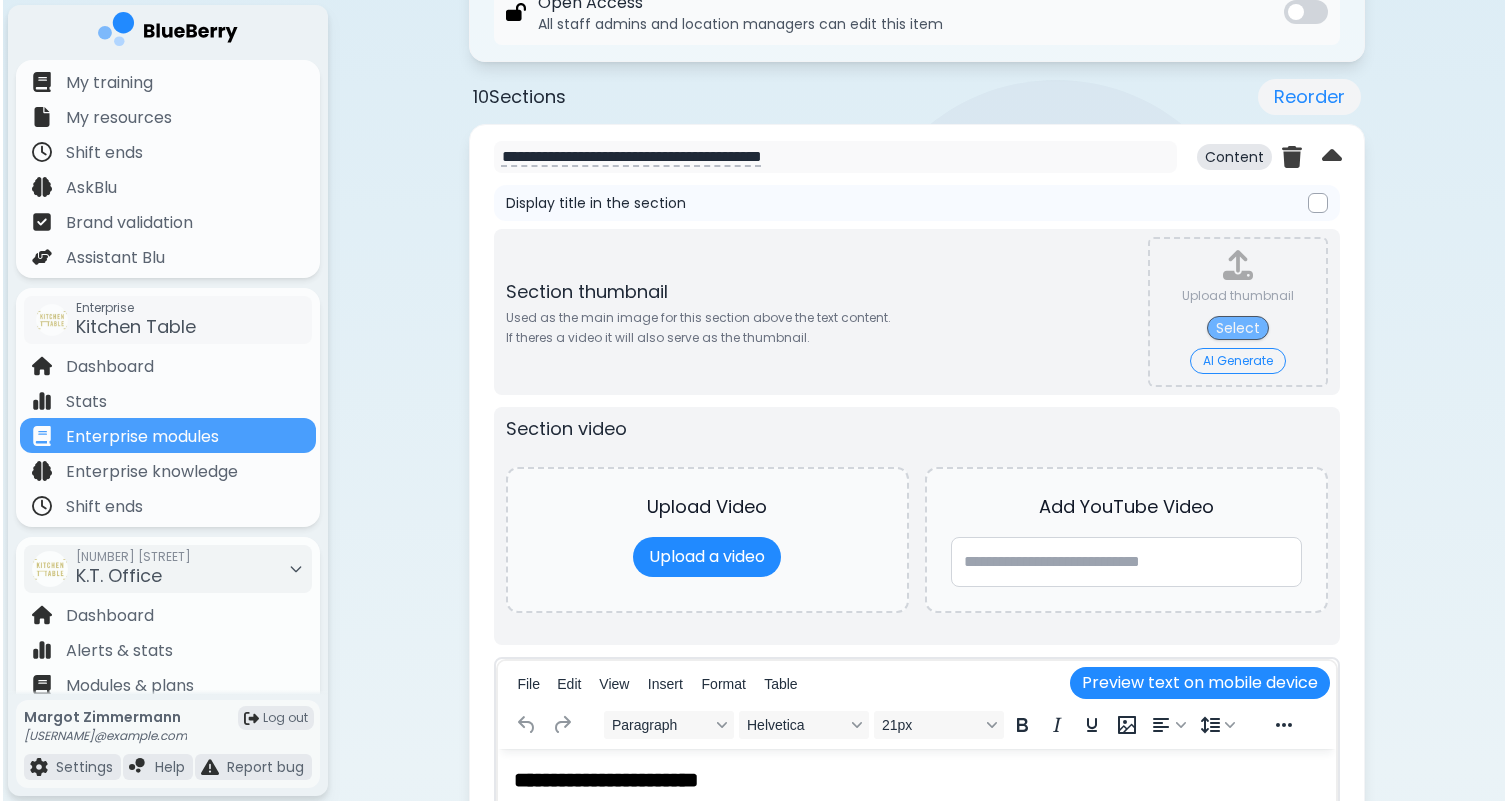 scroll, scrollTop: 0, scrollLeft: 0, axis: both 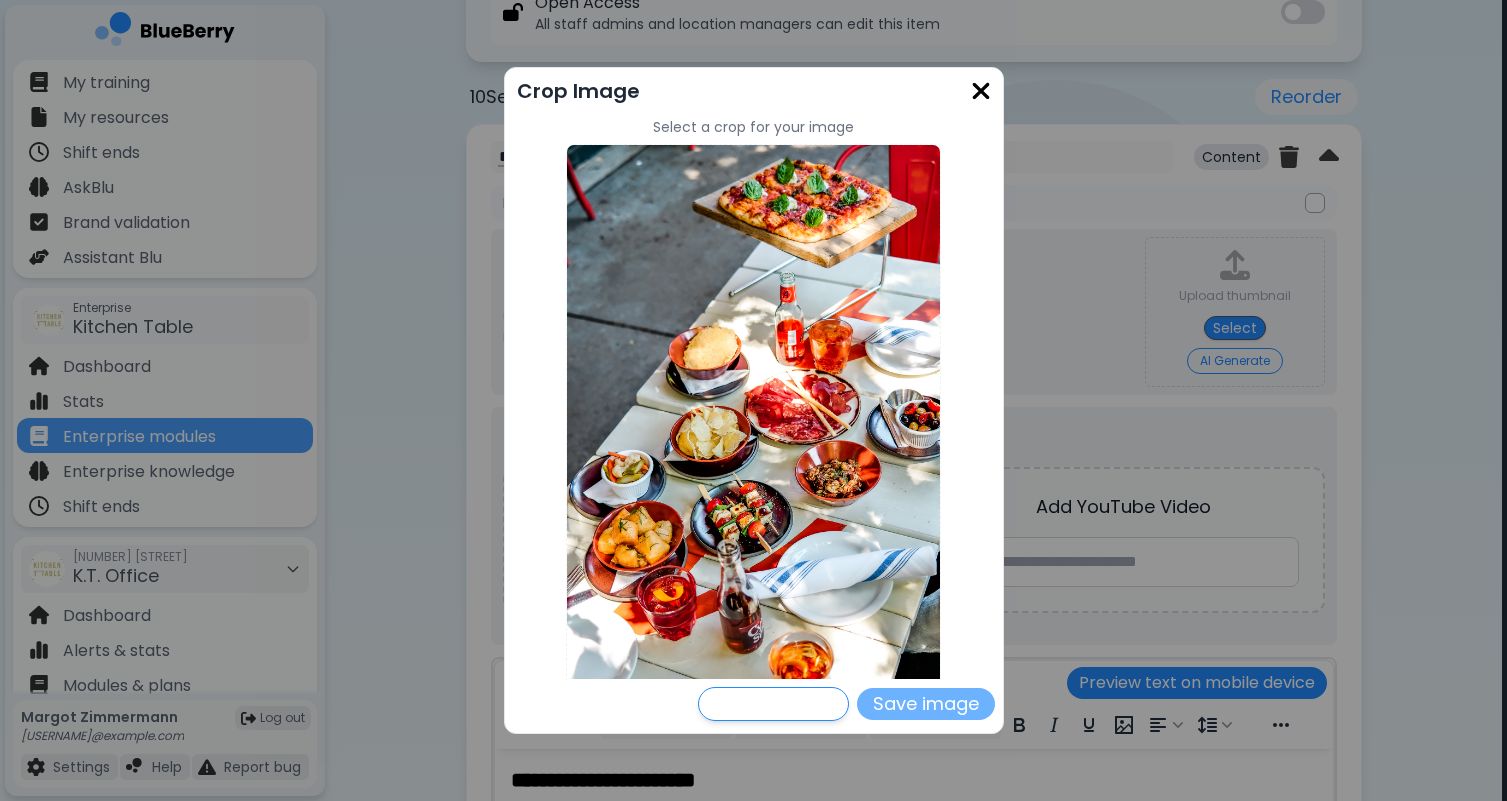 click on "Save image" at bounding box center (926, 704) 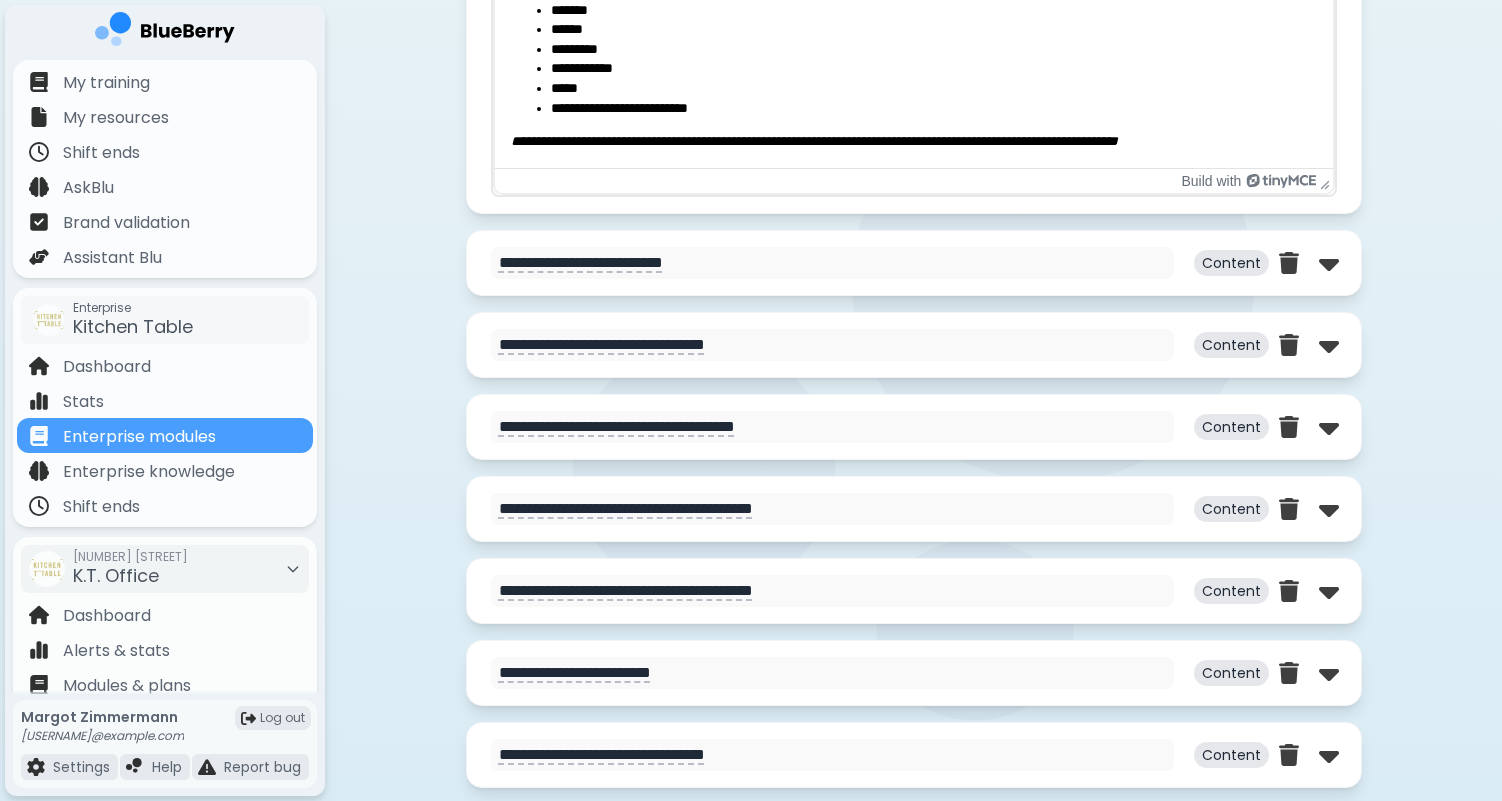 scroll, scrollTop: 1756, scrollLeft: 0, axis: vertical 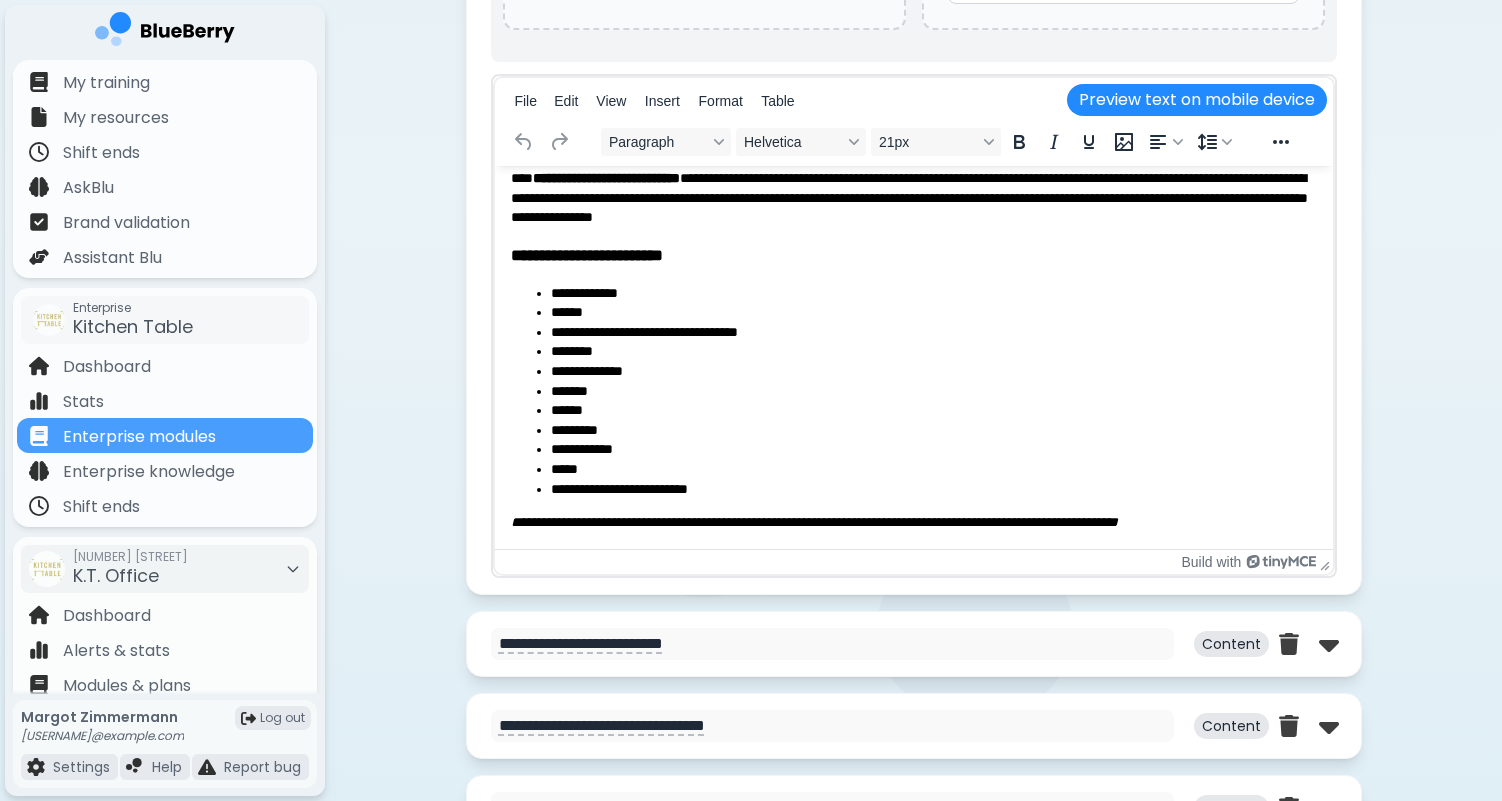 click on "**********" at bounding box center [813, 522] 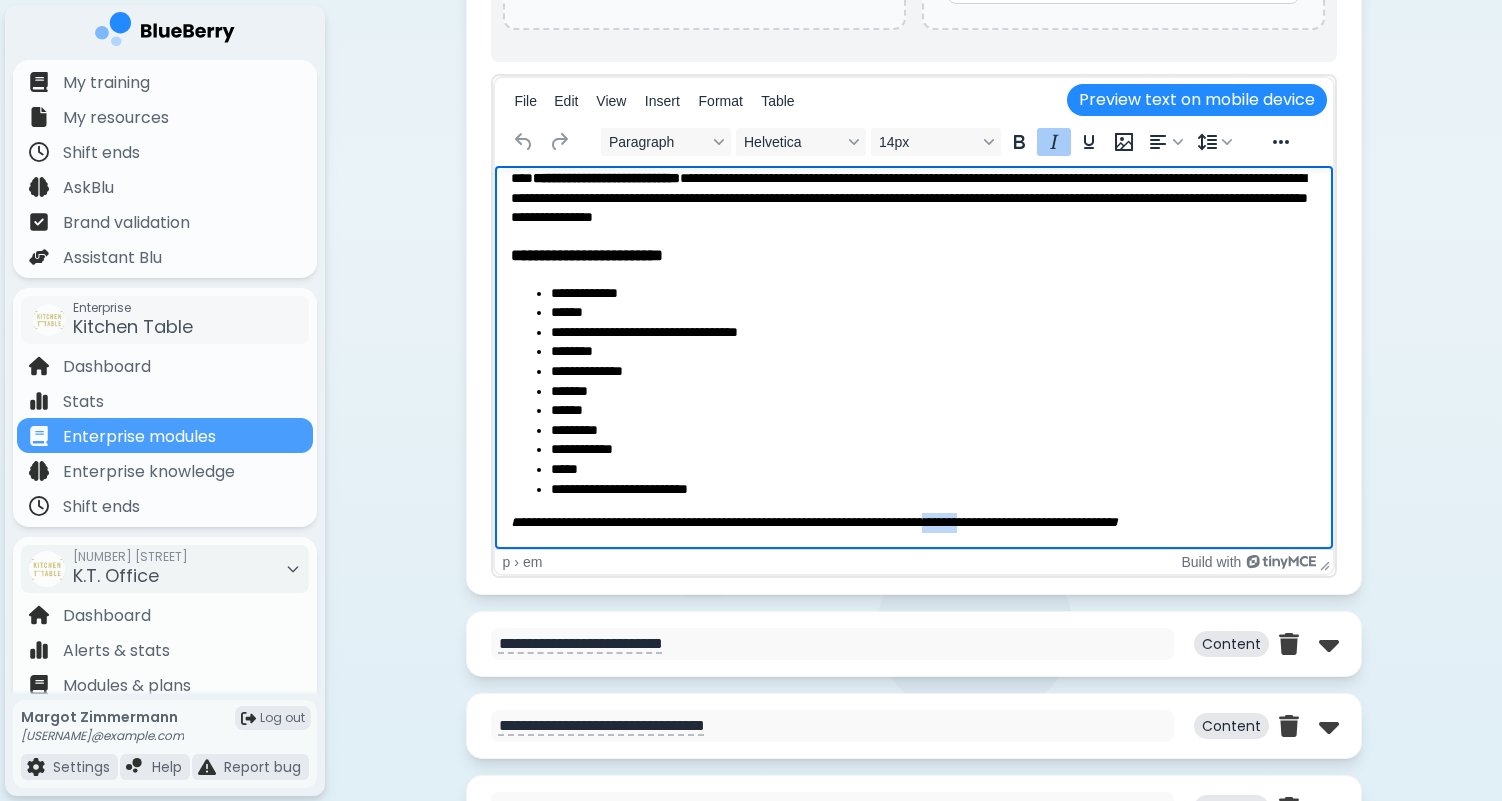 click on "**********" at bounding box center (813, 522) 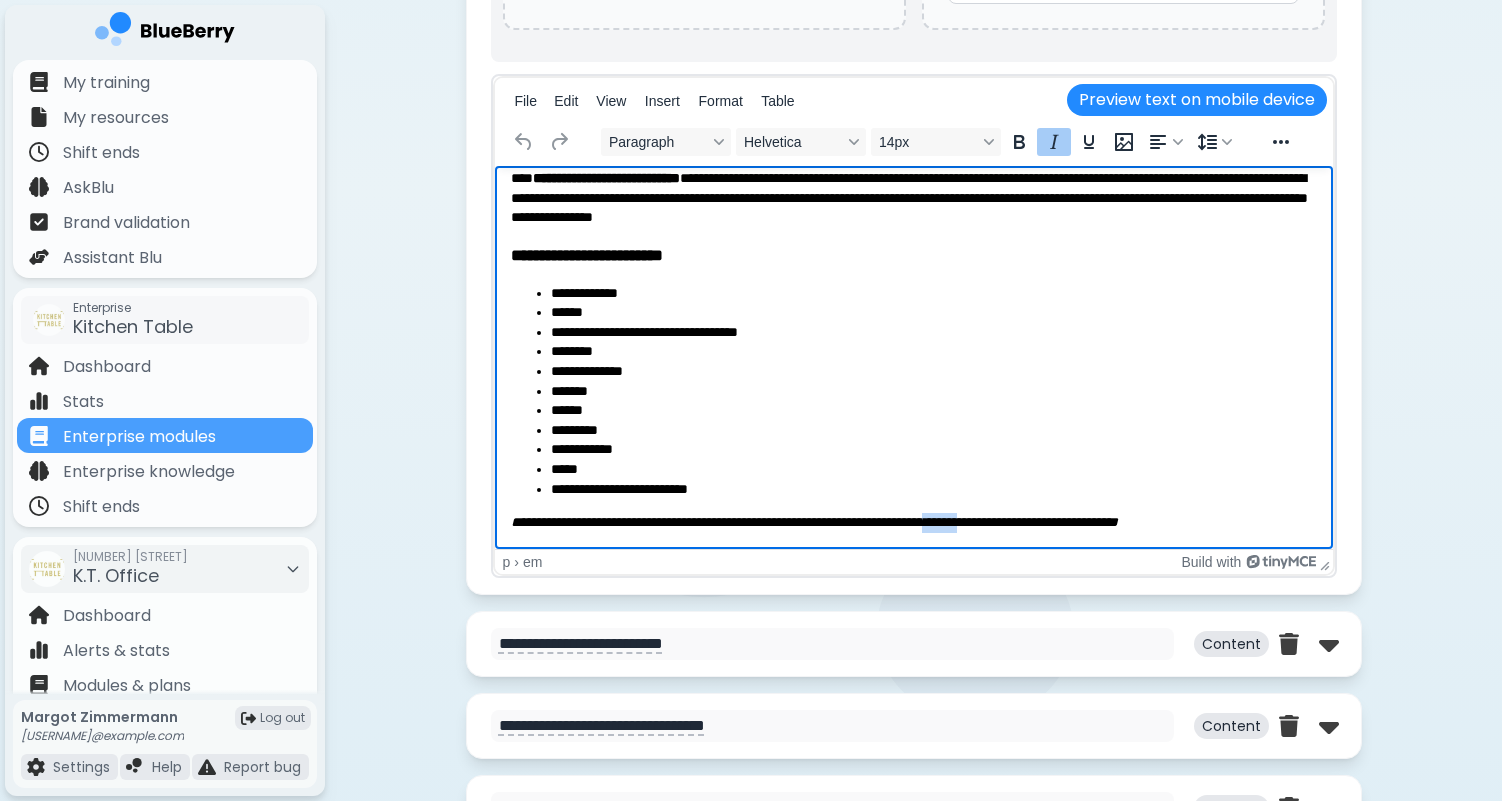 type 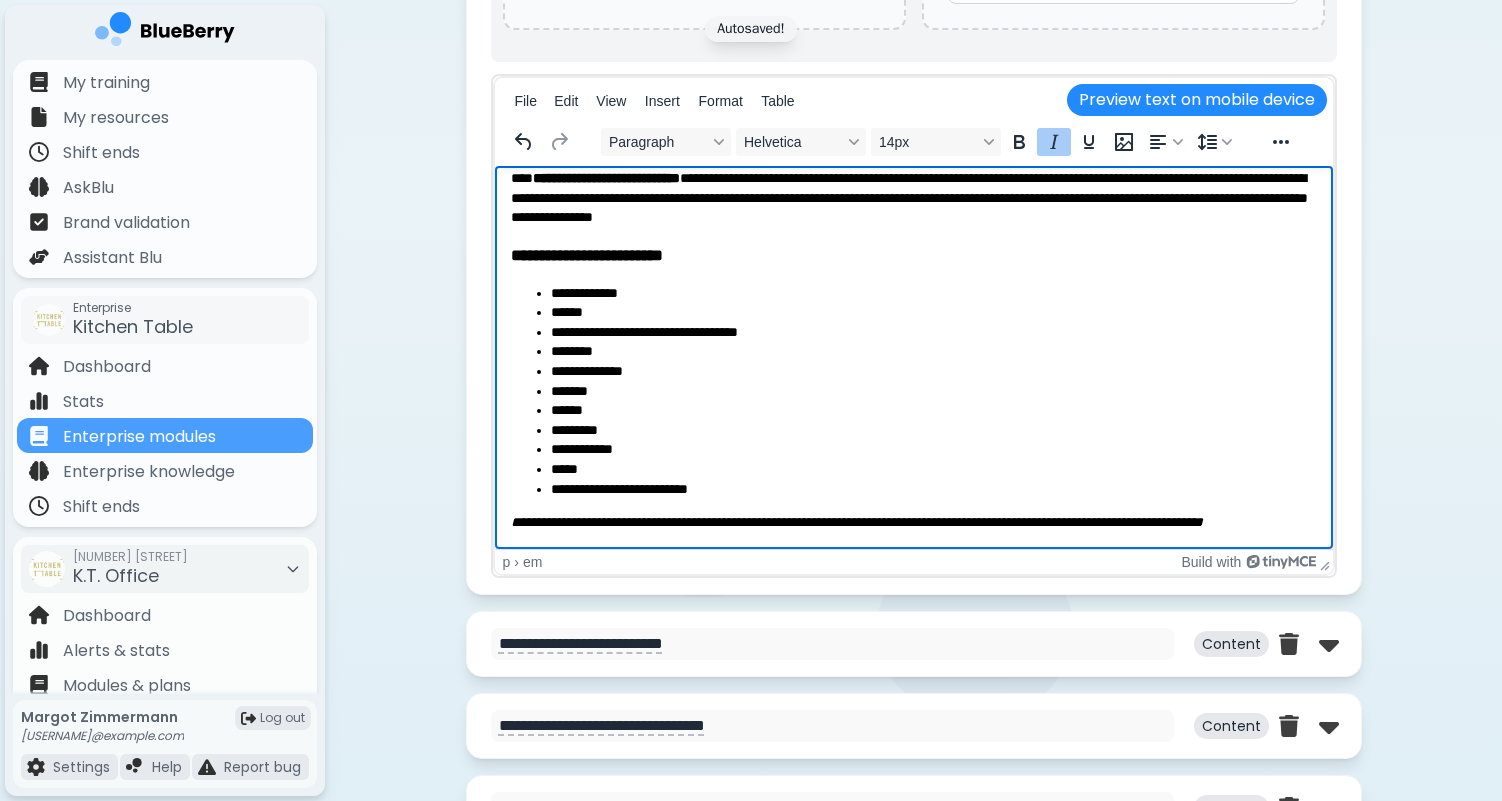 click on "**********" at bounding box center [856, 522] 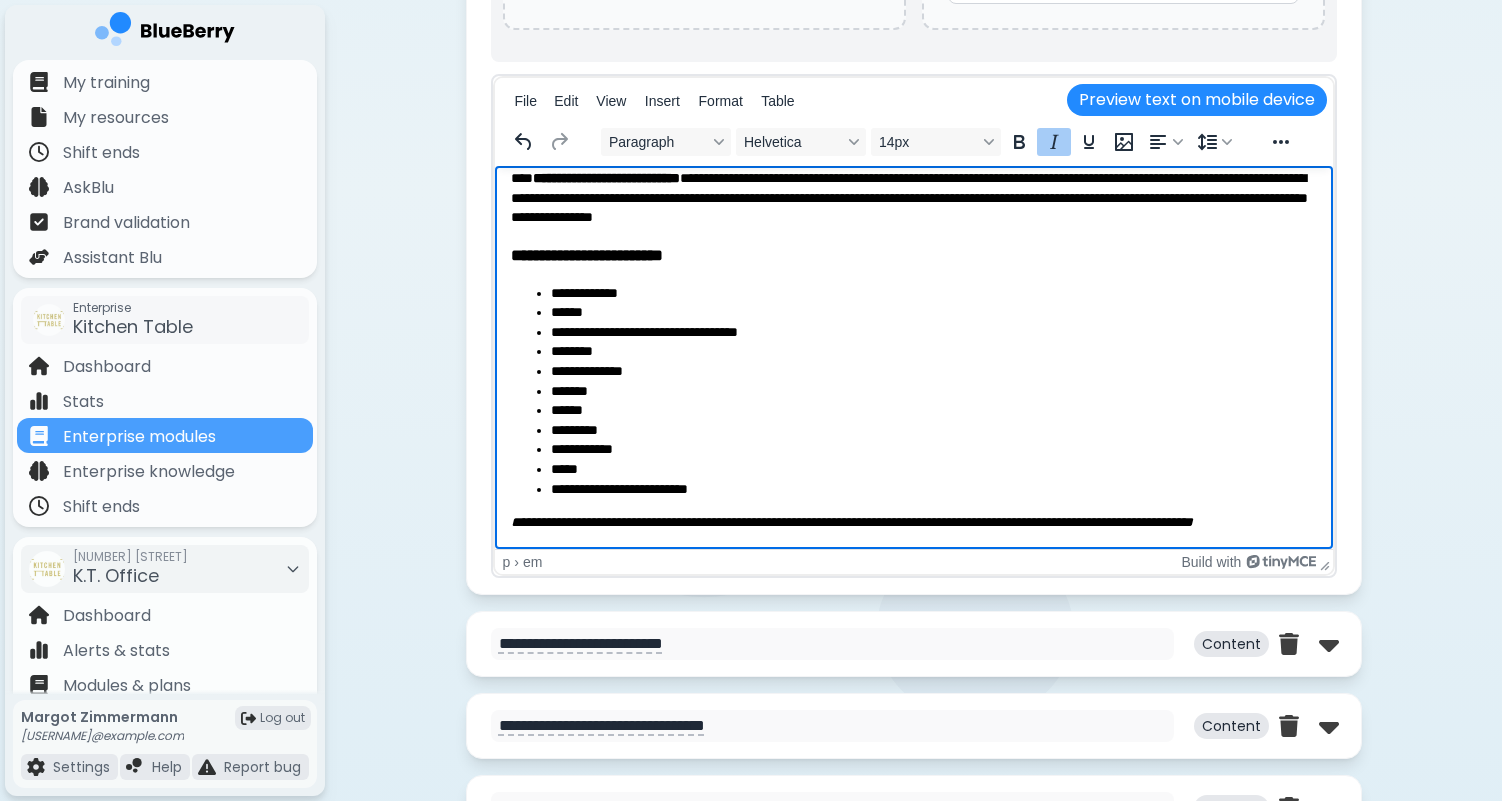 click on "**********" at bounding box center (851, 522) 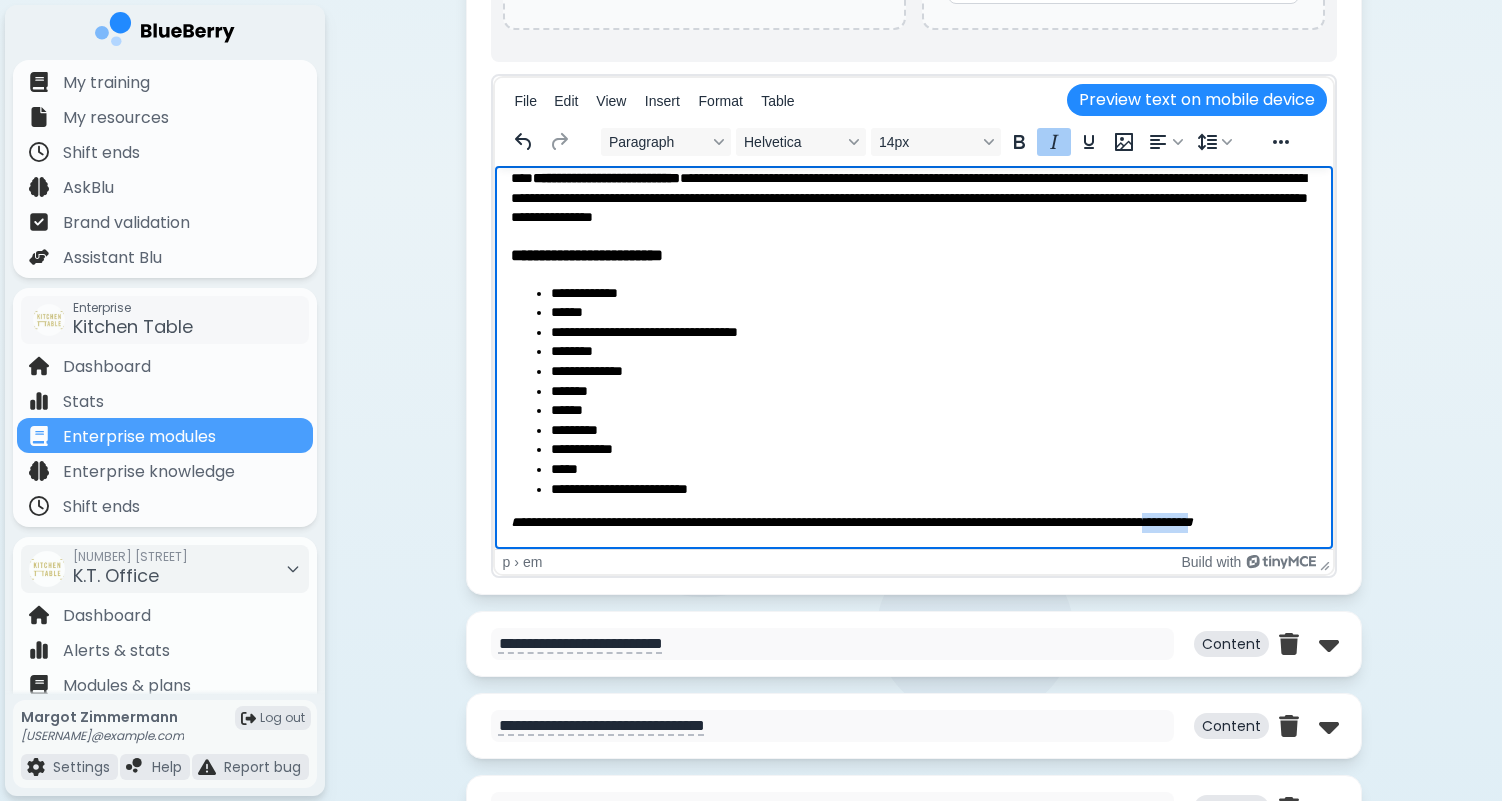 click on "**********" at bounding box center (851, 522) 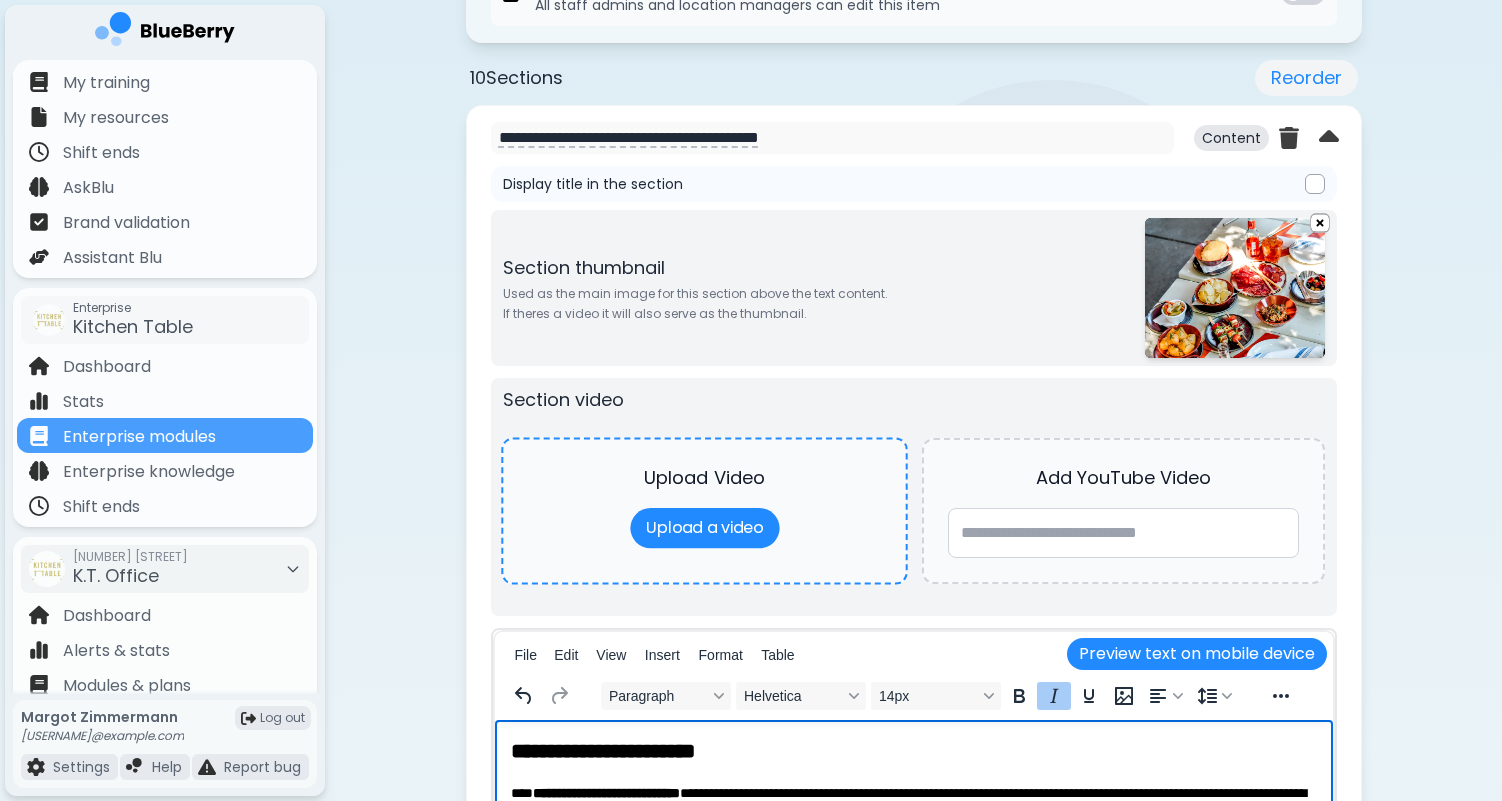 scroll, scrollTop: 861, scrollLeft: 0, axis: vertical 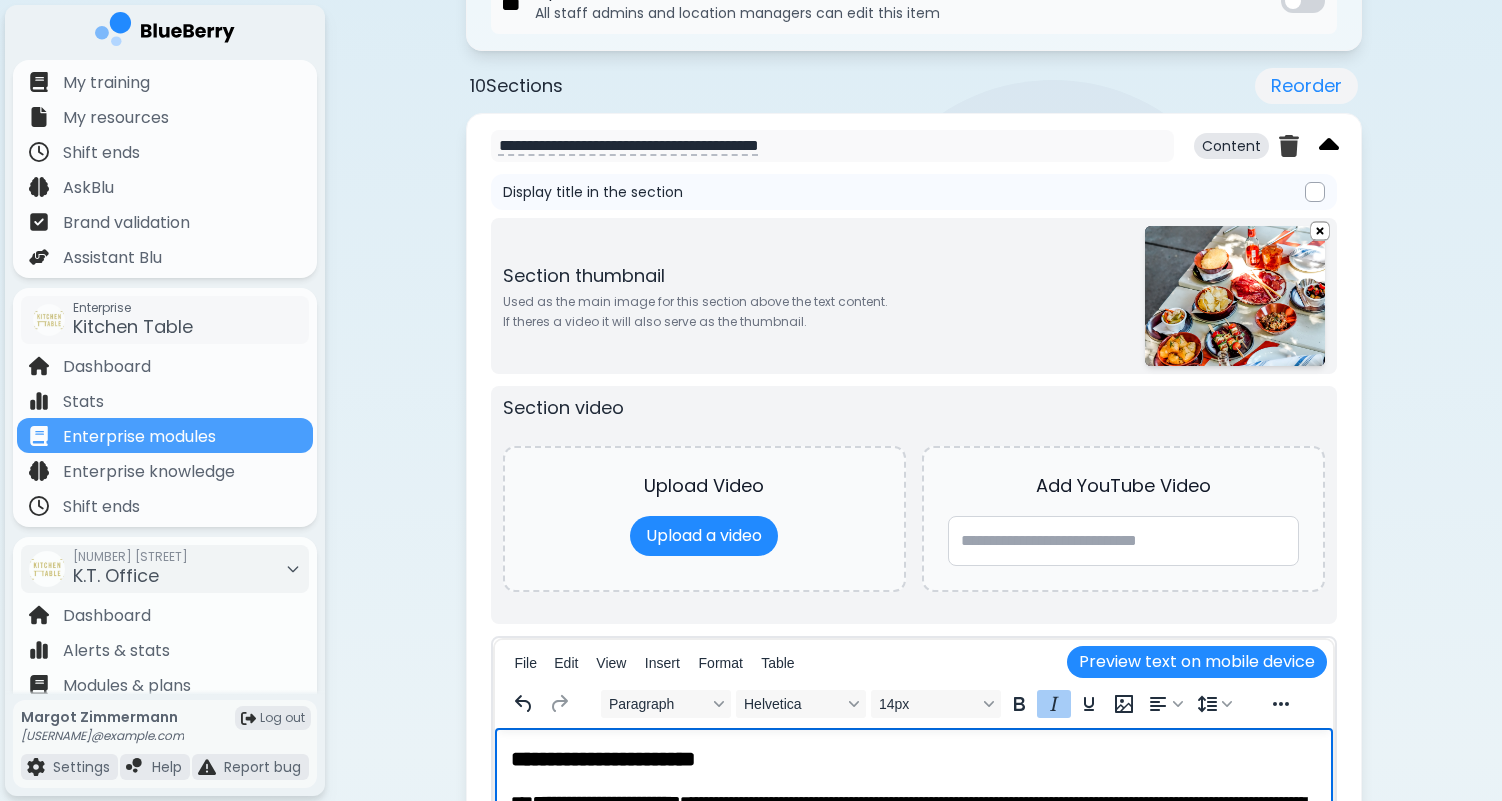 click at bounding box center [1329, 146] 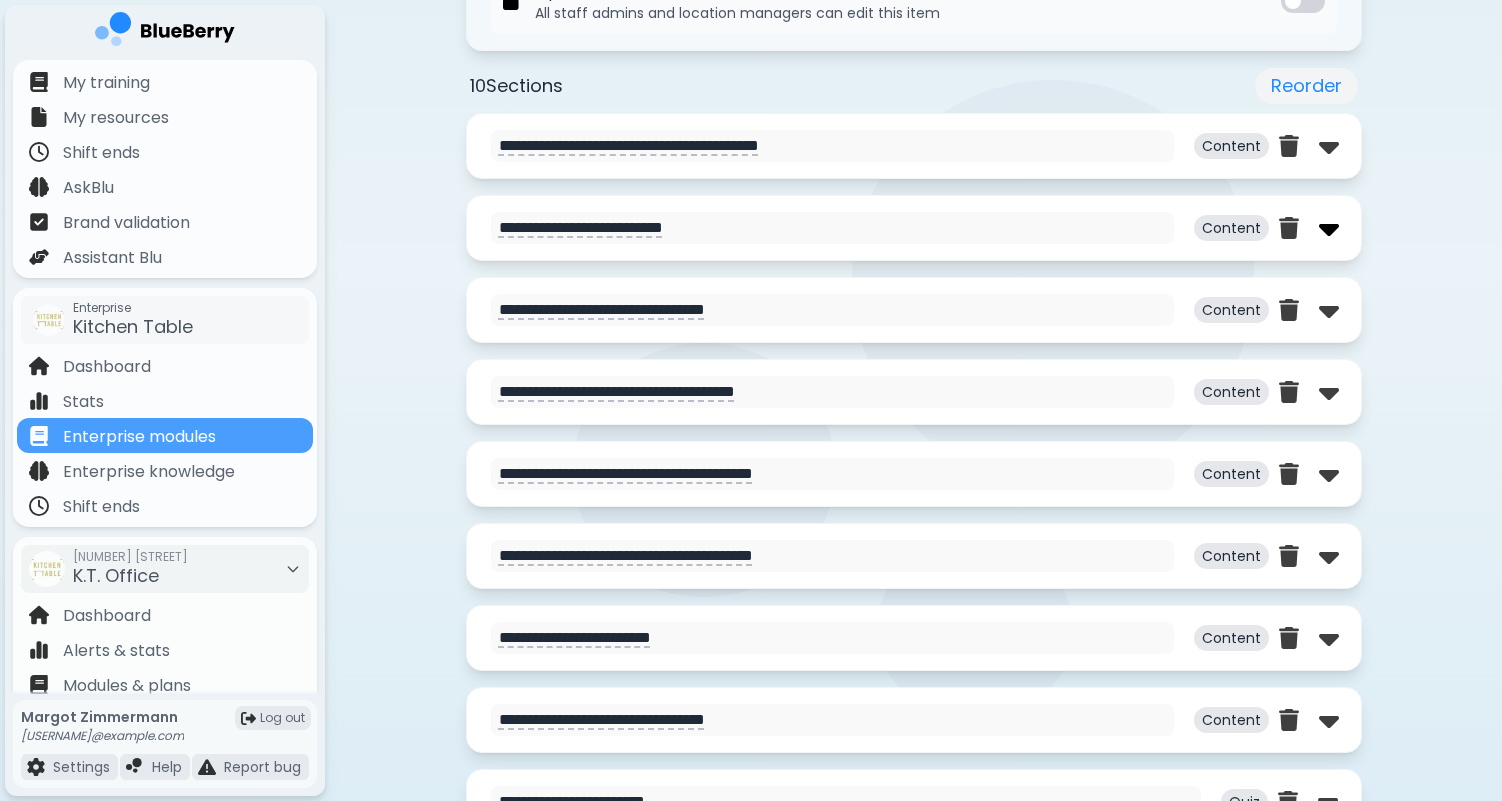 click at bounding box center (1329, 228) 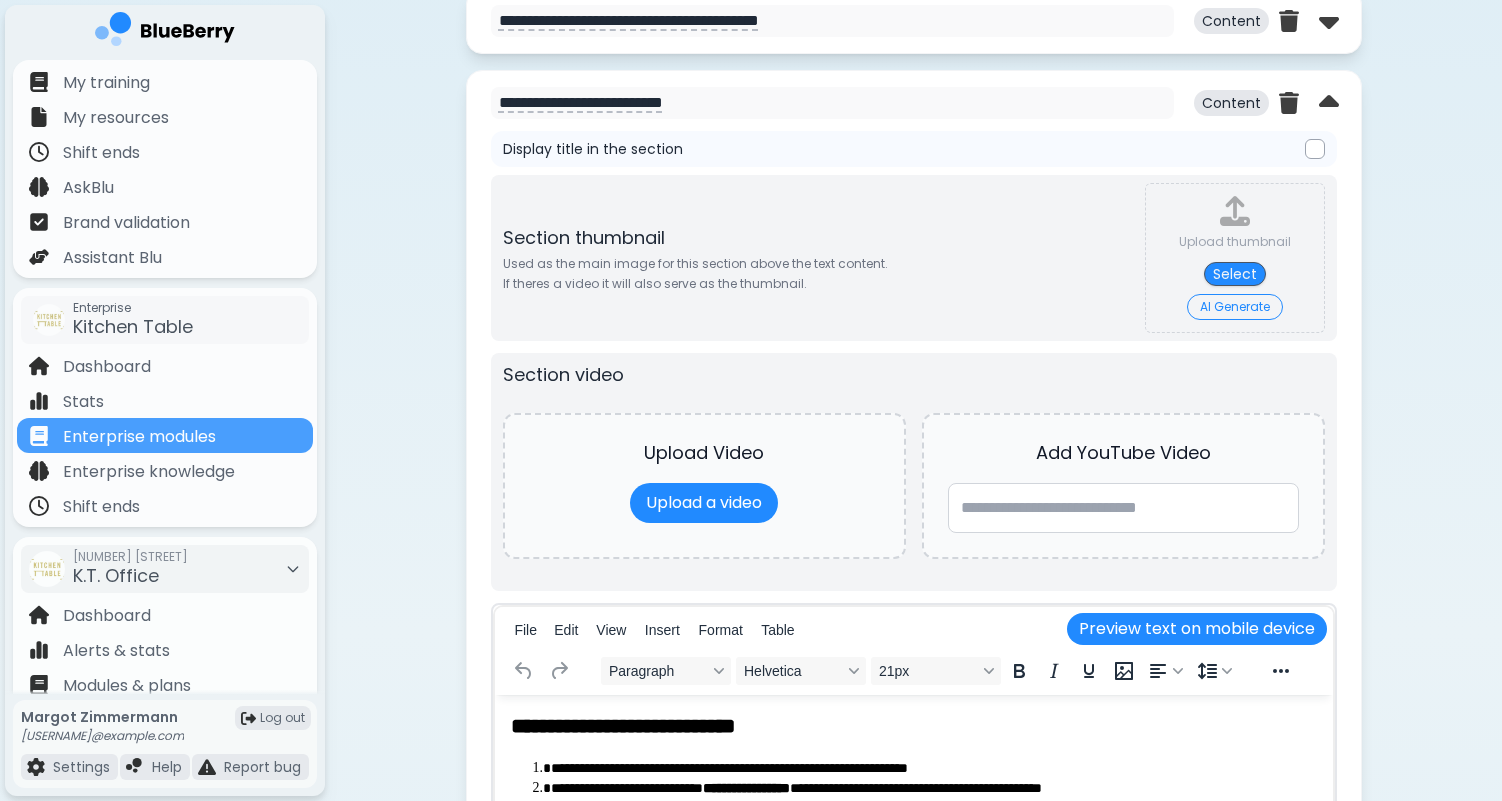 scroll, scrollTop: 948, scrollLeft: 0, axis: vertical 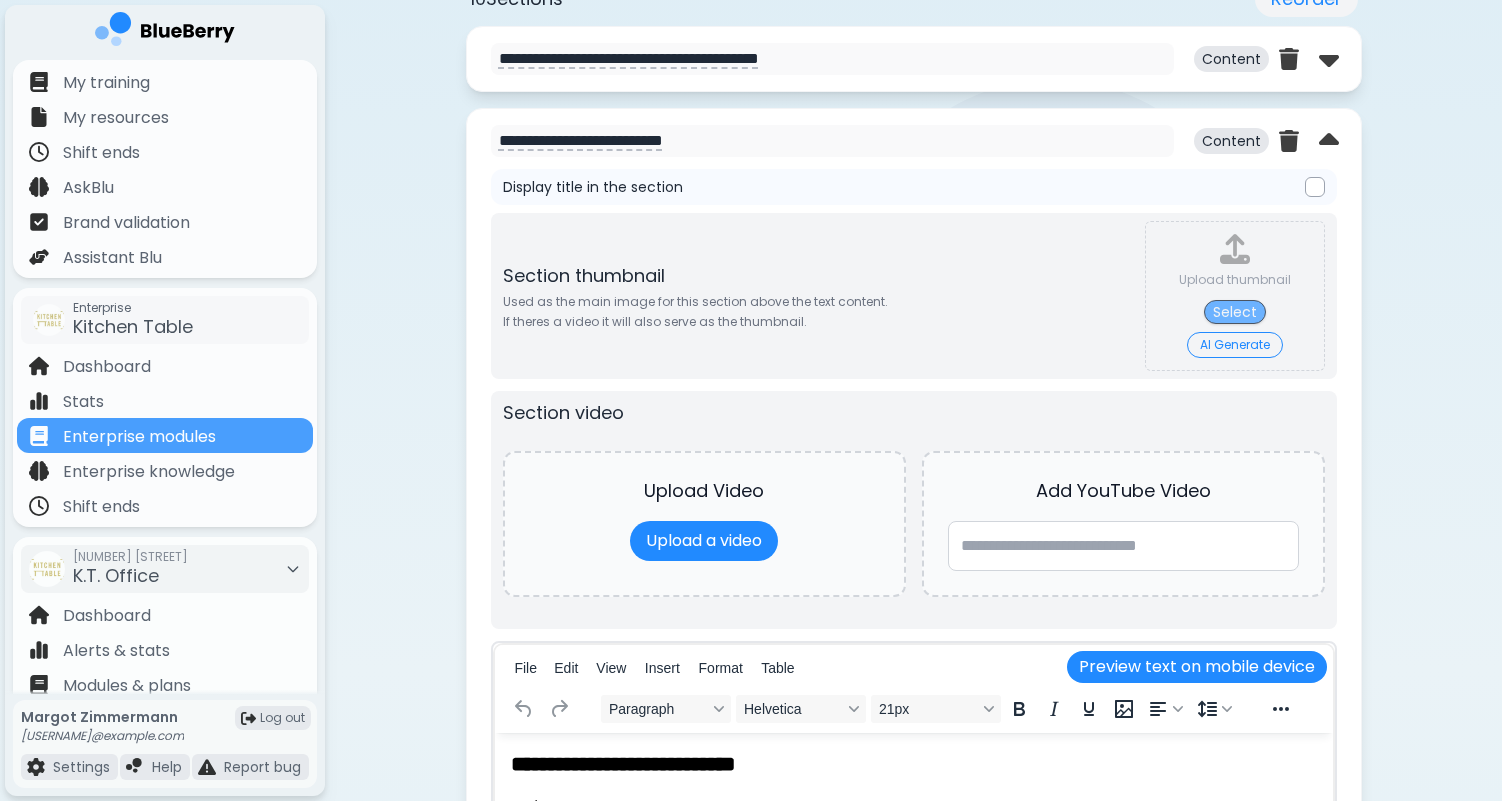 click on "Select" at bounding box center [1235, 312] 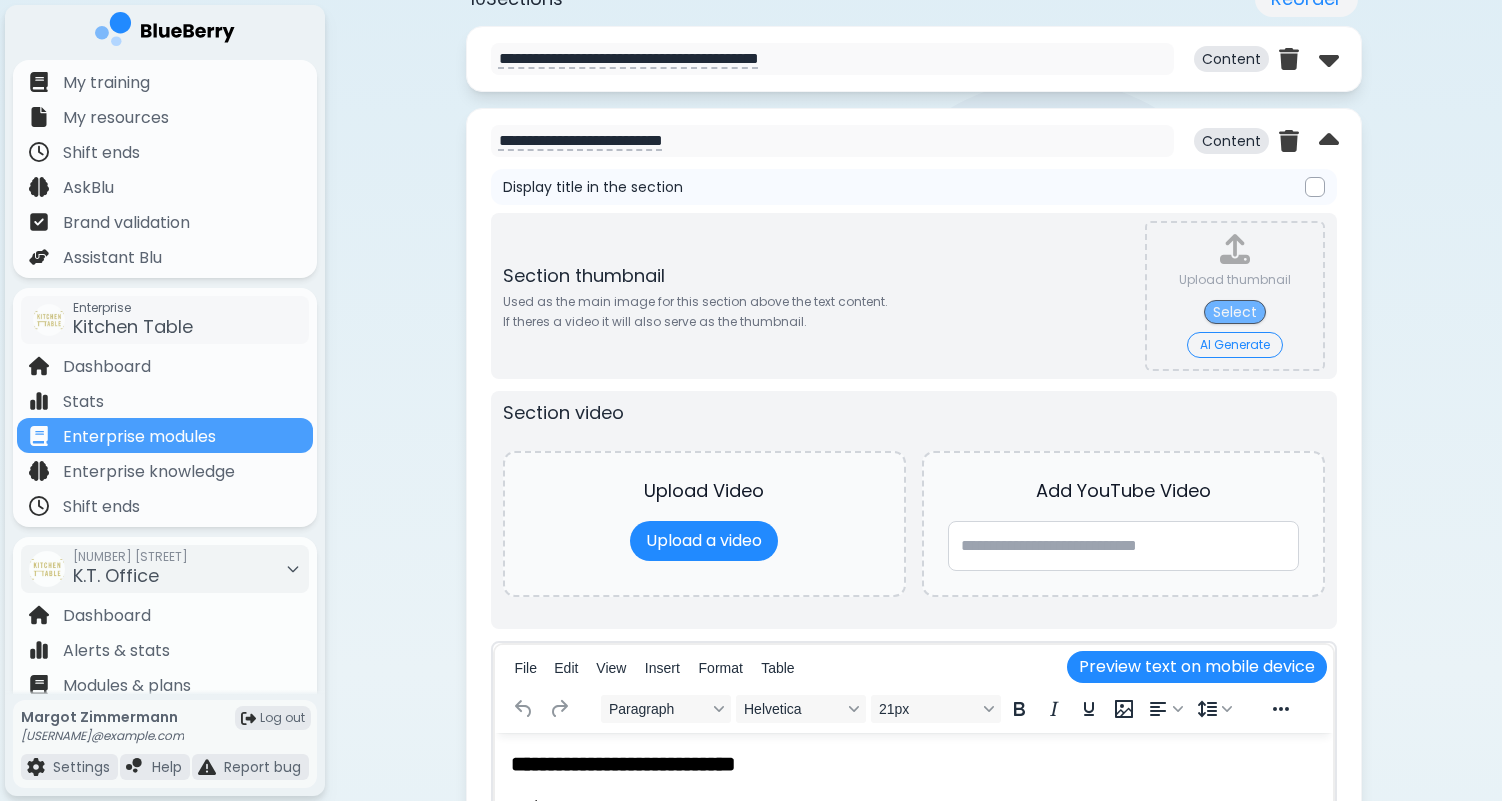 type on "**********" 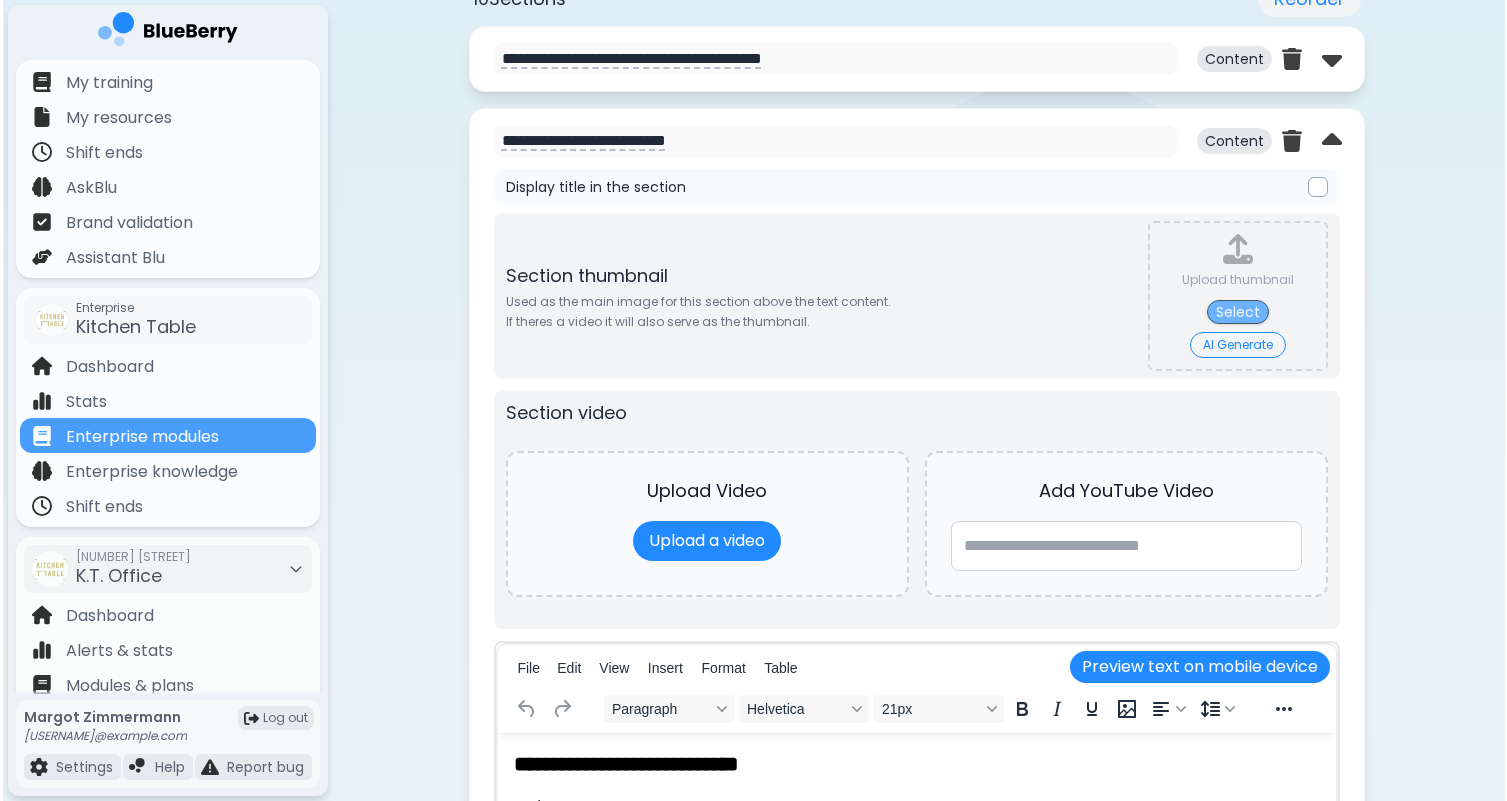 scroll, scrollTop: 0, scrollLeft: 0, axis: both 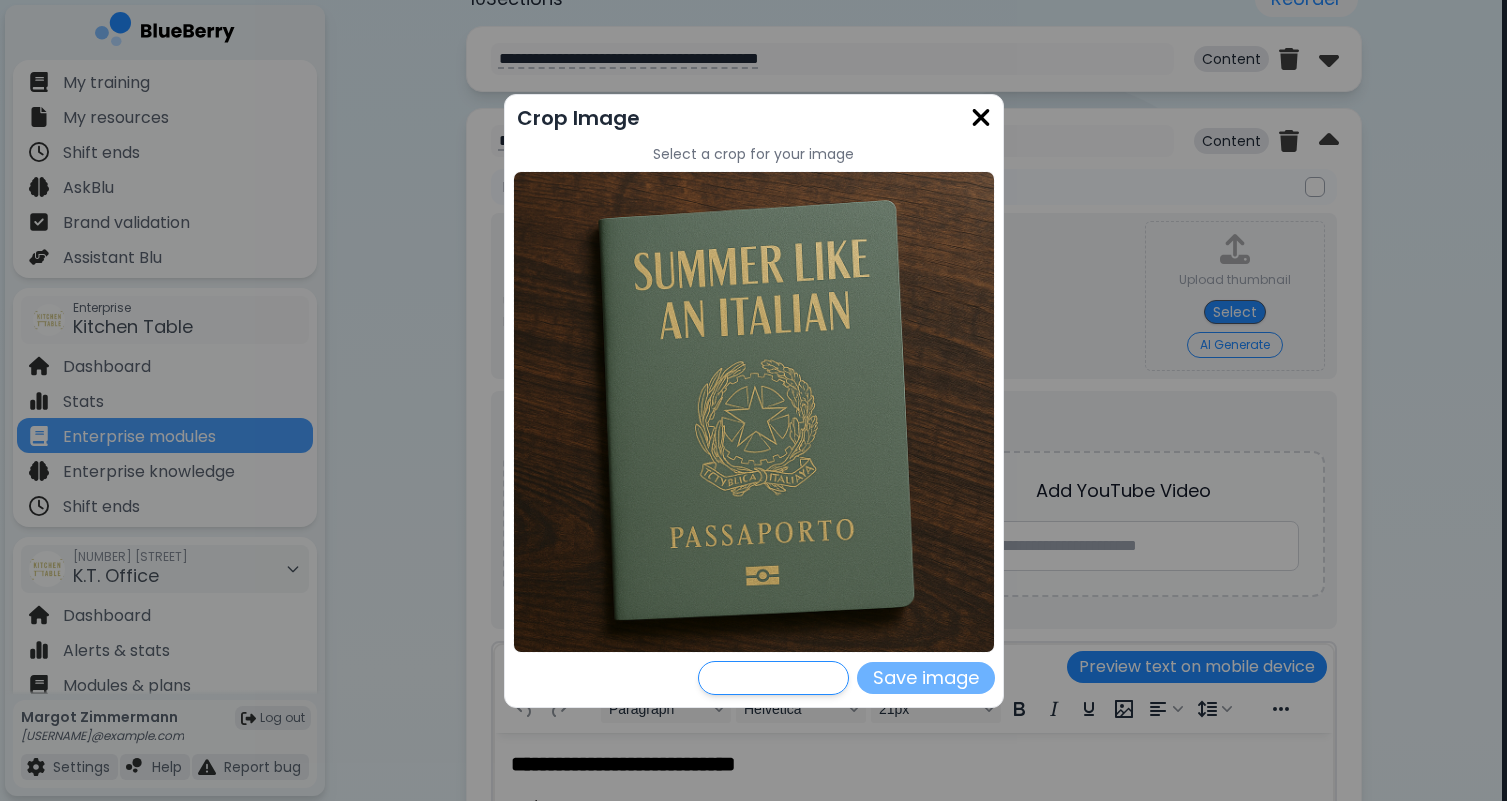 click on "Save image" at bounding box center (926, 678) 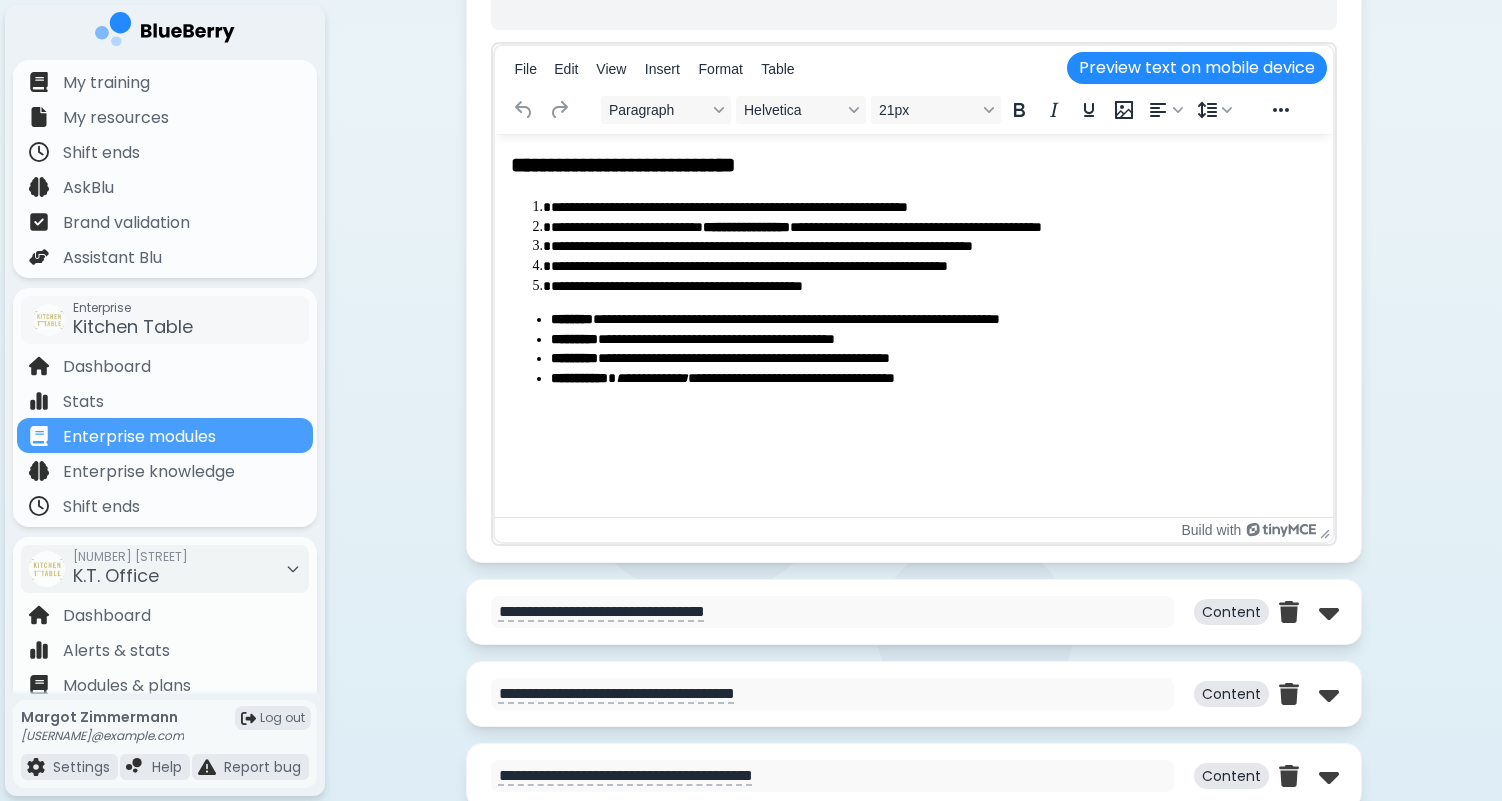 scroll, scrollTop: 1711, scrollLeft: 0, axis: vertical 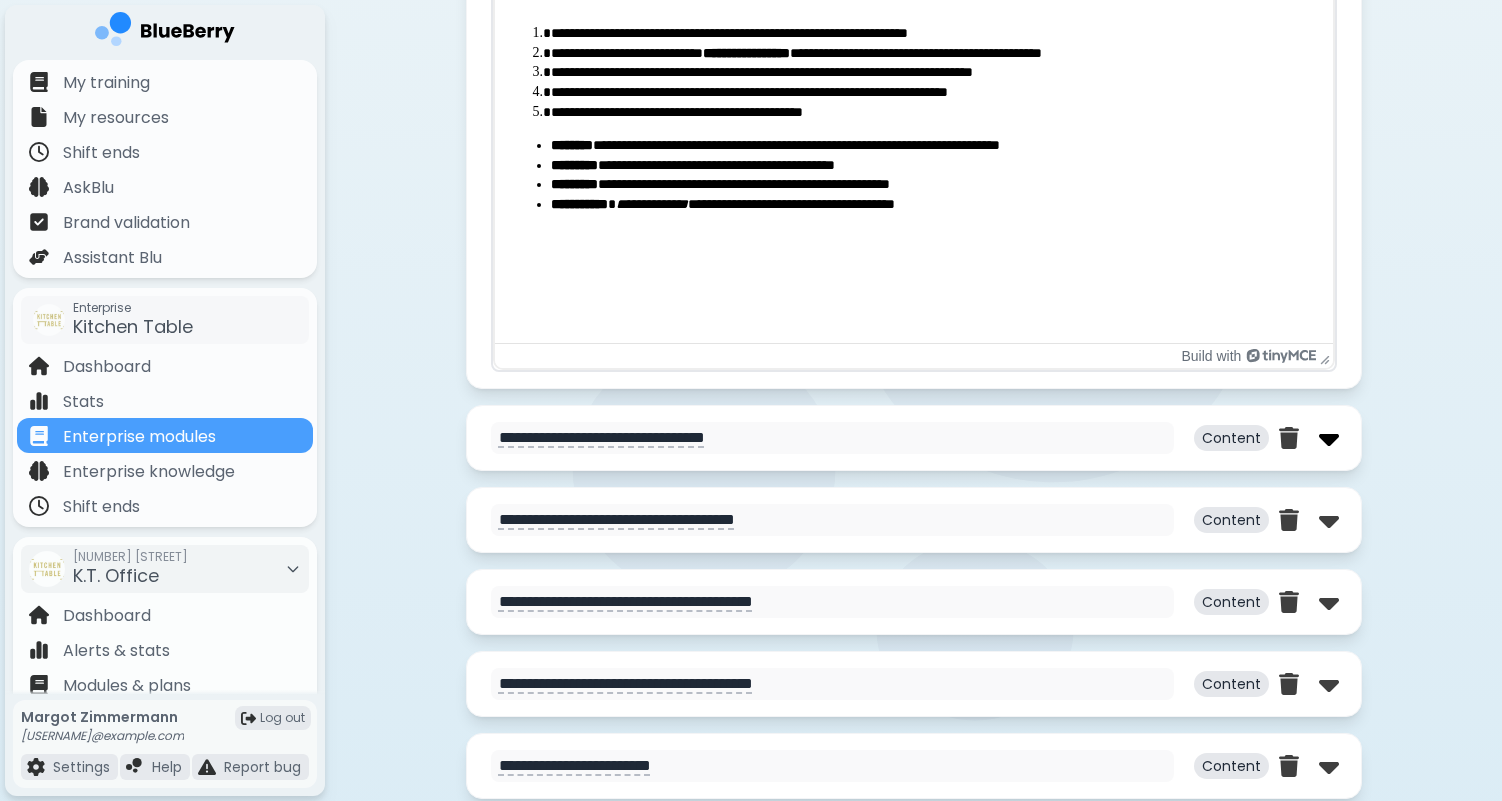 click at bounding box center (1329, 438) 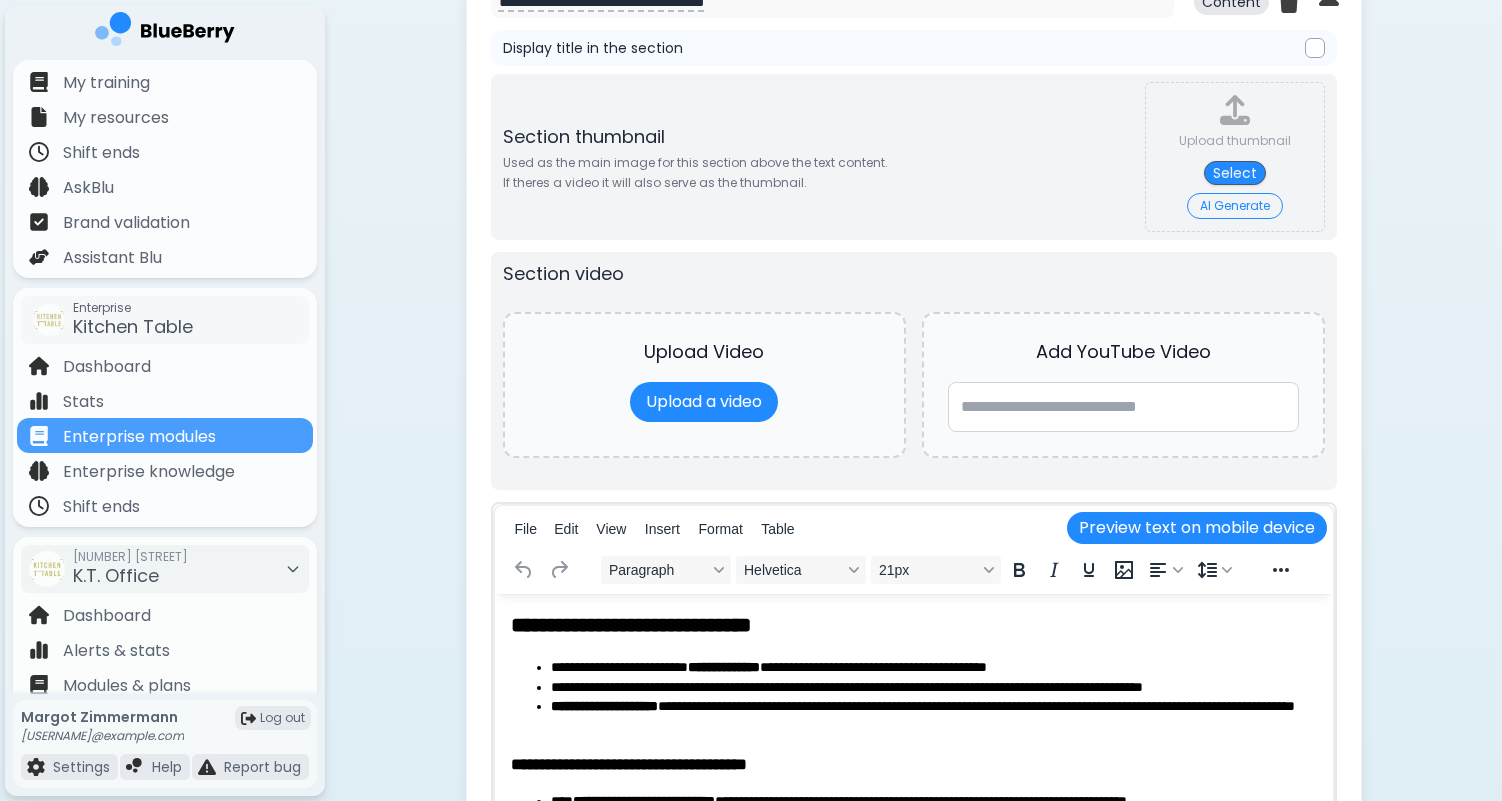 scroll, scrollTop: 2132, scrollLeft: 0, axis: vertical 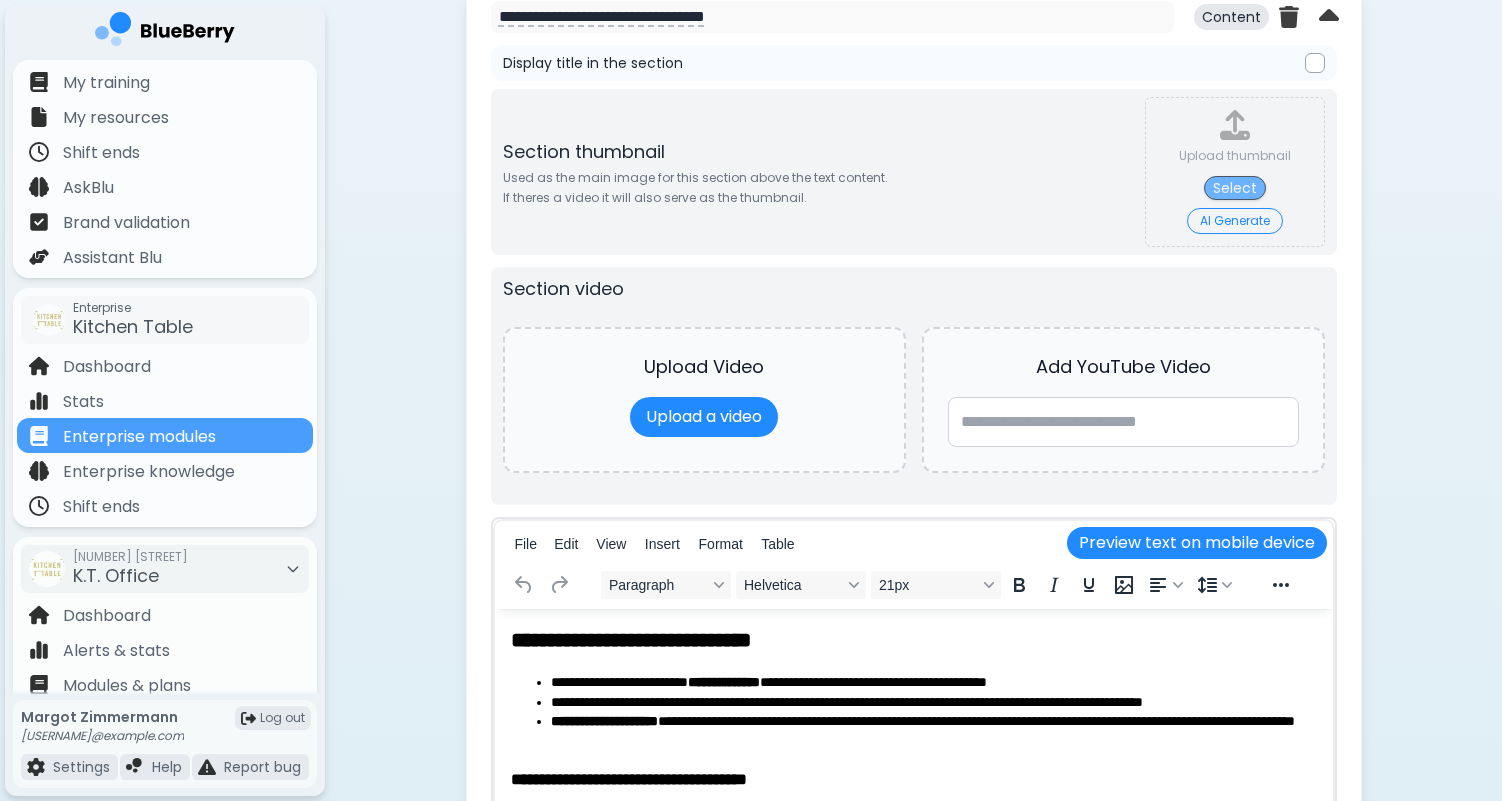 click on "Select" at bounding box center [1235, 188] 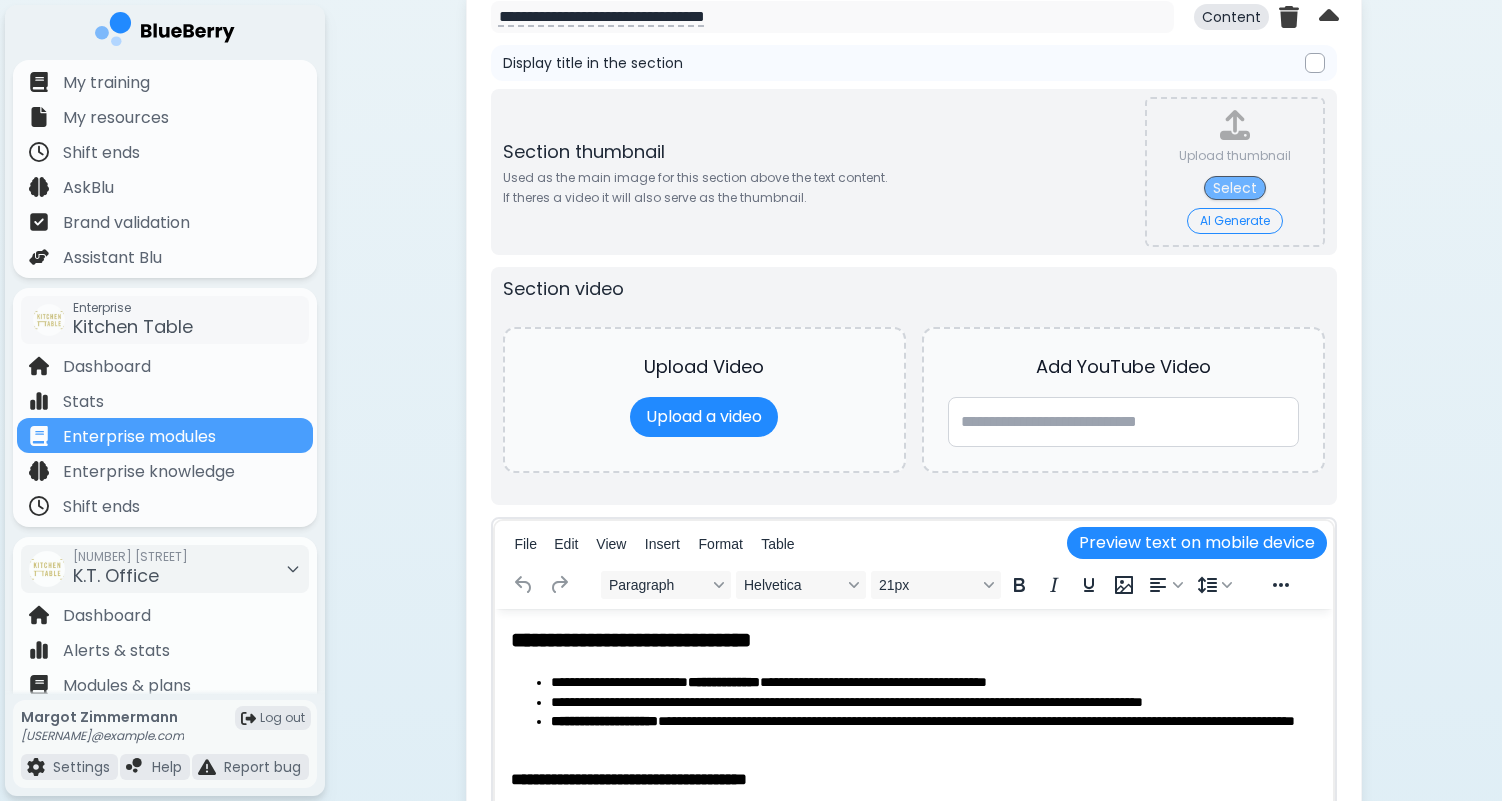 type on "**********" 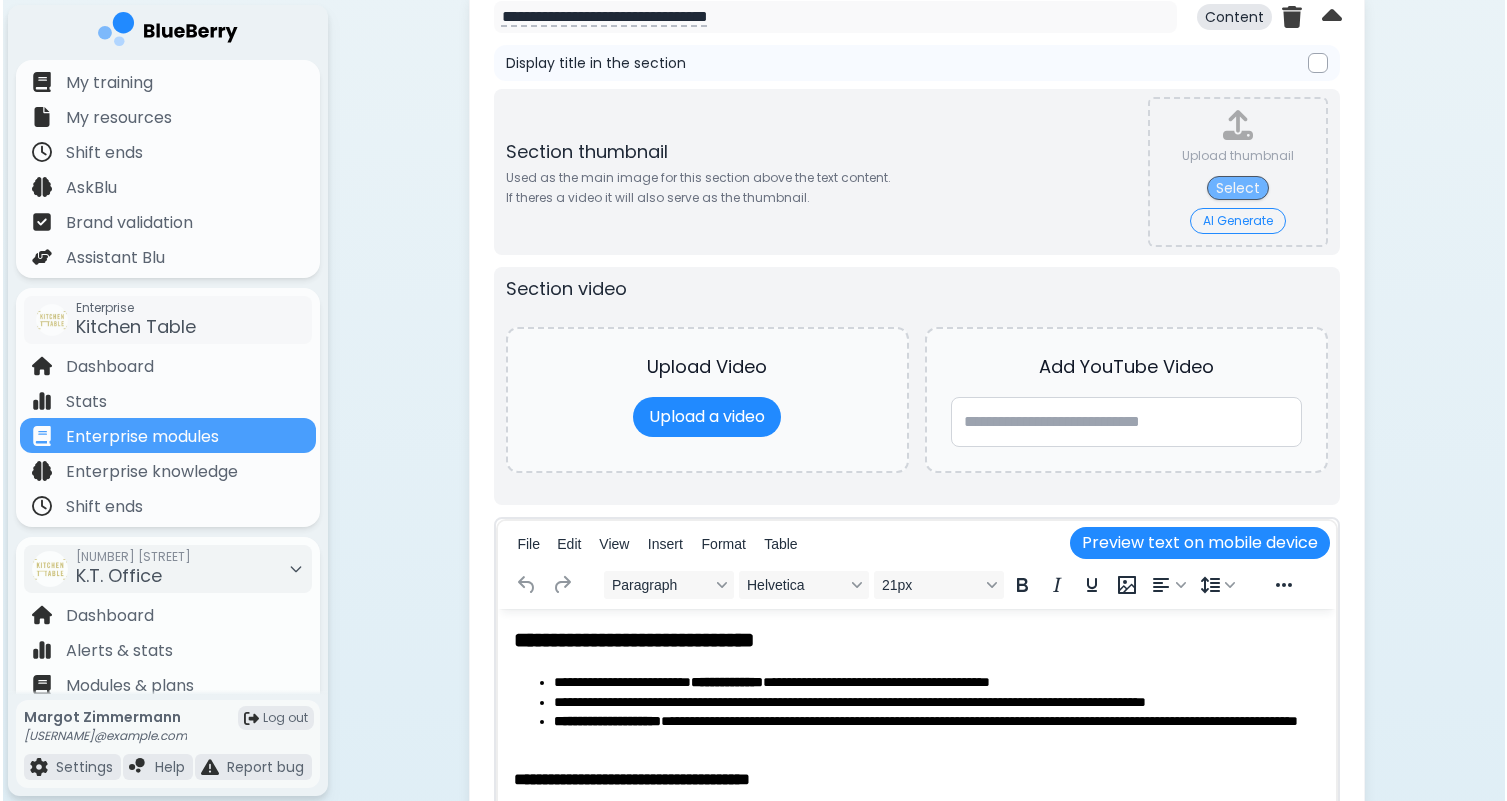 scroll, scrollTop: 0, scrollLeft: 0, axis: both 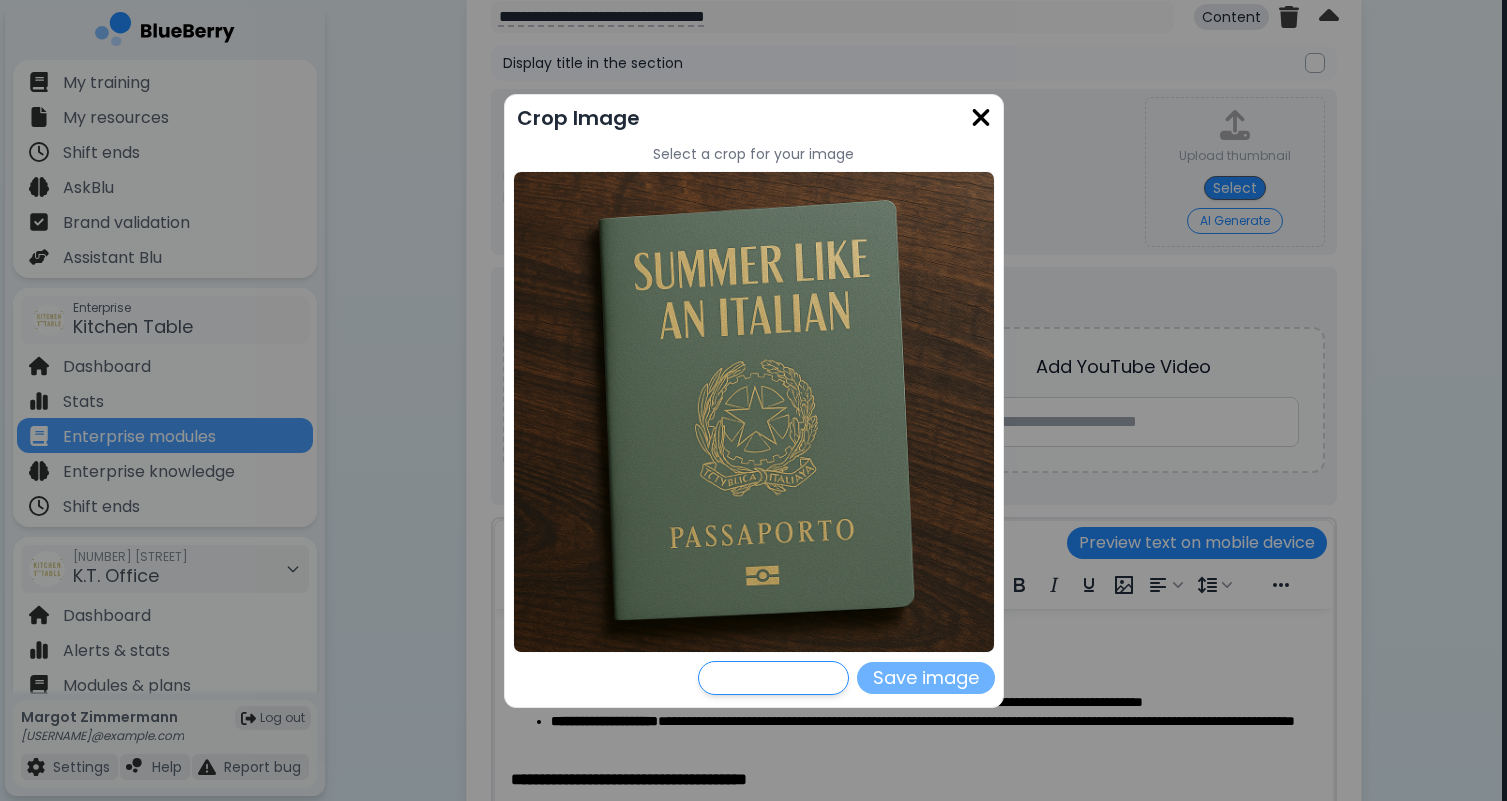 click on "Save image" at bounding box center (926, 678) 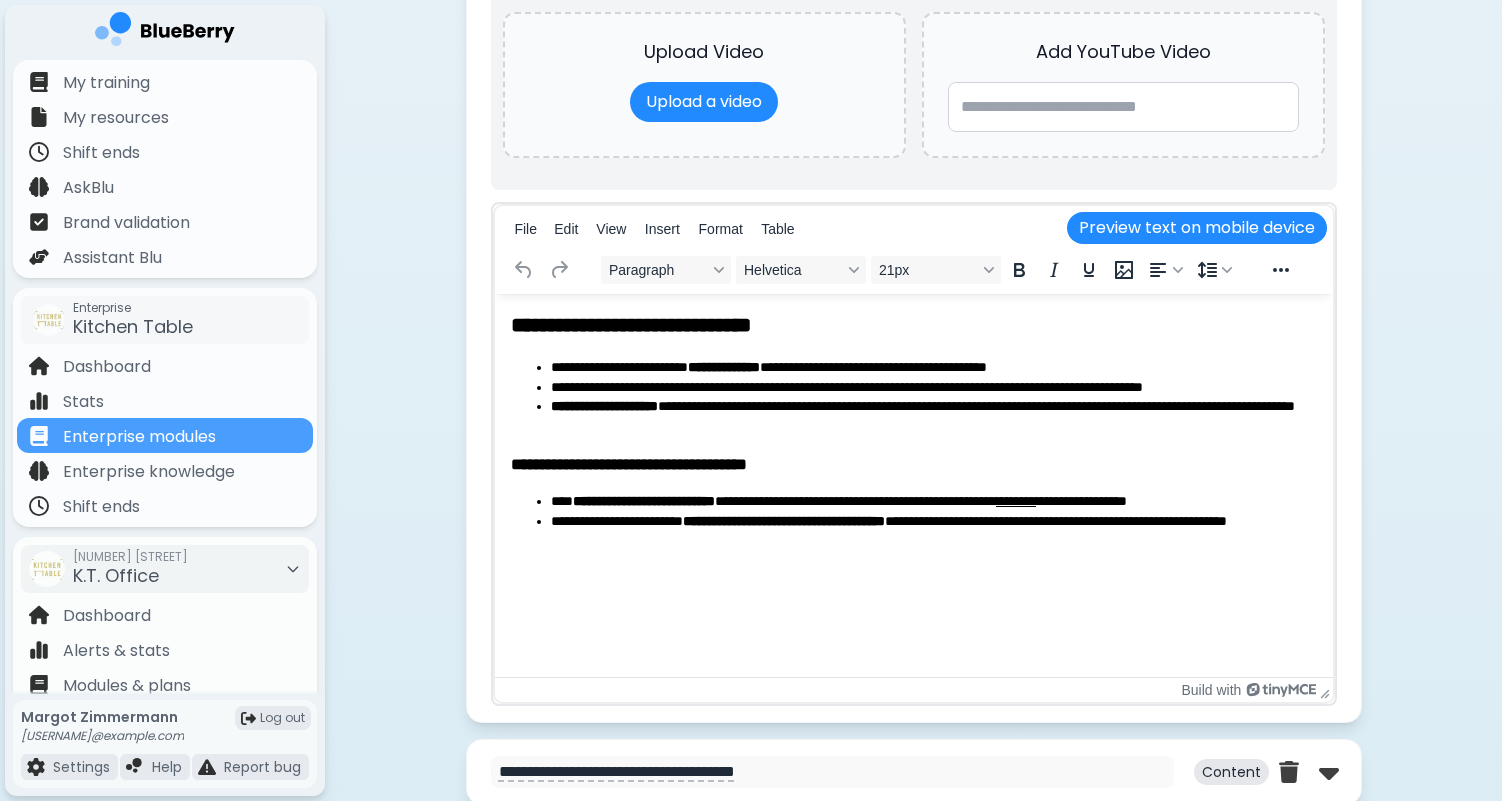 scroll, scrollTop: 2480, scrollLeft: 0, axis: vertical 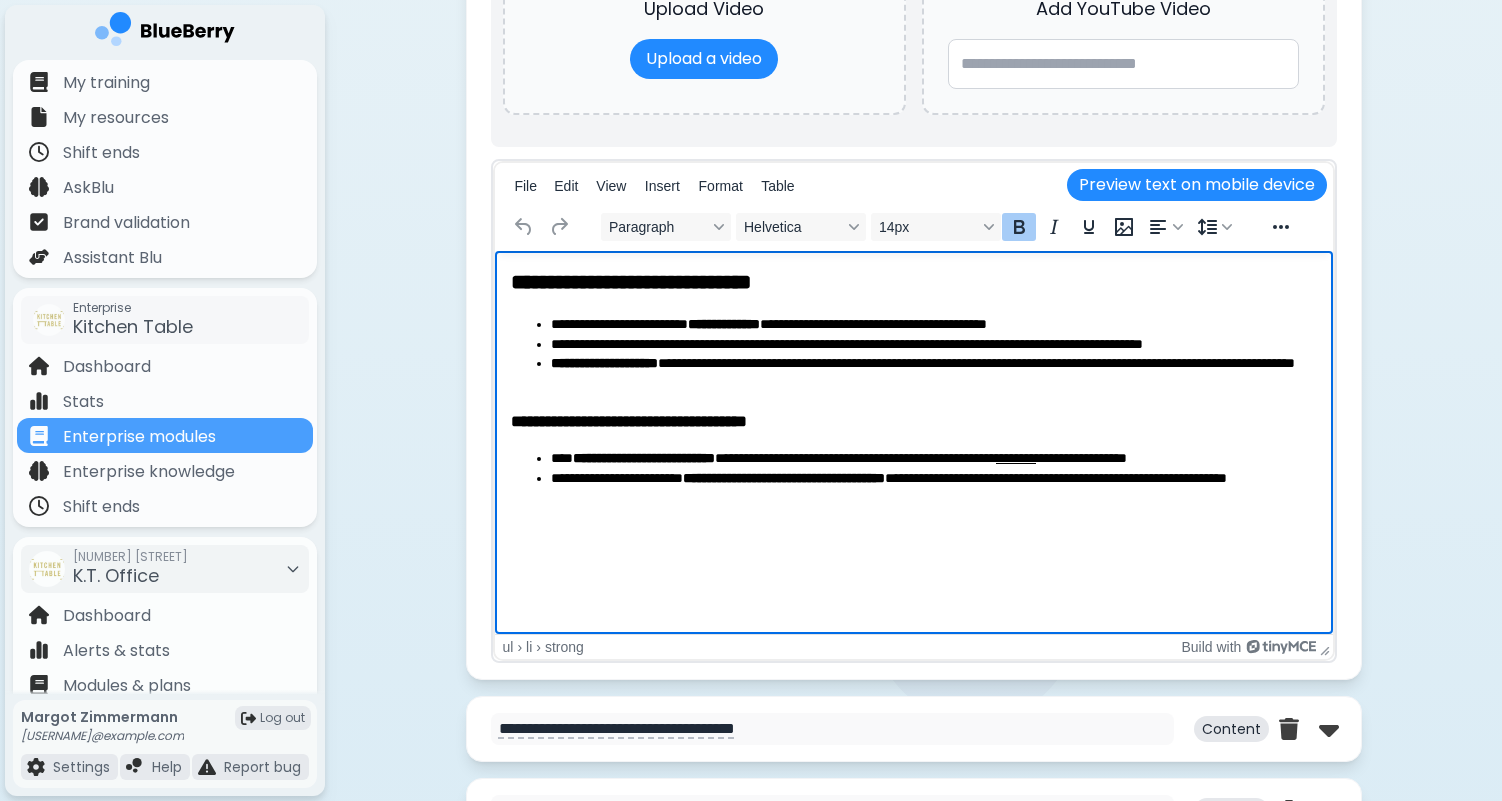 click on "**********" at bounding box center (643, 458) 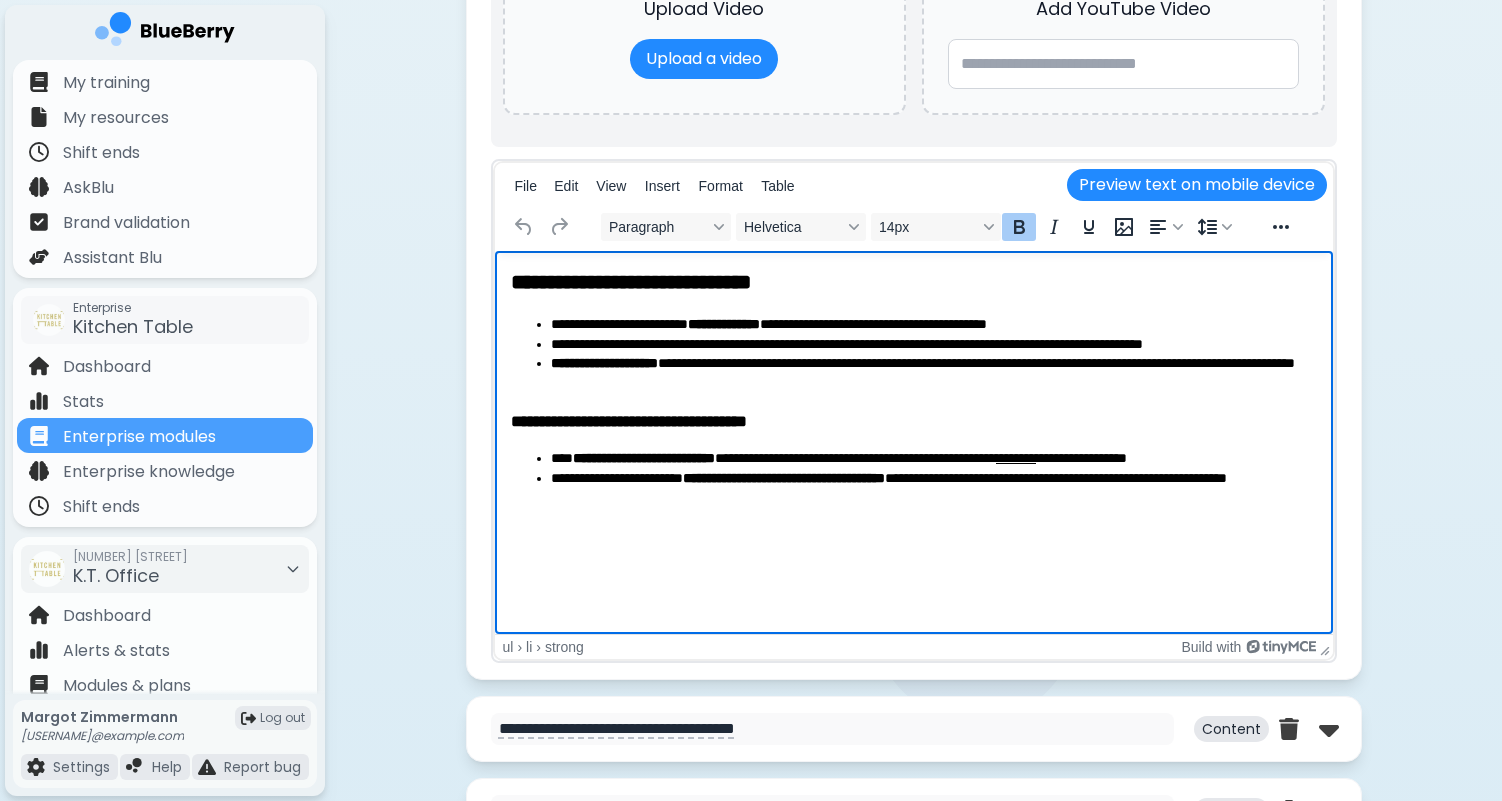 type 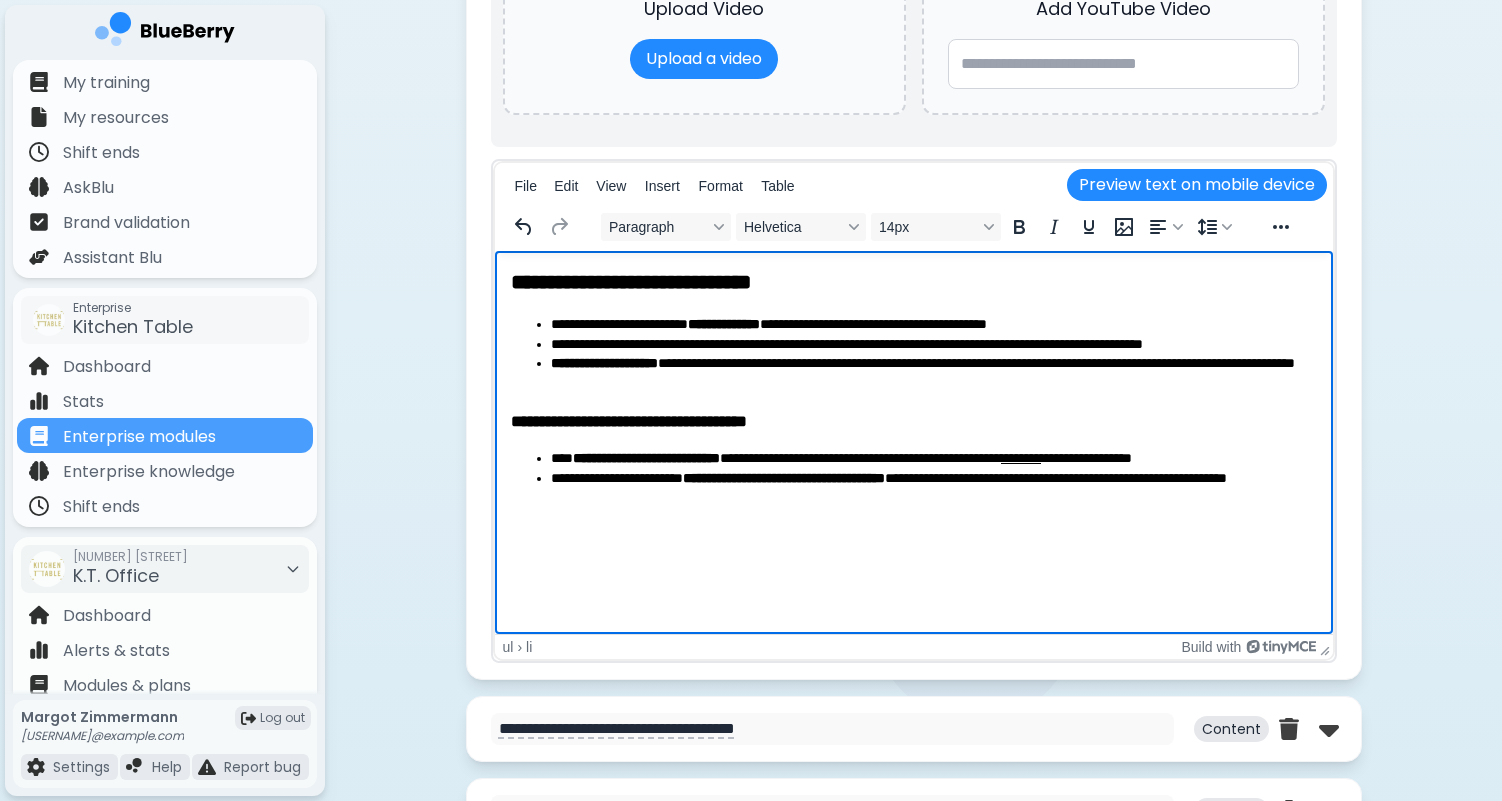 click on "**********" at bounding box center (933, 488) 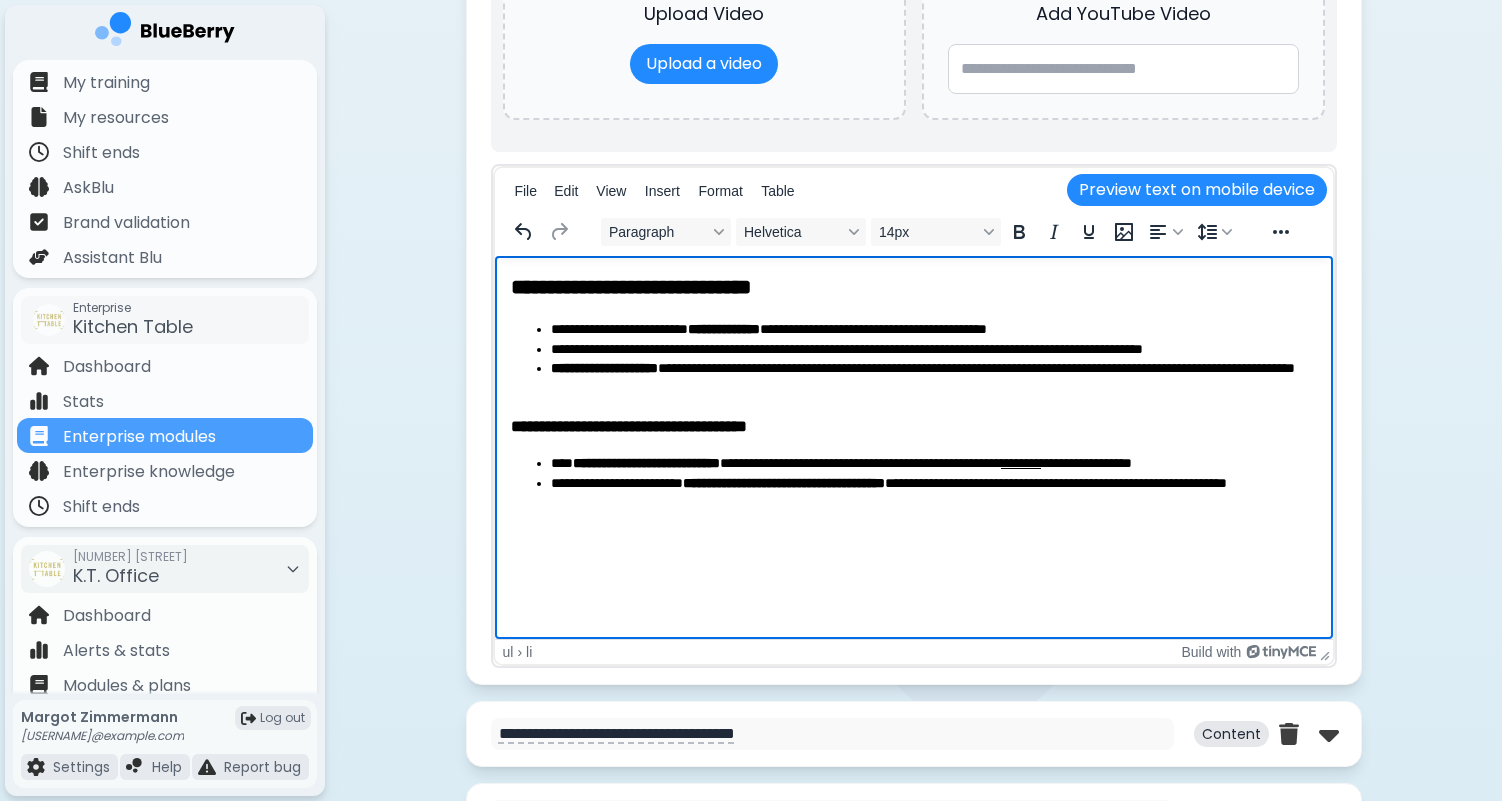 scroll, scrollTop: 2634, scrollLeft: 0, axis: vertical 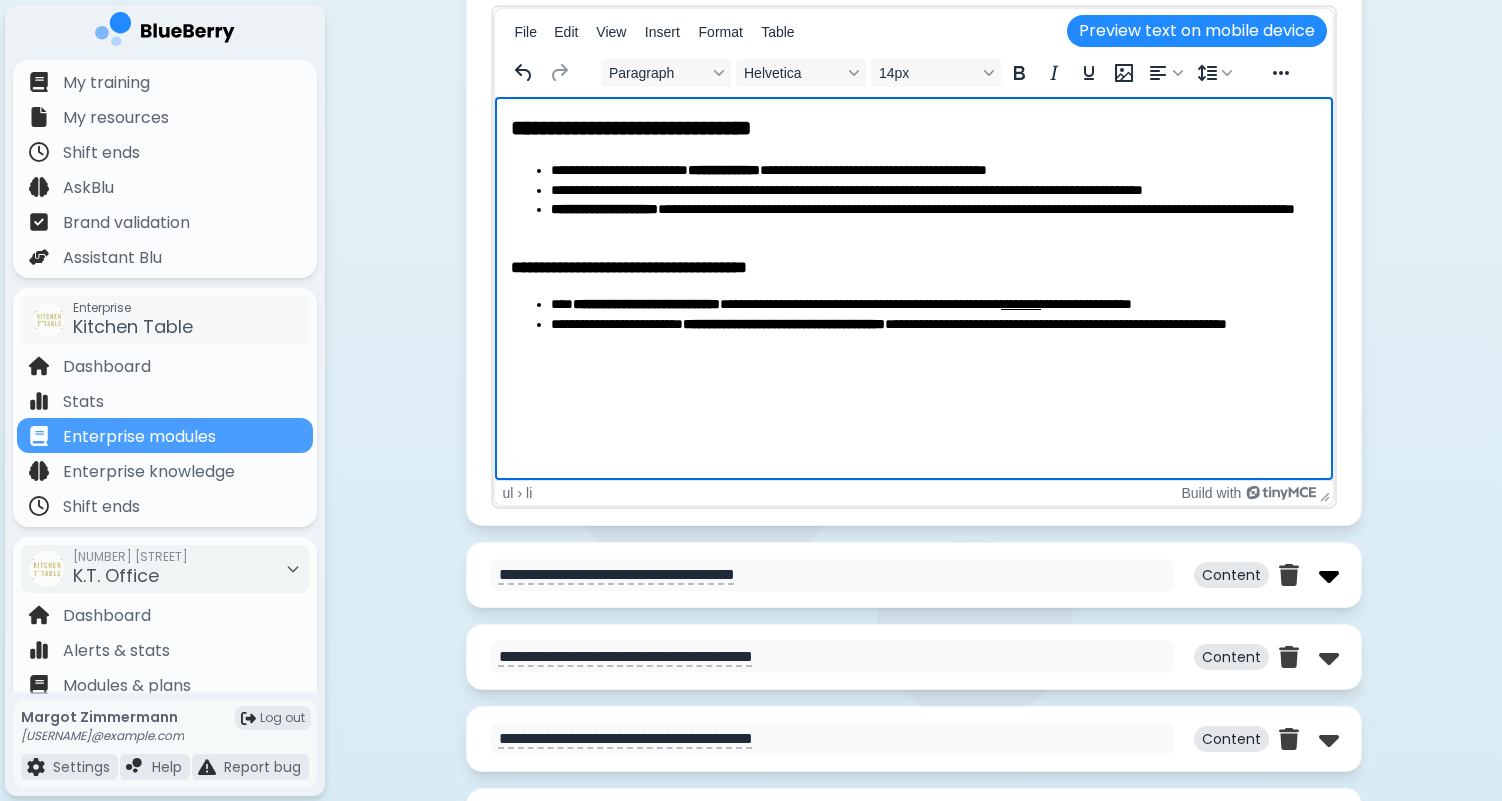 click at bounding box center (1329, 575) 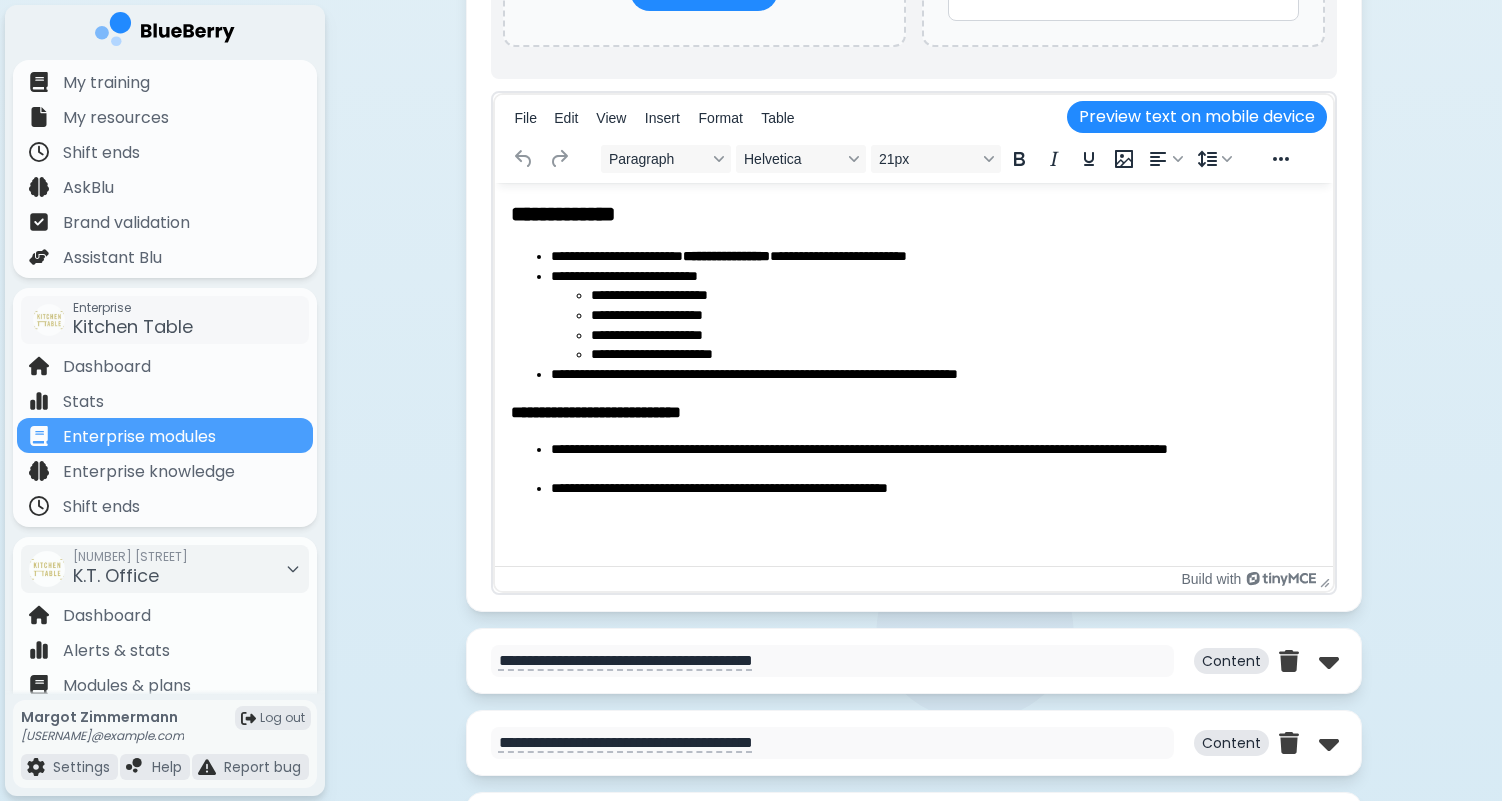 scroll, scrollTop: 3621, scrollLeft: 0, axis: vertical 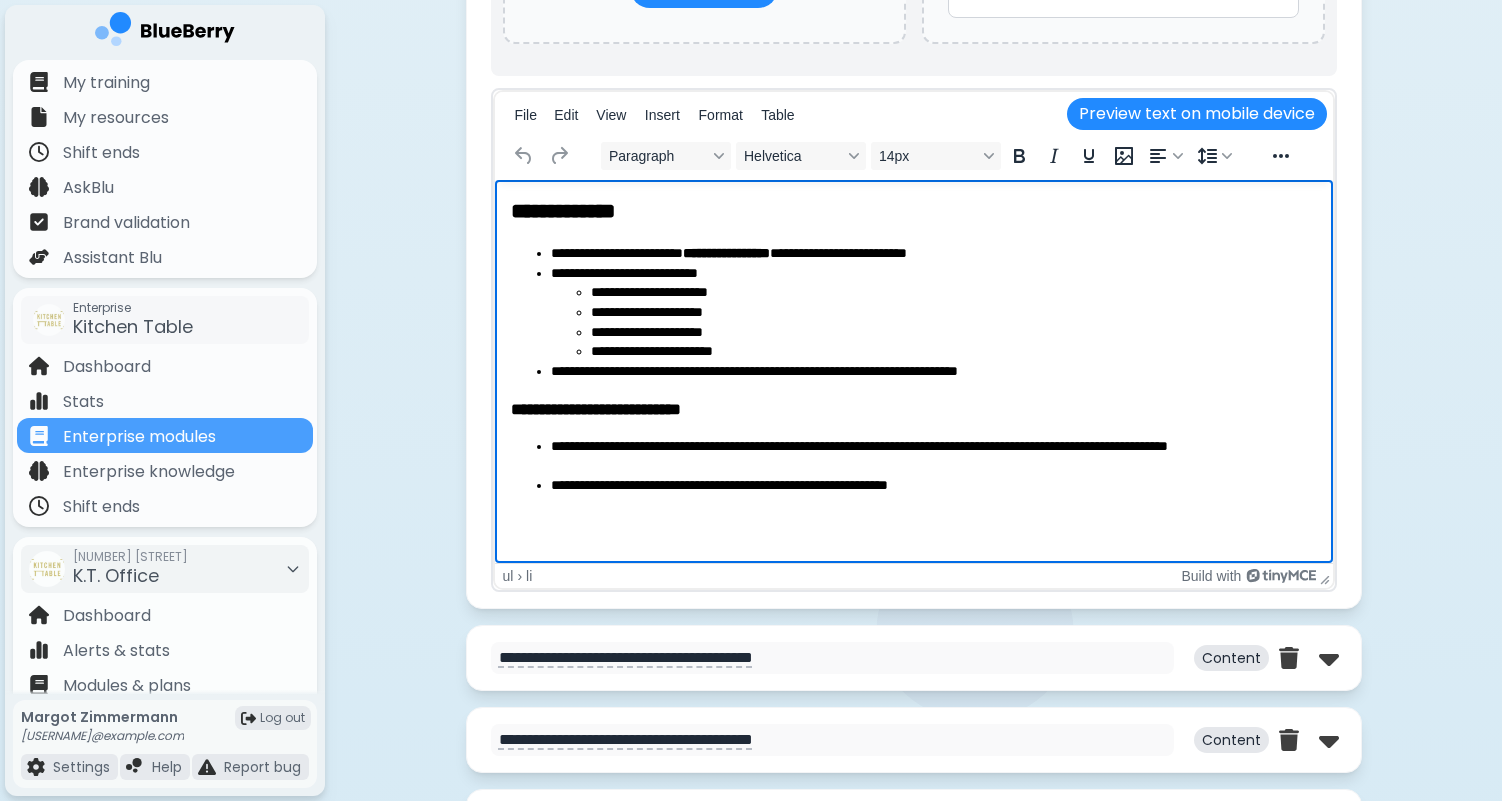 click on "**********" at bounding box center [933, 486] 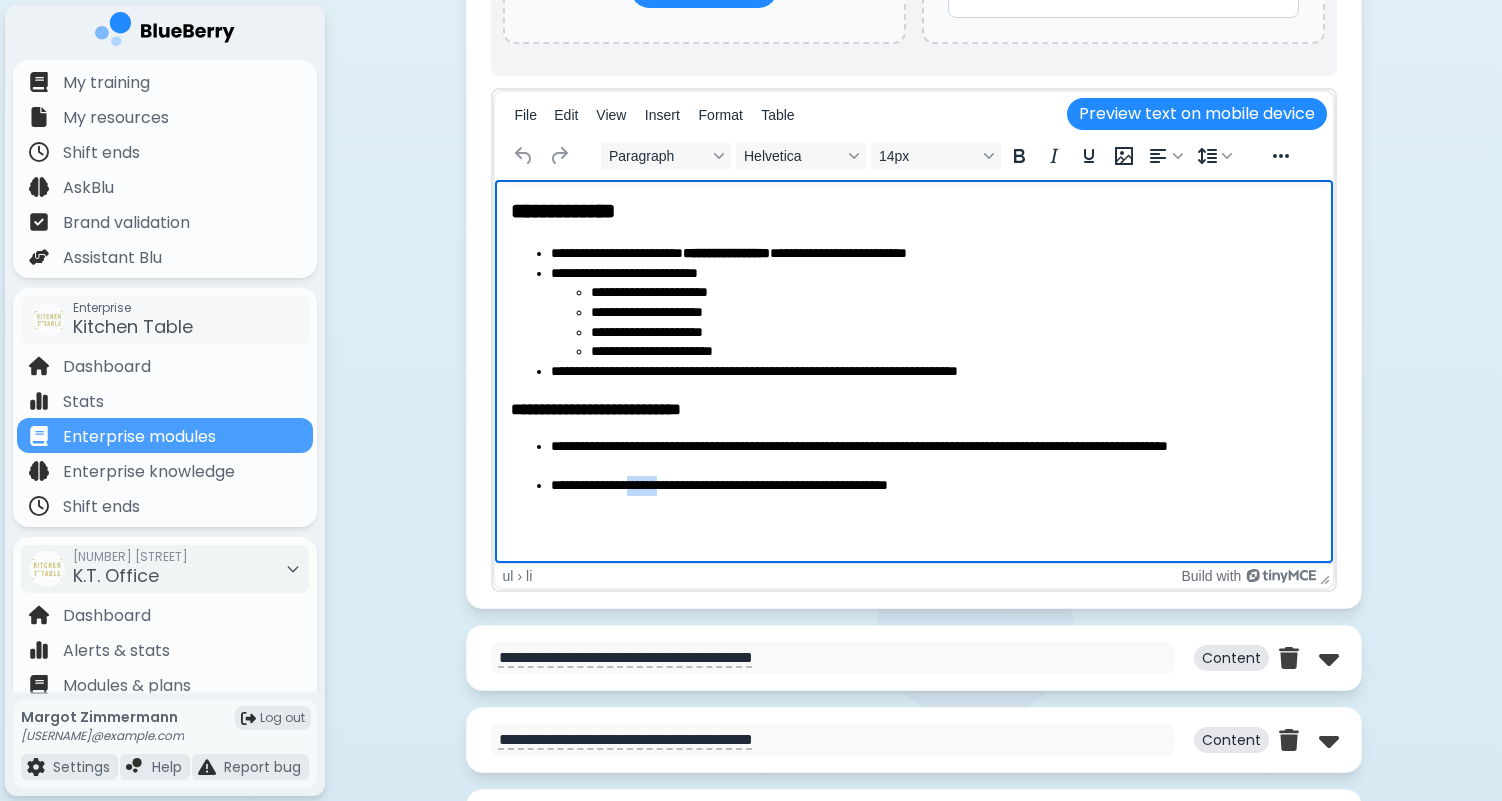 click on "**********" at bounding box center (933, 486) 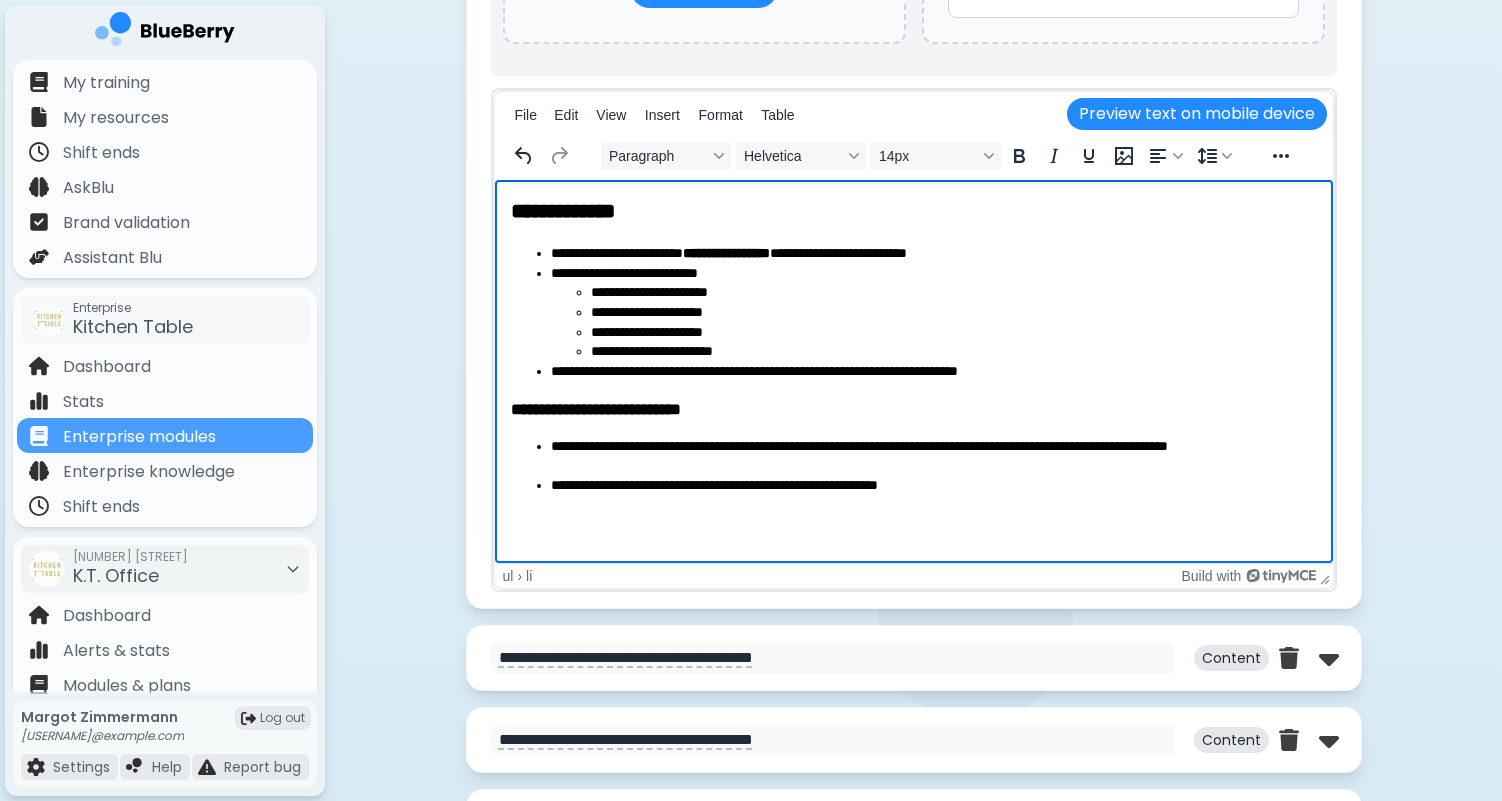 click on "**********" at bounding box center (933, 486) 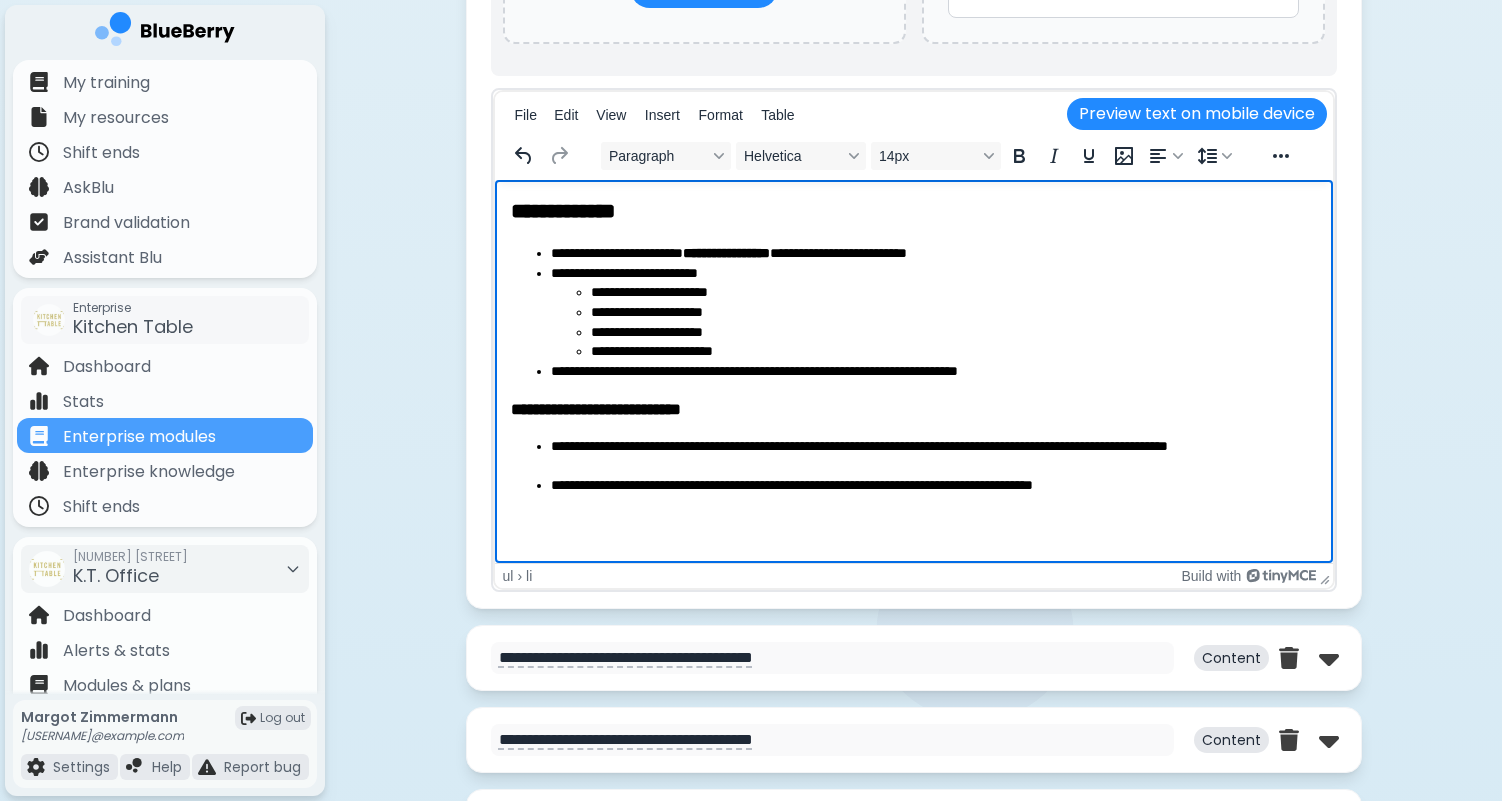 click on "**********" at bounding box center (933, 486) 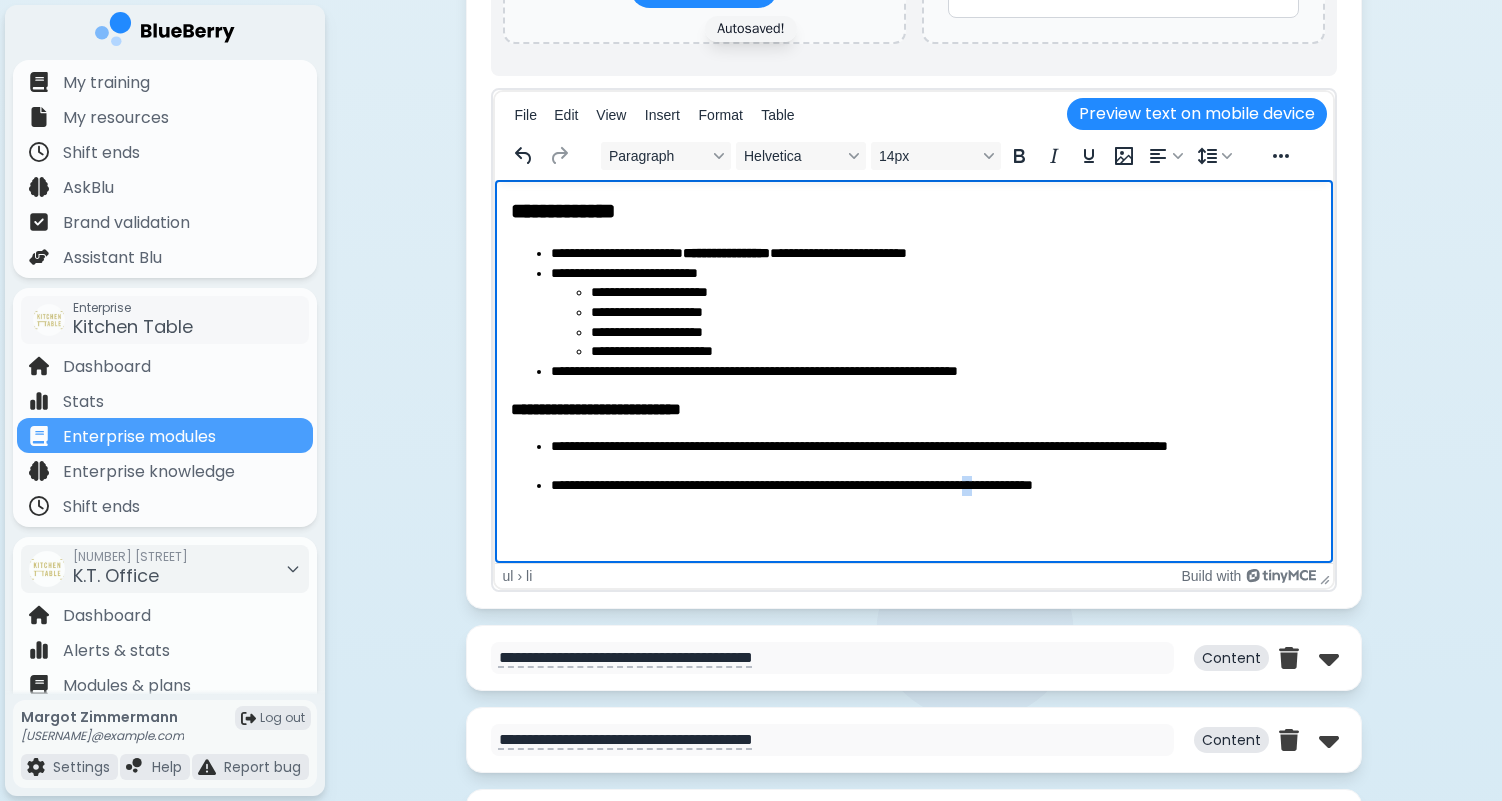 click on "**********" at bounding box center [933, 486] 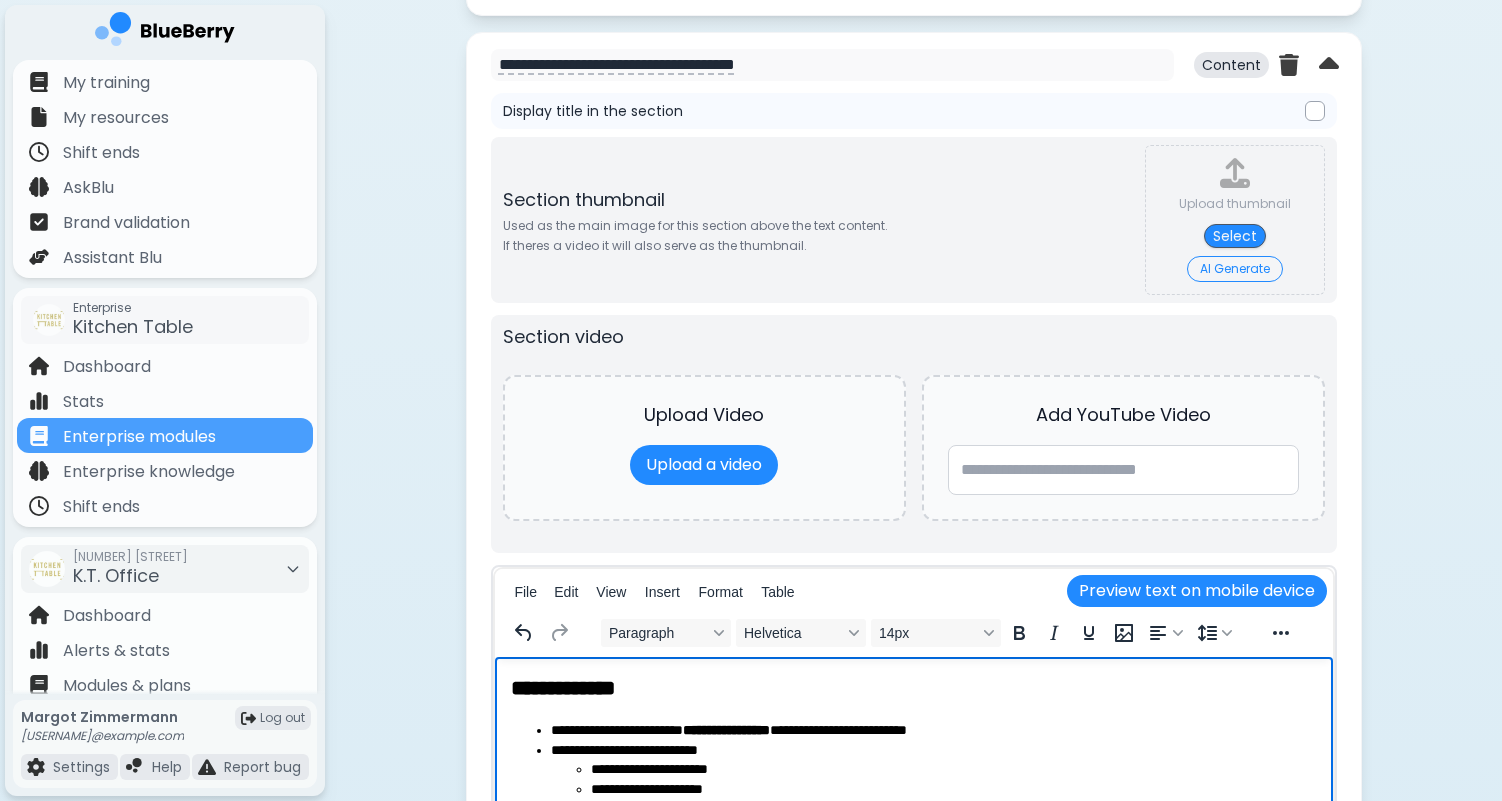 scroll, scrollTop: 3141, scrollLeft: 0, axis: vertical 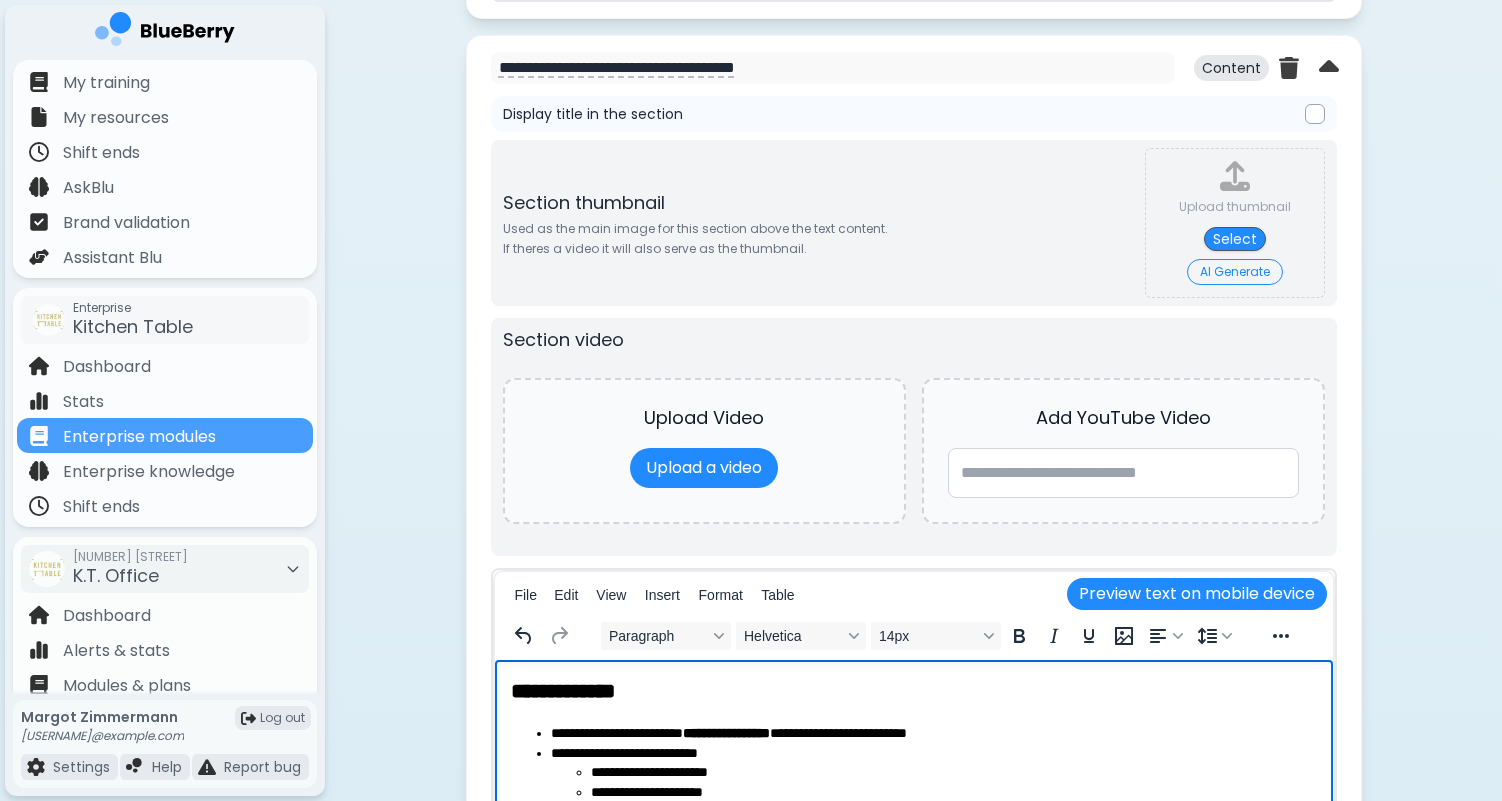 click on "Select" at bounding box center [1235, 239] 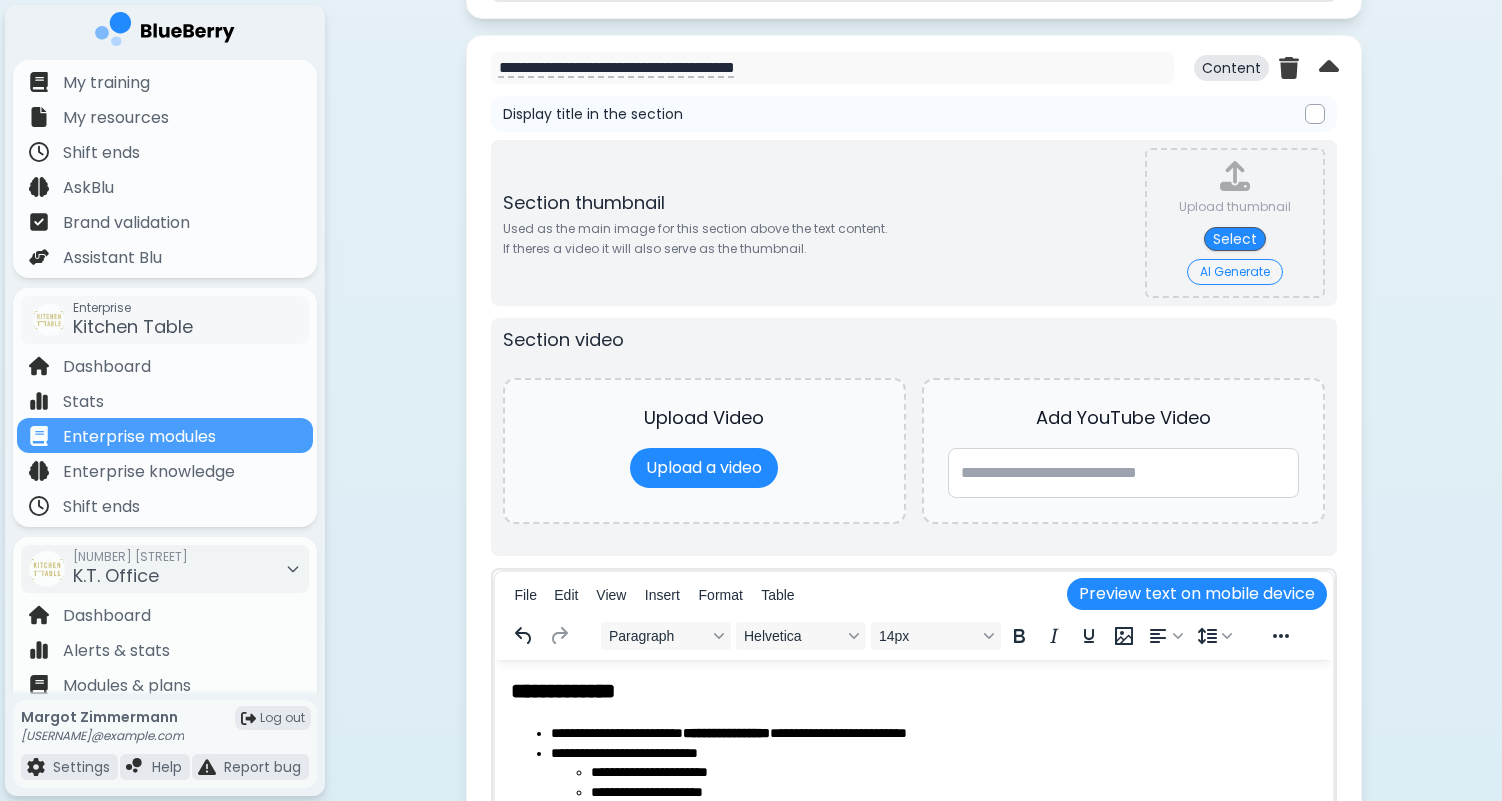 type on "**********" 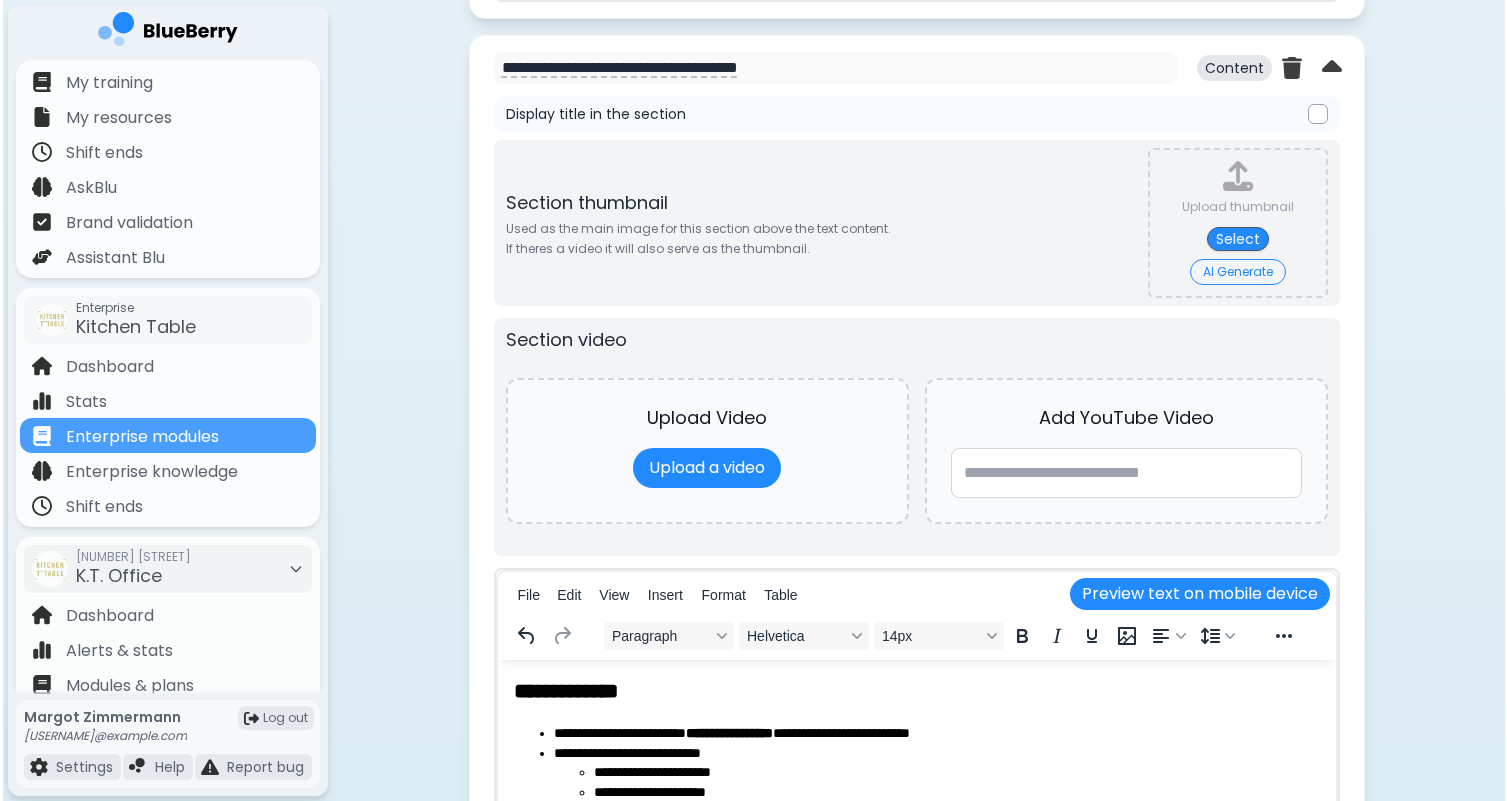 scroll, scrollTop: 0, scrollLeft: 0, axis: both 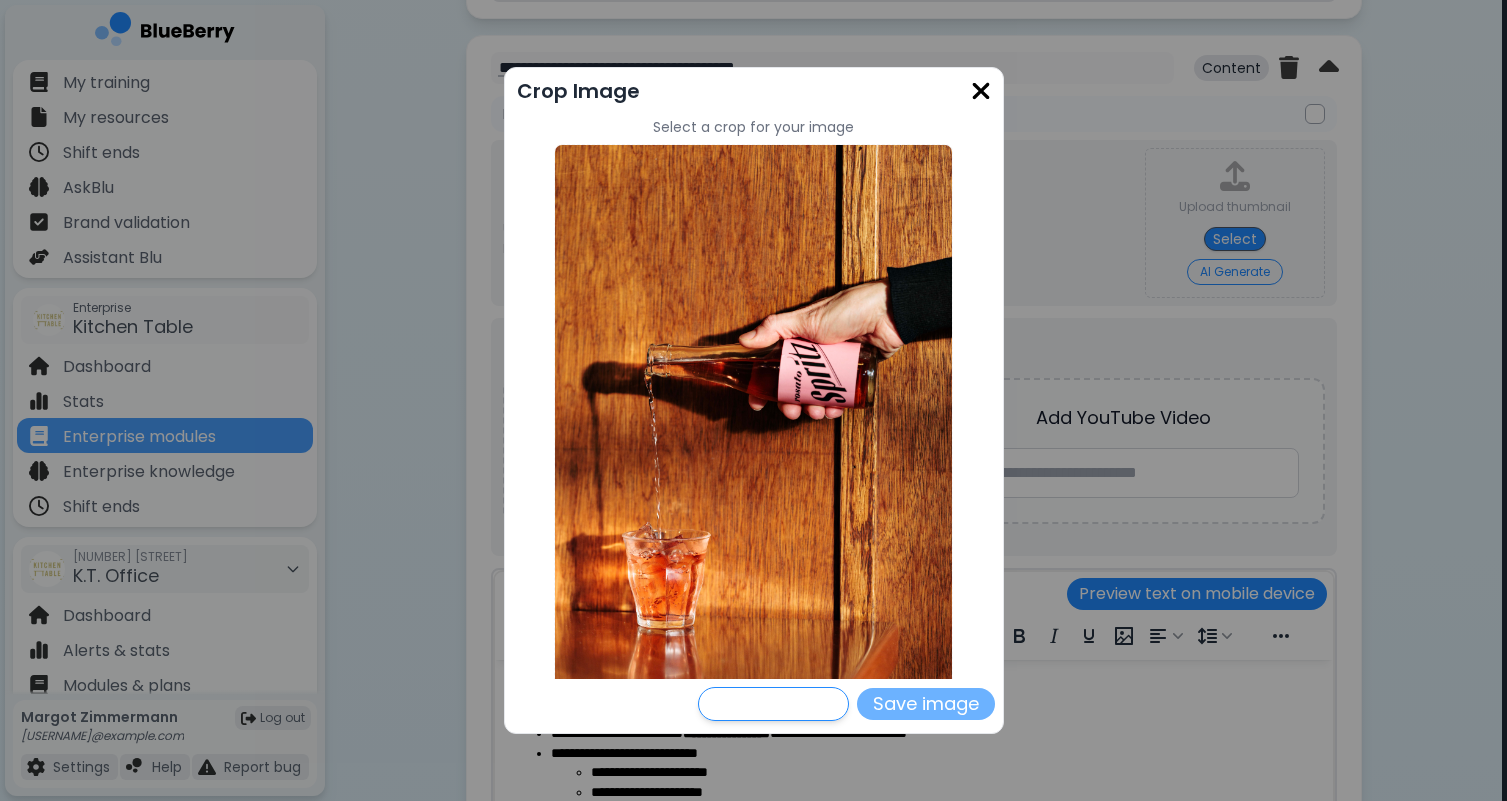 click on "Save image" at bounding box center (926, 704) 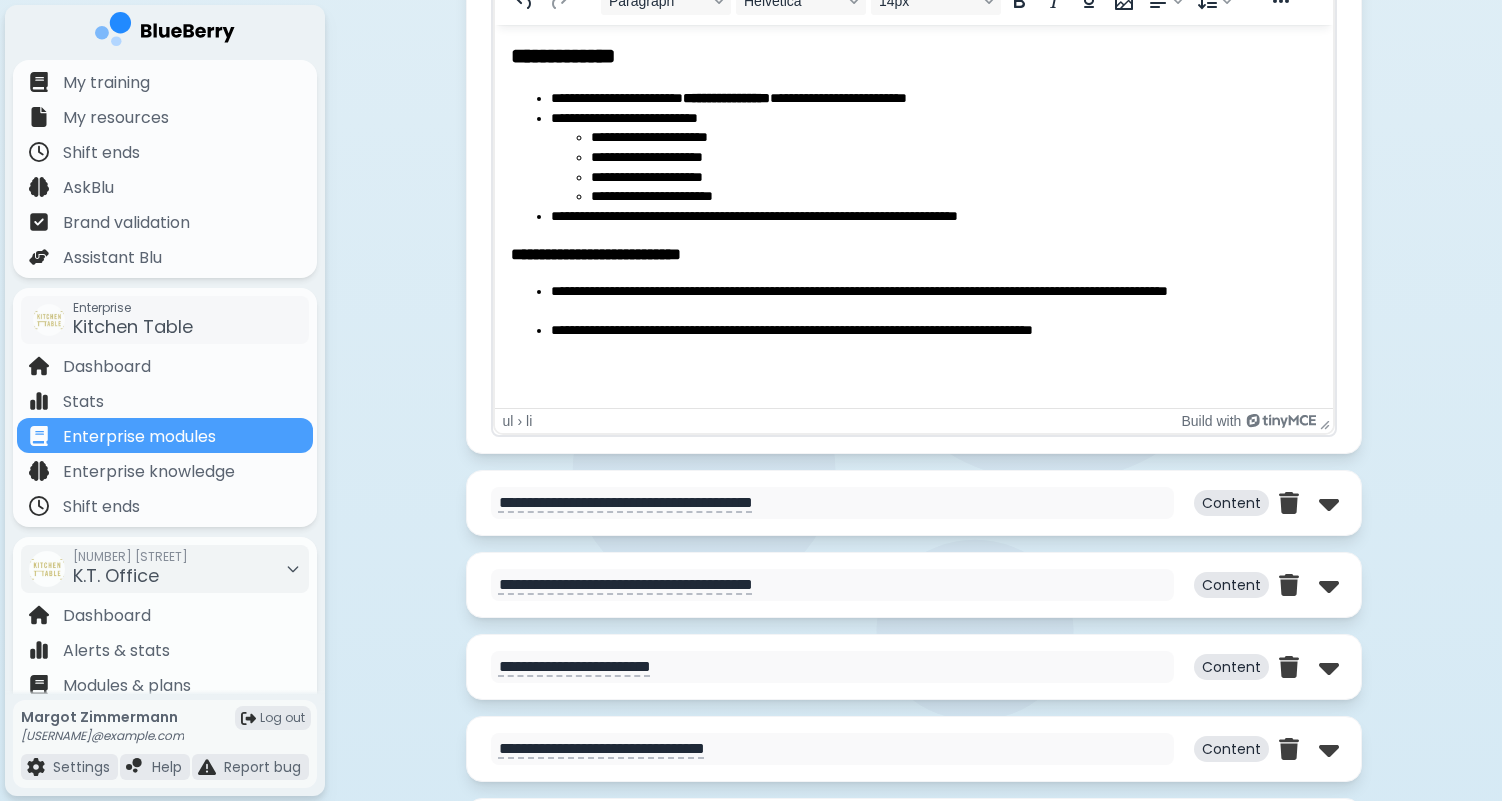 scroll, scrollTop: 3782, scrollLeft: 0, axis: vertical 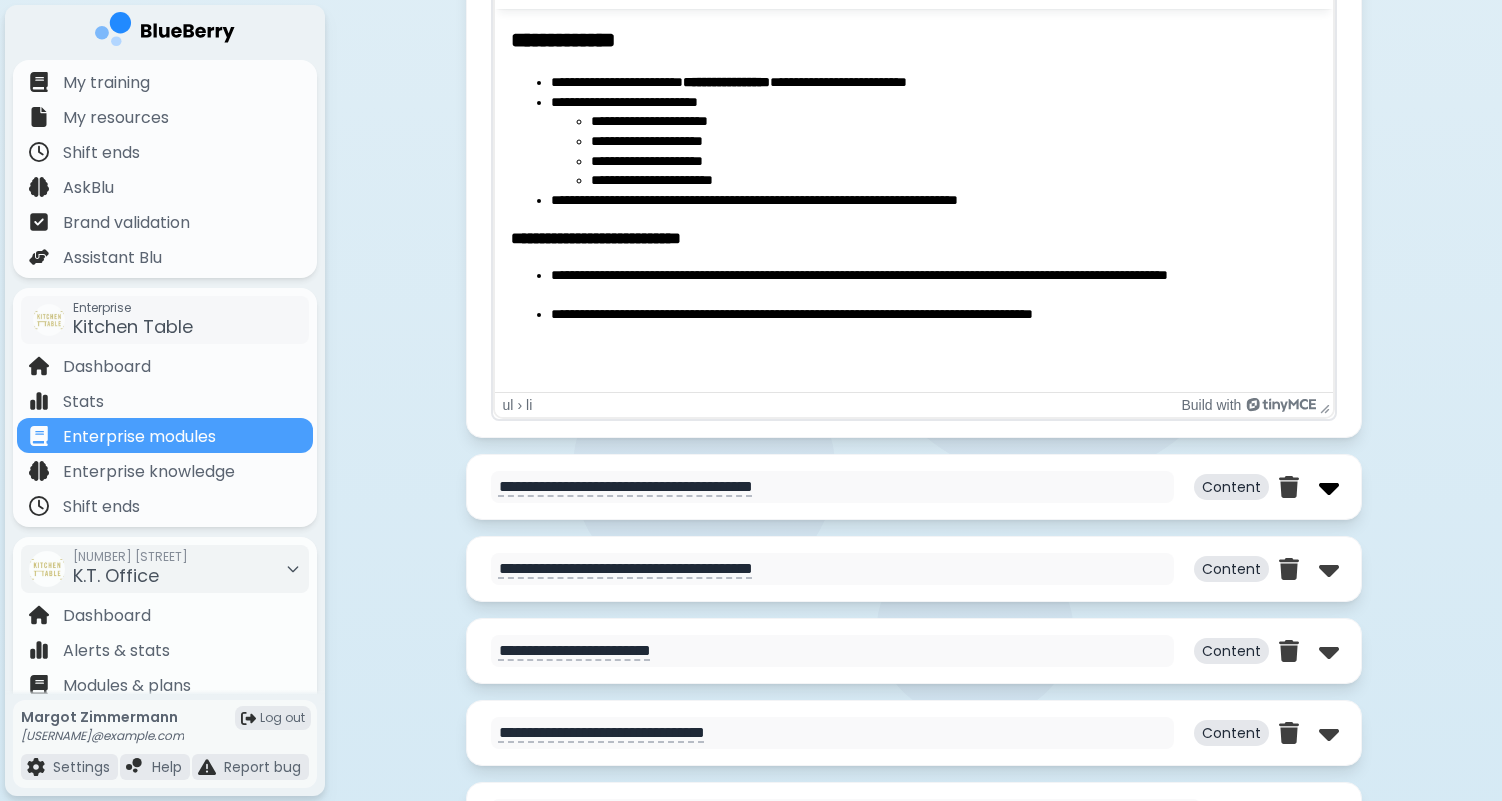 click at bounding box center (1329, 487) 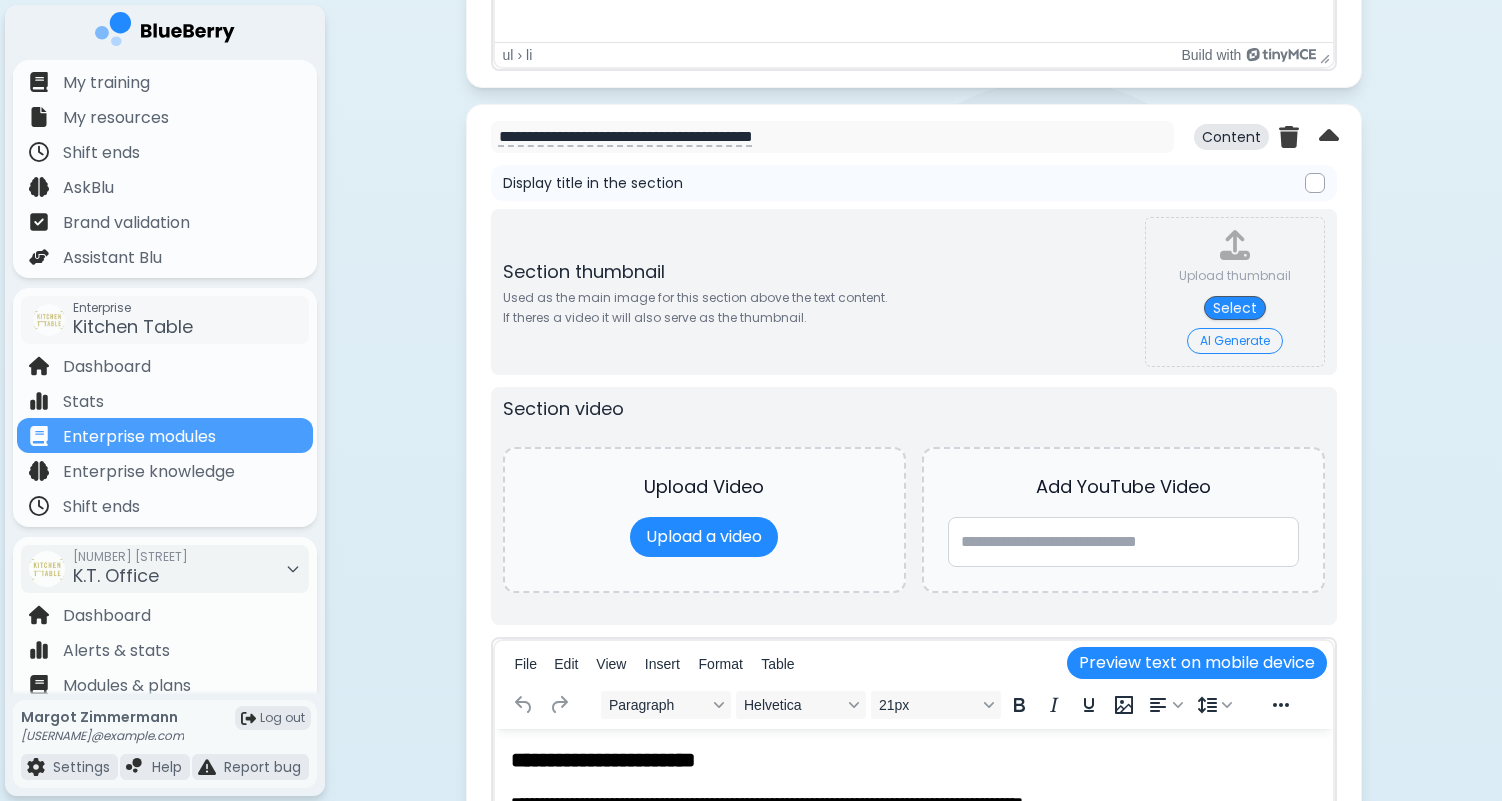 scroll, scrollTop: 4080, scrollLeft: 0, axis: vertical 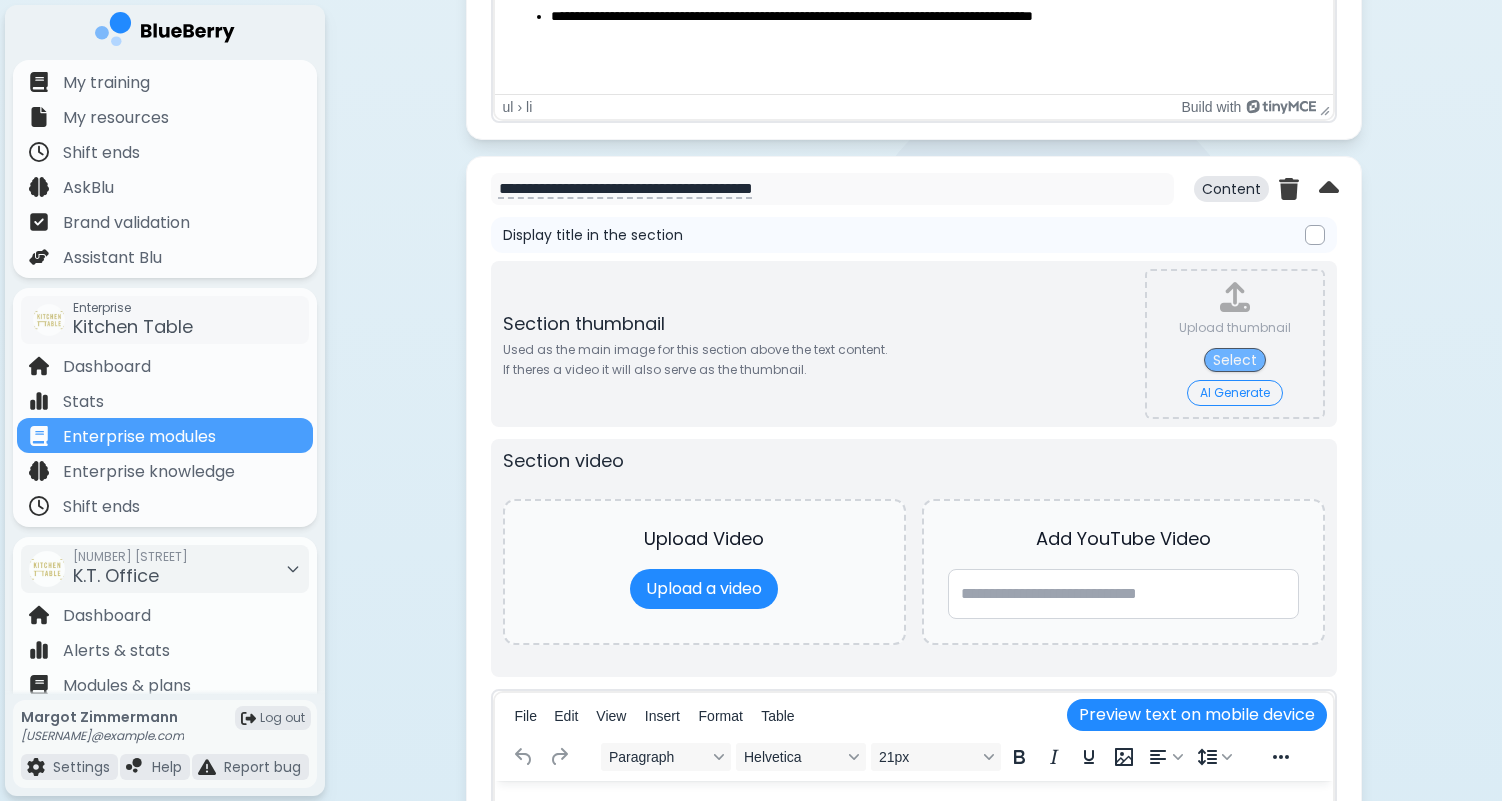 click on "Select" at bounding box center (1235, 360) 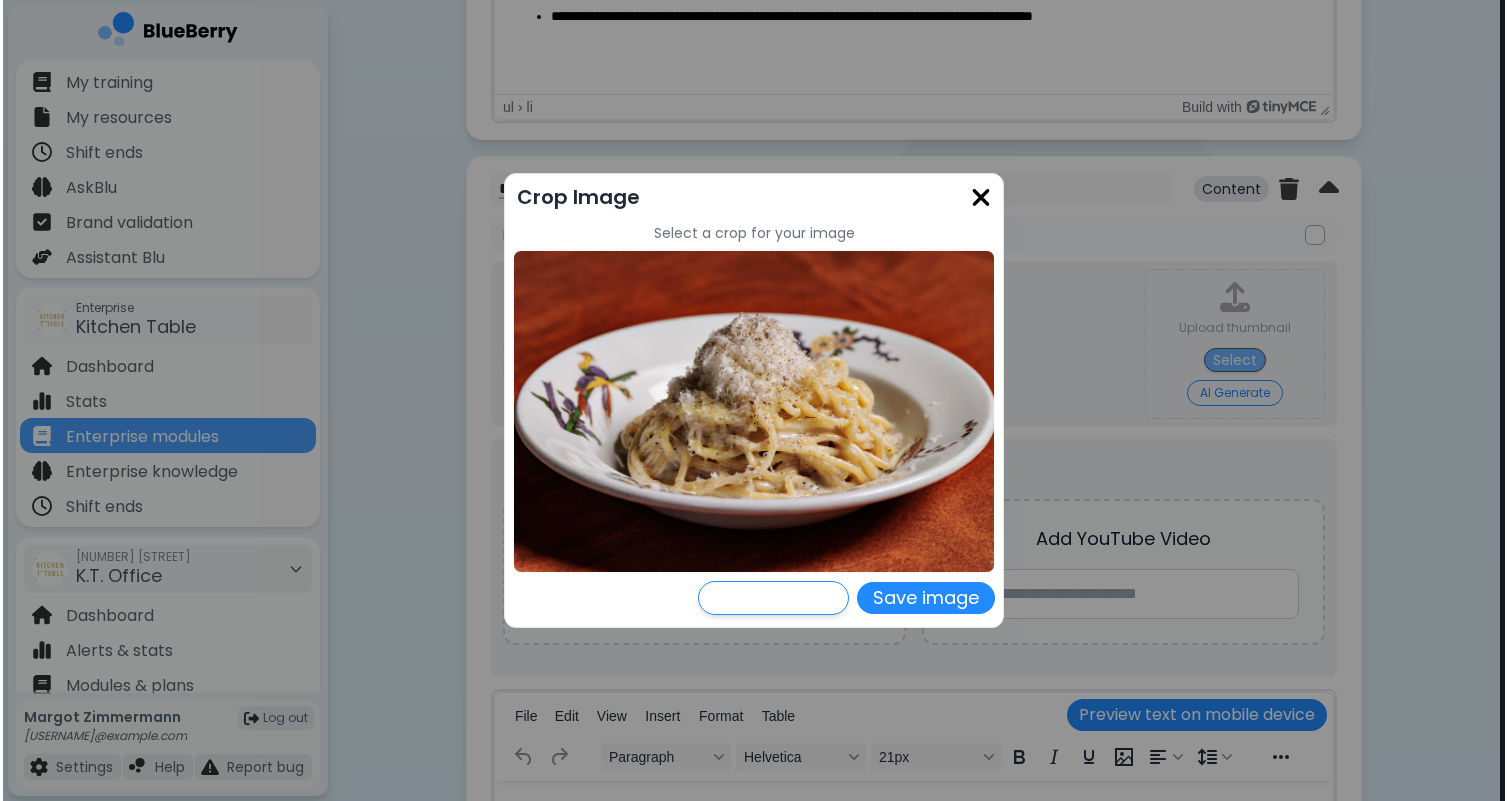 scroll, scrollTop: 0, scrollLeft: 0, axis: both 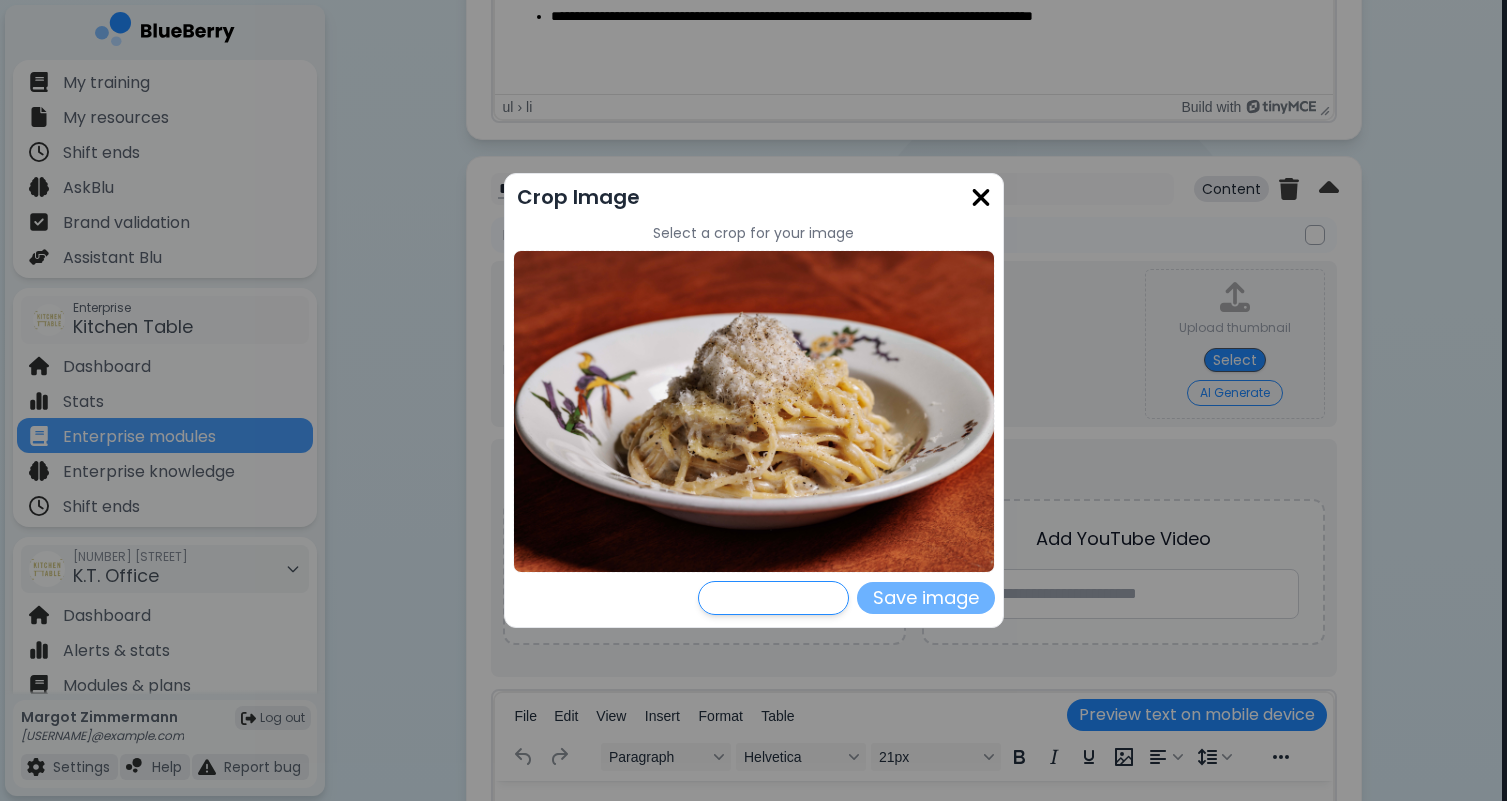 click on "Save image" at bounding box center (926, 598) 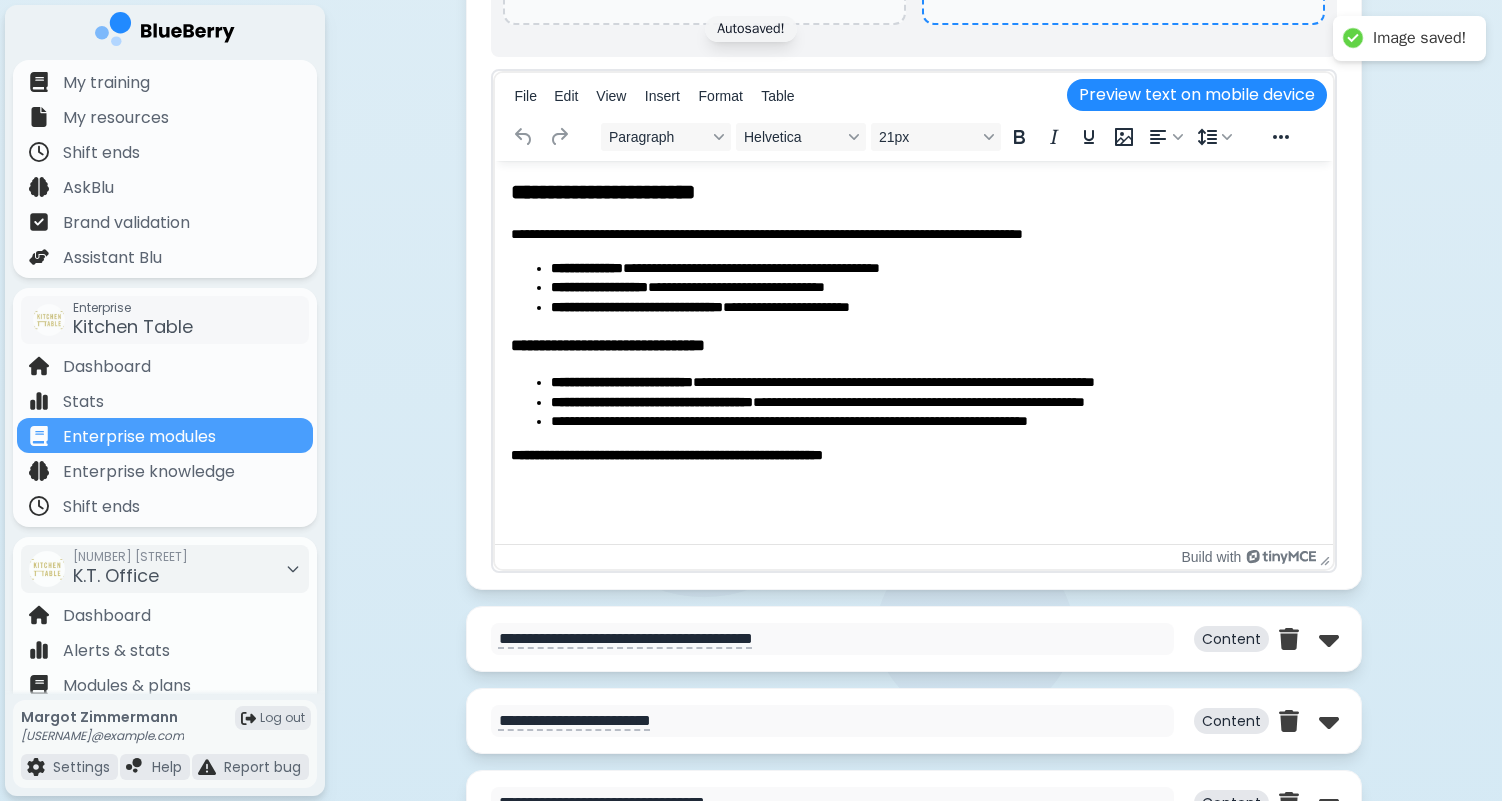 scroll, scrollTop: 4817, scrollLeft: 0, axis: vertical 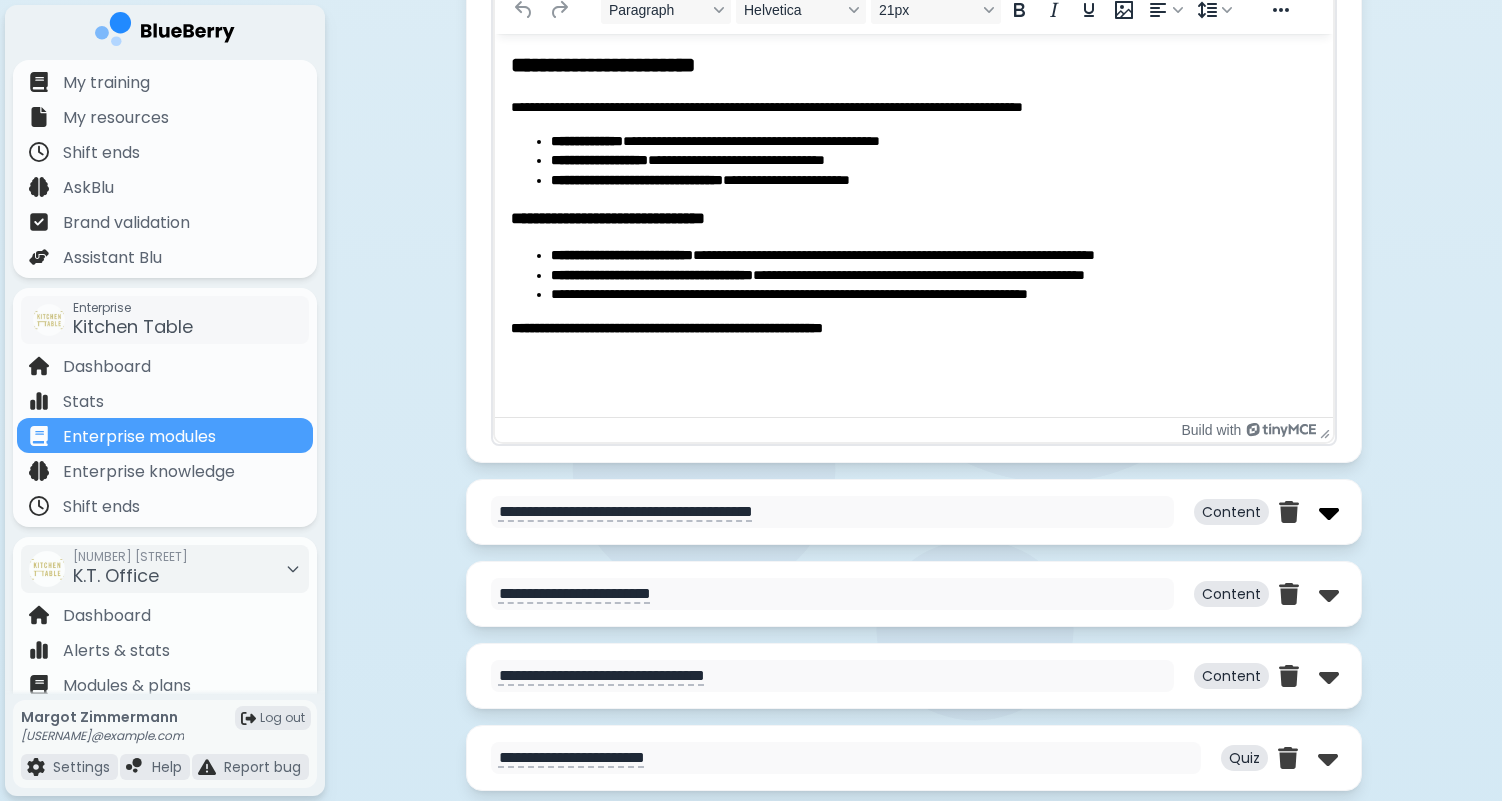 click at bounding box center [1329, 512] 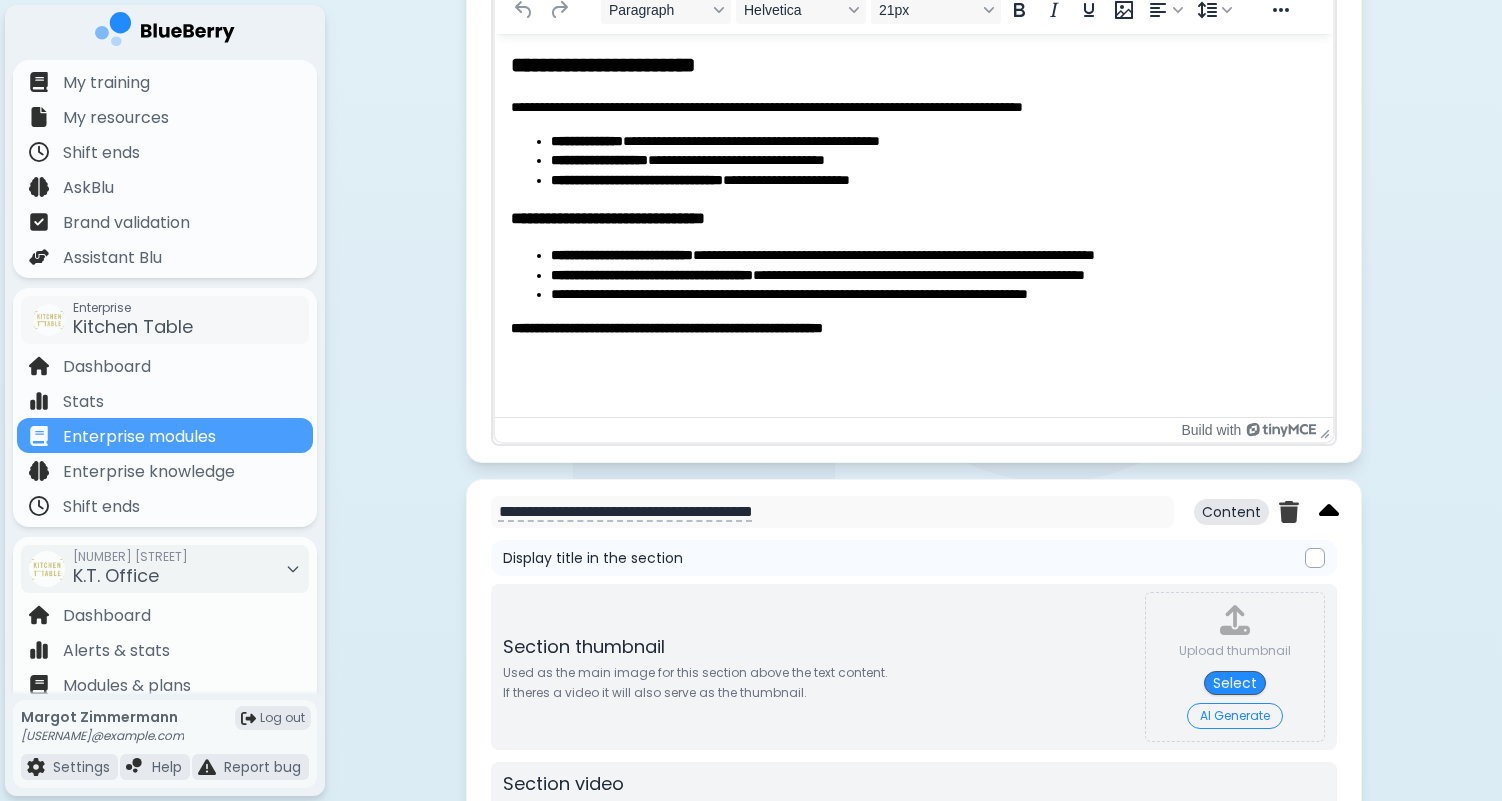 scroll, scrollTop: 0, scrollLeft: 0, axis: both 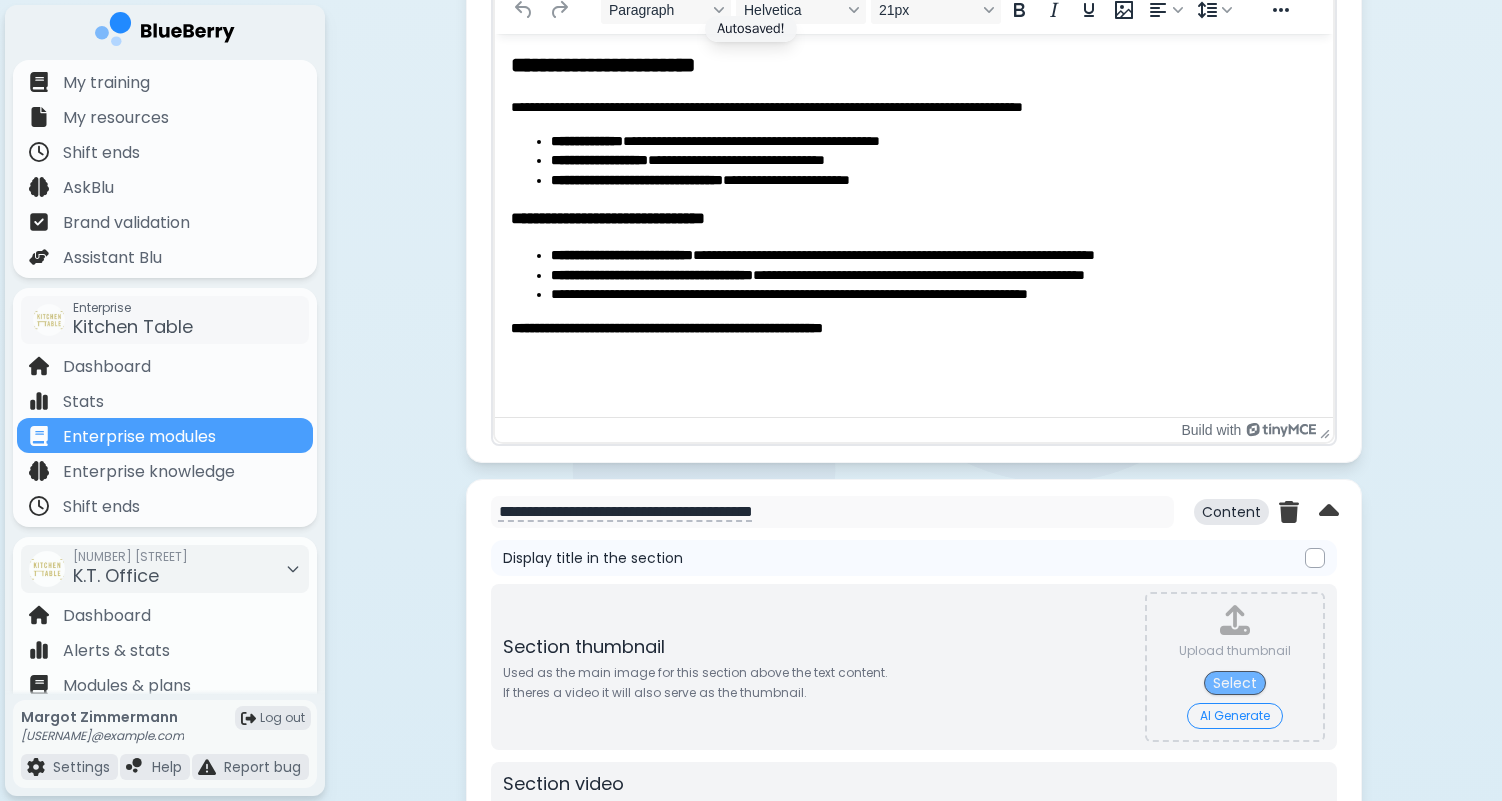 click on "Select" at bounding box center [1235, 683] 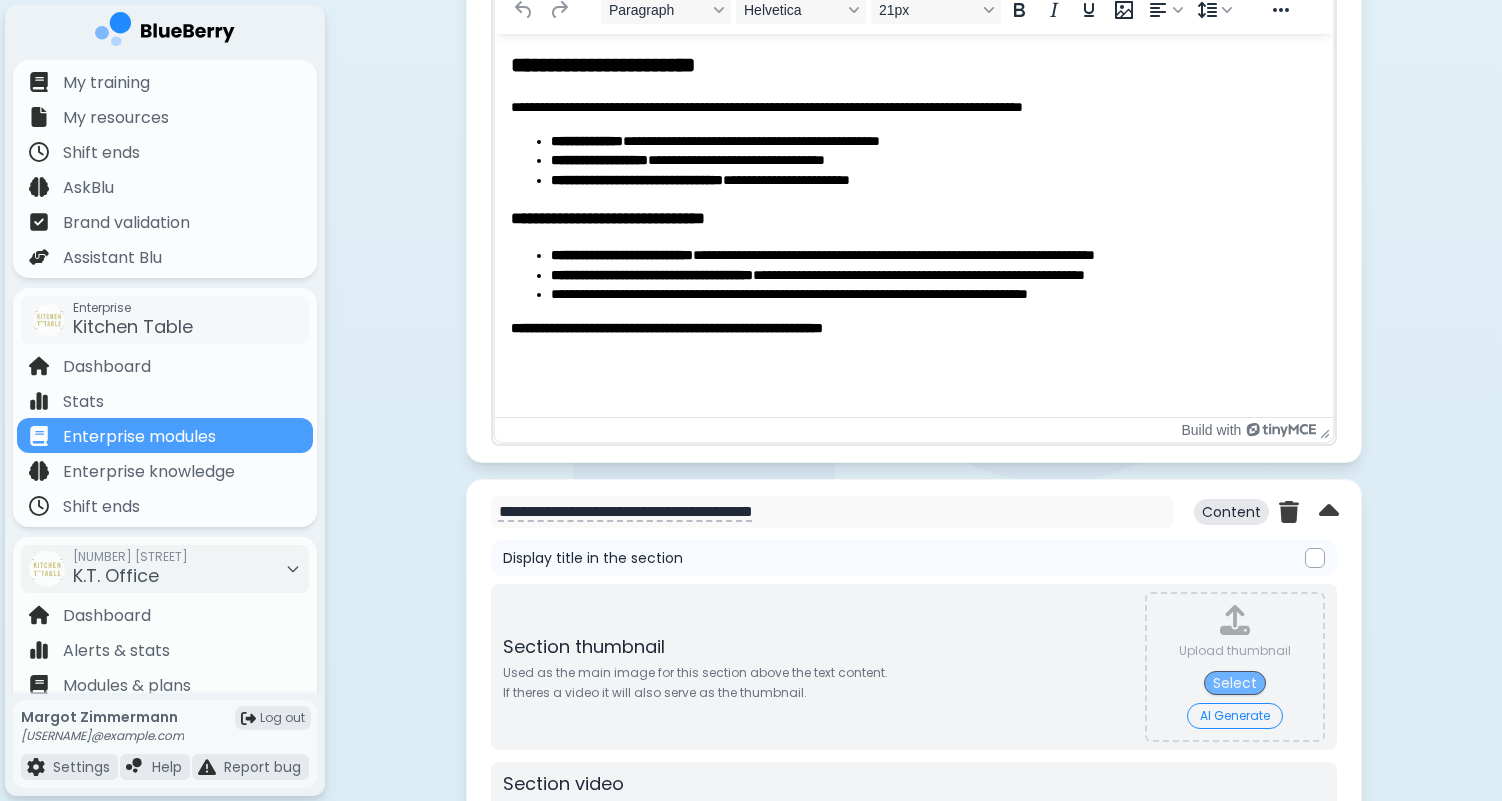 type on "**********" 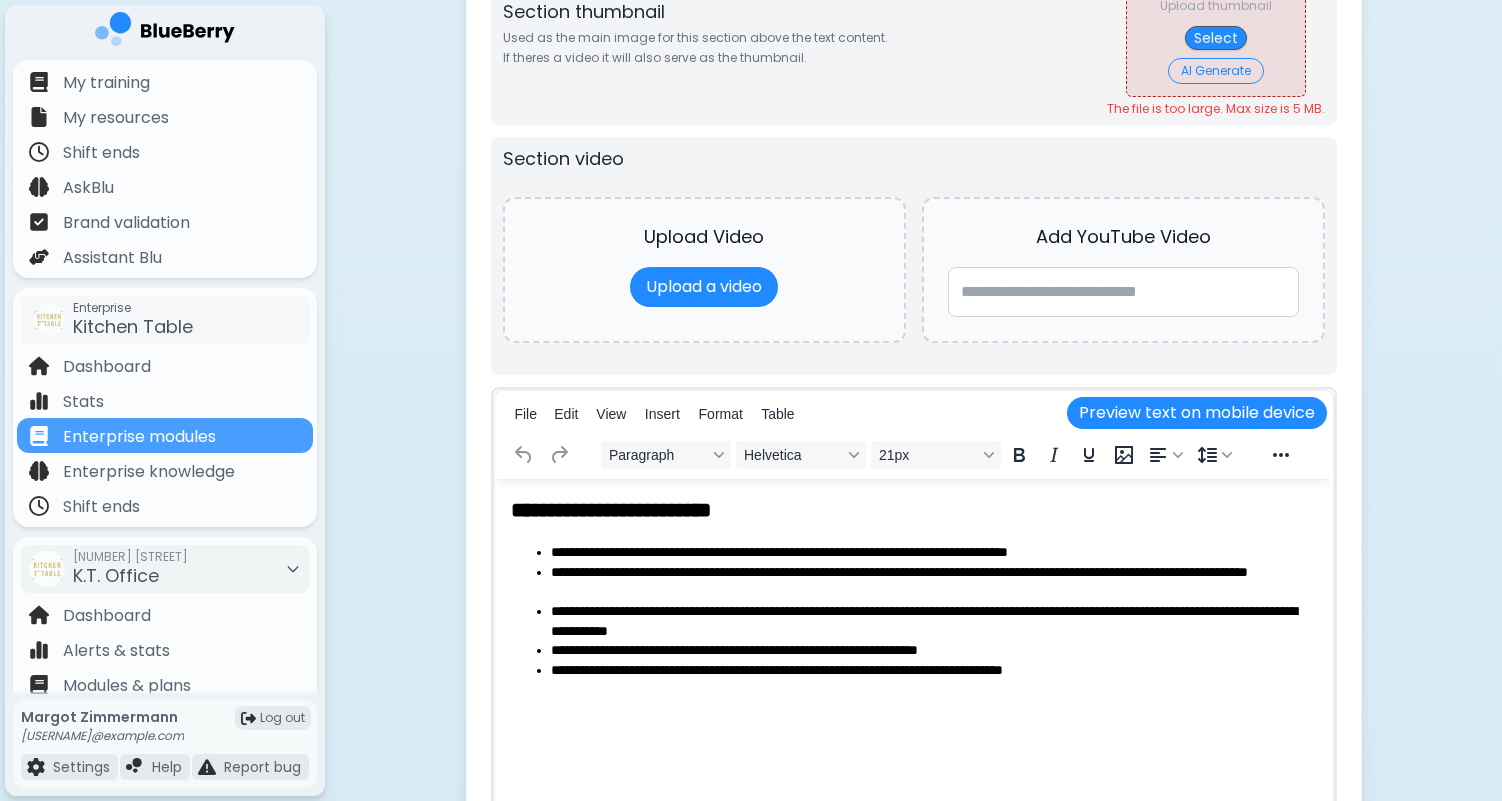 scroll, scrollTop: 5464, scrollLeft: 0, axis: vertical 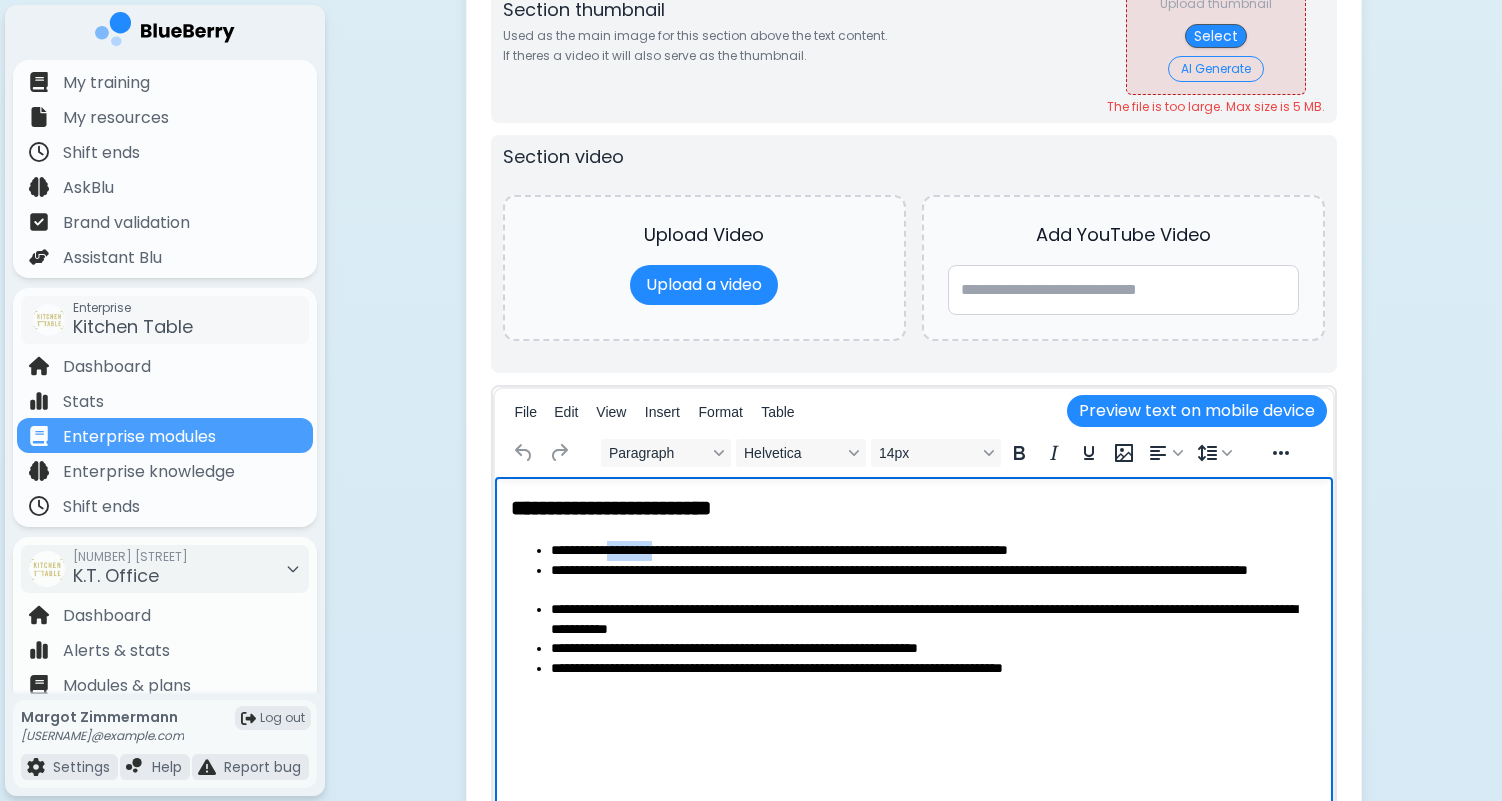 drag, startPoint x: 623, startPoint y: 552, endPoint x: 675, endPoint y: 555, distance: 52.086468 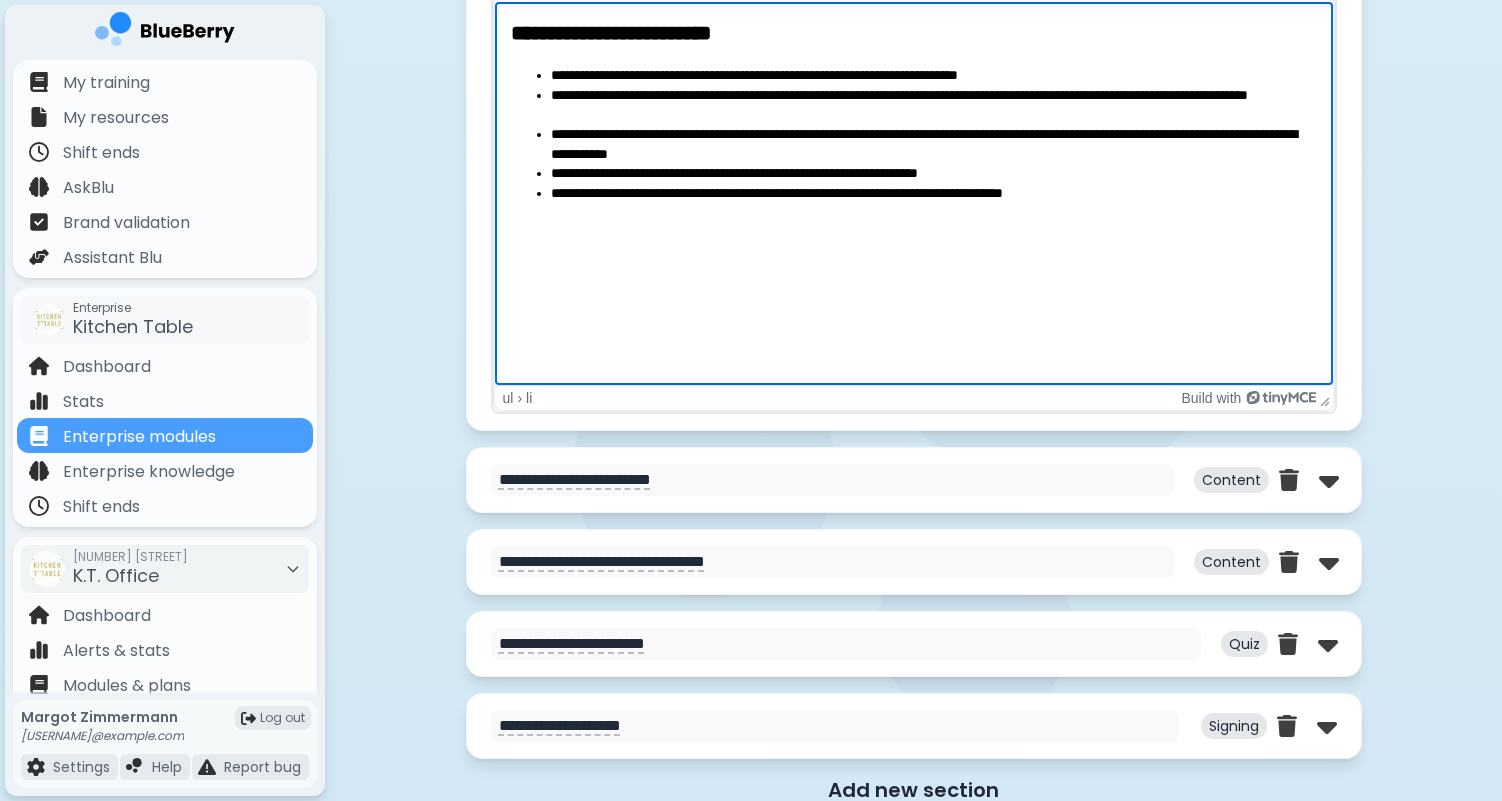 scroll, scrollTop: 5941, scrollLeft: 0, axis: vertical 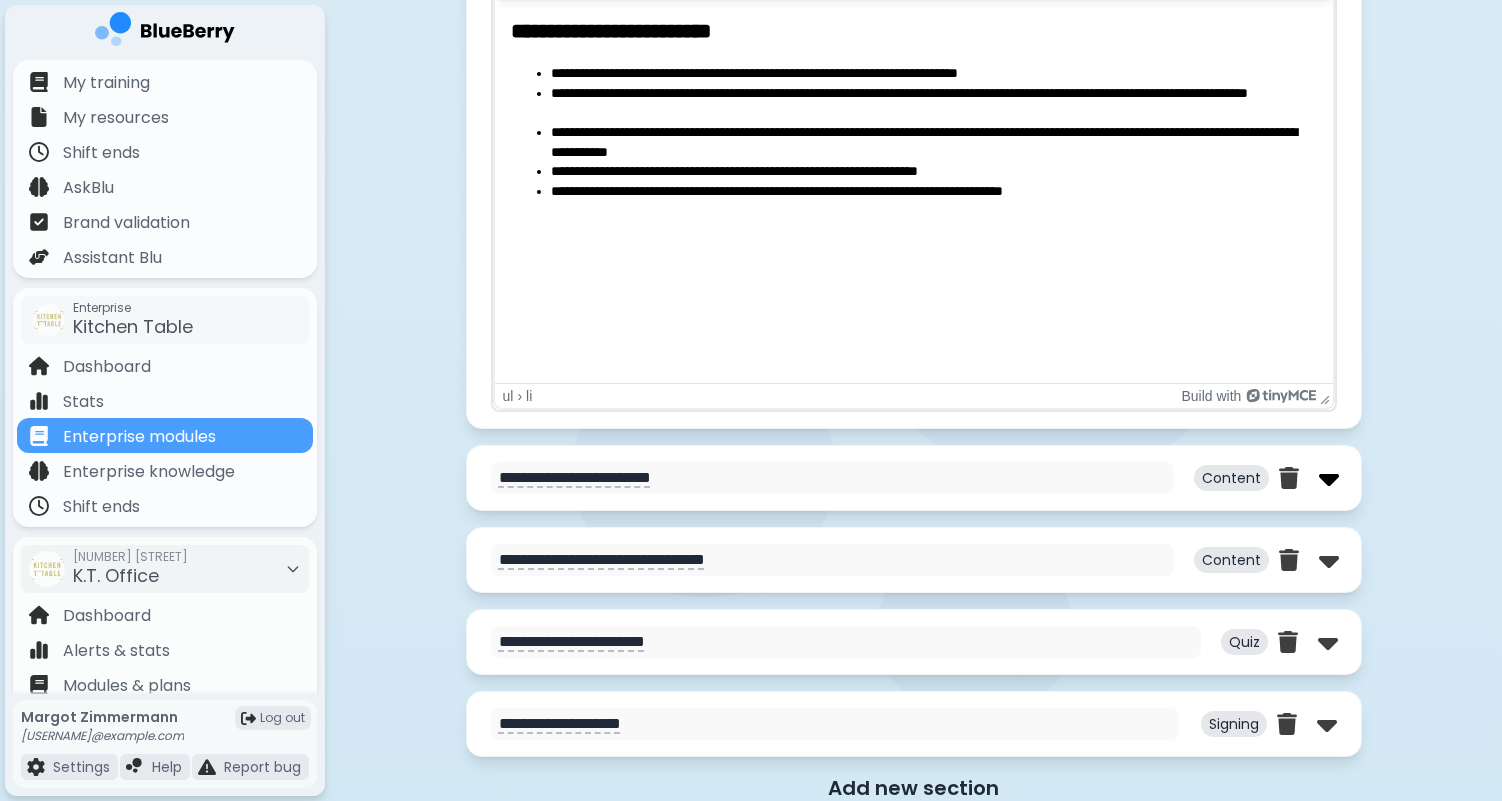 click at bounding box center [1329, 478] 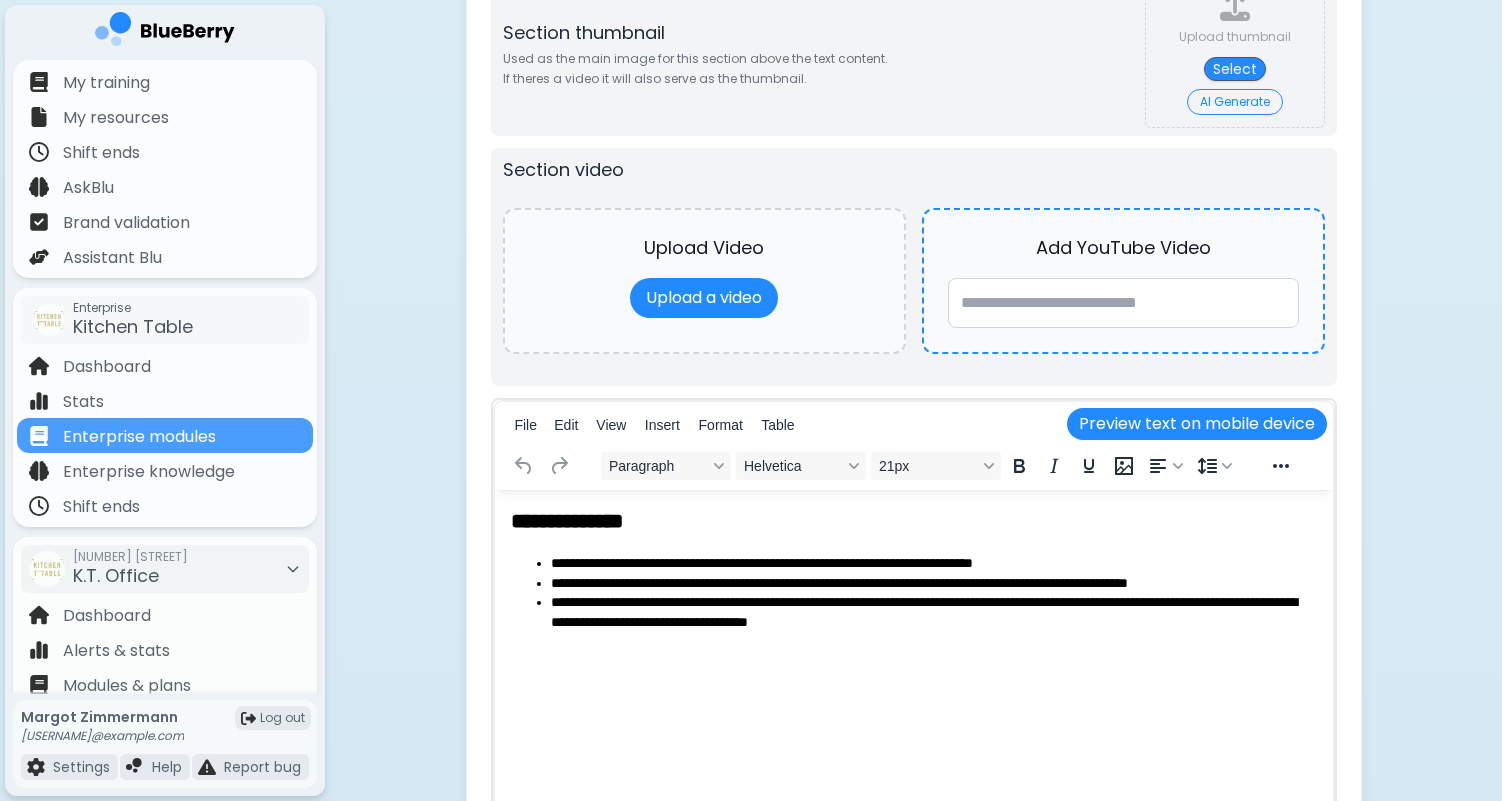 scroll, scrollTop: 6524, scrollLeft: 0, axis: vertical 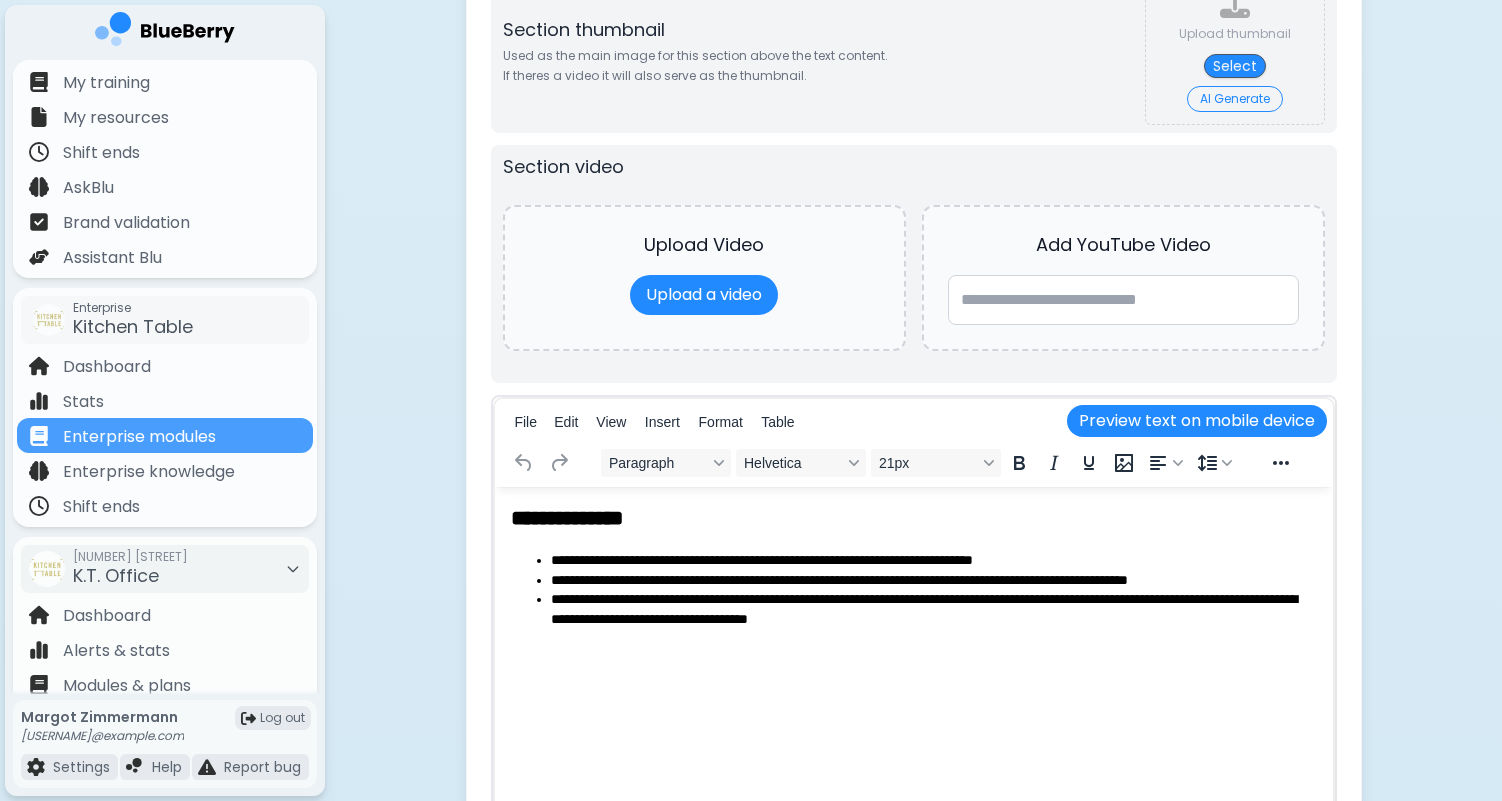 click on "**********" at bounding box center [933, 561] 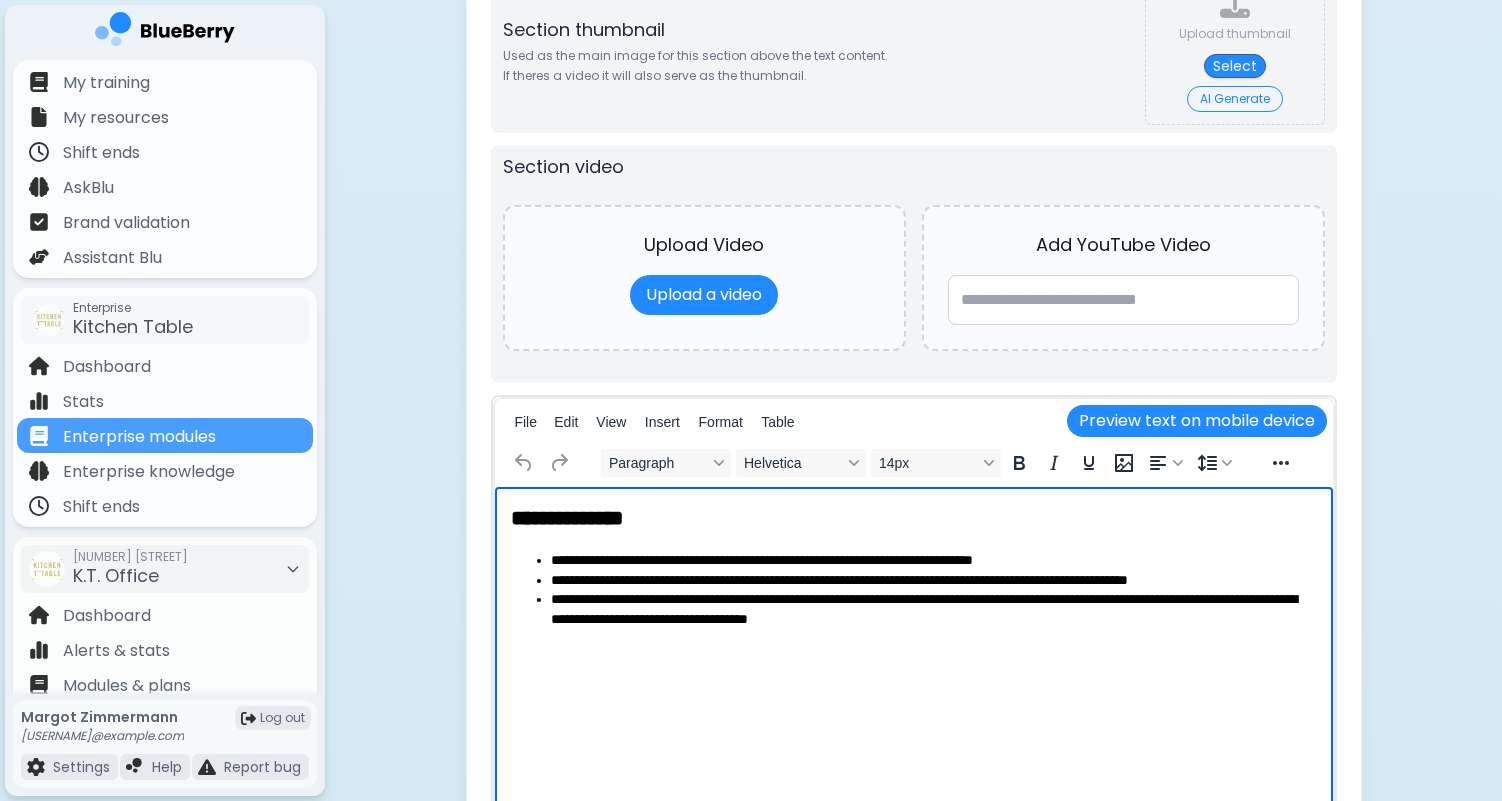 type 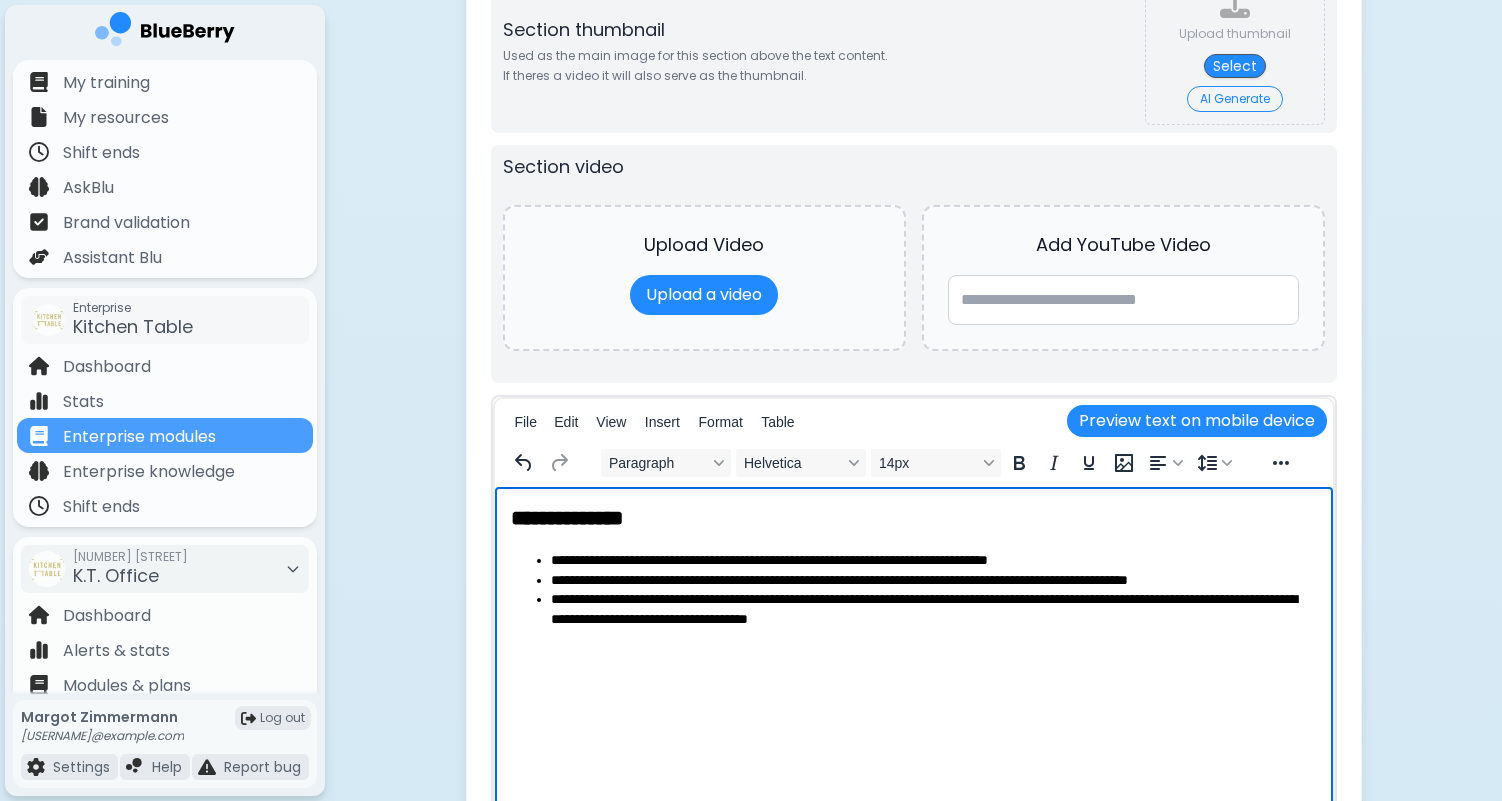 click on "**********" at bounding box center [933, 609] 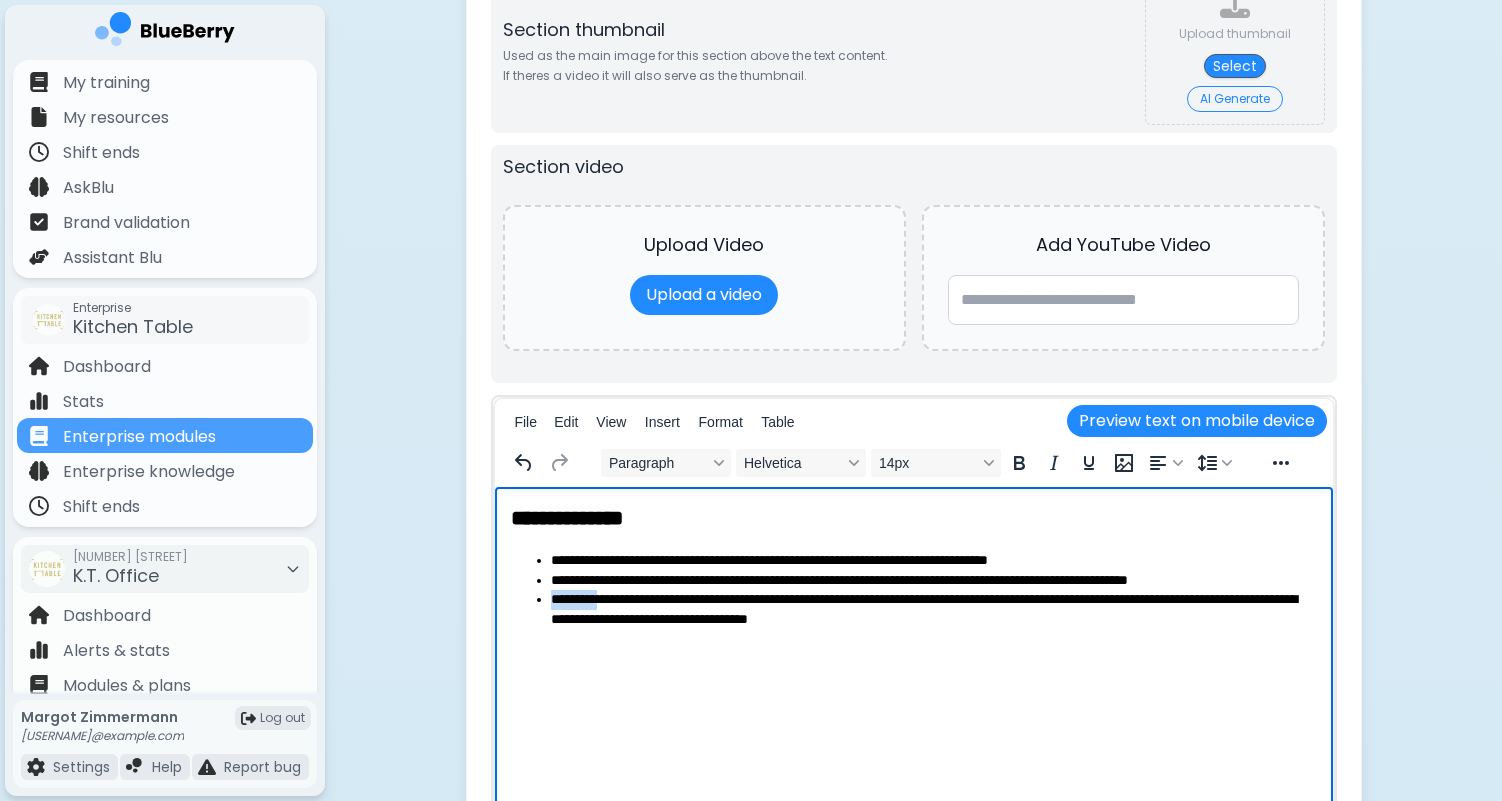 click on "**********" at bounding box center (933, 609) 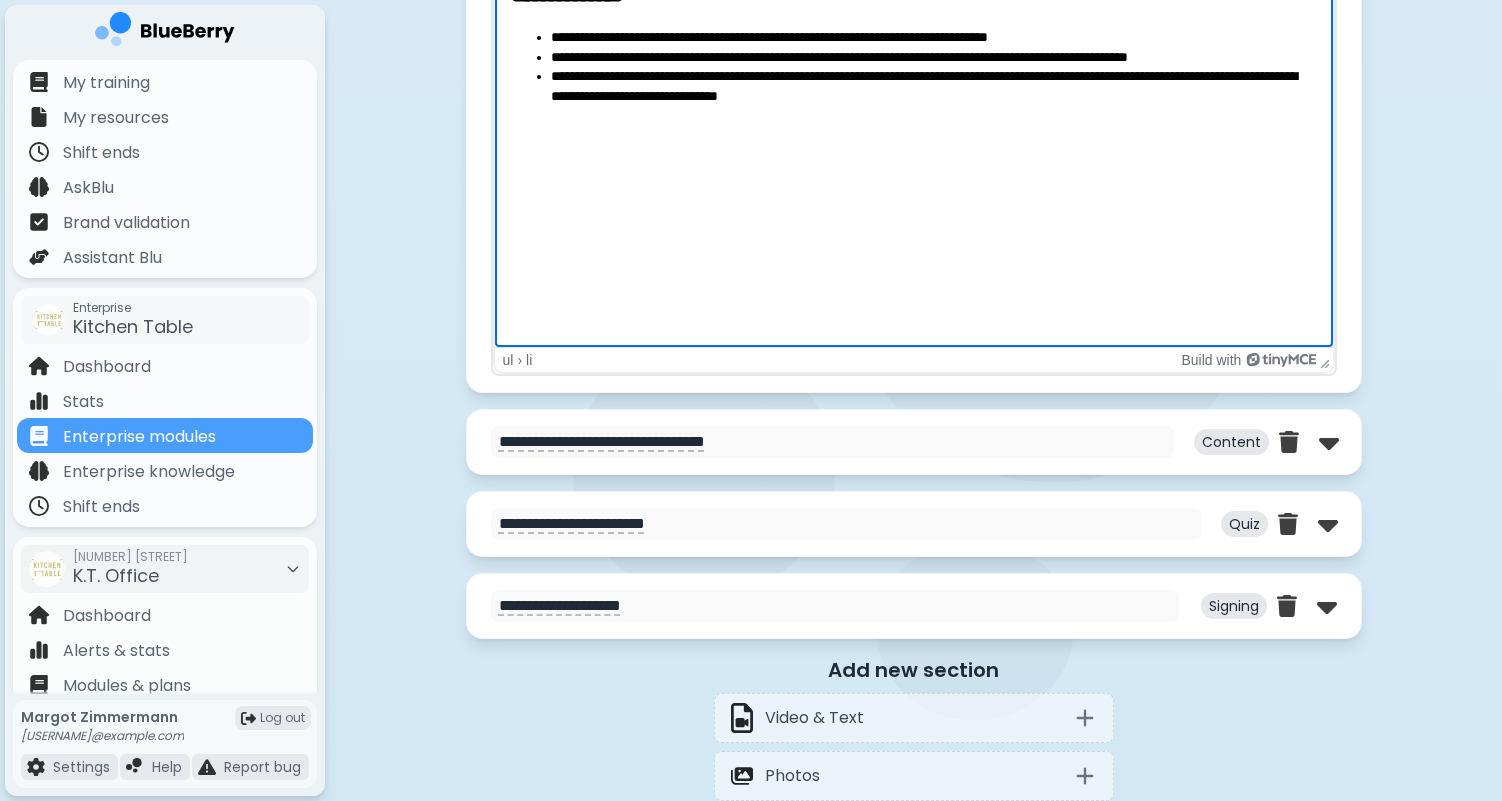 scroll, scrollTop: 7050, scrollLeft: 0, axis: vertical 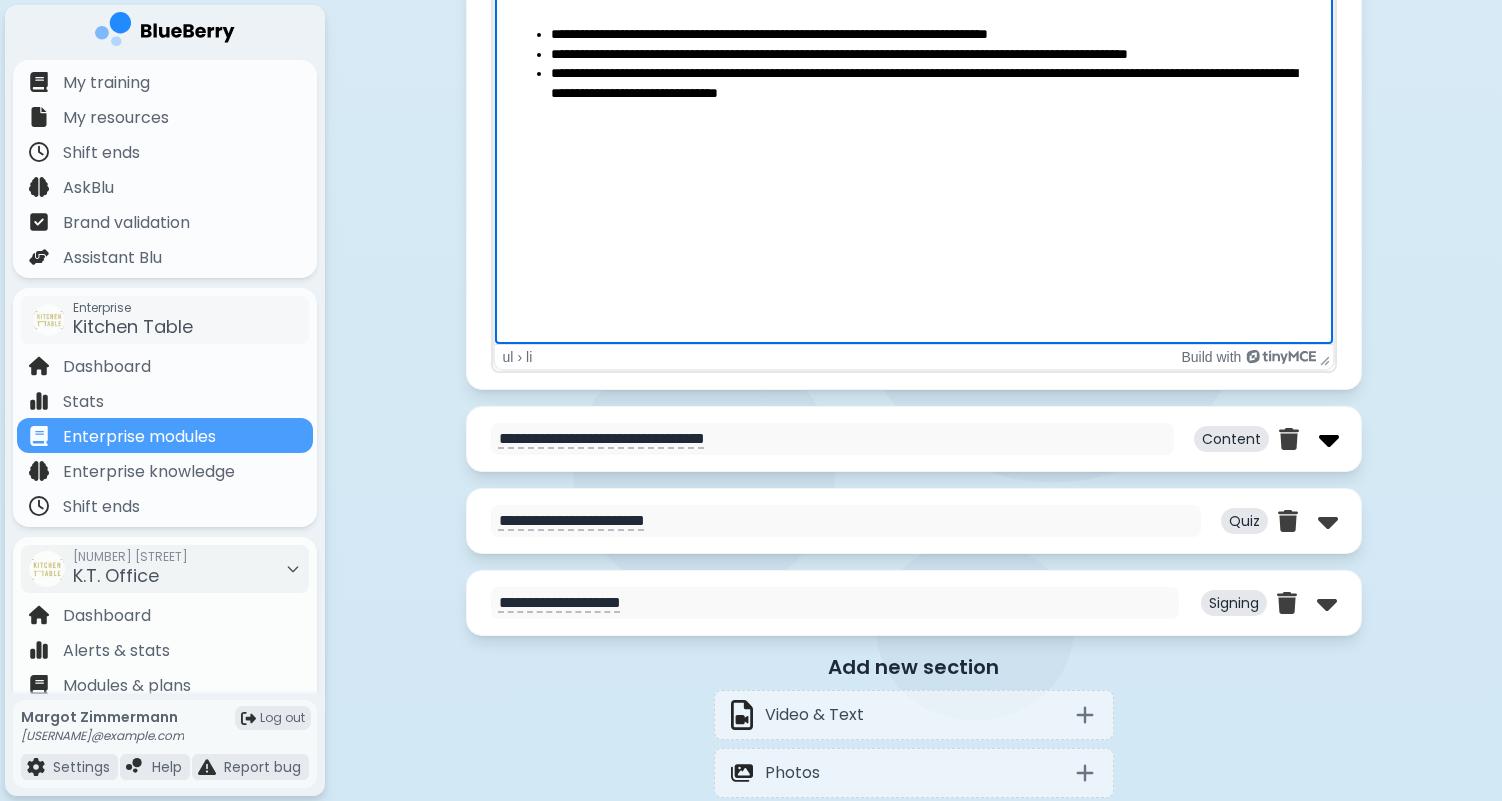 click at bounding box center [1329, 439] 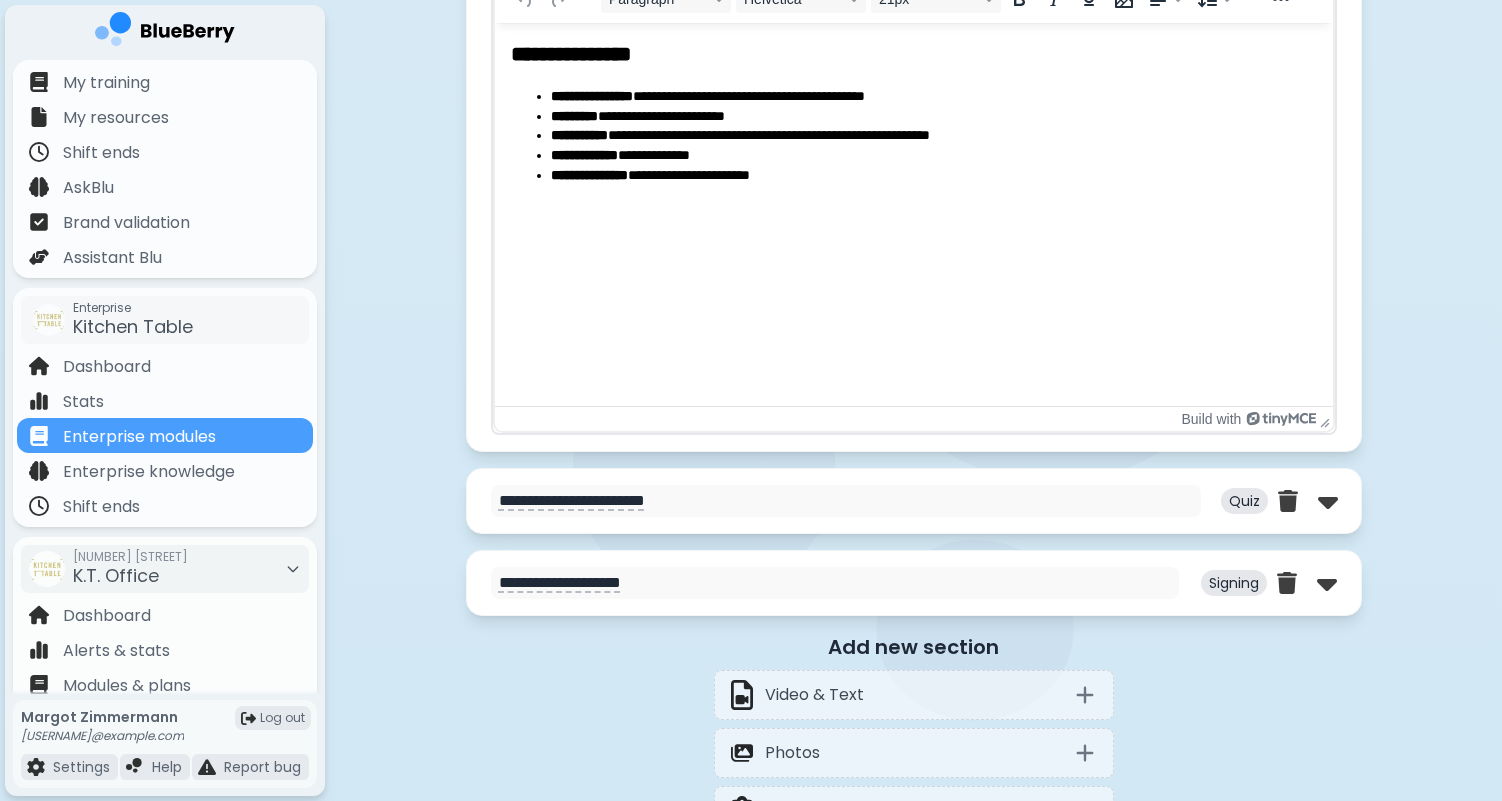 scroll, scrollTop: 8157, scrollLeft: 0, axis: vertical 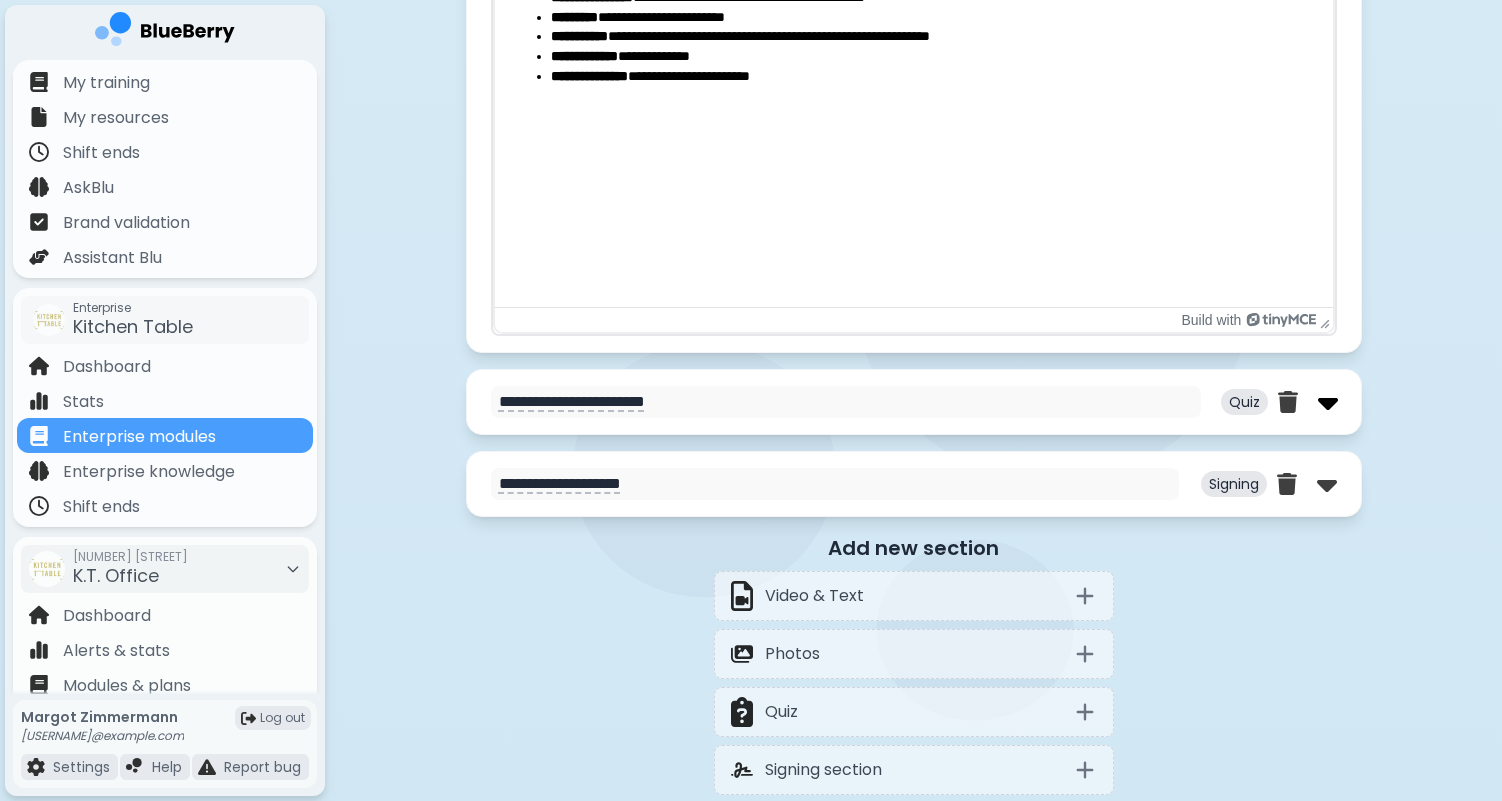 click at bounding box center [1328, 402] 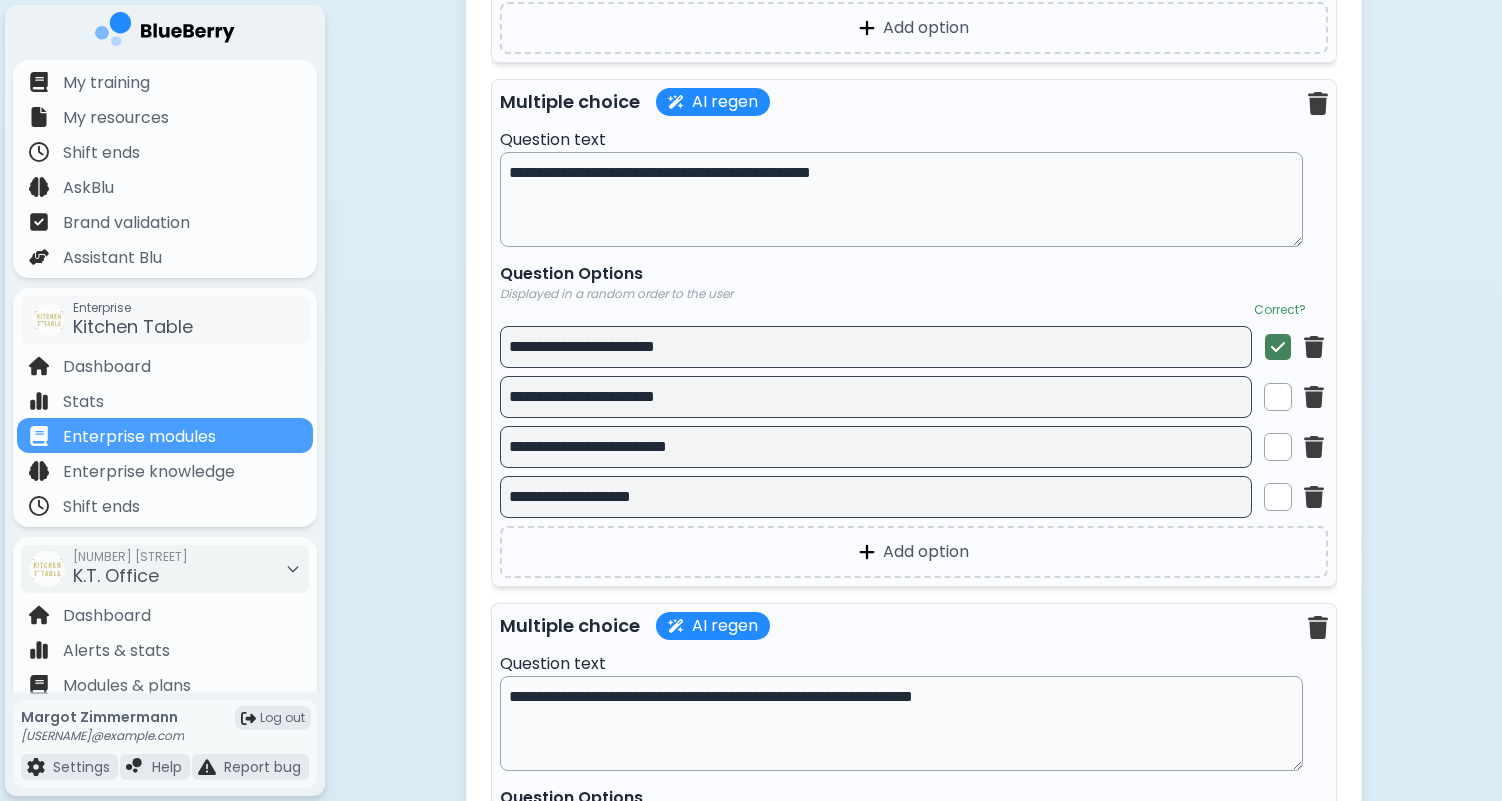 scroll, scrollTop: 10036, scrollLeft: 0, axis: vertical 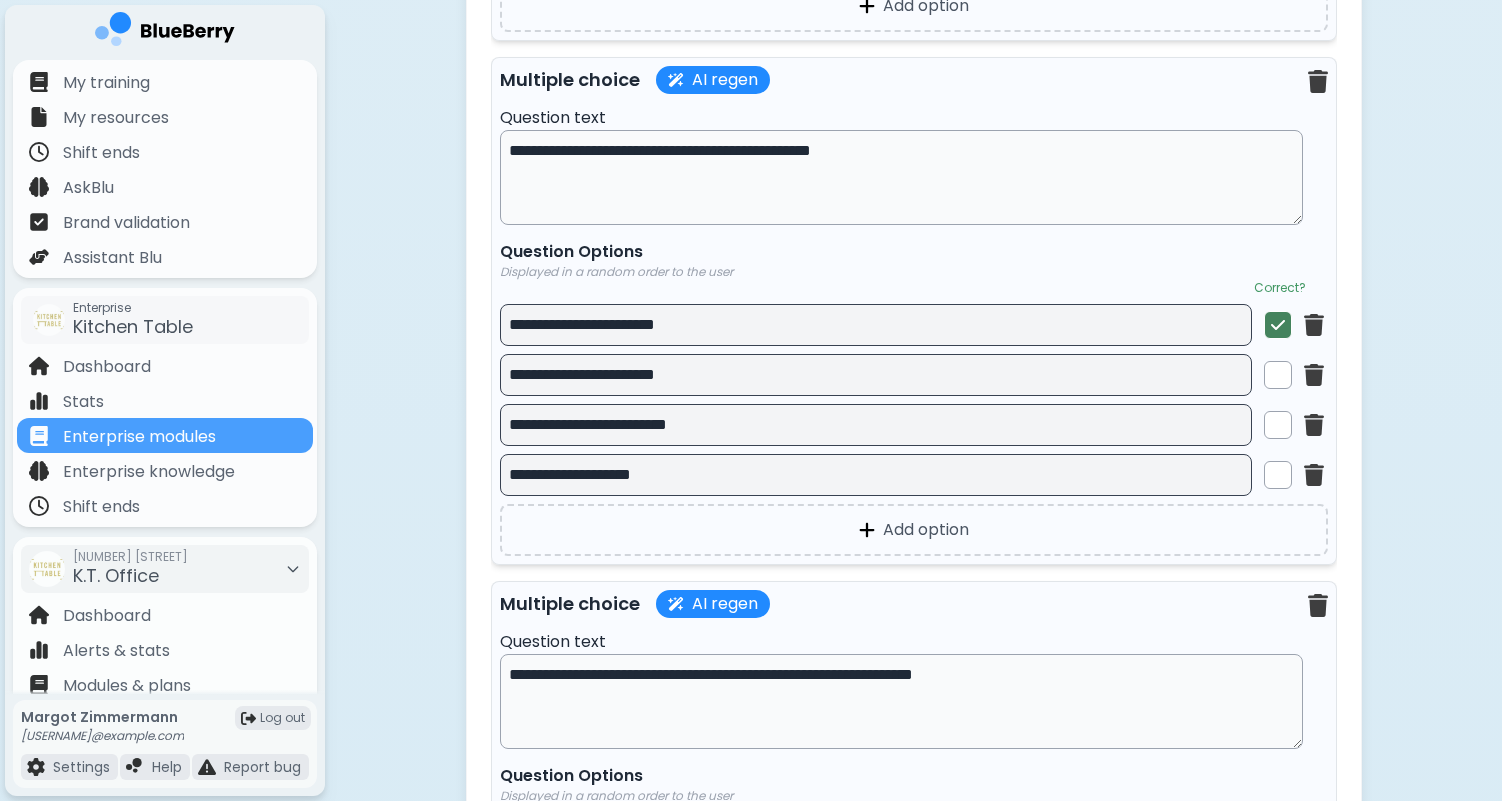 click on "**********" at bounding box center (876, 375) 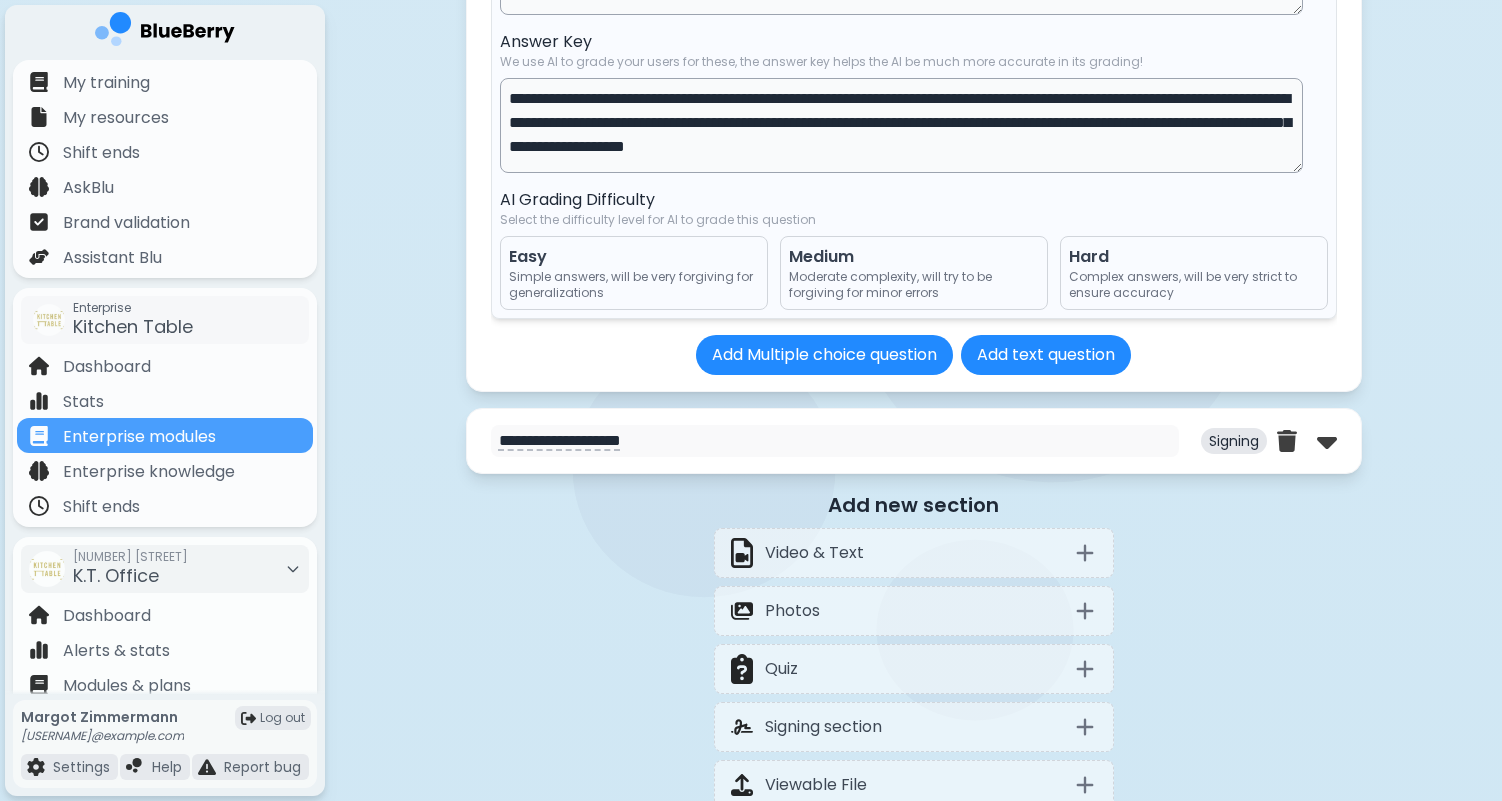 scroll, scrollTop: 12383, scrollLeft: 0, axis: vertical 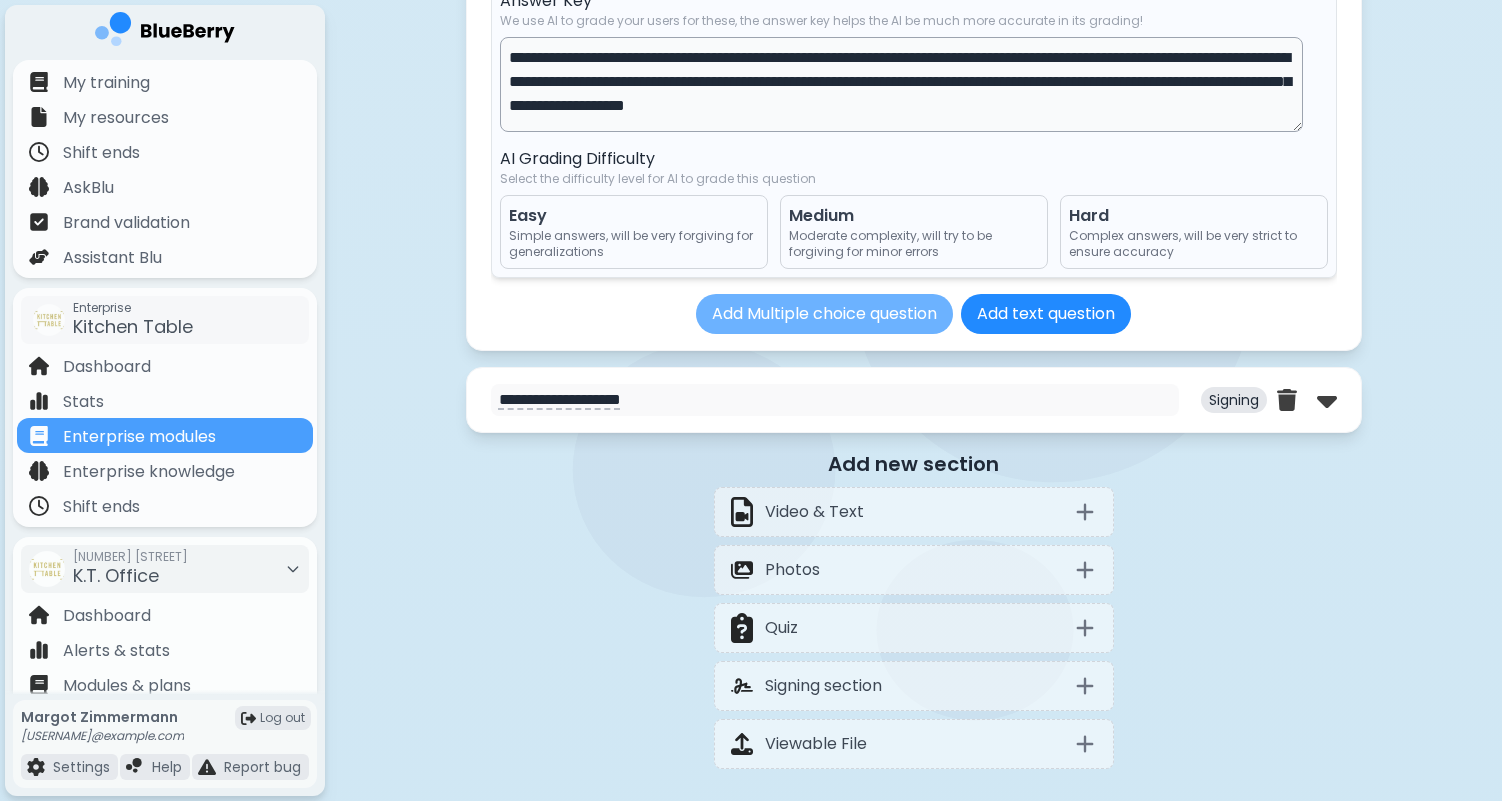 click on "Add Multiple choice question" at bounding box center (824, 314) 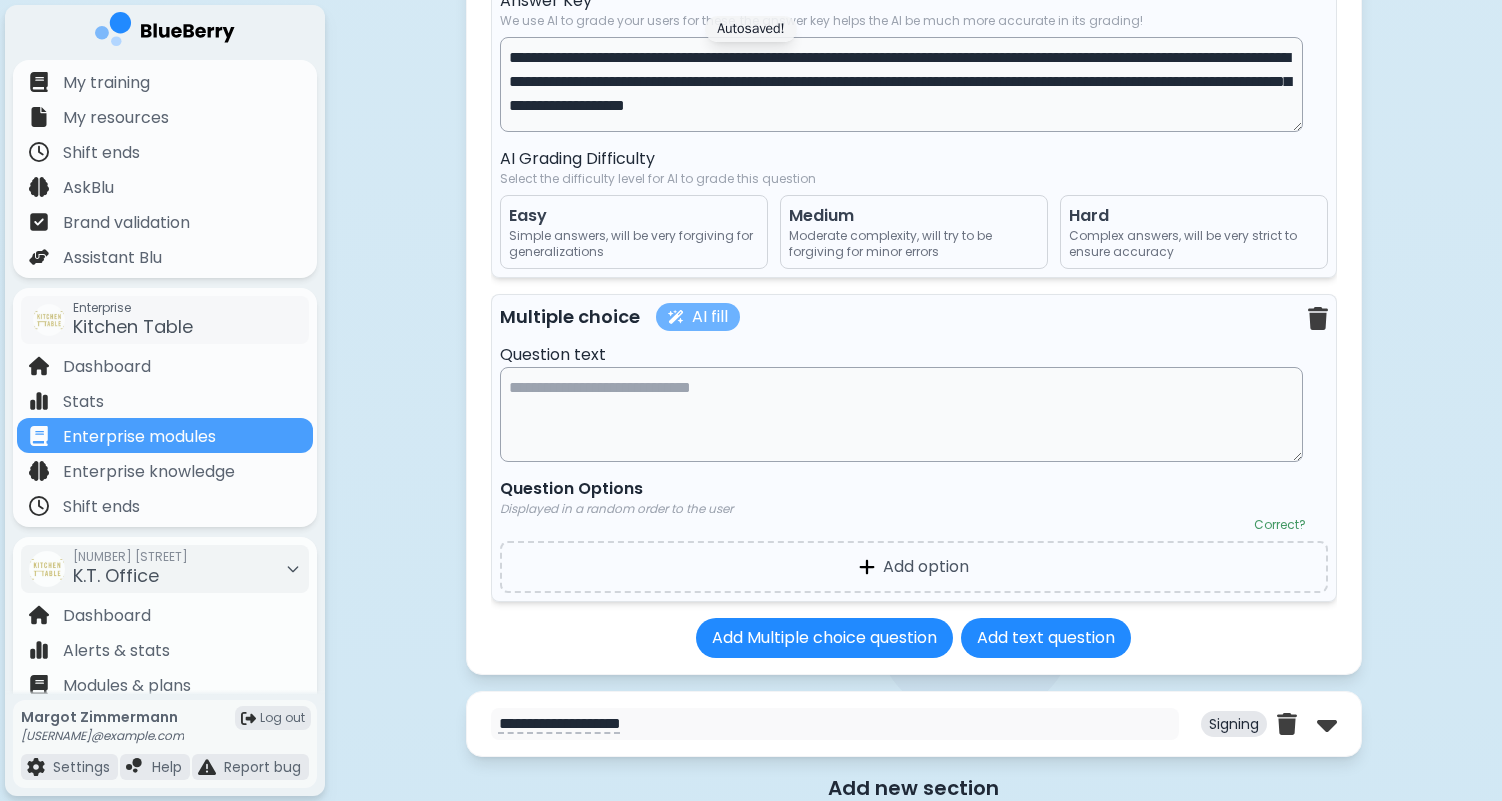 click on "AI fill" at bounding box center [698, 317] 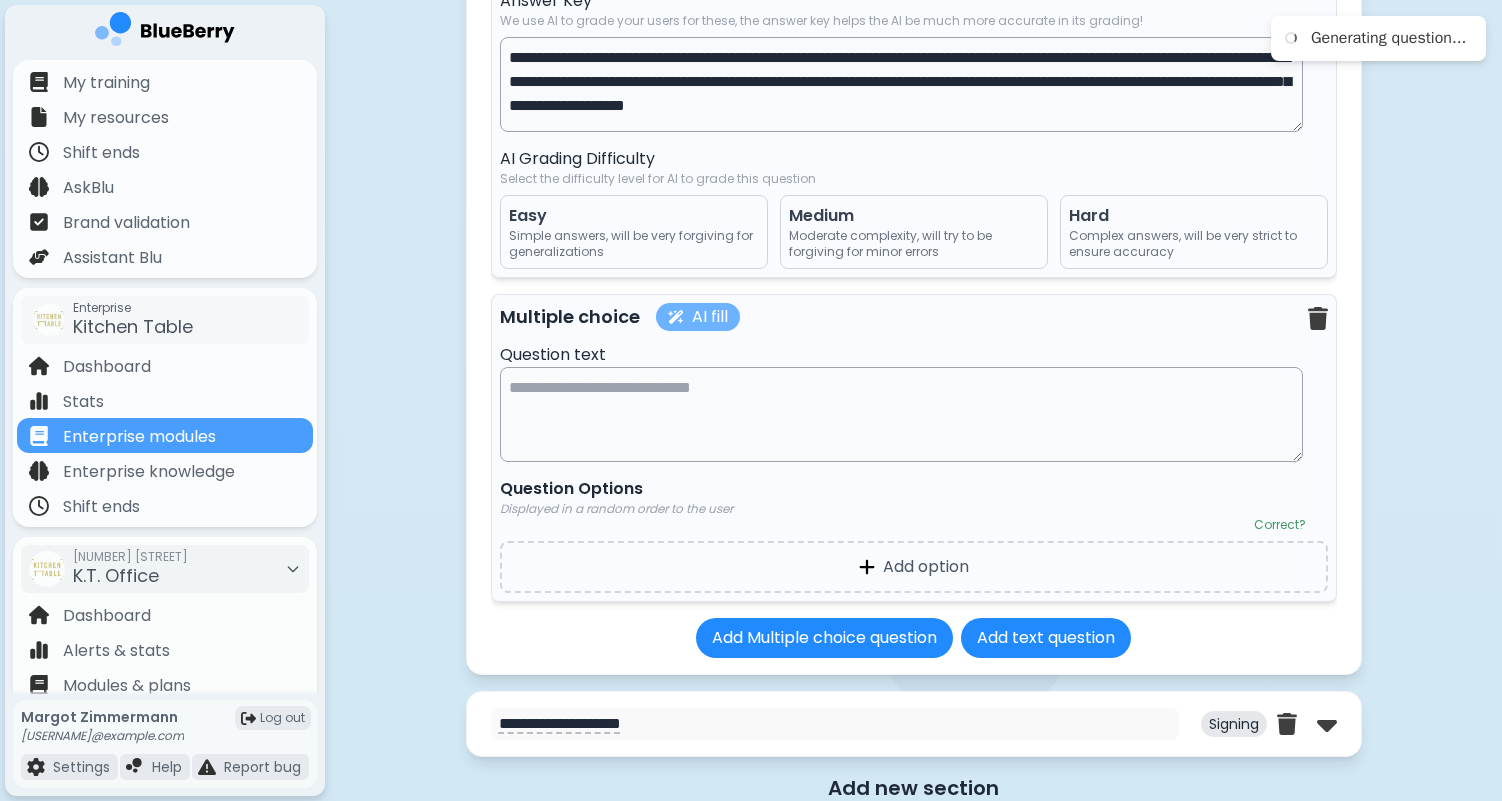 type on "**********" 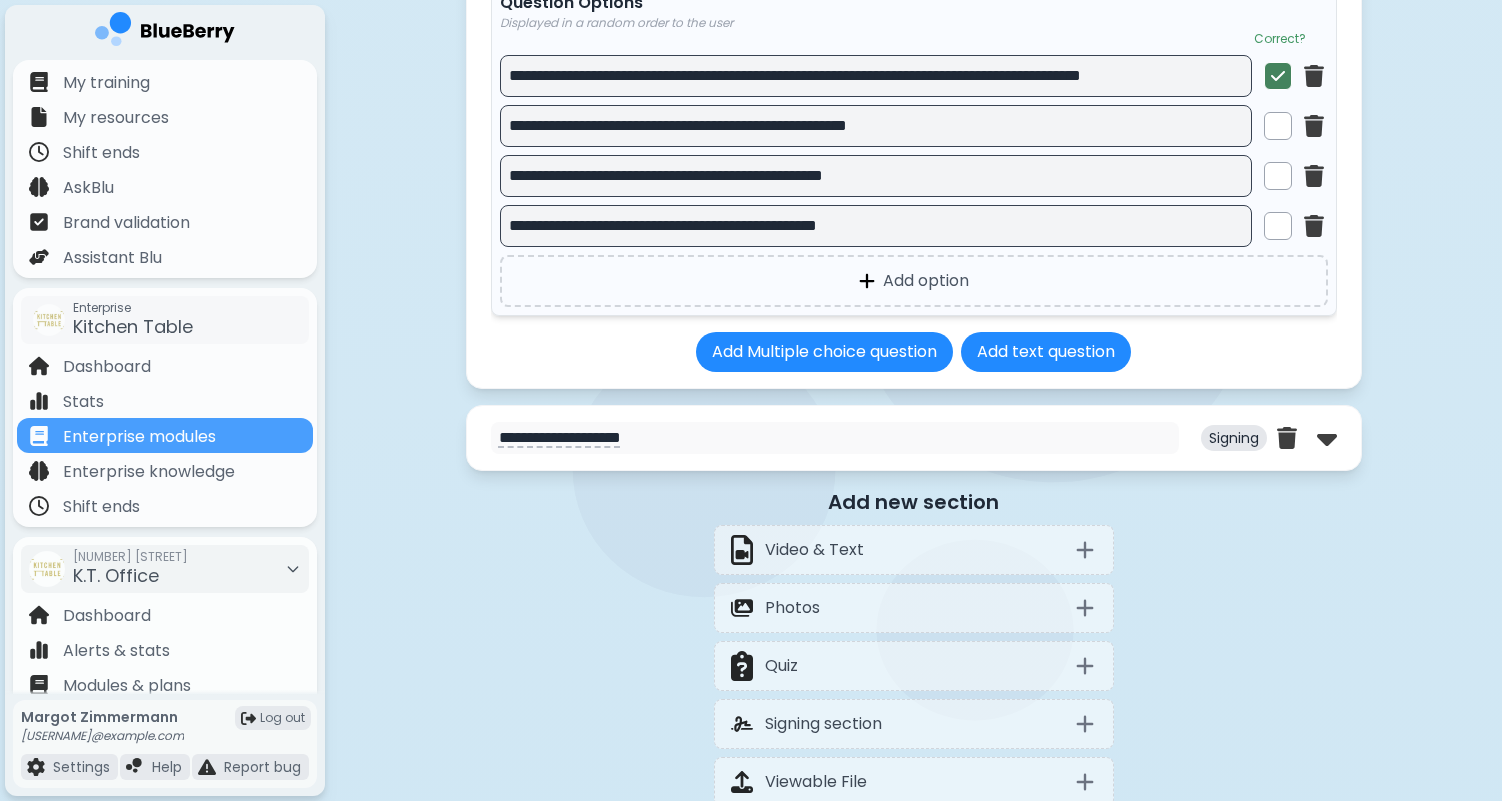 scroll, scrollTop: 12877, scrollLeft: 0, axis: vertical 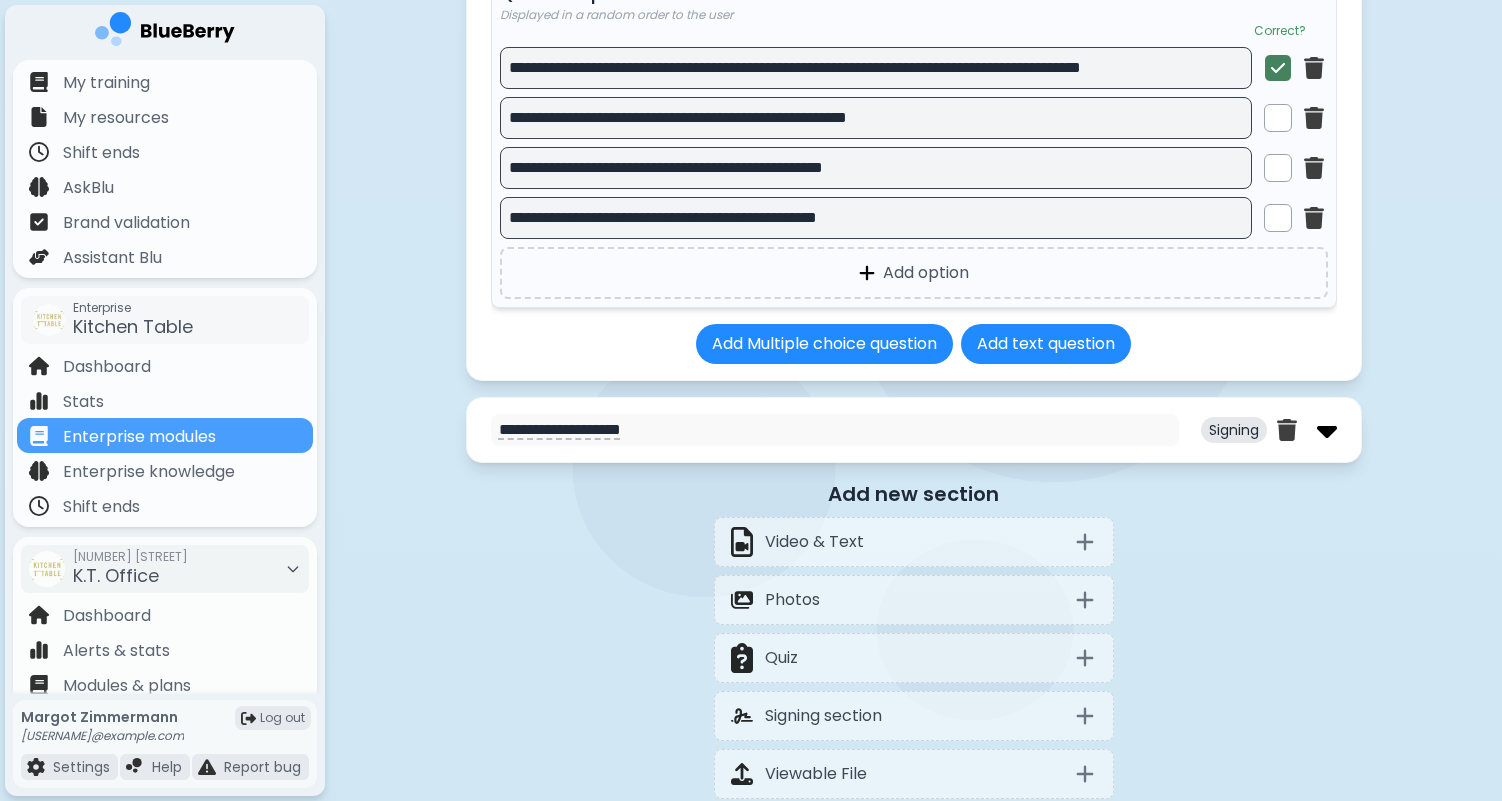click at bounding box center [1327, 430] 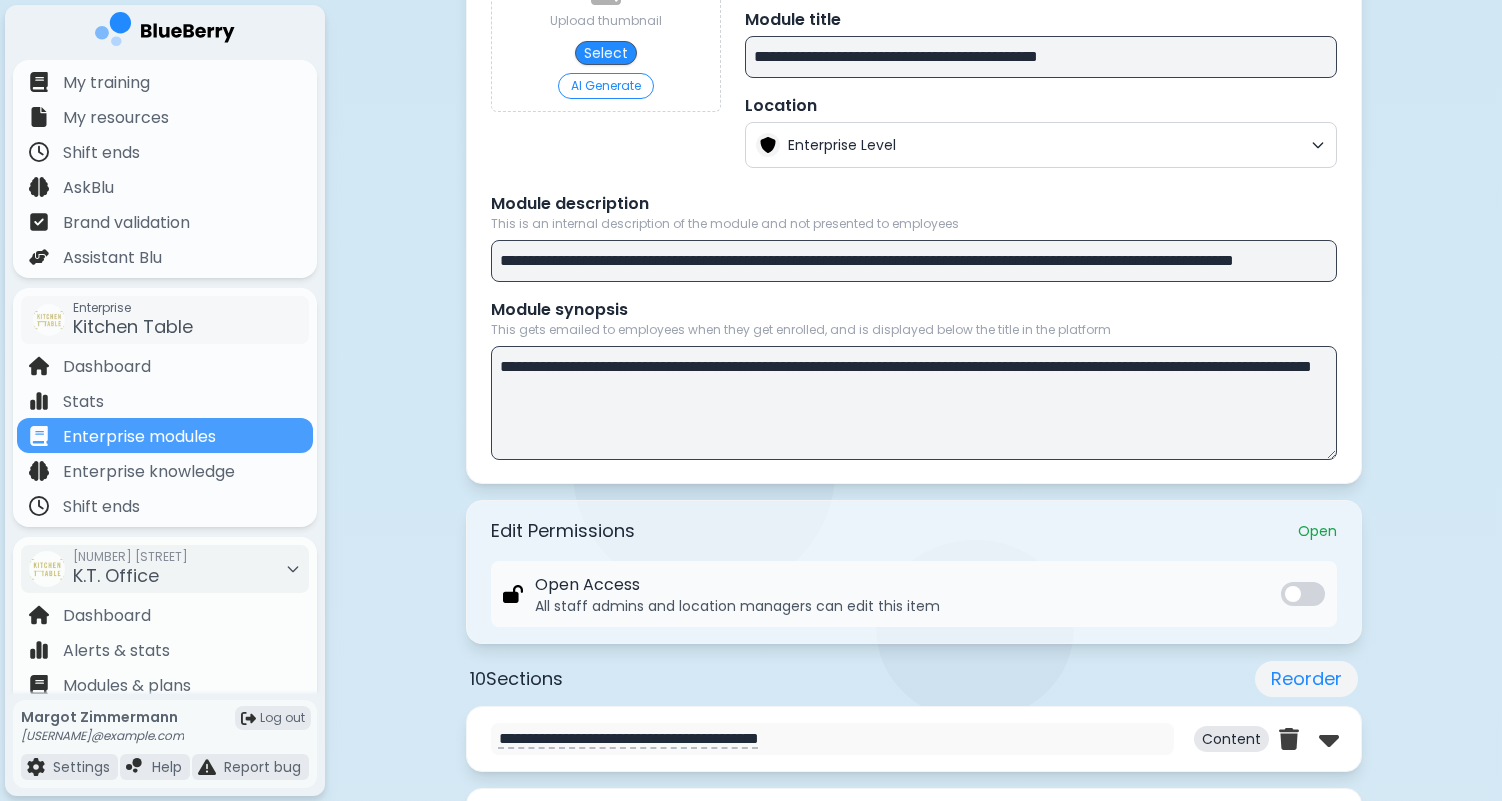 scroll, scrollTop: 0, scrollLeft: 0, axis: both 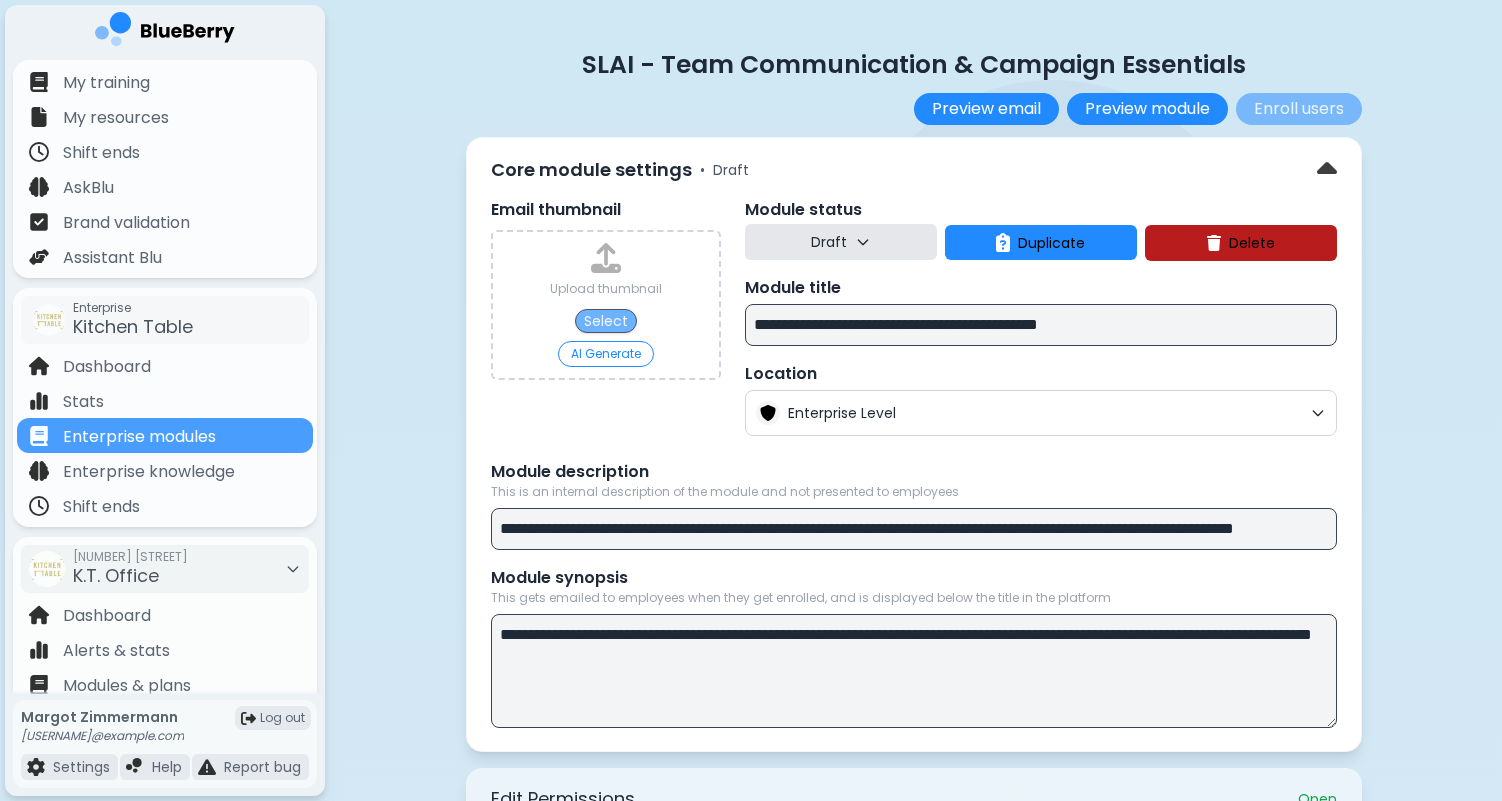click on "Select" at bounding box center (606, 321) 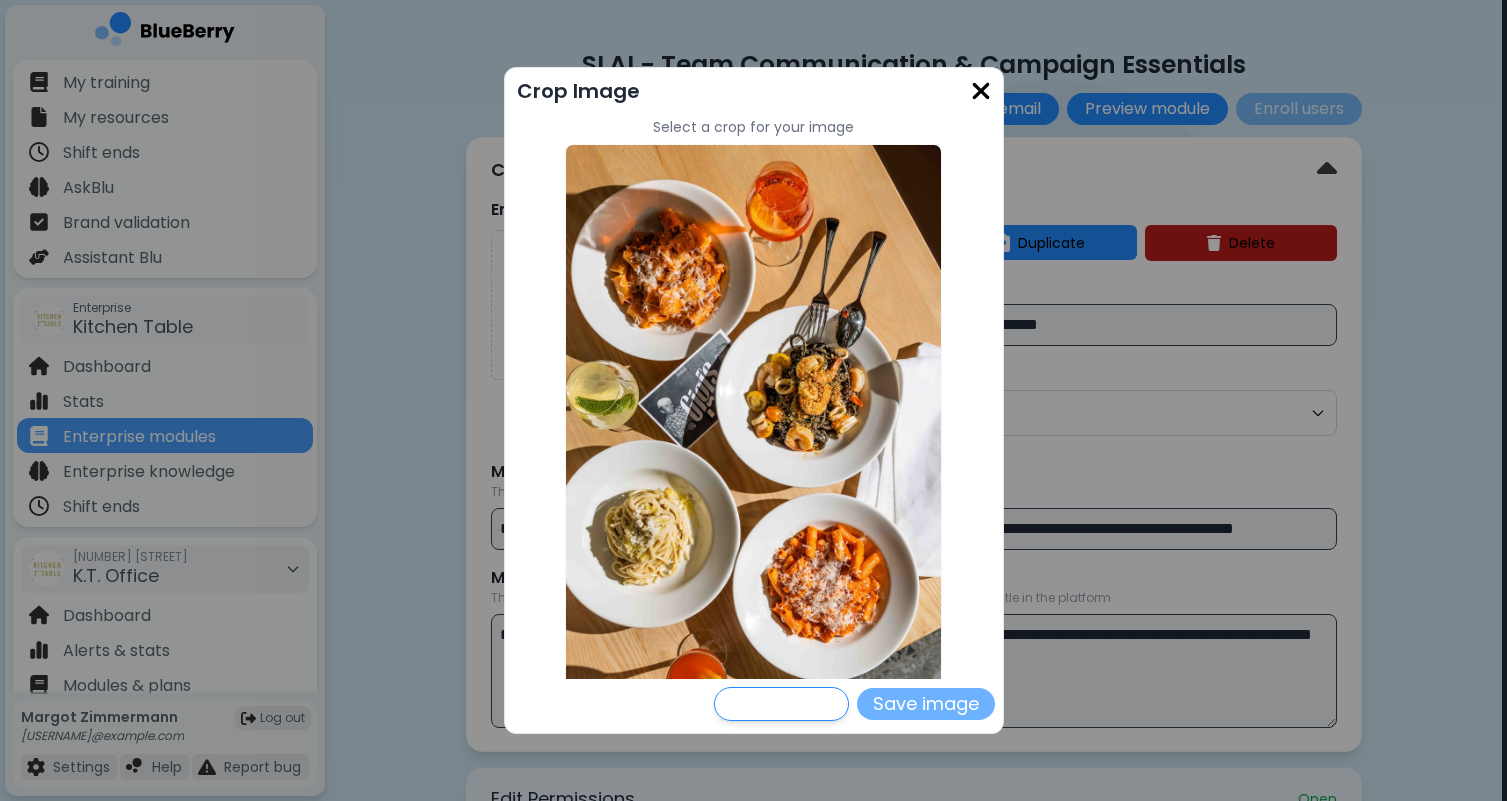 click on "Save image" at bounding box center (926, 704) 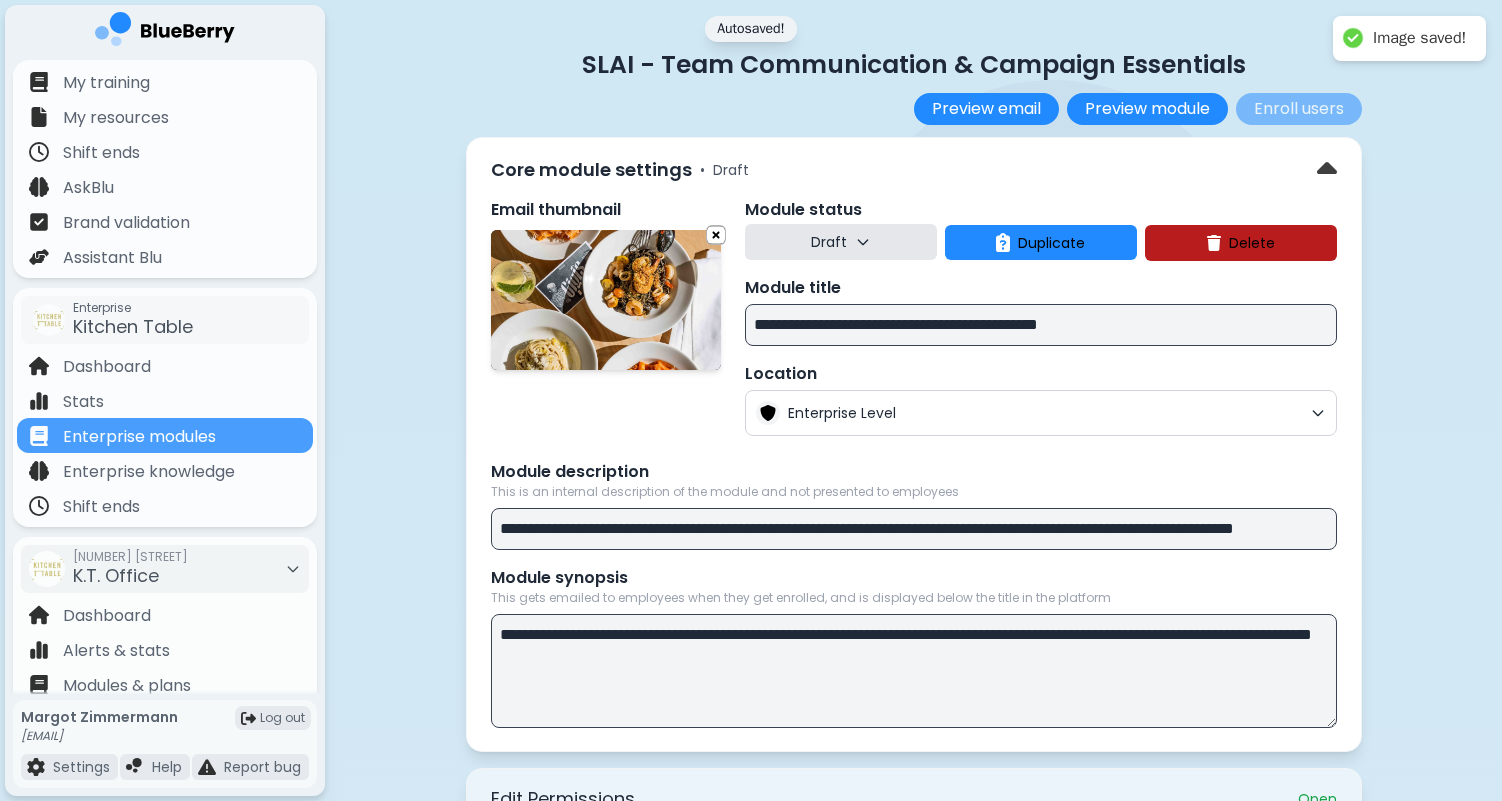 select on "**" 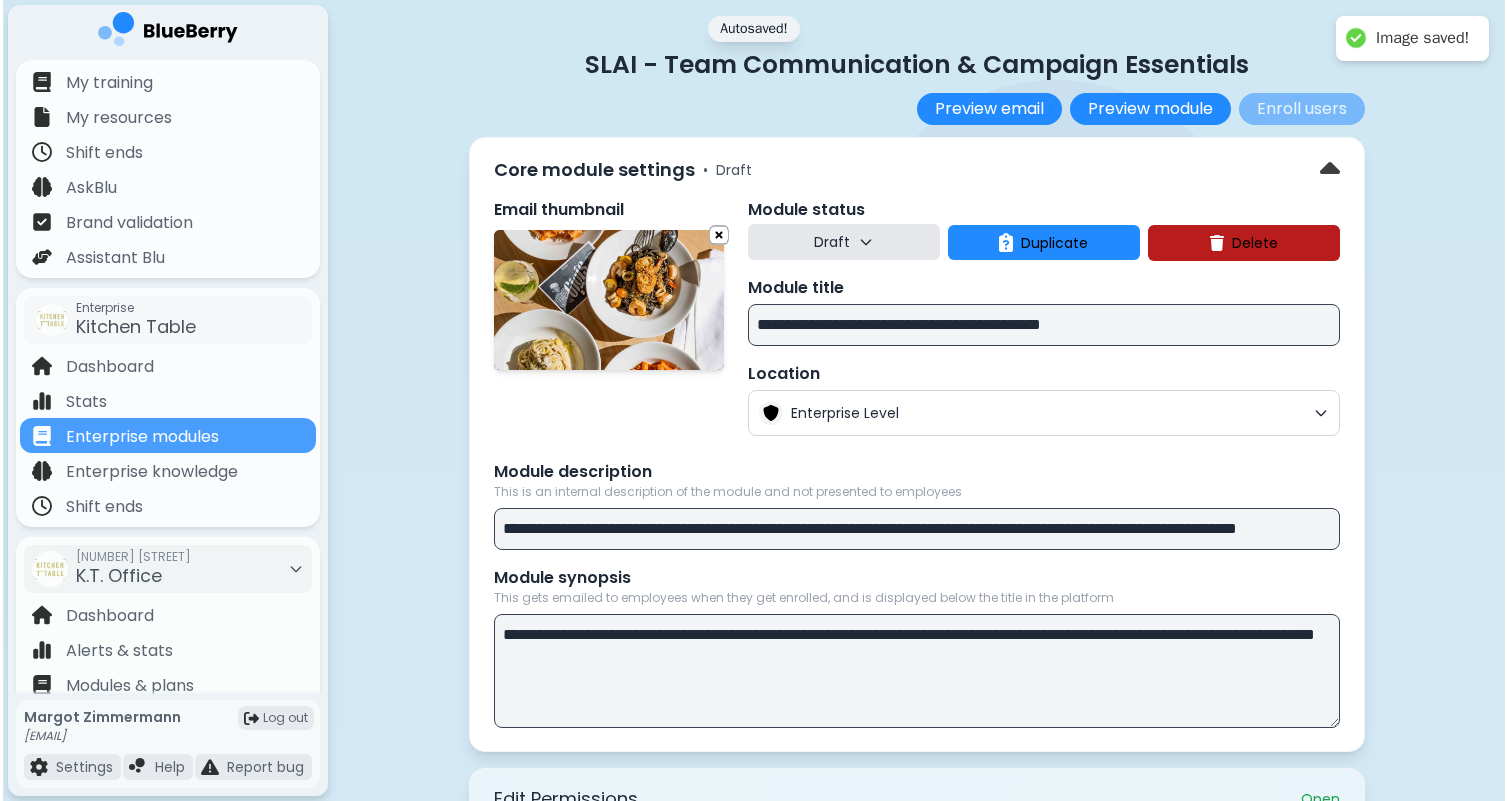scroll, scrollTop: 0, scrollLeft: 0, axis: both 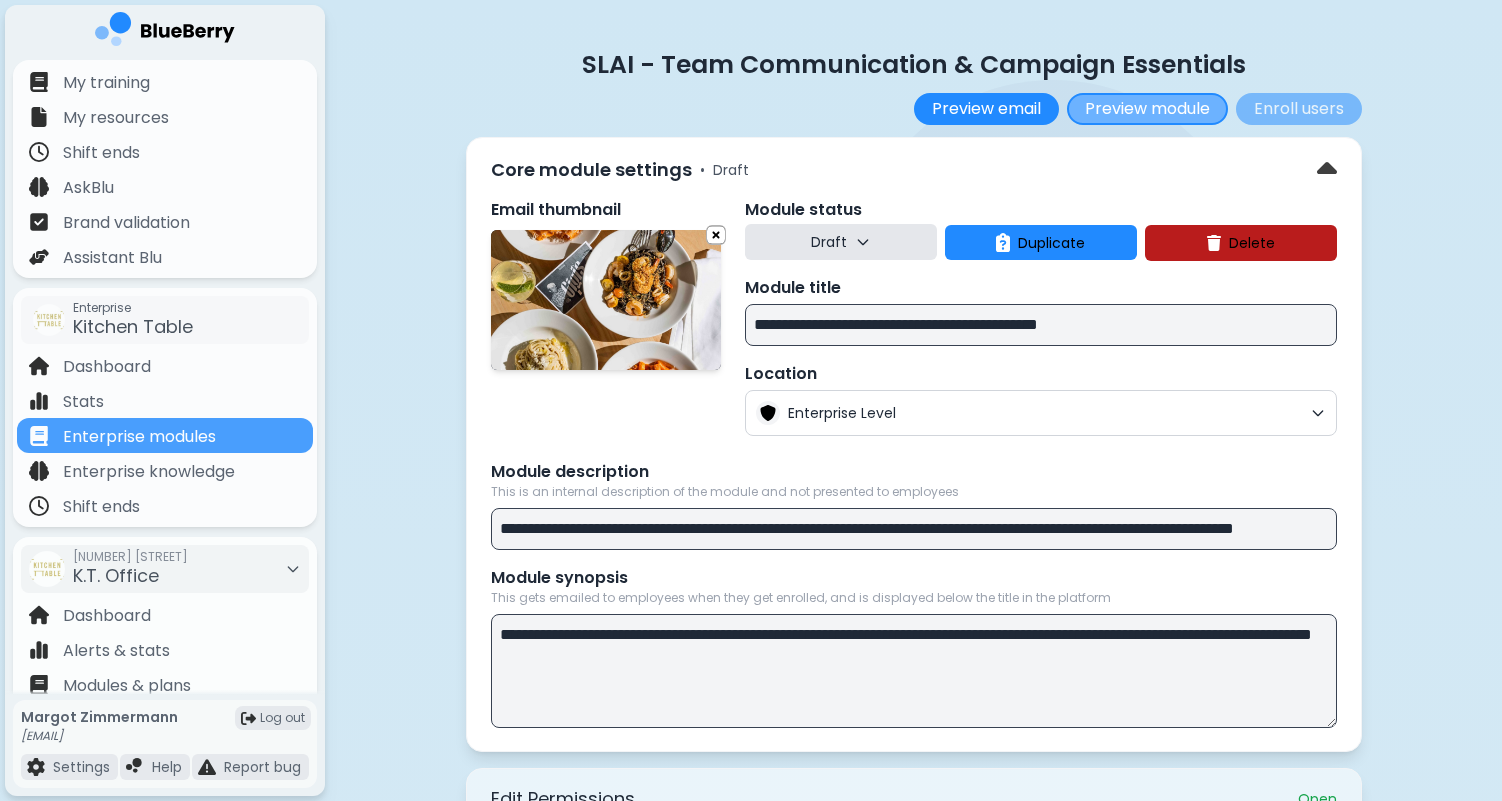 click on "Preview module" at bounding box center (1147, 109) 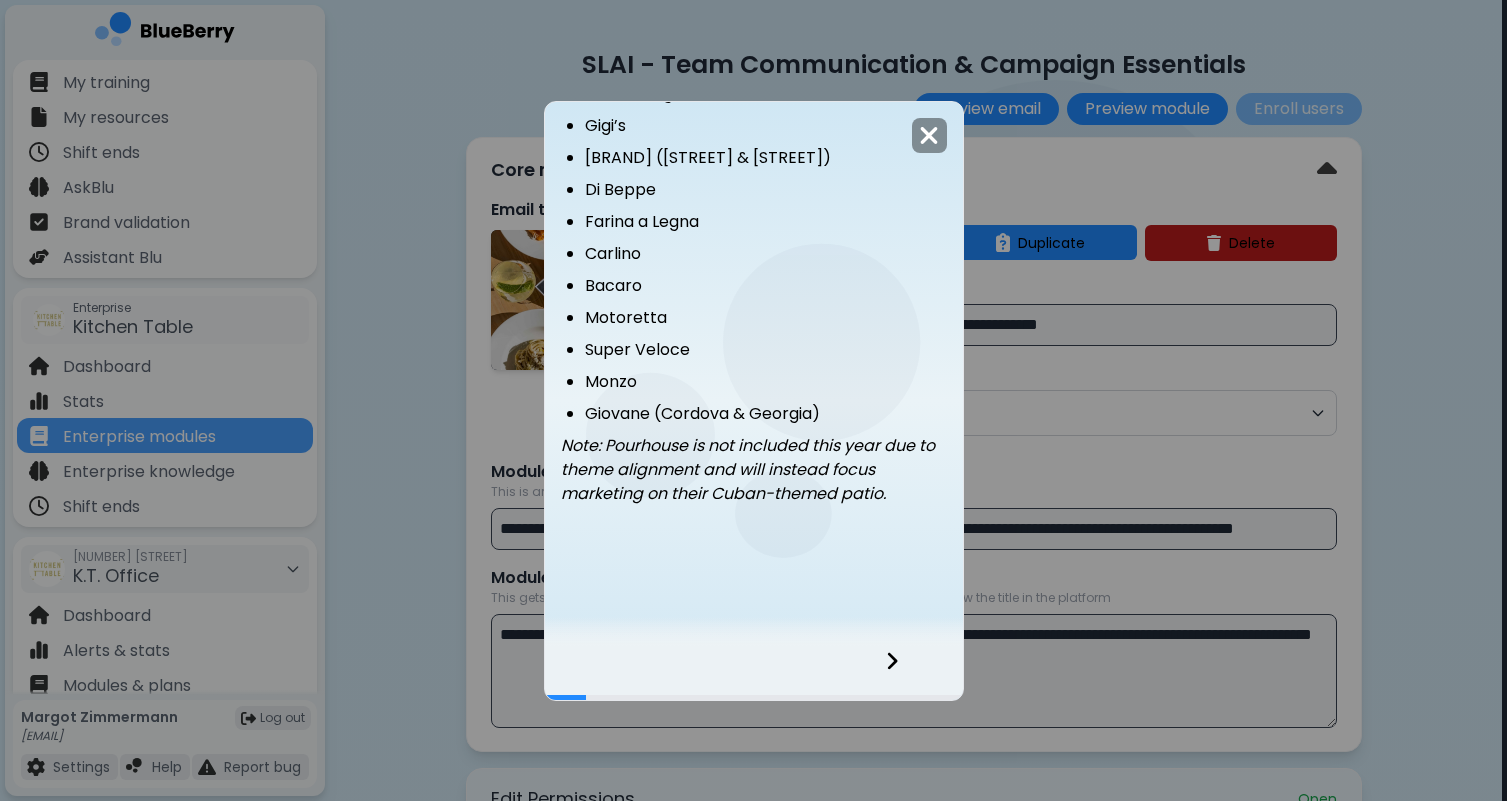 scroll, scrollTop: 707, scrollLeft: 0, axis: vertical 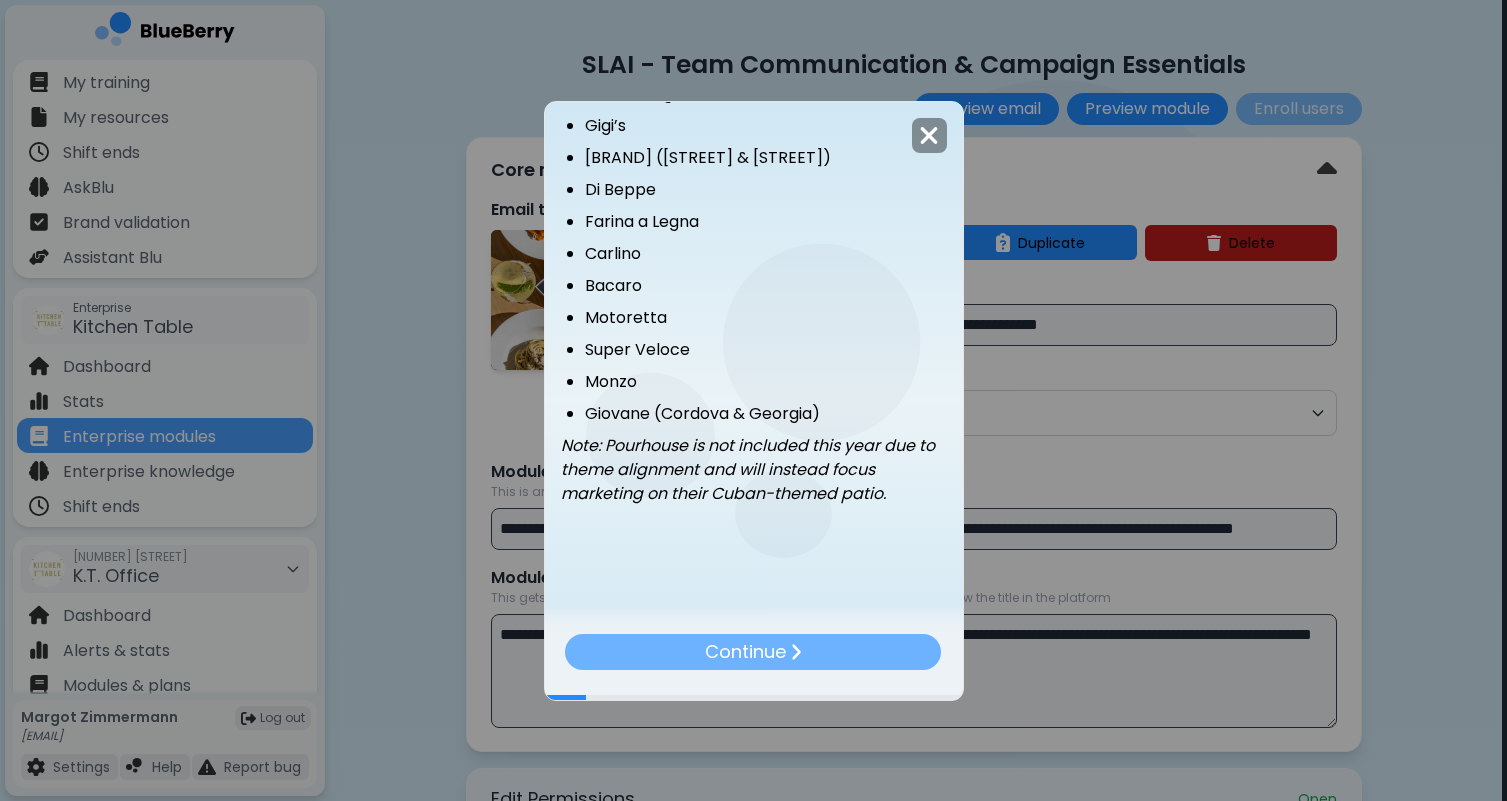 click on "Continue" at bounding box center [745, 651] 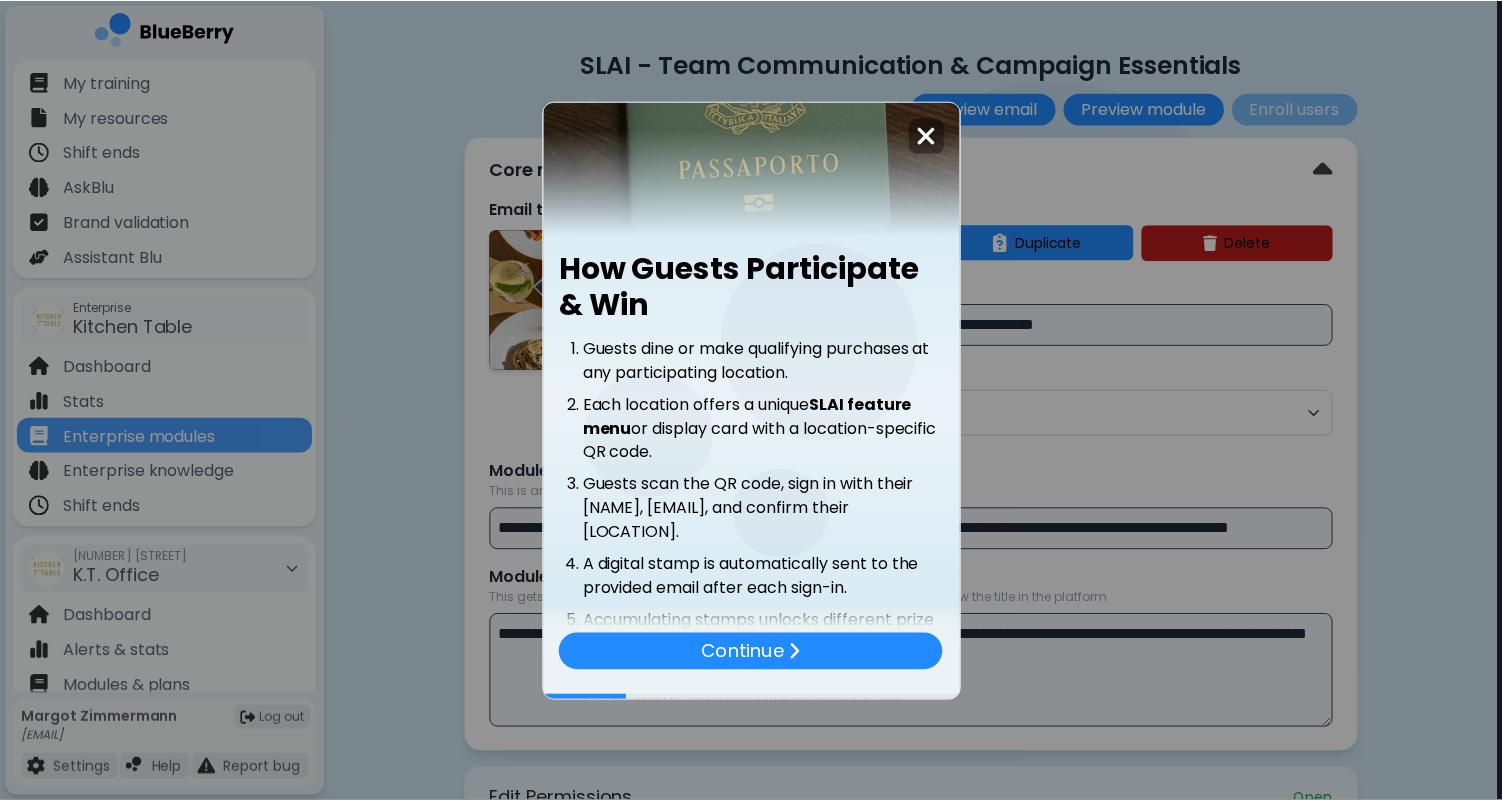 scroll, scrollTop: 233, scrollLeft: 0, axis: vertical 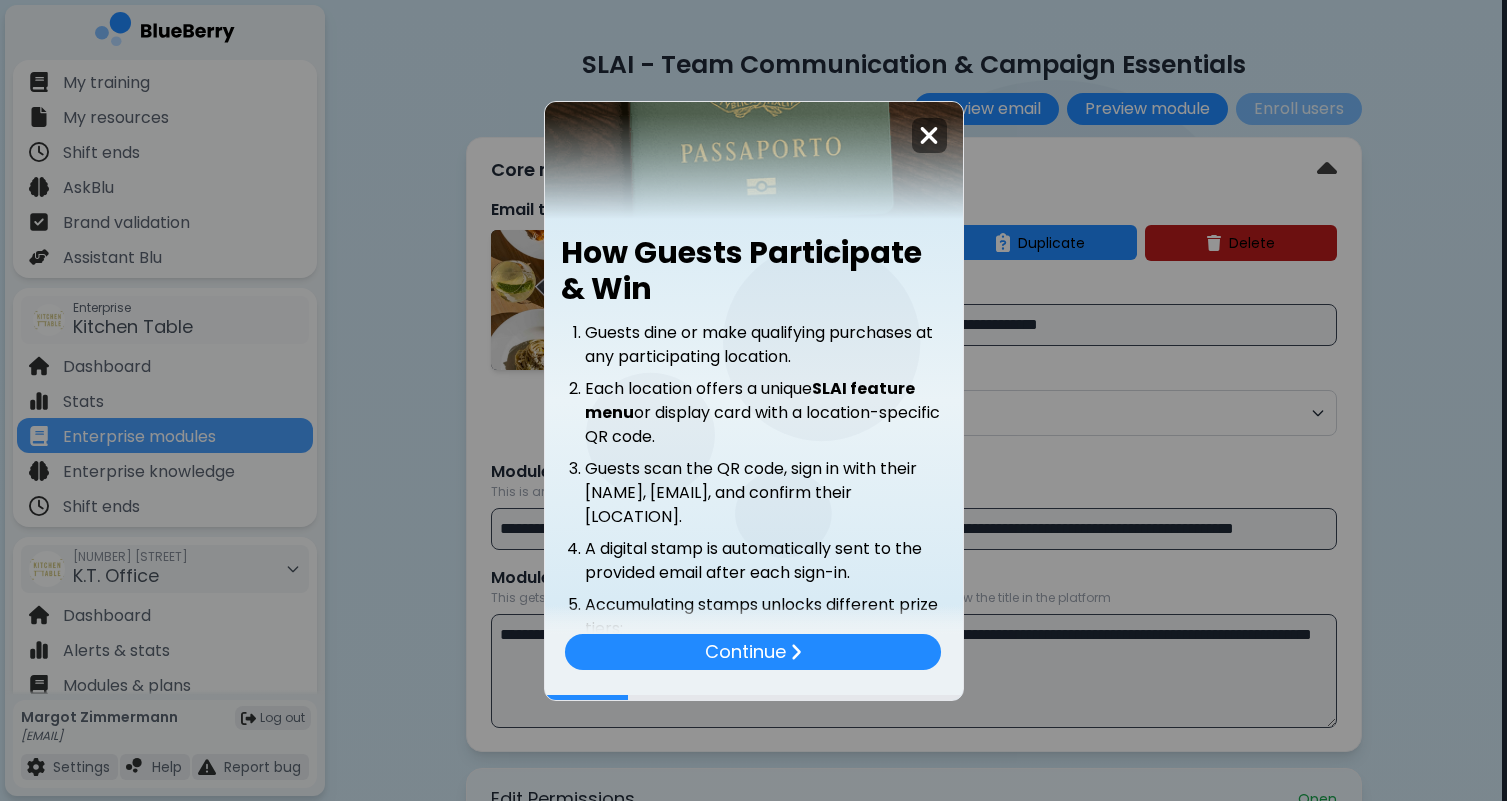 click at bounding box center (929, 135) 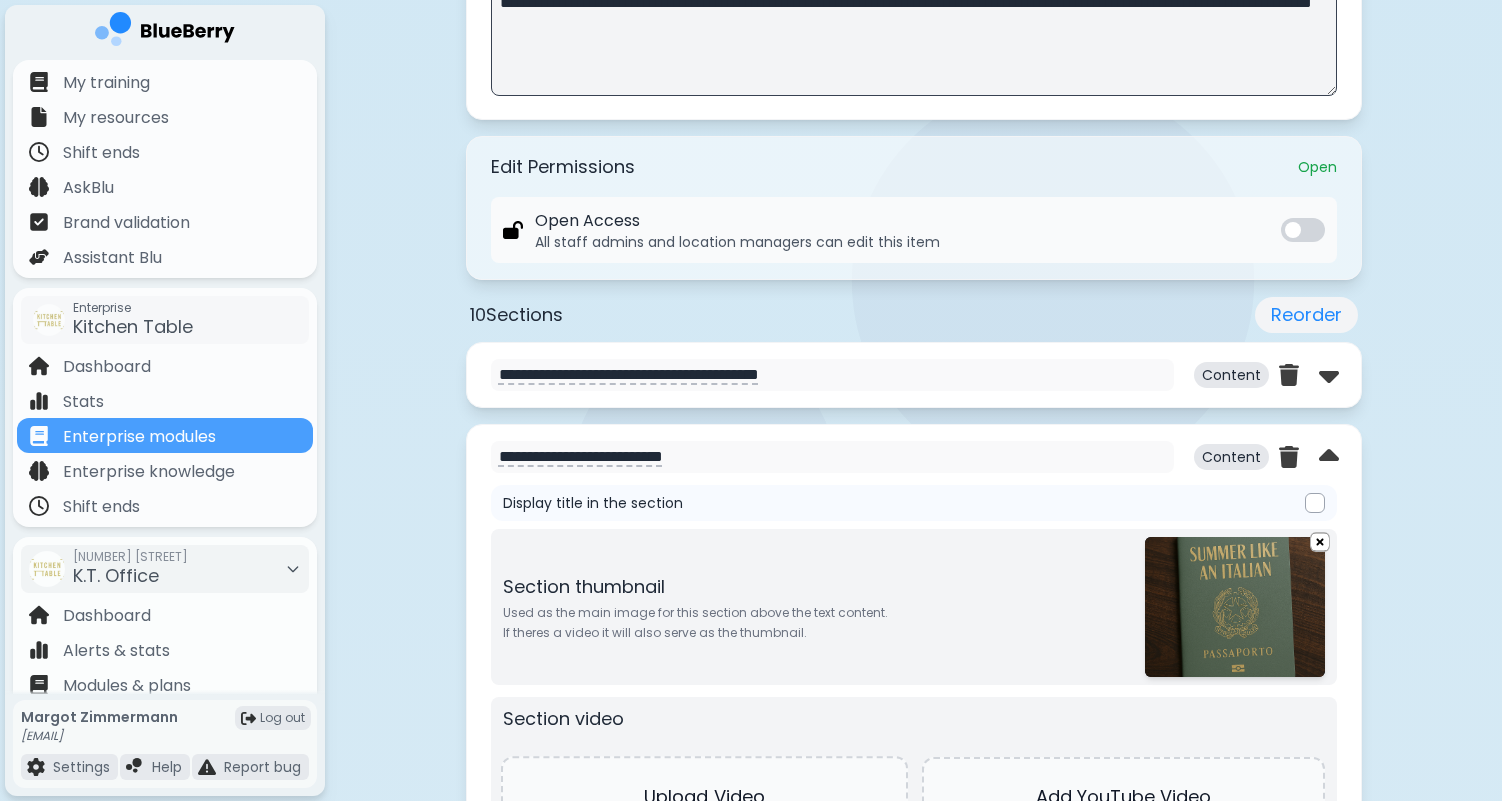 scroll, scrollTop: 627, scrollLeft: 0, axis: vertical 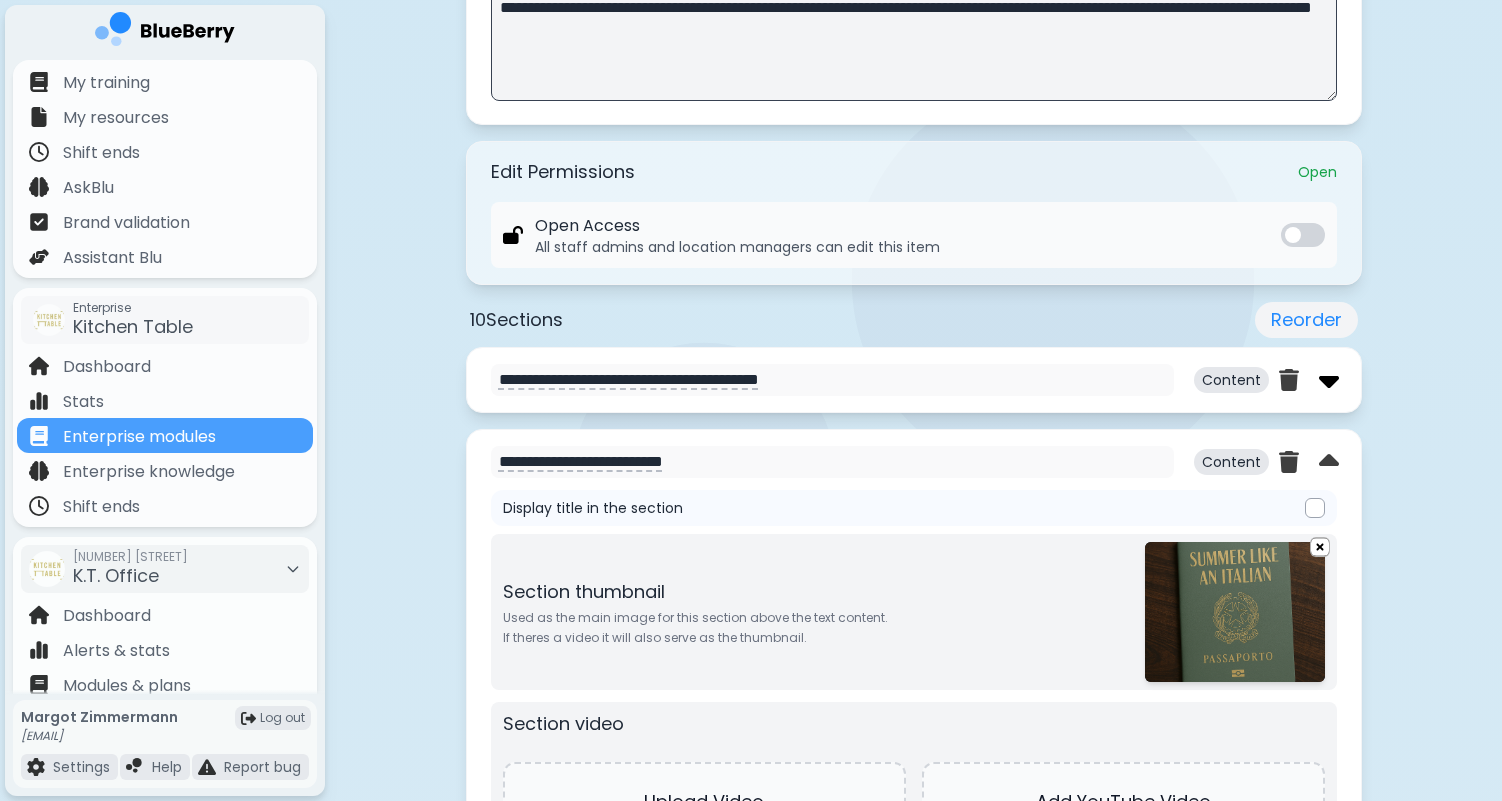 click at bounding box center [1329, 380] 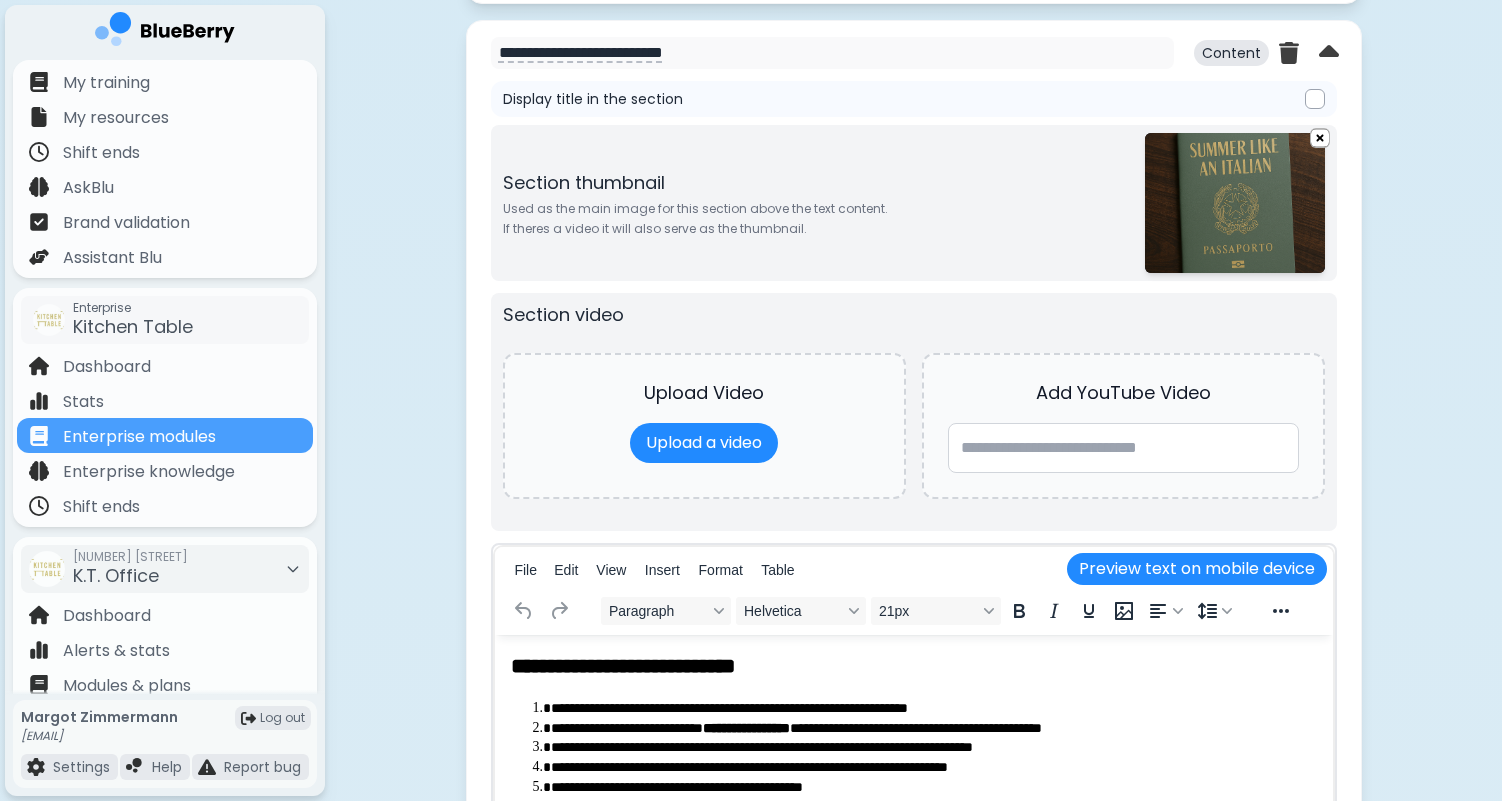 scroll, scrollTop: 2010, scrollLeft: 0, axis: vertical 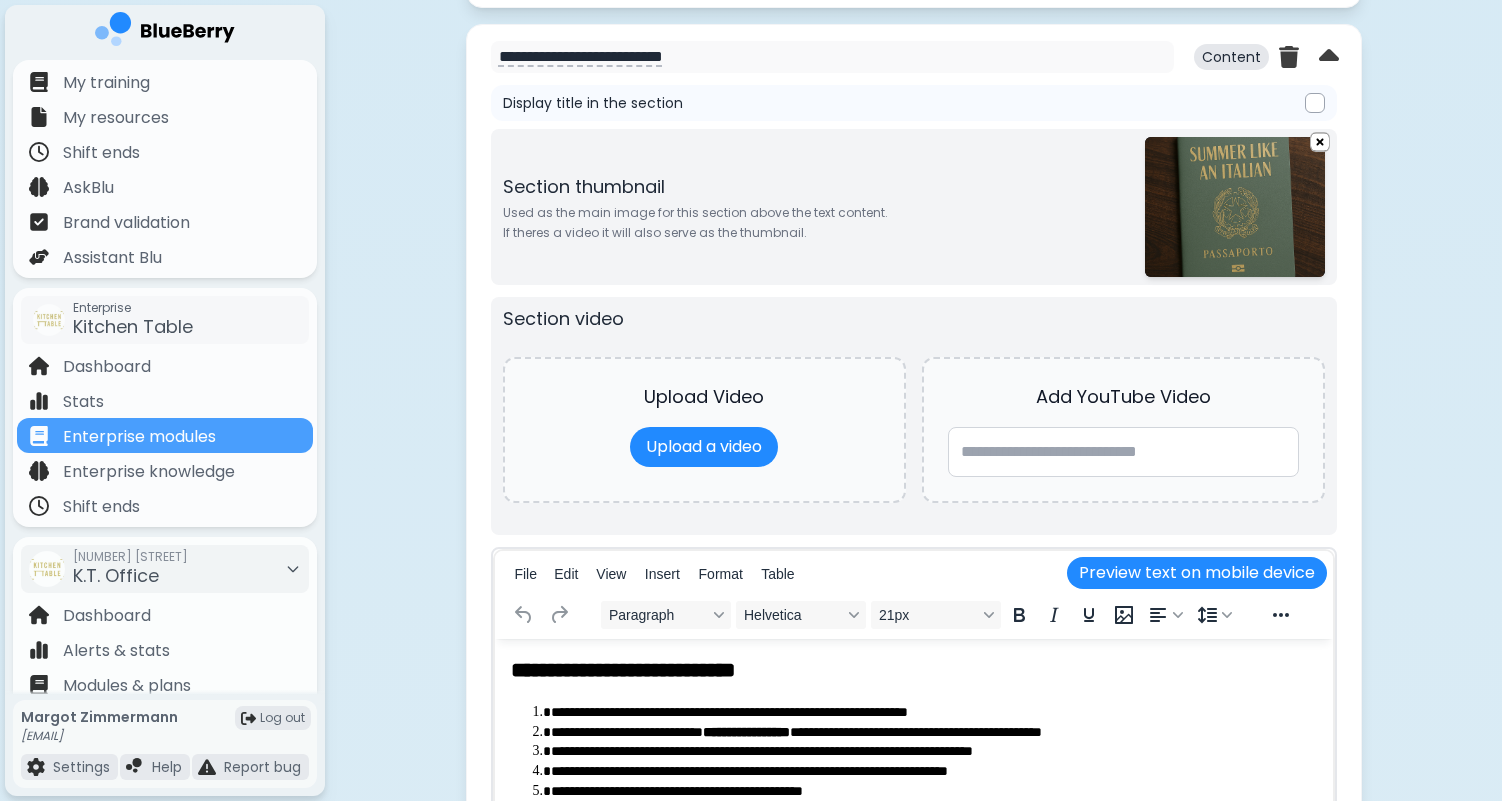 click on "**********" at bounding box center [933, 713] 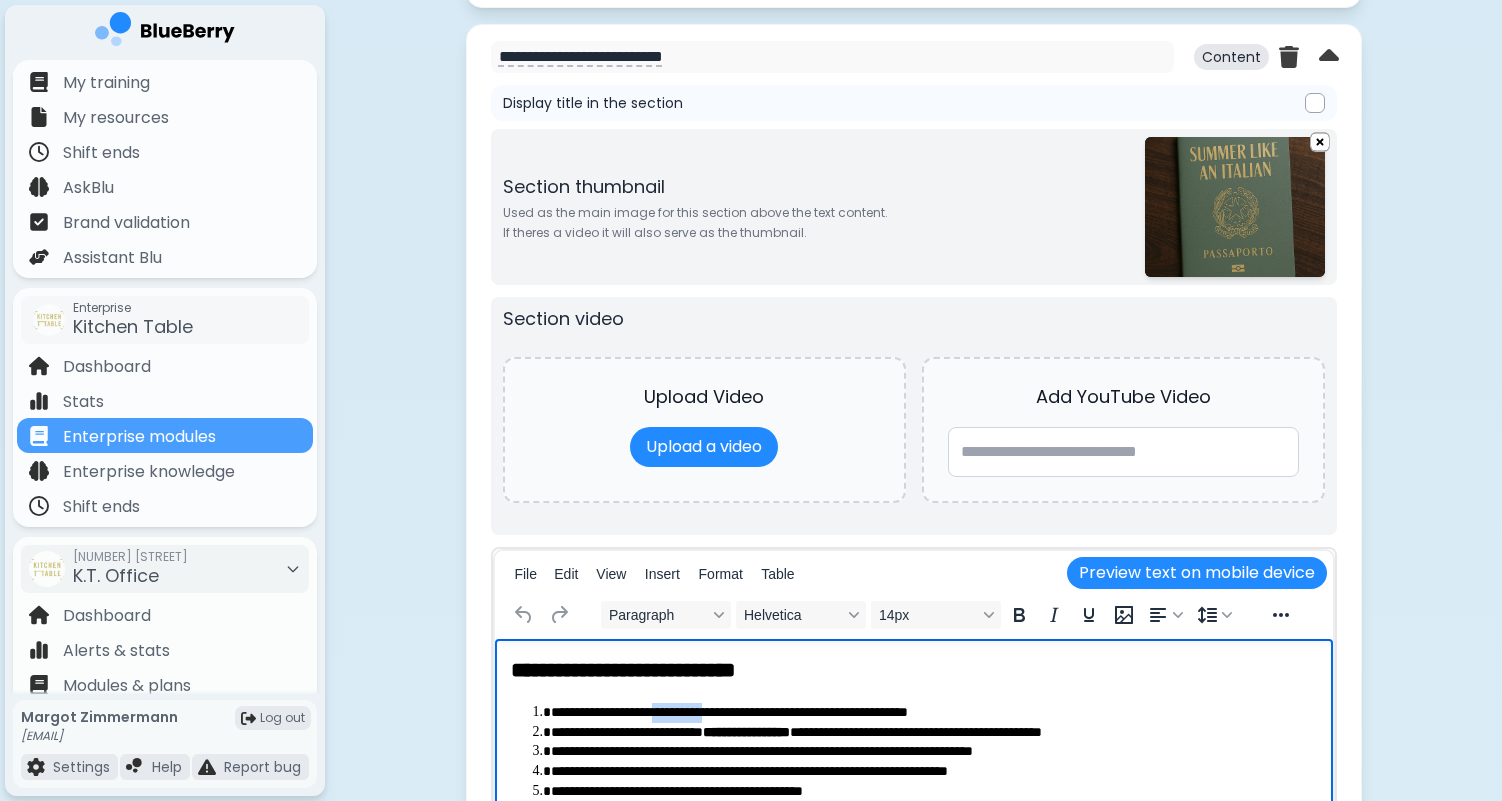 click on "**********" at bounding box center (933, 713) 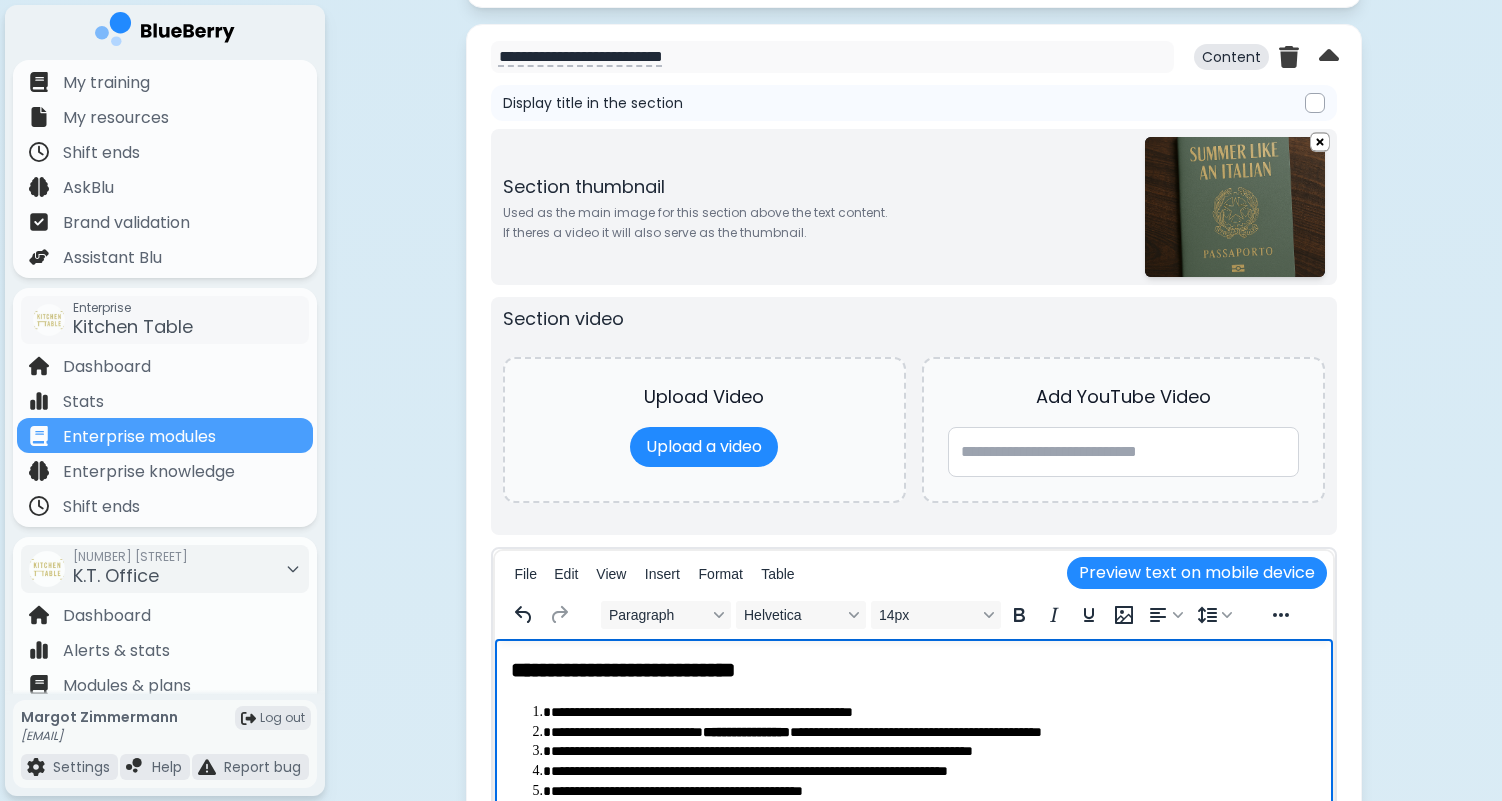 click on "**********" at bounding box center (933, 713) 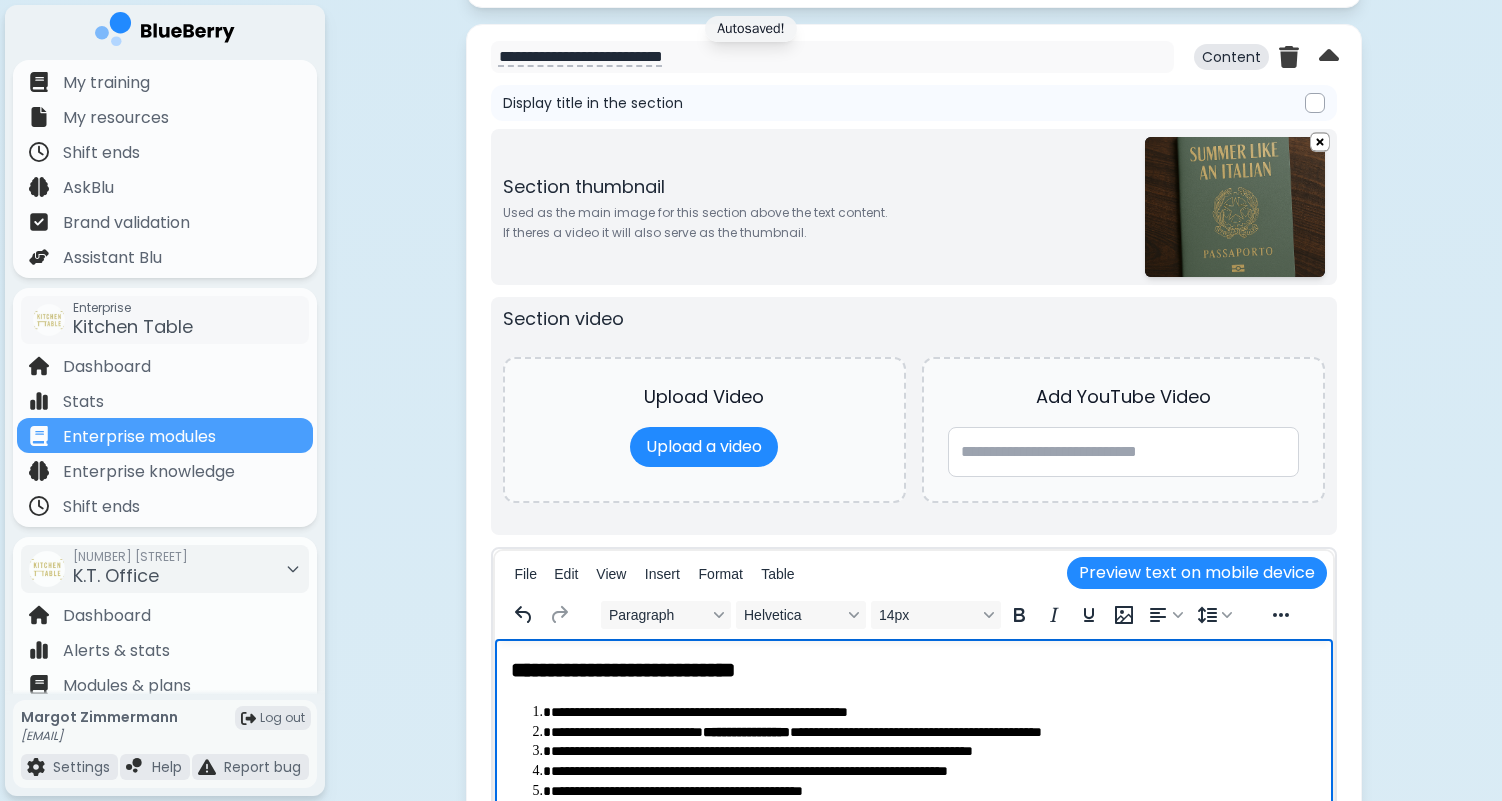 click on "**********" at bounding box center [933, 713] 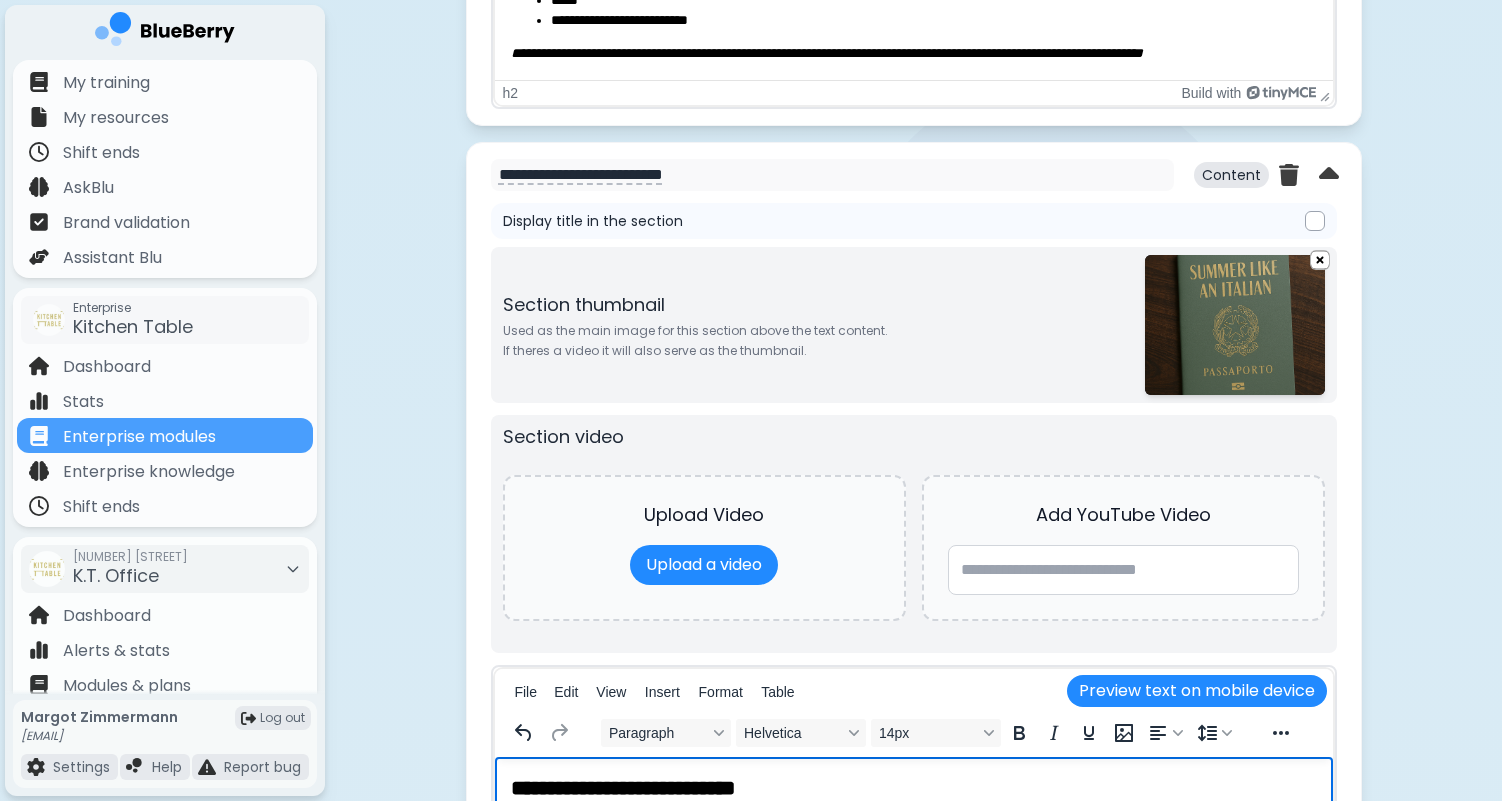 scroll, scrollTop: 1514, scrollLeft: 0, axis: vertical 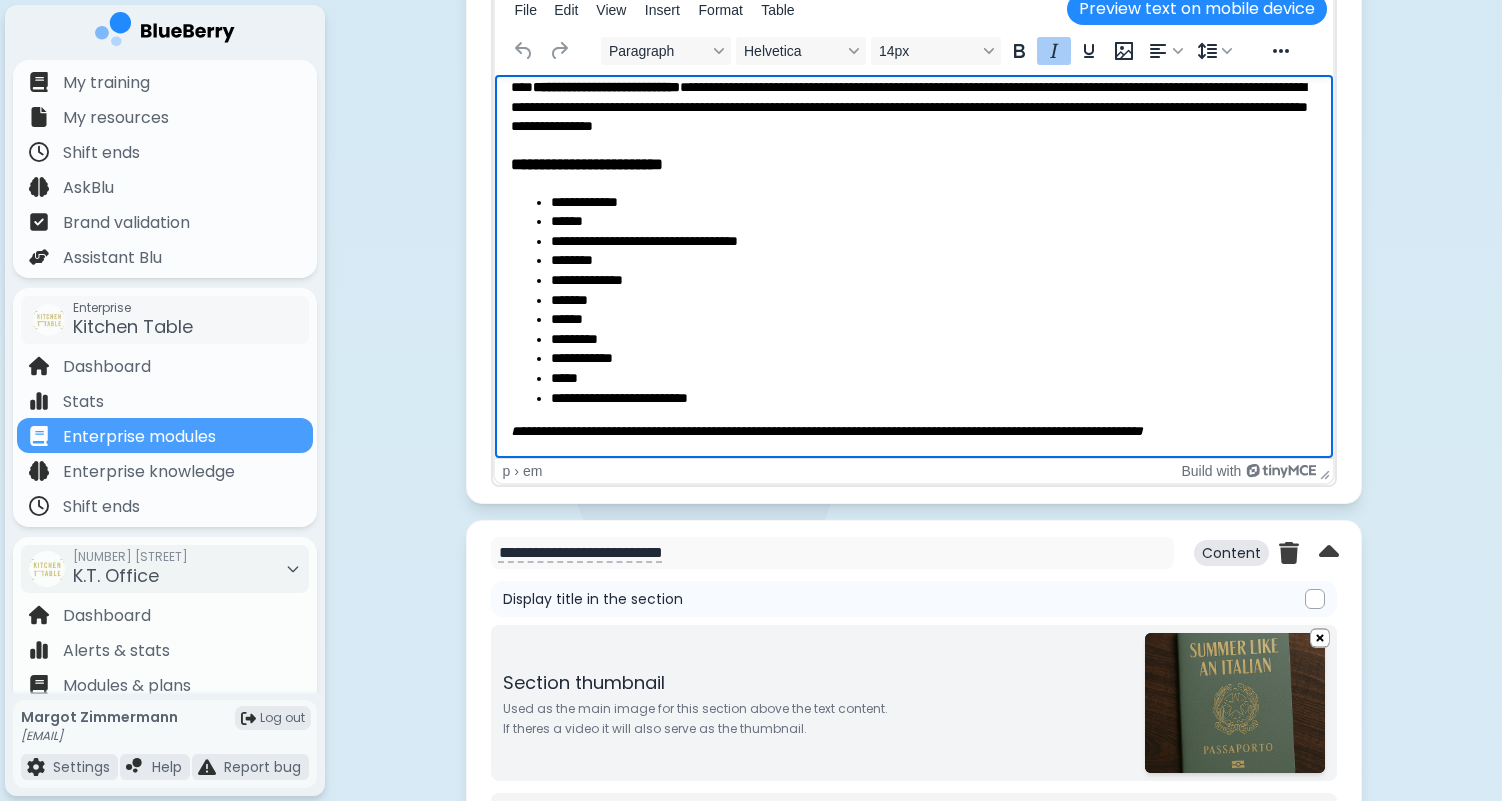 click on "**********" at bounding box center [826, 431] 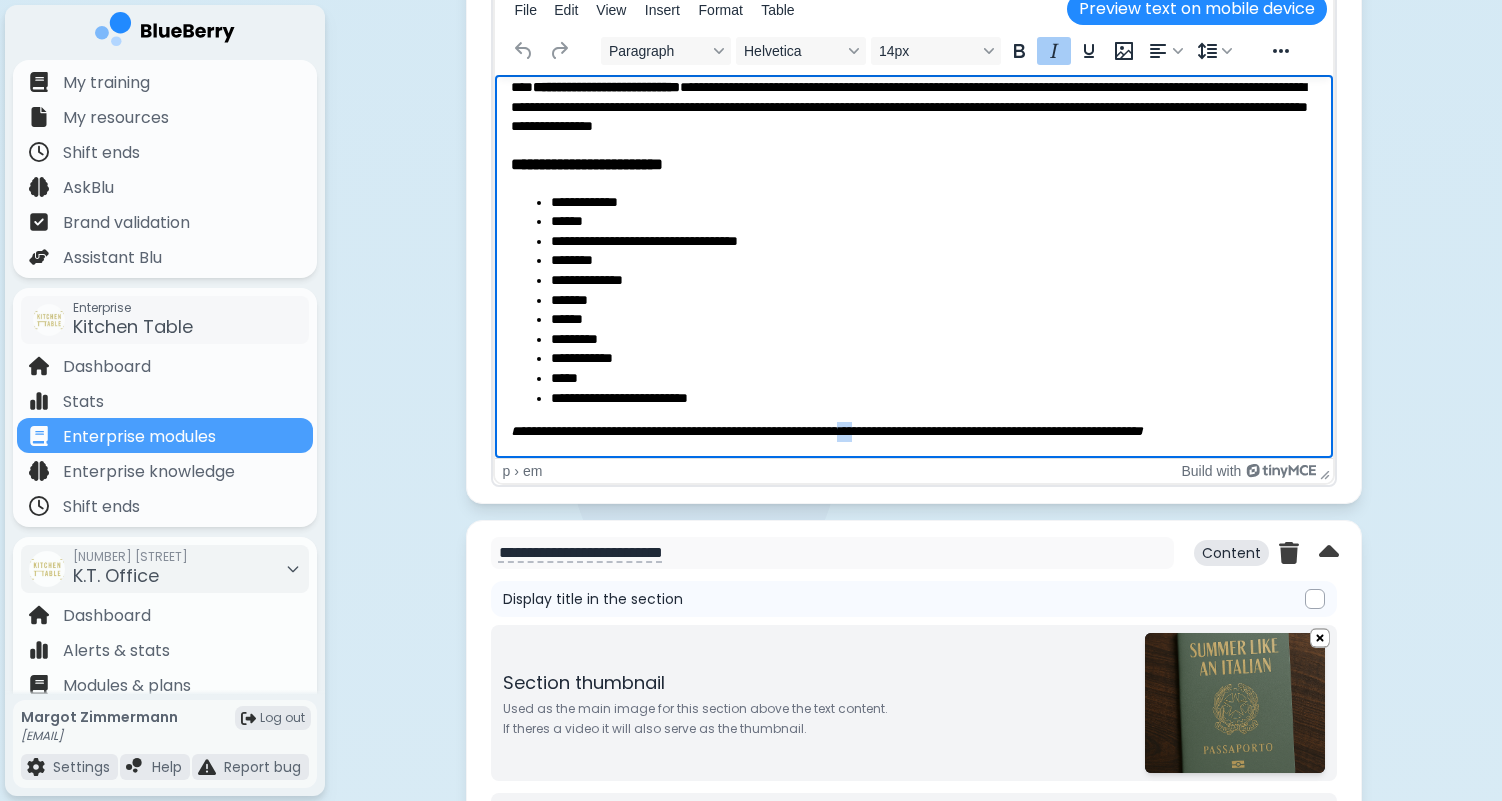 click on "**********" at bounding box center (826, 431) 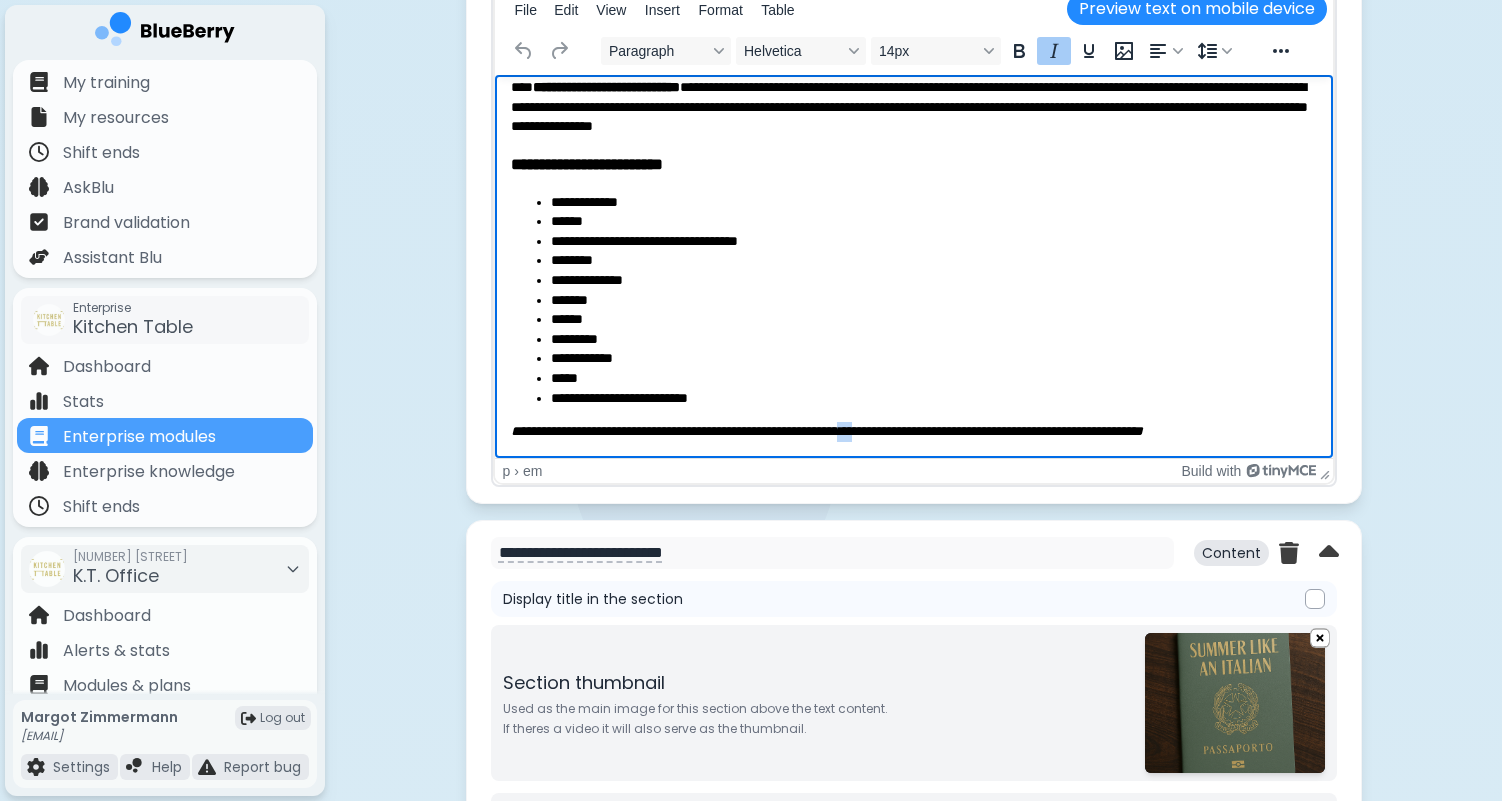 type 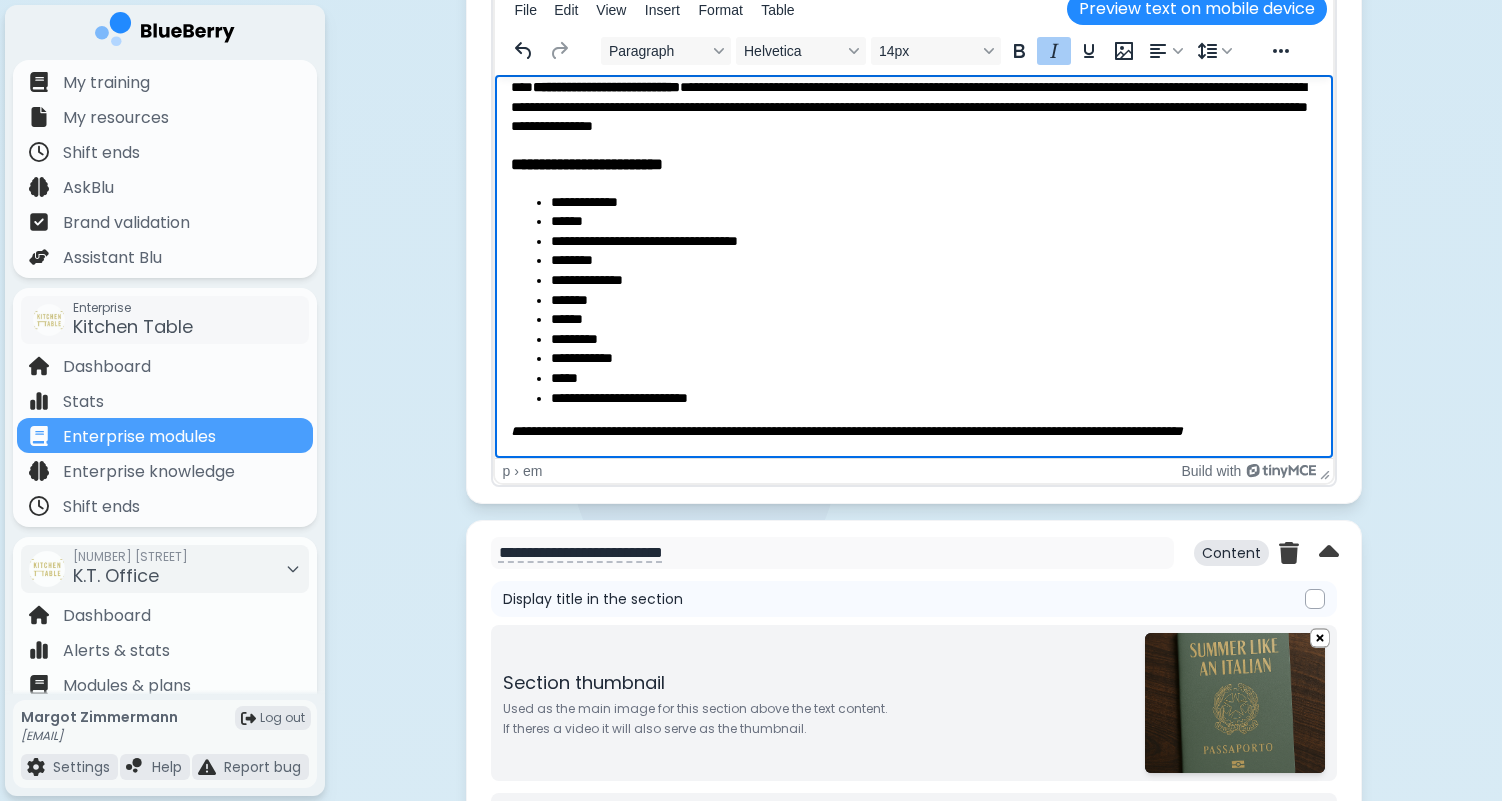 click on "**********" at bounding box center (846, 431) 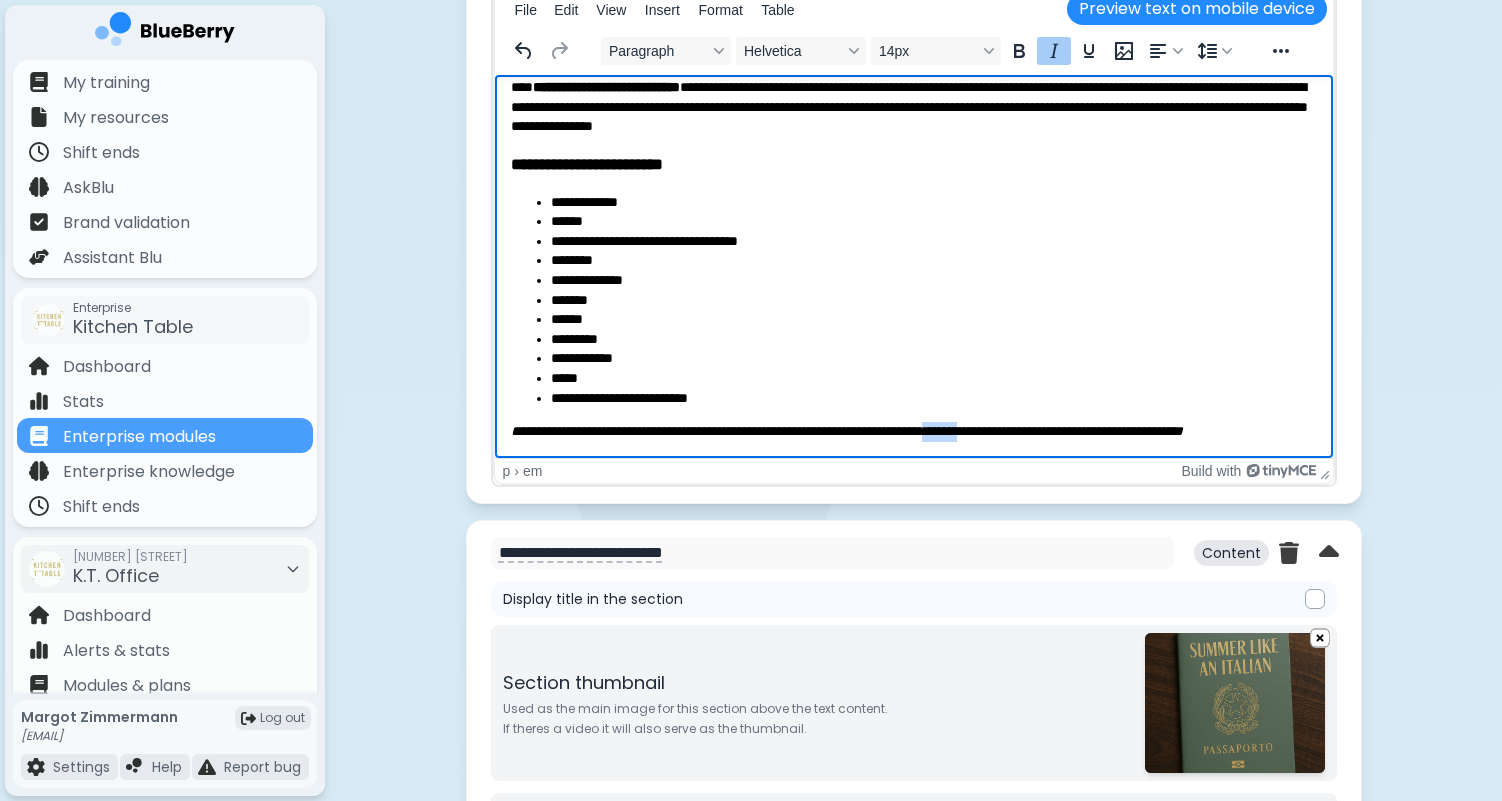 click on "**********" at bounding box center (846, 431) 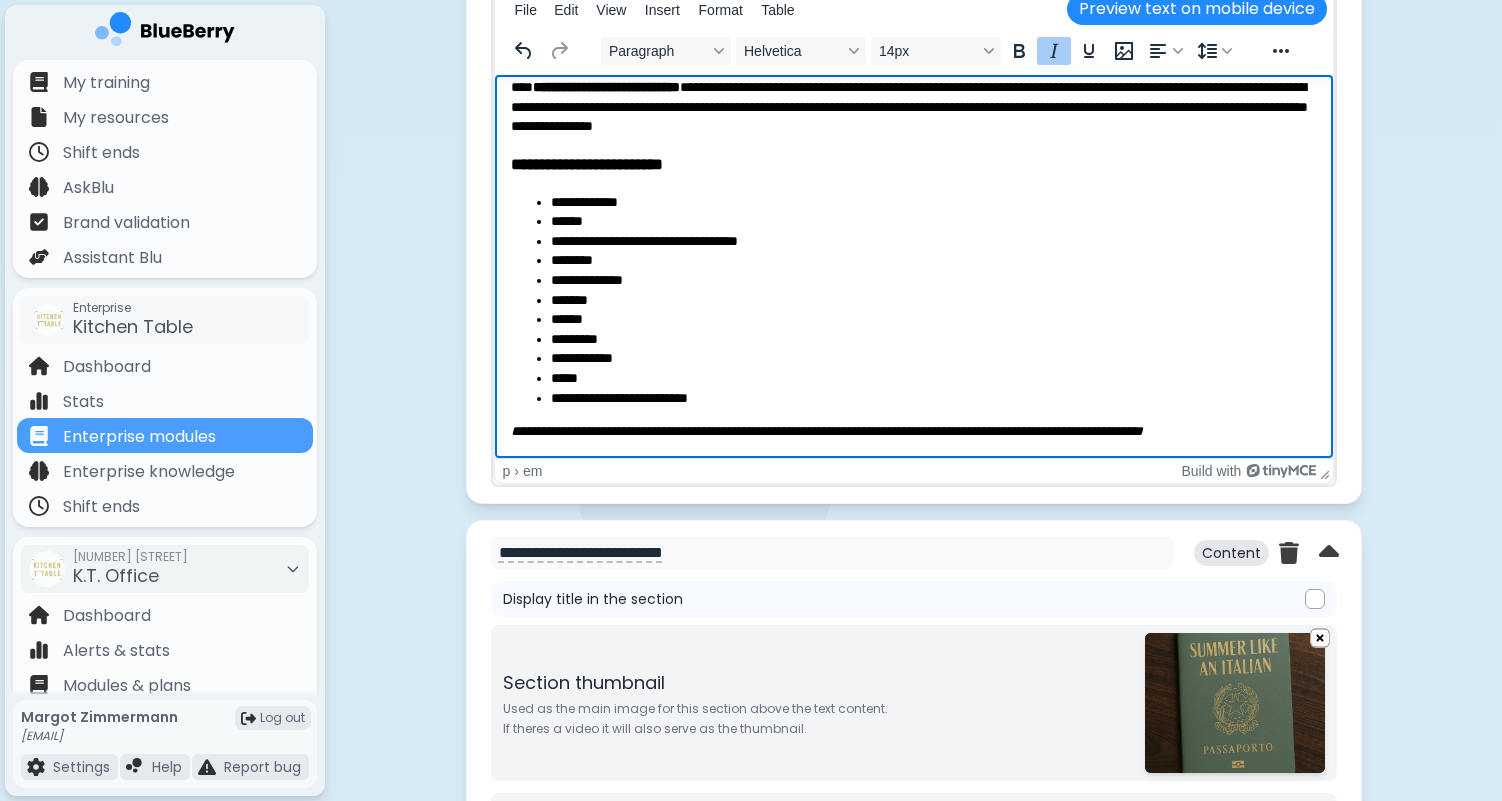 click on "**********" at bounding box center (826, 431) 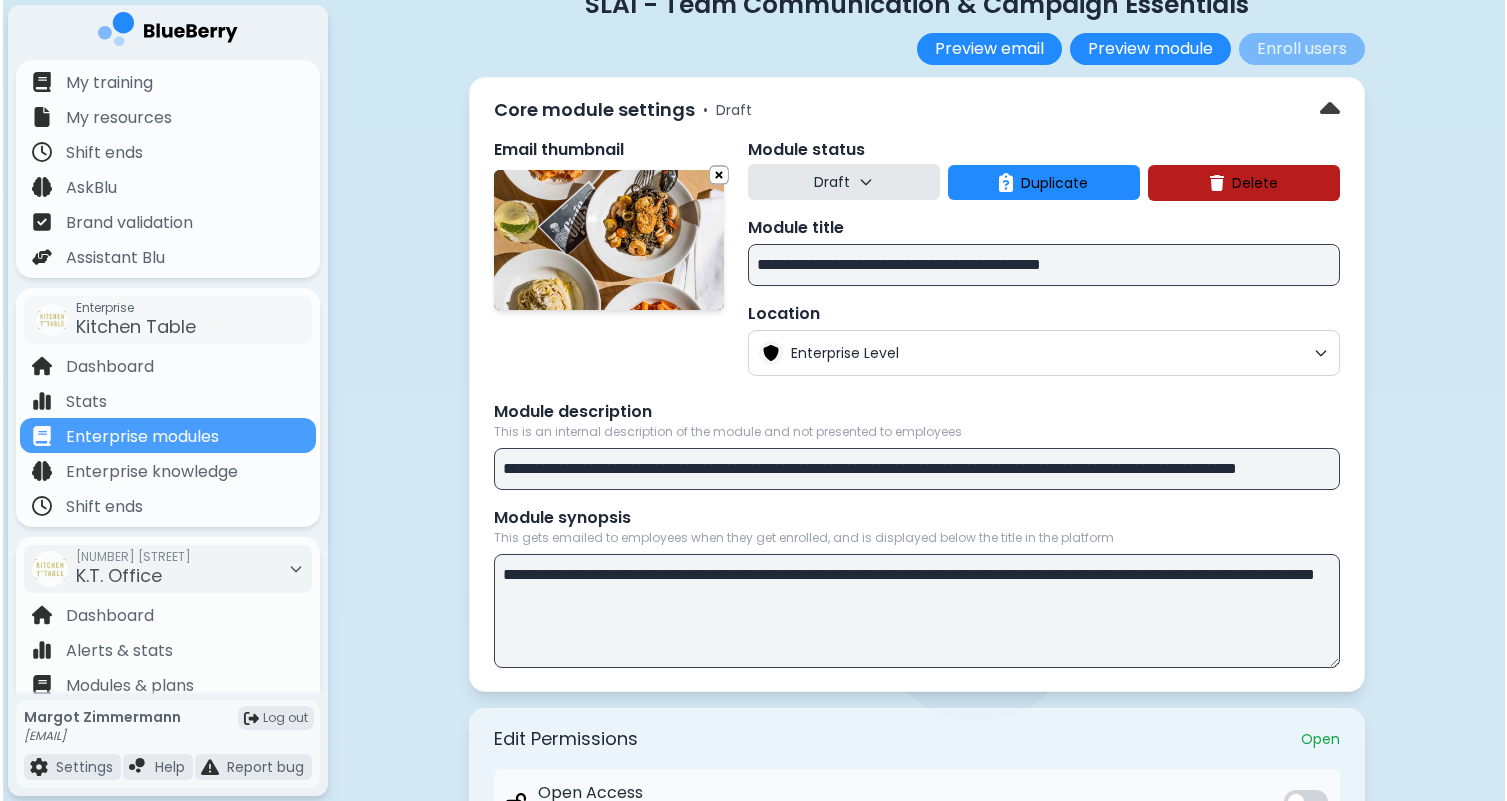 scroll, scrollTop: 0, scrollLeft: 0, axis: both 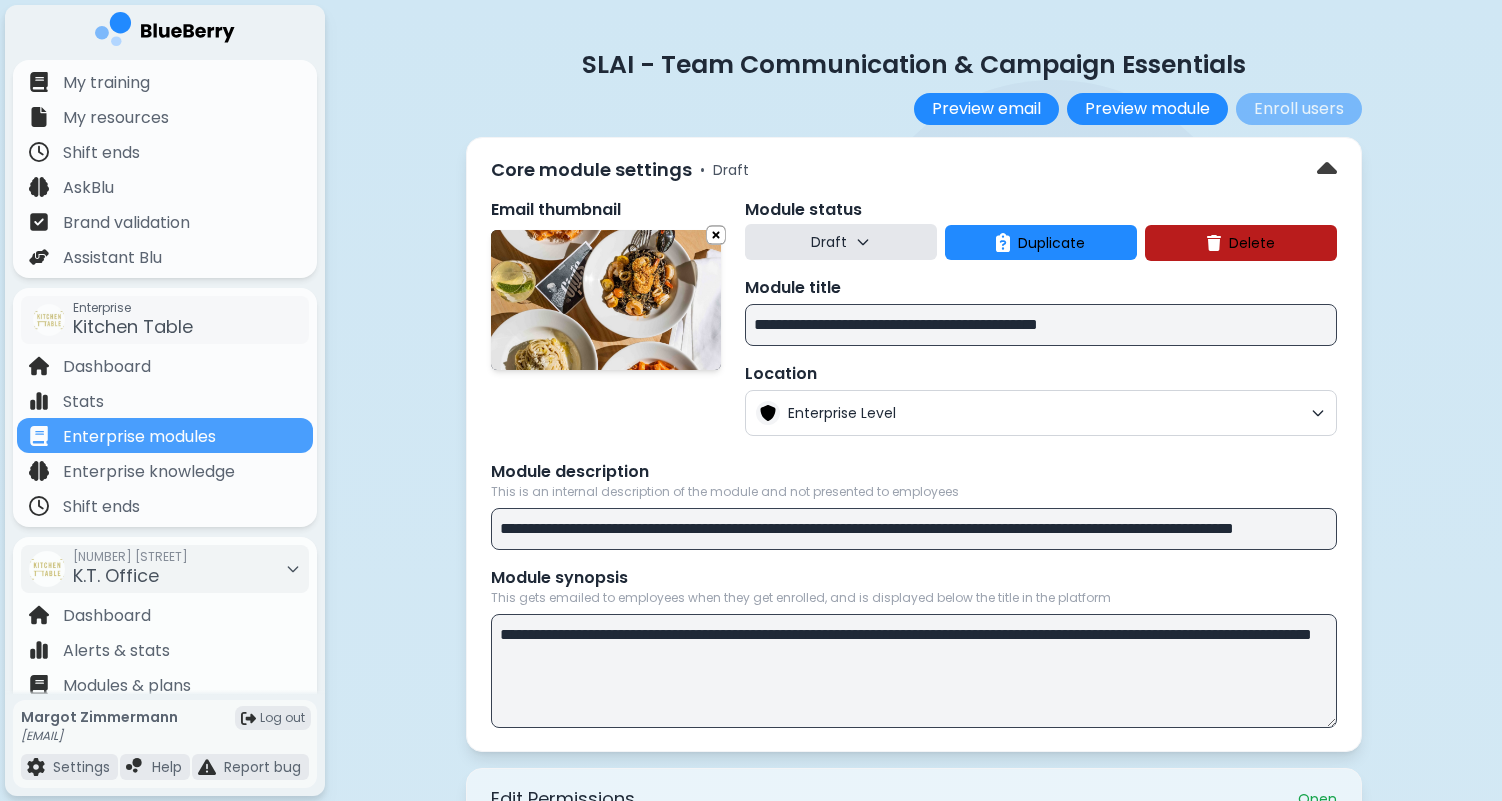 click on "SLAI - Team Communication & Campaign Essentials Preview email Preview module Enroll users Cant enroll users into a draft module Core module settings •   Draft Email thumbnail Module status                      Draft Duplicate Dupe Delete Module title [LOCATION] [COMPANY] Module description This is an internal description of the module and not presented to employees Module synopsis This gets emailed to employees when they get enrolled, and is displayed below the title in the platform Edit Permissions Open Open Access All staff admins and location managers can edit this item 10  Section s Reorder Content Display title in the section Section thumbnail File Edit" at bounding box center (914, 7494) 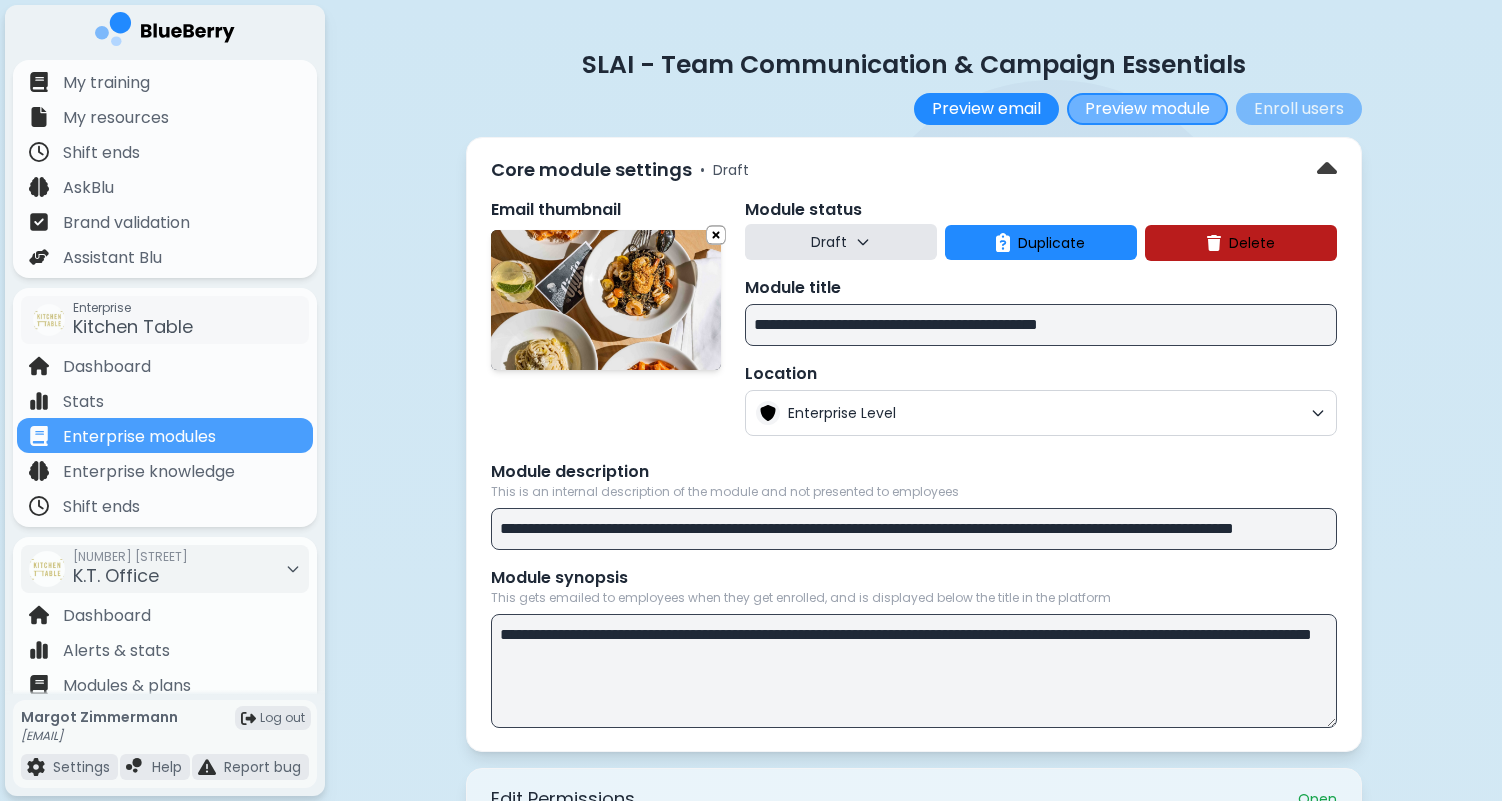 click on "Preview module" at bounding box center (1147, 109) 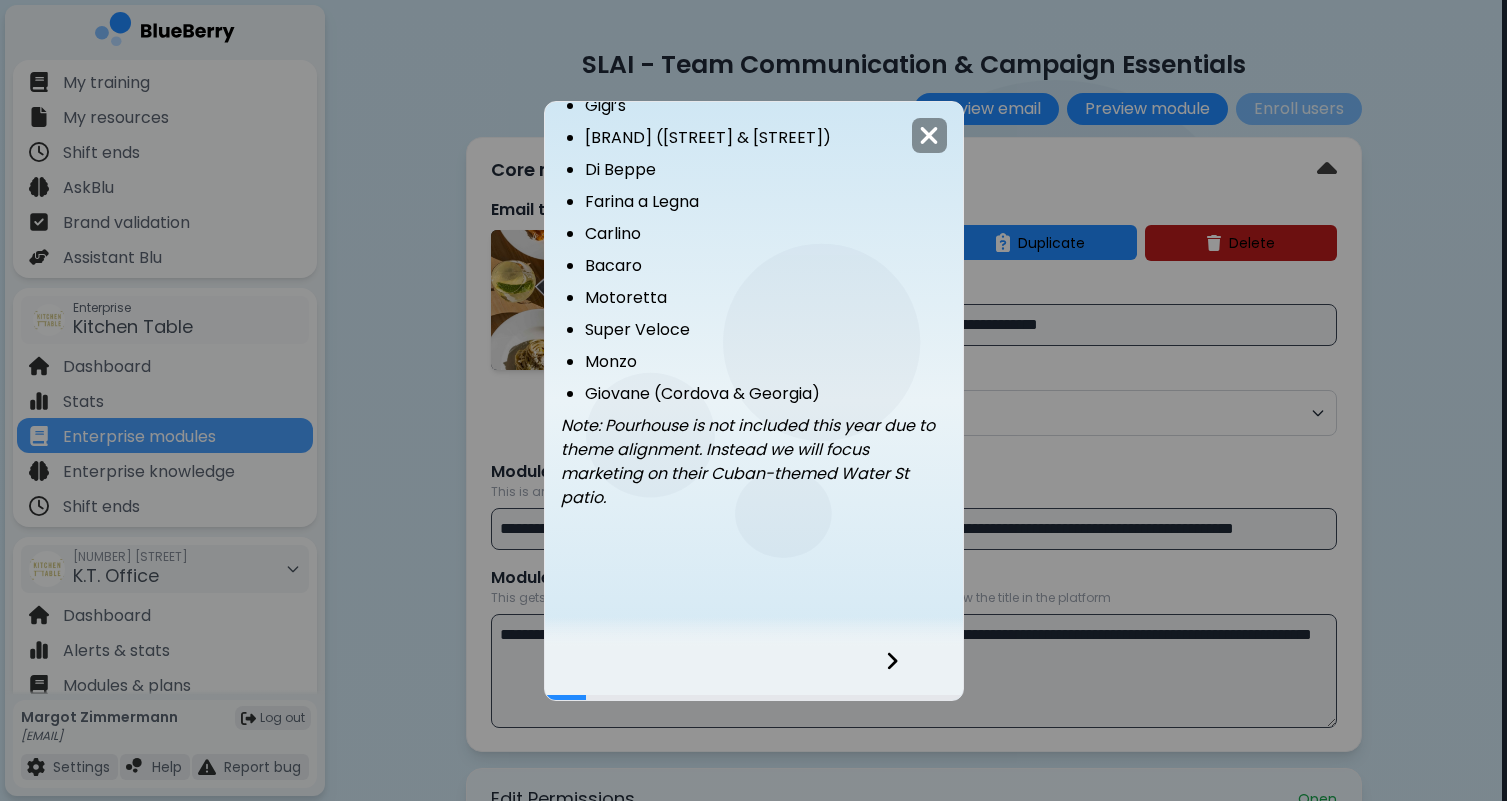 scroll, scrollTop: 731, scrollLeft: 0, axis: vertical 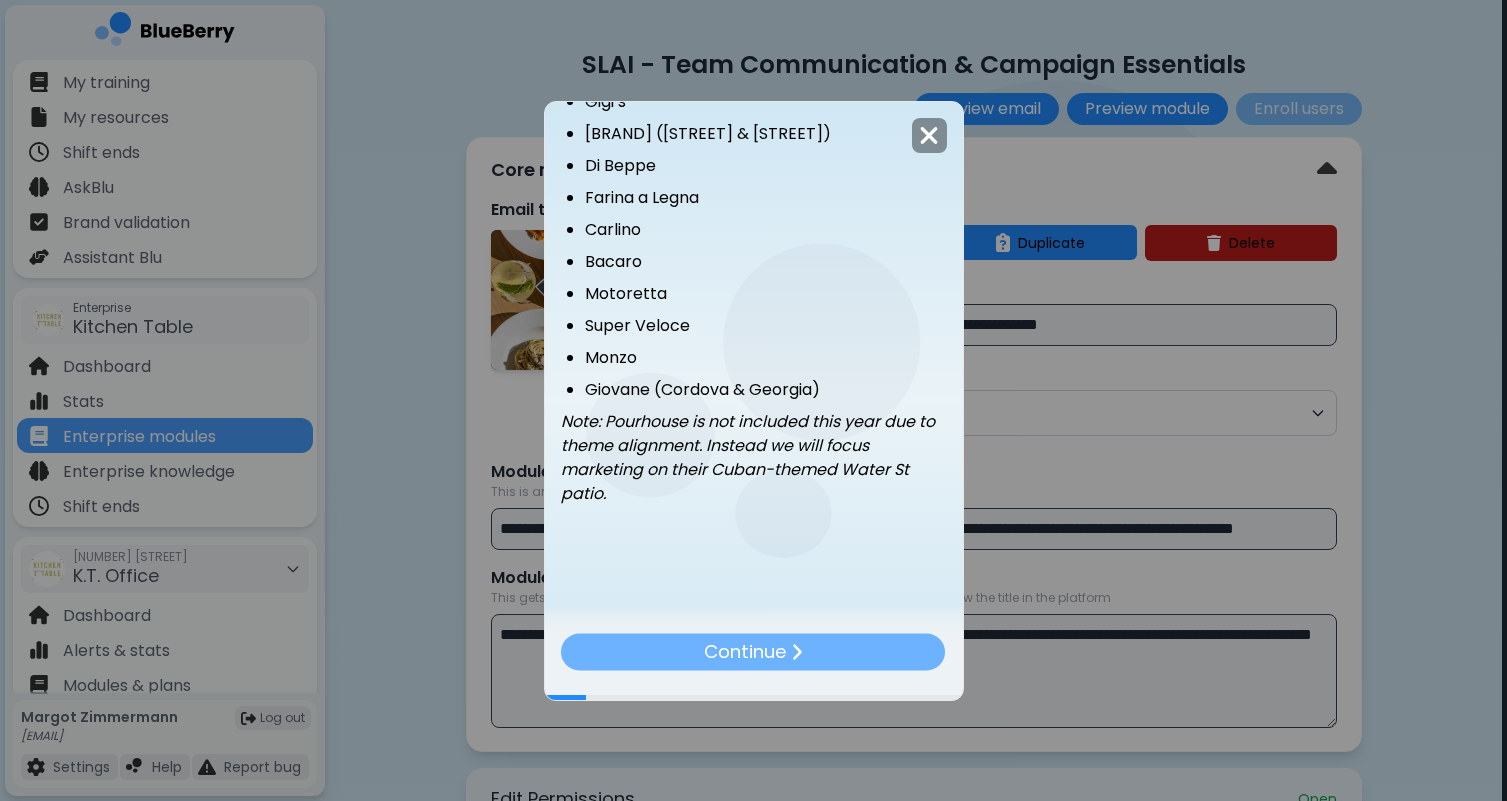 click on "Continue" at bounding box center (753, 651) 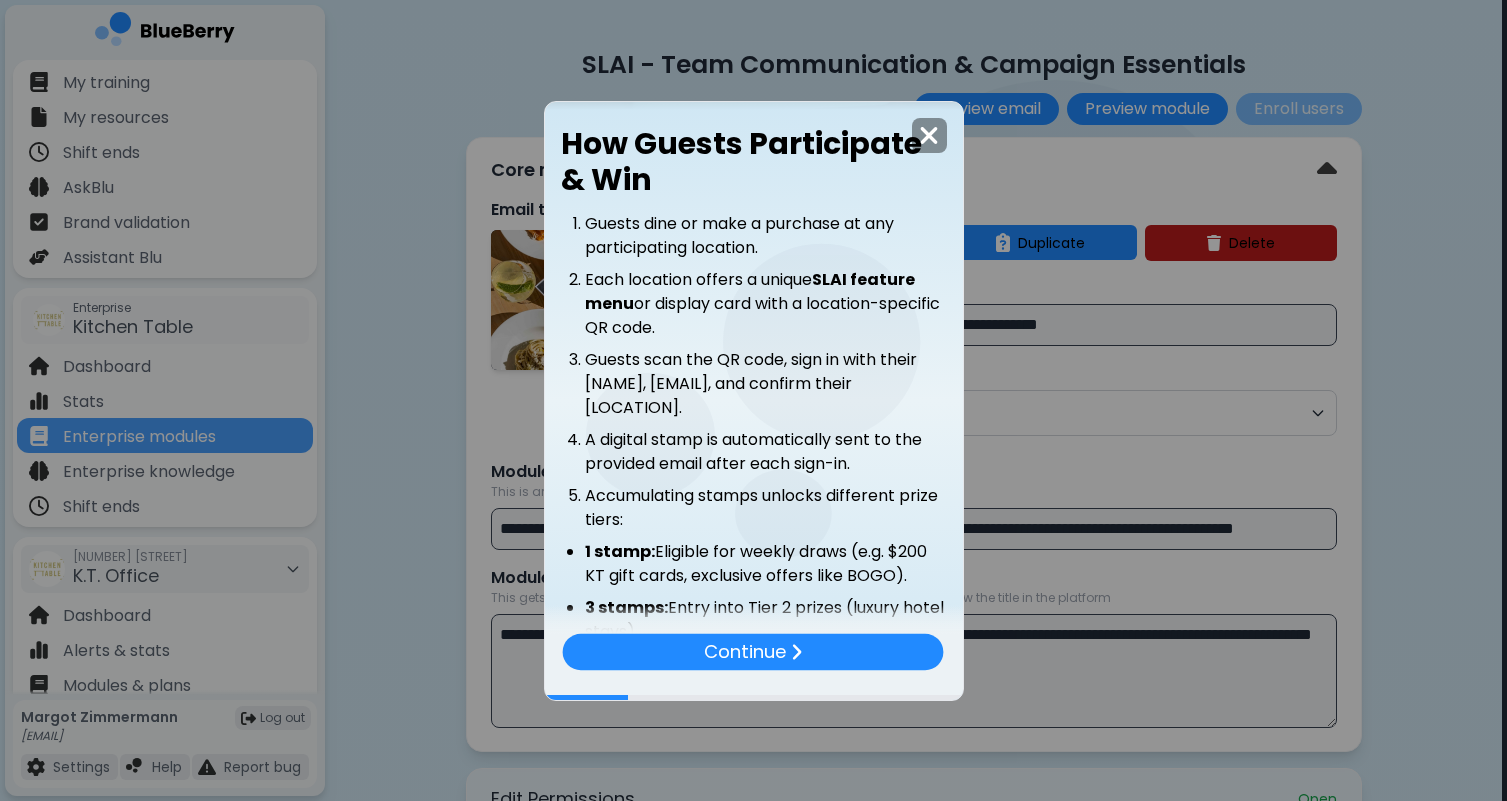 scroll, scrollTop: 343, scrollLeft: 0, axis: vertical 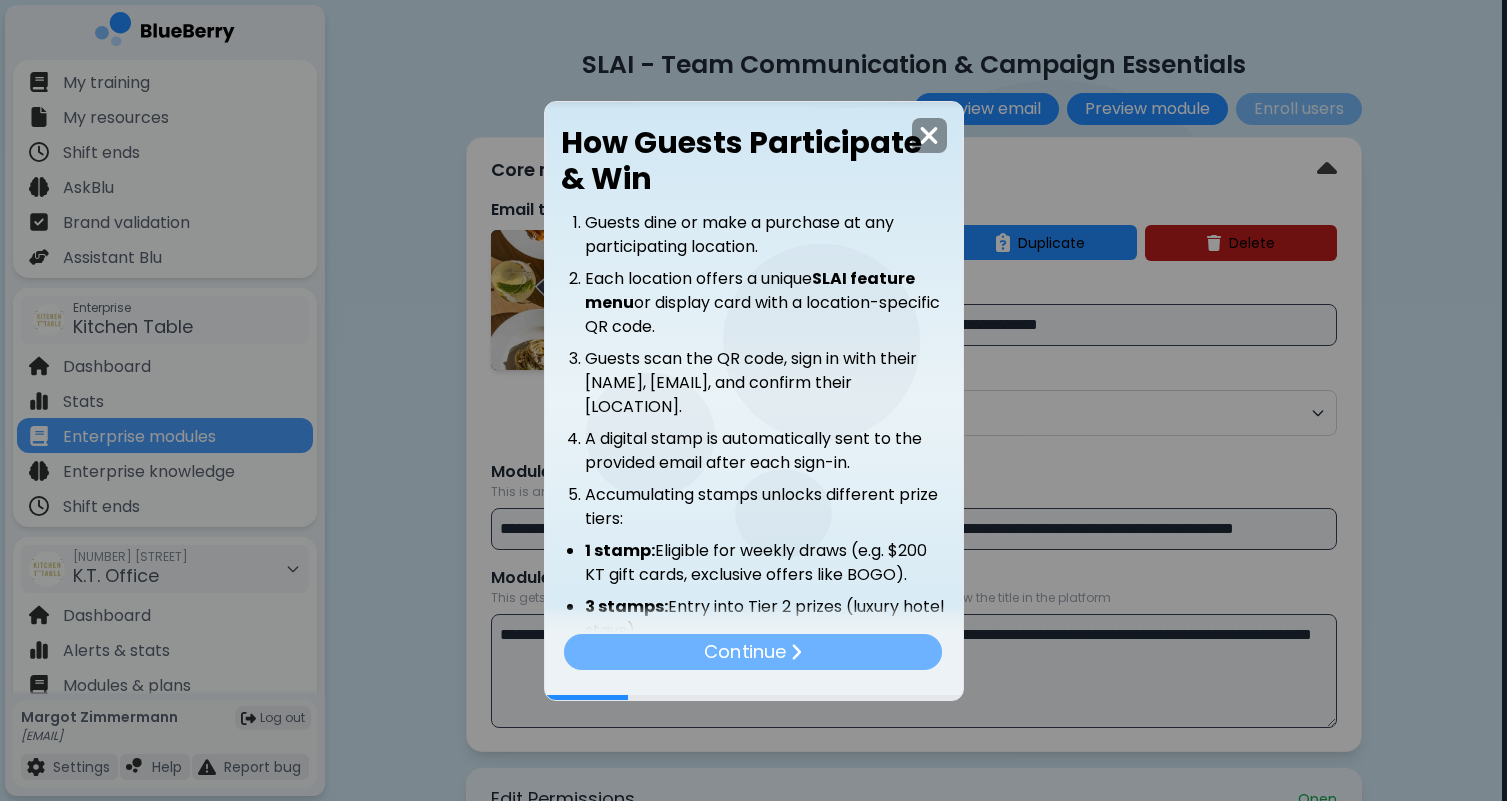 click on "Continue" at bounding box center (745, 651) 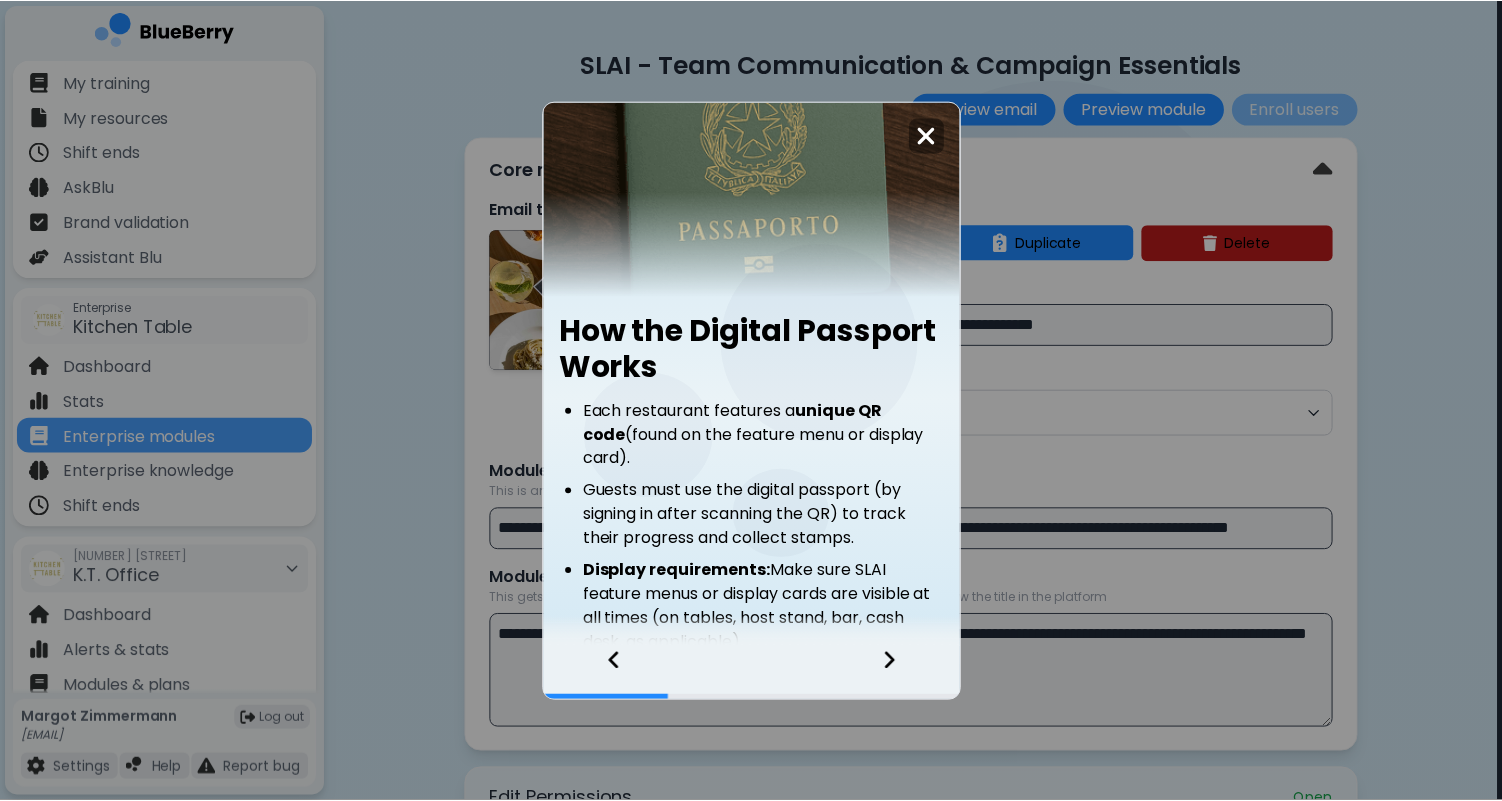 scroll, scrollTop: 169, scrollLeft: 0, axis: vertical 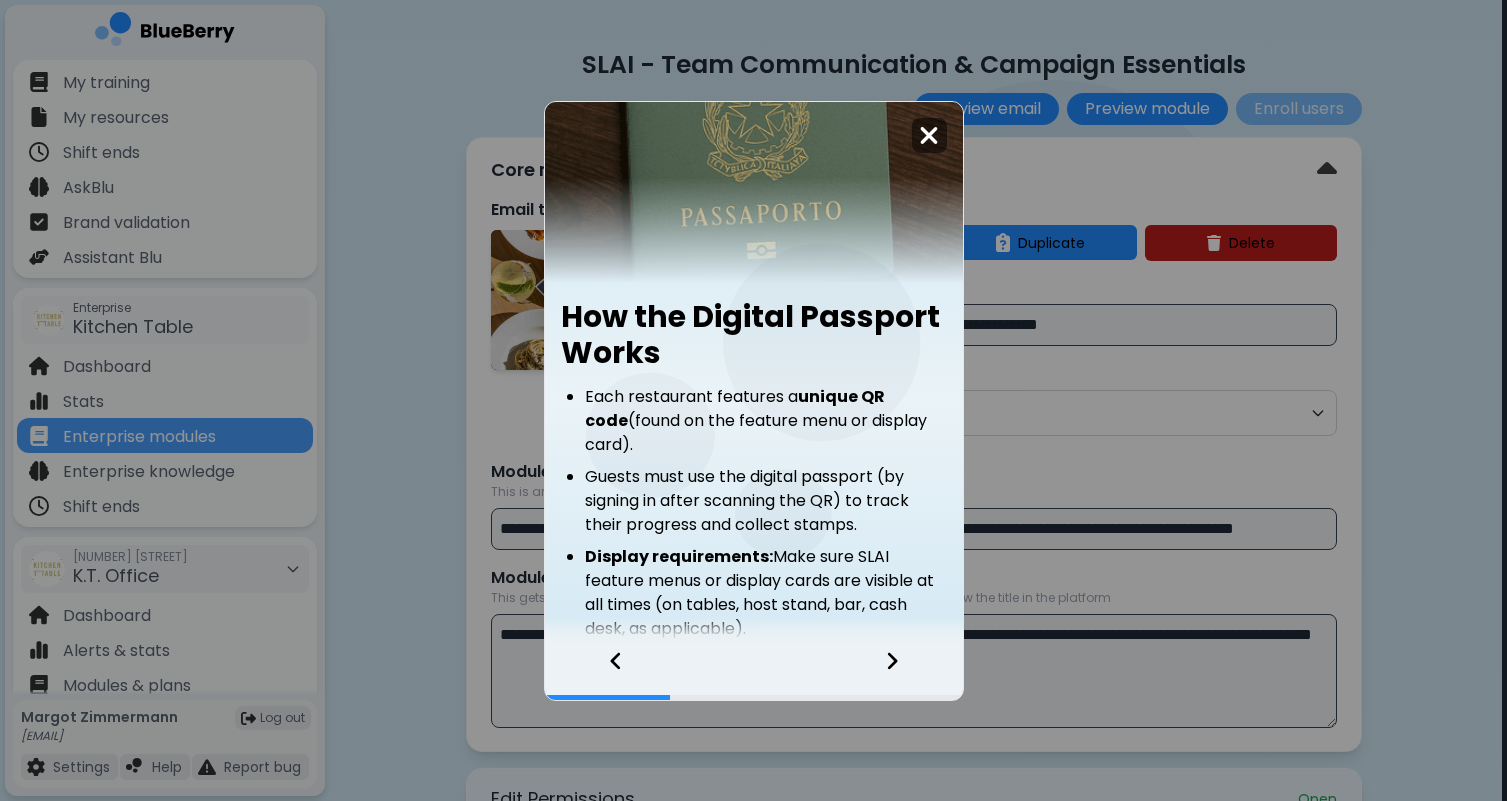 click at bounding box center (929, 135) 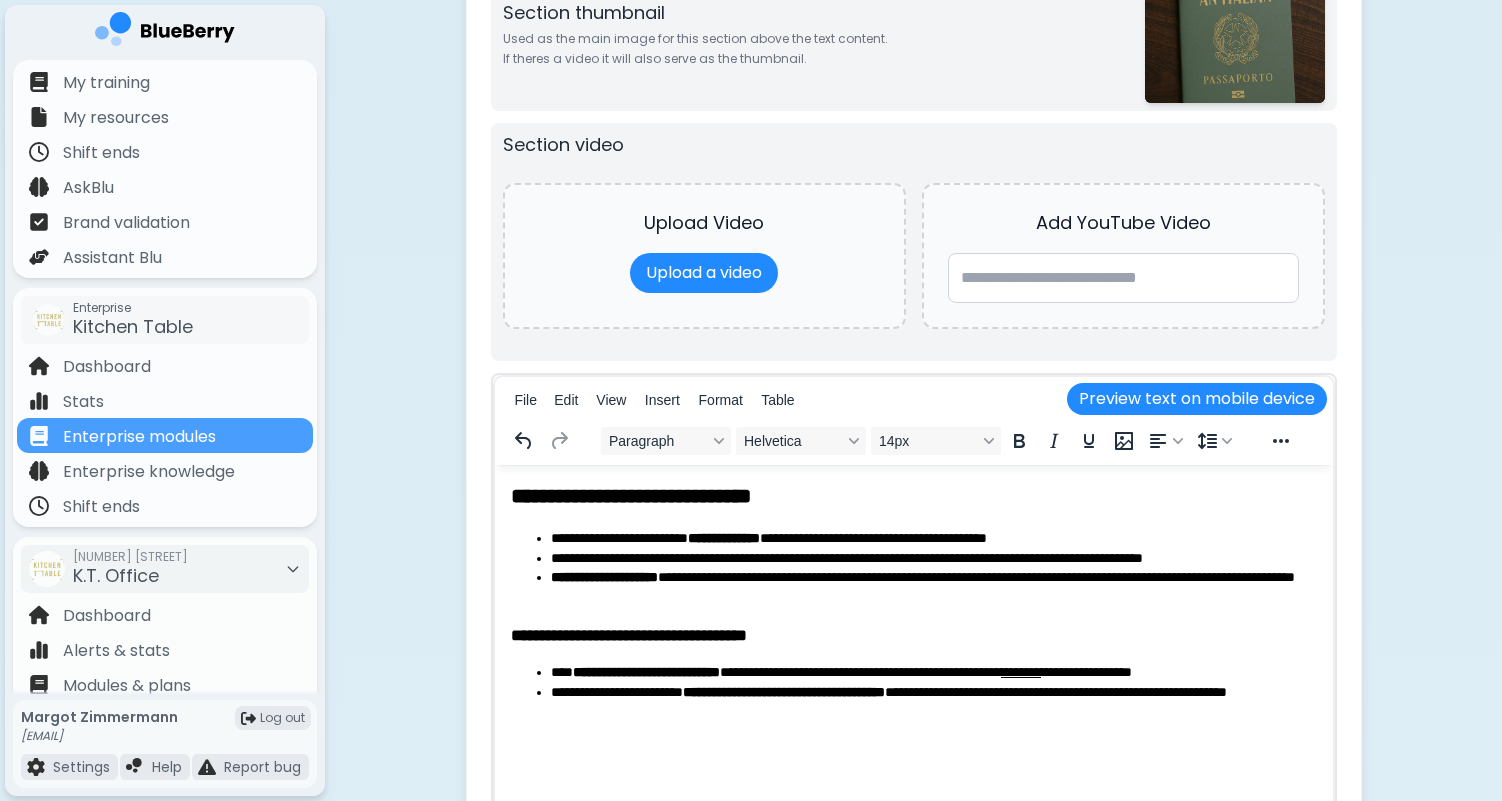 scroll, scrollTop: 3364, scrollLeft: 0, axis: vertical 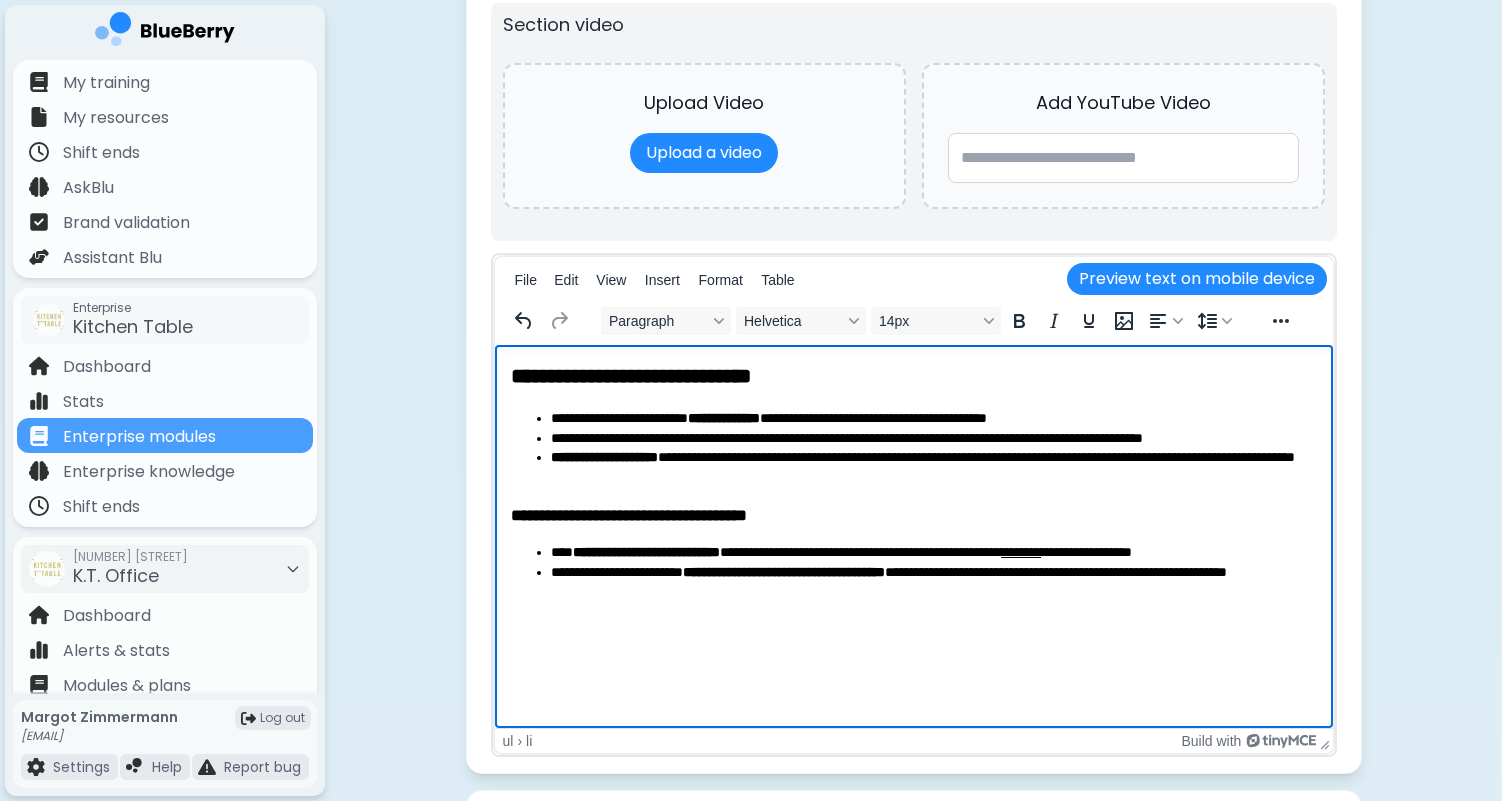 click on "**********" at bounding box center (933, 419) 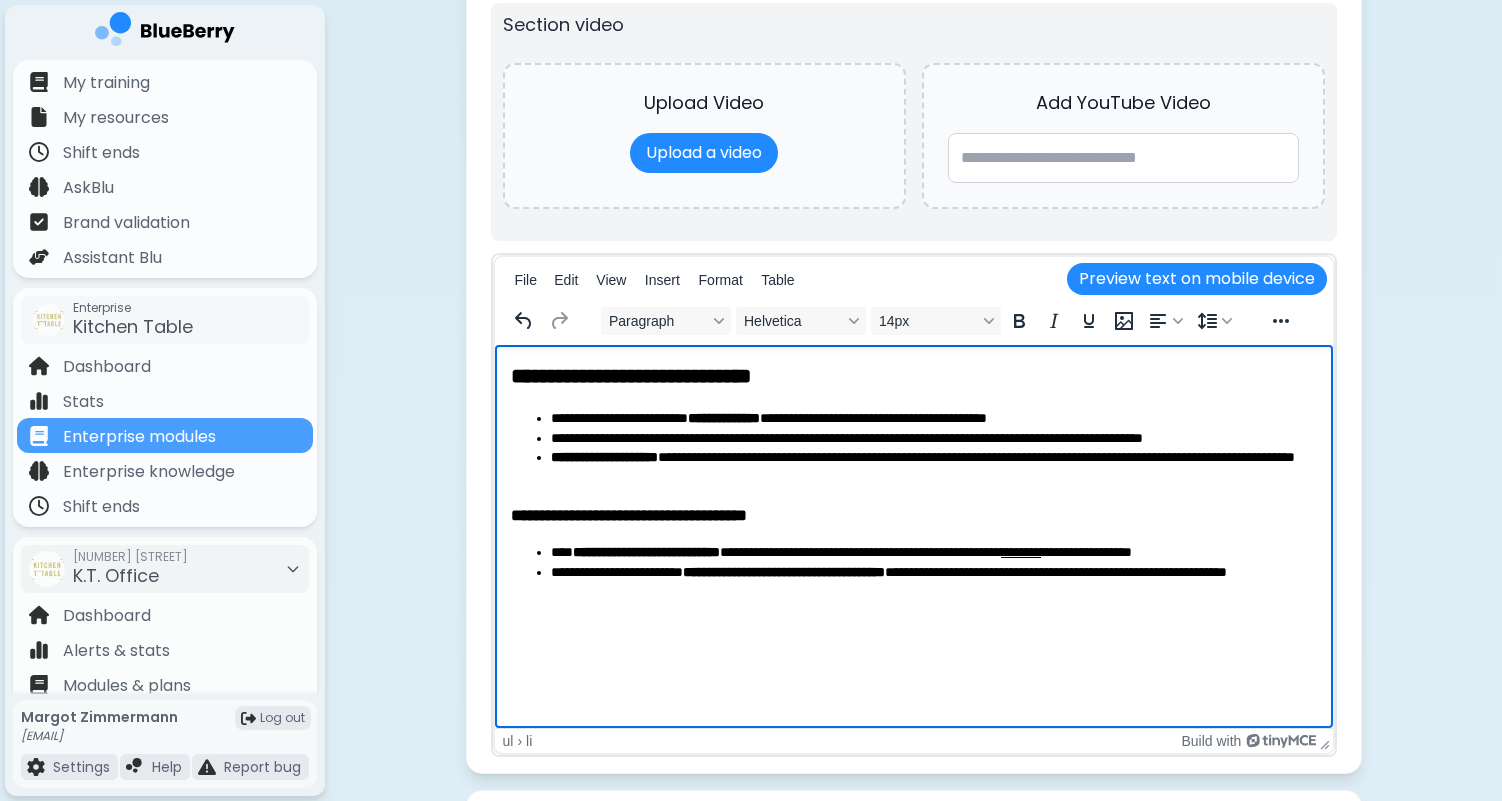 type 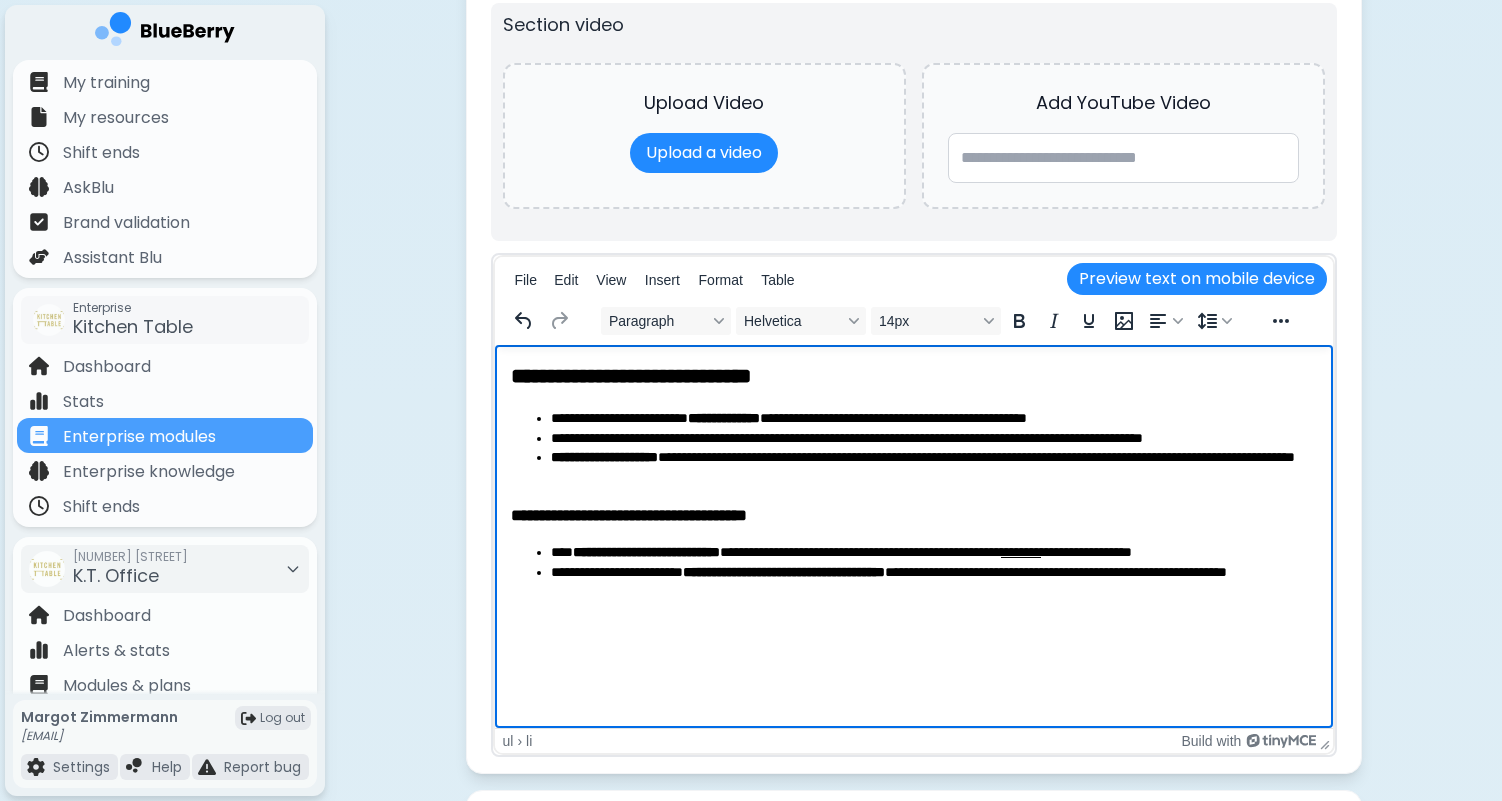 click on "**********" at bounding box center (933, 467) 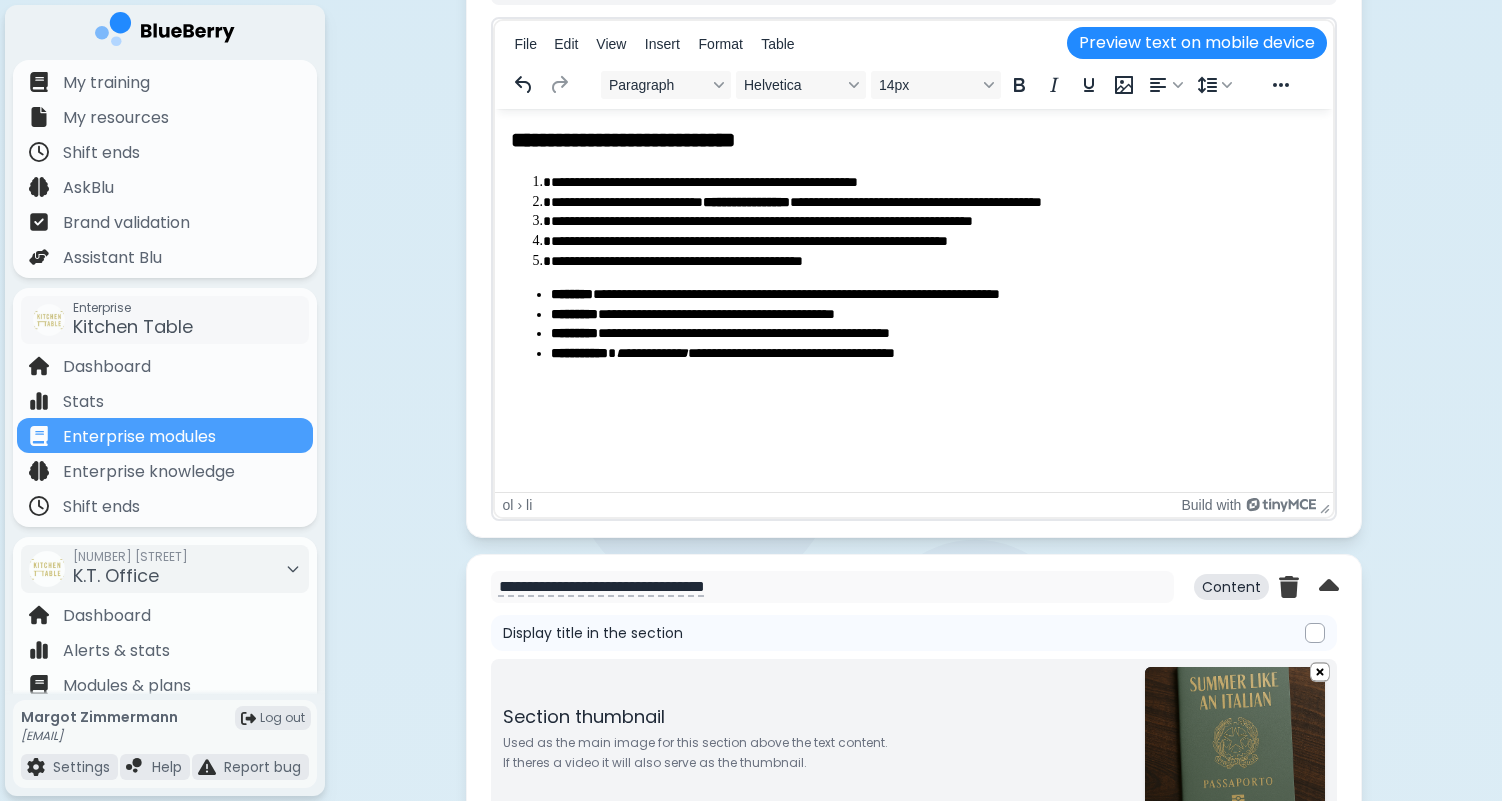 scroll, scrollTop: 2498, scrollLeft: 0, axis: vertical 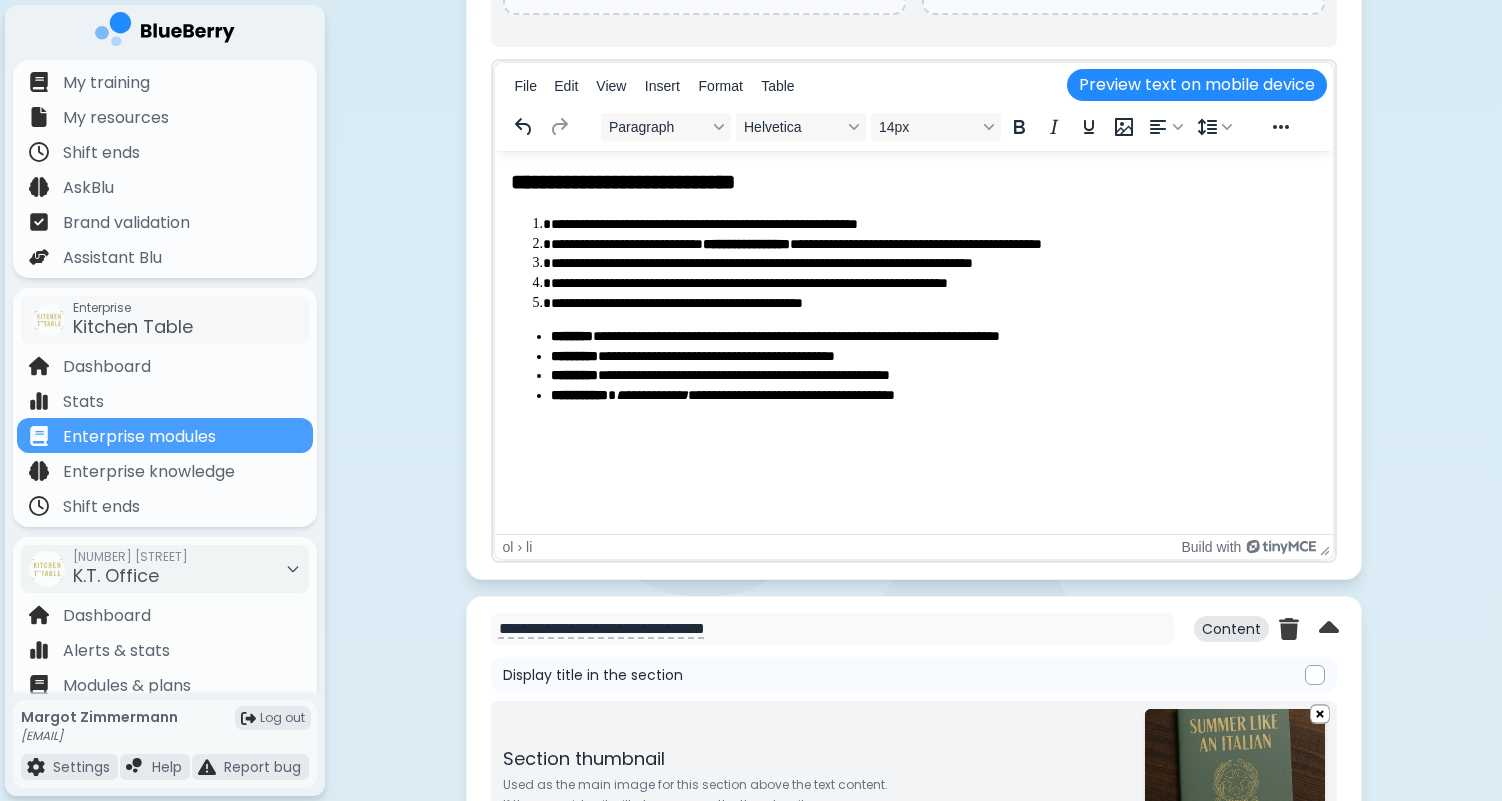 click on "**********" at bounding box center (933, 337) 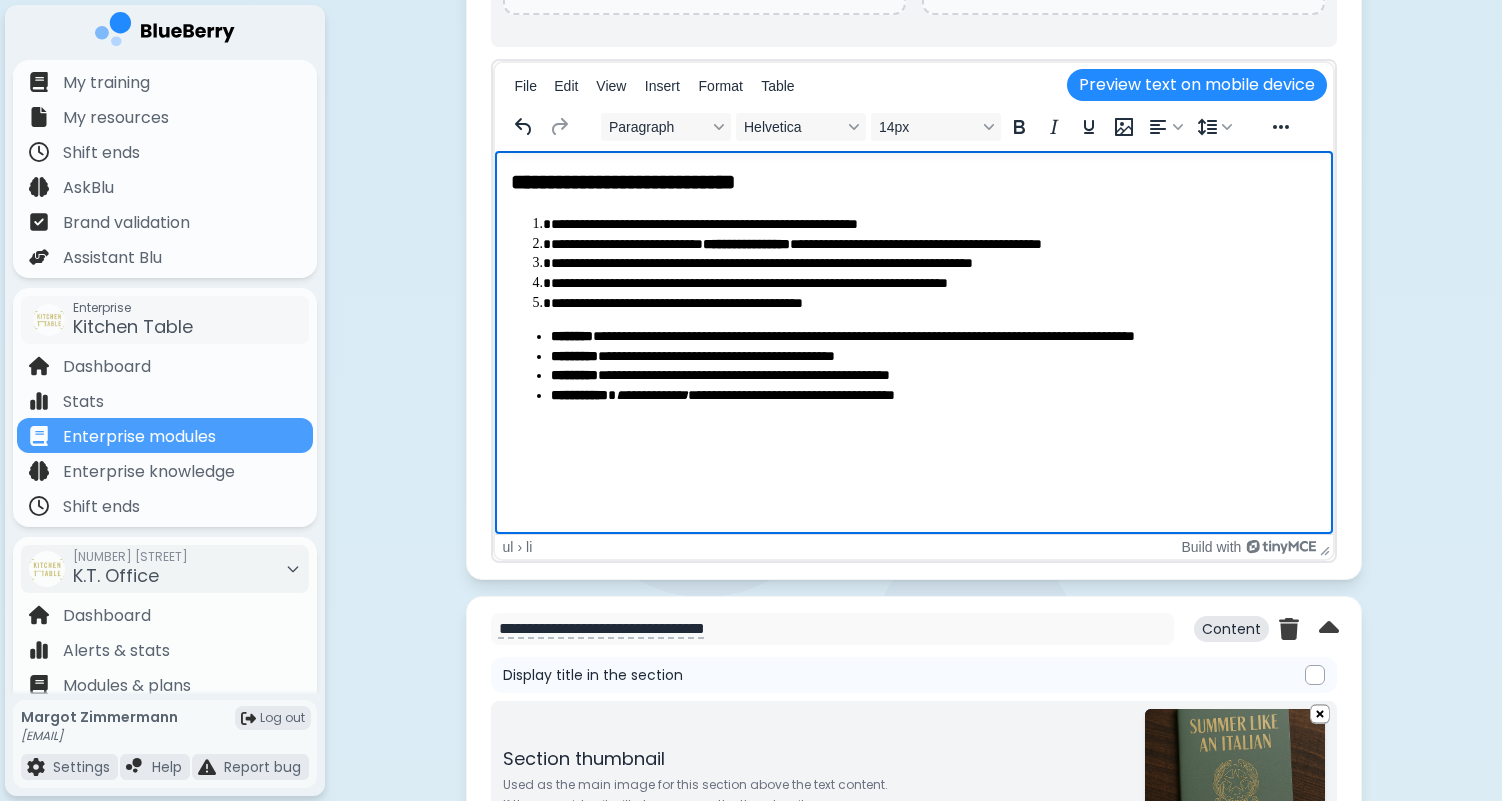 scroll, scrollTop: 2493, scrollLeft: 0, axis: vertical 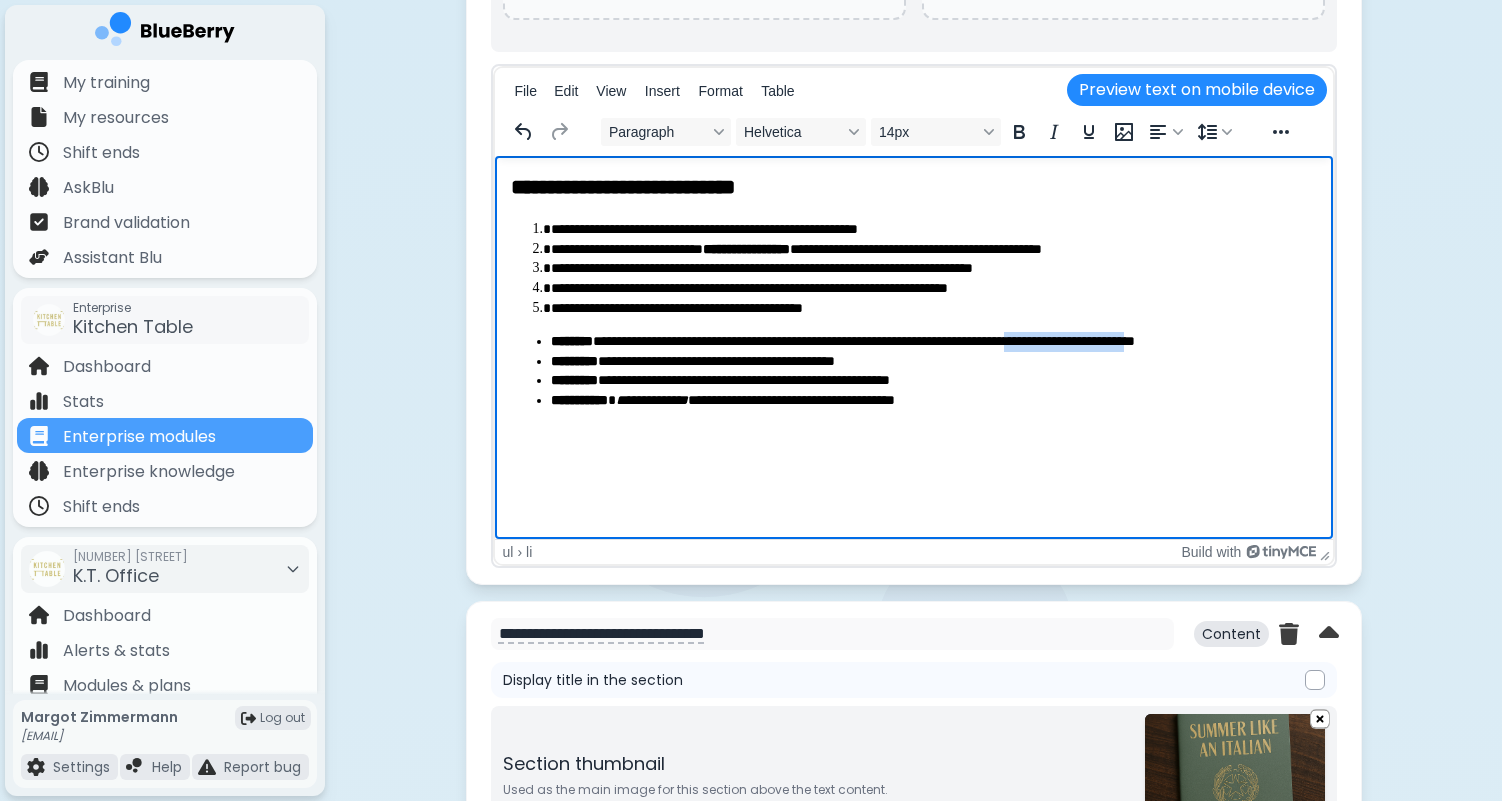 drag, startPoint x: 1258, startPoint y: 344, endPoint x: 1100, endPoint y: 345, distance: 158.00316 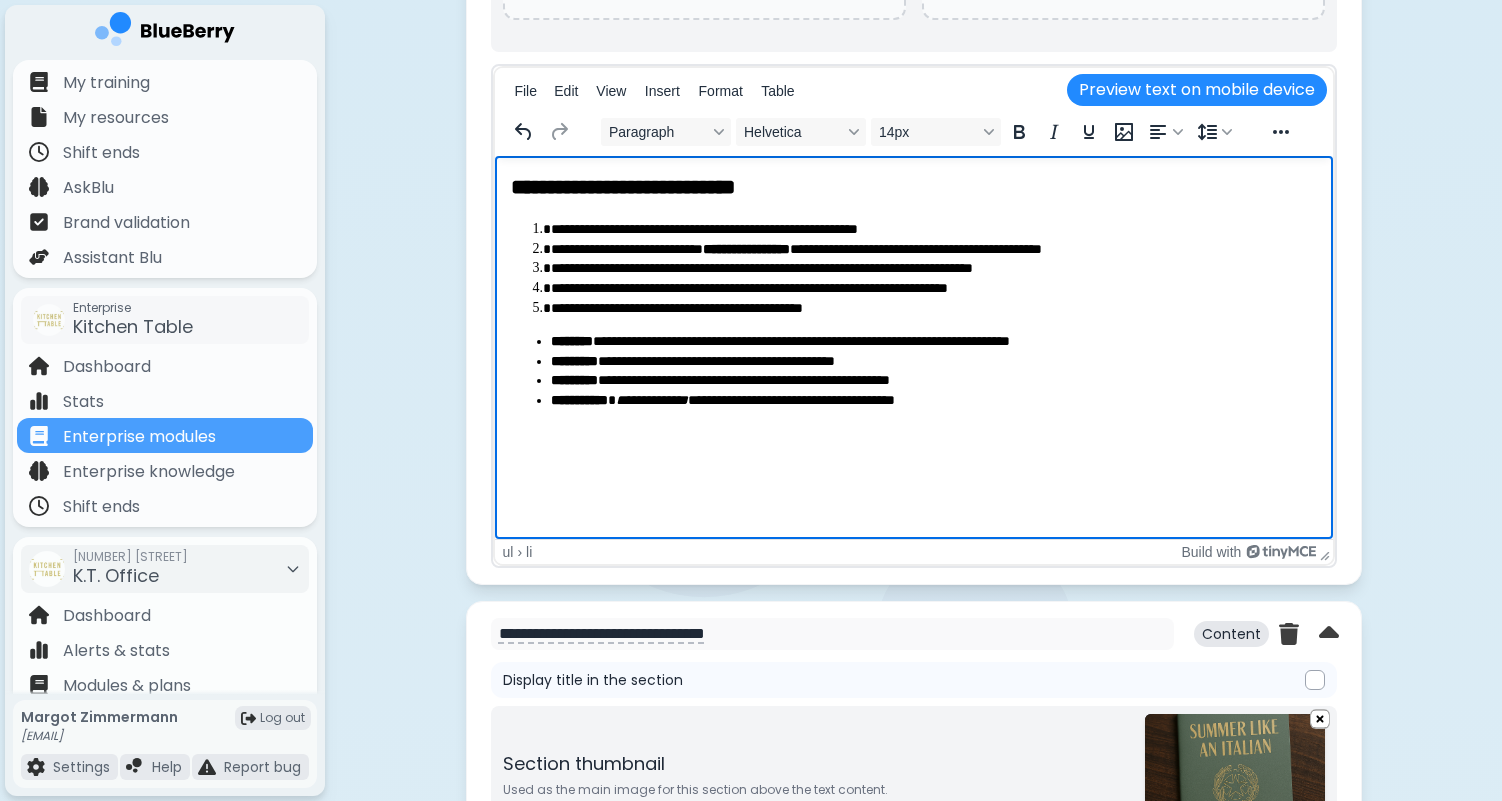 click on "**********" at bounding box center [913, 291] 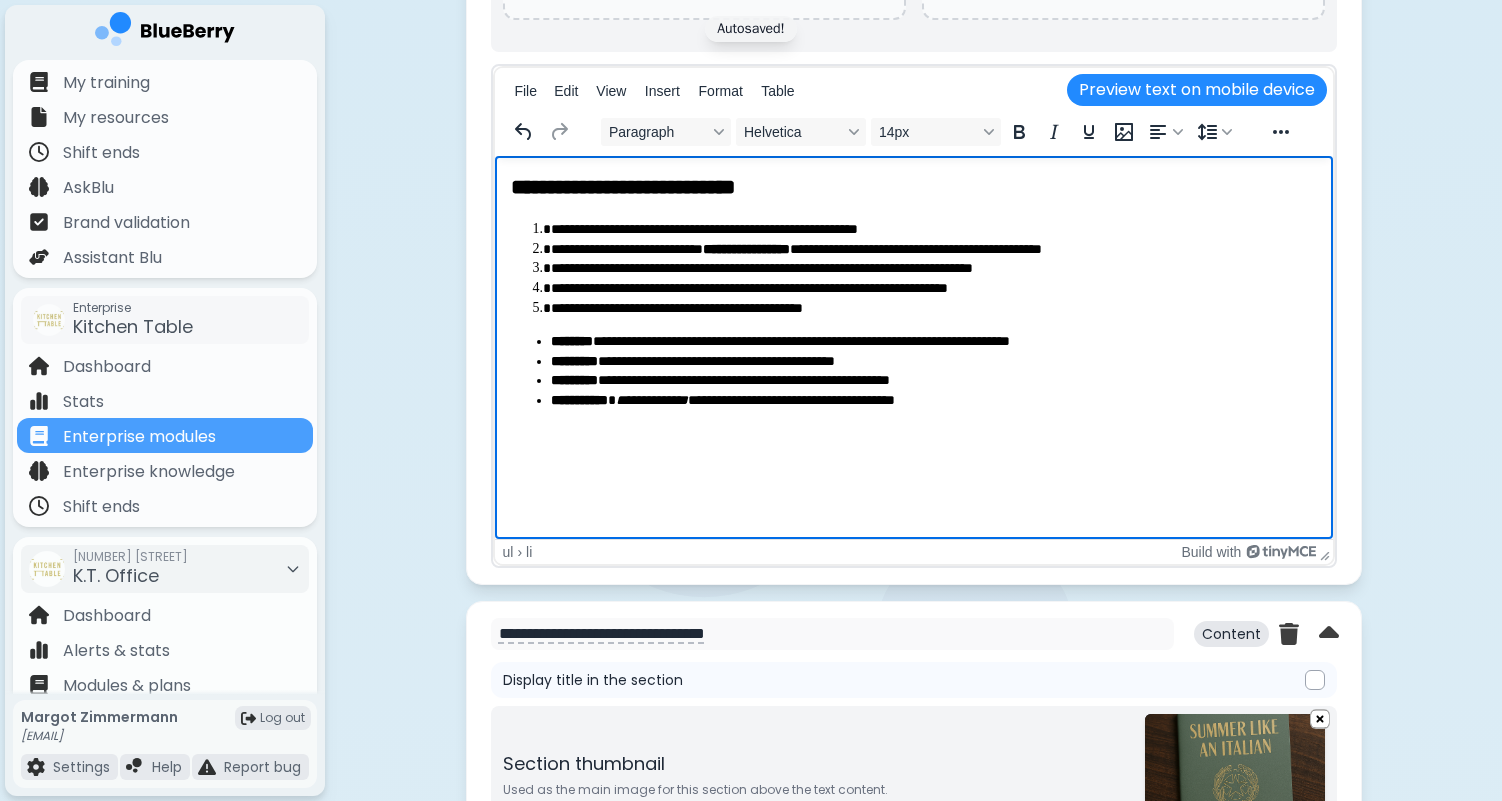 click on "**********" at bounding box center (933, 401) 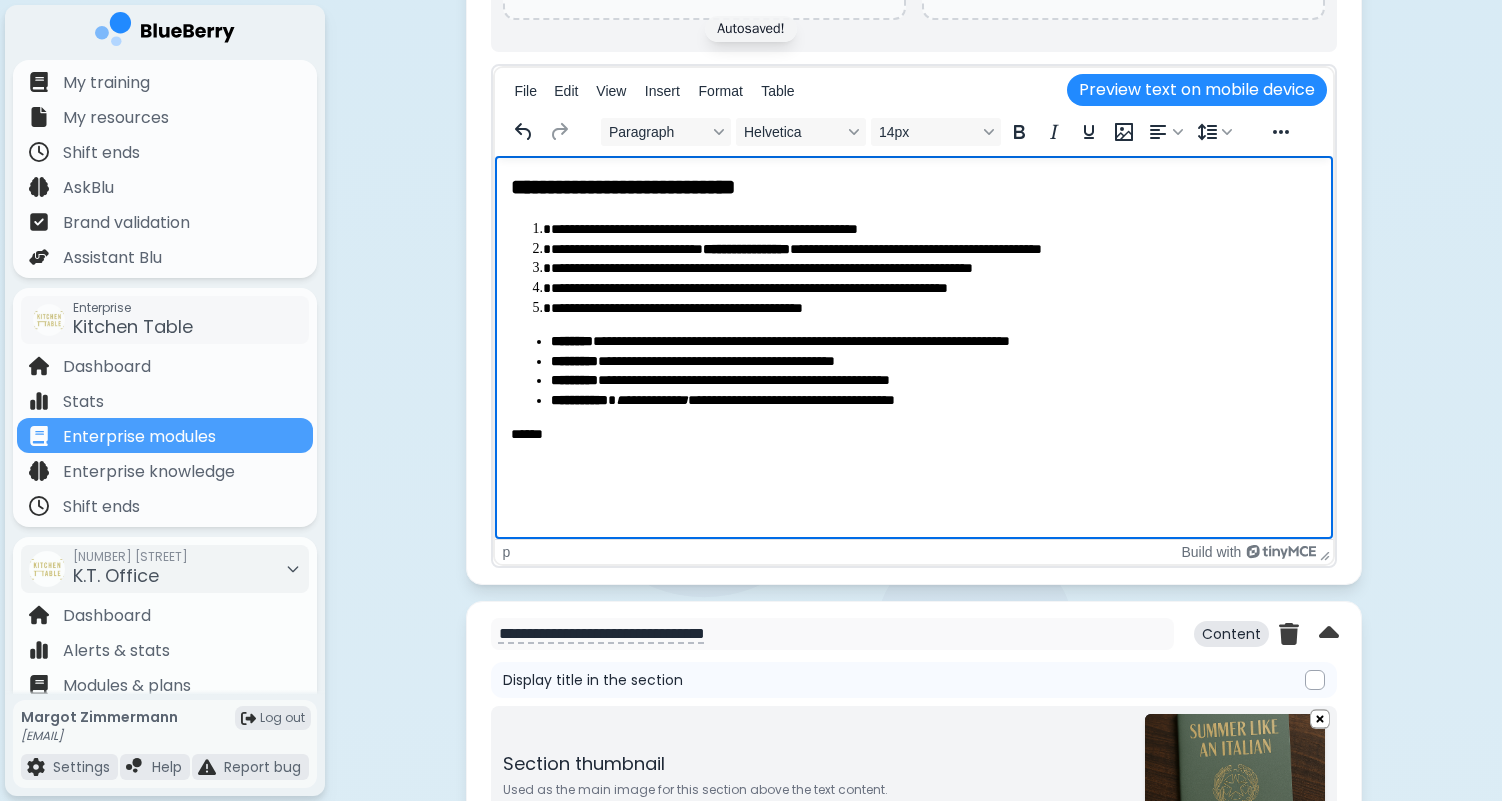 click on "******" at bounding box center (913, 435) 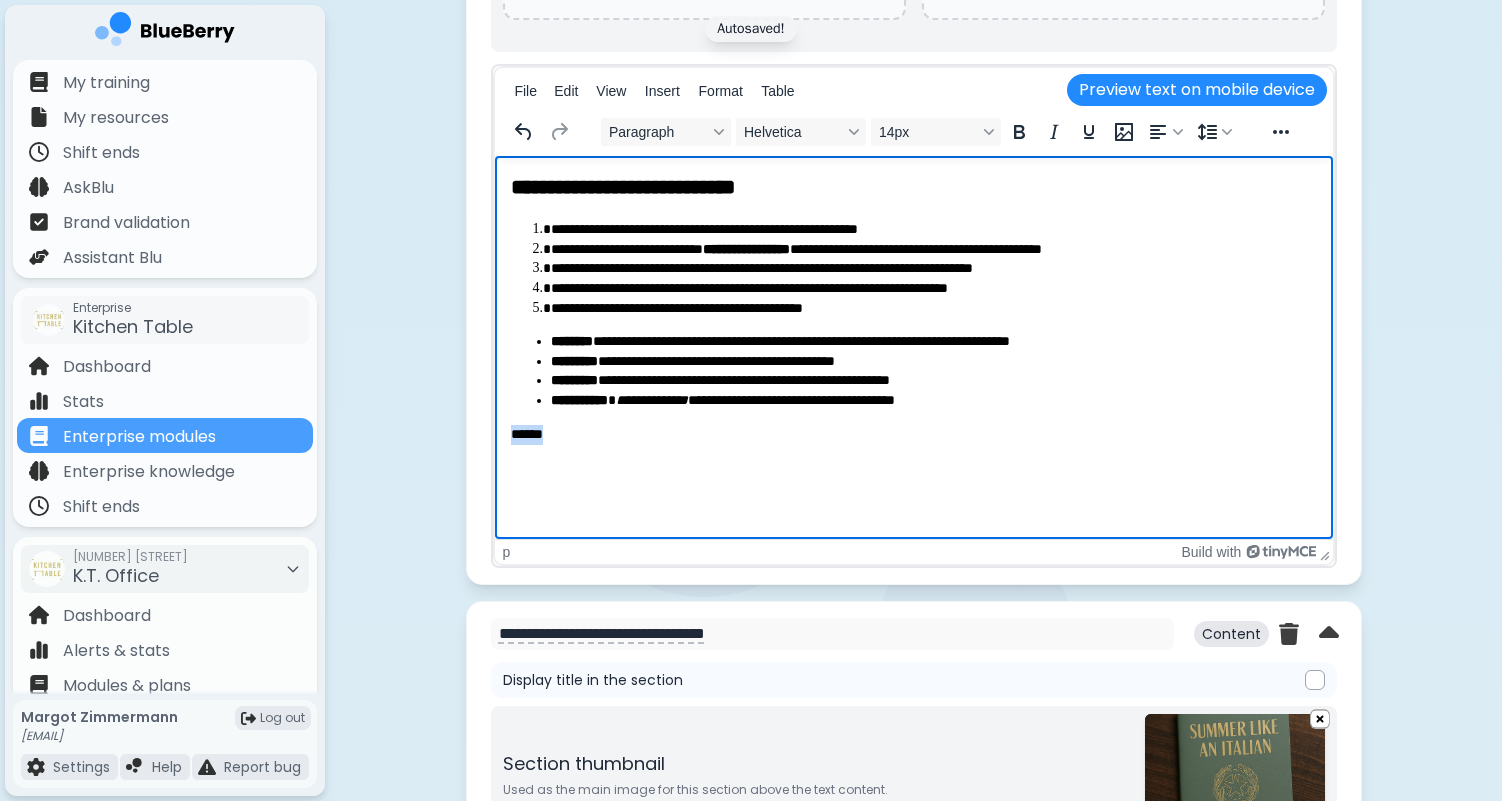 click on "******" at bounding box center [913, 435] 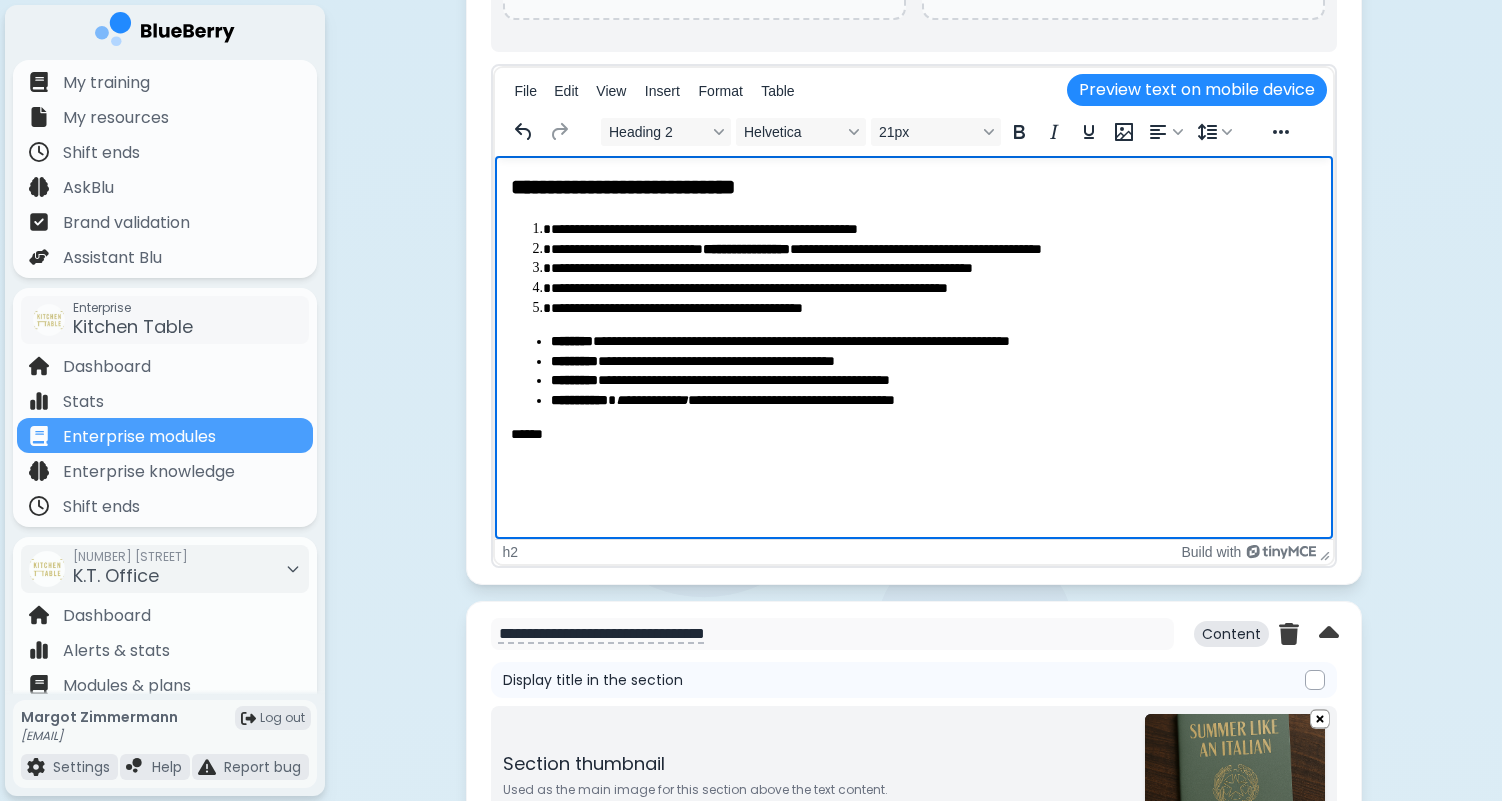 click on "**********" at bounding box center [913, 187] 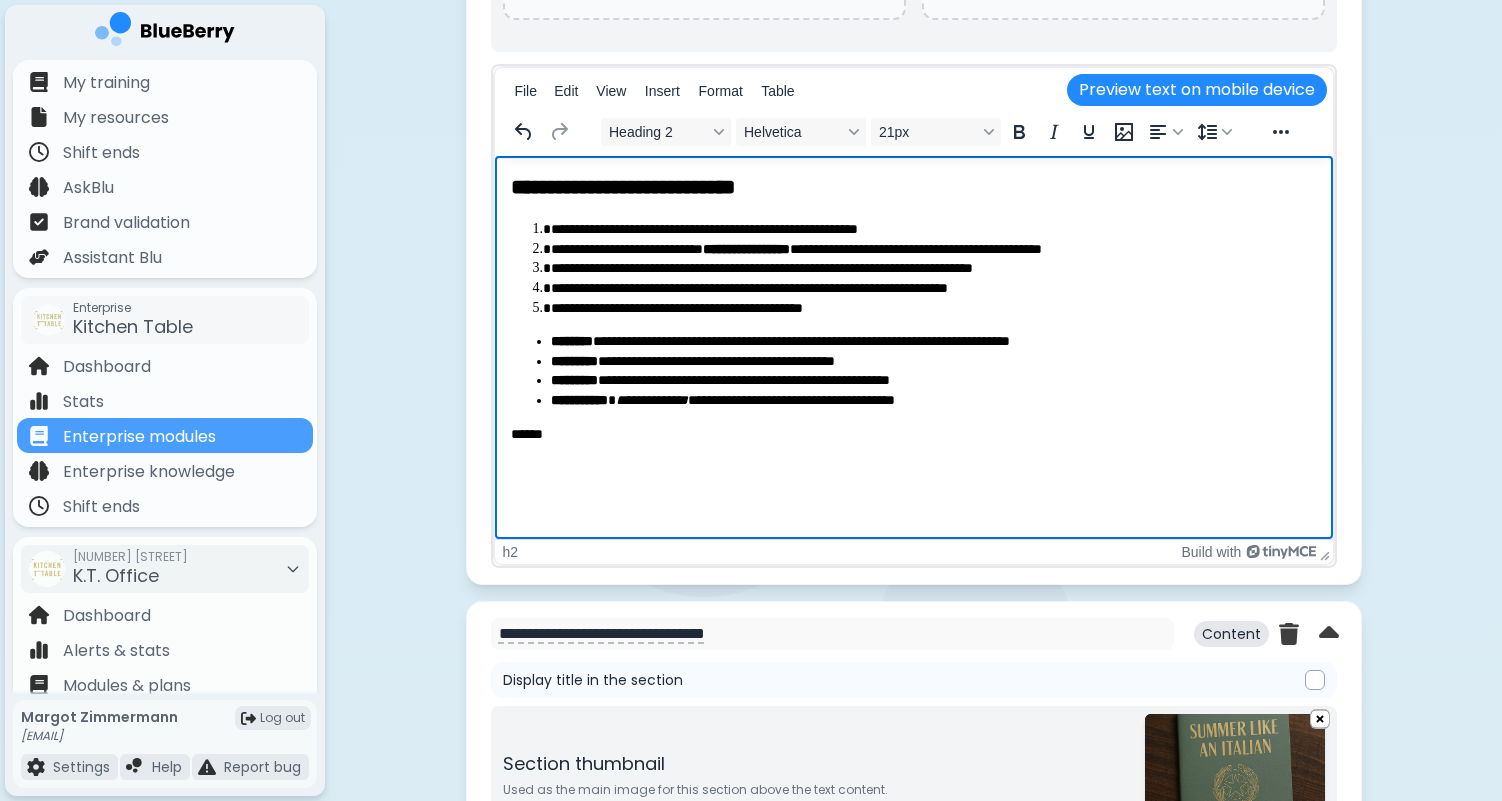 click on "******" at bounding box center [913, 435] 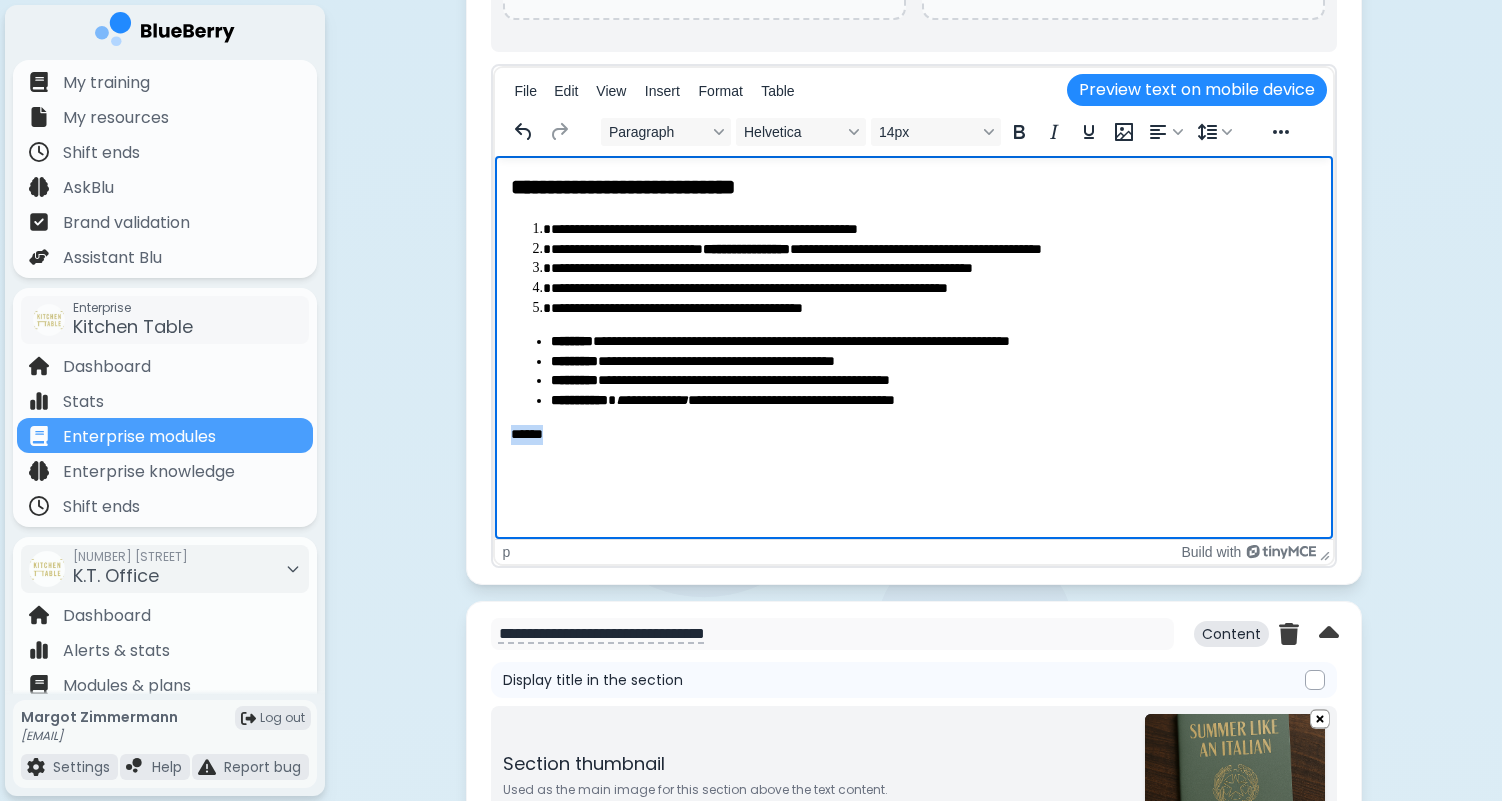 click on "******" at bounding box center [913, 435] 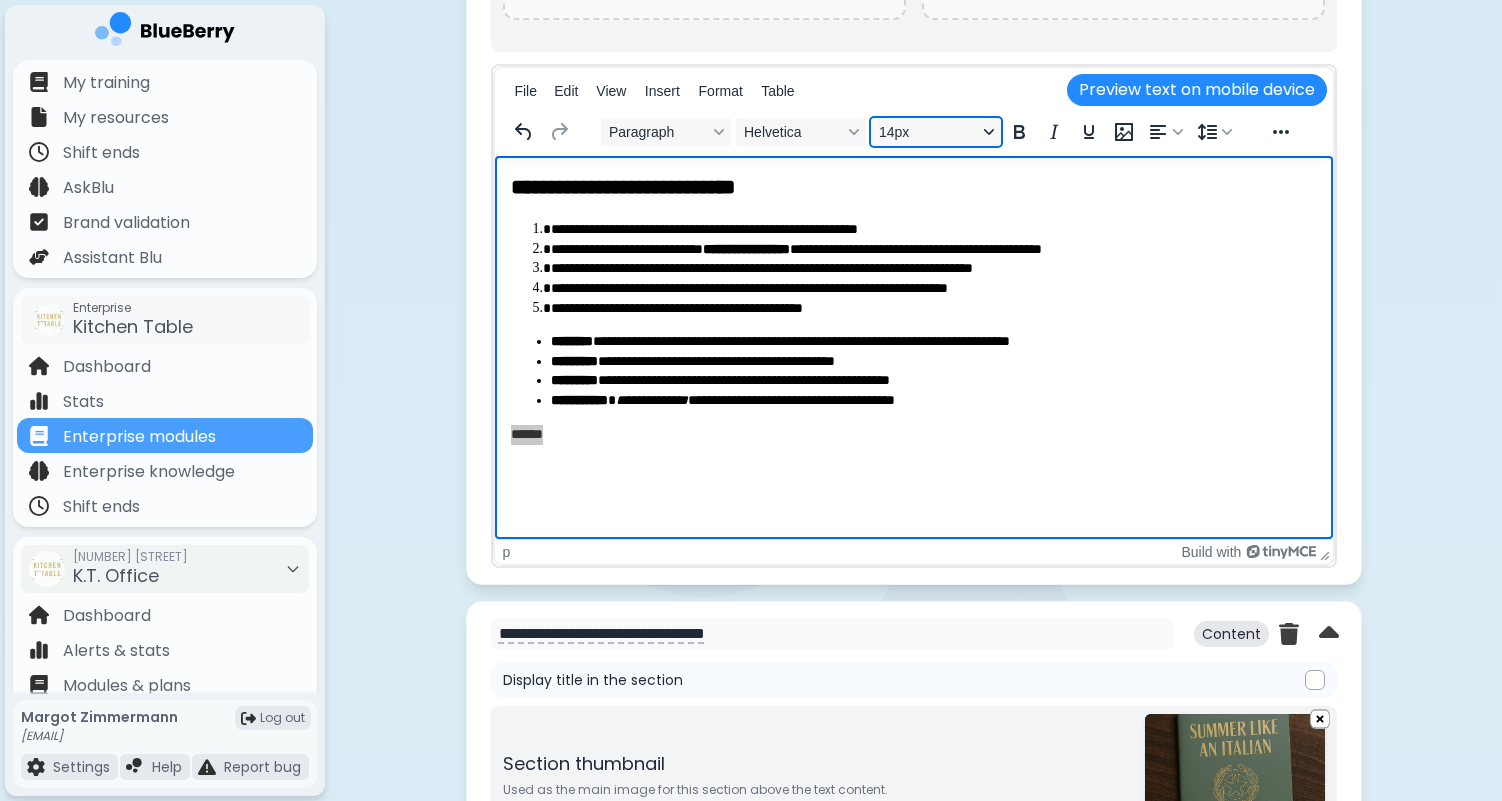 click on "14px" at bounding box center (936, 132) 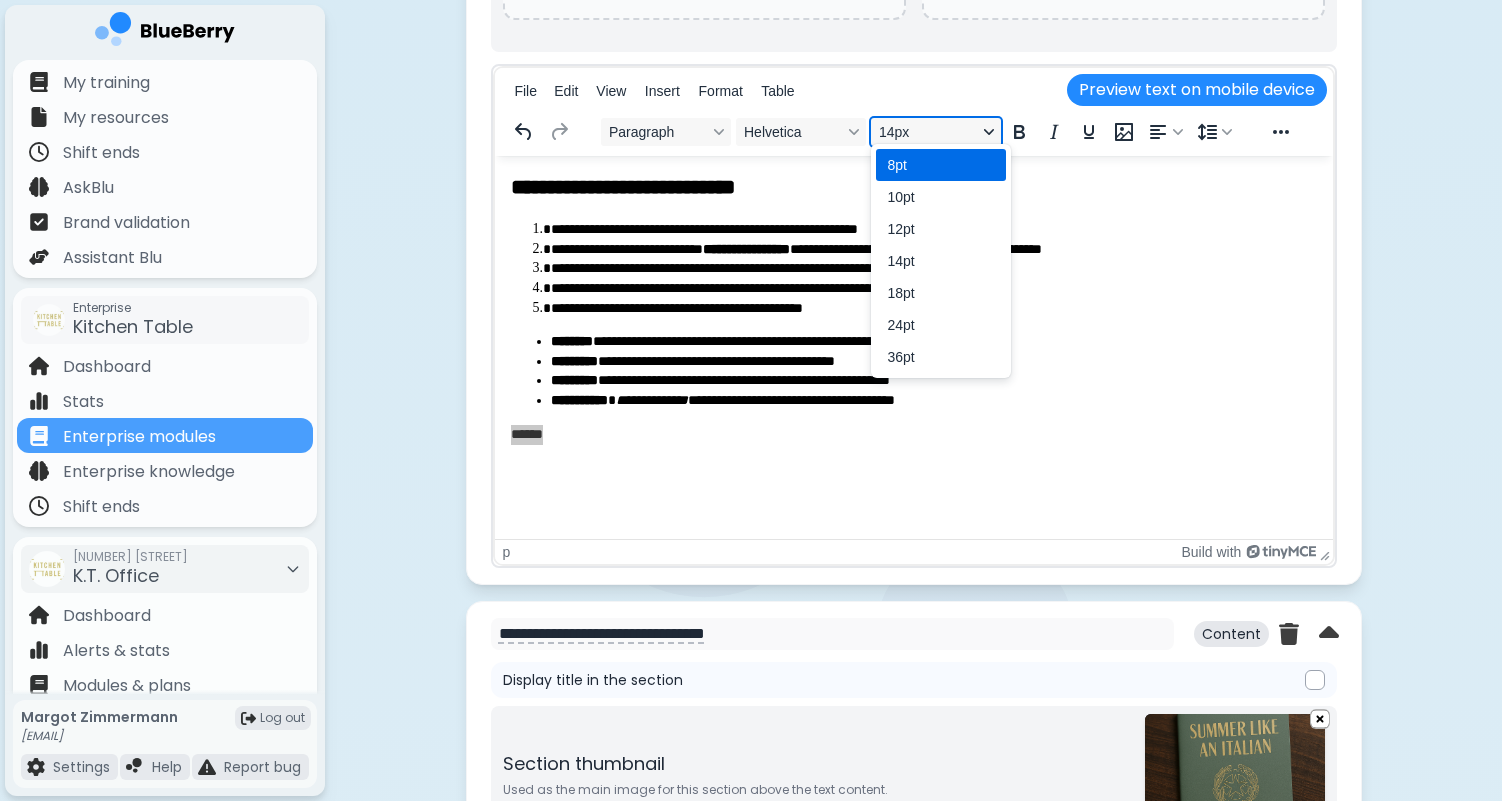 click on "14px" at bounding box center [936, 132] 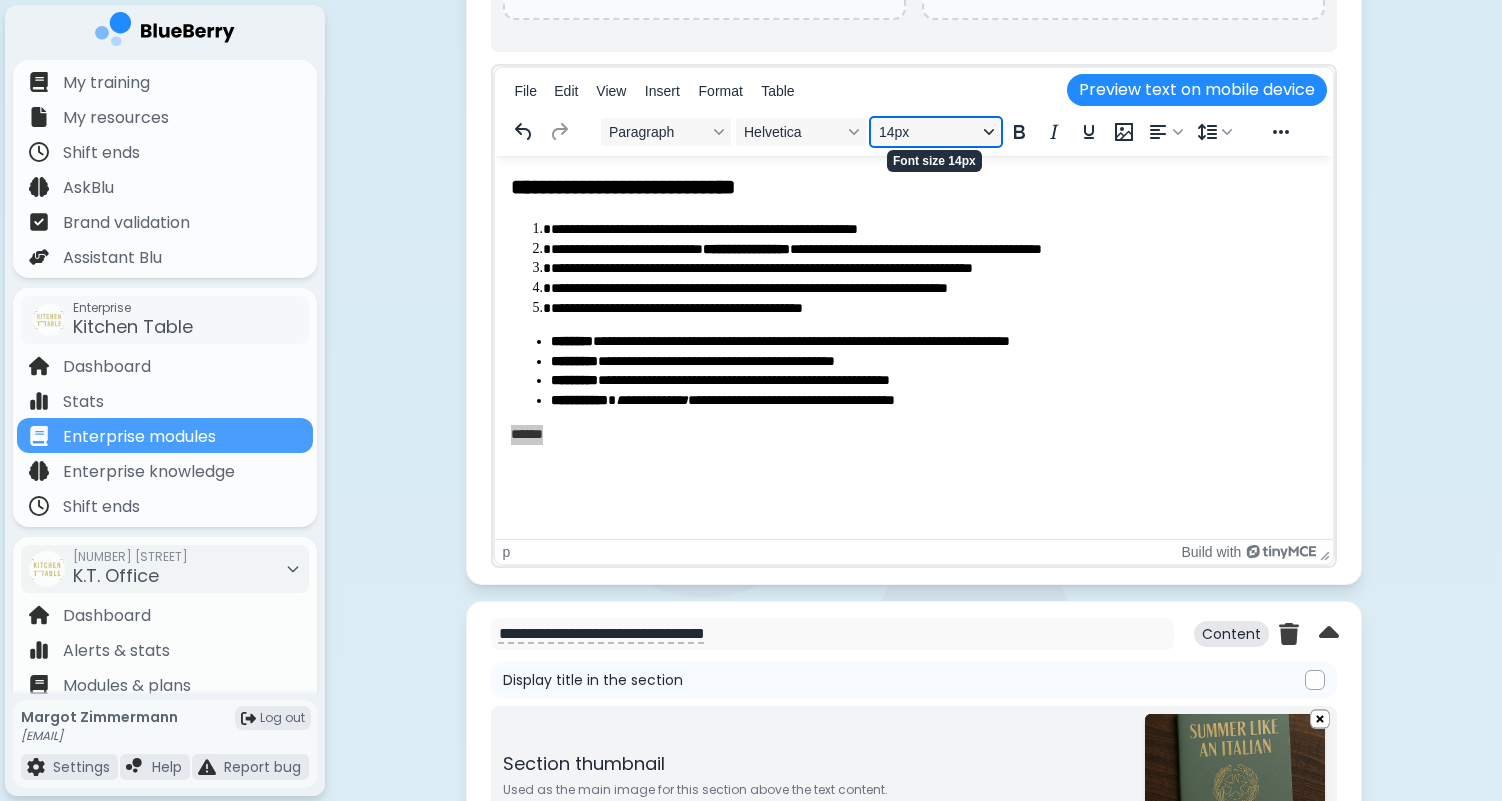 click on "14px" at bounding box center [936, 132] 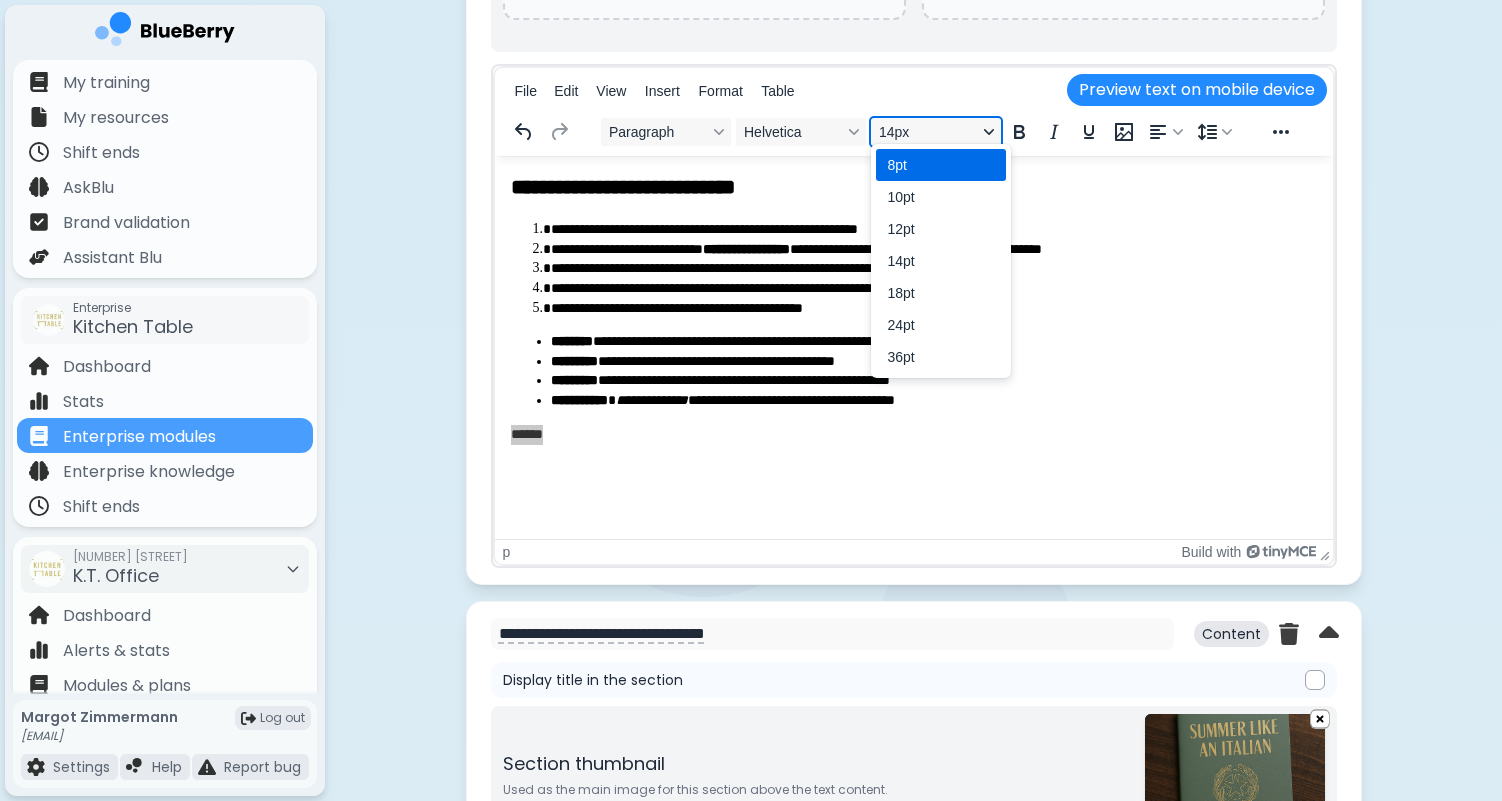 click on "14px" at bounding box center [936, 132] 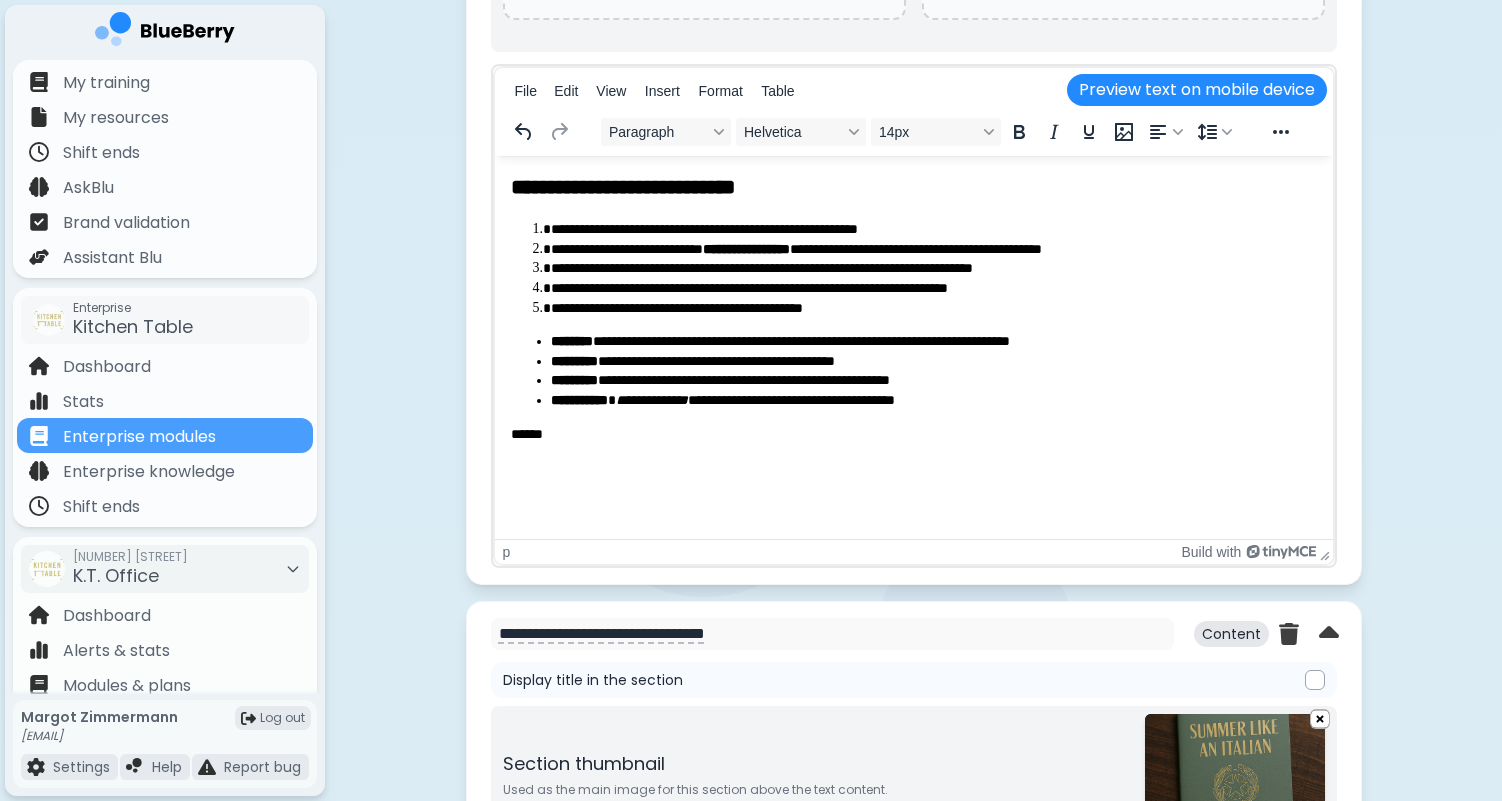 click on "**********" at bounding box center (913, 187) 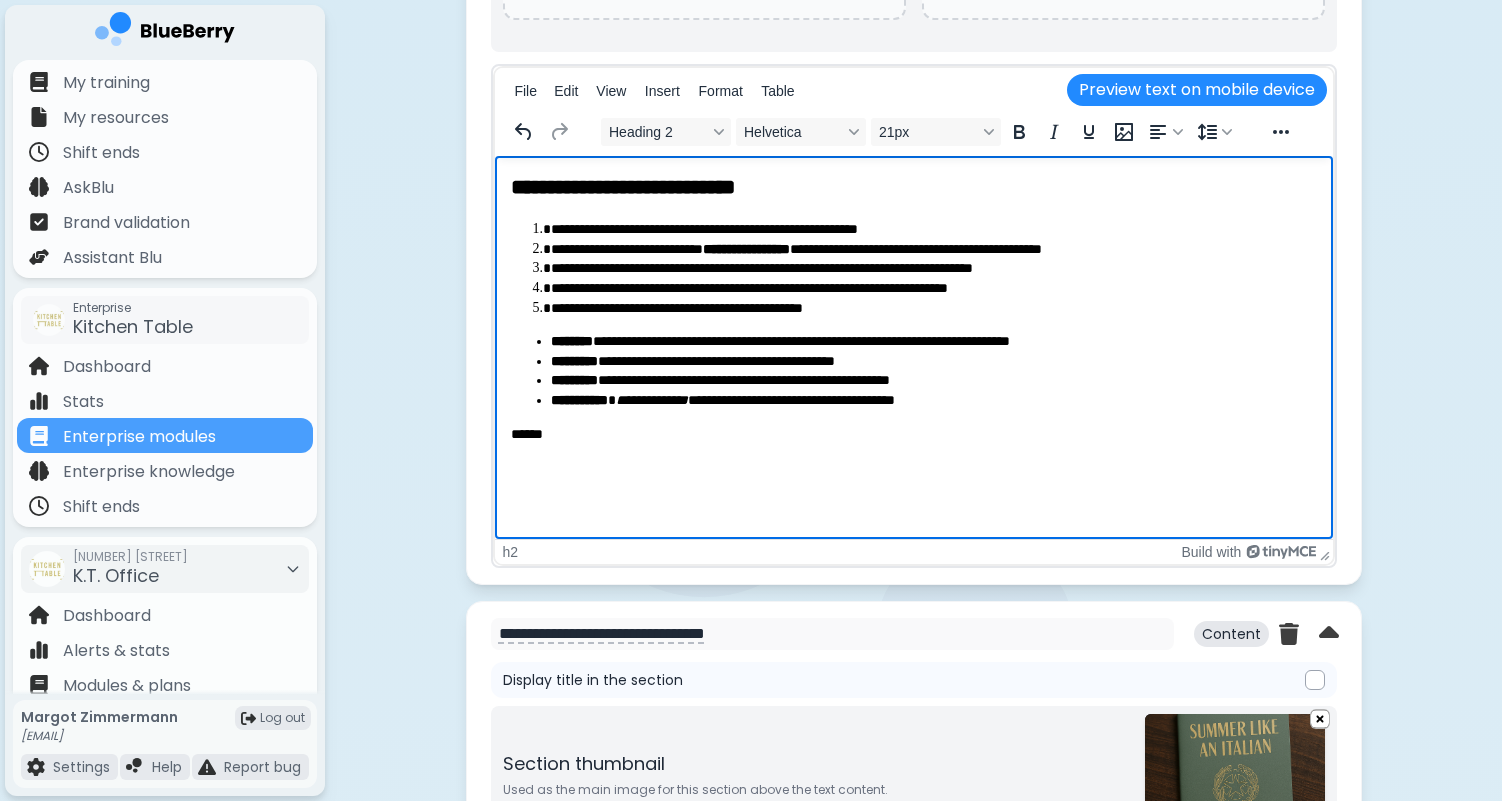 click on "**********" at bounding box center [913, 187] 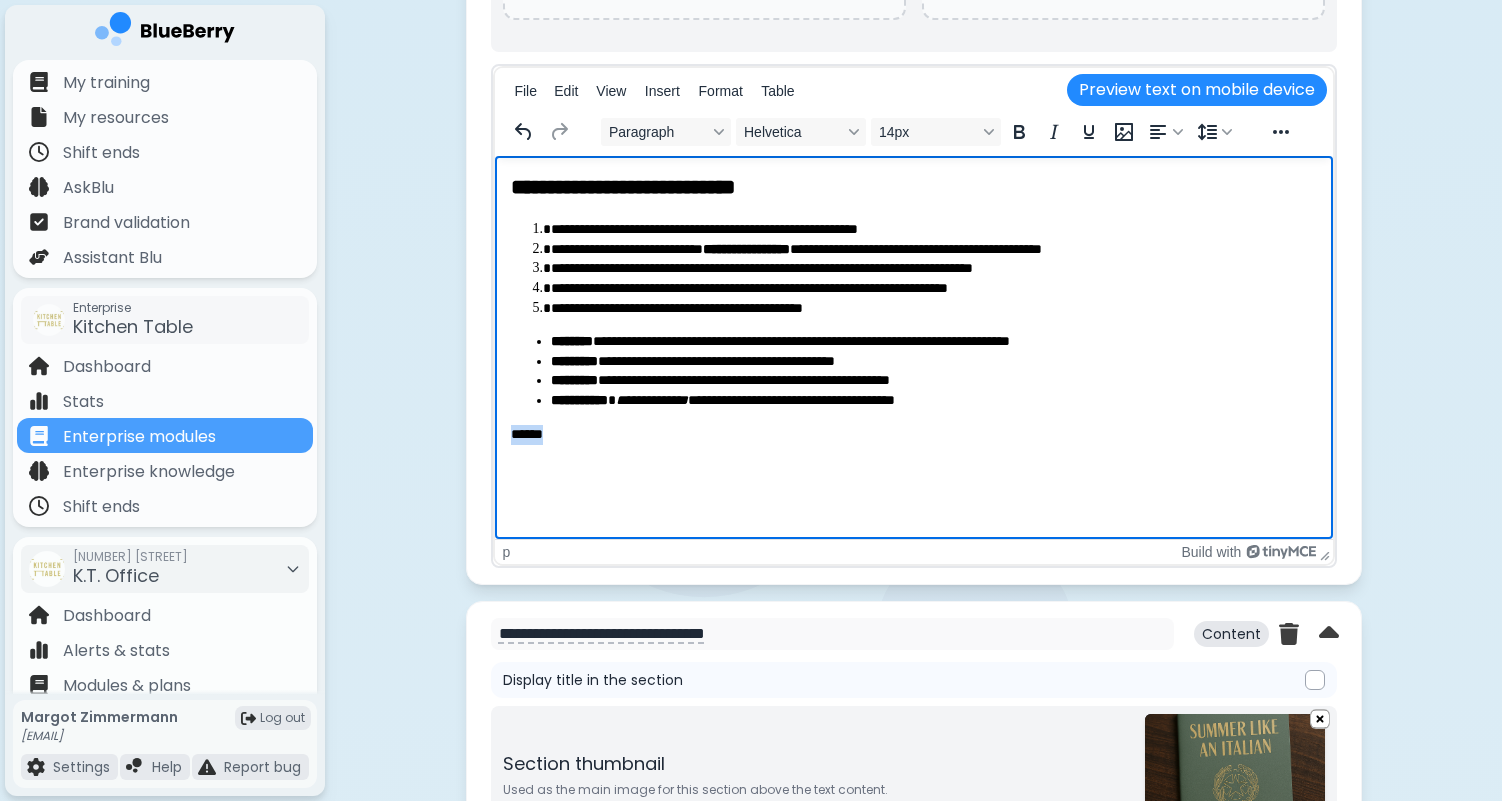 click on "**********" at bounding box center [913, 308] 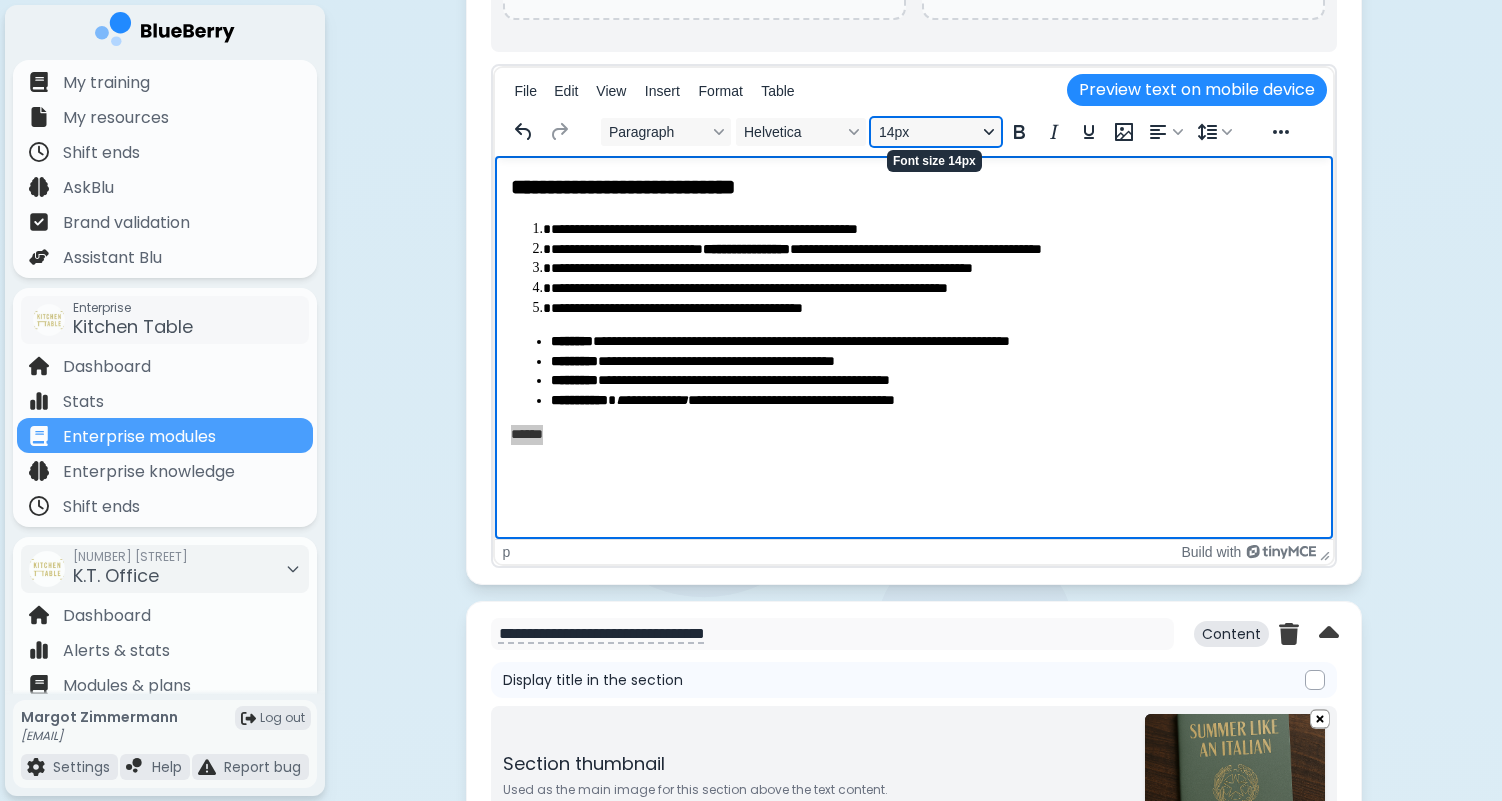 click on "14px" at bounding box center [936, 132] 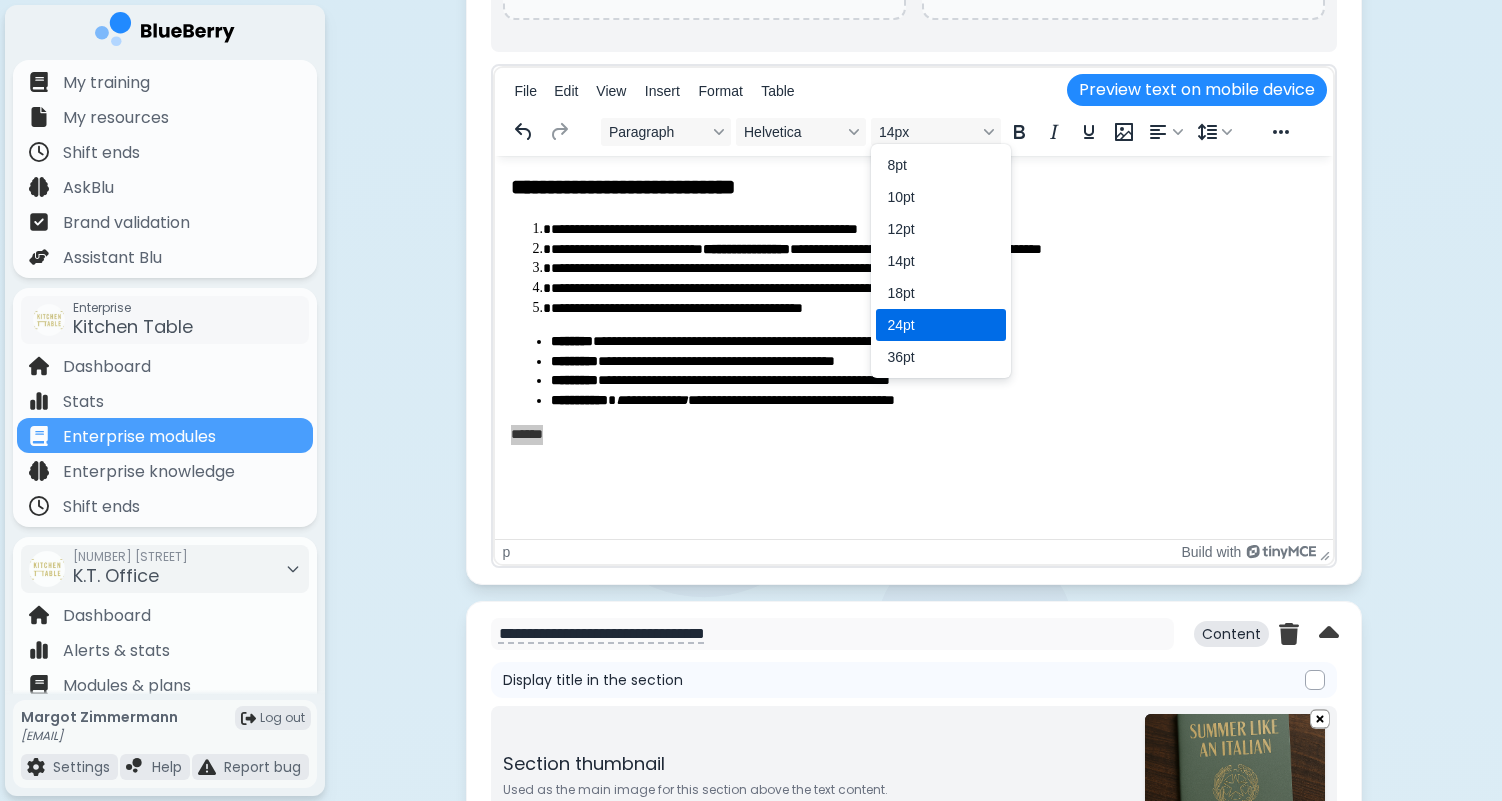click on "24pt" at bounding box center [927, 325] 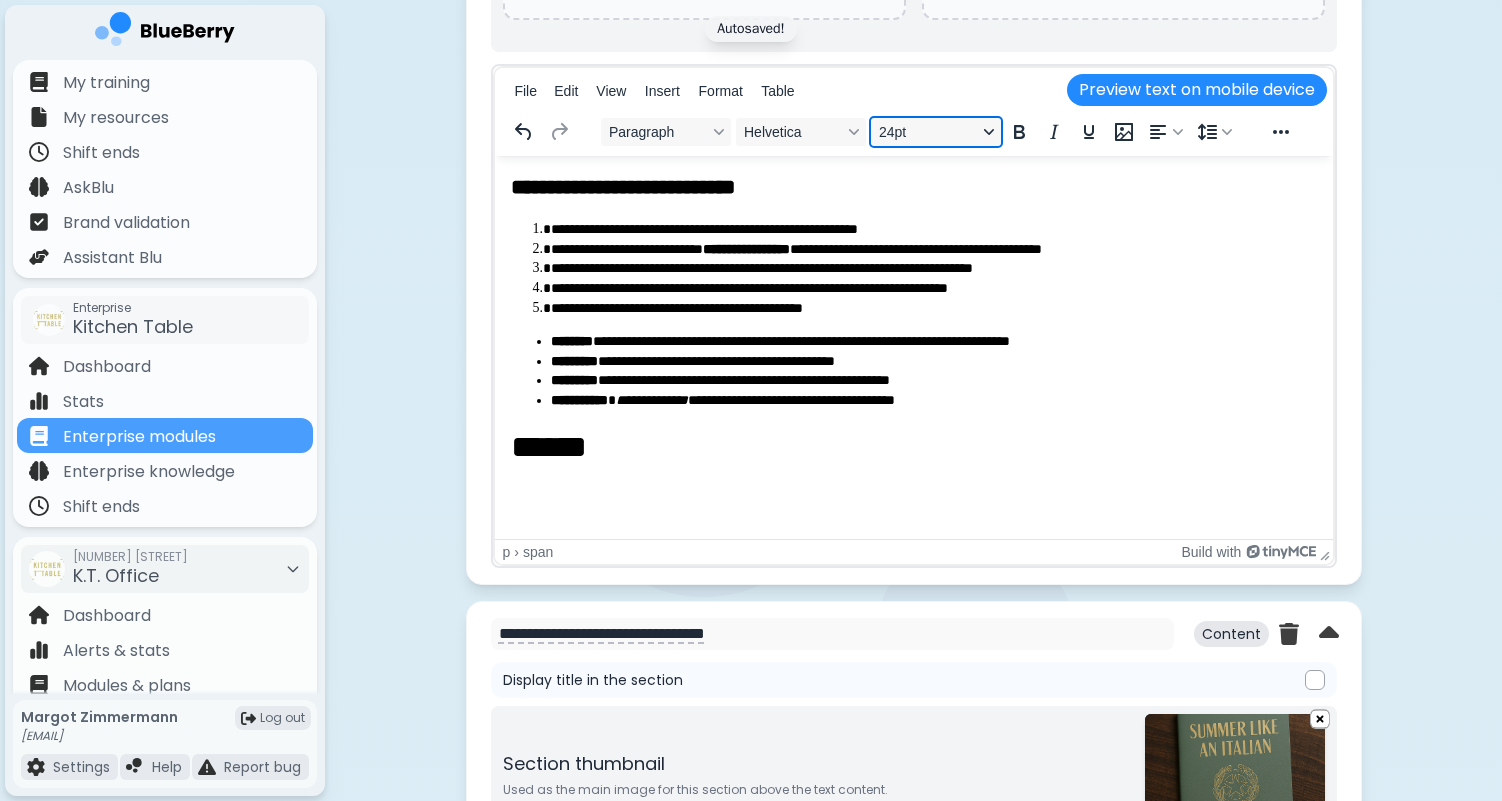 click on "24pt" at bounding box center [936, 132] 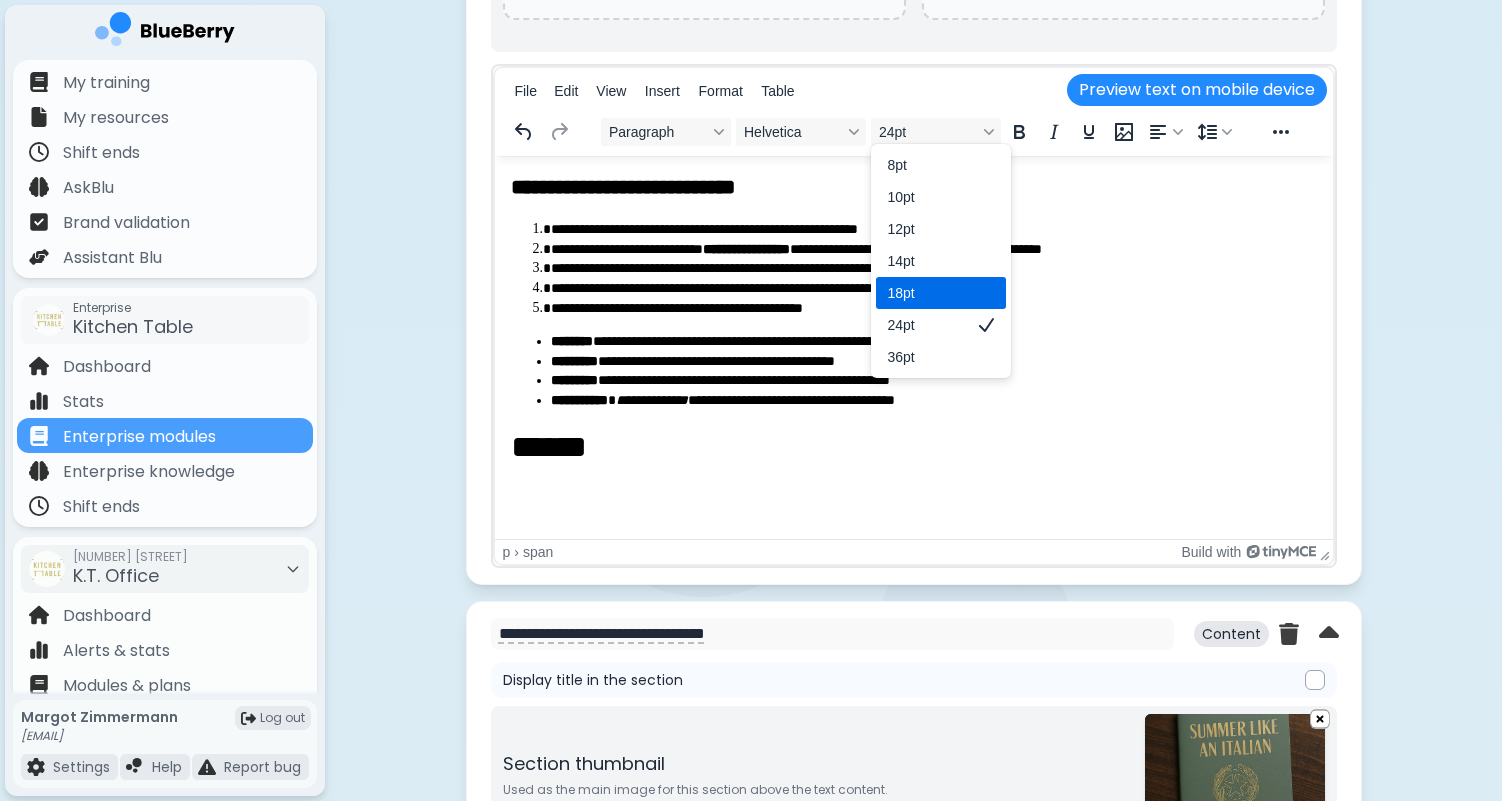 click on "18pt" at bounding box center (927, 293) 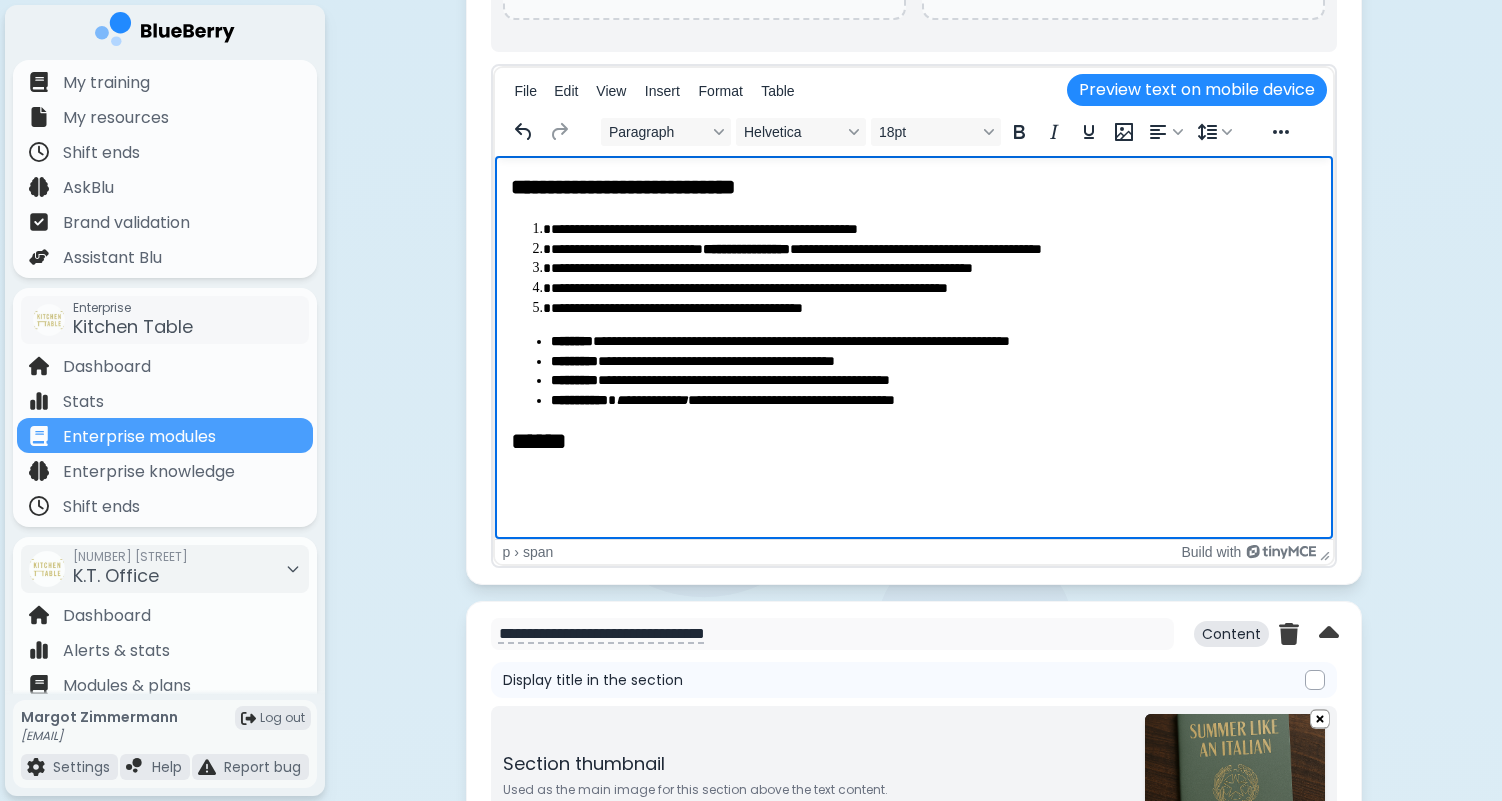 click on "**********" at bounding box center [913, 315] 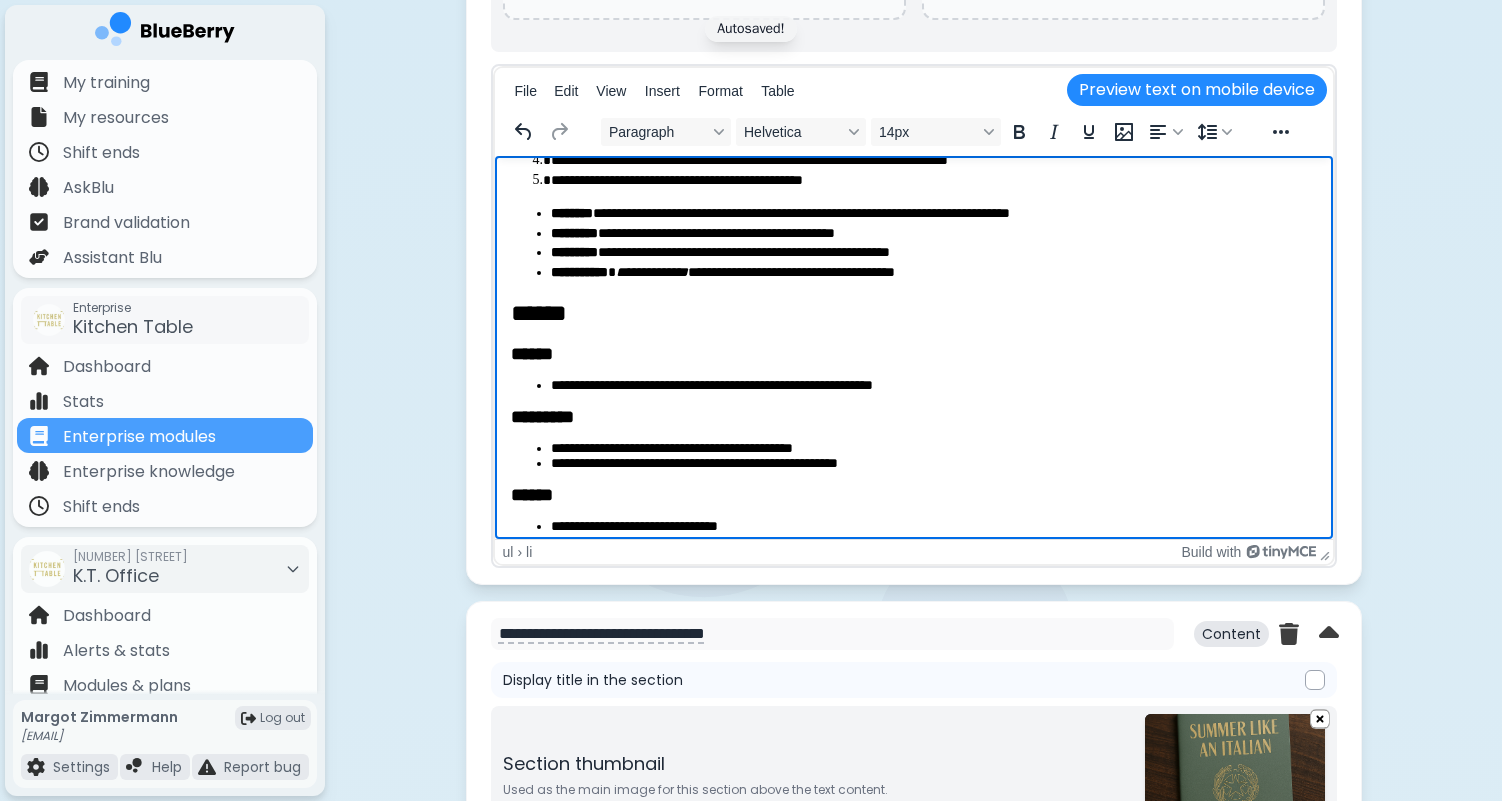 scroll, scrollTop: 113, scrollLeft: 0, axis: vertical 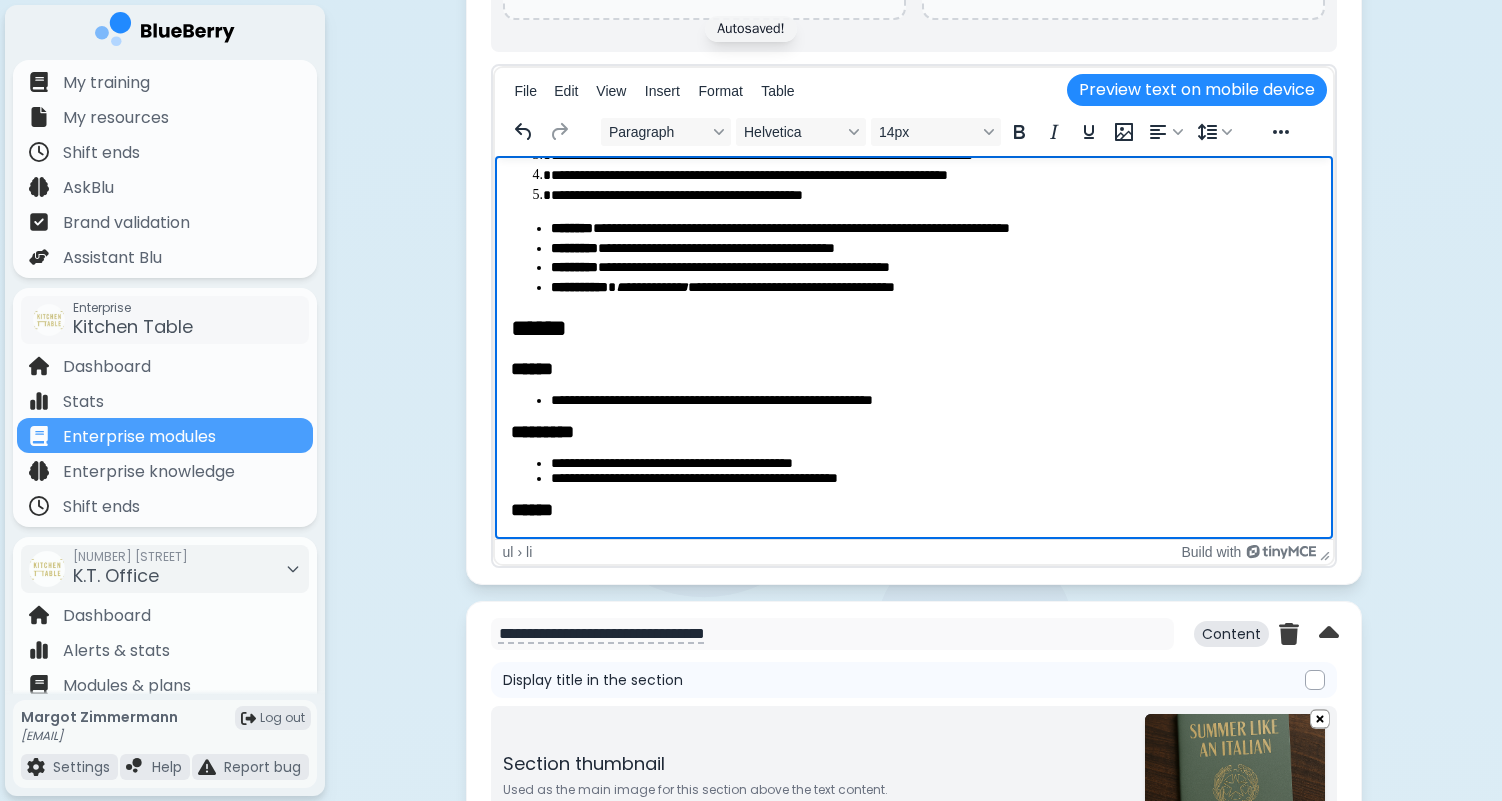 click on "*********" at bounding box center (913, 432) 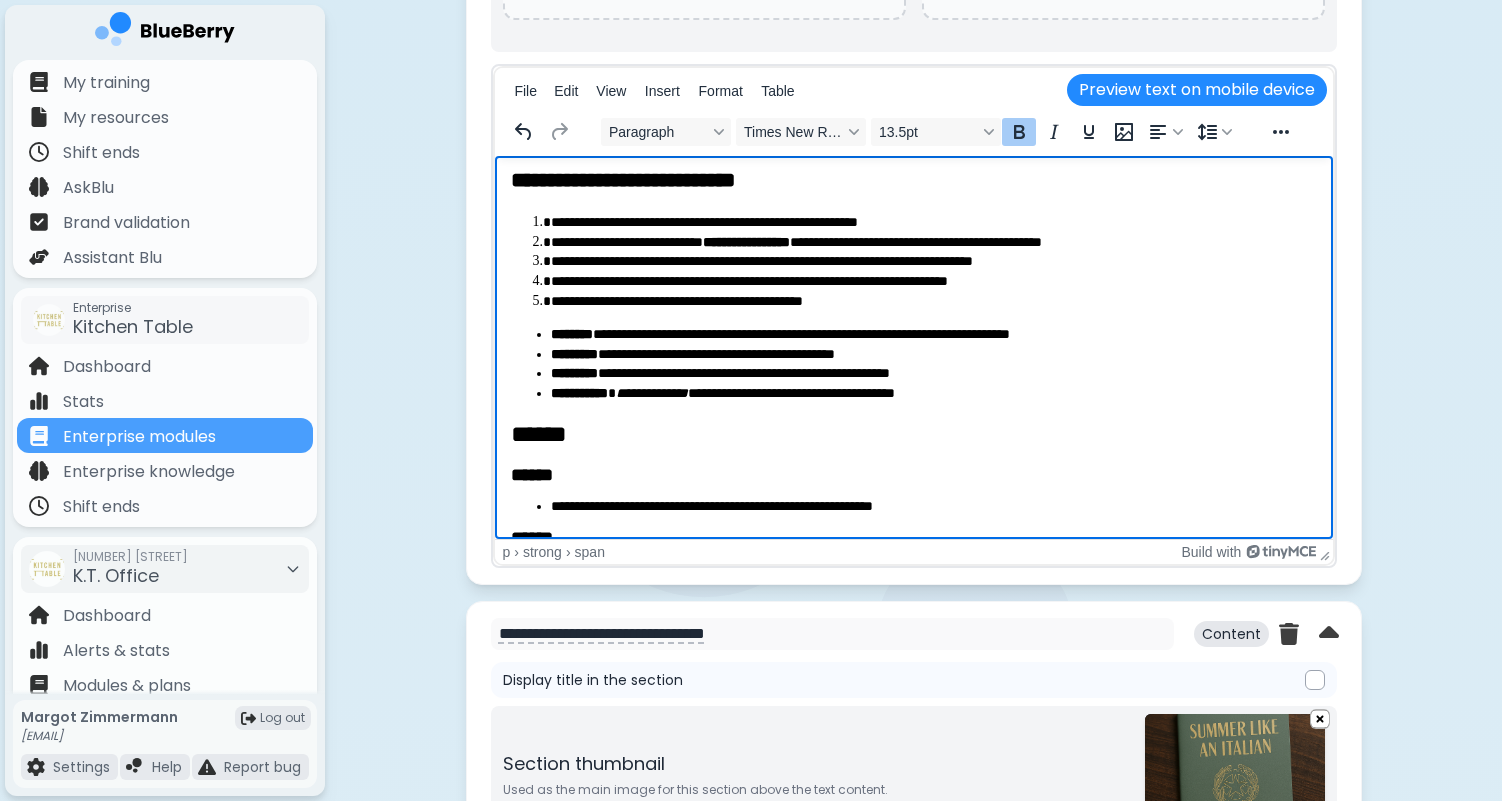 scroll, scrollTop: 0, scrollLeft: 0, axis: both 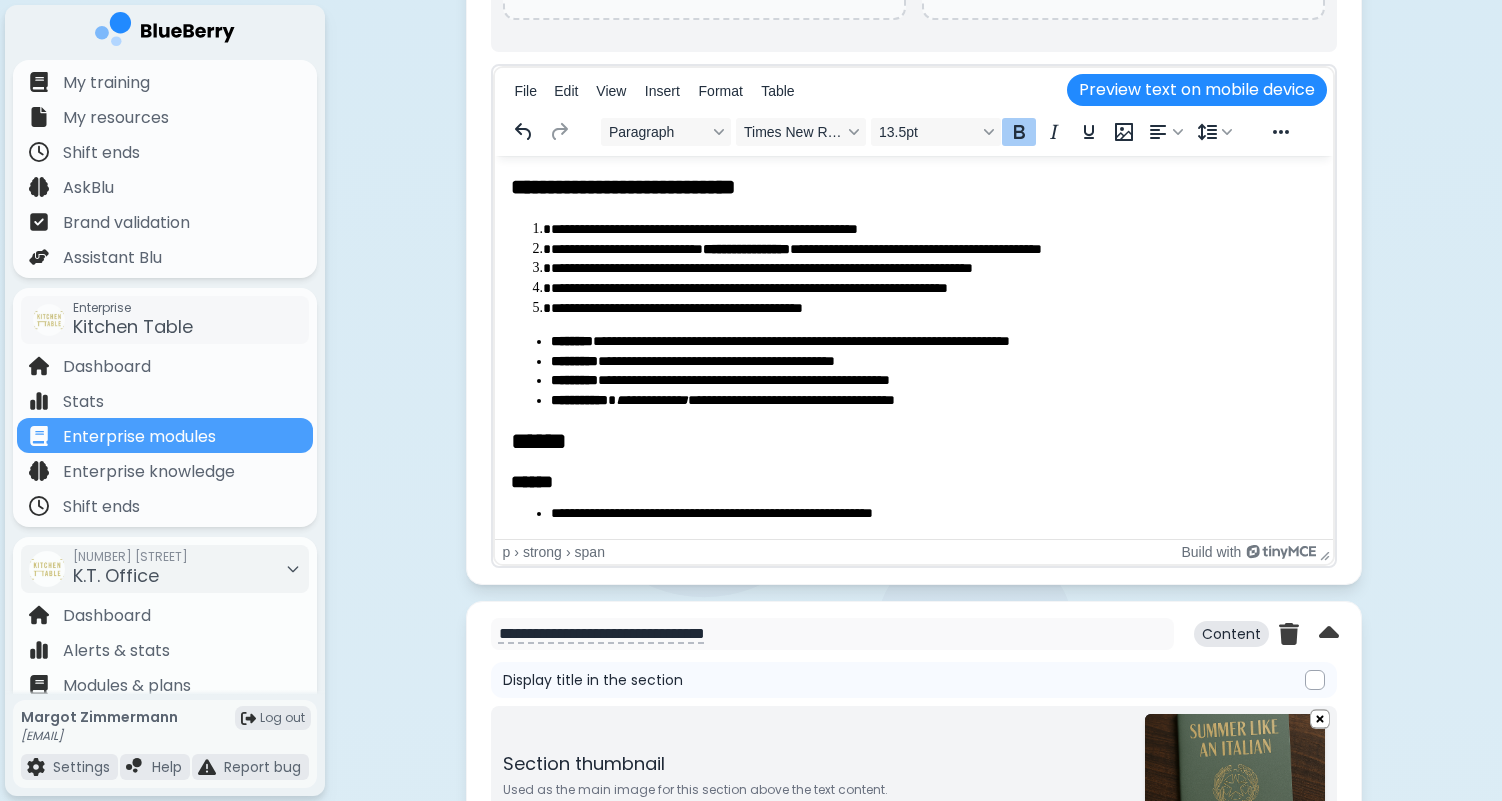 click at bounding box center [1281, 131] 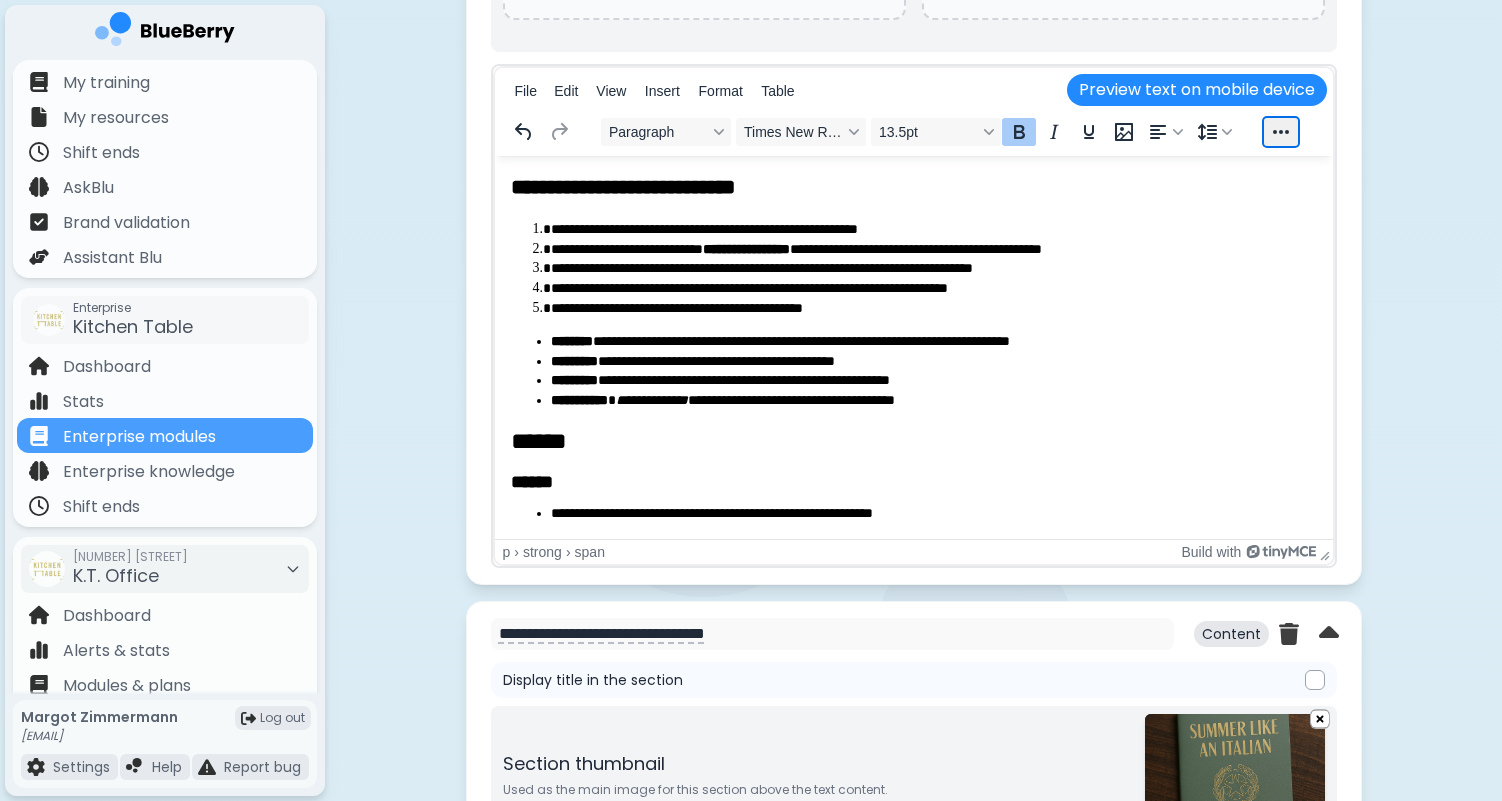 click at bounding box center [1281, 132] 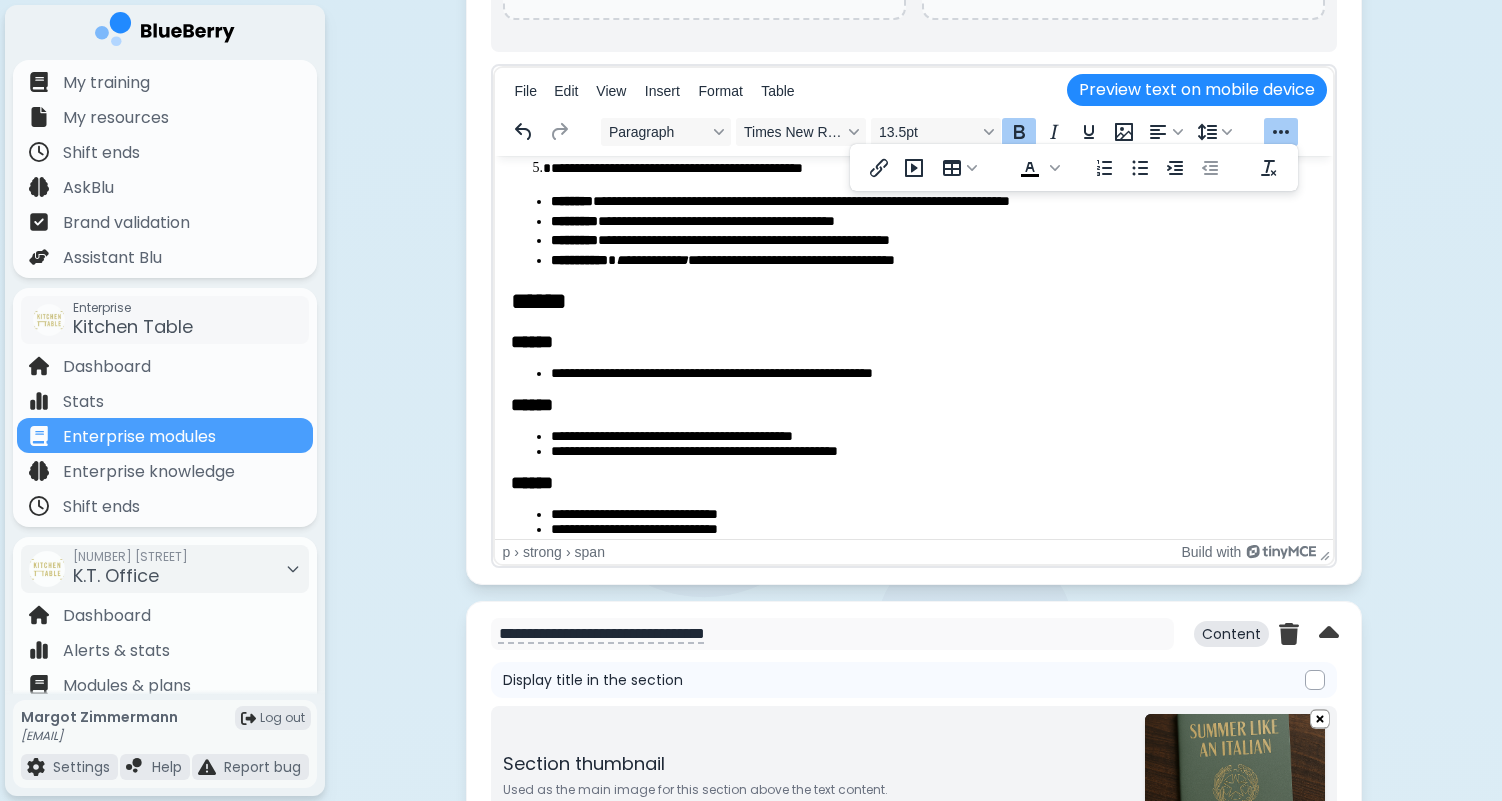 scroll, scrollTop: 181, scrollLeft: 0, axis: vertical 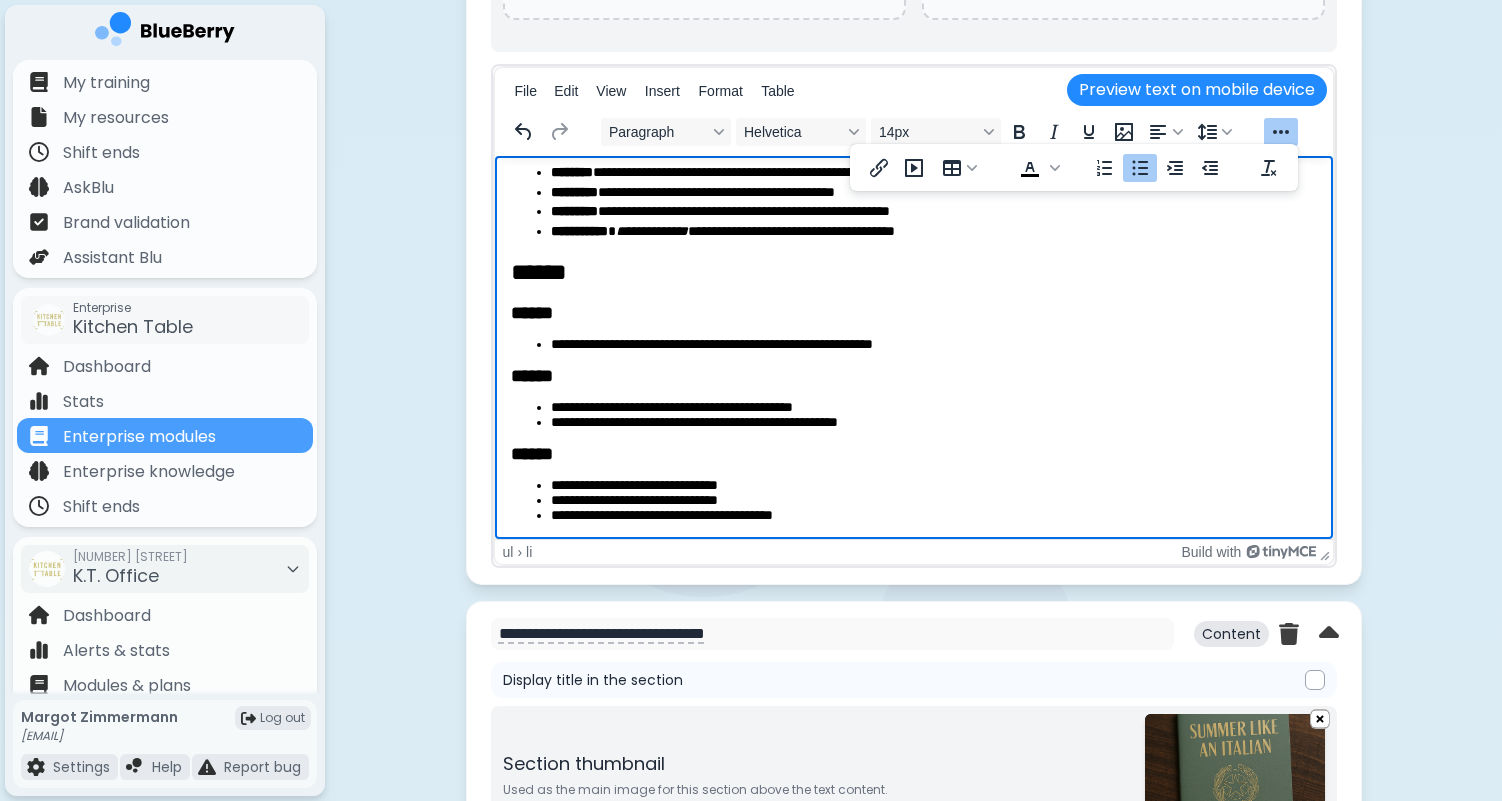 click on "**********" at bounding box center [933, 232] 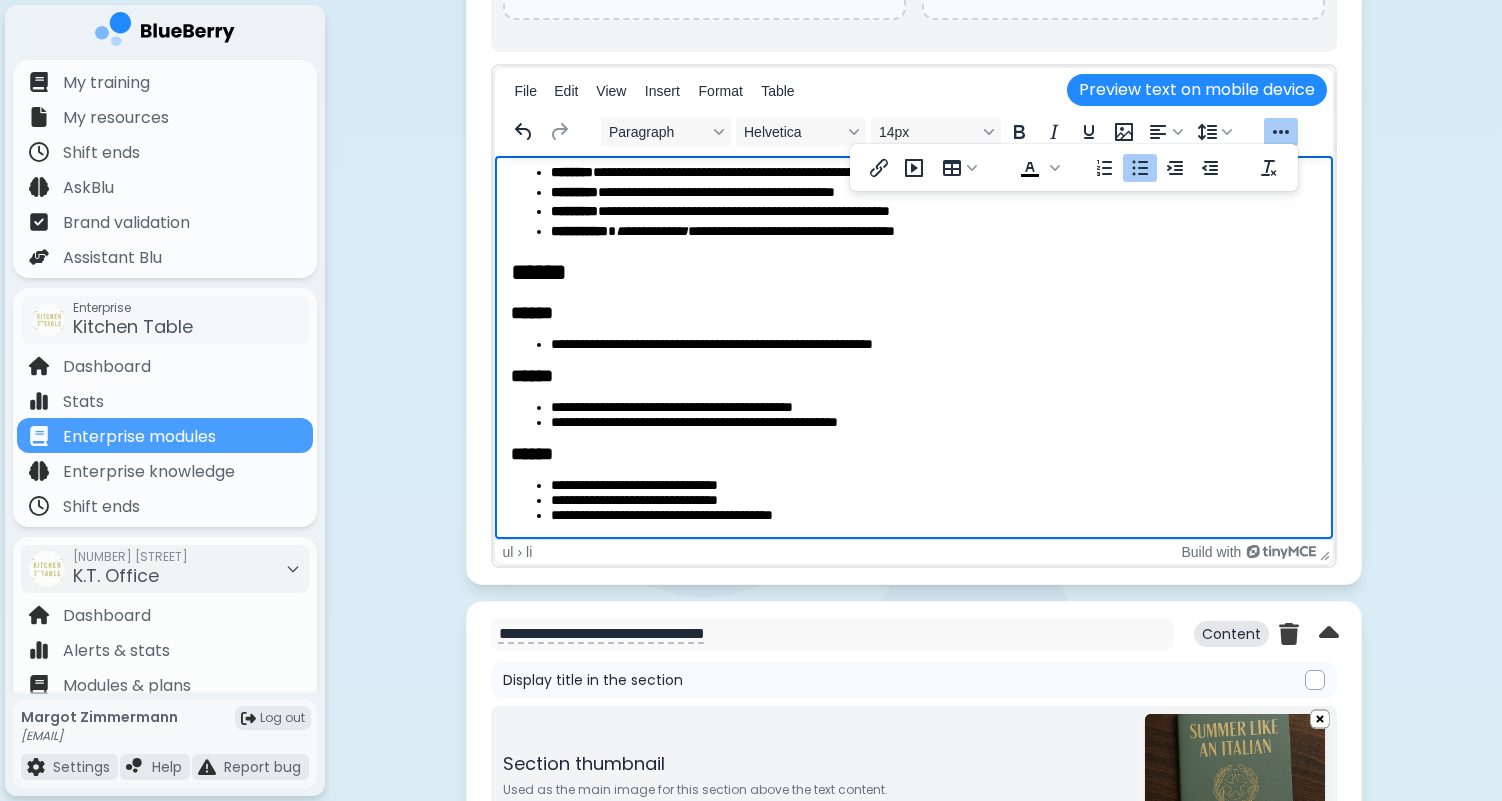 click on "**********" at bounding box center (933, 212) 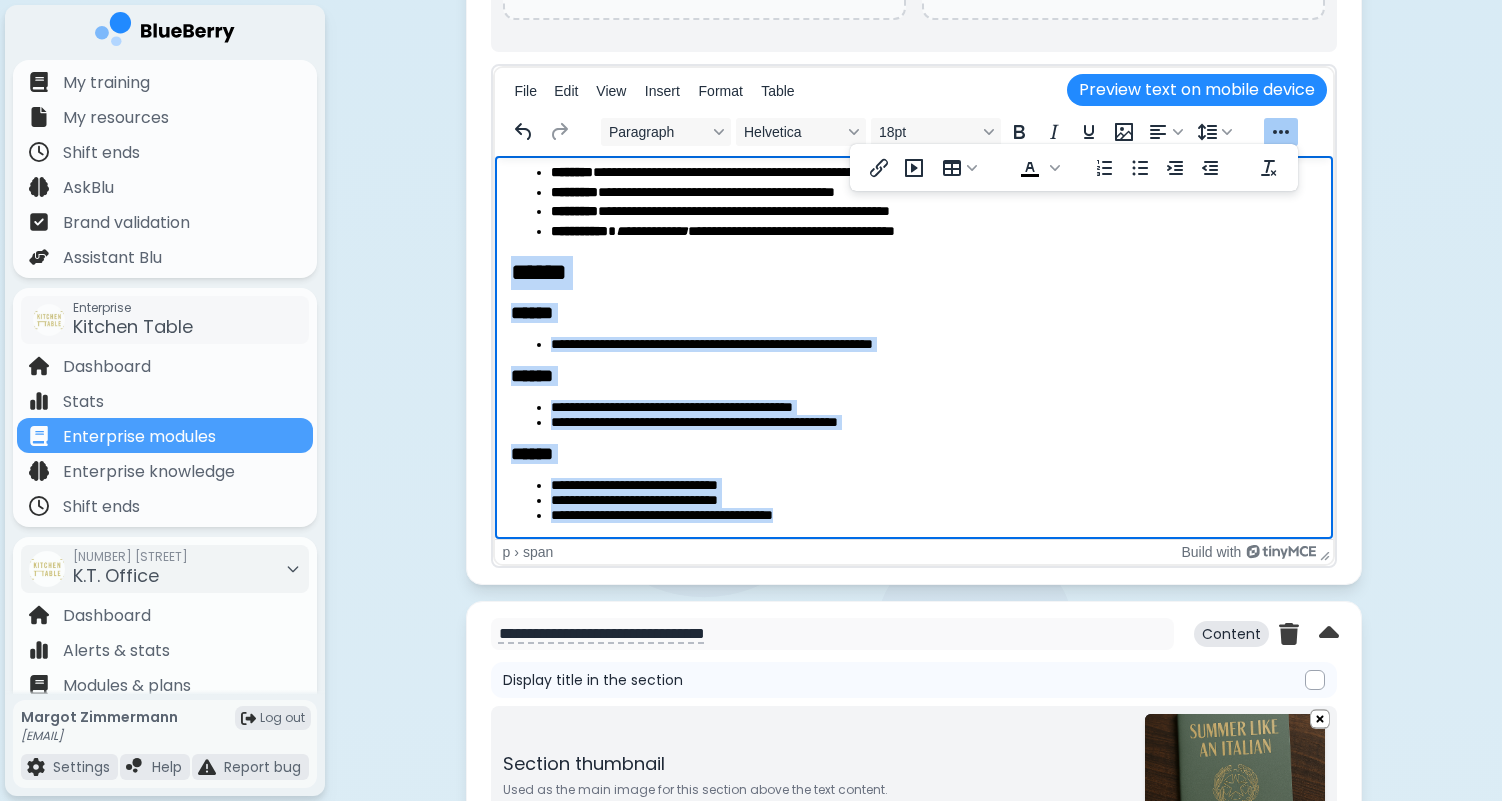 drag, startPoint x: 831, startPoint y: 508, endPoint x: 487, endPoint y: 266, distance: 420.59482 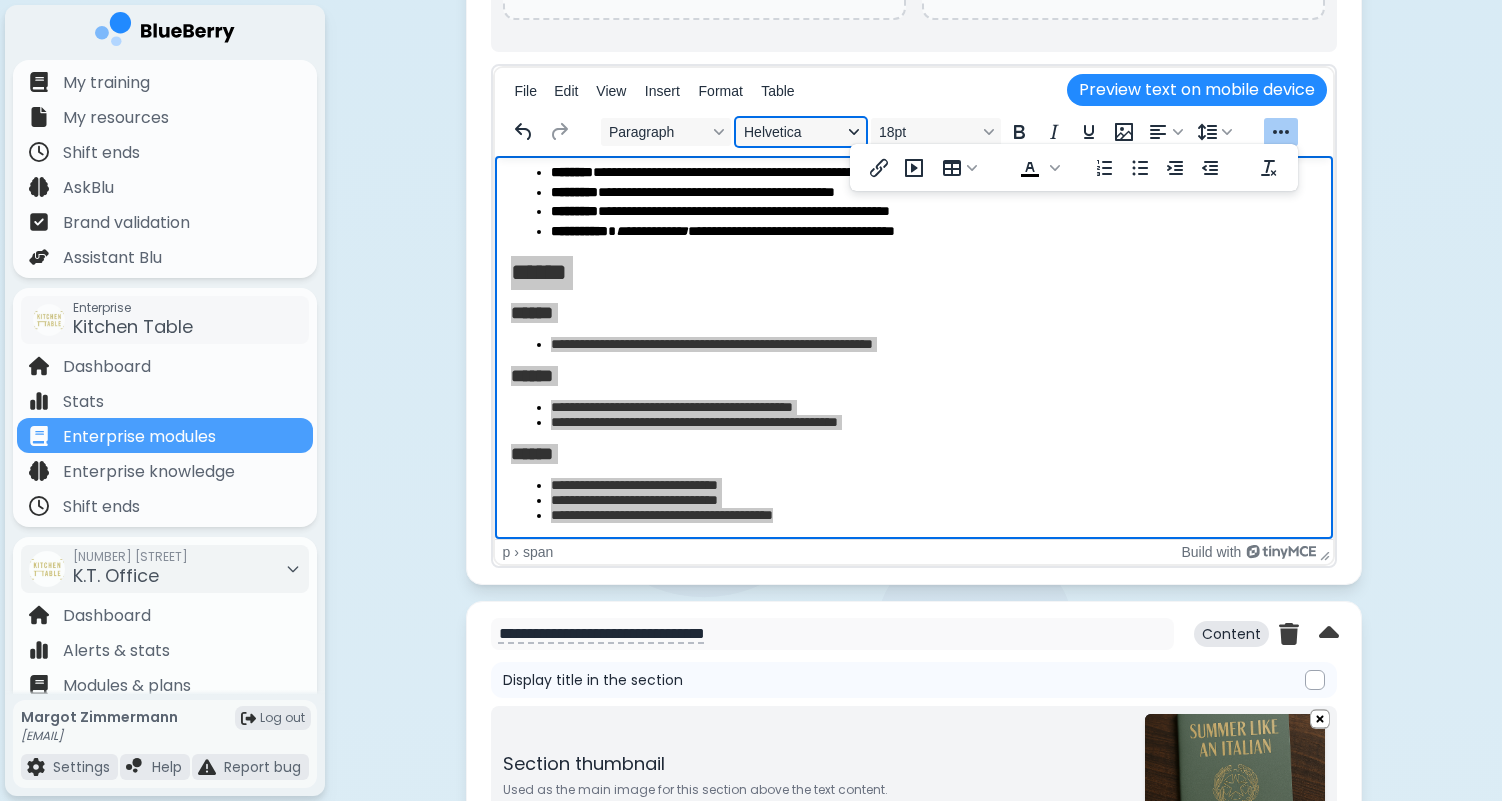 click on "Helvetica" at bounding box center (801, 132) 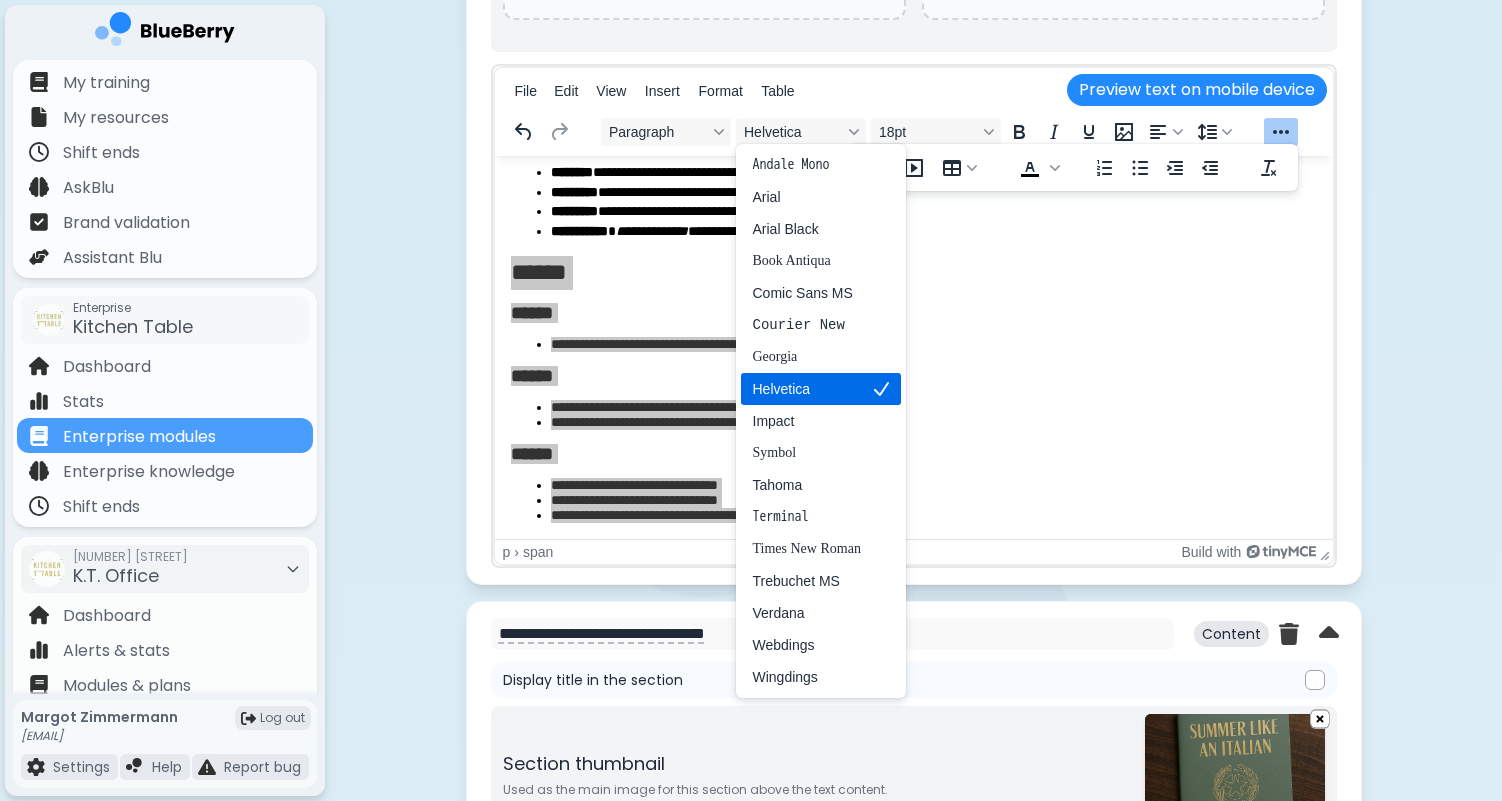 click on "Helvetica" at bounding box center (807, 389) 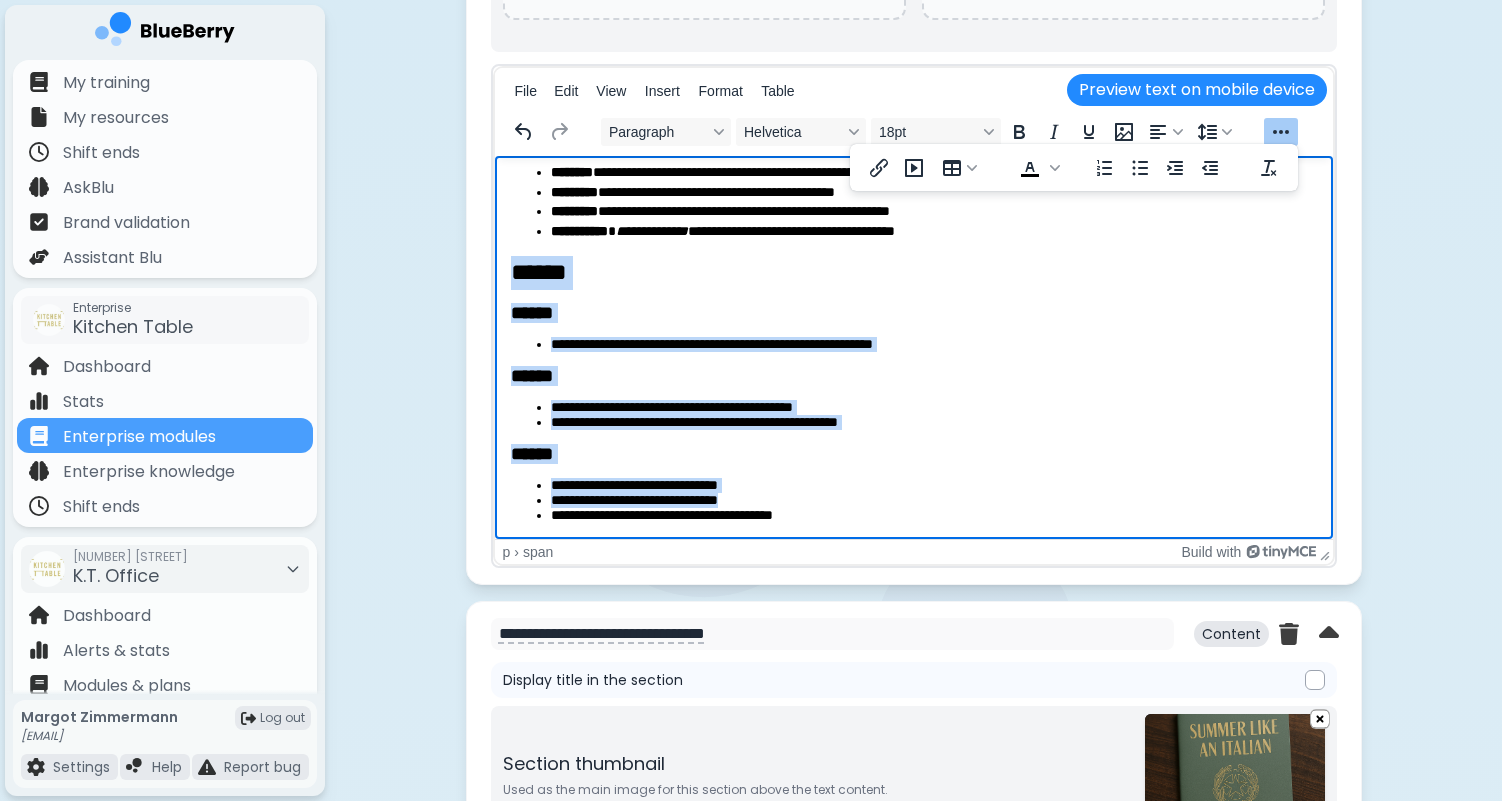 scroll, scrollTop: 176, scrollLeft: 0, axis: vertical 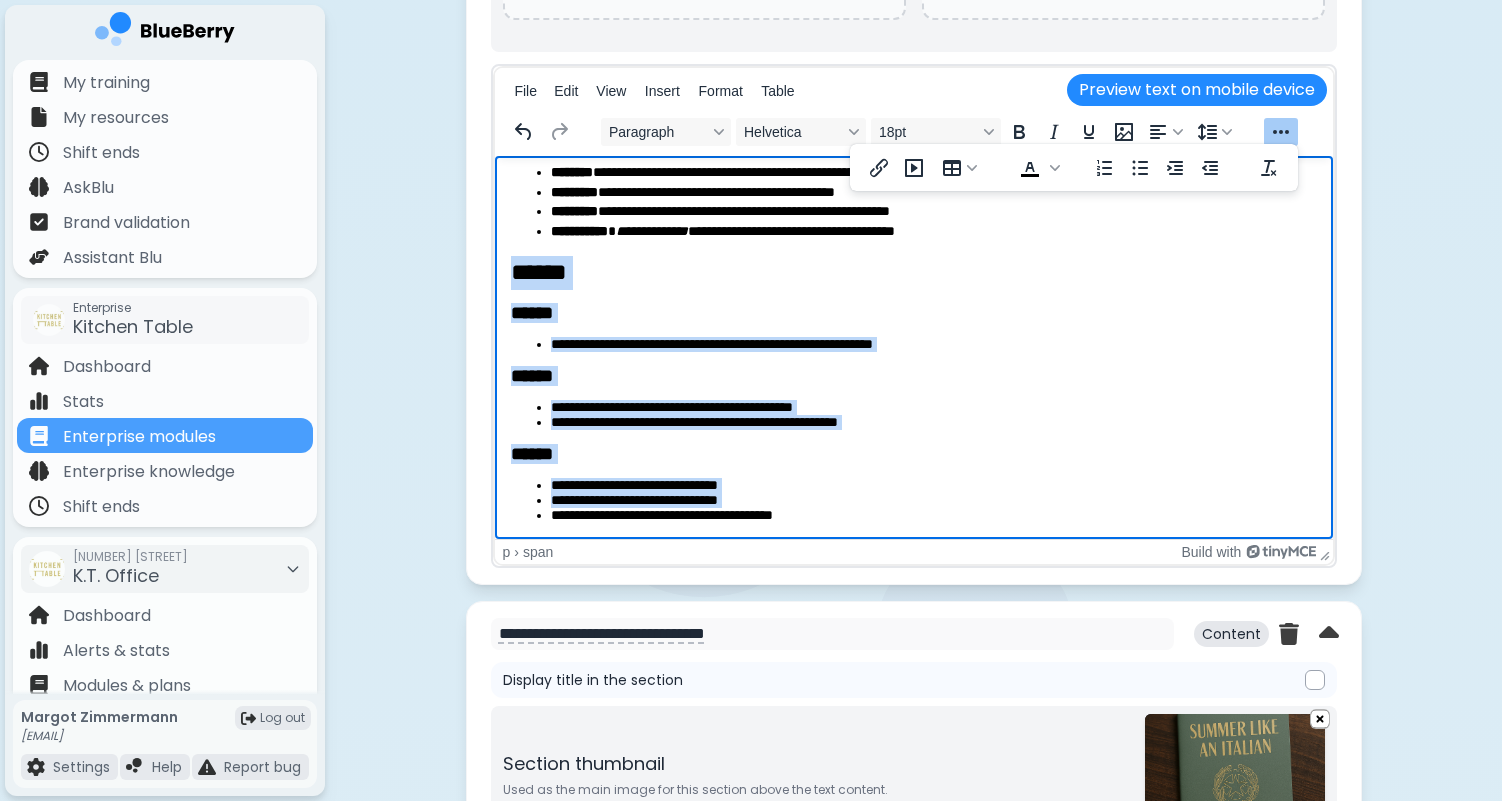 click on "**********" at bounding box center [711, 344] 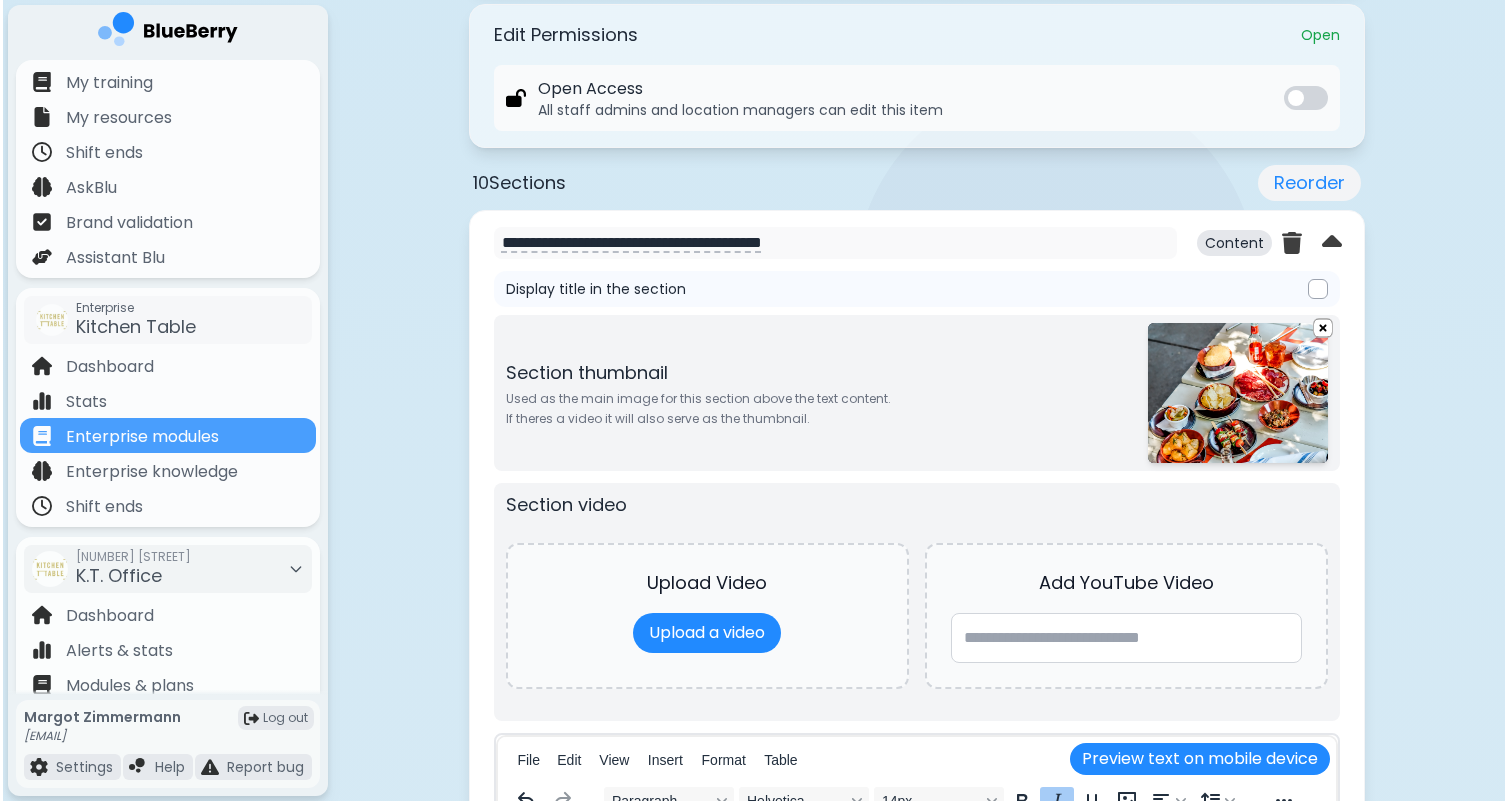 scroll, scrollTop: 0, scrollLeft: 0, axis: both 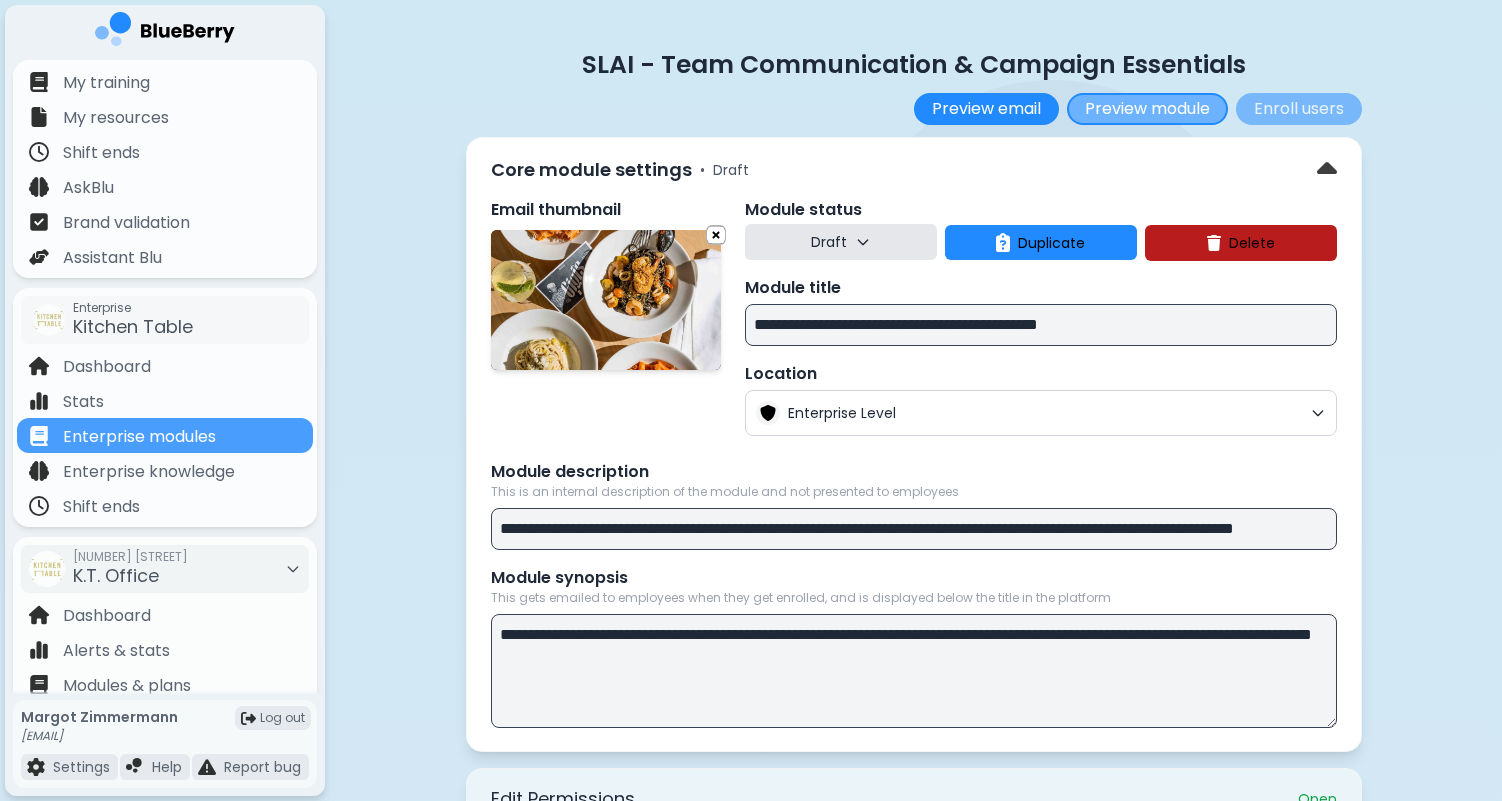 click on "Preview module" at bounding box center (1147, 109) 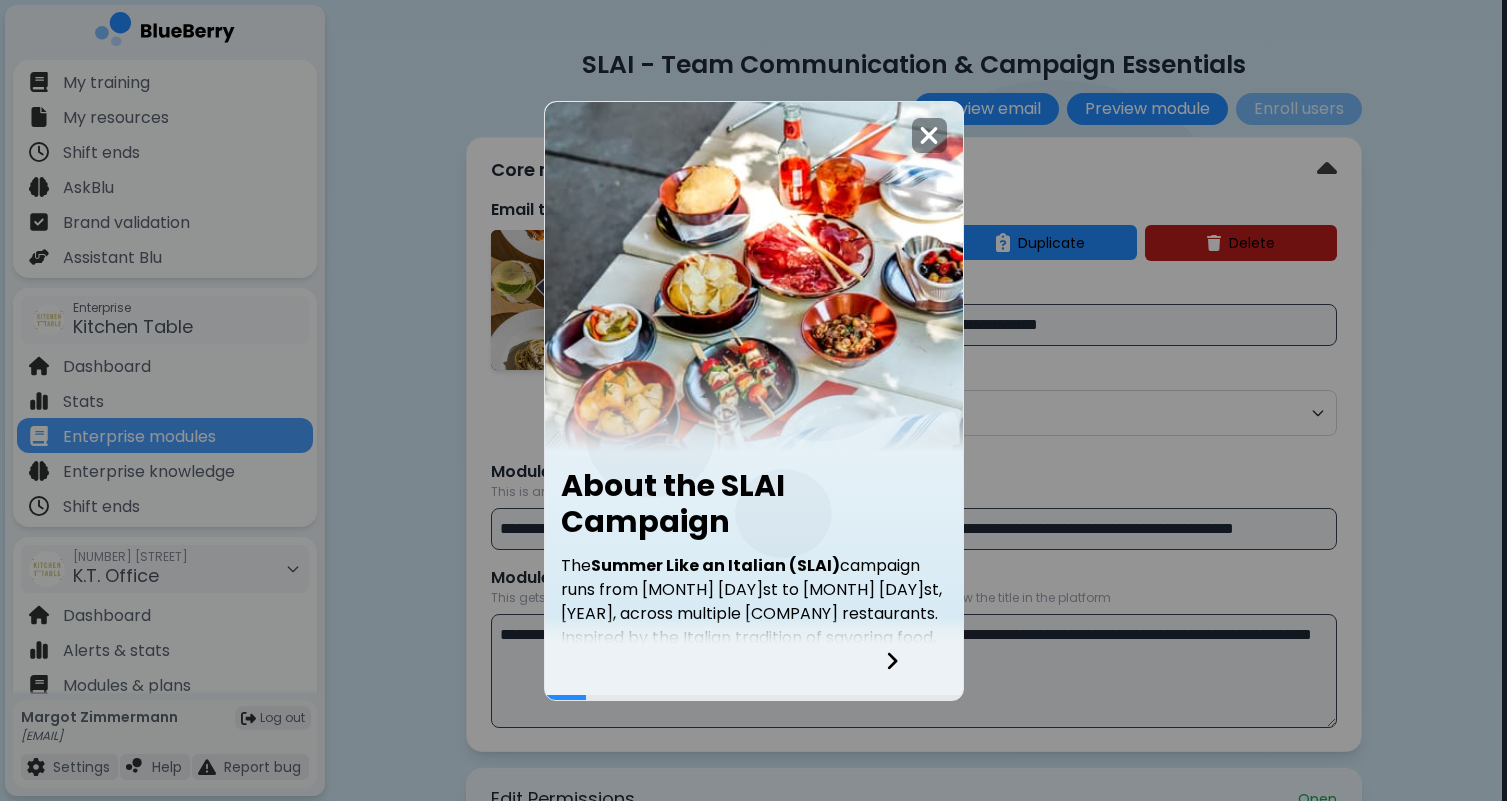 click on "About the SLAI Campaign
The  Summer Like an Italian (SLAI)  campaign runs from [MONTH] [DAY]st to [MONTH] [DAY]st, [YEAR], across multiple [COMPANY] restaurants. Inspired by the Italian tradition of savoring food, drink, and good company during [MONTH], SLAI is designed to drive traffic, increase cross-location visits, and create memorable guest experiences.
Participating Restaurants
Ask for Luigi
[BRAND]
[BRAND] ([STREET] & [STREET])
[BRAND]
[BRAND]
[BRAND]
[BRAND]
[BRAND]
[BRAND]
[BRAND]
[BRAND] ( [STREET] & [STREET])
Note: [BRAND] is not included this year due to theme alignment. Instead we will focus marketing on their Cuban-themed Water St patio." at bounding box center (753, 400) 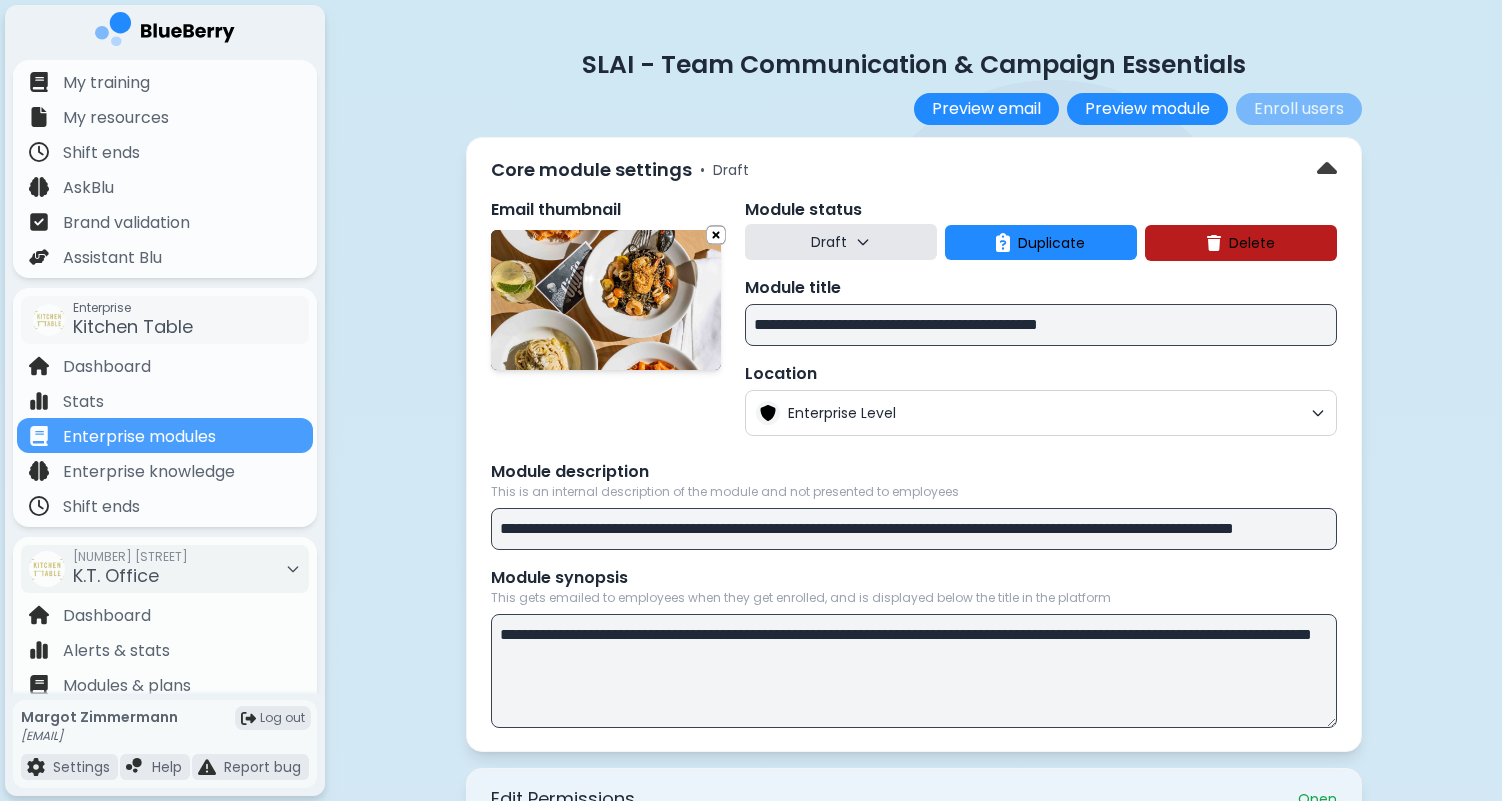 click on "**********" at bounding box center (1041, 325) 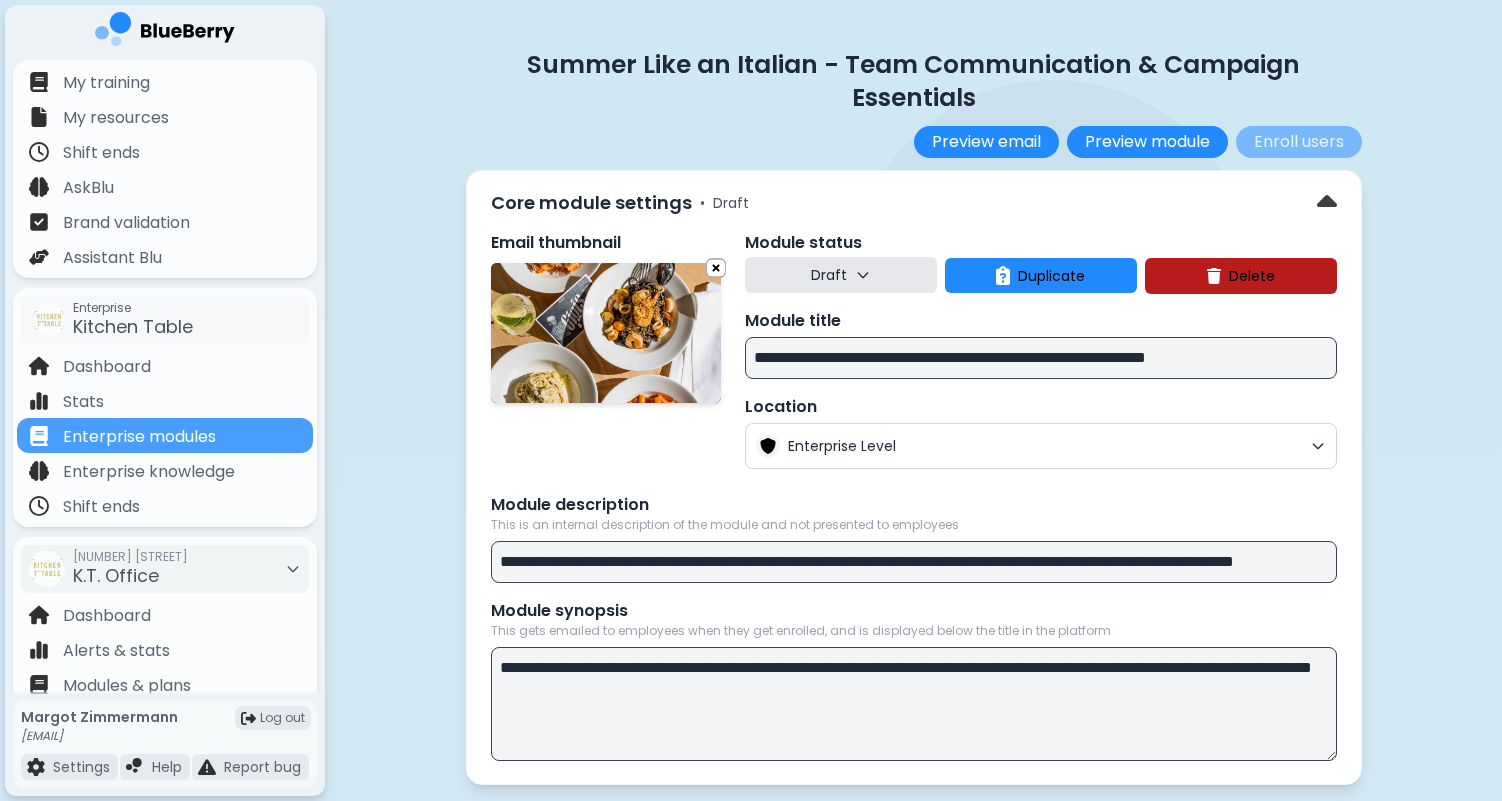 drag, startPoint x: 1135, startPoint y: 357, endPoint x: 1364, endPoint y: 358, distance: 229.00218 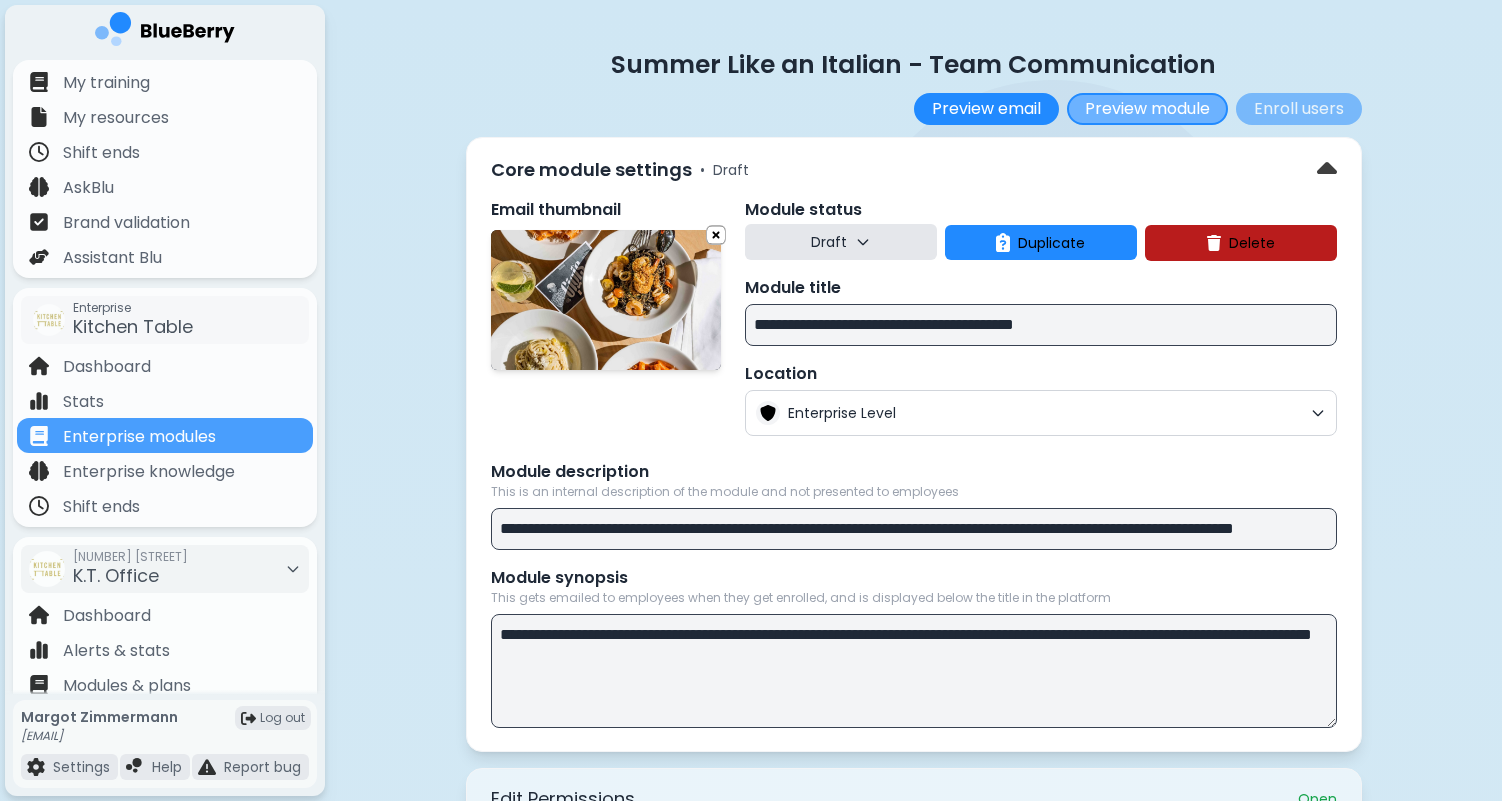 type on "**********" 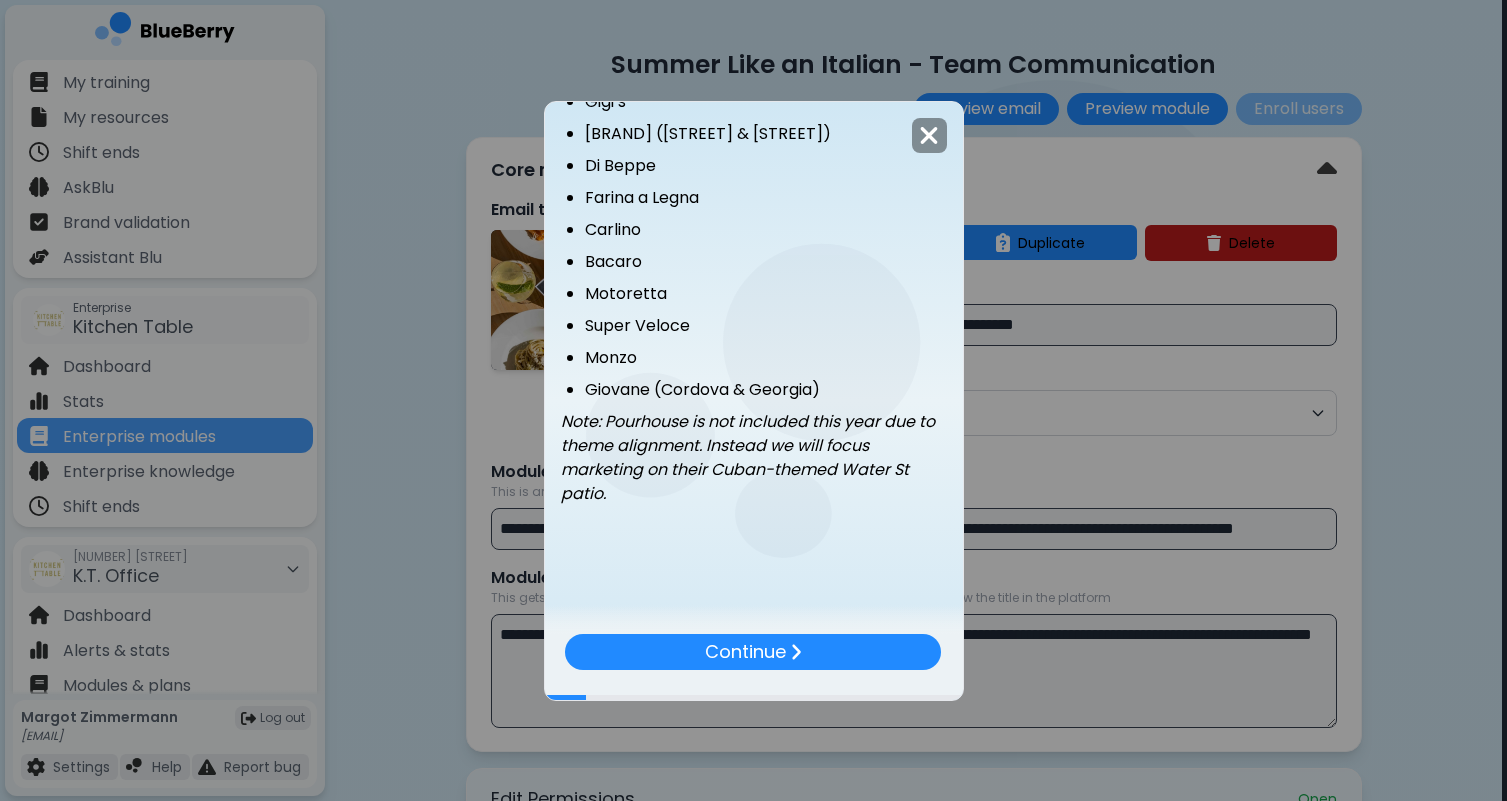 scroll, scrollTop: 731, scrollLeft: 0, axis: vertical 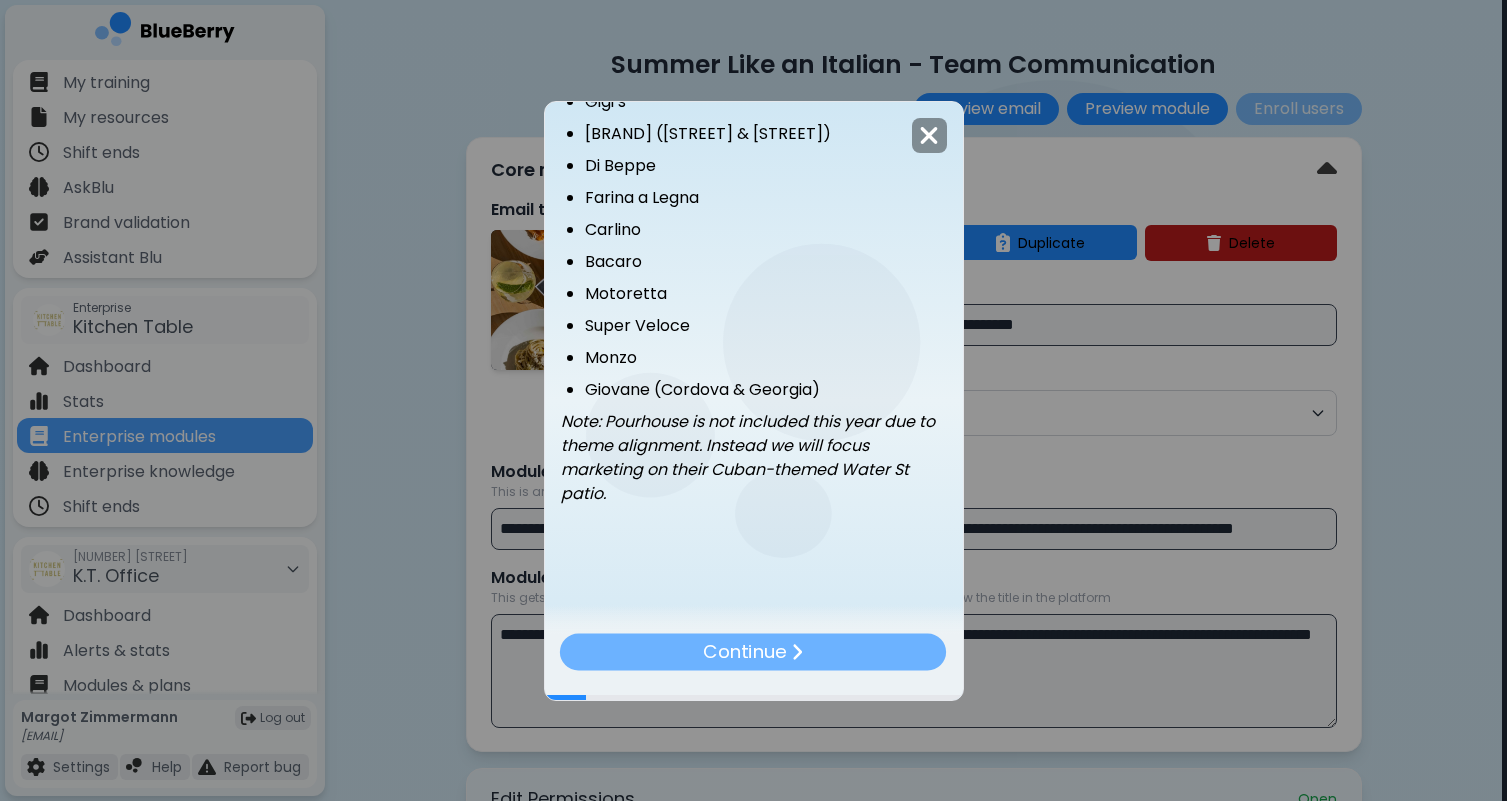 click on "Continue" at bounding box center [745, 651] 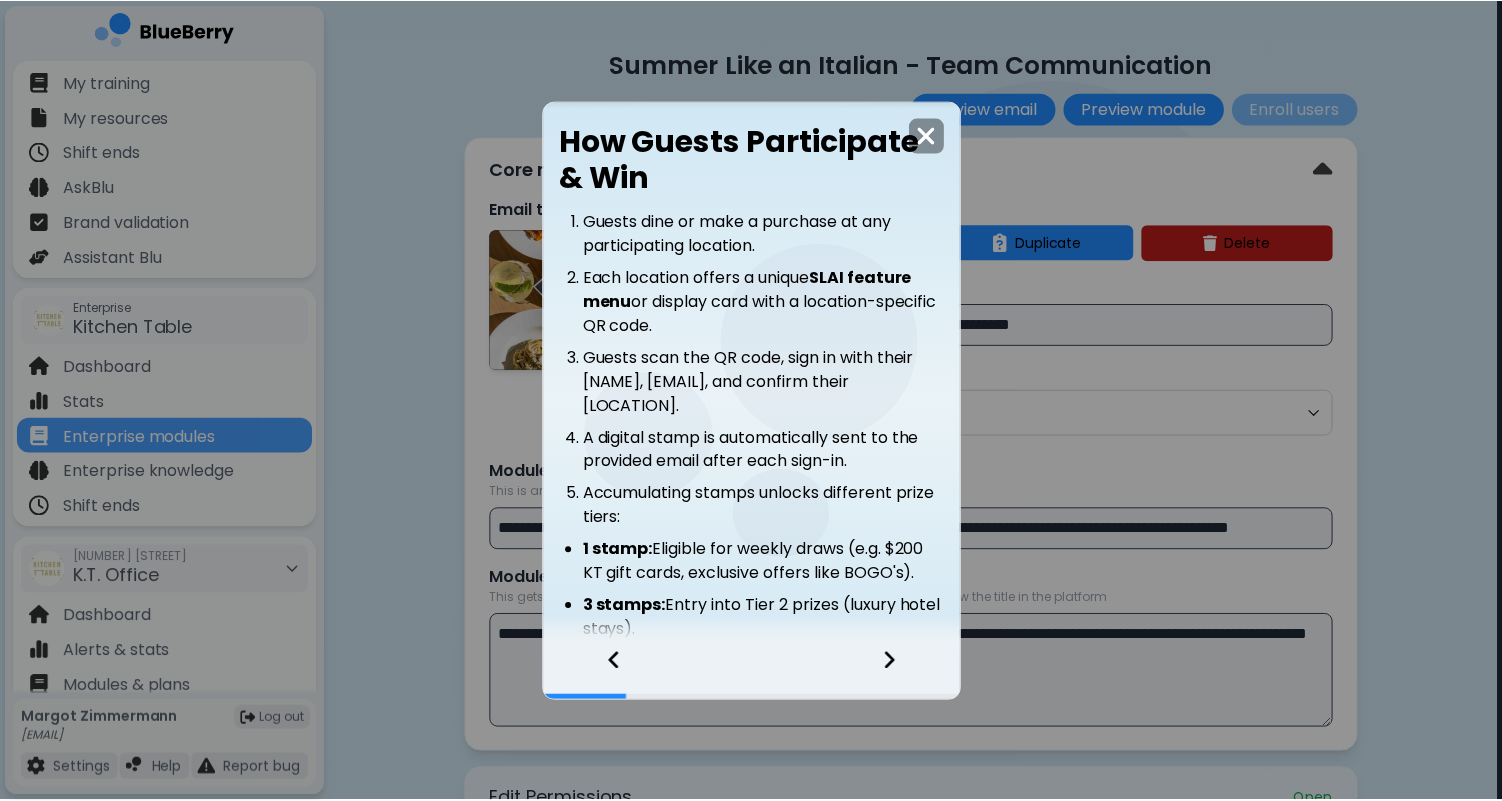 scroll, scrollTop: 347, scrollLeft: 0, axis: vertical 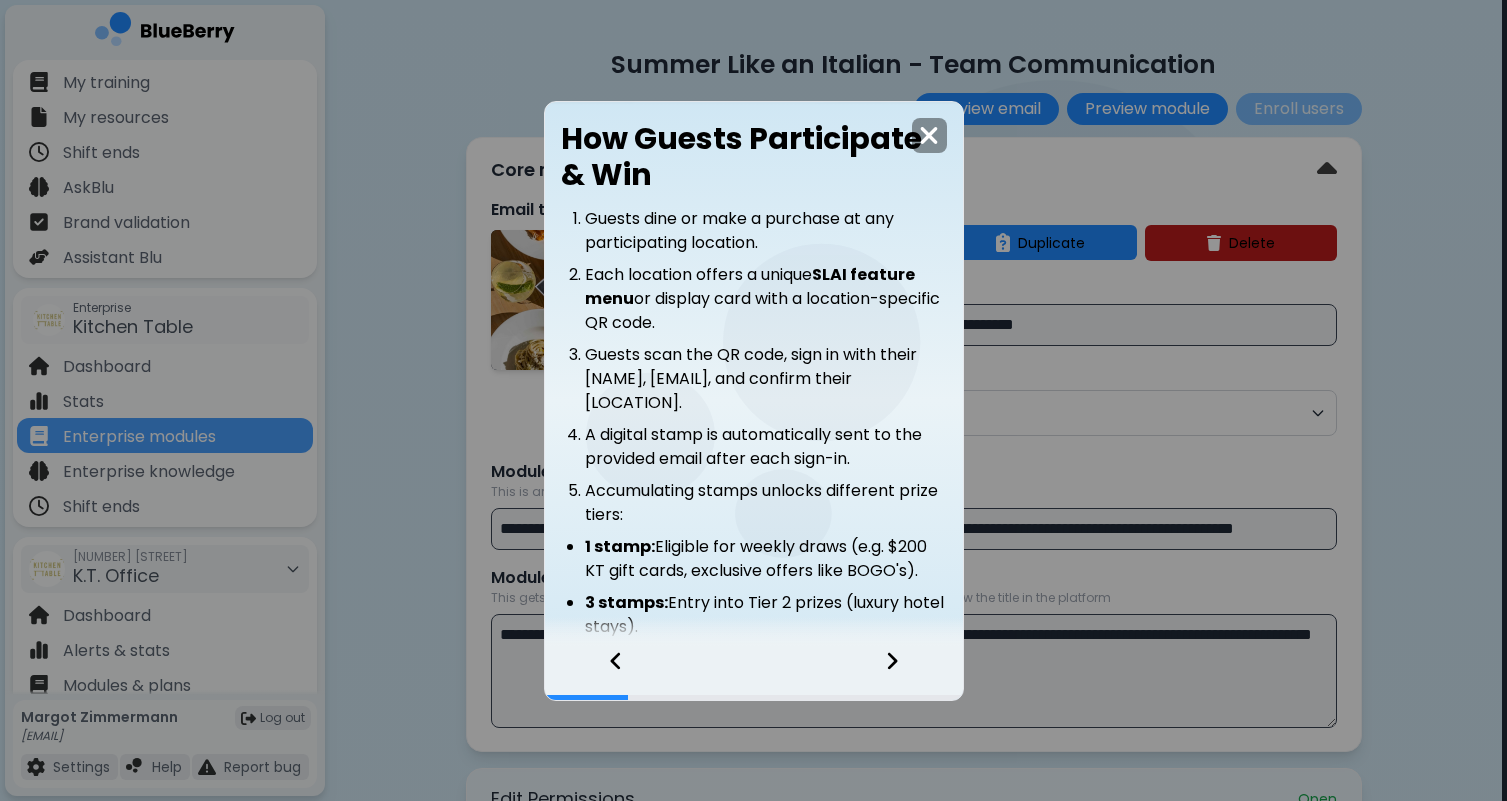 click on "How Guests Participate & Win
Guests dine or make a purchase at any participating location.
Each location offers a unique  SLAI feature menu  or display card with a location-specific QR code.
Guests scan the QR code, sign in with their [NAME], [EMAIL], and confirm their [LOCATION].
A digital stamp is automatically sent to the provided [EMAIL] after each sign-in.
Accumulating stamps unlocks different prize tiers:
1 stamp:  Eligible for weekly draws (e.g. $200 KT gift cards, exclusive offers like BOGO's).
3 stamps:  Entry into Tier 2 prizes (luxury hotel stays).
5 stamps:  Entry into Tier 1 Grand Prize draw (Trip for 2 to Italy).
10+ stamps:   Entries double  for guests collecting 10 or more stamps.
Prizes
Tier 1
Grand Prize: Trip for 2 to Italy courtesy of [COMPANY]
Tier 2
2-night Whistler luxury stay courtesy of [COMPANY]
1-night stay at the [COMPANY] with breakfast for 2 at [BRAND]
Tier 3
$200 KT gift cards (weekly draws)" at bounding box center [753, 400] 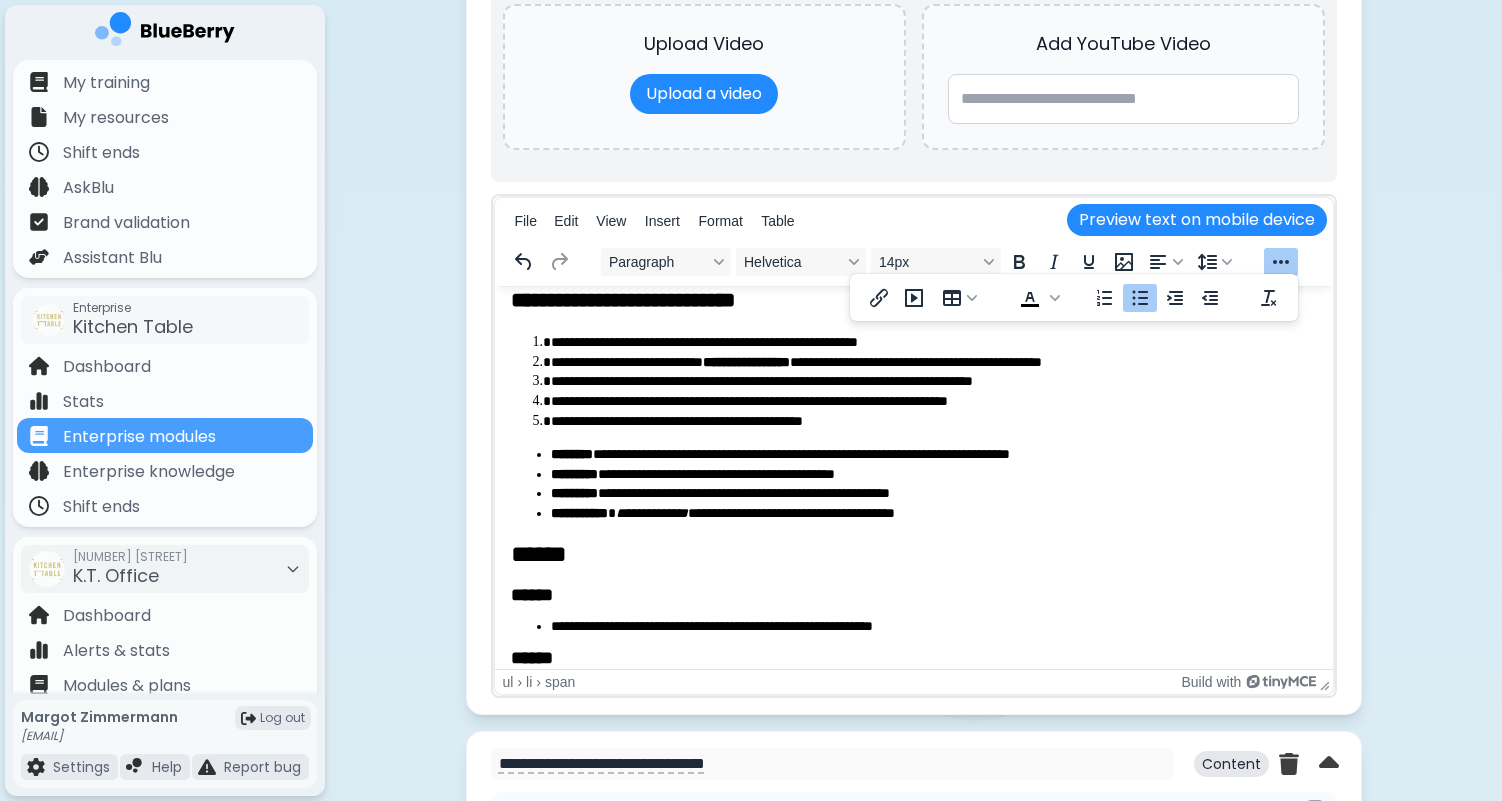 scroll, scrollTop: 23, scrollLeft: 0, axis: vertical 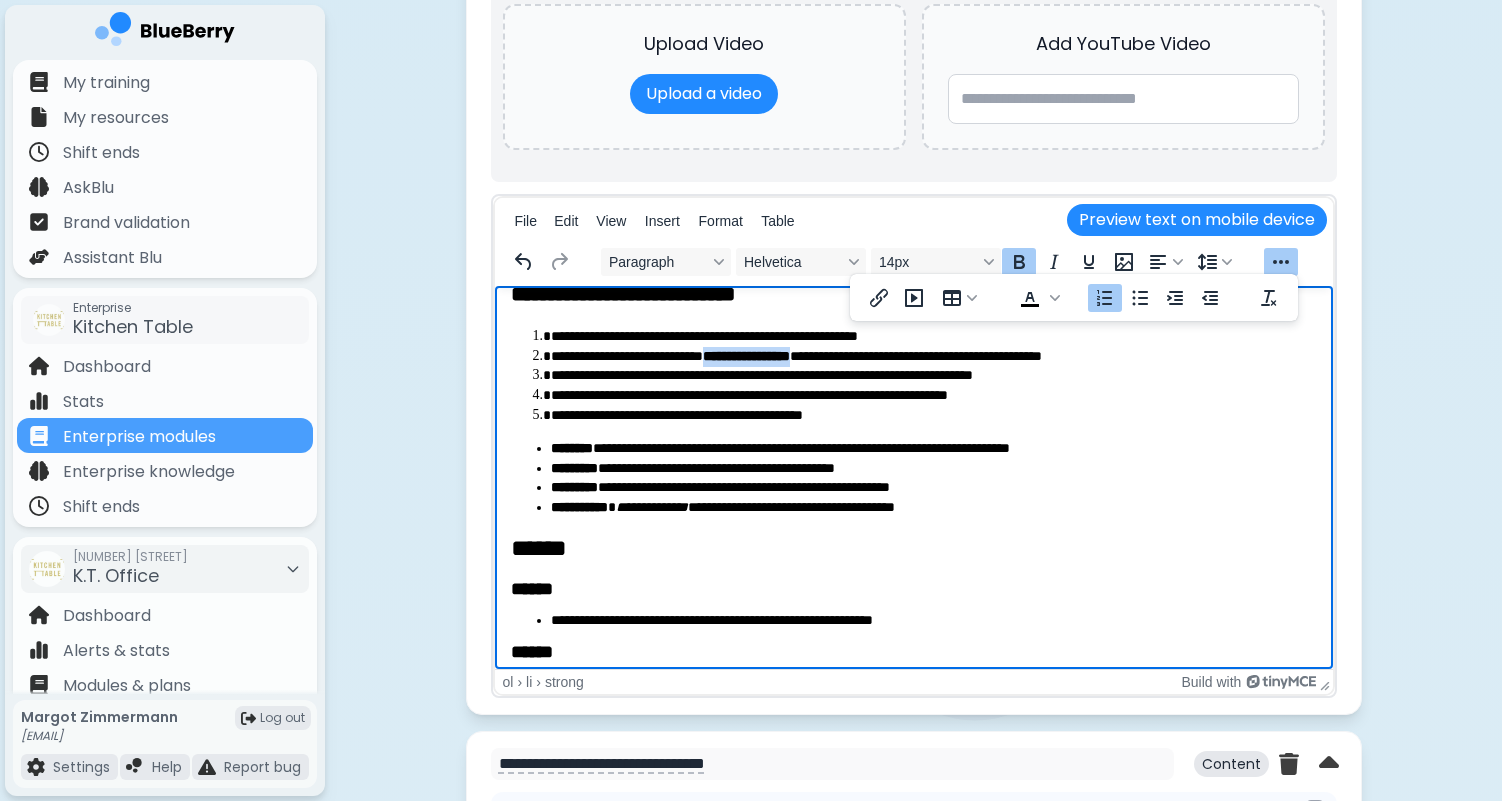 drag, startPoint x: 734, startPoint y: 354, endPoint x: 854, endPoint y: 357, distance: 120.03749 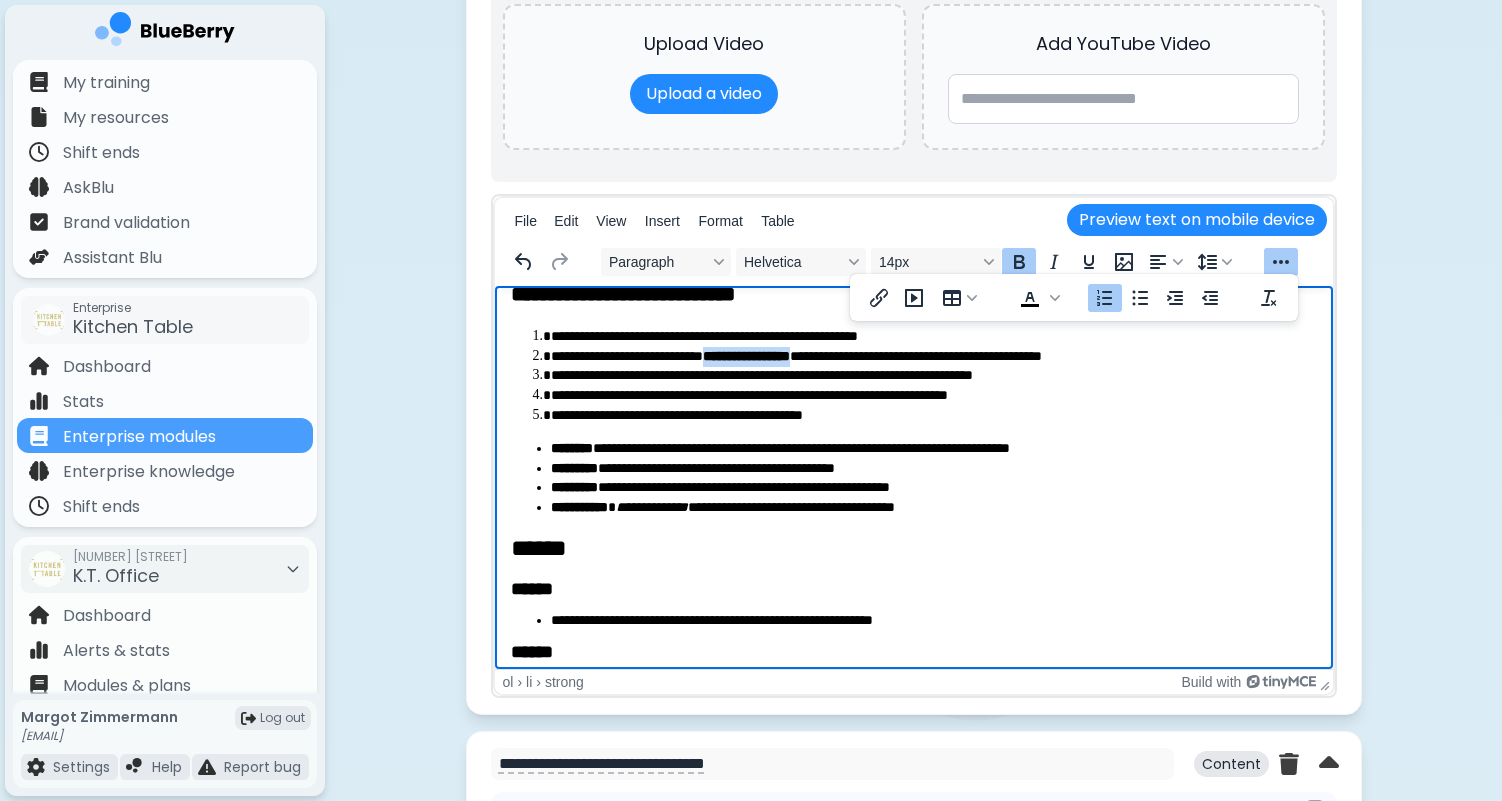 click 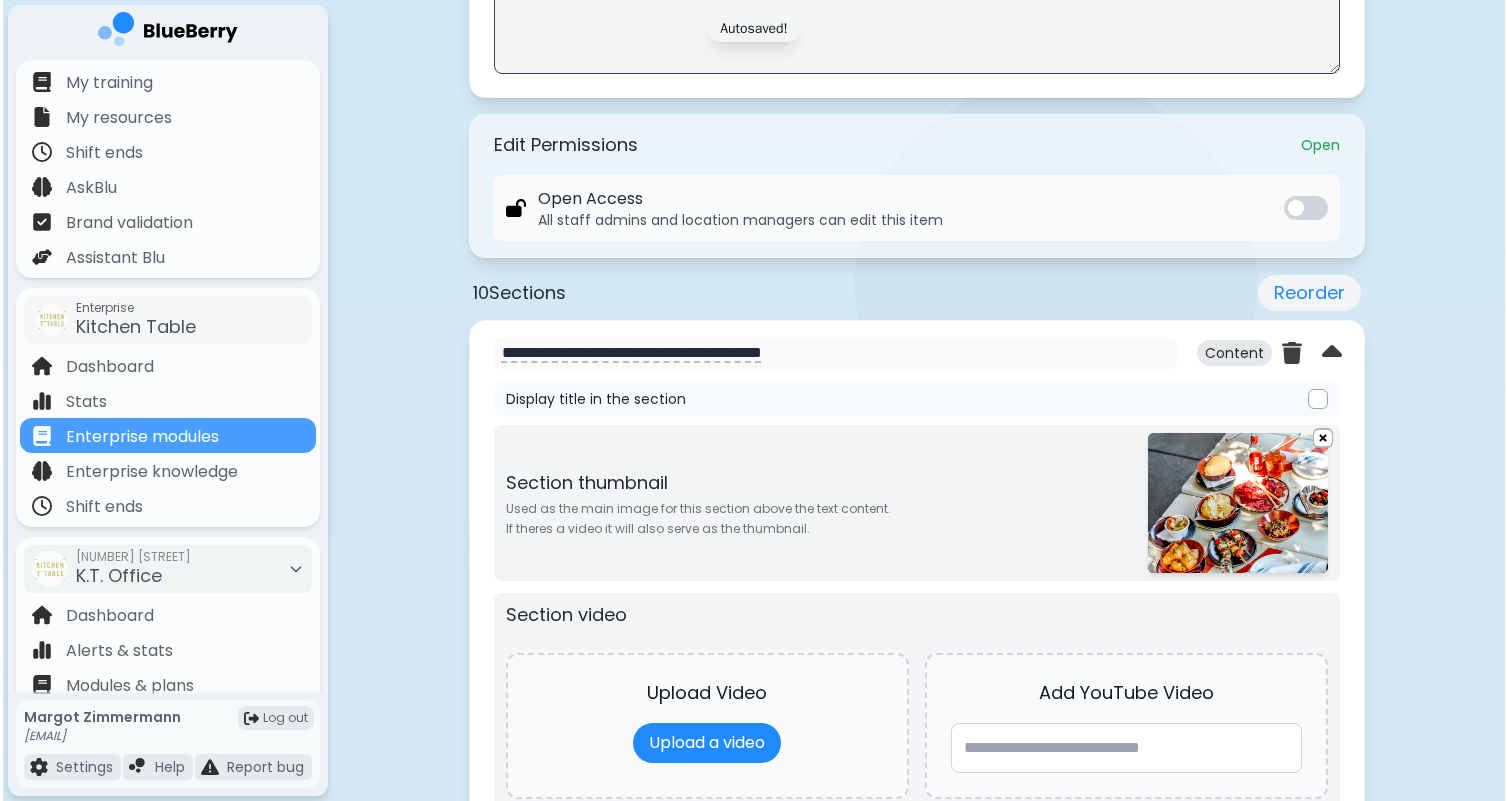 scroll, scrollTop: 0, scrollLeft: 0, axis: both 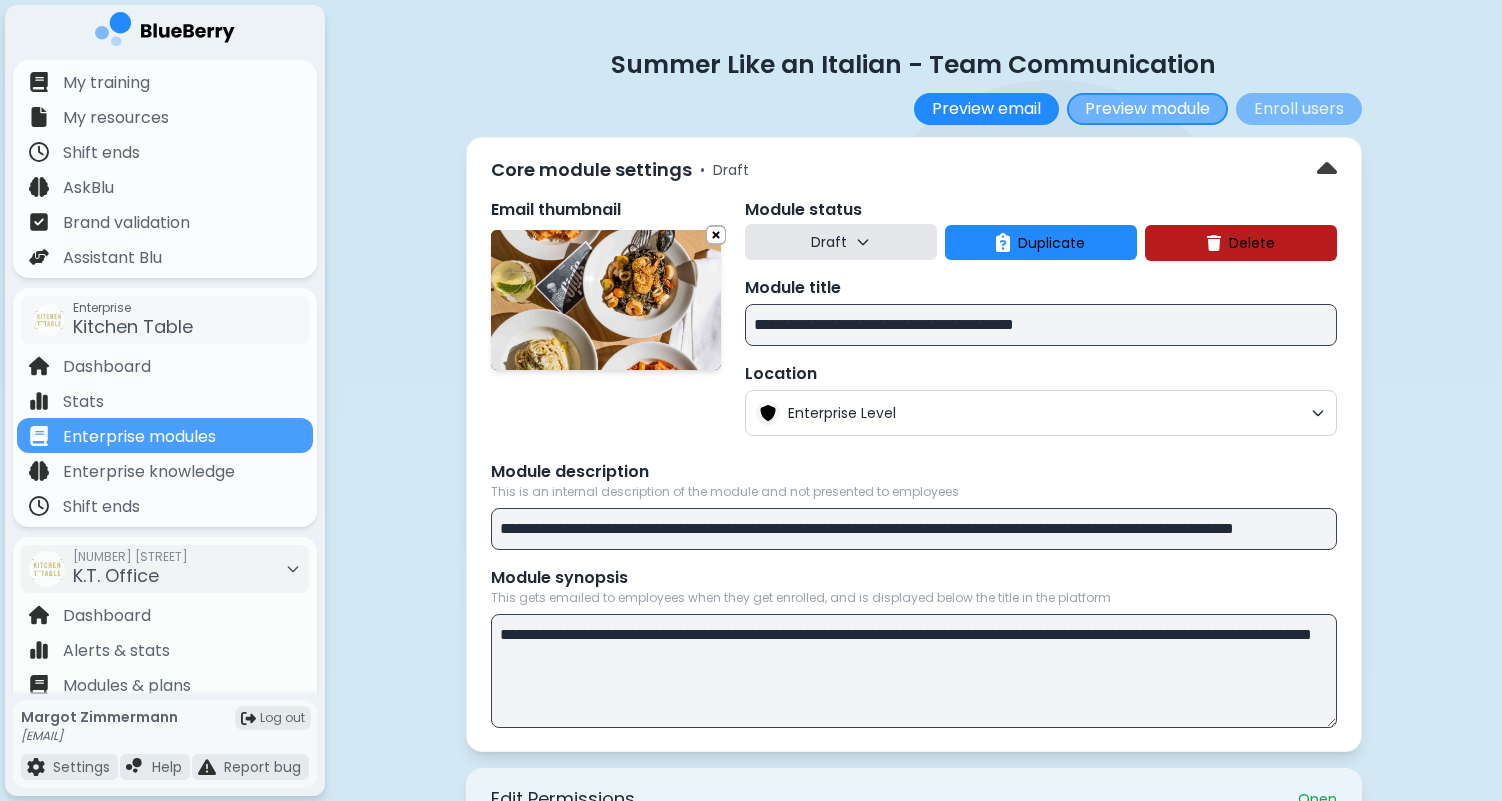 click on "Preview module" at bounding box center [1147, 109] 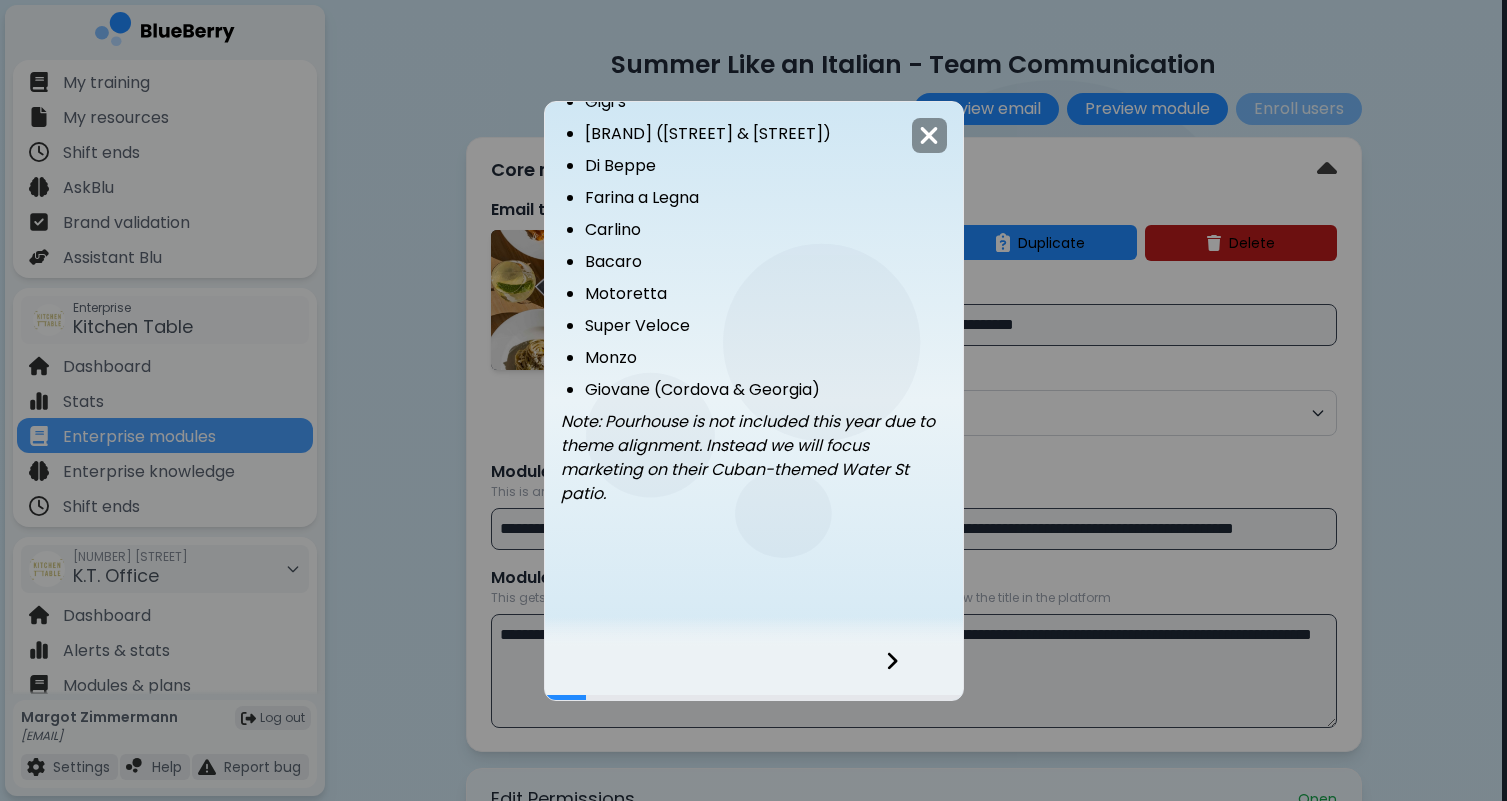 scroll, scrollTop: 724, scrollLeft: 0, axis: vertical 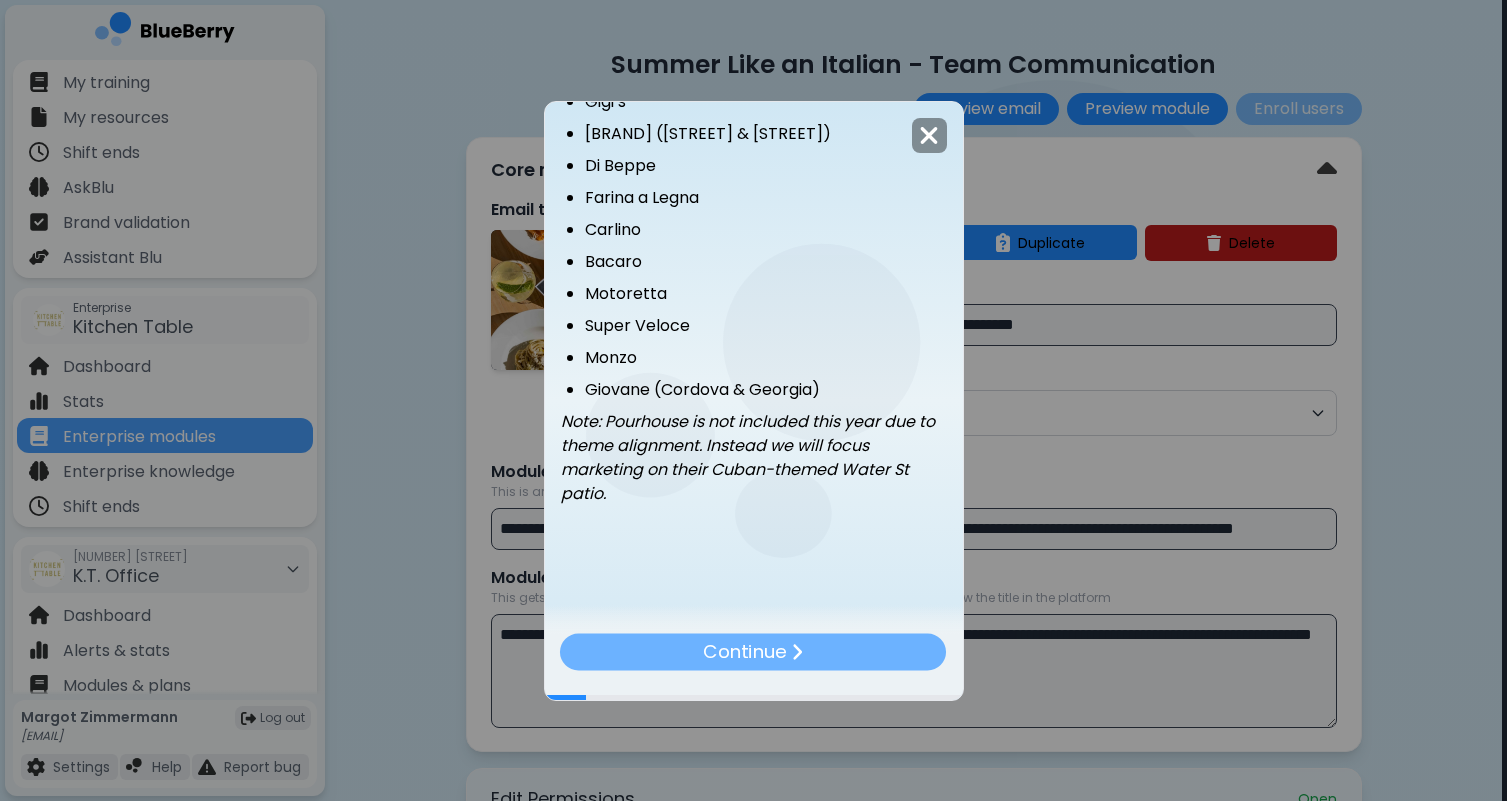 click on "Continue" at bounding box center (745, 651) 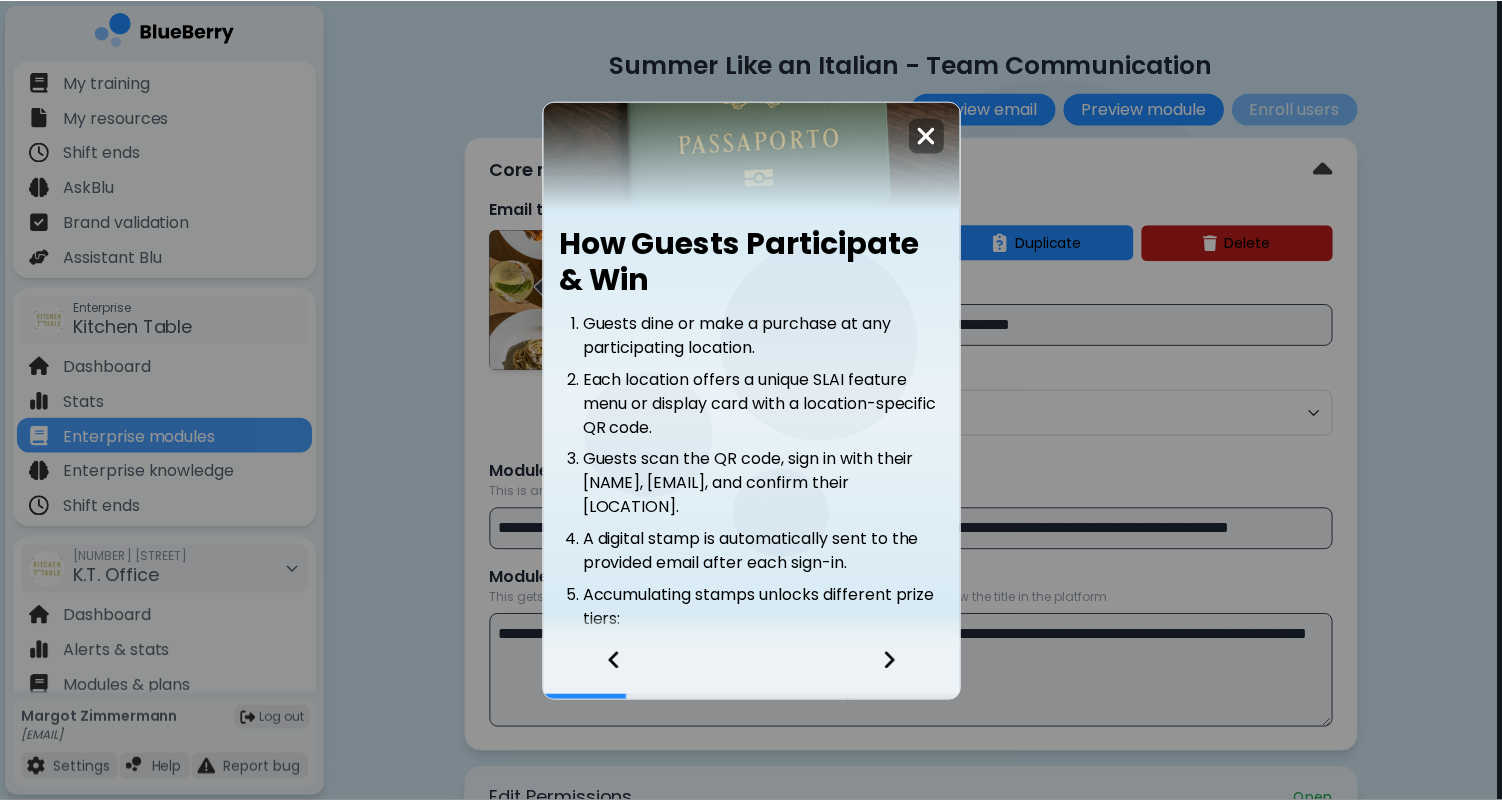 scroll, scrollTop: 244, scrollLeft: 0, axis: vertical 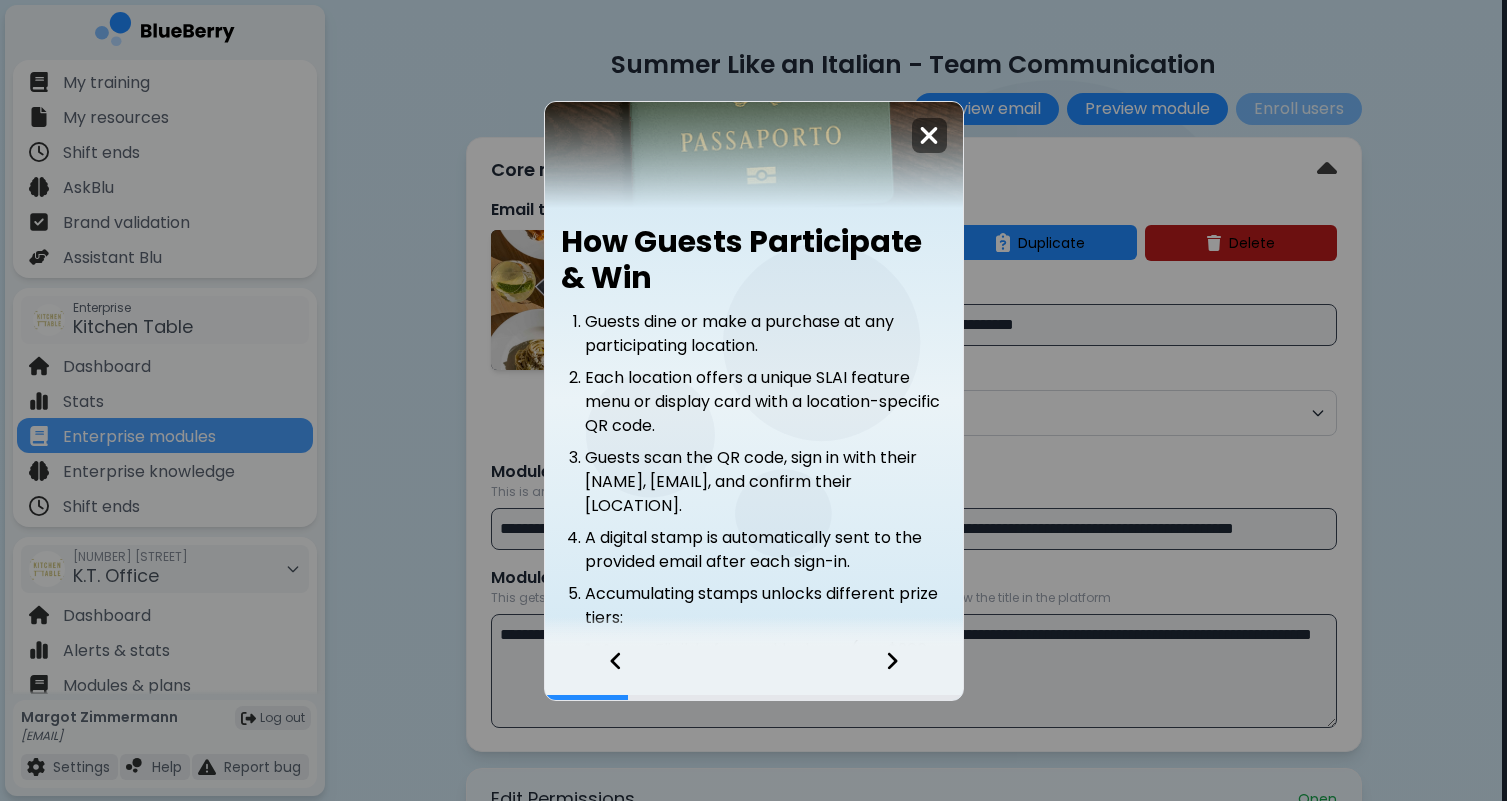 click at bounding box center [929, 135] 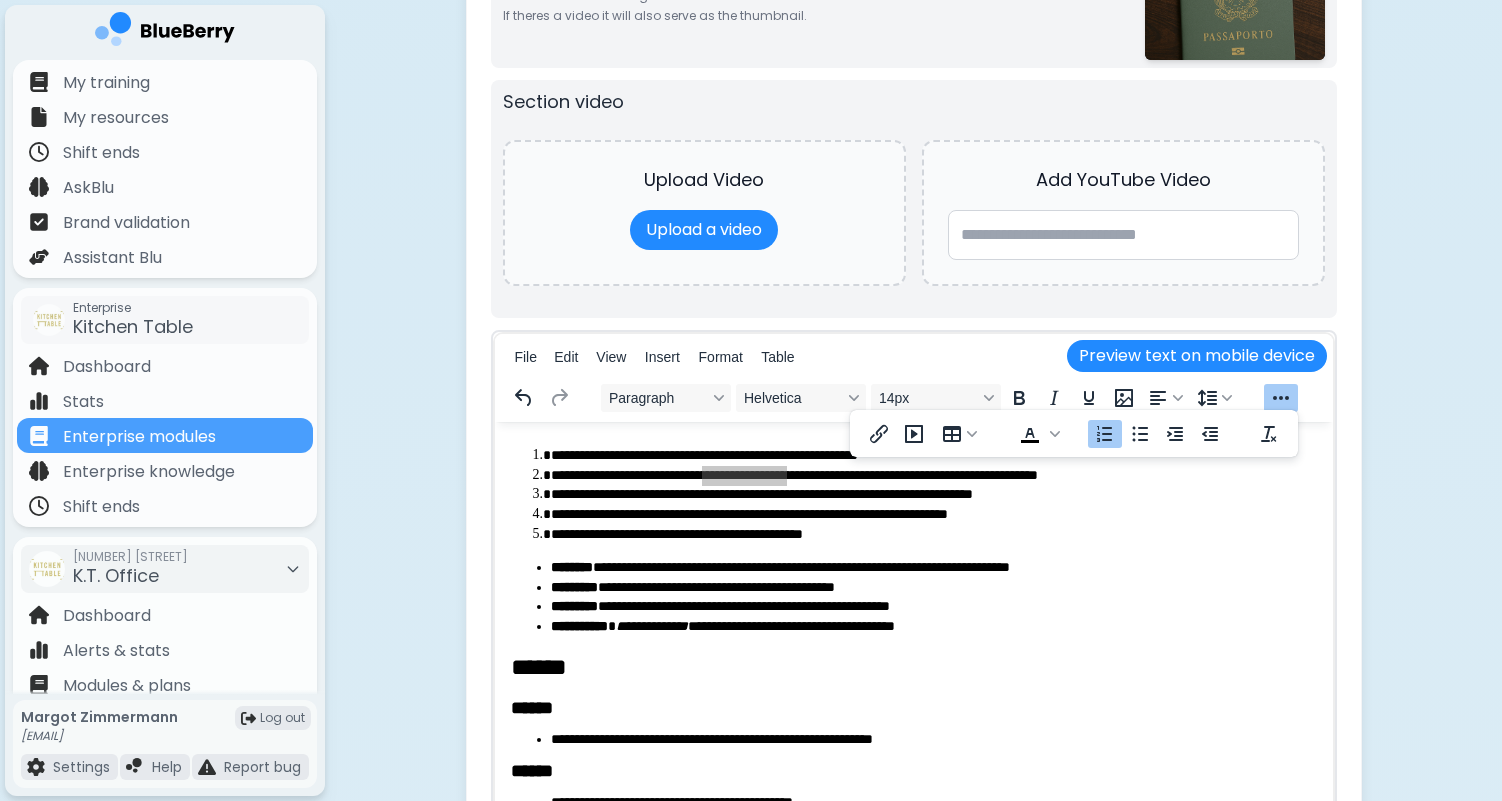 scroll, scrollTop: 41, scrollLeft: 0, axis: vertical 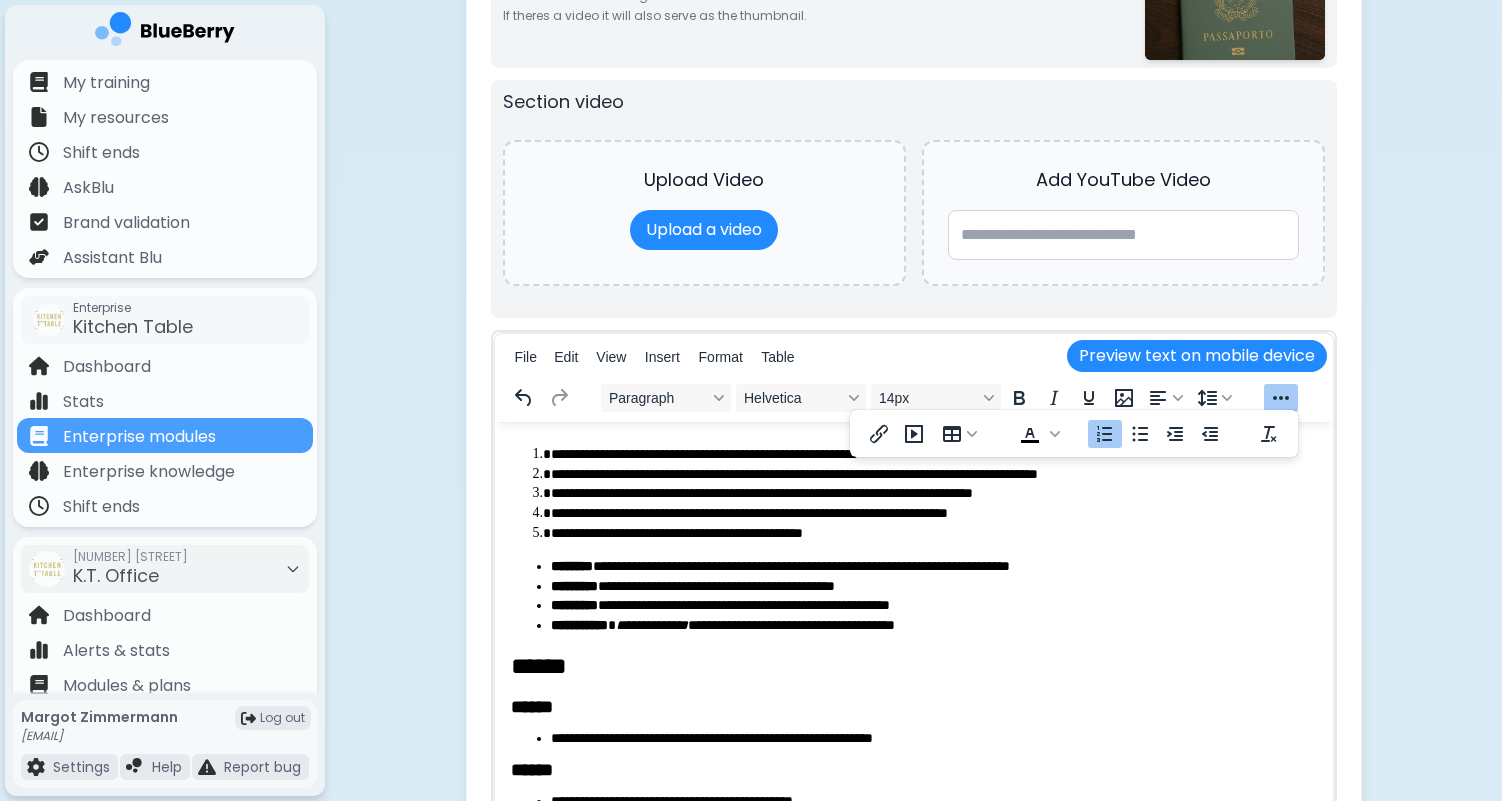 click on "**********" at bounding box center [933, 475] 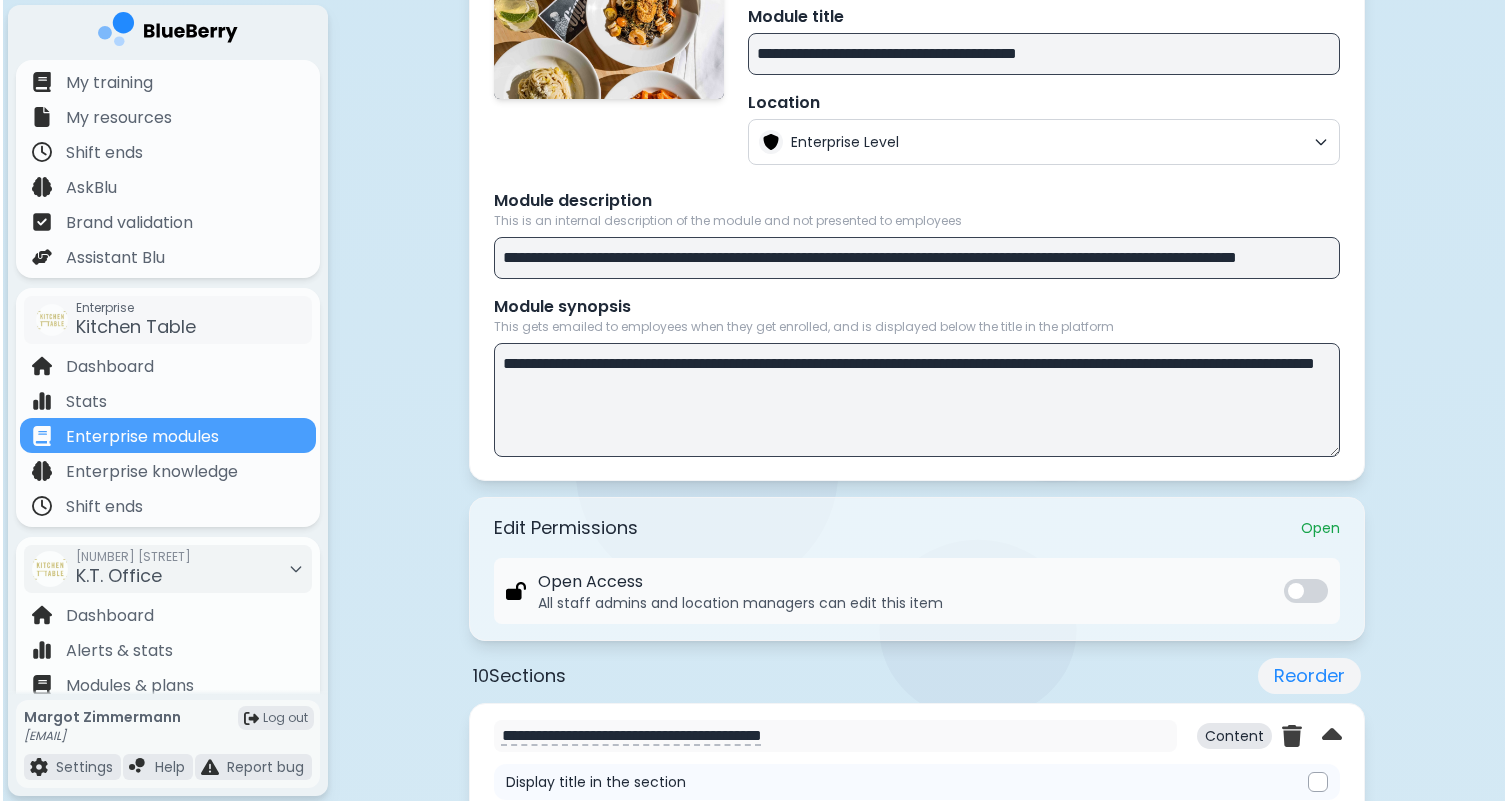 scroll, scrollTop: 0, scrollLeft: 0, axis: both 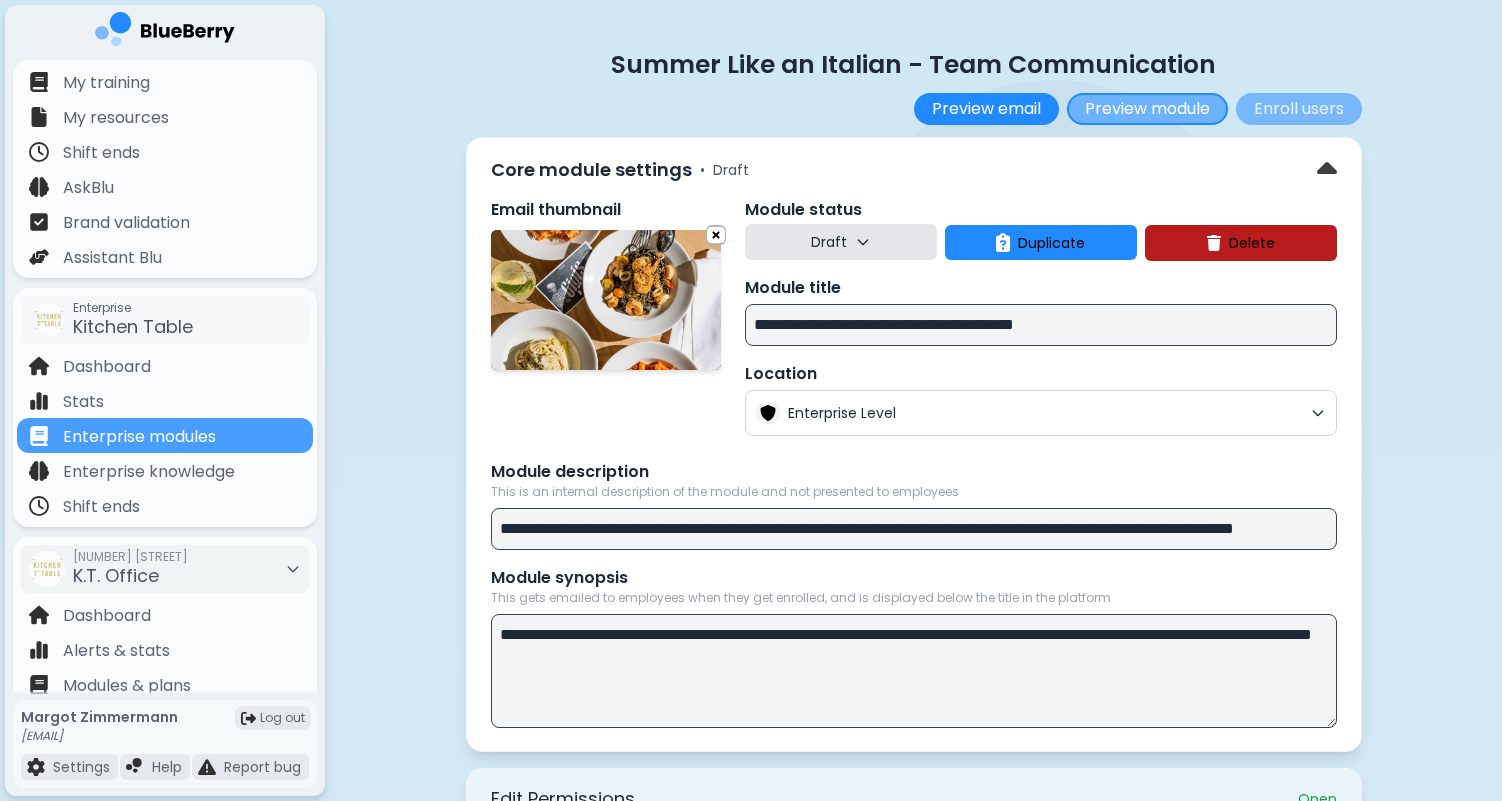 click on "Preview module" at bounding box center (1147, 109) 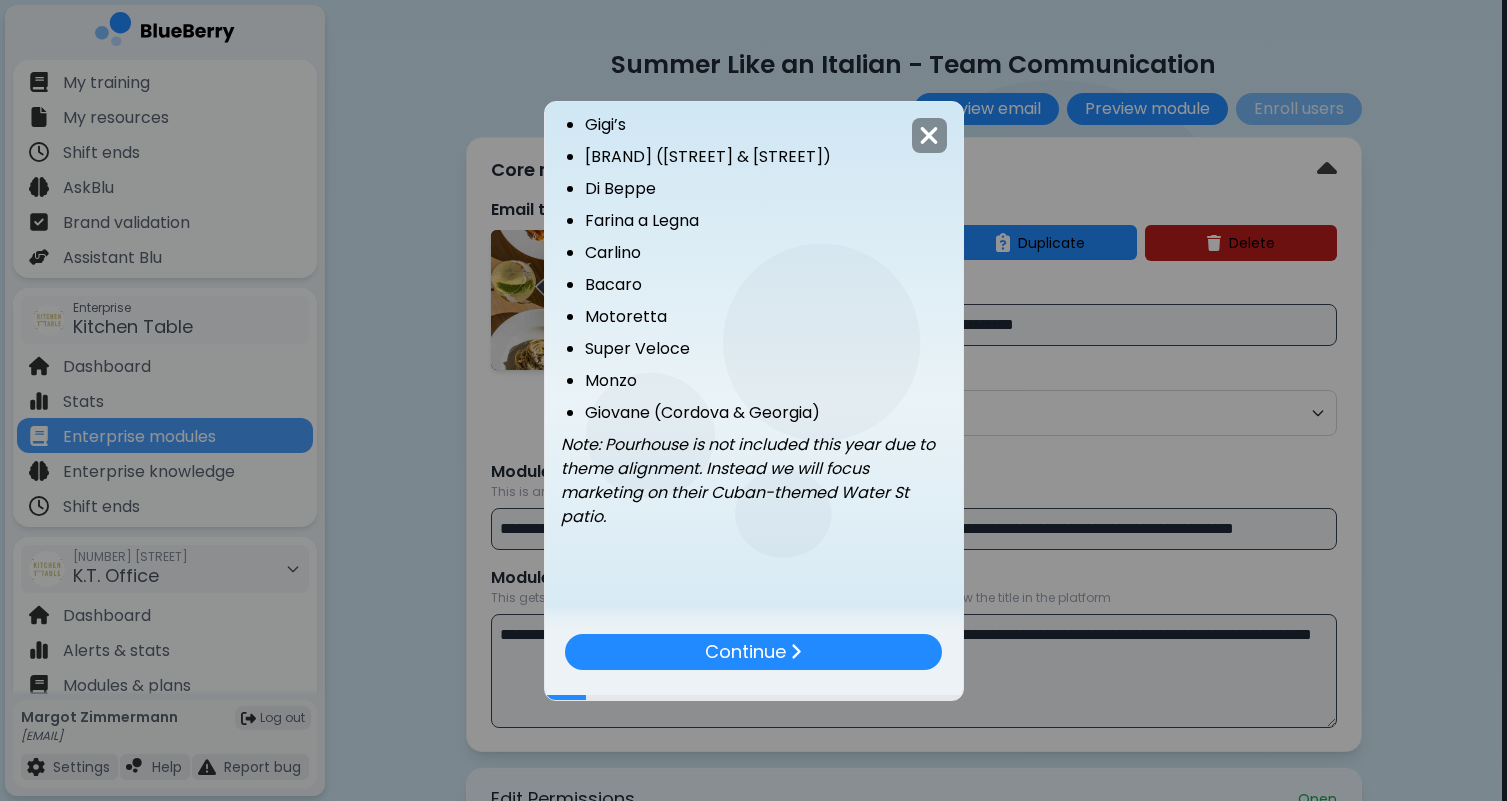 scroll, scrollTop: 731, scrollLeft: 0, axis: vertical 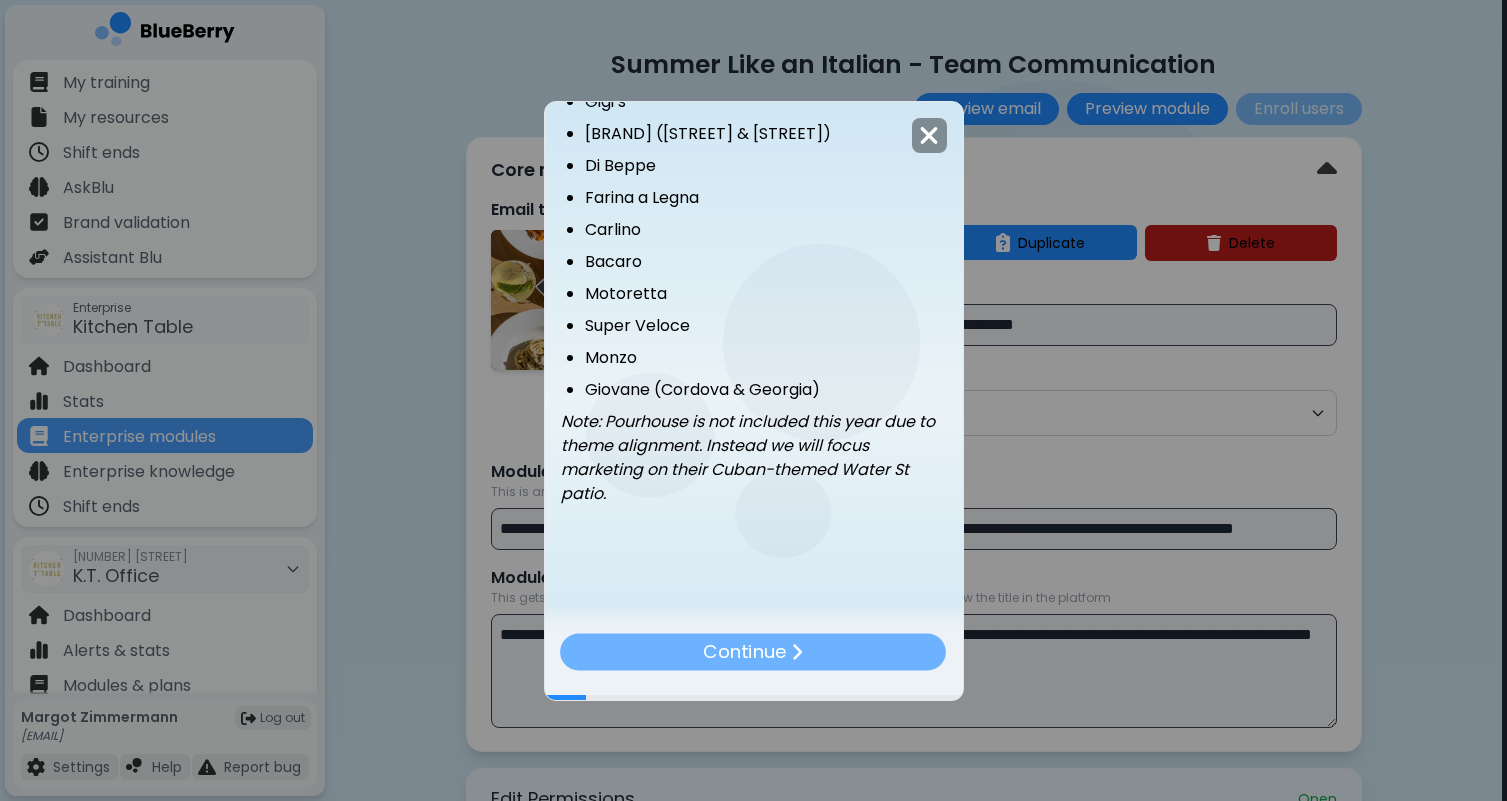 click on "Continue" at bounding box center (754, 651) 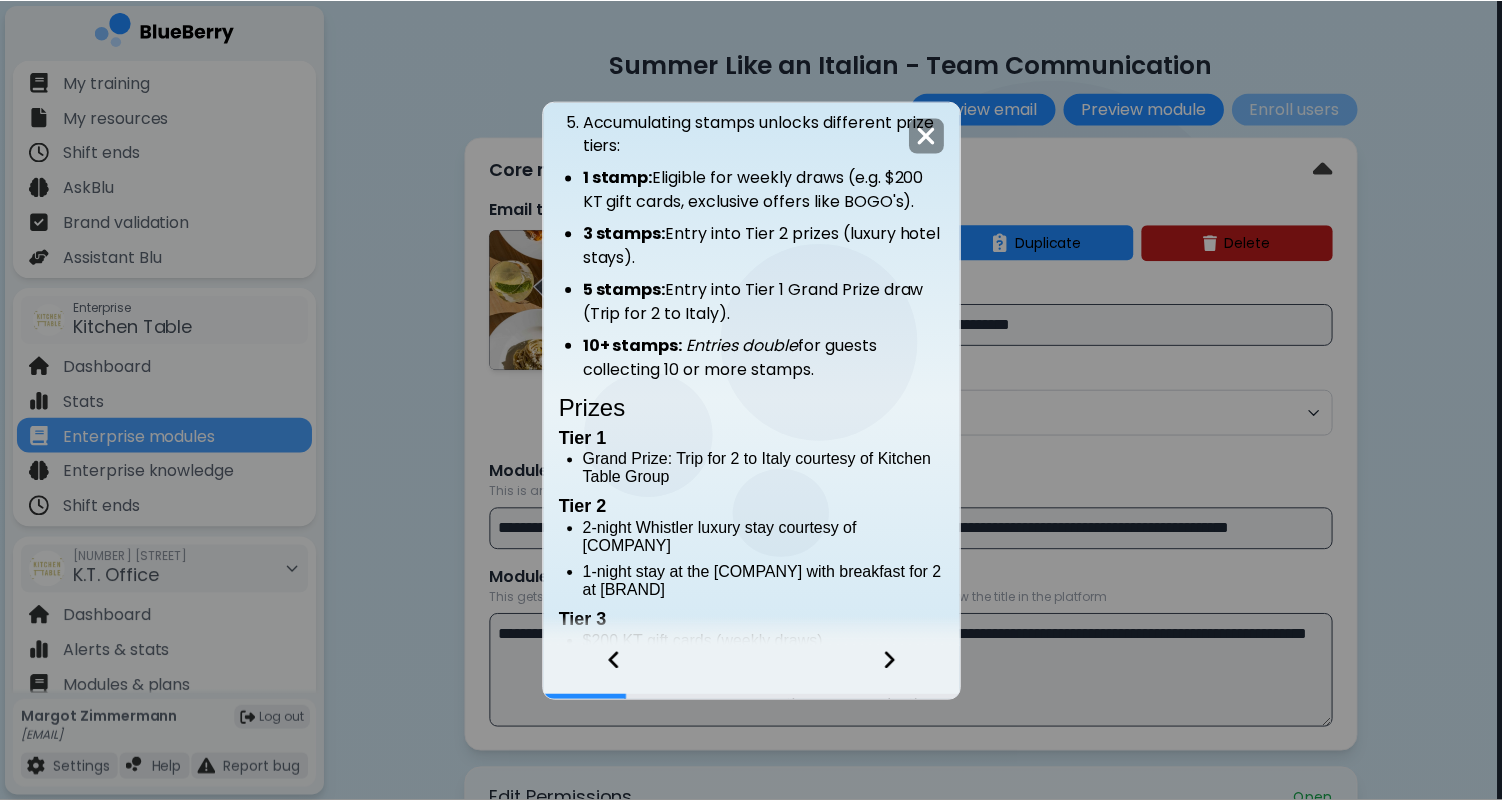 scroll, scrollTop: 744, scrollLeft: 0, axis: vertical 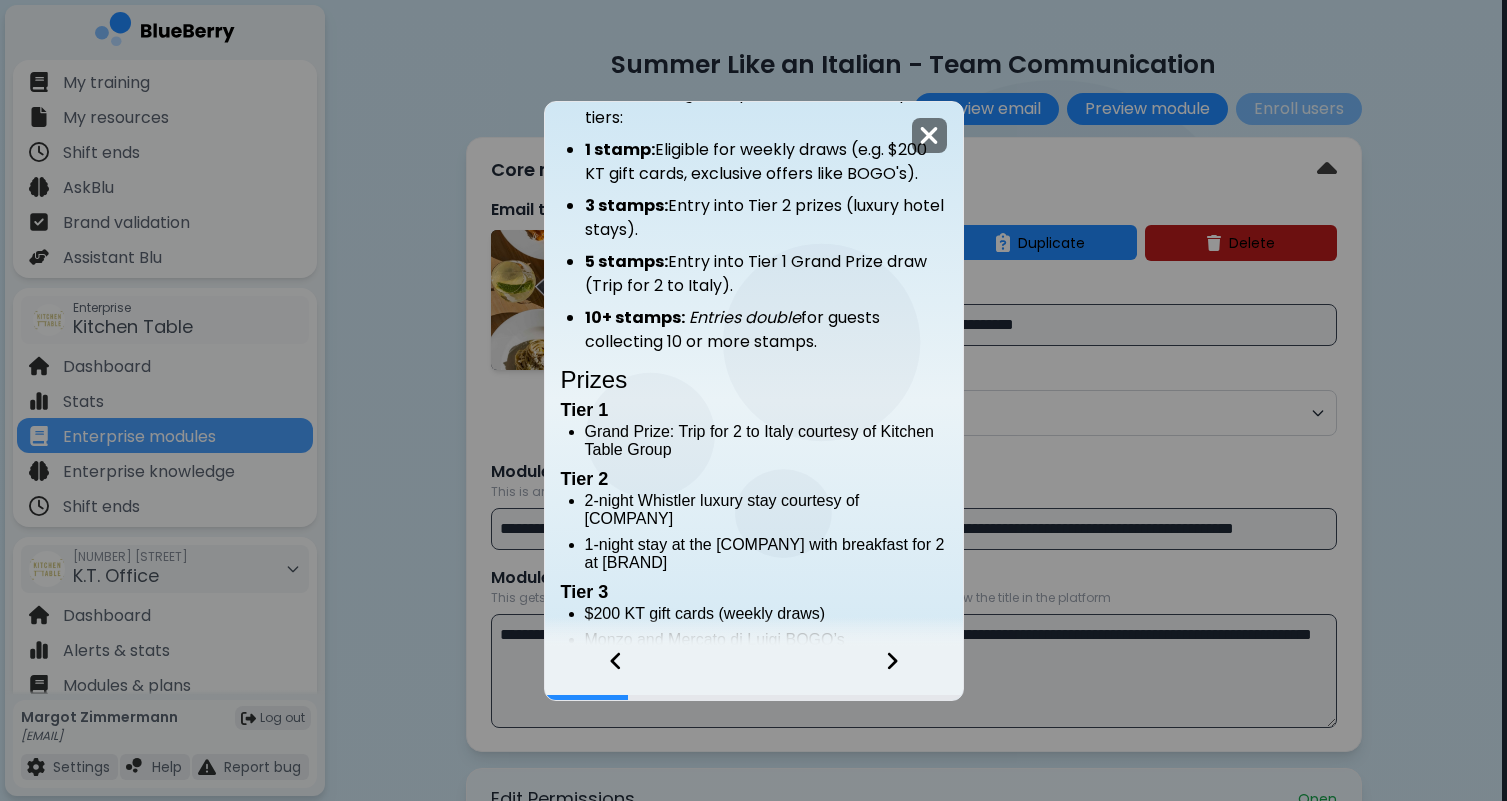 click at bounding box center [929, 135] 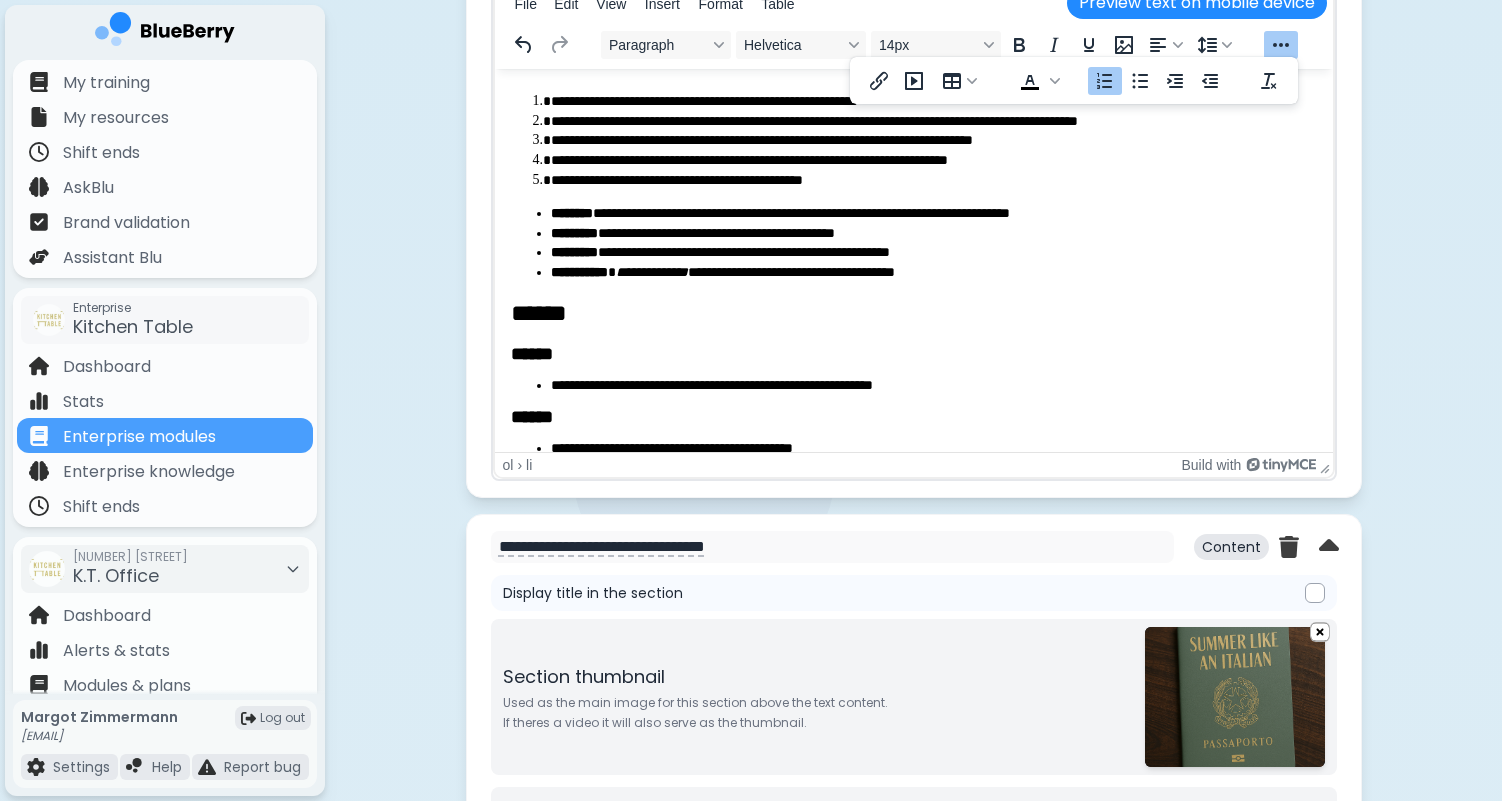 scroll, scrollTop: 2641, scrollLeft: 0, axis: vertical 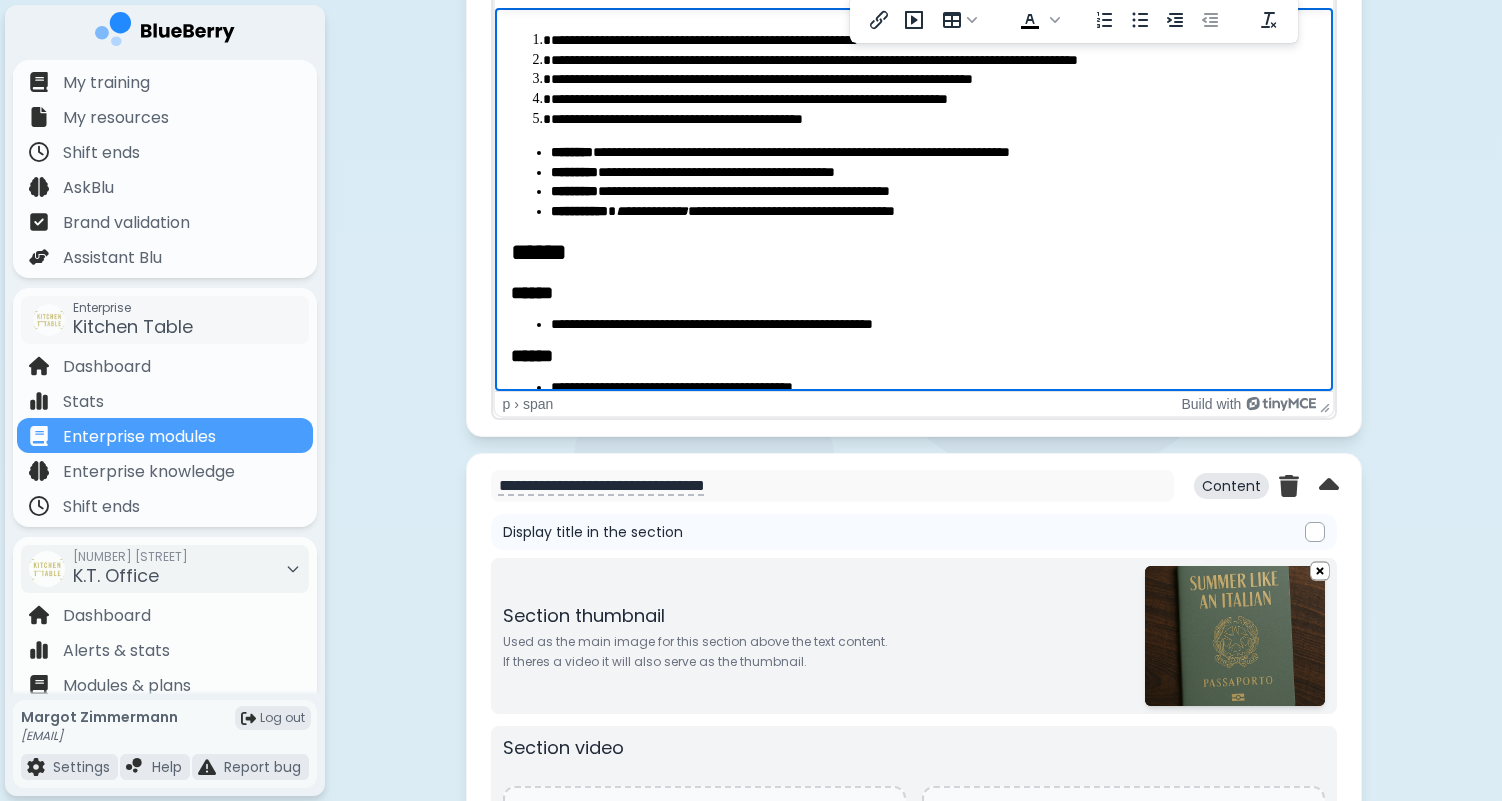 click on "**********" at bounding box center [913, 243] 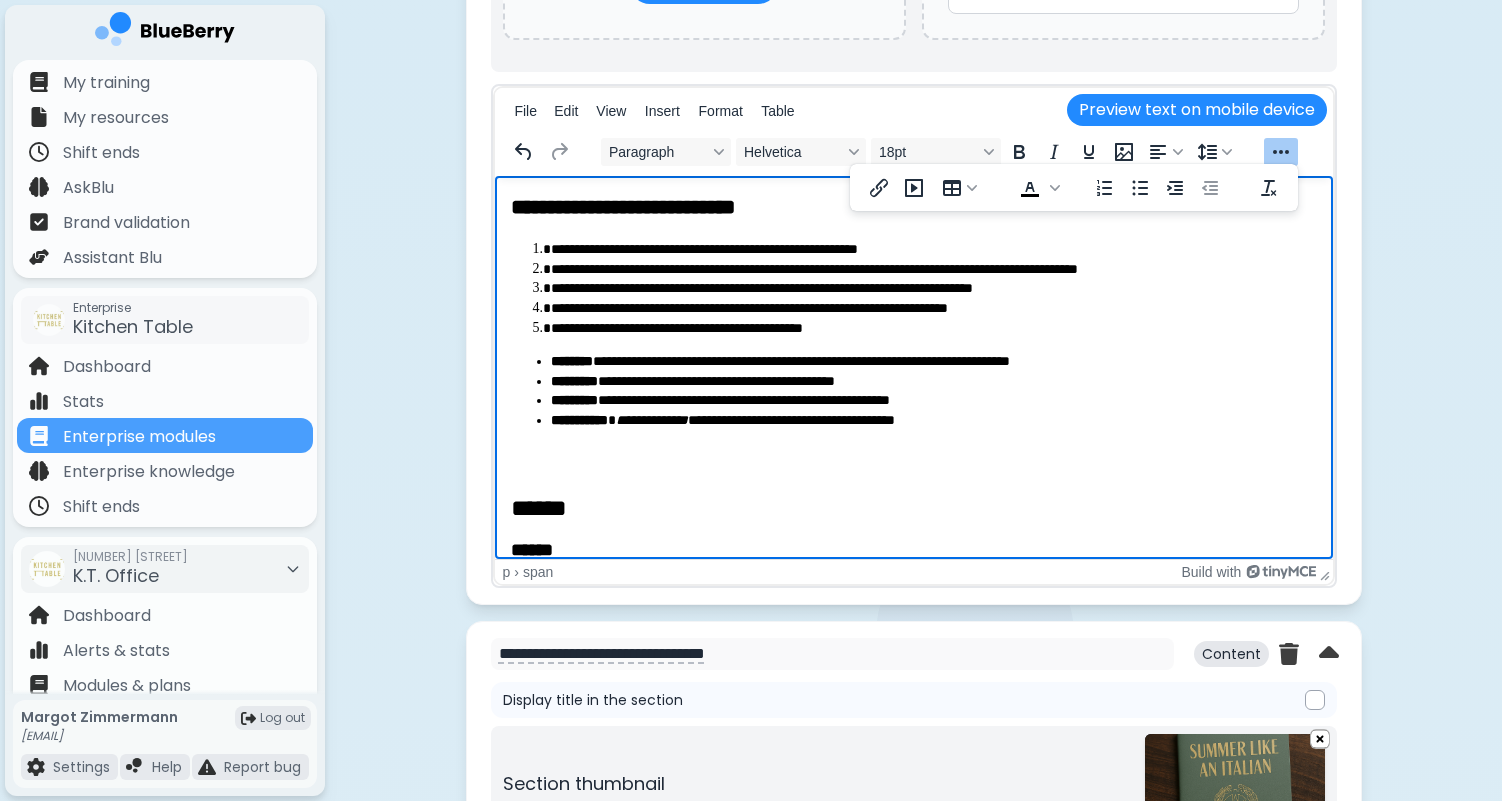 scroll, scrollTop: 2331, scrollLeft: 0, axis: vertical 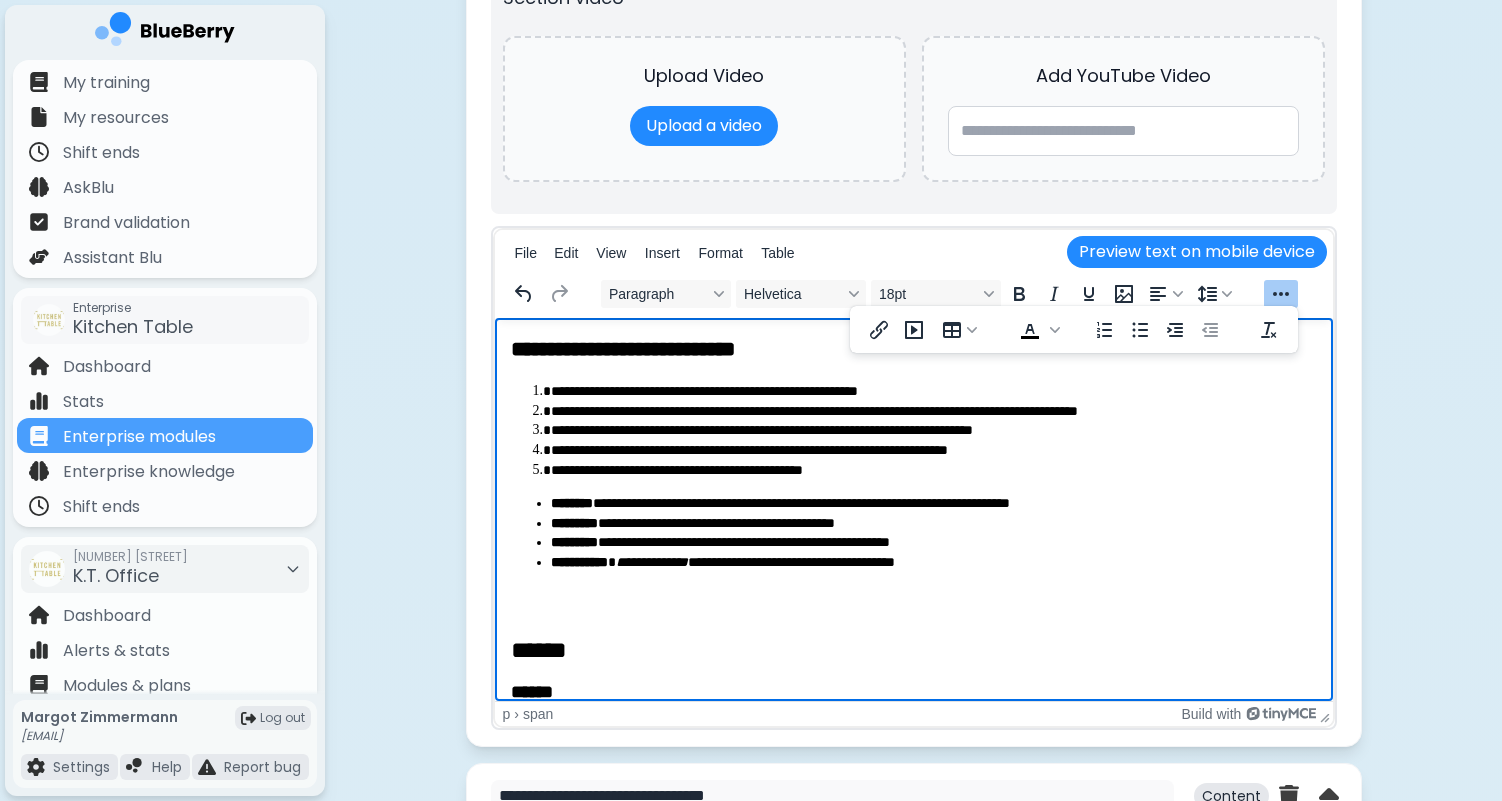 click on "**********" at bounding box center (933, 431) 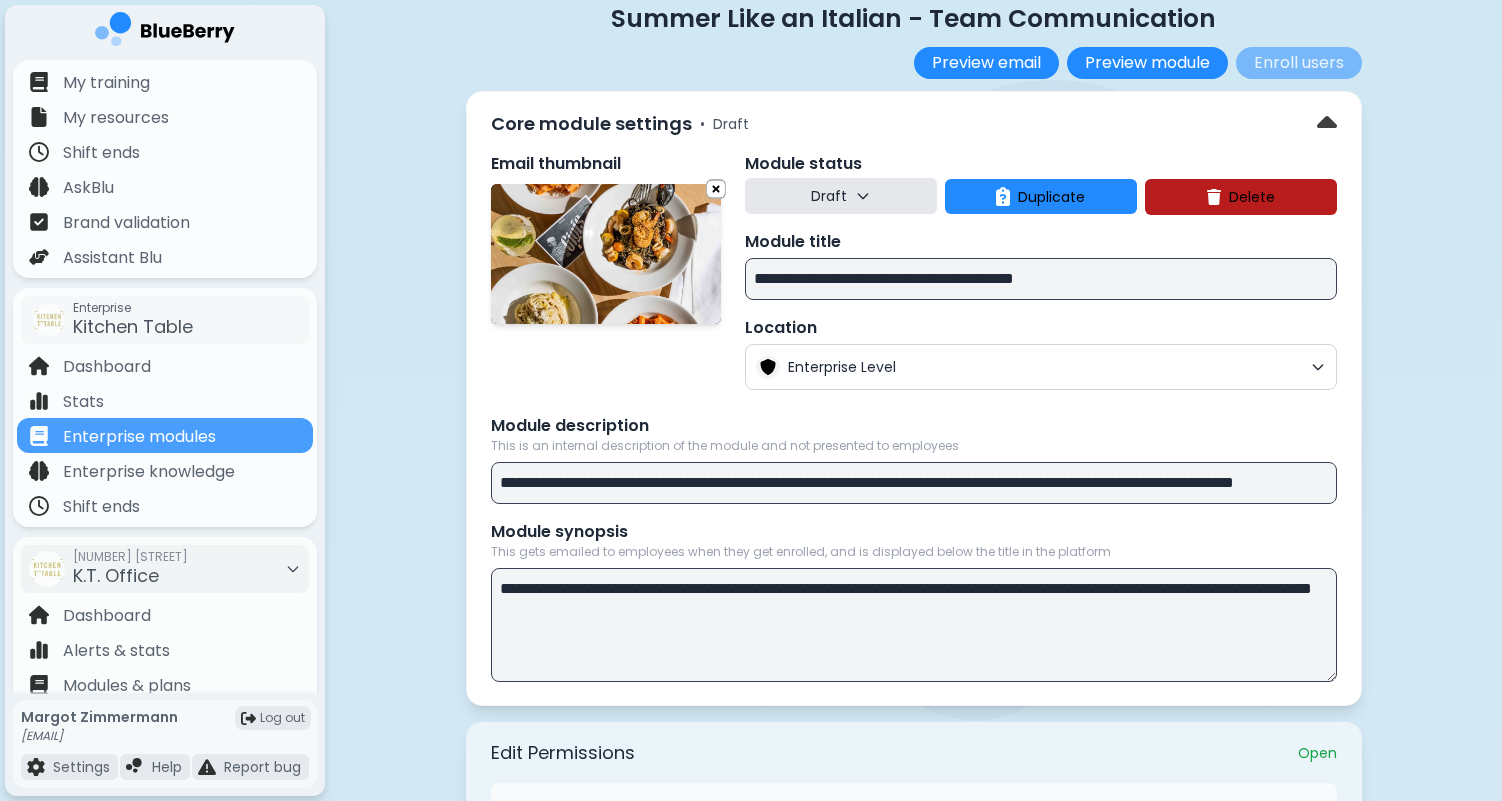 scroll, scrollTop: 39, scrollLeft: 0, axis: vertical 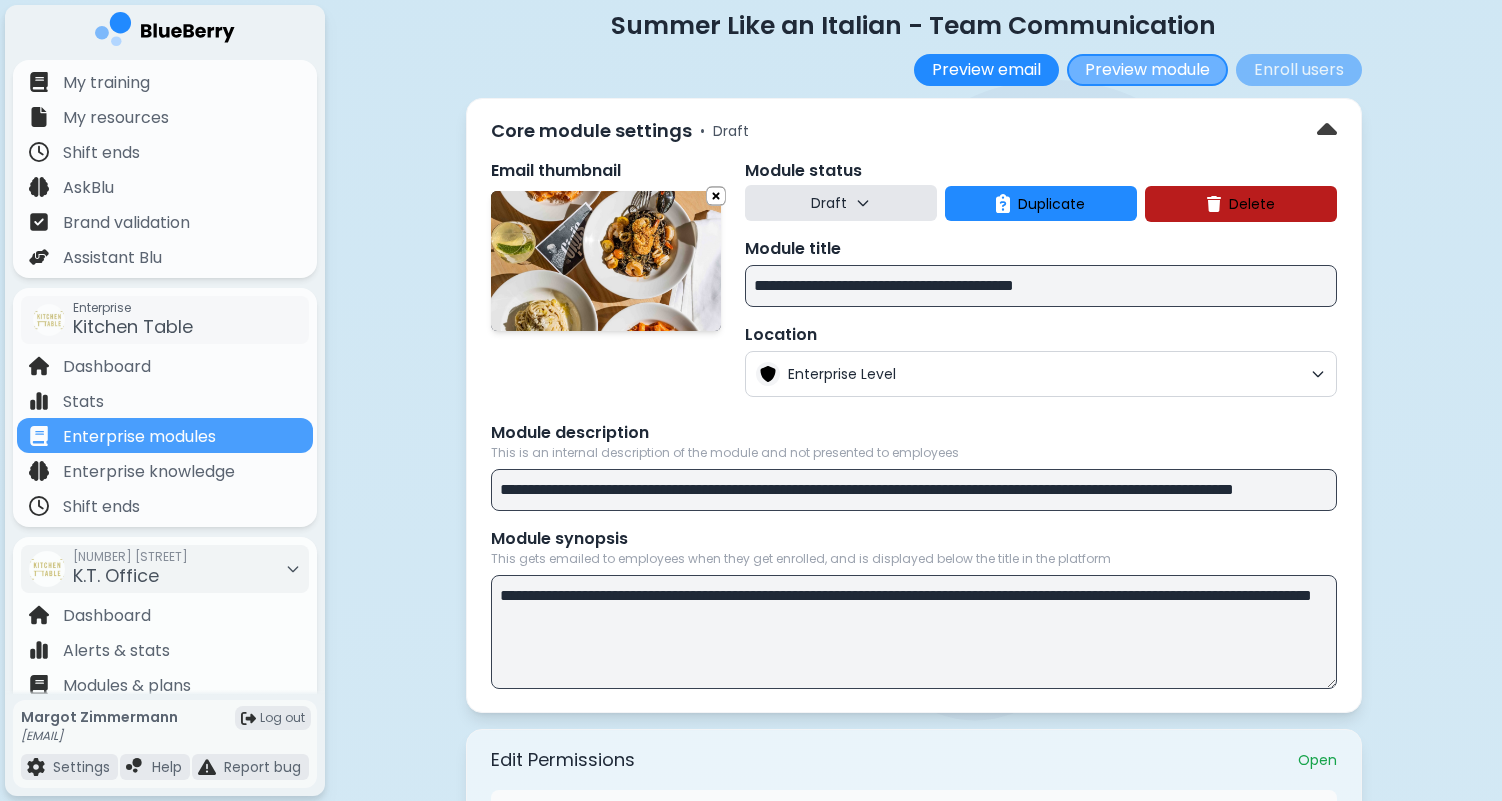 click on "Preview module" at bounding box center [1147, 70] 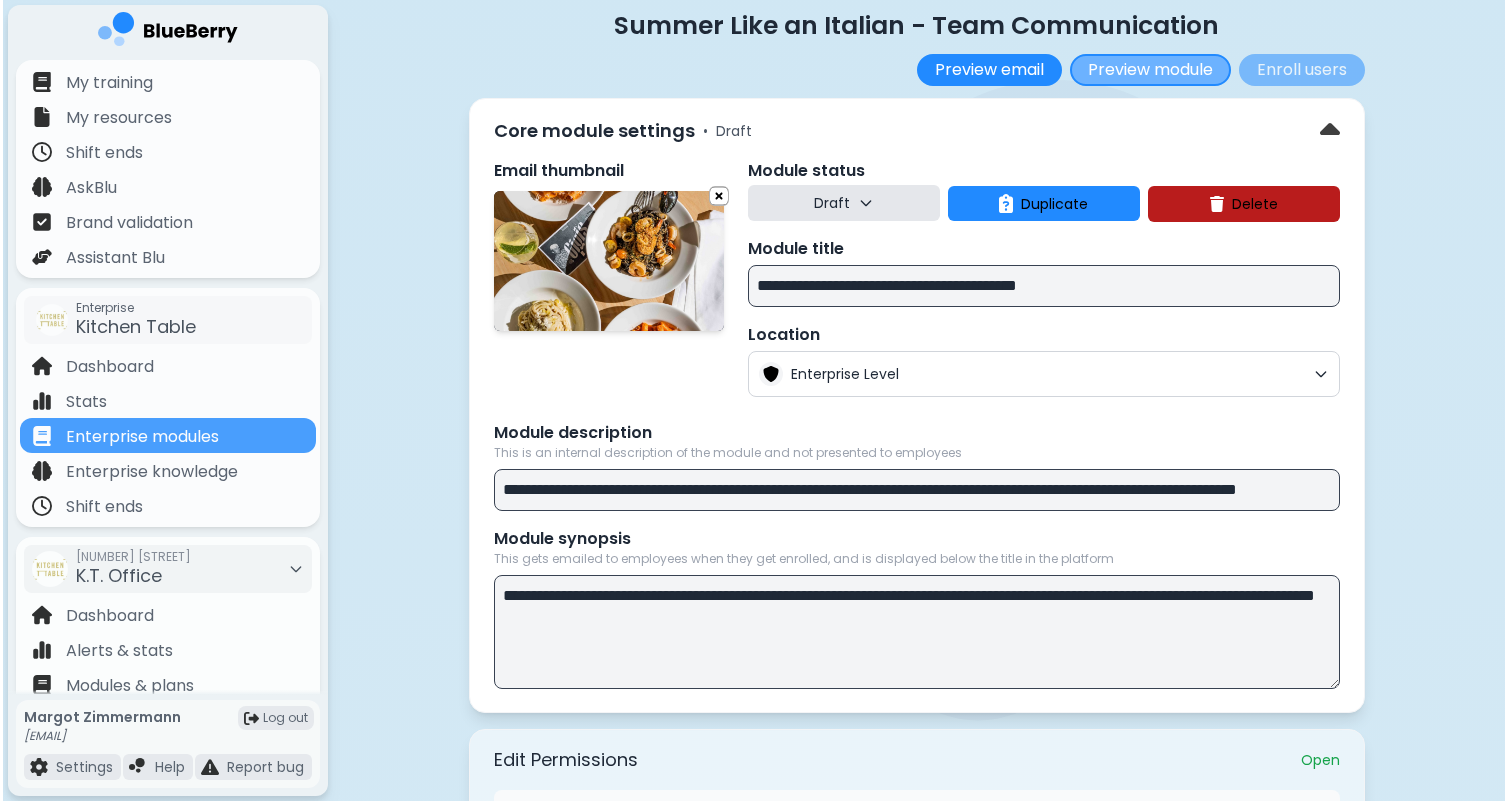 scroll, scrollTop: 0, scrollLeft: 0, axis: both 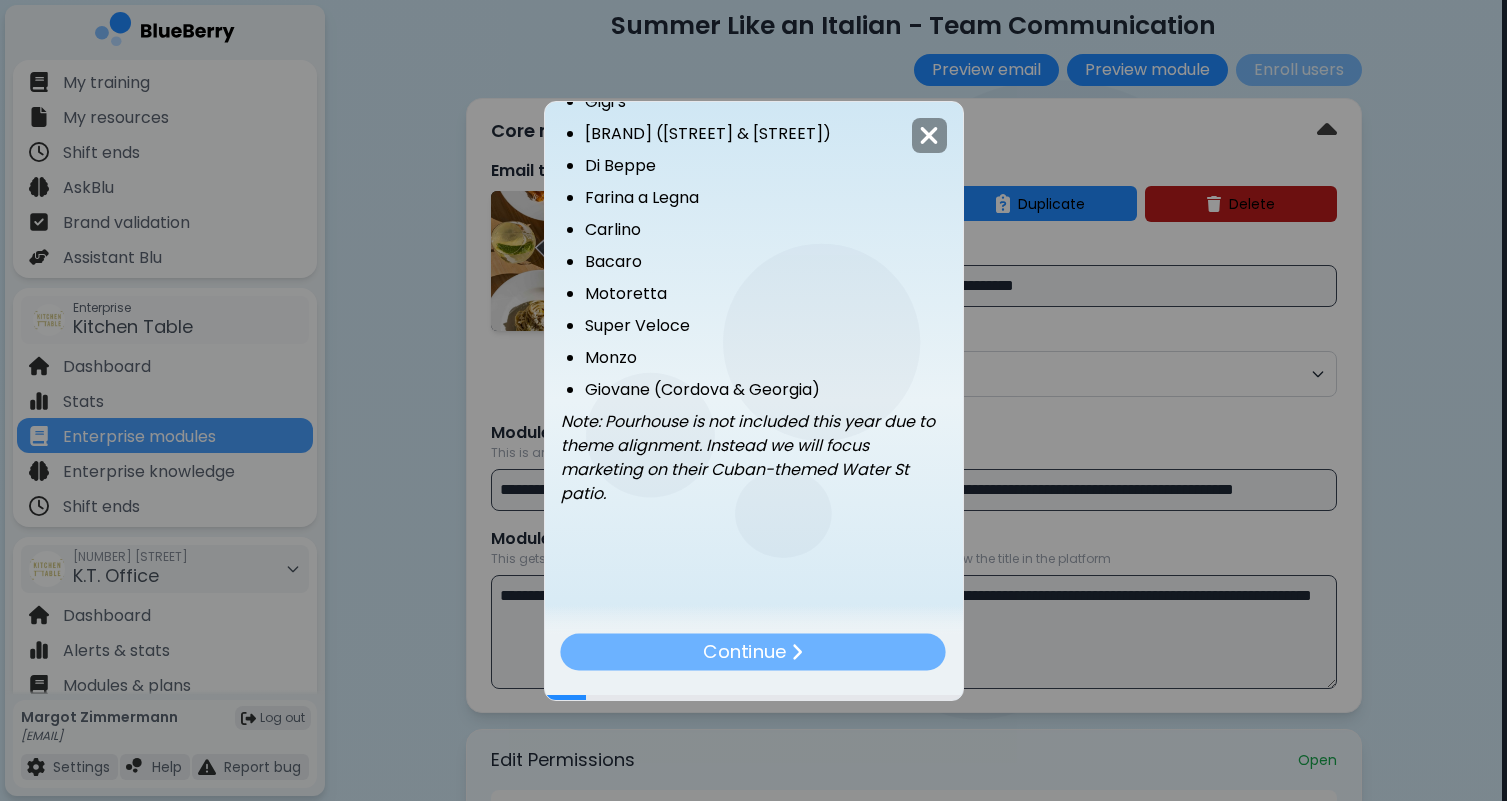 click at bounding box center (797, 652) 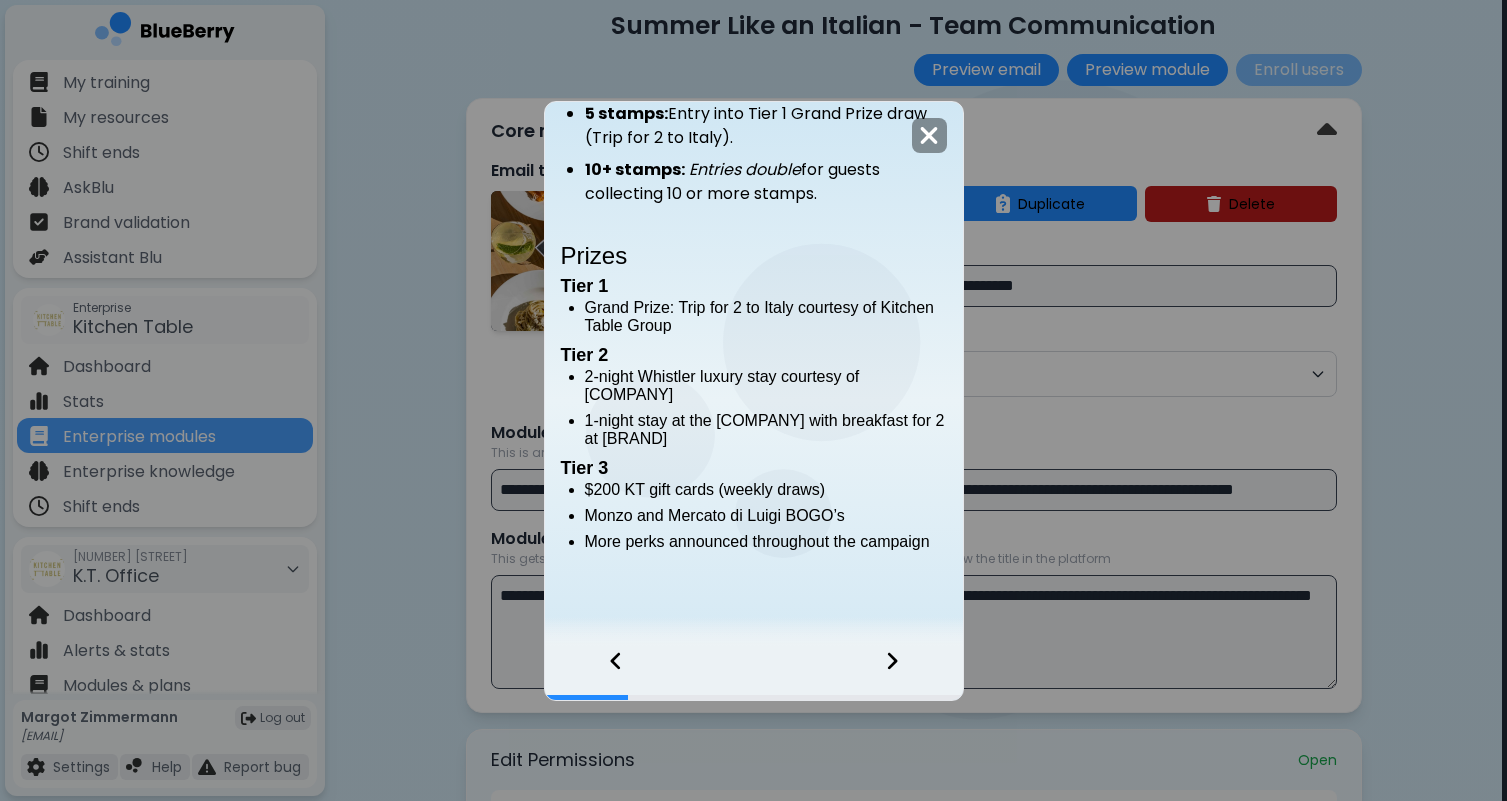 scroll, scrollTop: 904, scrollLeft: 0, axis: vertical 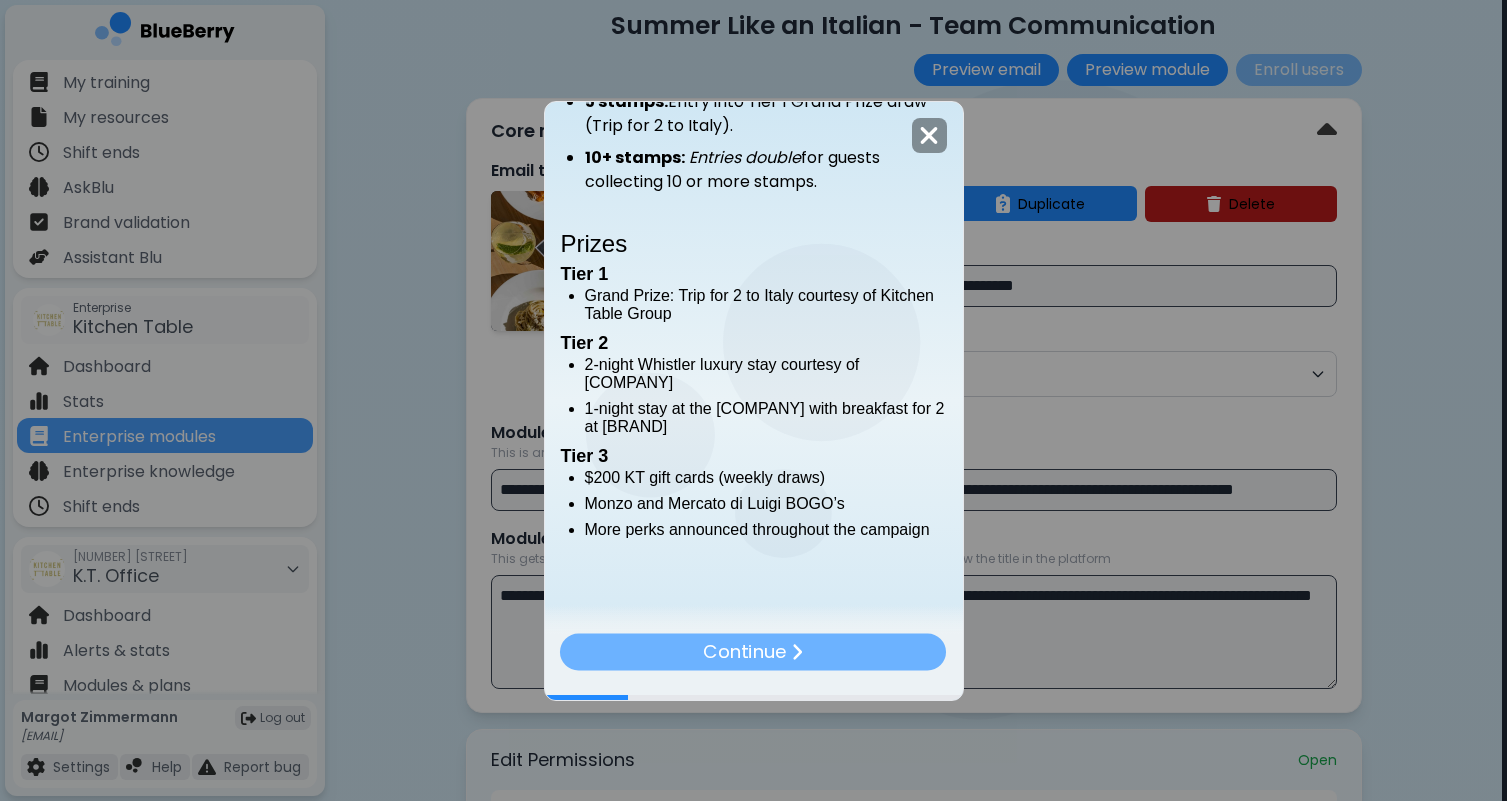 click on "Continue" at bounding box center (753, 651) 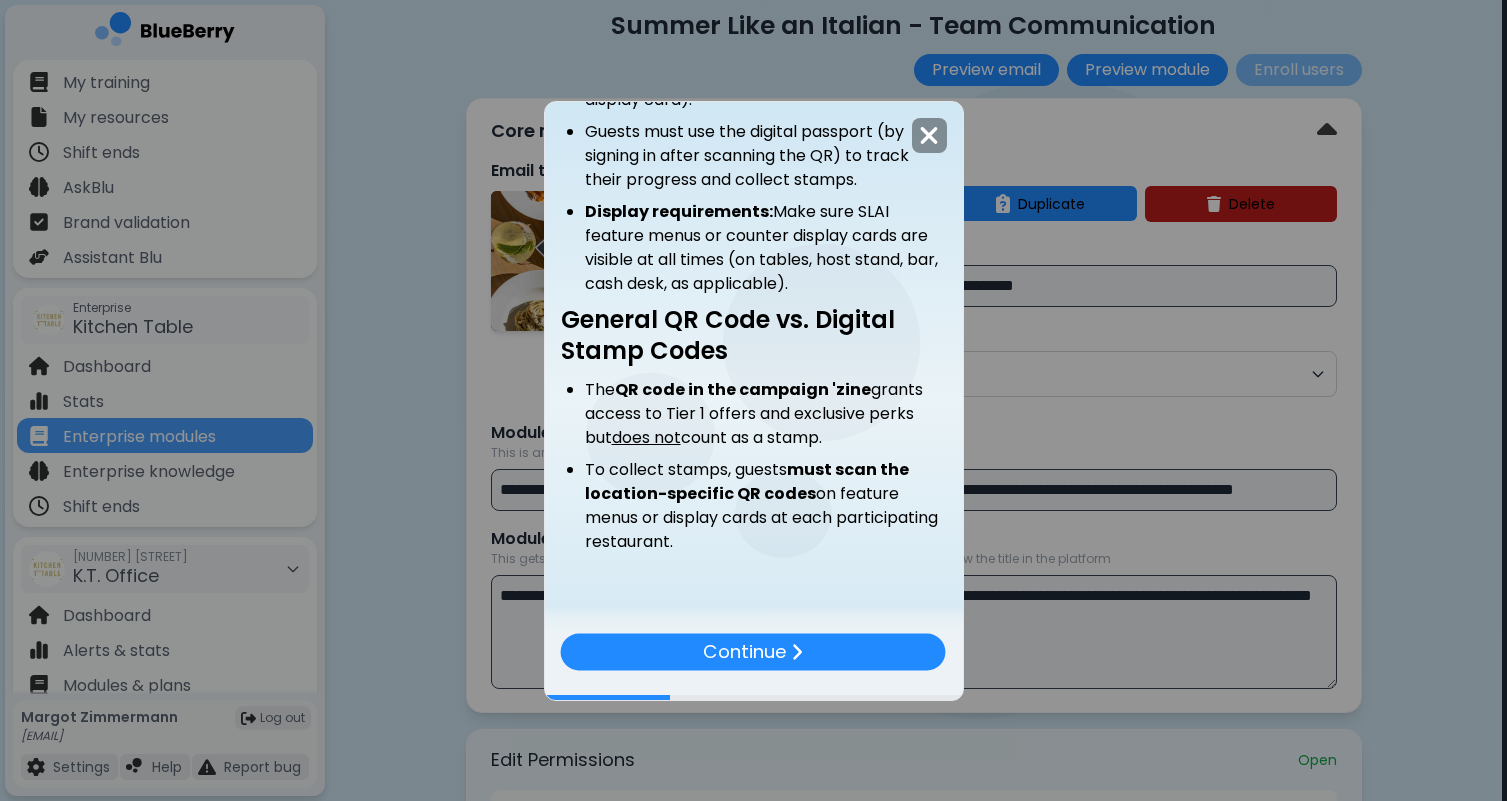 scroll, scrollTop: 570, scrollLeft: 0, axis: vertical 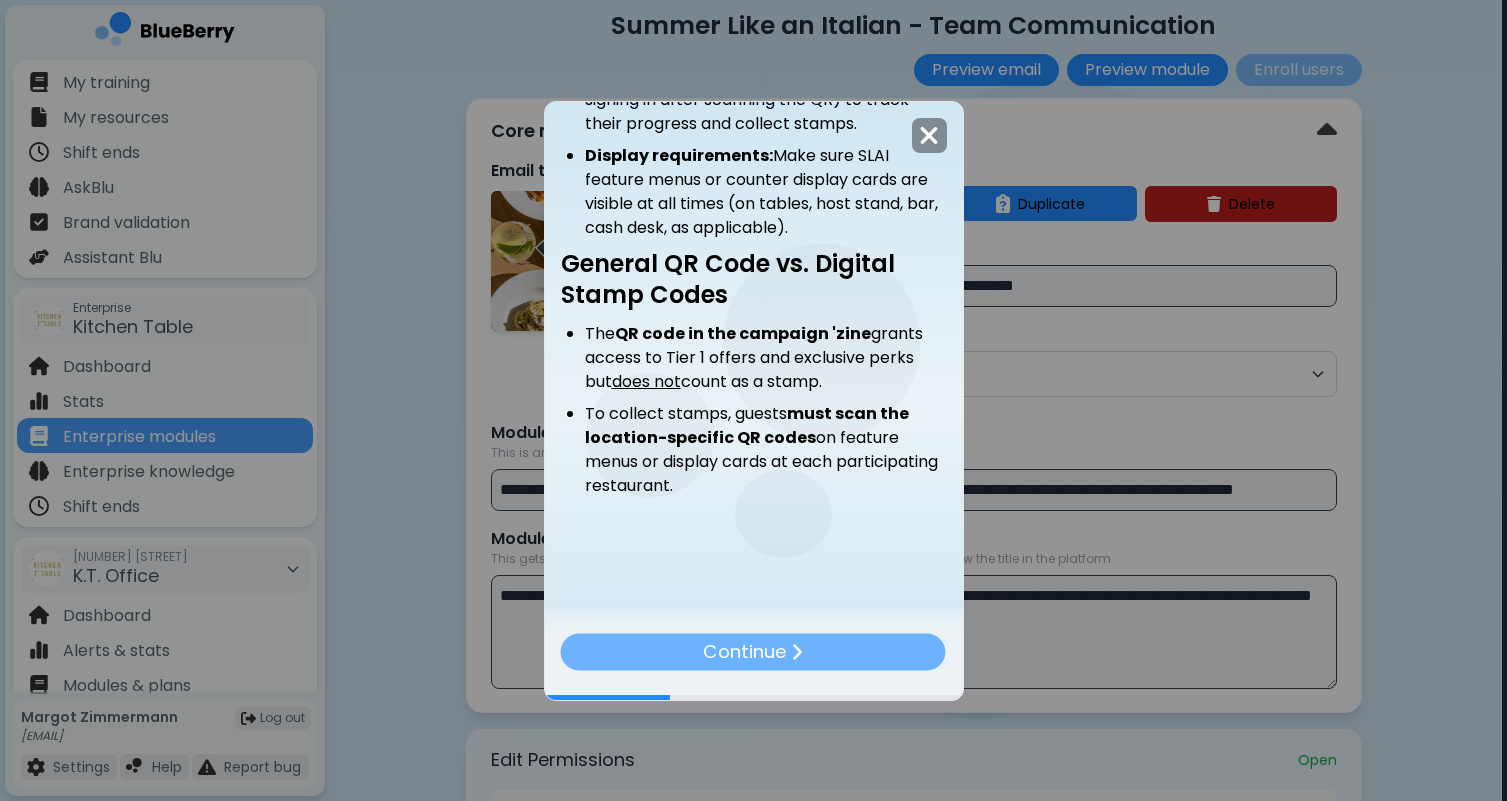 click on "Continue" at bounding box center [745, 651] 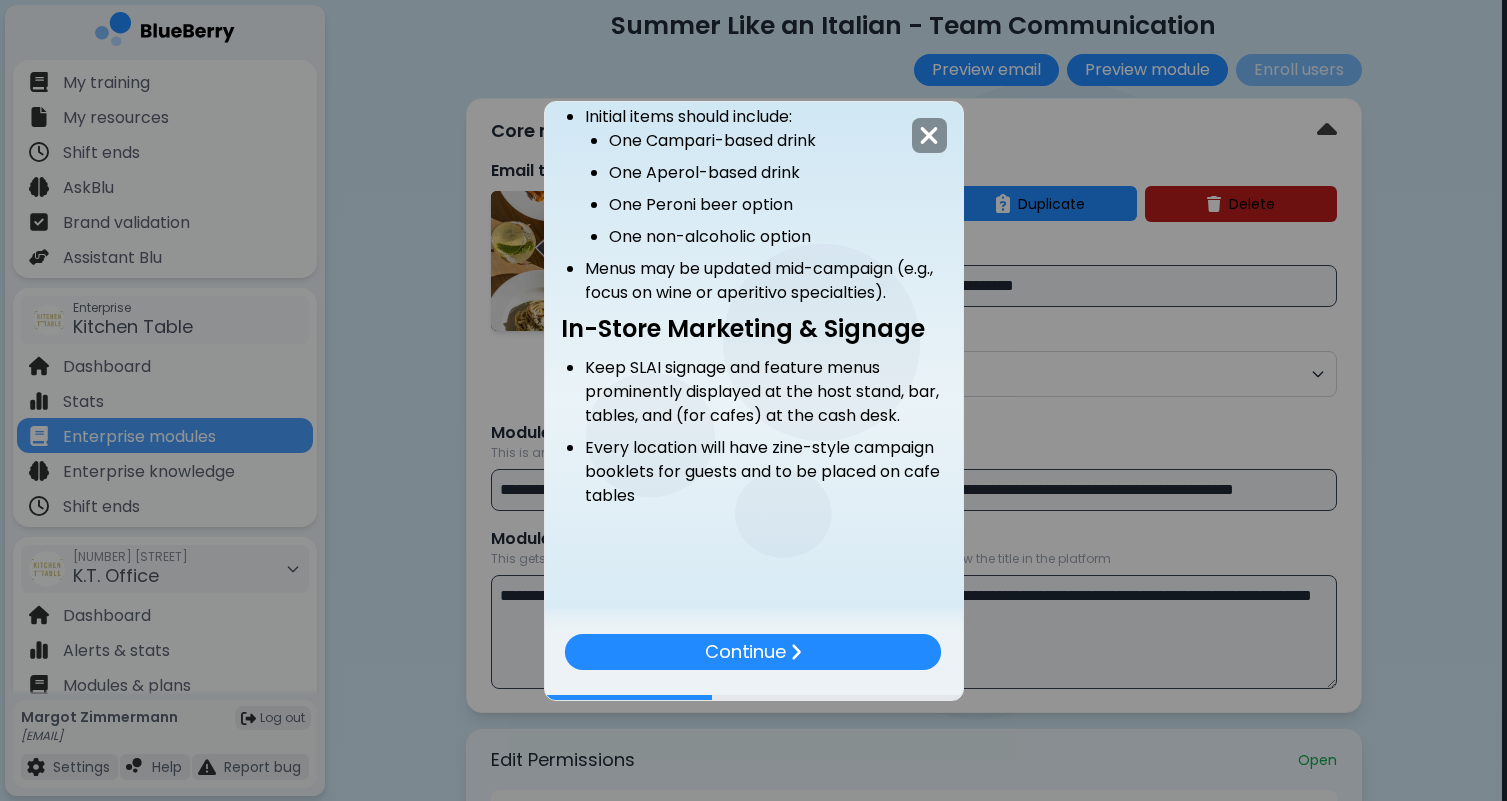 scroll, scrollTop: 479, scrollLeft: 0, axis: vertical 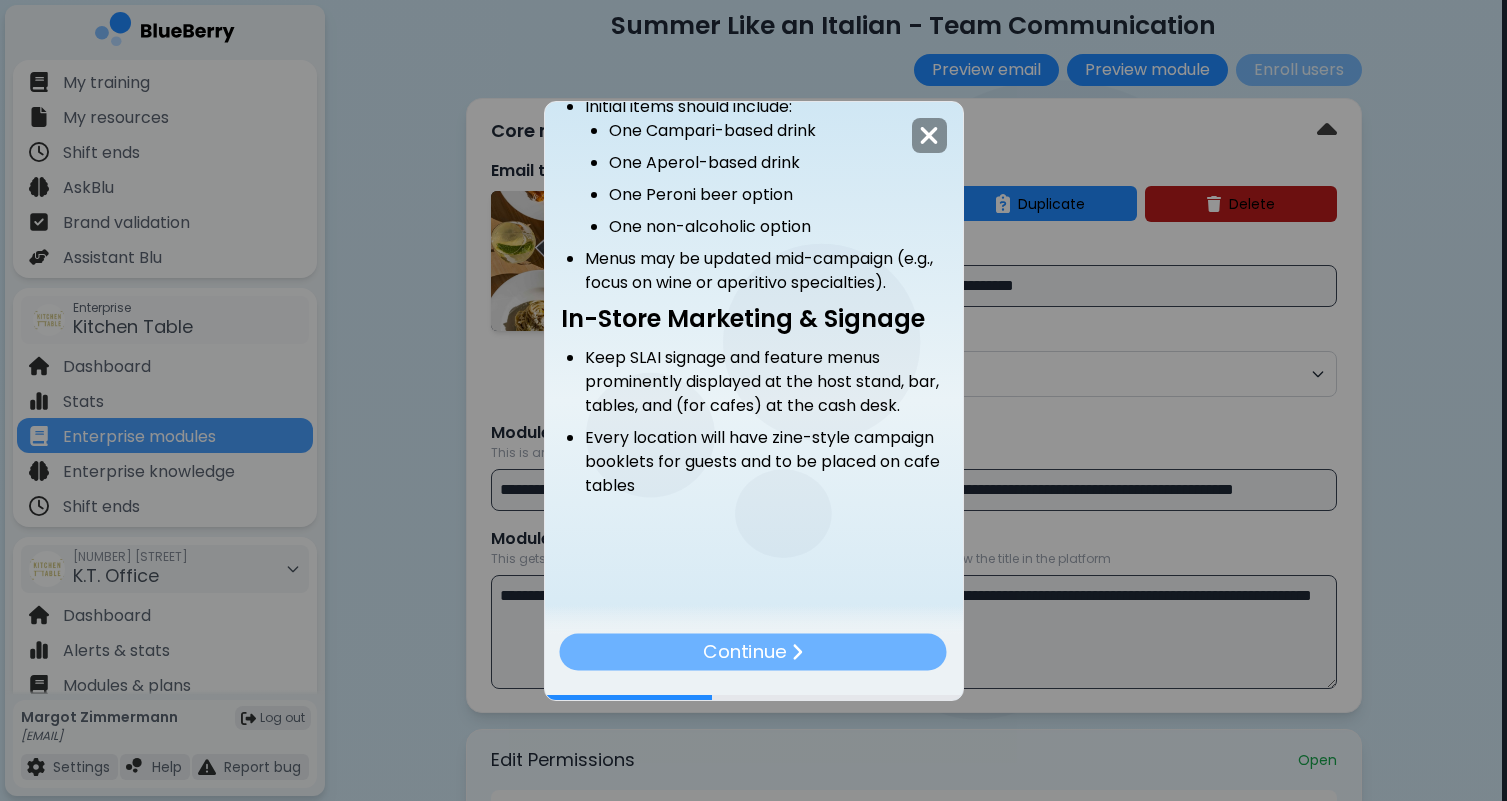 click on "Continue" at bounding box center [745, 651] 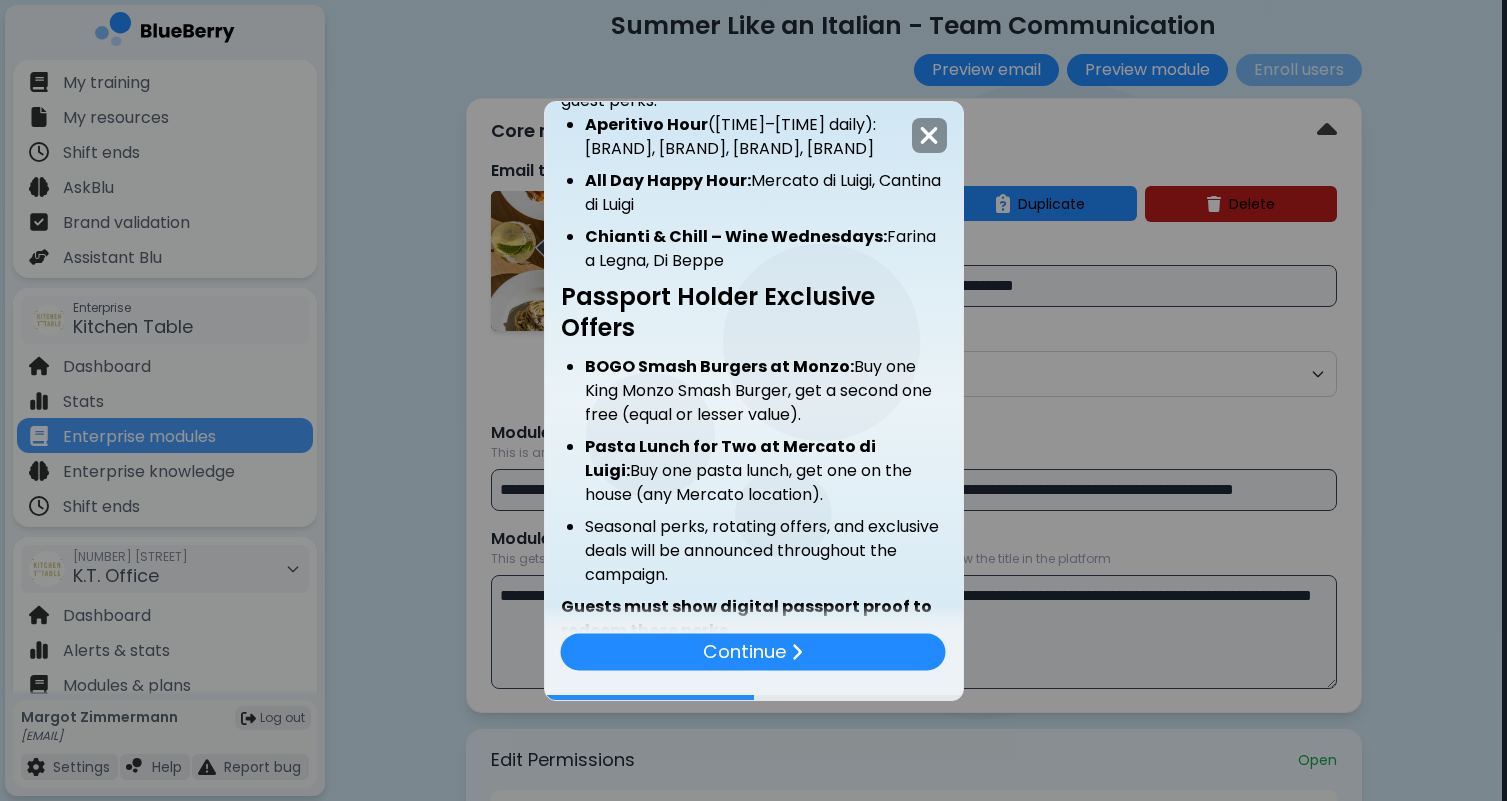 scroll, scrollTop: 557, scrollLeft: 0, axis: vertical 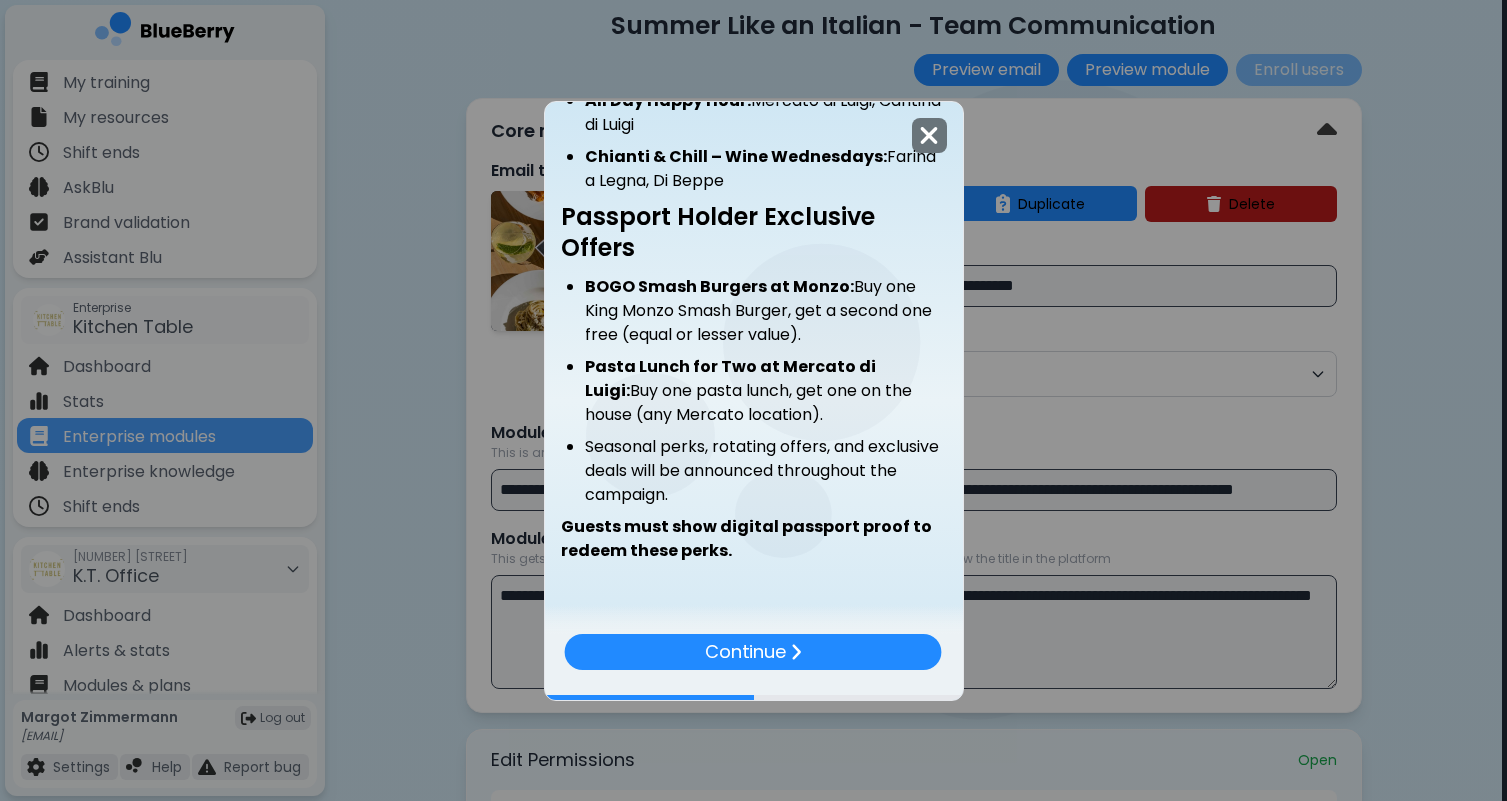 click at bounding box center (929, 135) 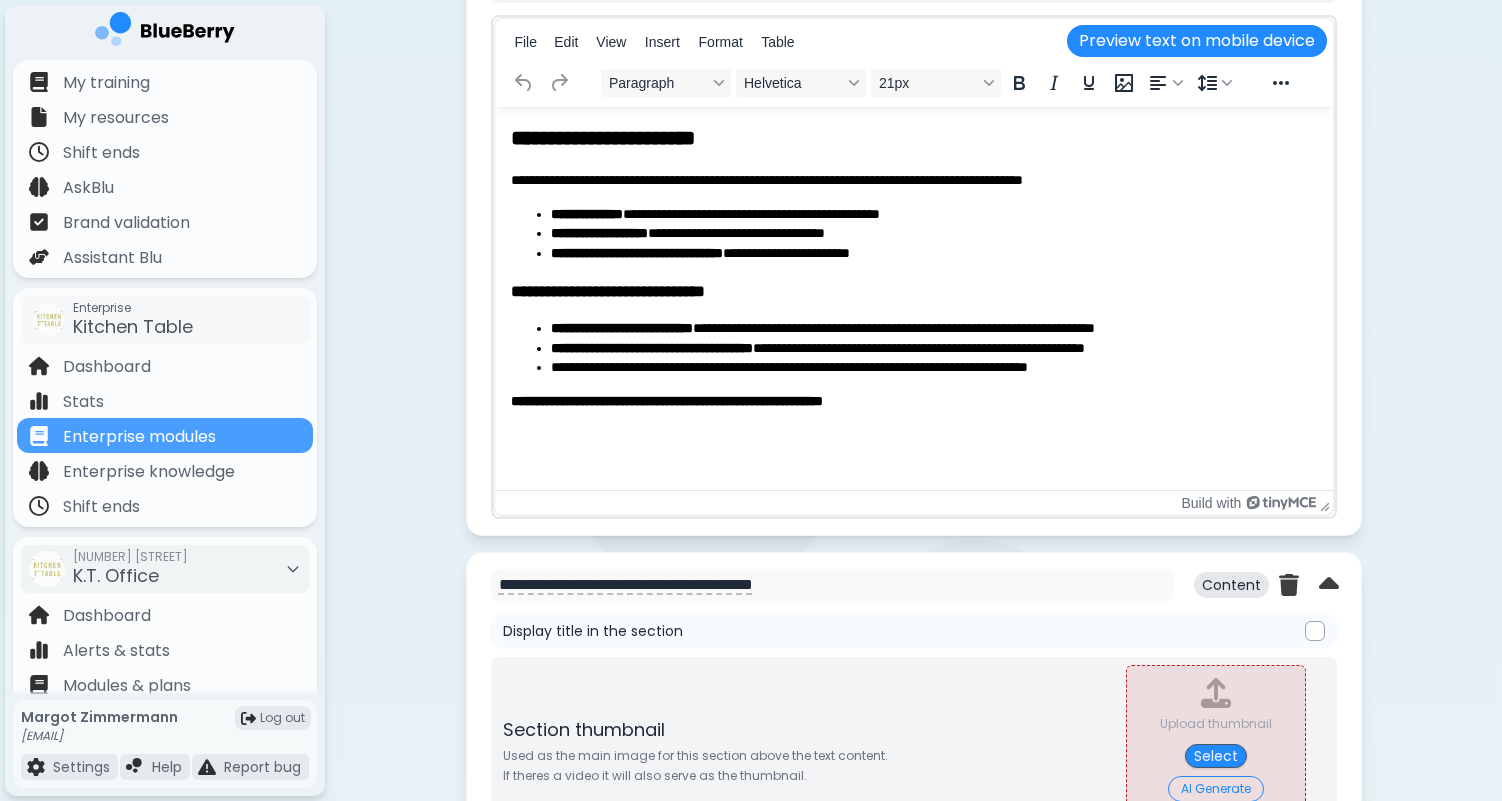 scroll, scrollTop: 5727, scrollLeft: 0, axis: vertical 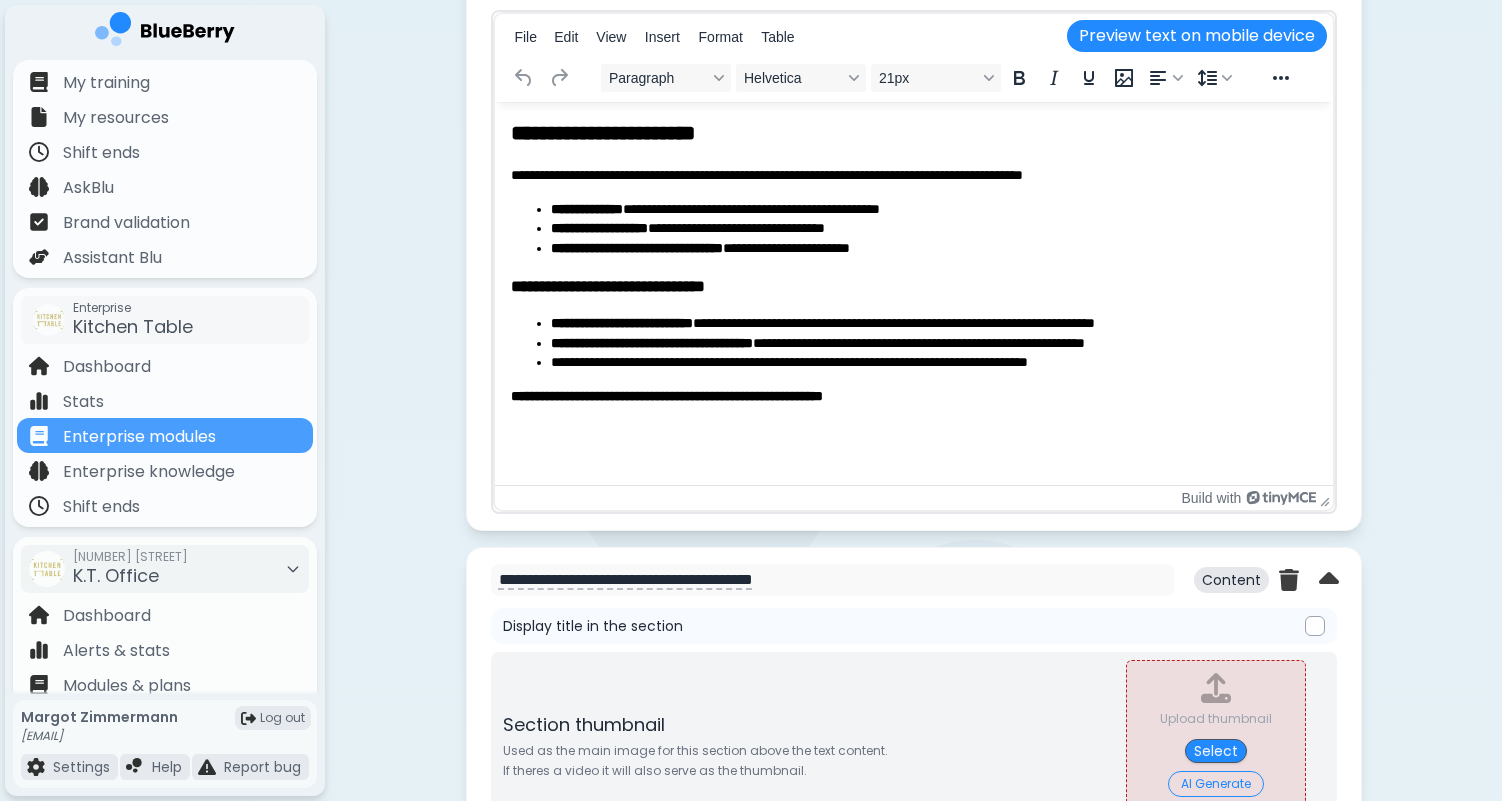 click on "**********" at bounding box center (666, 396) 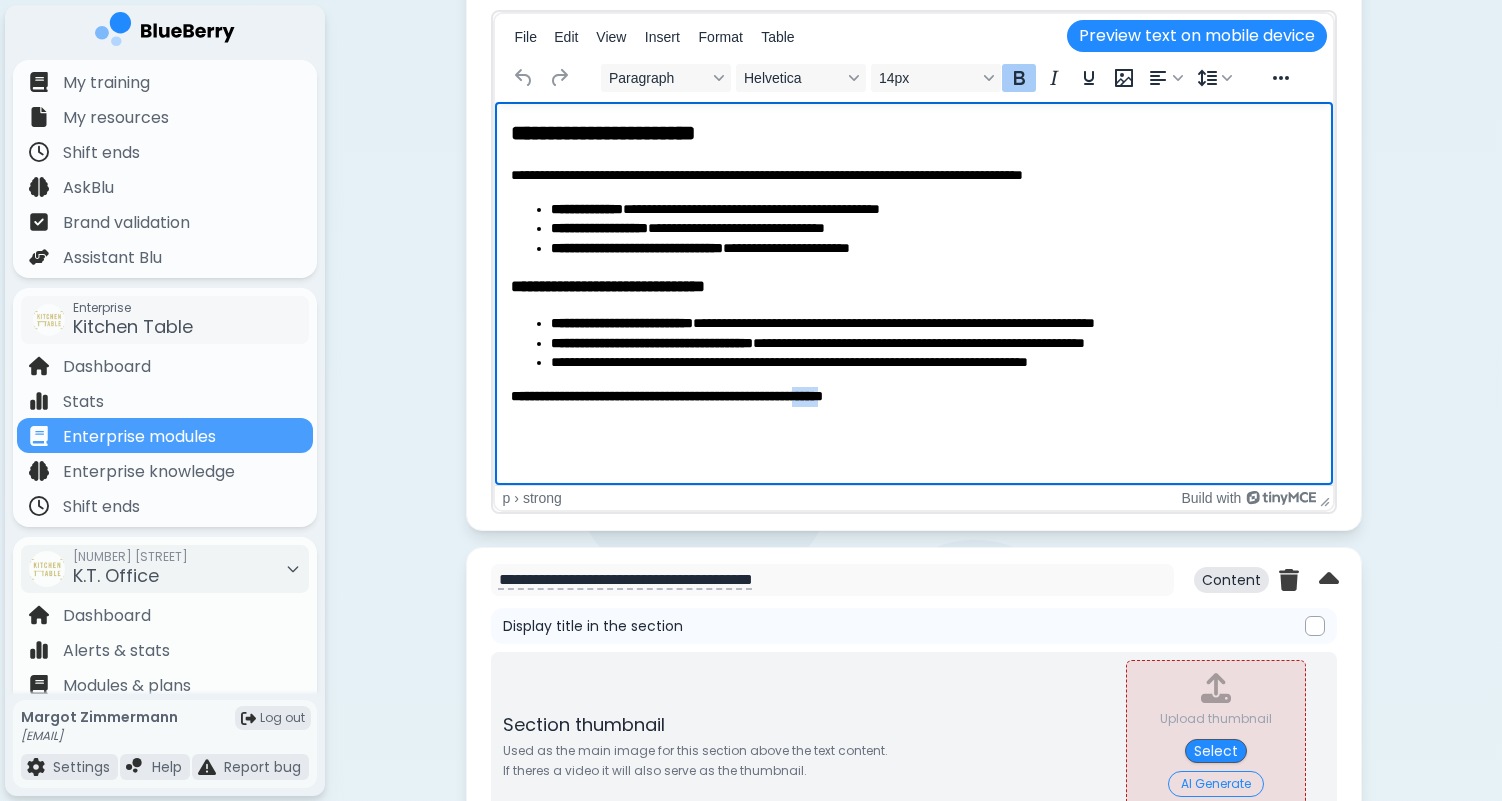 click on "**********" at bounding box center (666, 396) 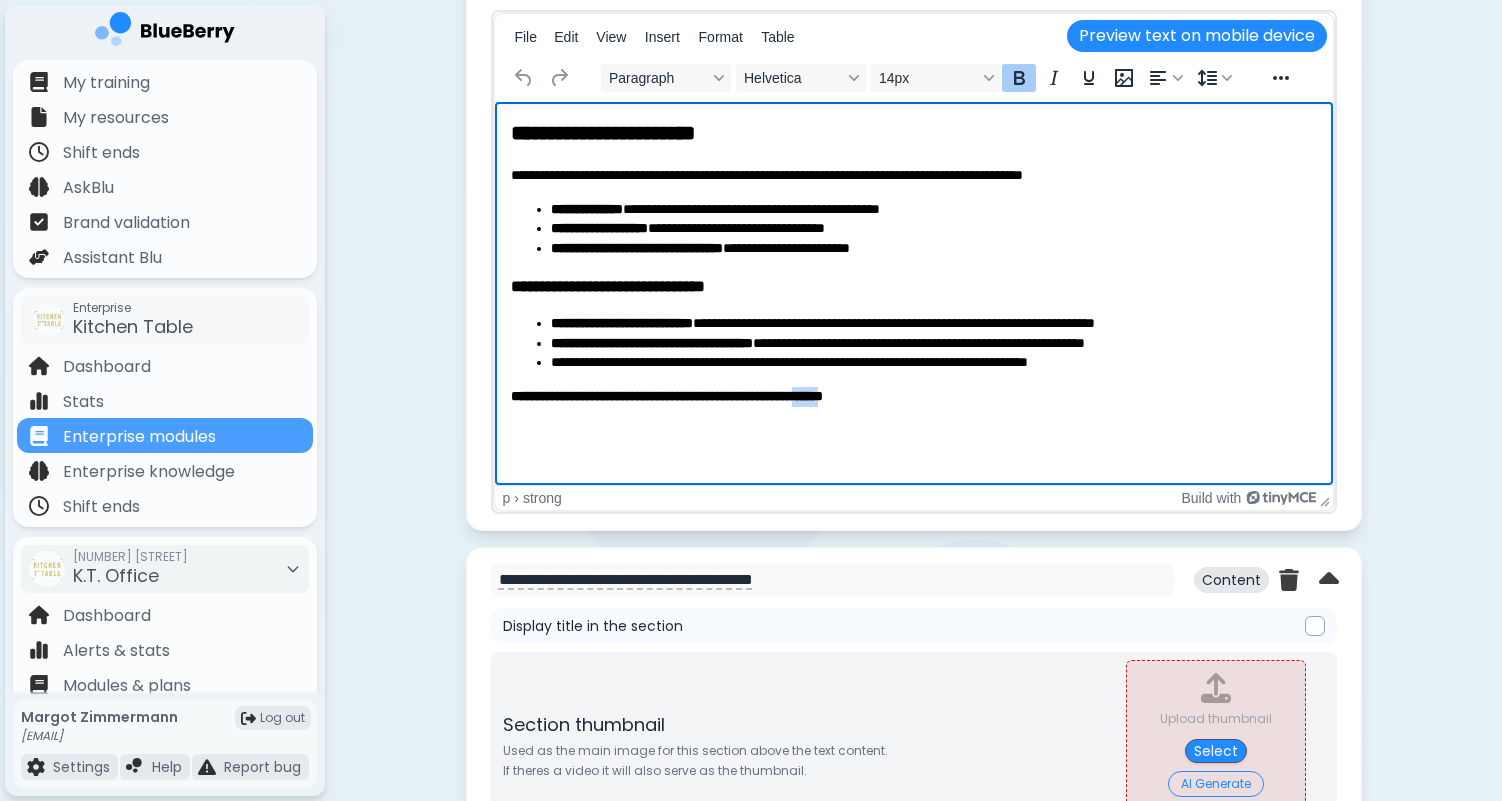 type 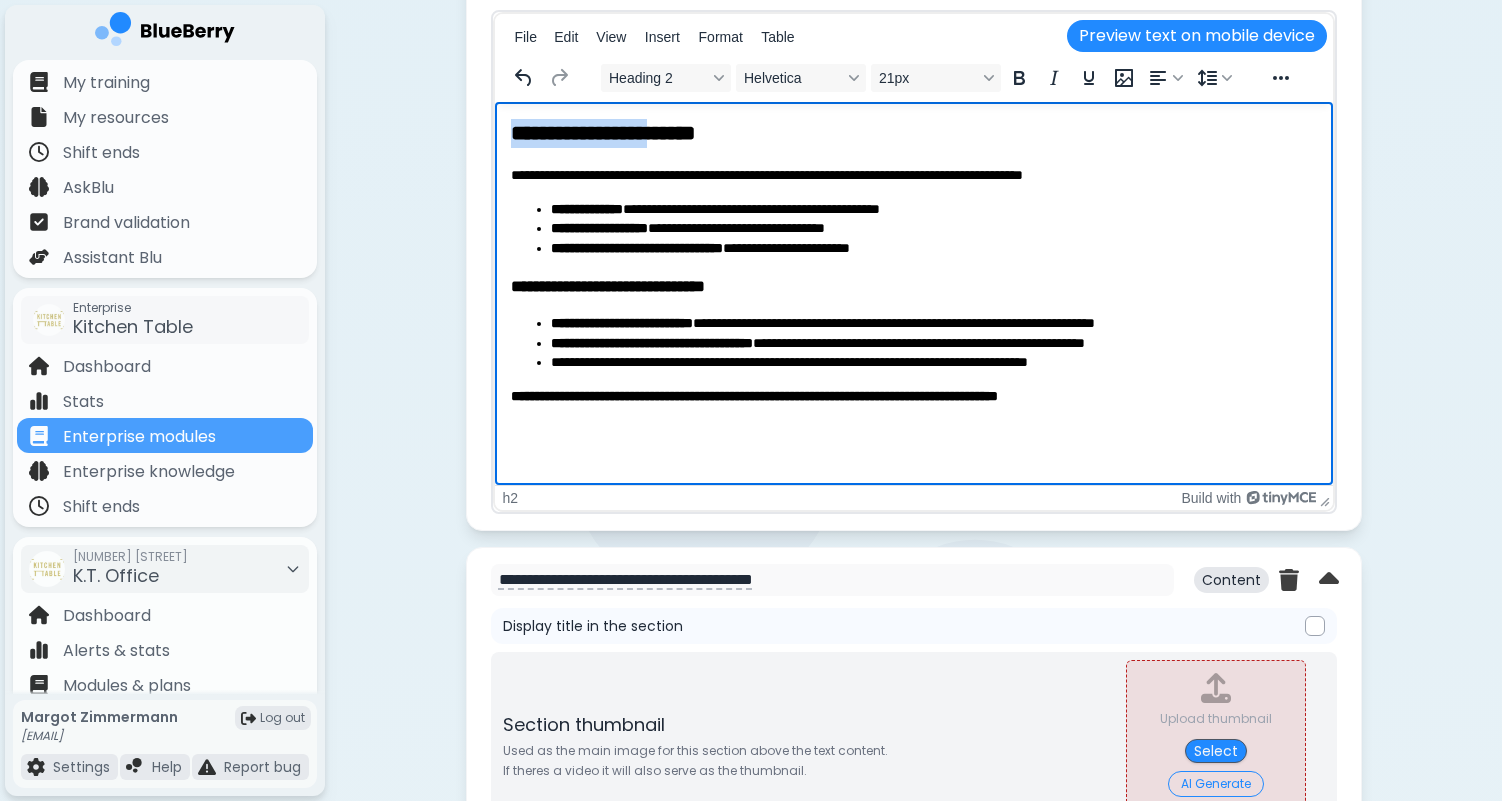 drag, startPoint x: 692, startPoint y: 131, endPoint x: 504, endPoint y: 133, distance: 188.01064 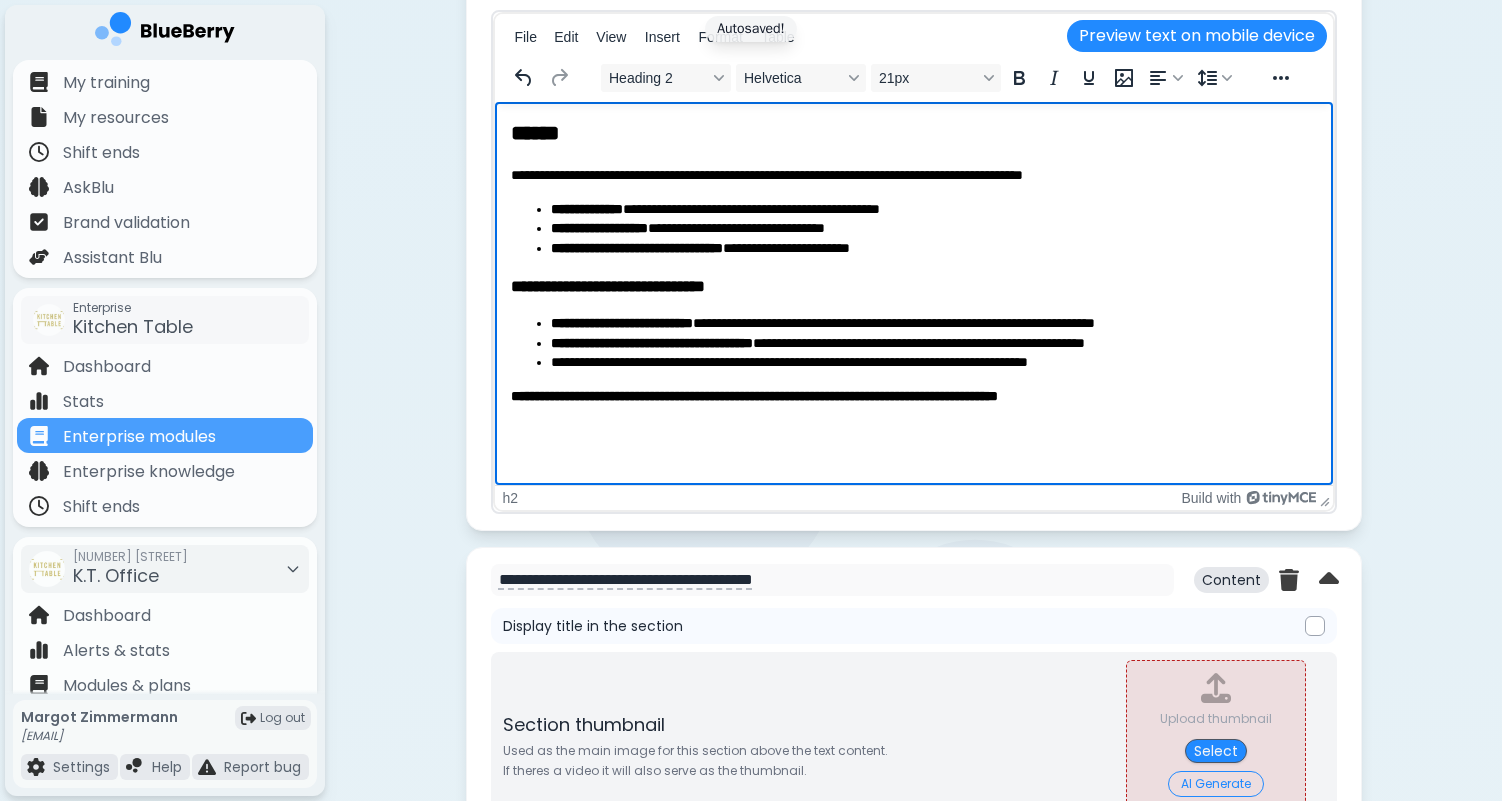 click on "**********" at bounding box center [913, 262] 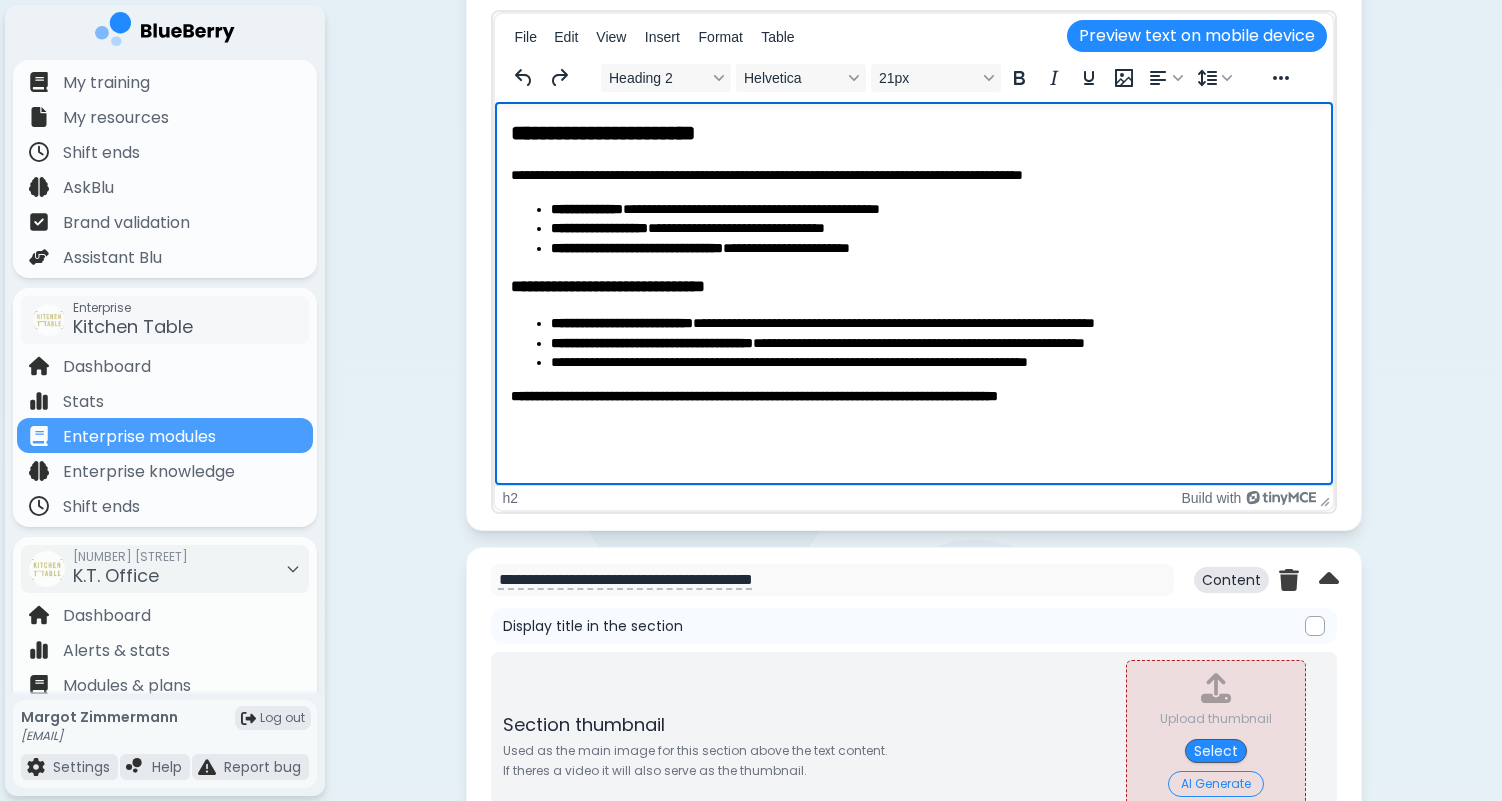 click on "**********" at bounding box center (913, 133) 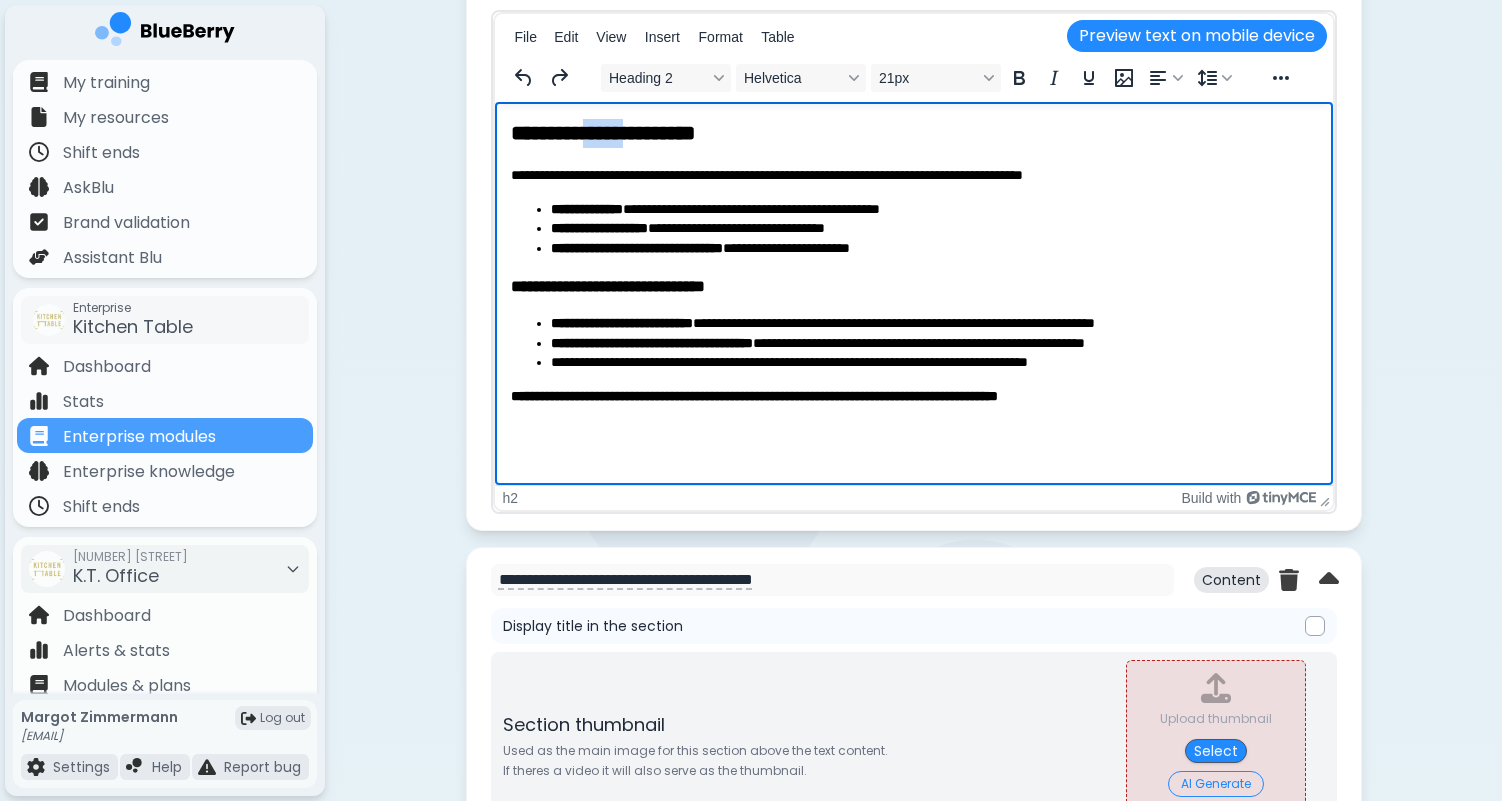 click on "**********" at bounding box center (913, 133) 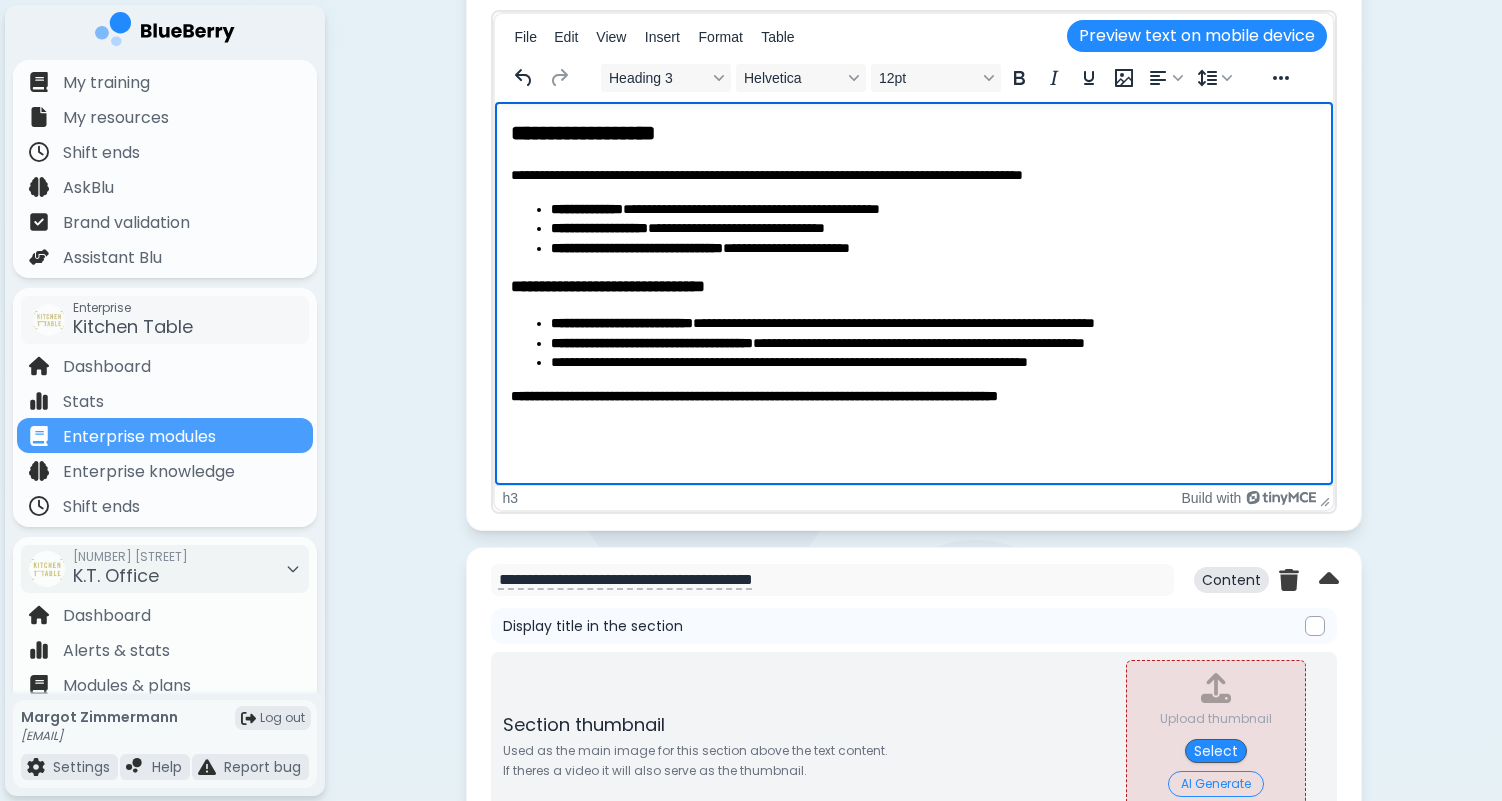 click on "**********" at bounding box center [913, 286] 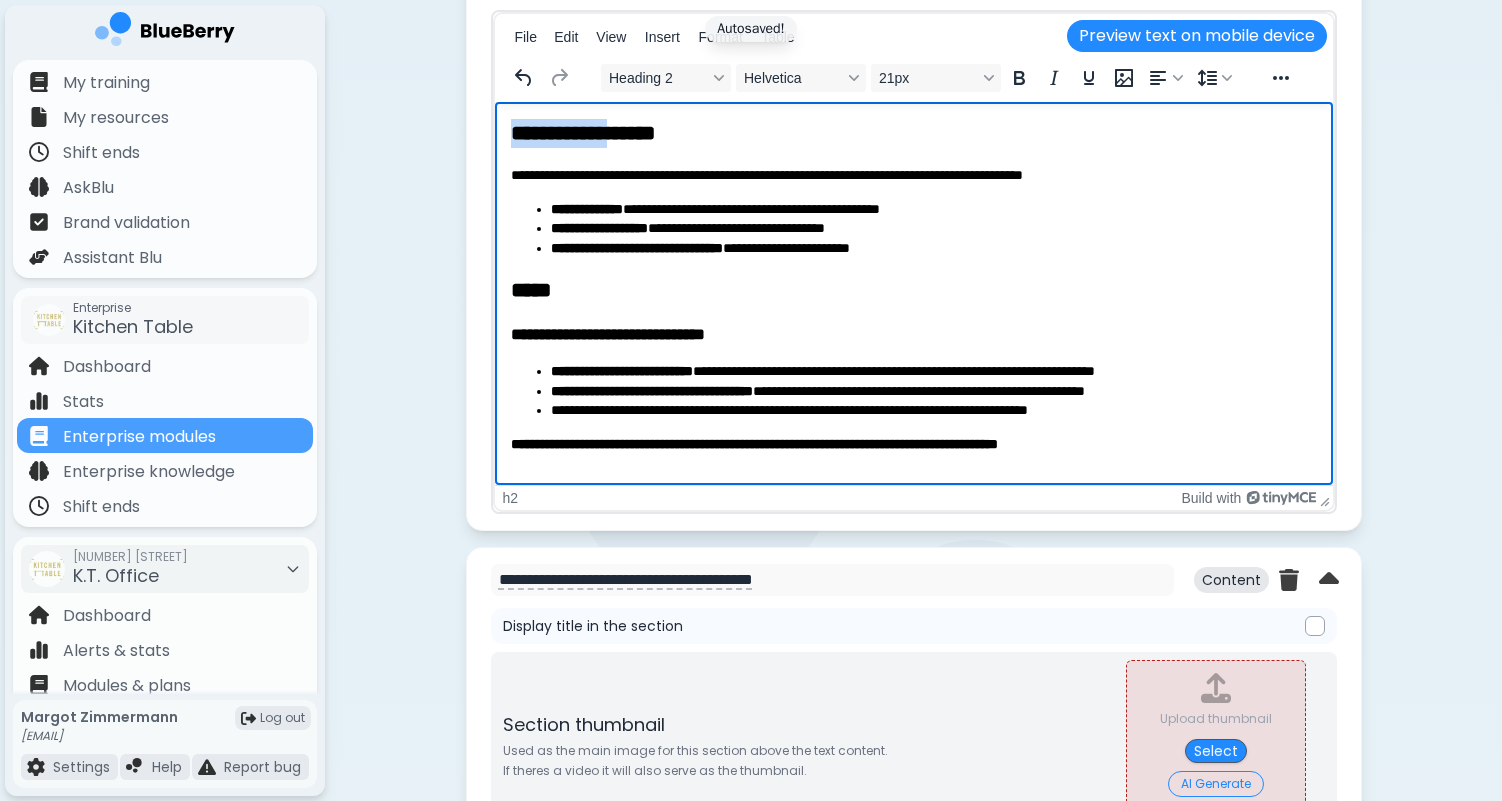 drag, startPoint x: 634, startPoint y: 129, endPoint x: 457, endPoint y: 130, distance: 177.00282 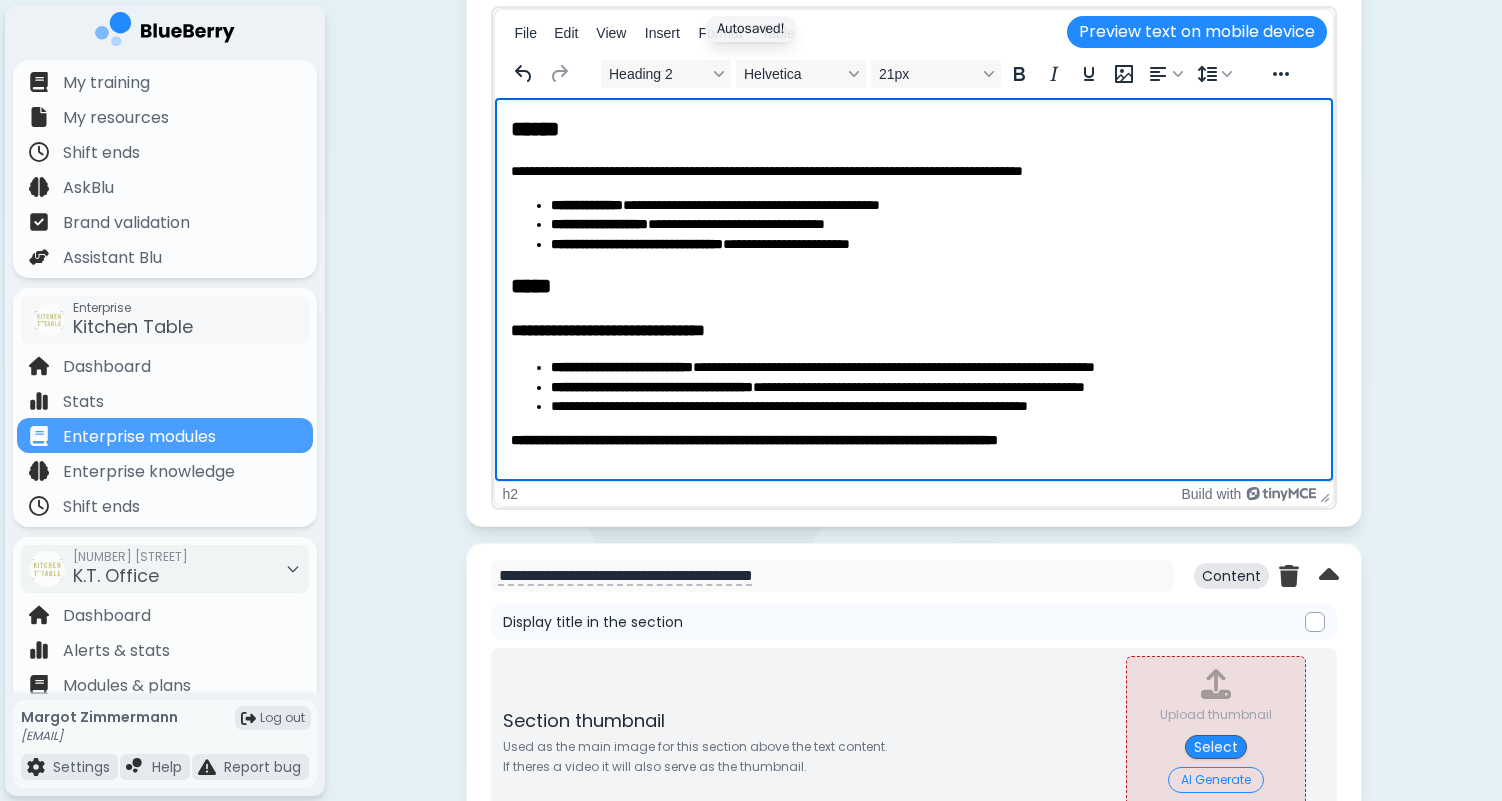 scroll, scrollTop: 5732, scrollLeft: 0, axis: vertical 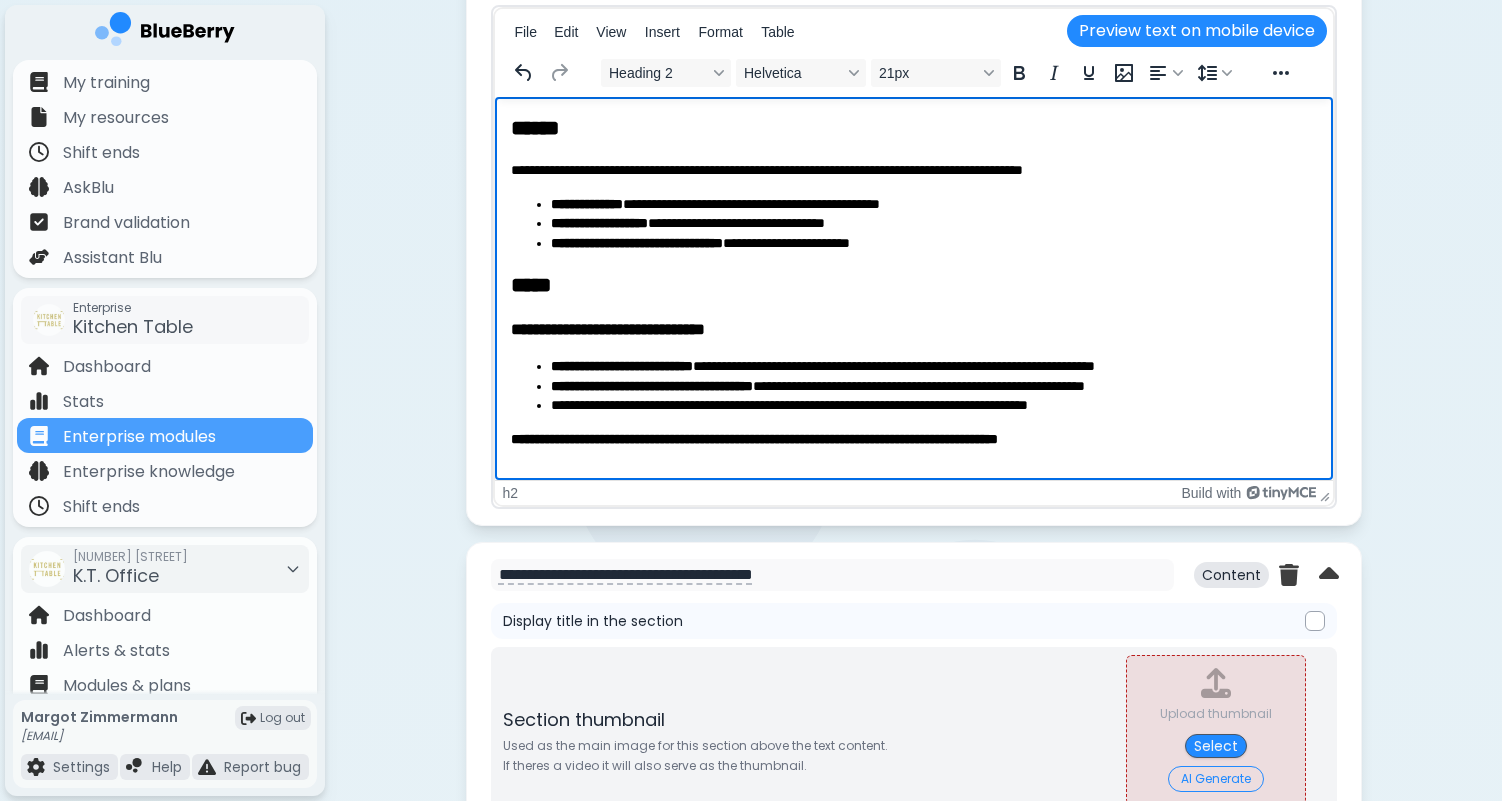 click on "**********" at bounding box center [753, 439] 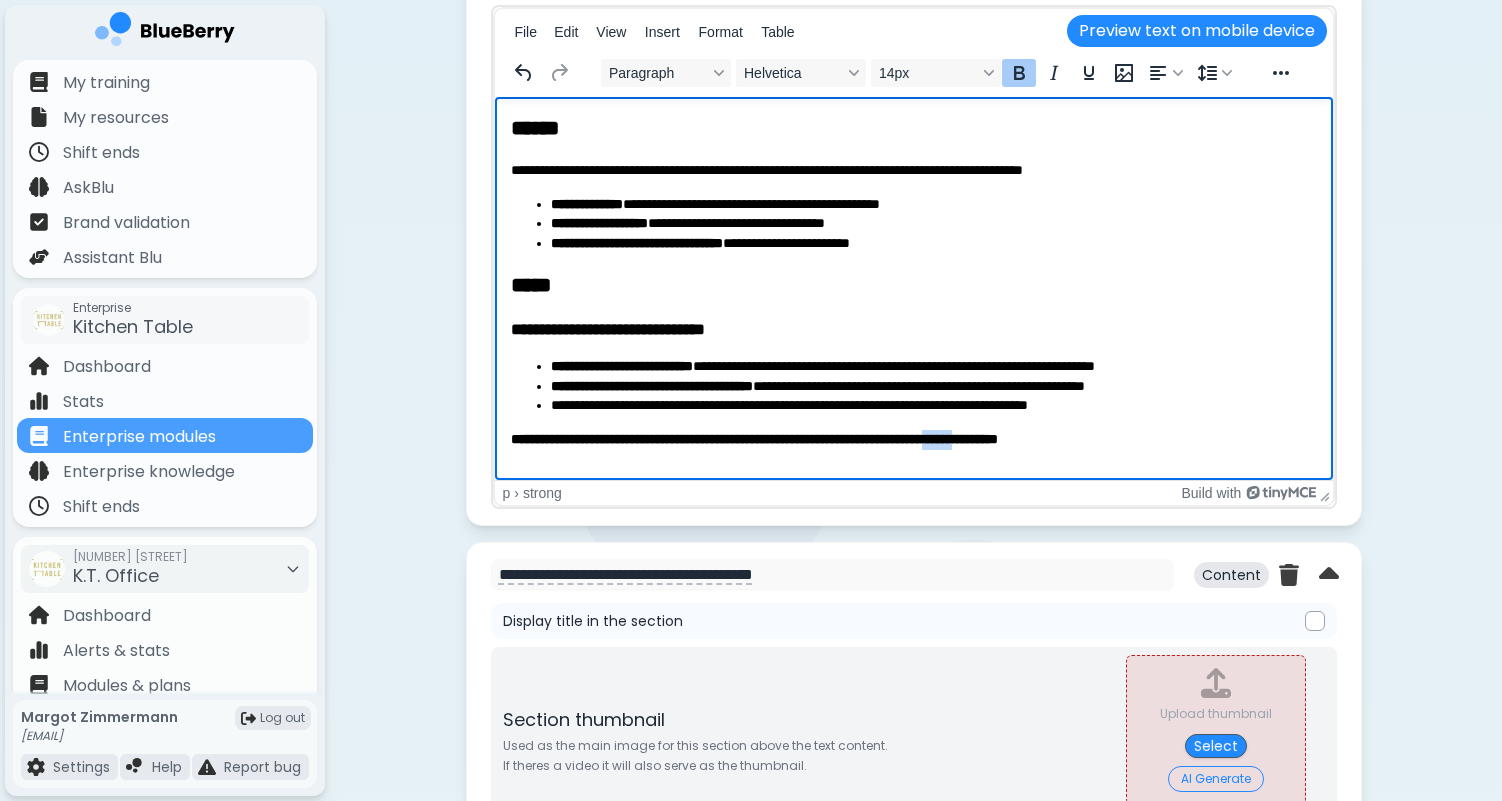 click on "**********" at bounding box center [753, 439] 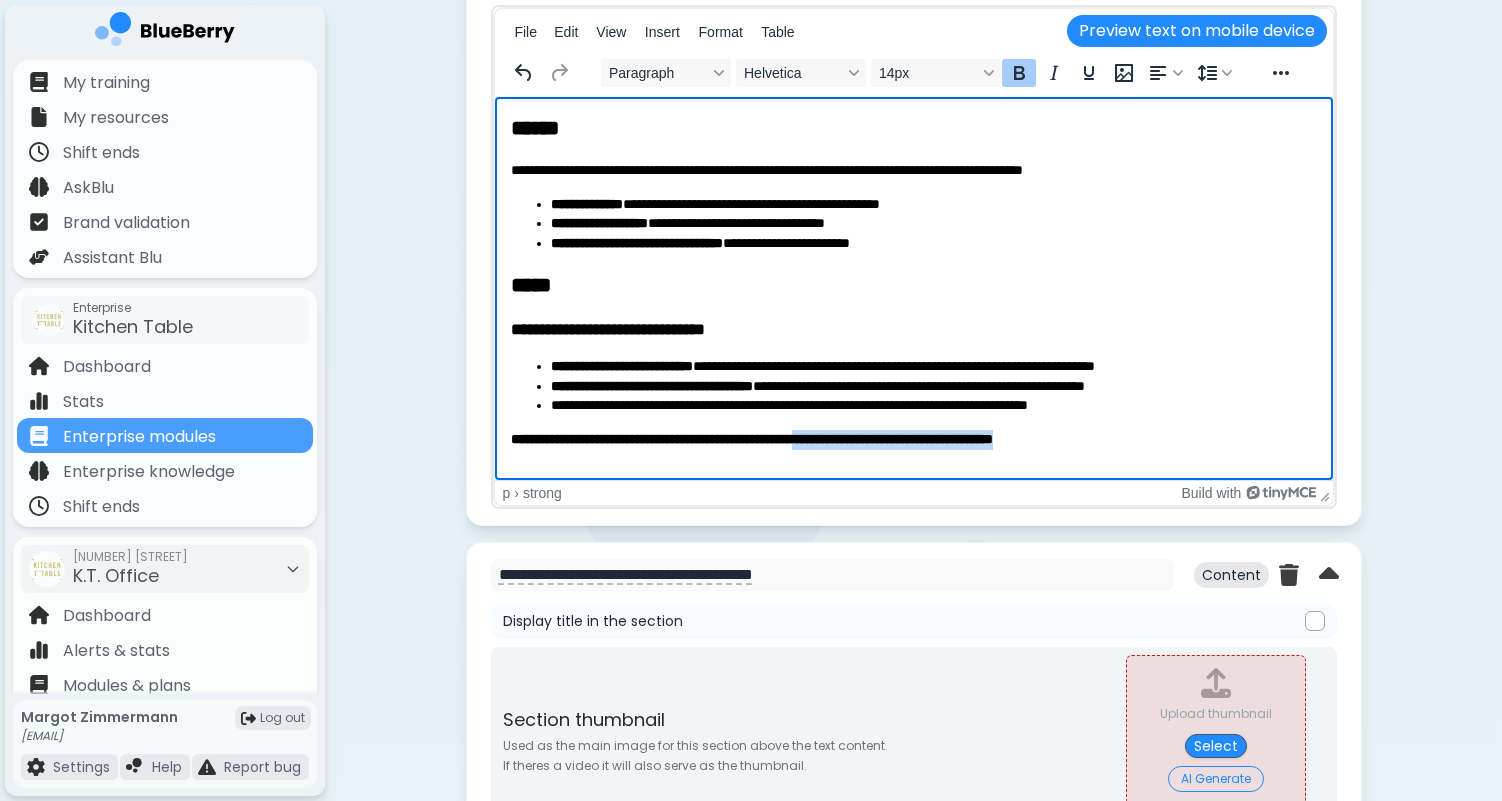 drag, startPoint x: 1173, startPoint y: 436, endPoint x: 895, endPoint y: 443, distance: 278.0881 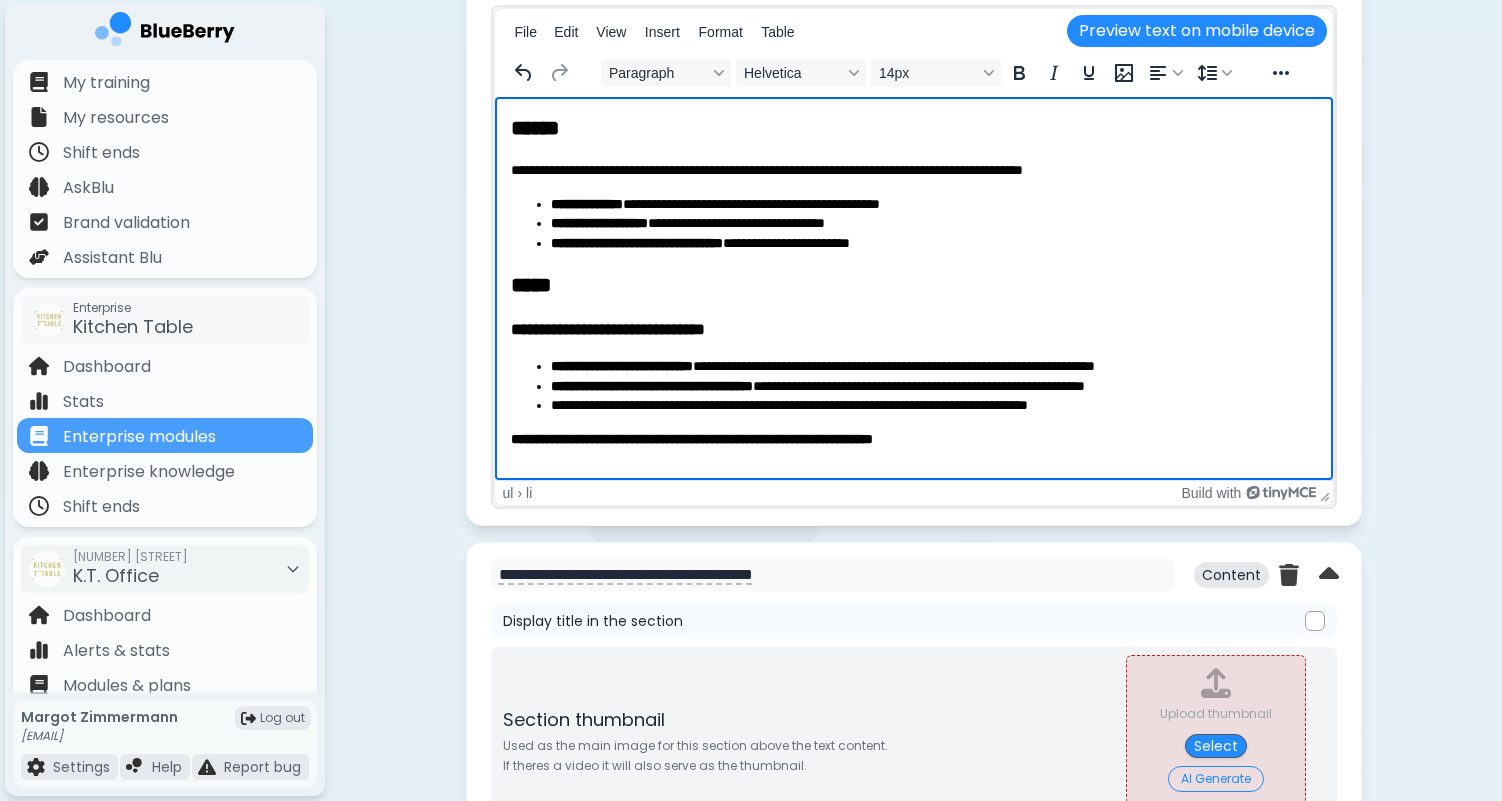 click on "**********" at bounding box center (933, 244) 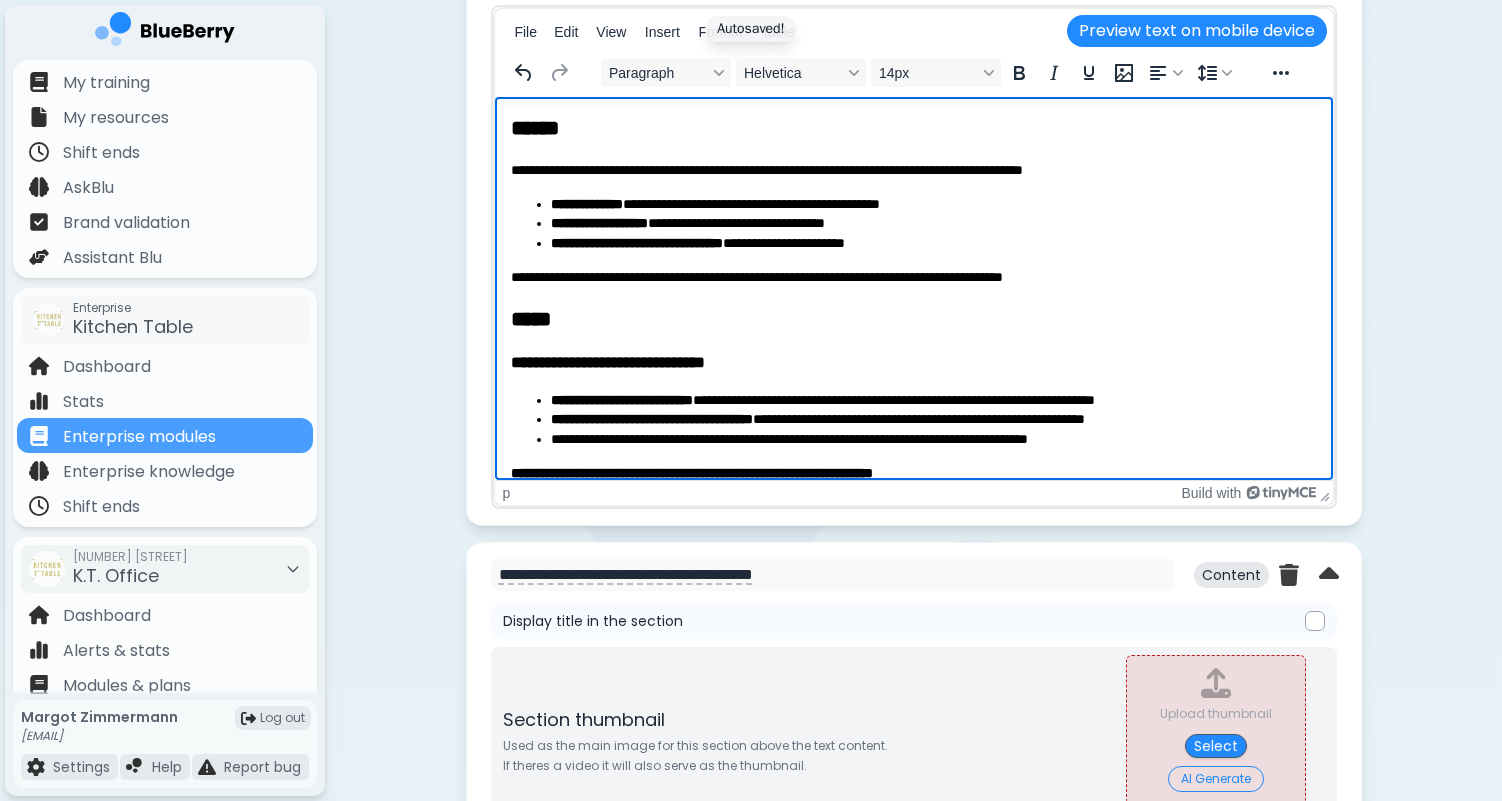 click on "**********" at bounding box center (913, 278) 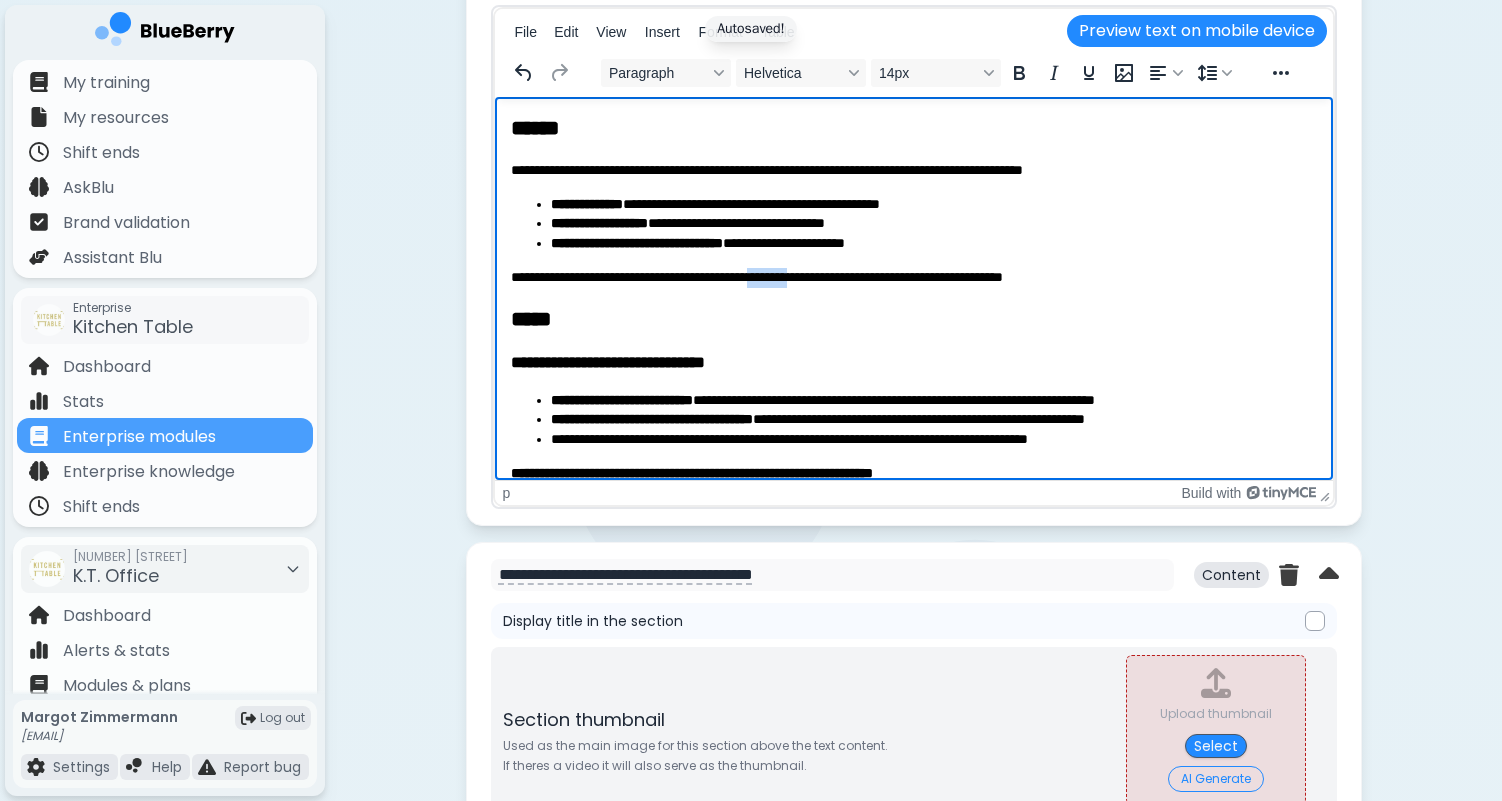 click on "**********" at bounding box center [913, 278] 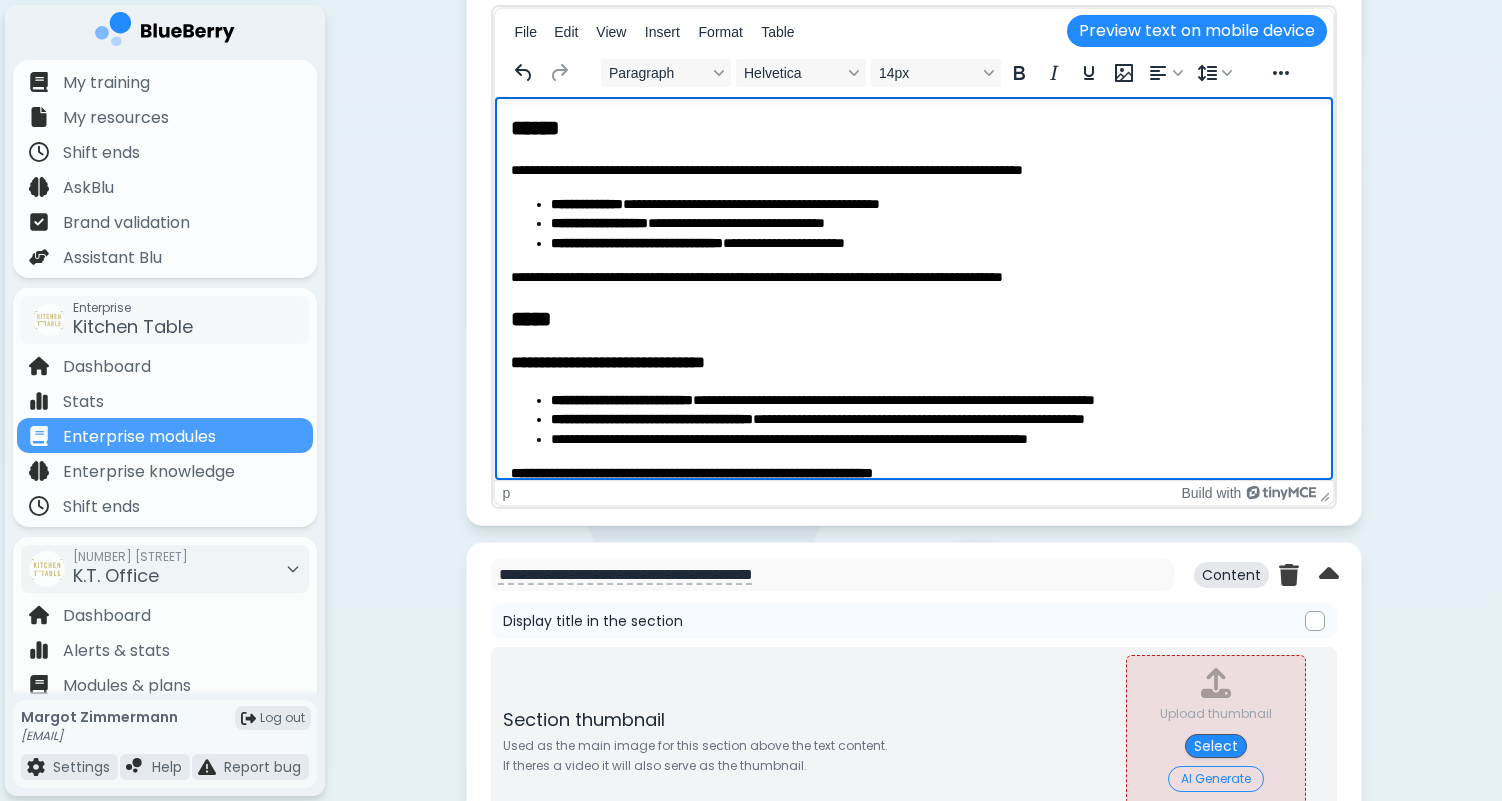 click on "**********" at bounding box center (913, 278) 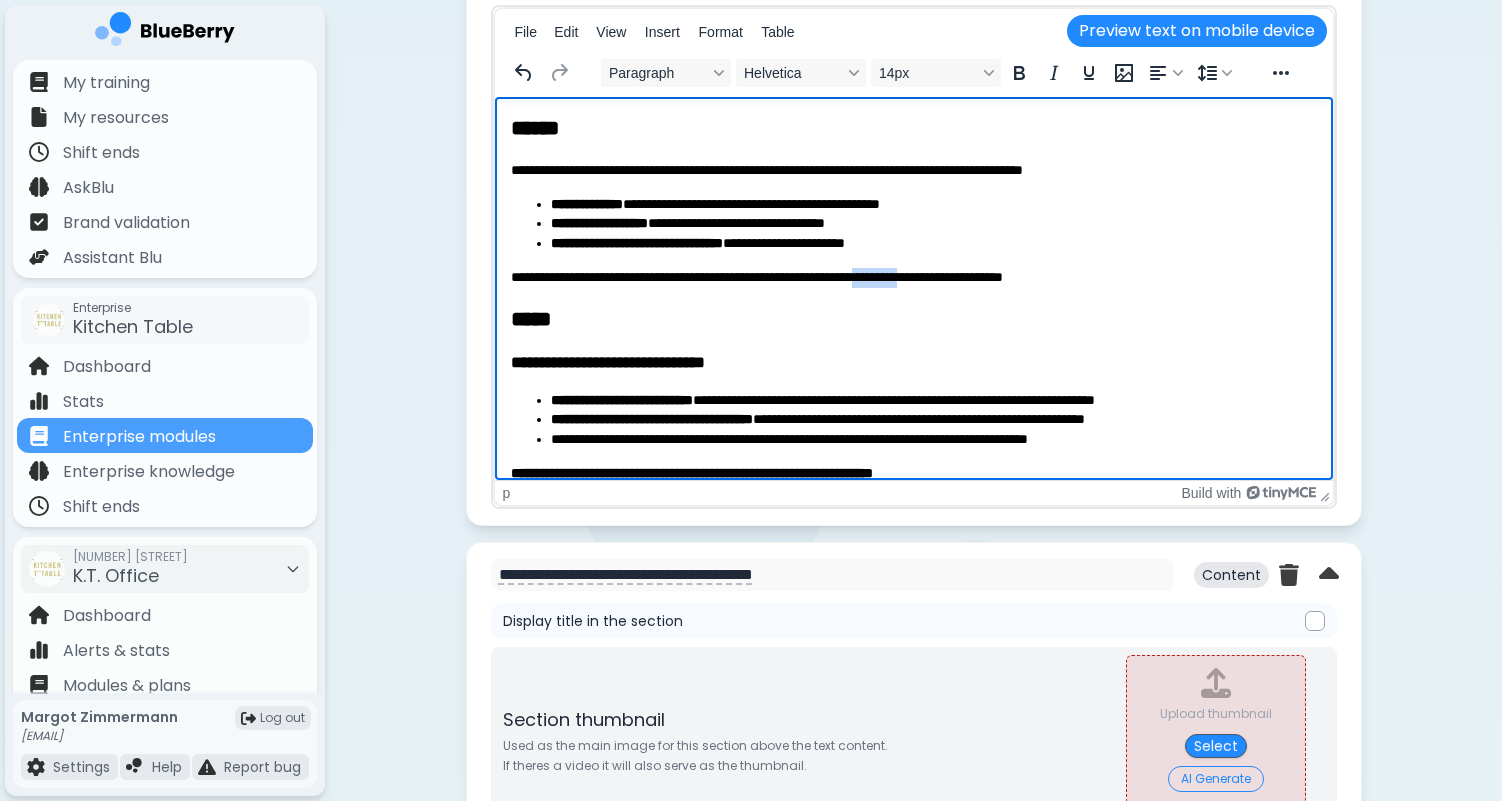 click on "**********" at bounding box center (913, 278) 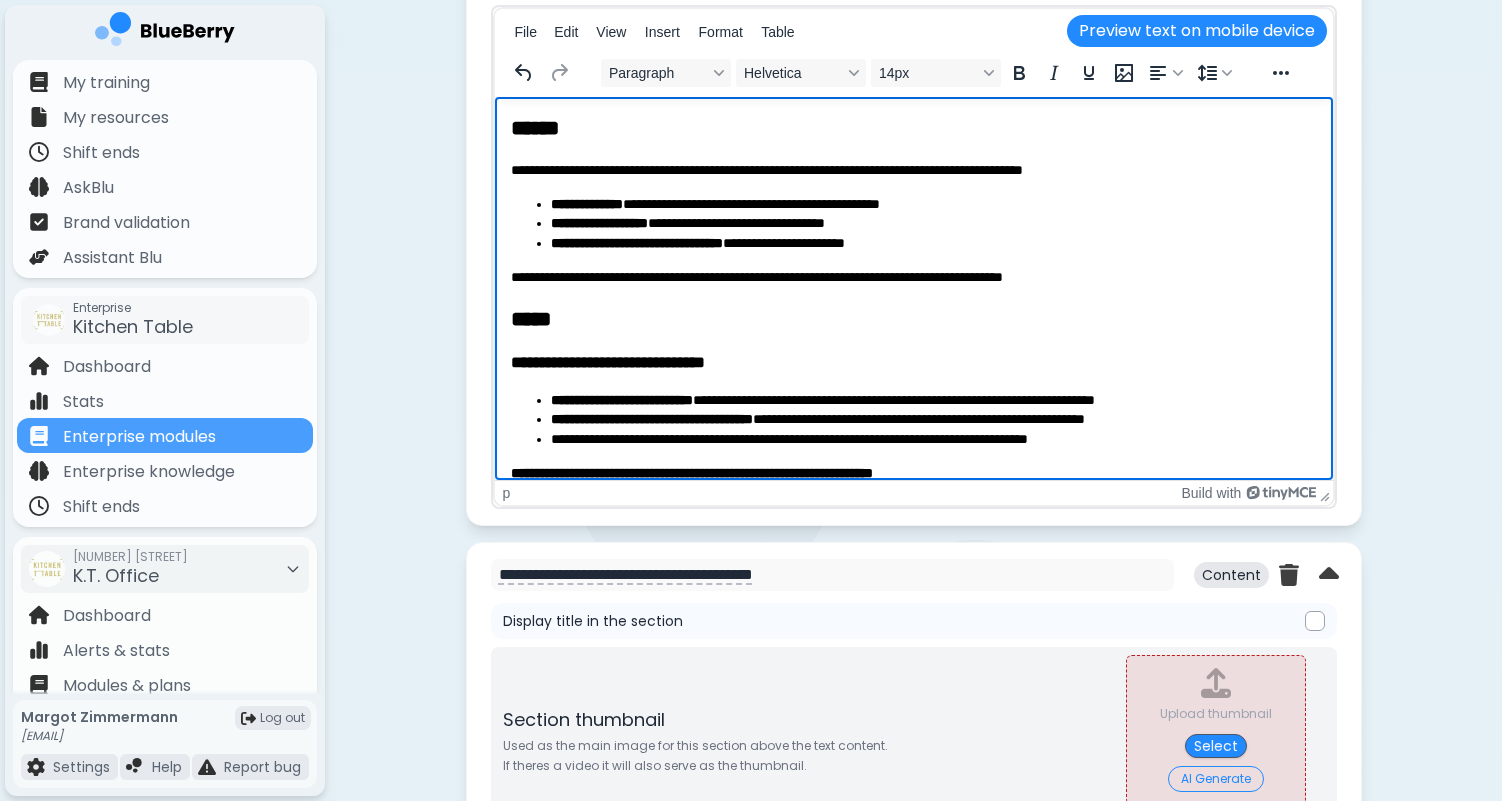 click on "**********" at bounding box center [913, 278] 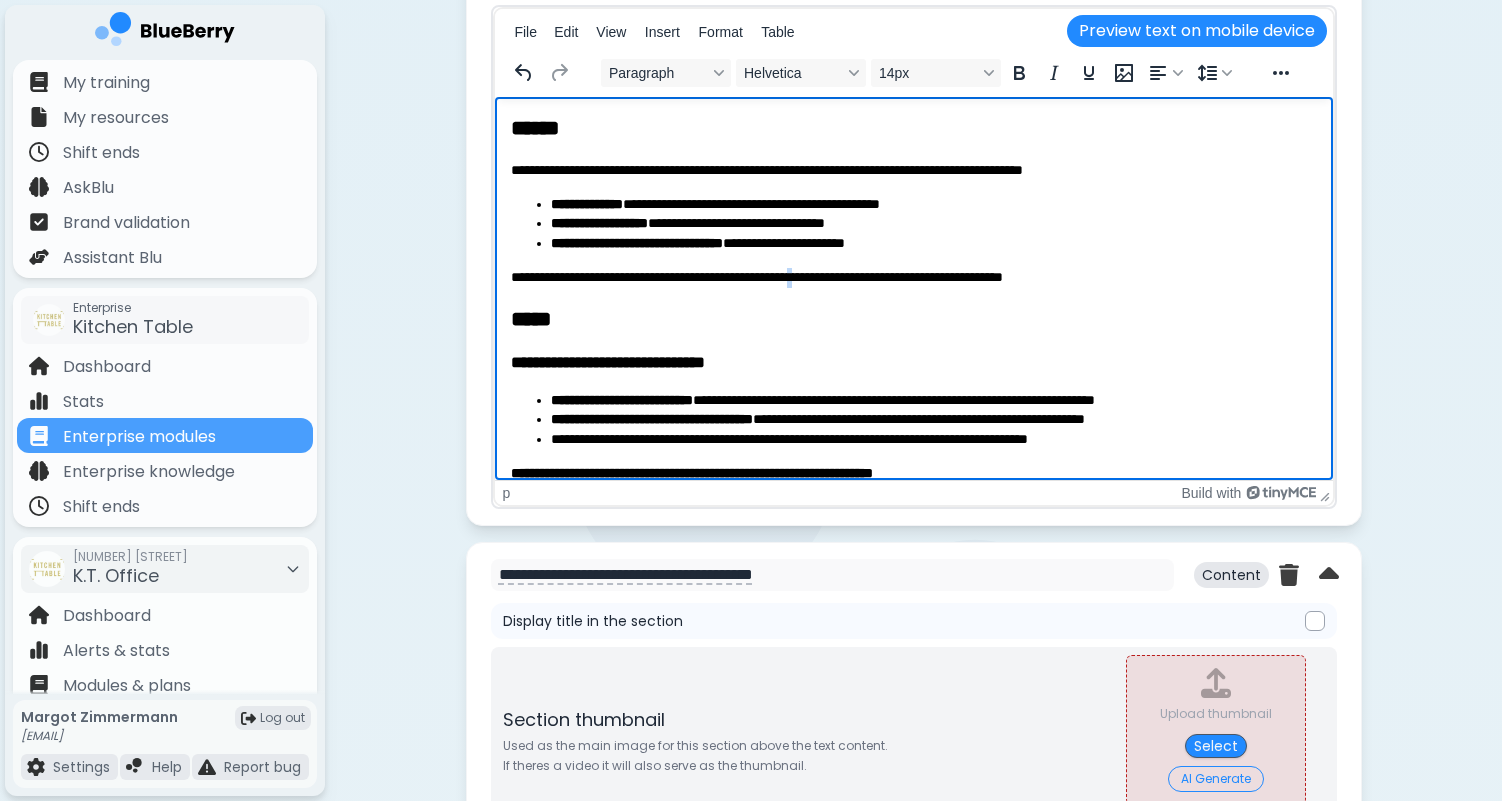 click on "**********" at bounding box center (913, 278) 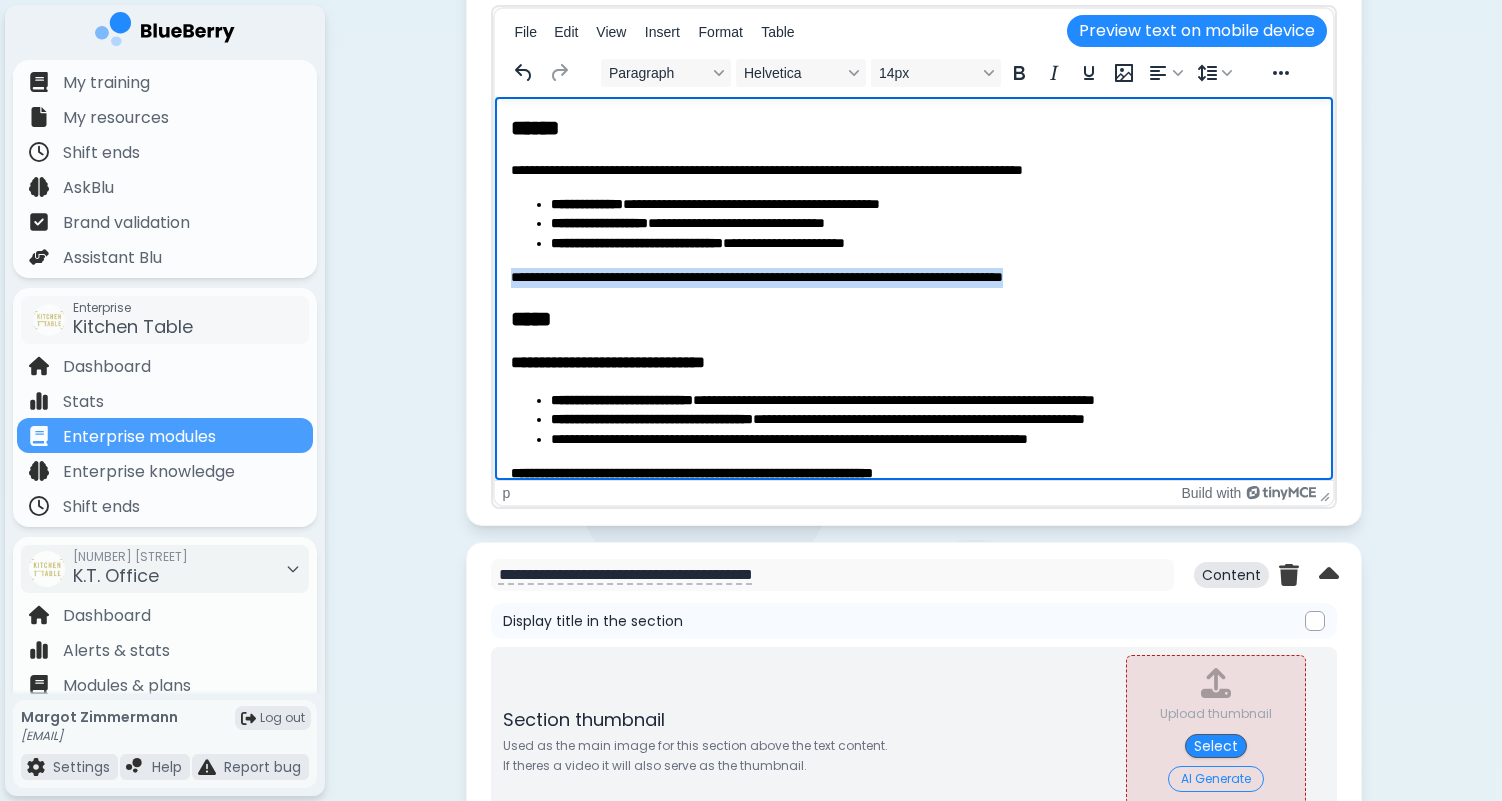 click on "**********" at bounding box center (913, 278) 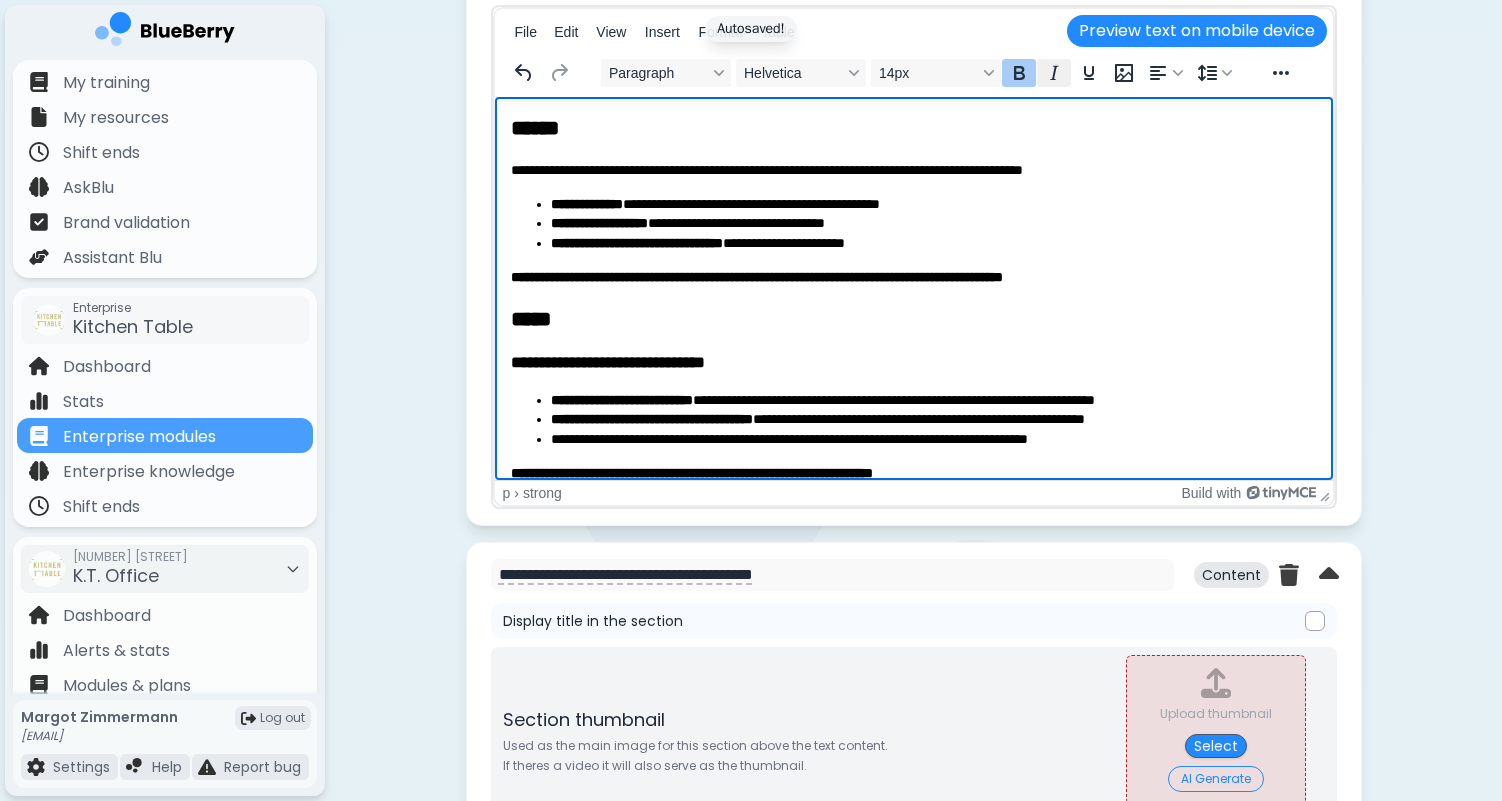 click 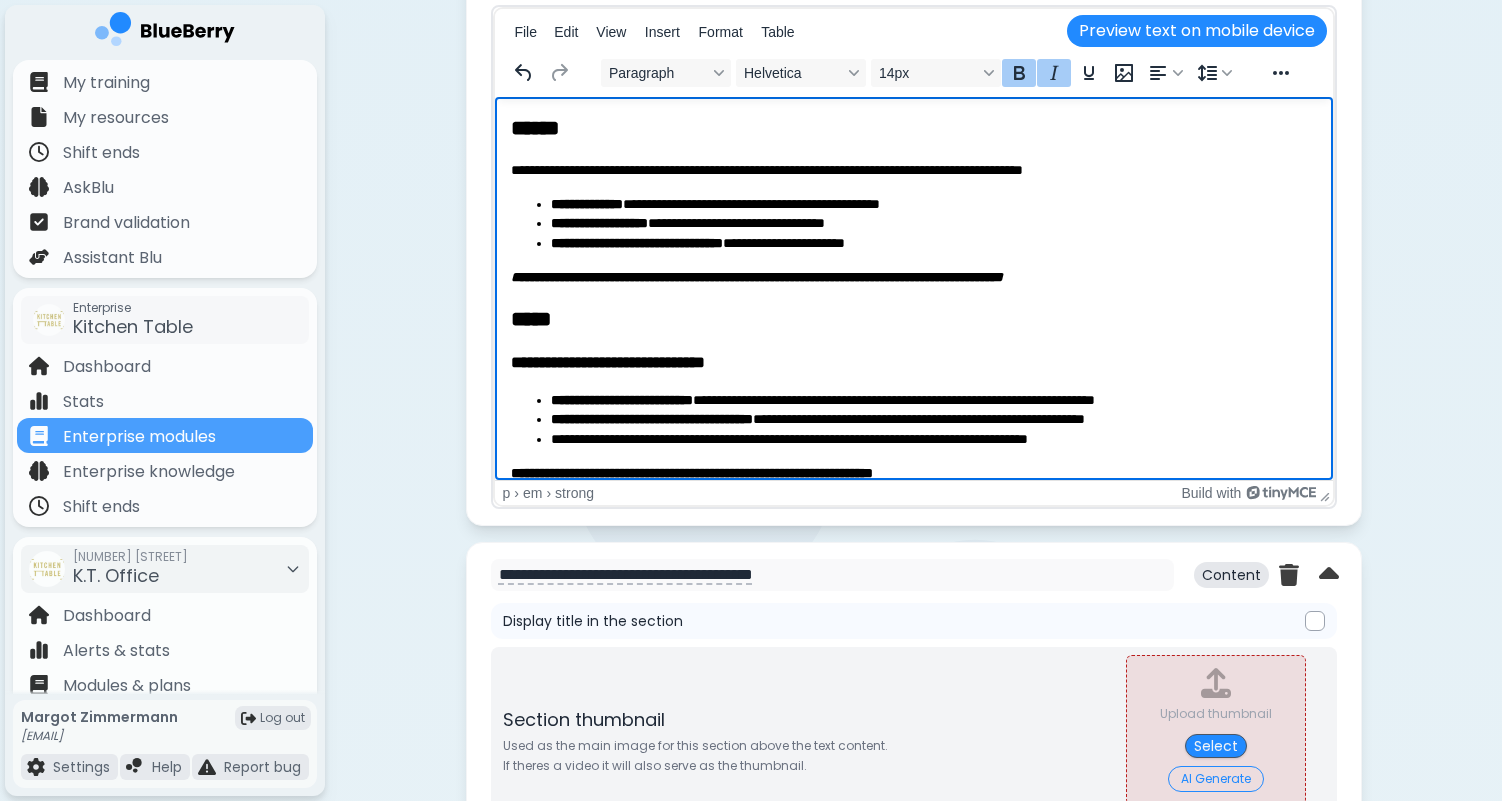 scroll, scrollTop: 19, scrollLeft: 0, axis: vertical 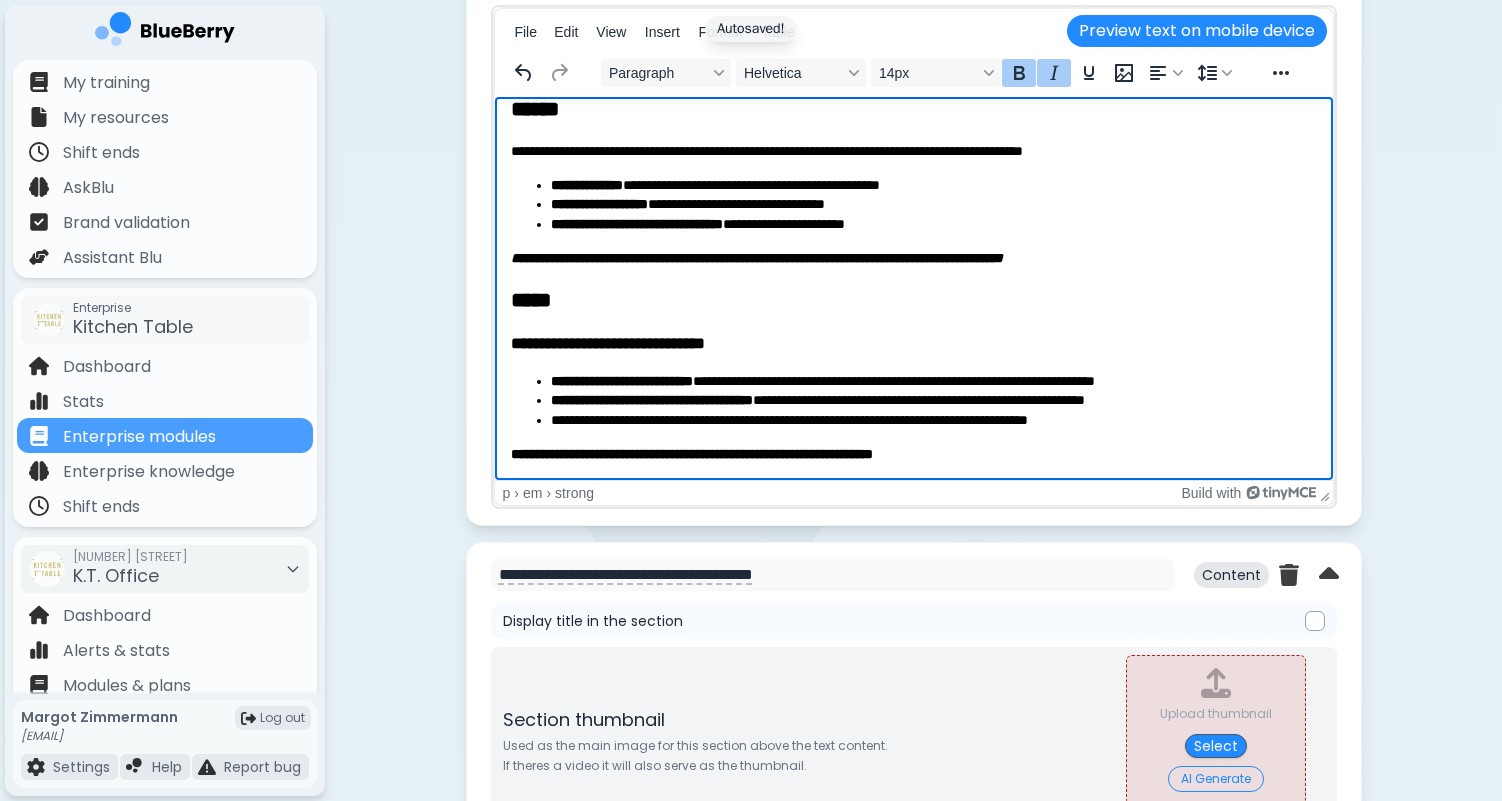 click on "**********" at bounding box center (756, 258) 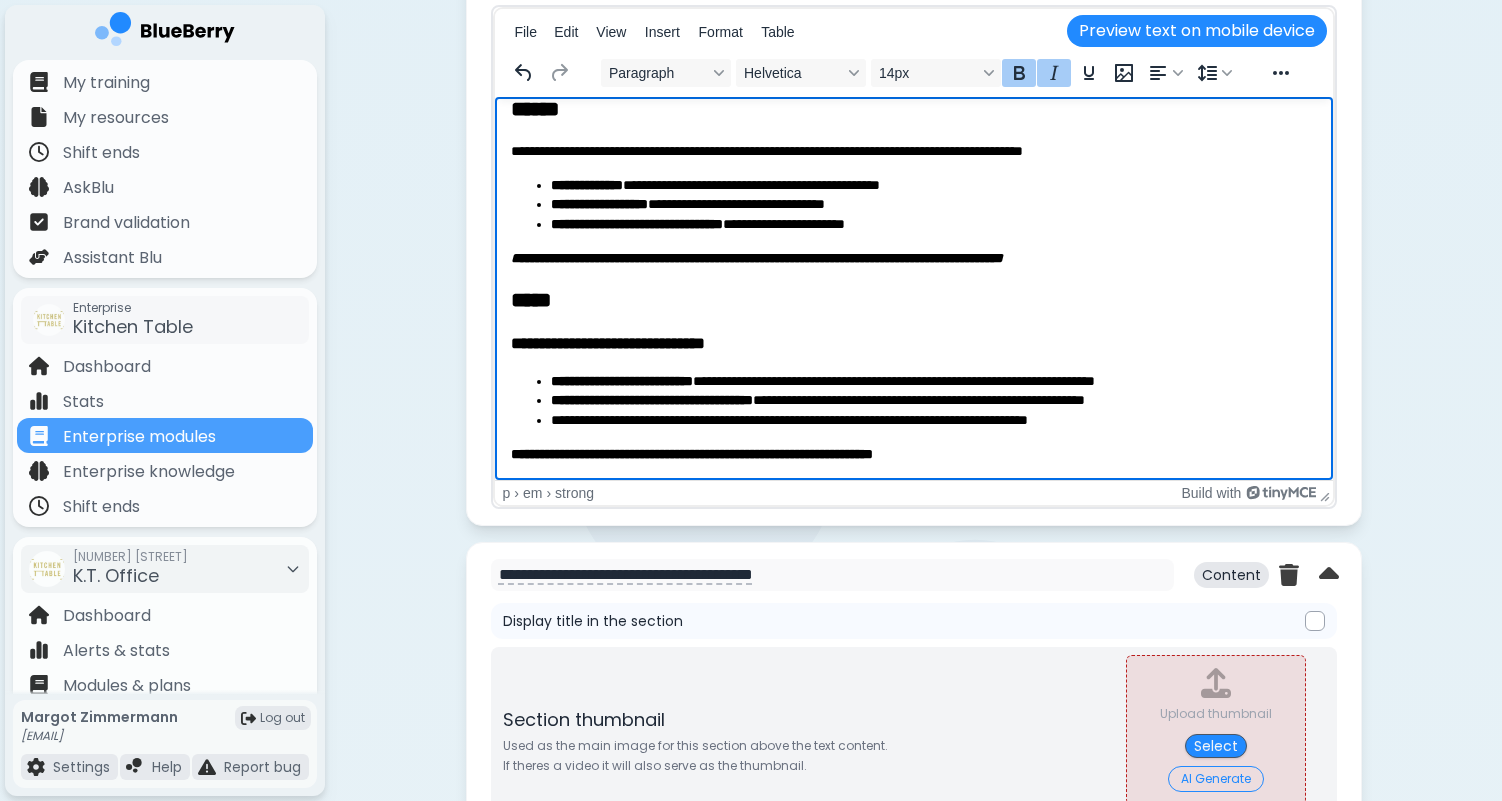 click on "**********" at bounding box center (756, 258) 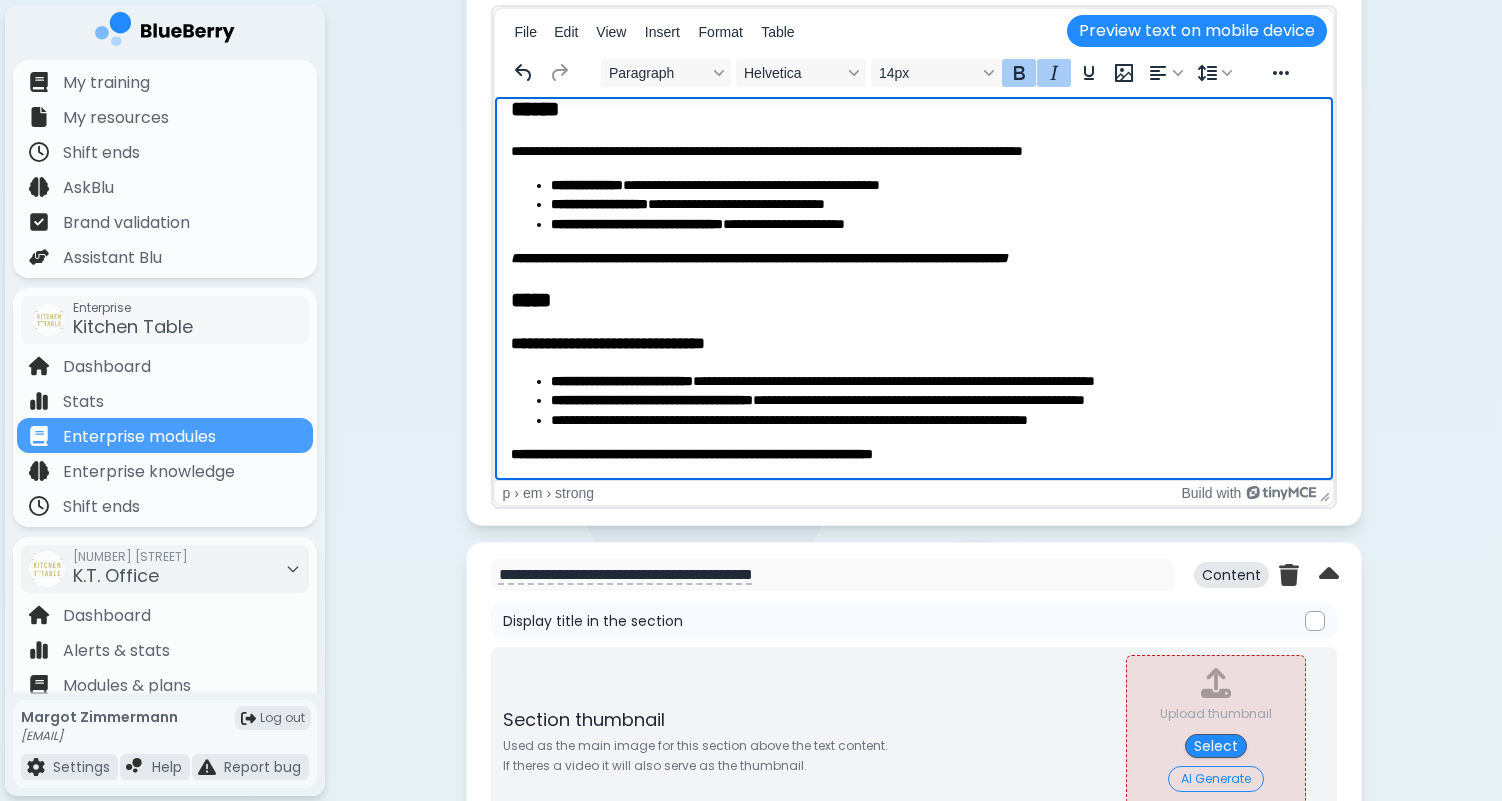 click on "**********" at bounding box center [691, 454] 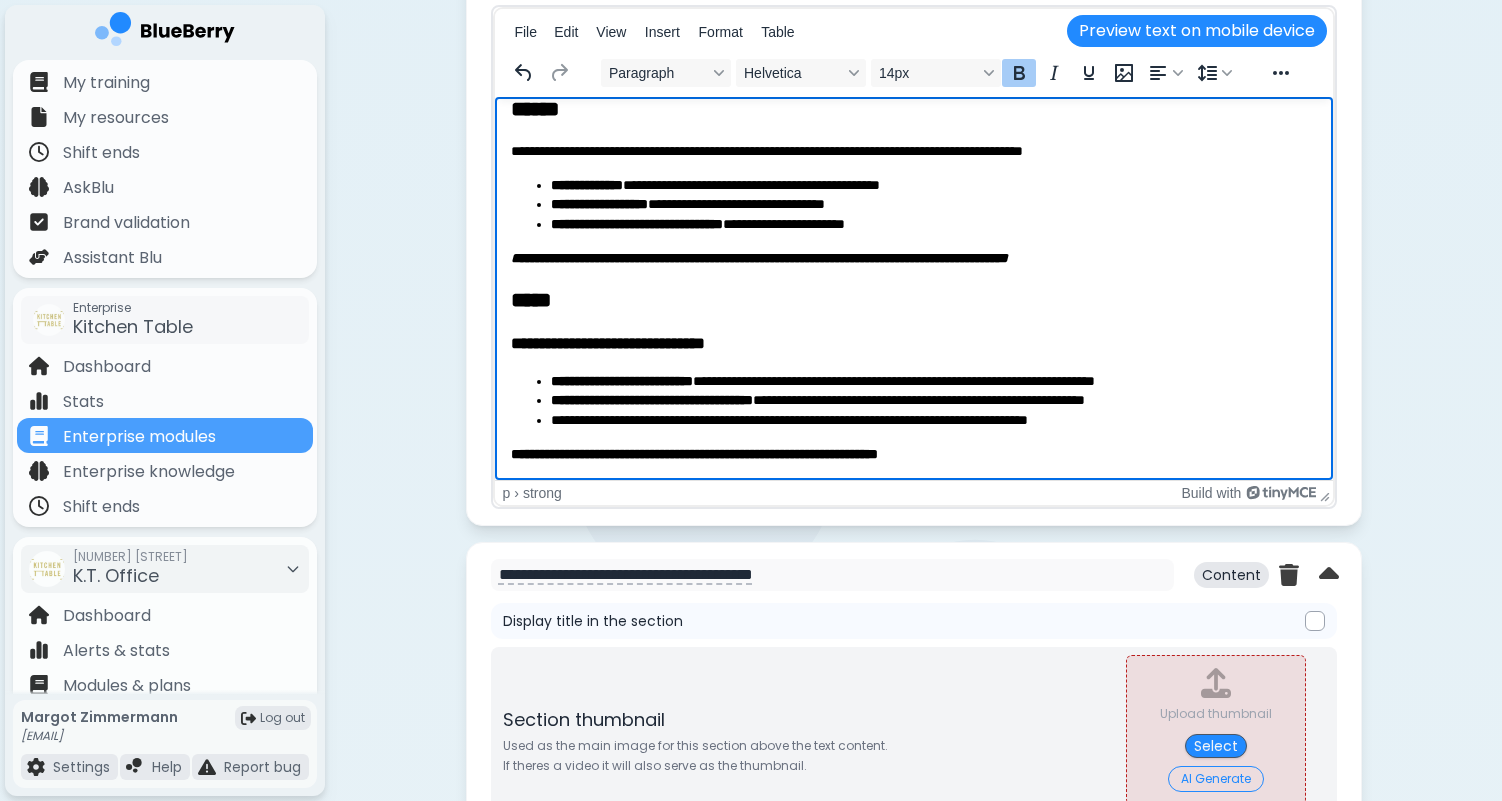 click on "**********" at bounding box center [693, 454] 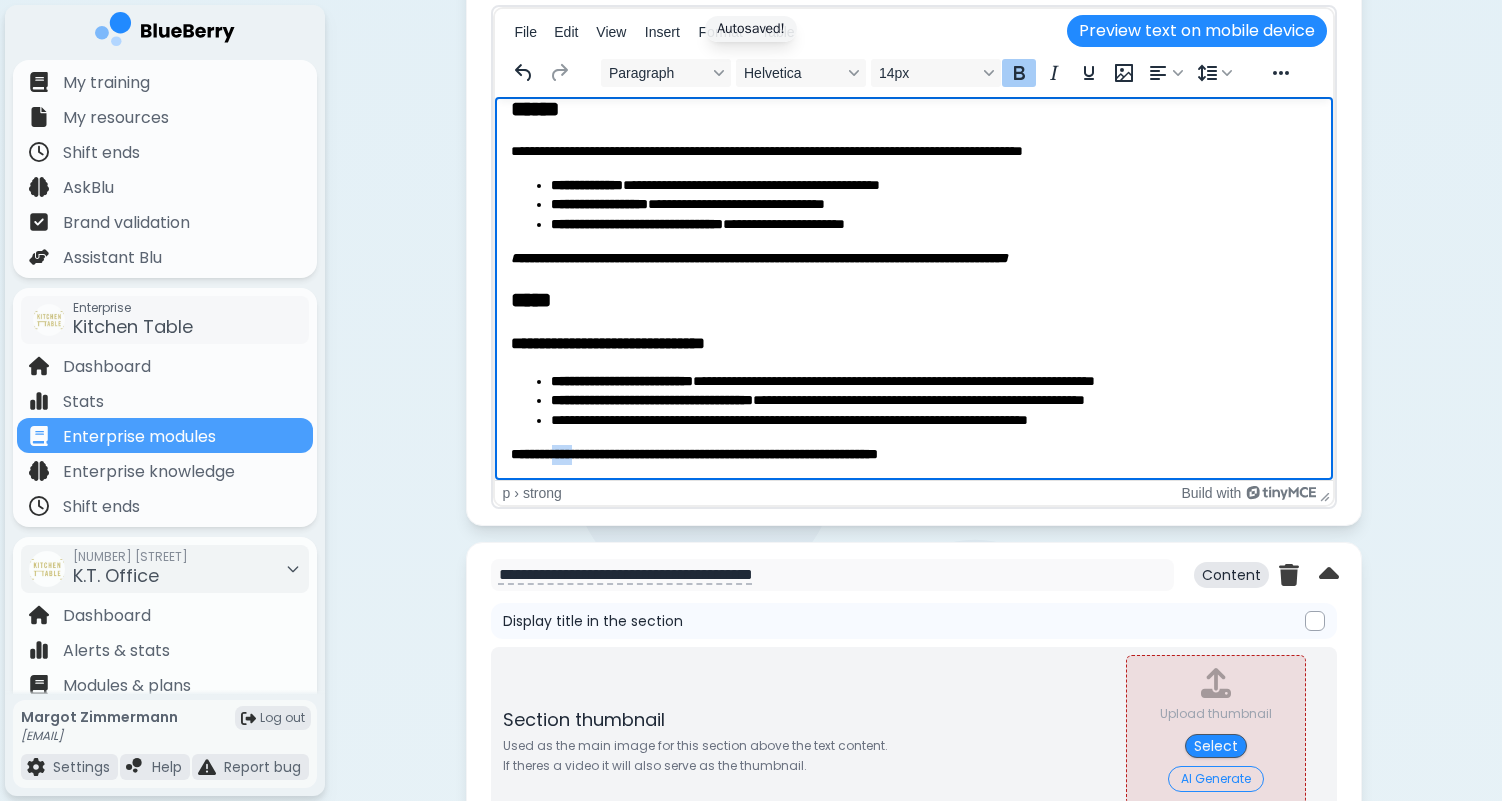 click on "**********" at bounding box center (693, 454) 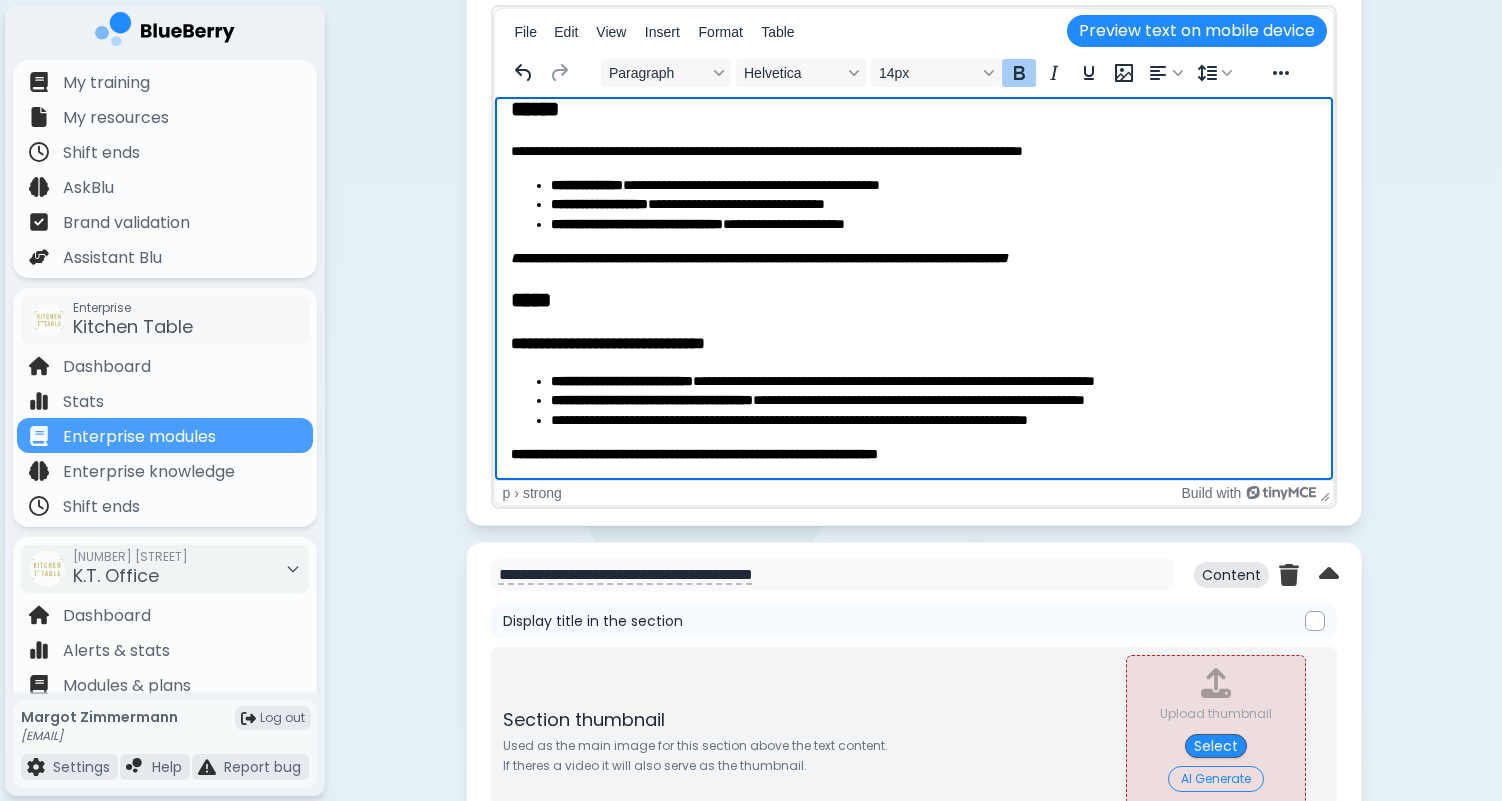 click on "**********" at bounding box center [693, 454] 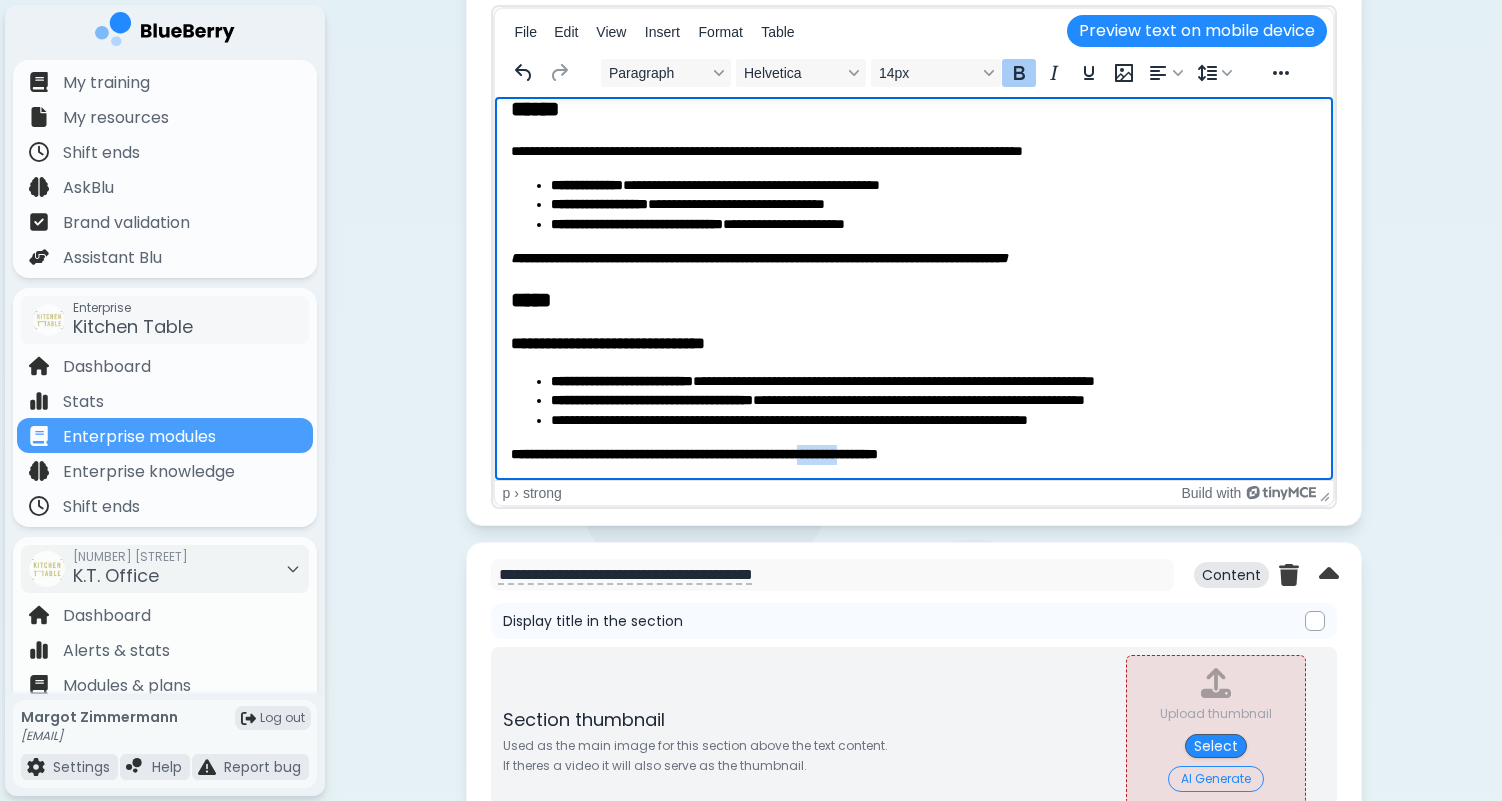click on "**********" at bounding box center [693, 454] 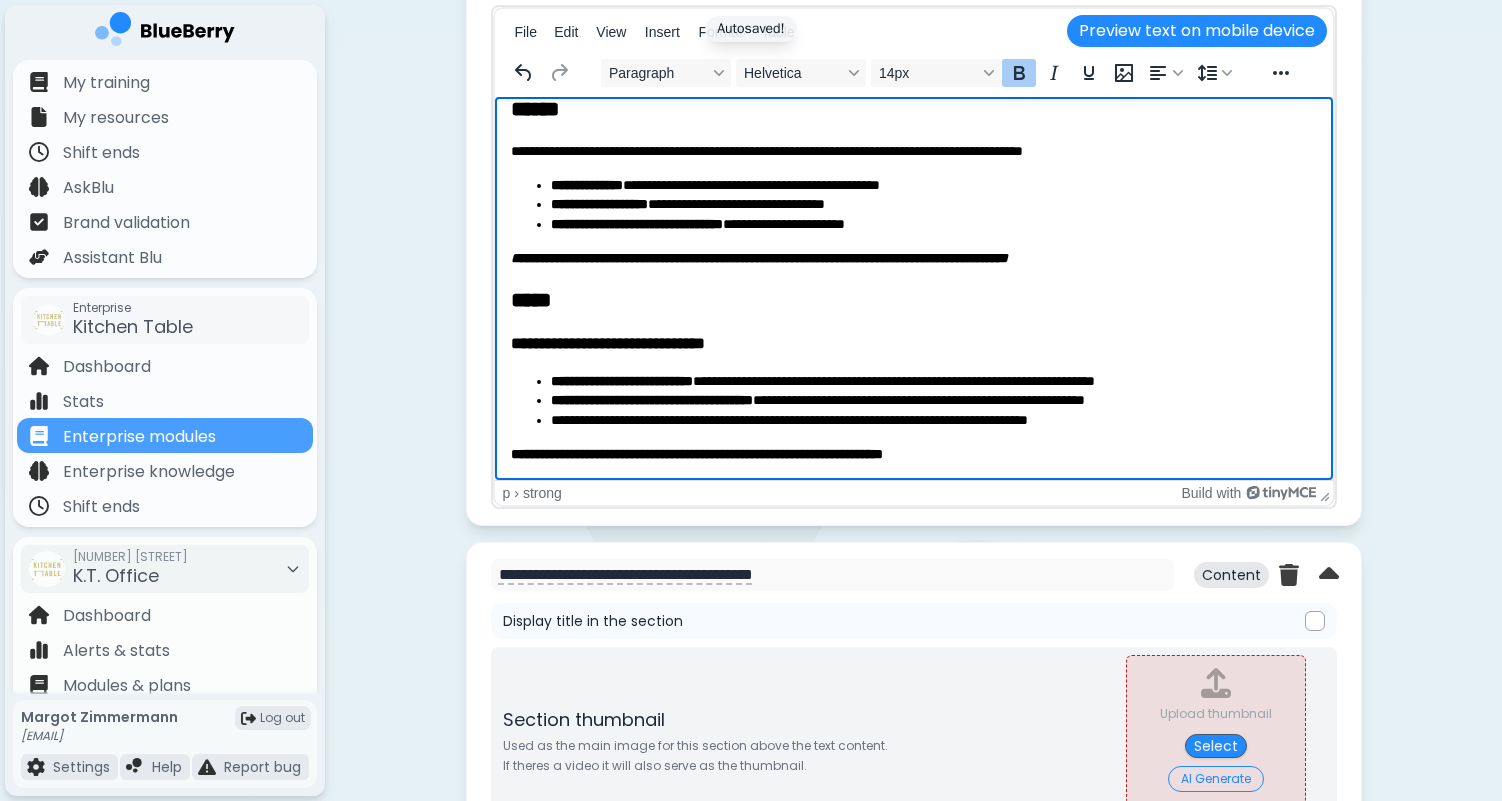 click on "**********" at bounding box center (696, 454) 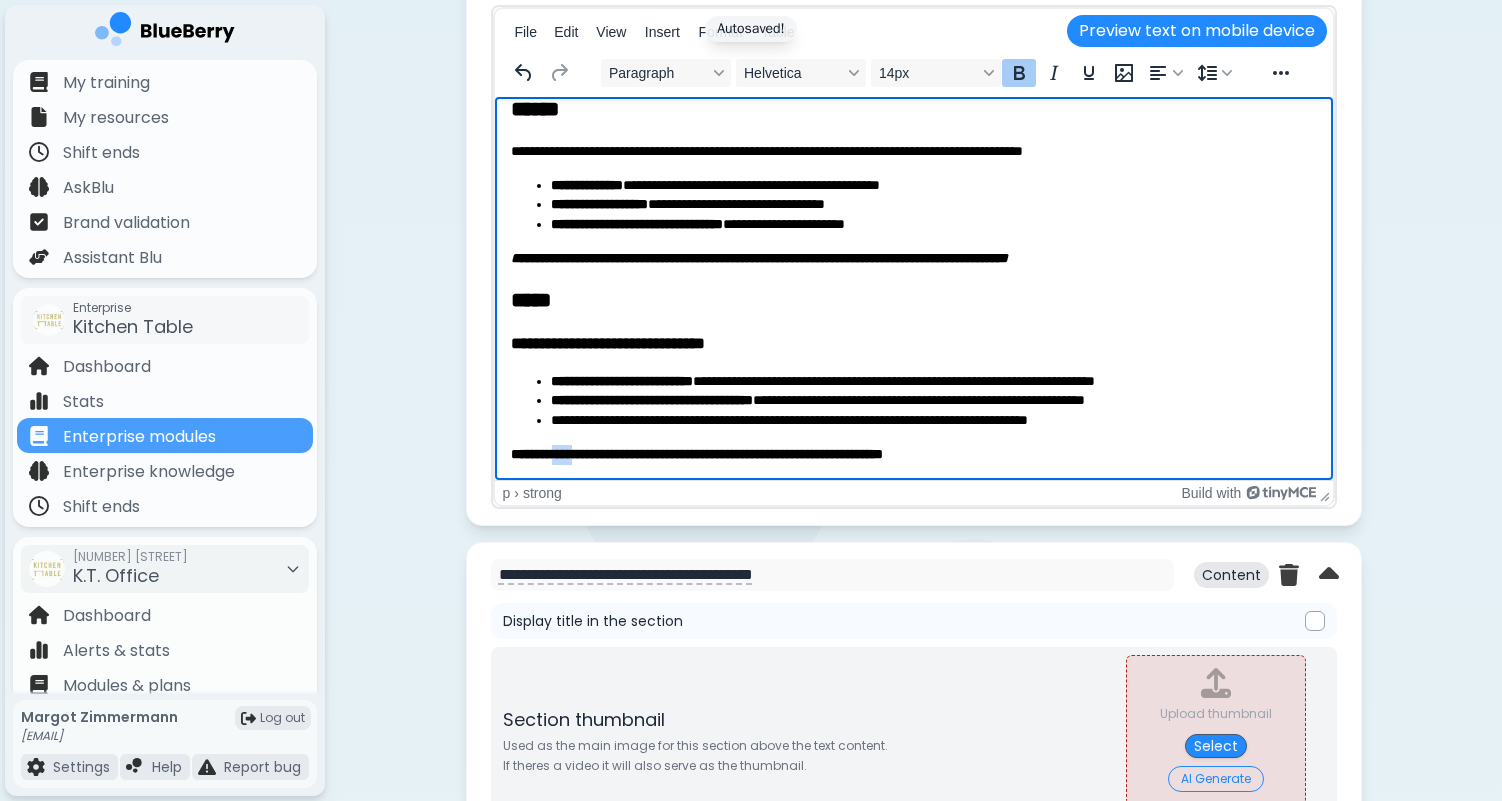 click on "**********" at bounding box center (696, 454) 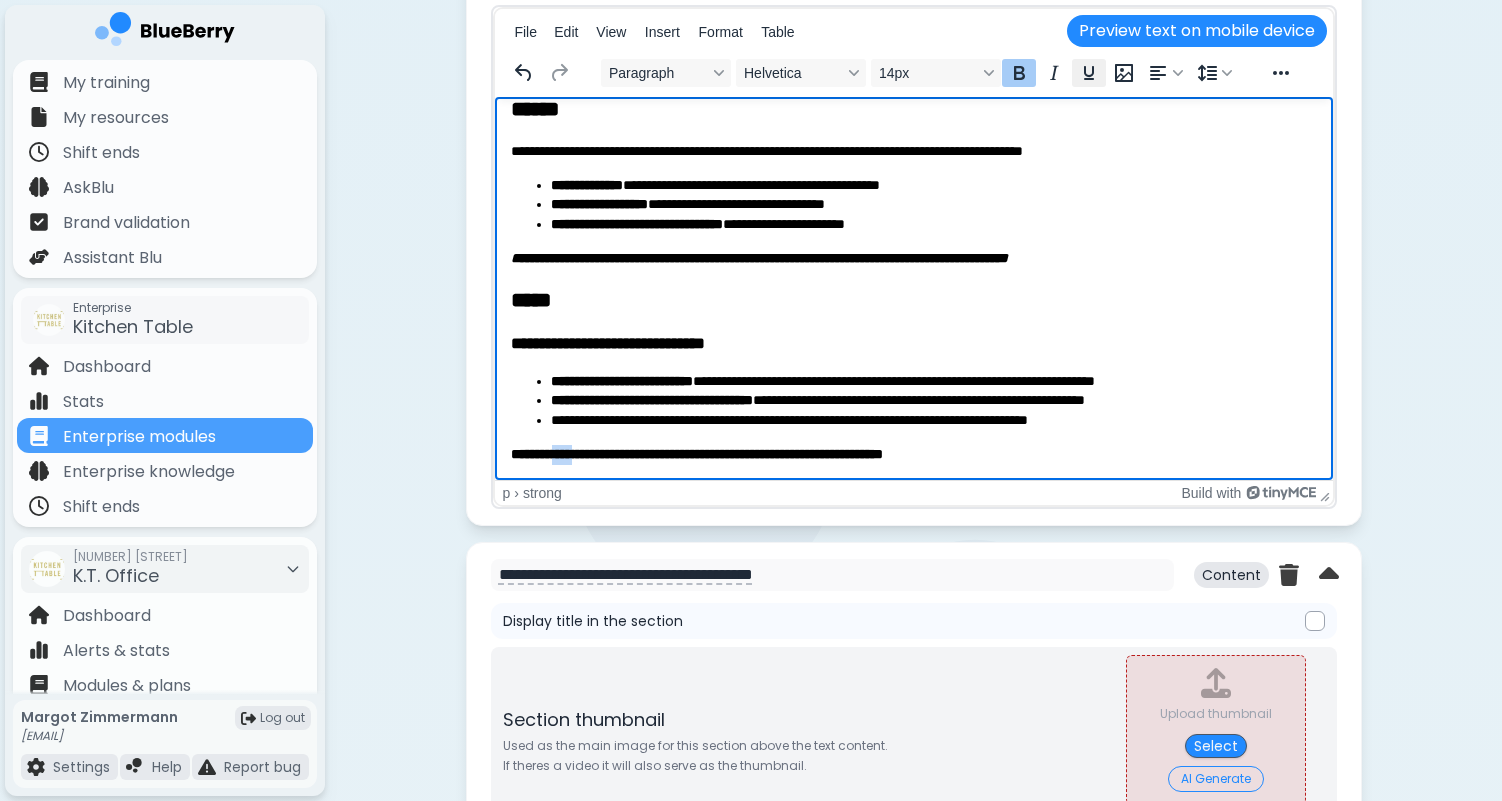 click 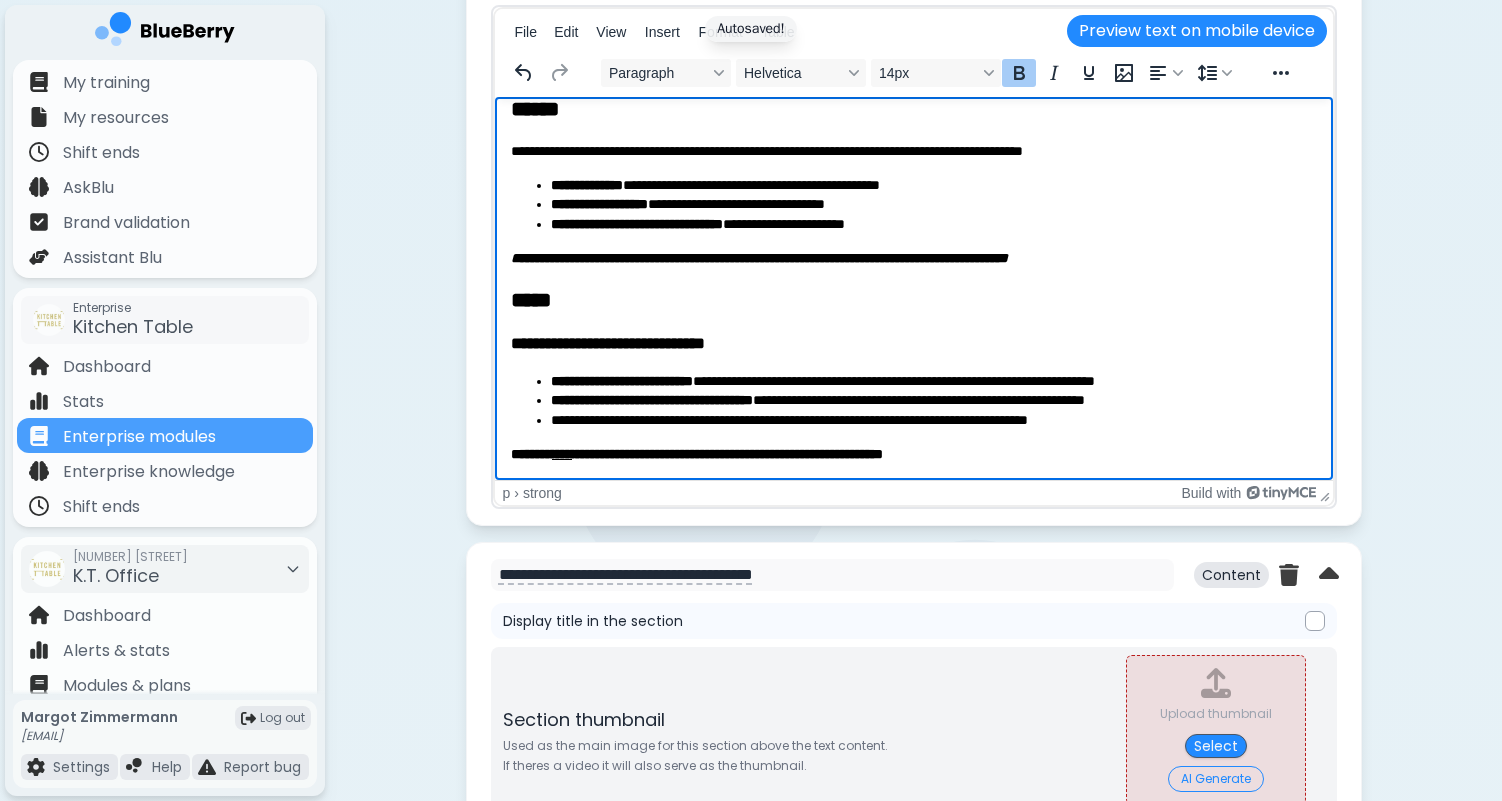 click on "**********" at bounding box center [696, 454] 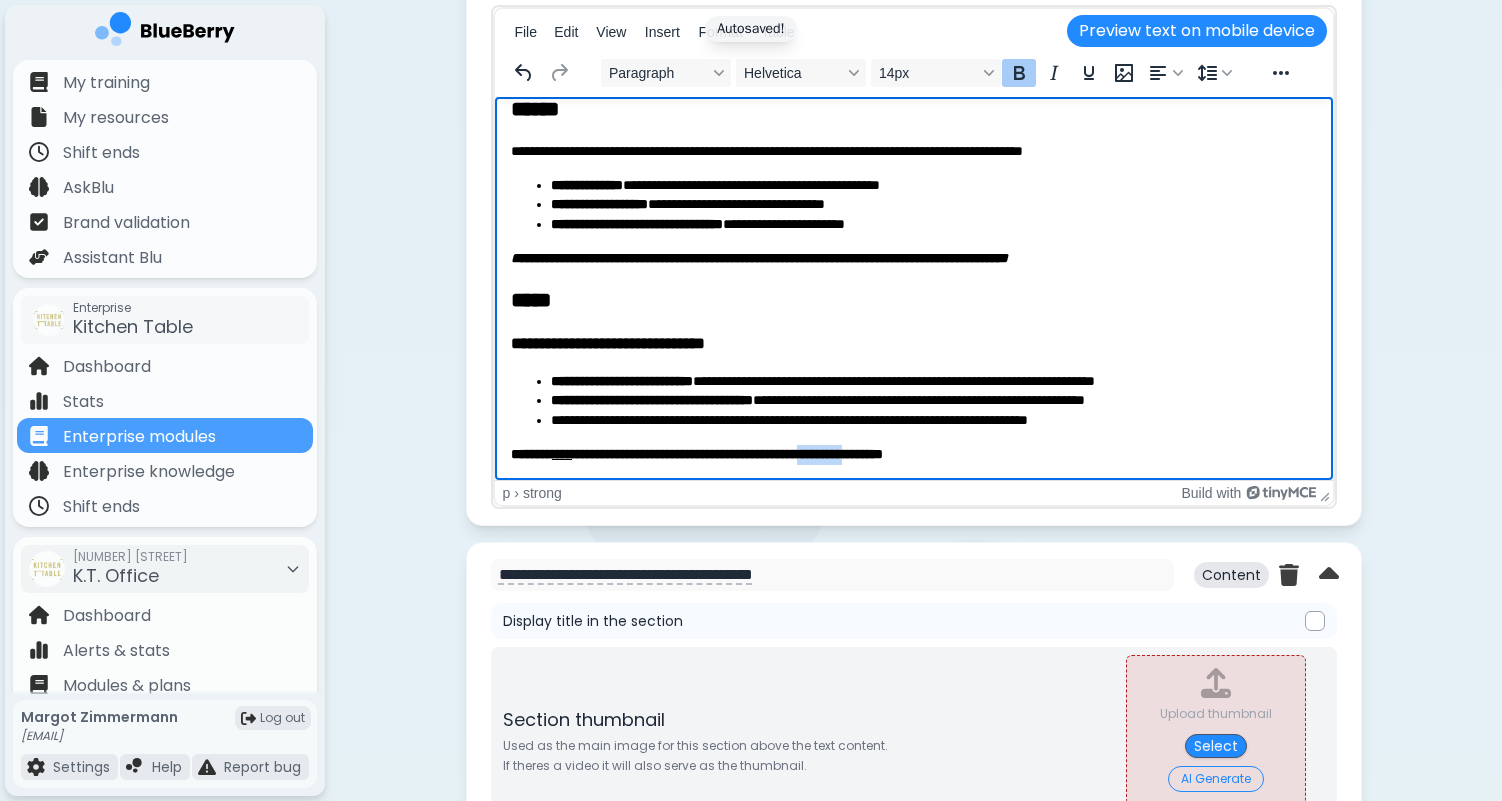 click on "**********" at bounding box center (696, 454) 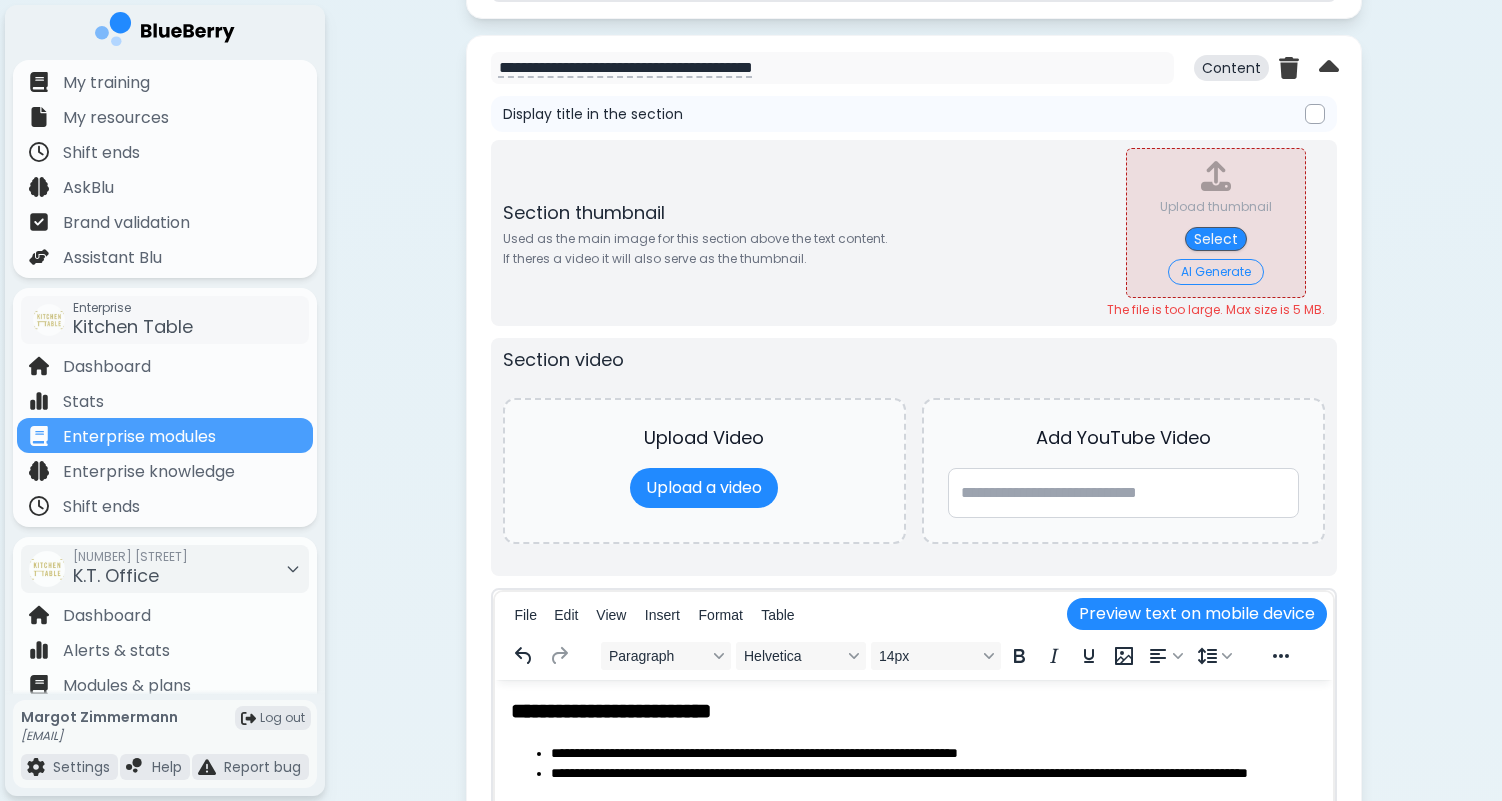 scroll, scrollTop: 6250, scrollLeft: 0, axis: vertical 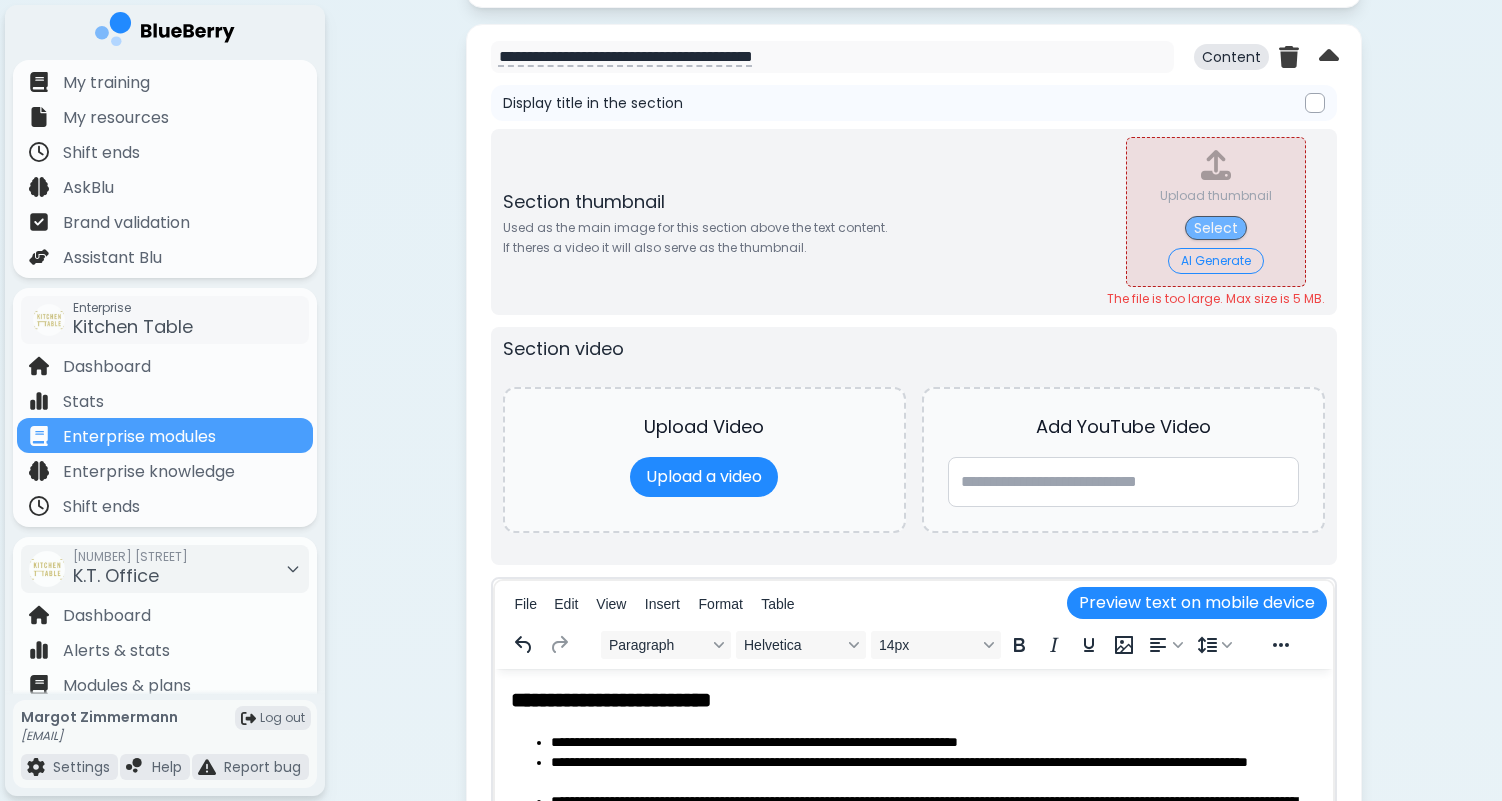 click on "Select" at bounding box center (1216, 228) 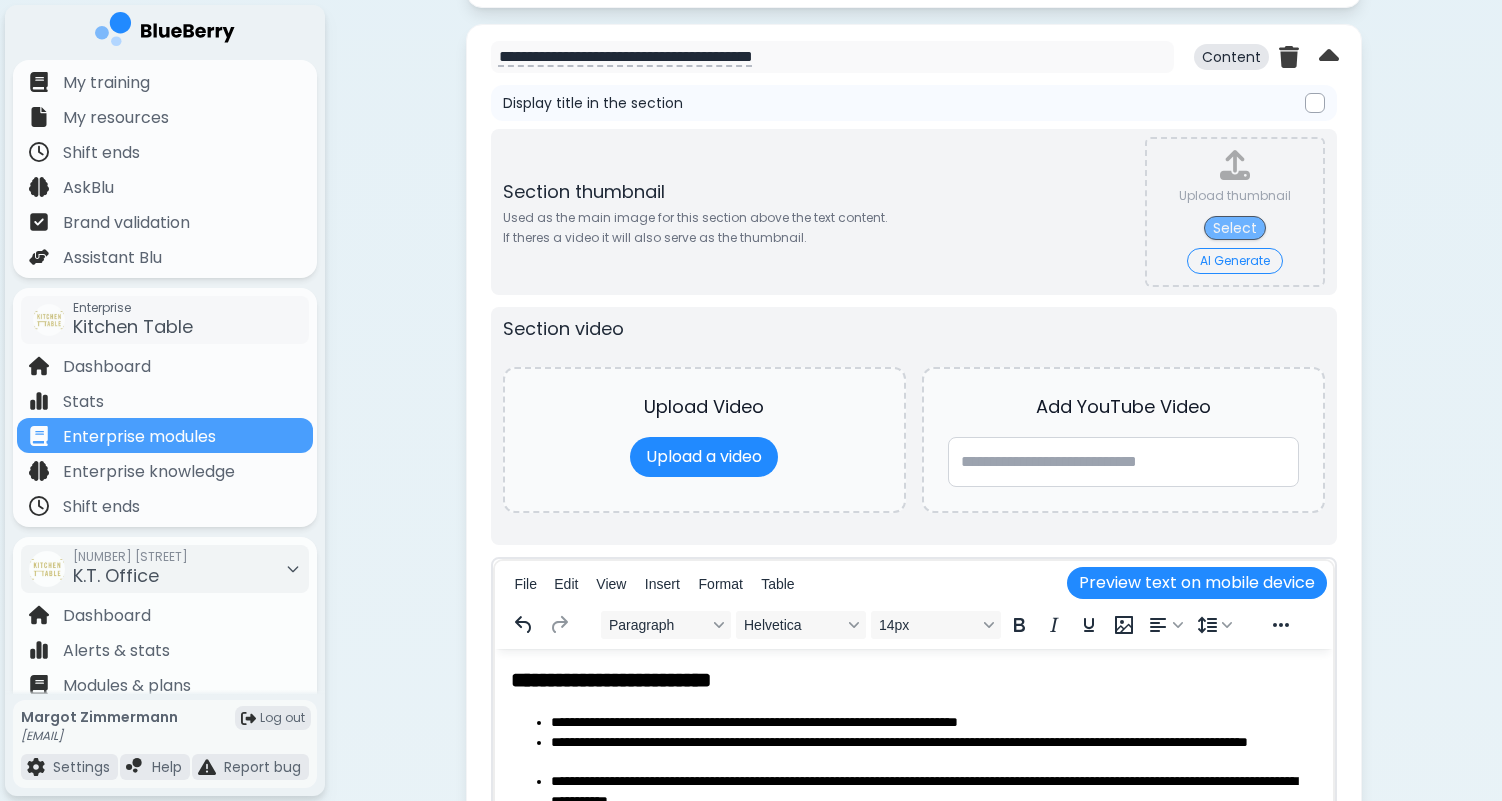 type on "**********" 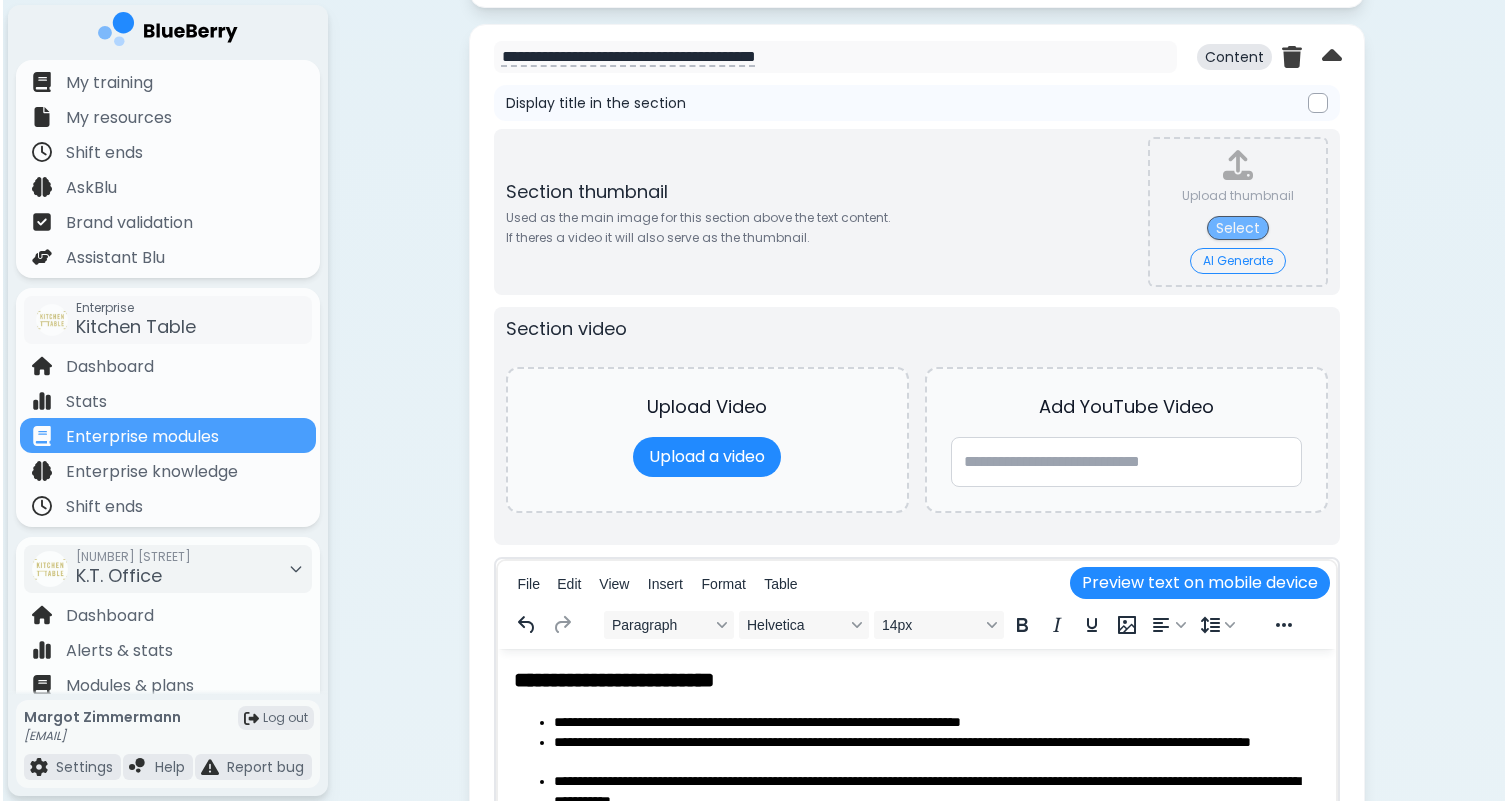 scroll, scrollTop: 0, scrollLeft: 0, axis: both 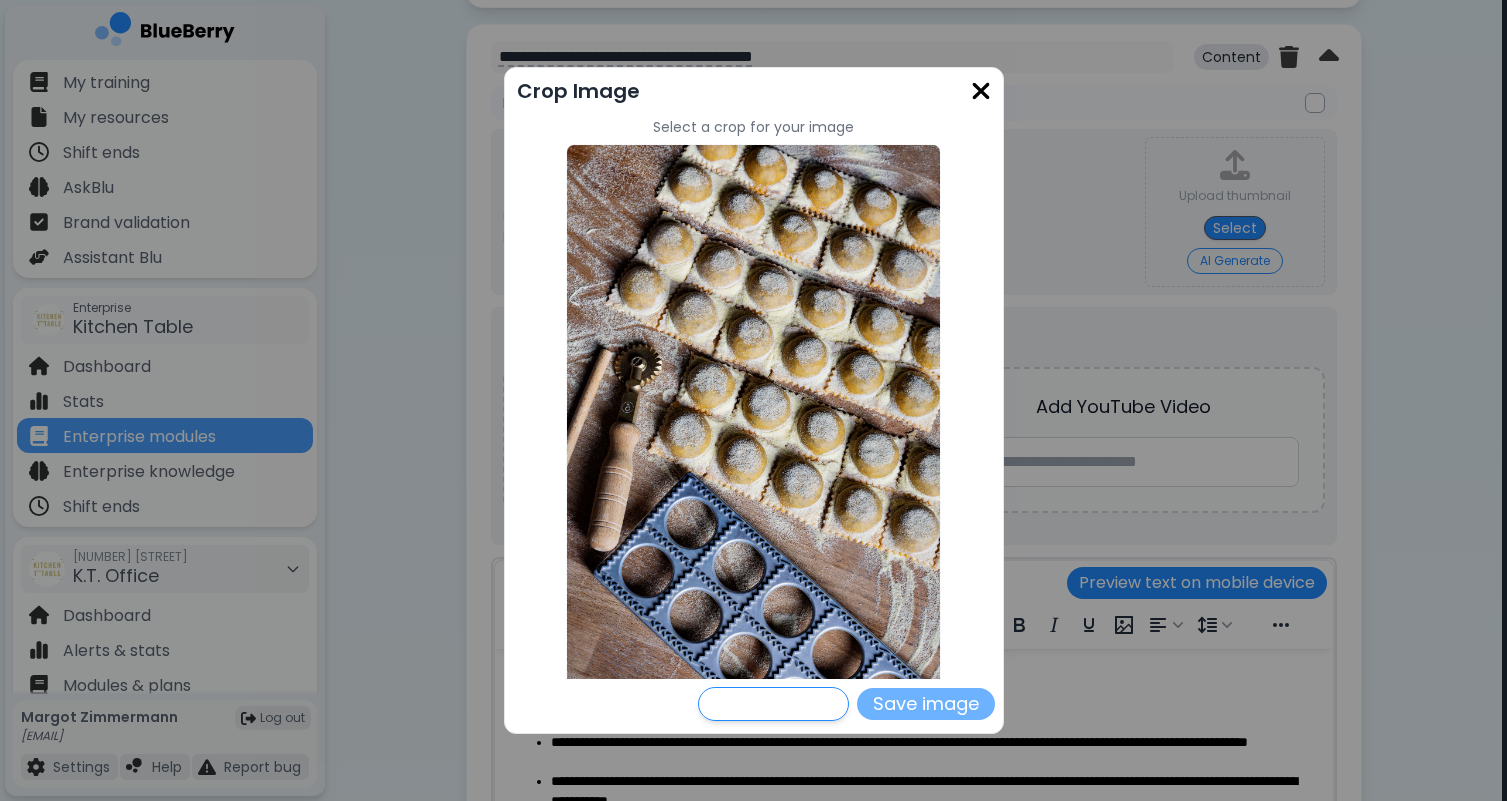 click on "Save image" at bounding box center (926, 704) 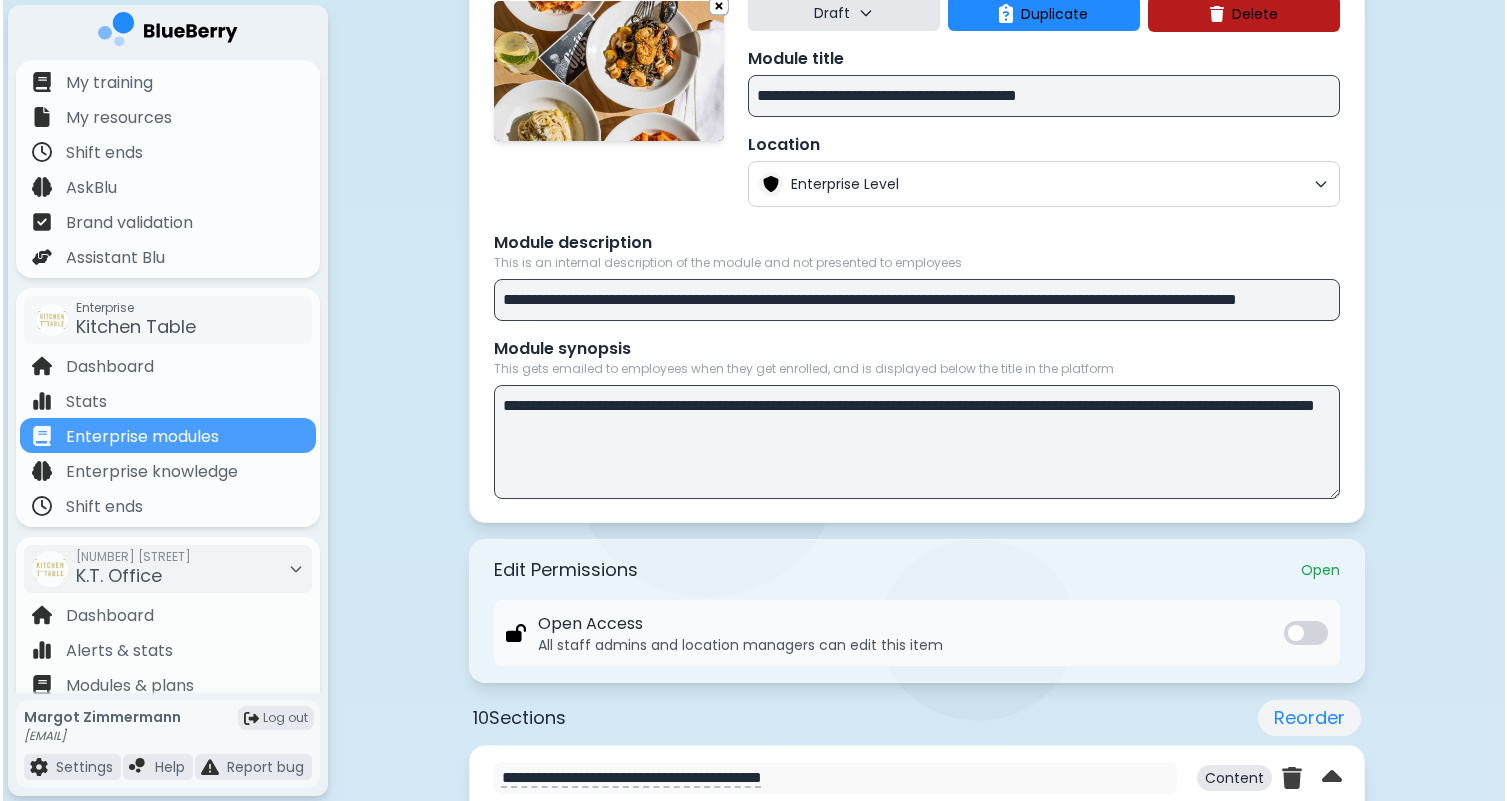 scroll, scrollTop: 0, scrollLeft: 0, axis: both 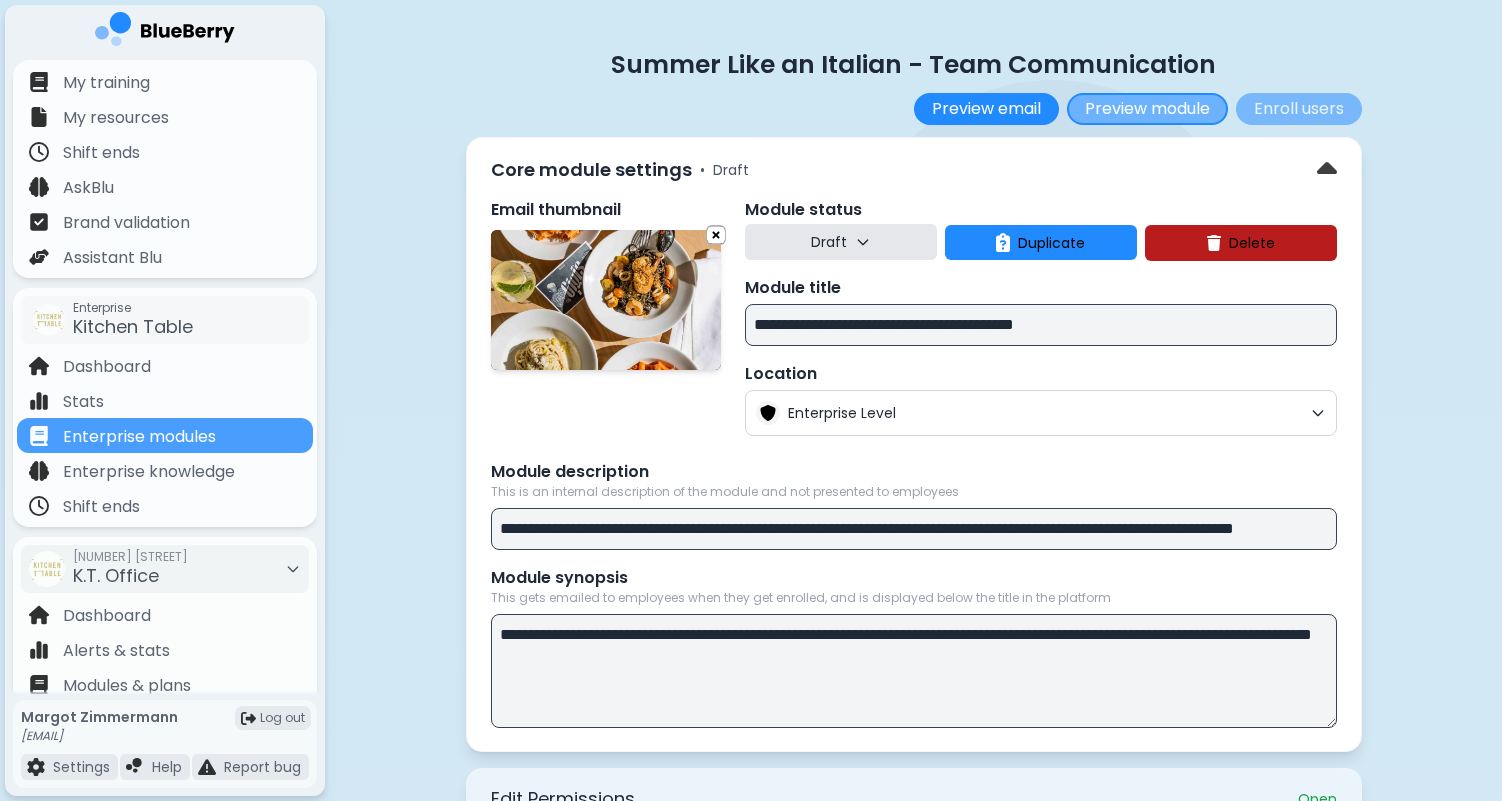 click on "Preview module" at bounding box center [1147, 109] 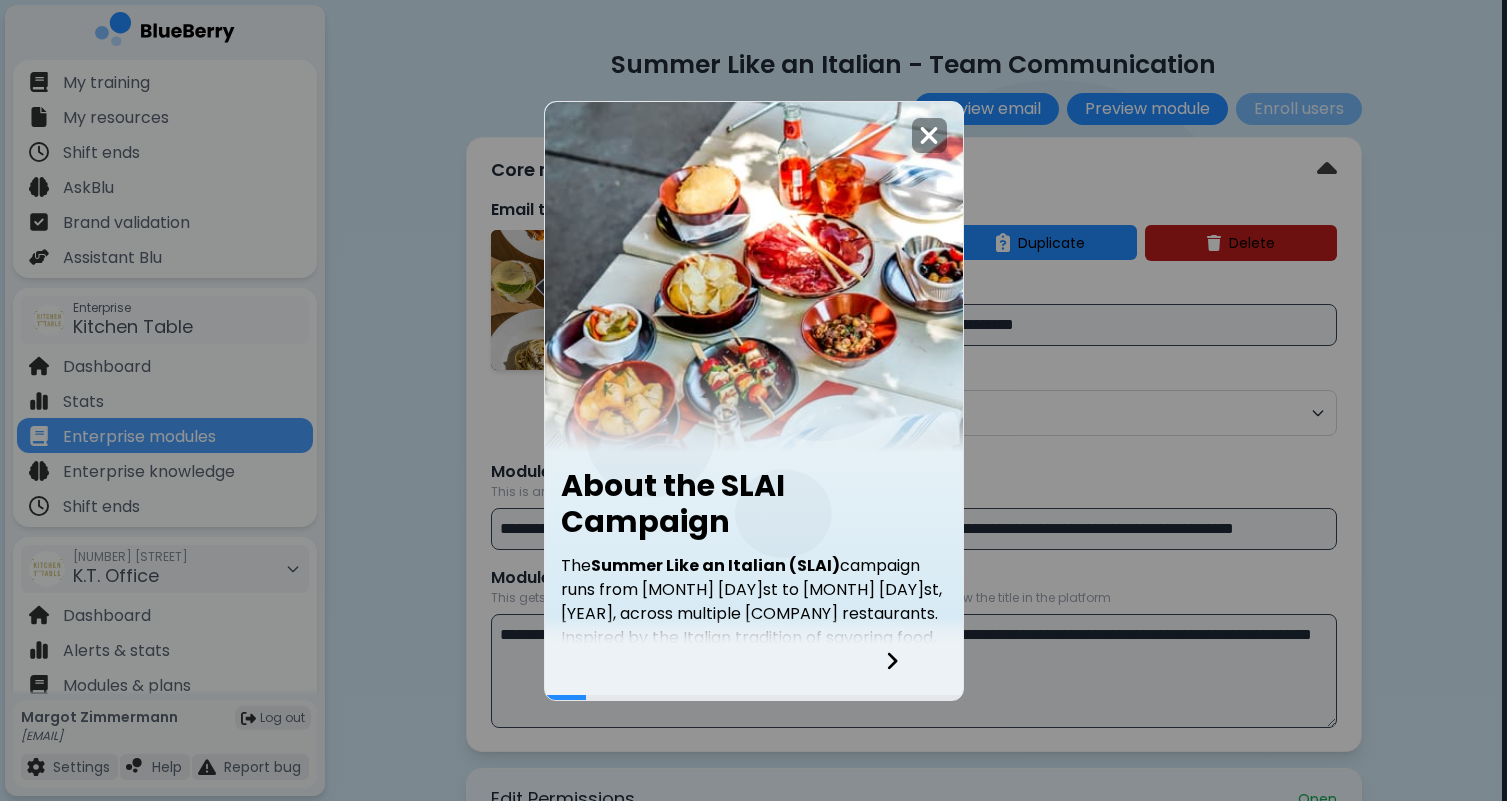 click 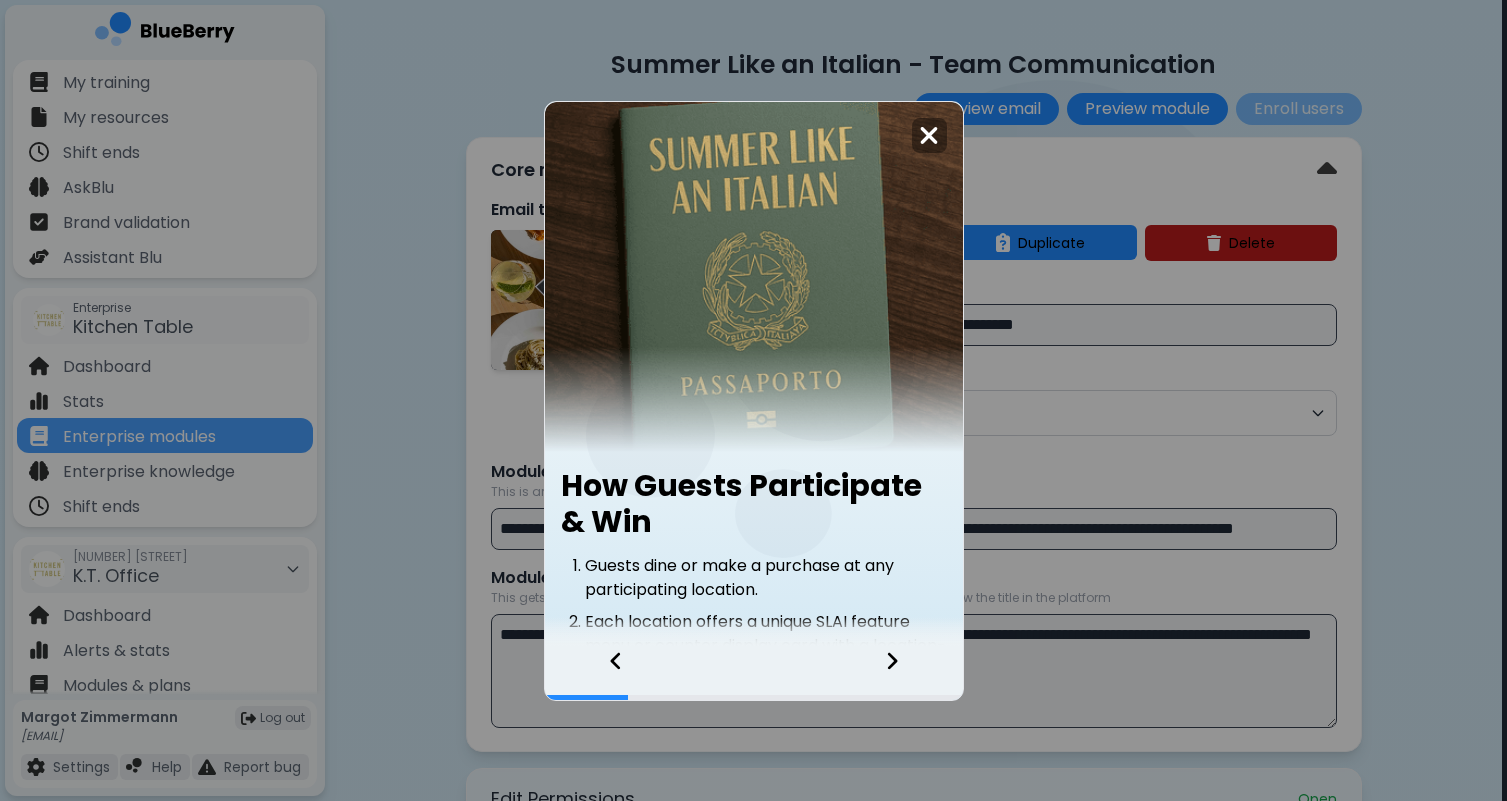 click 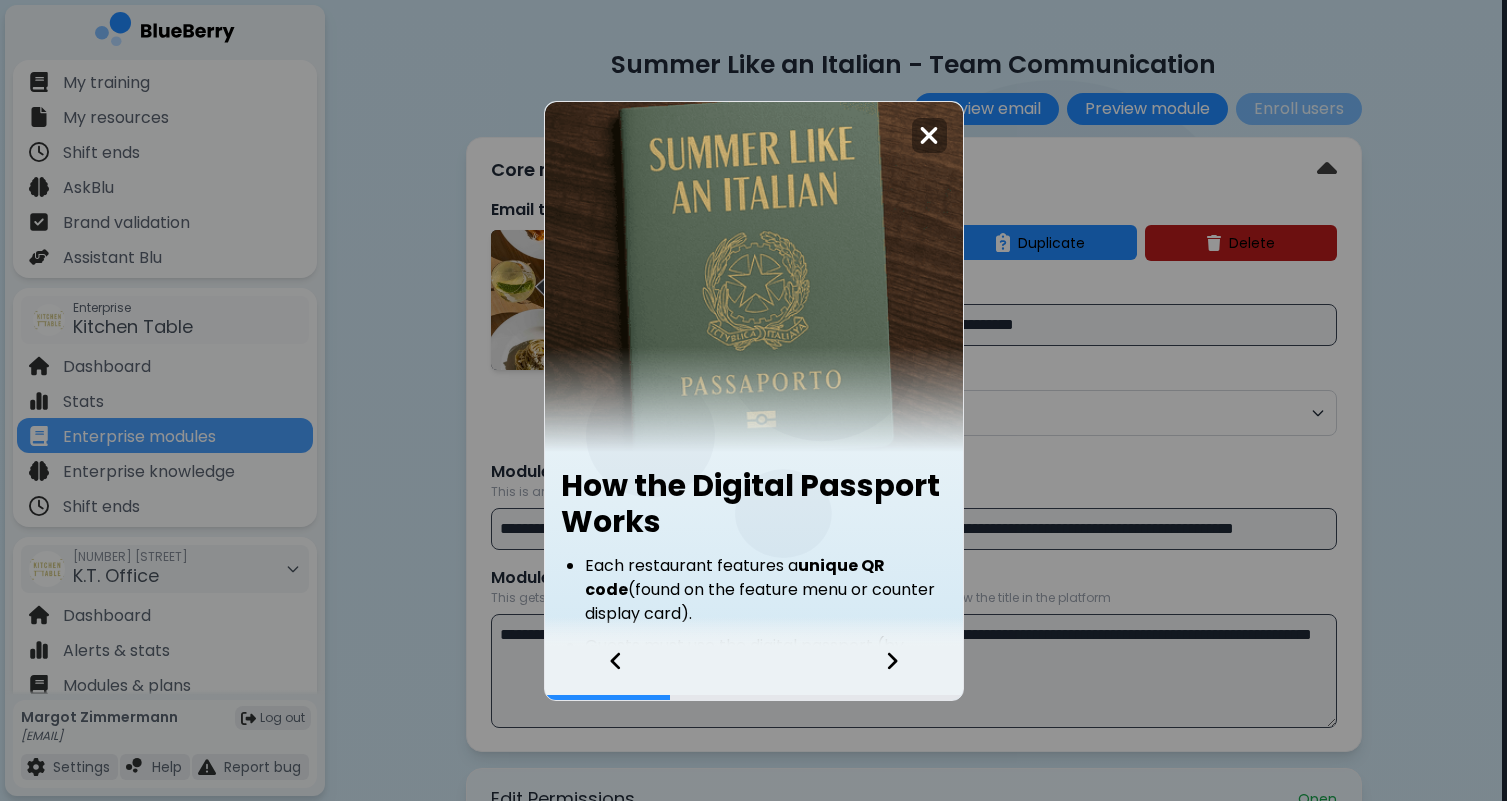 click 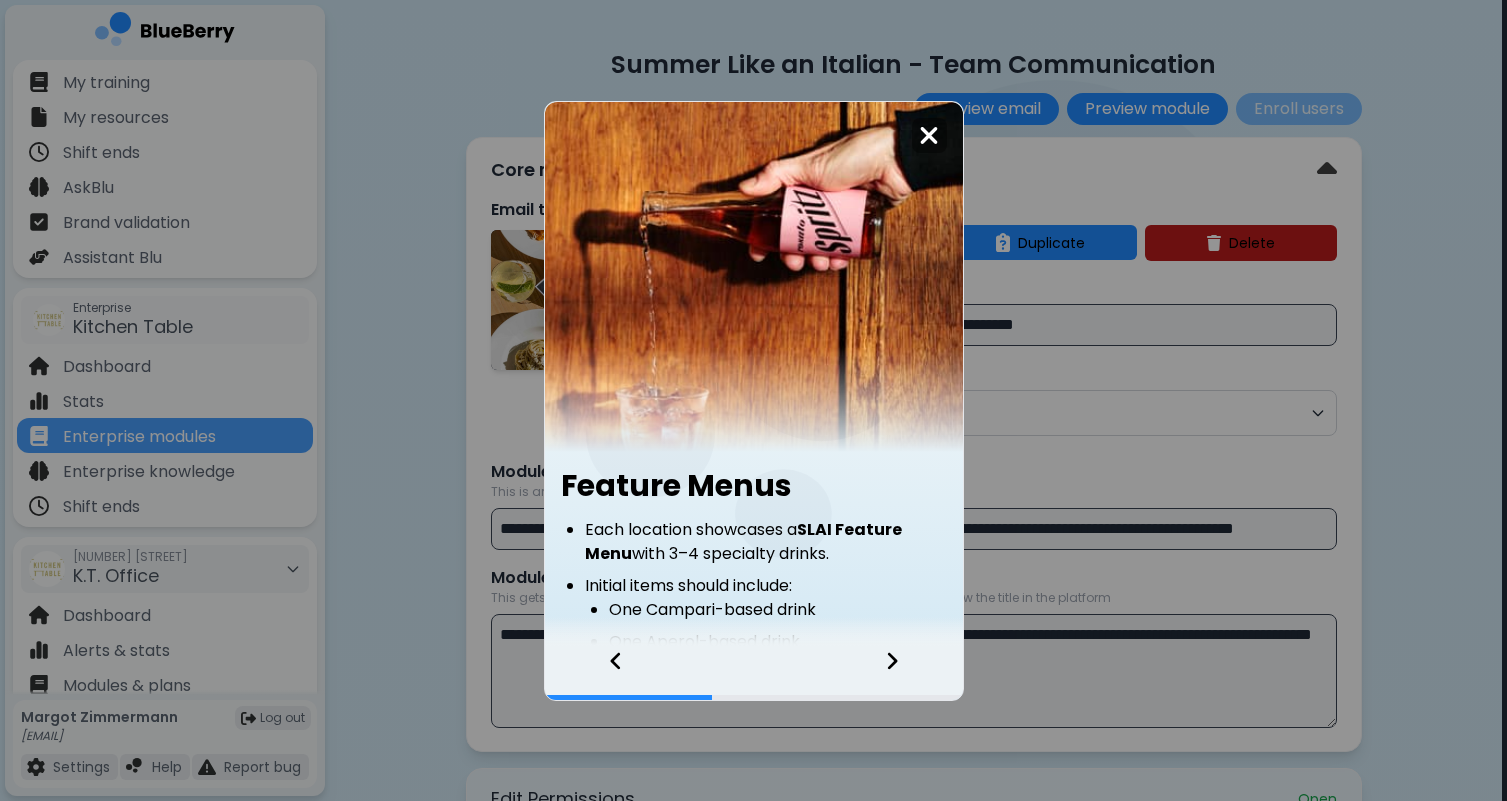 click 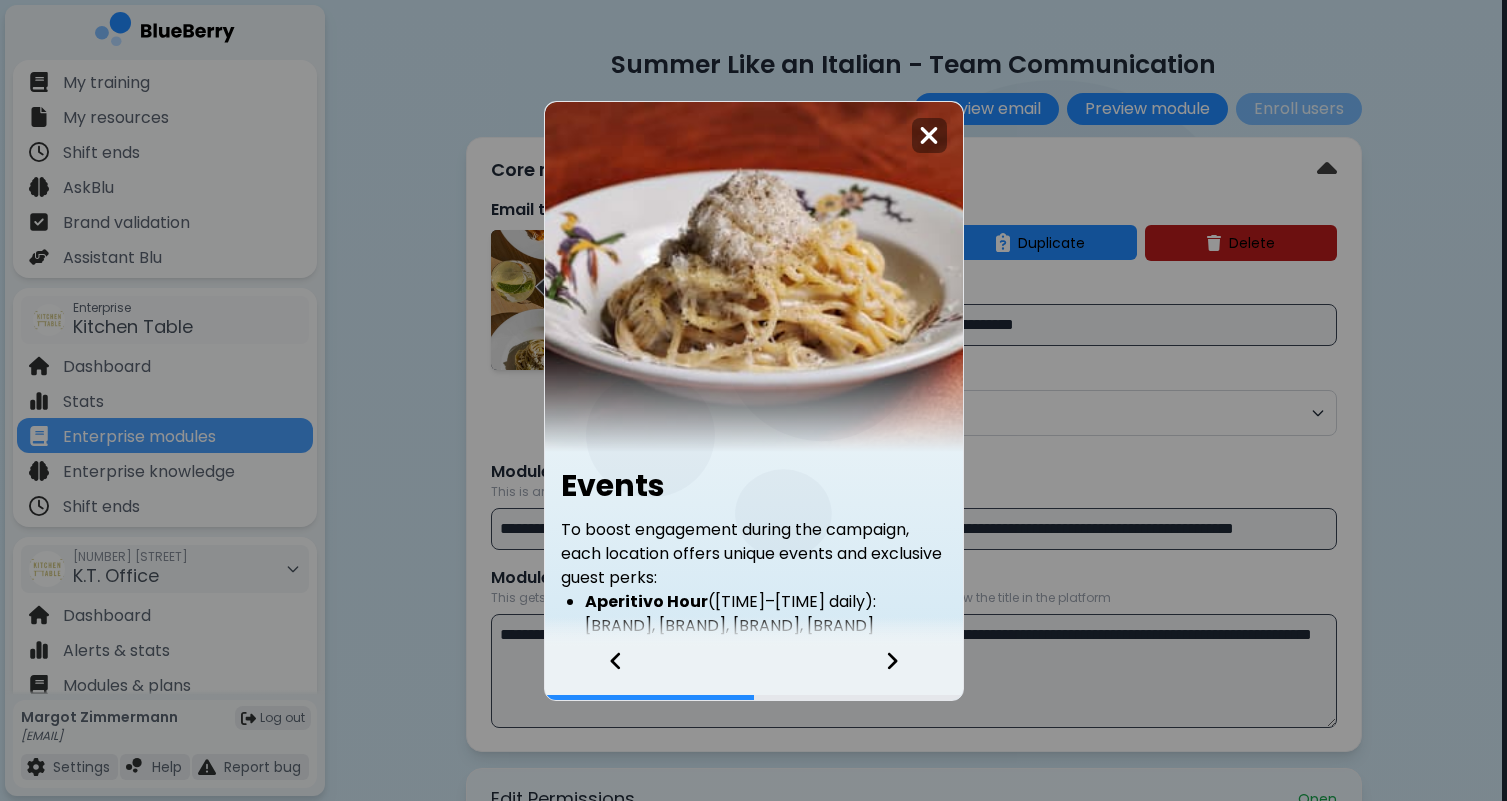 click 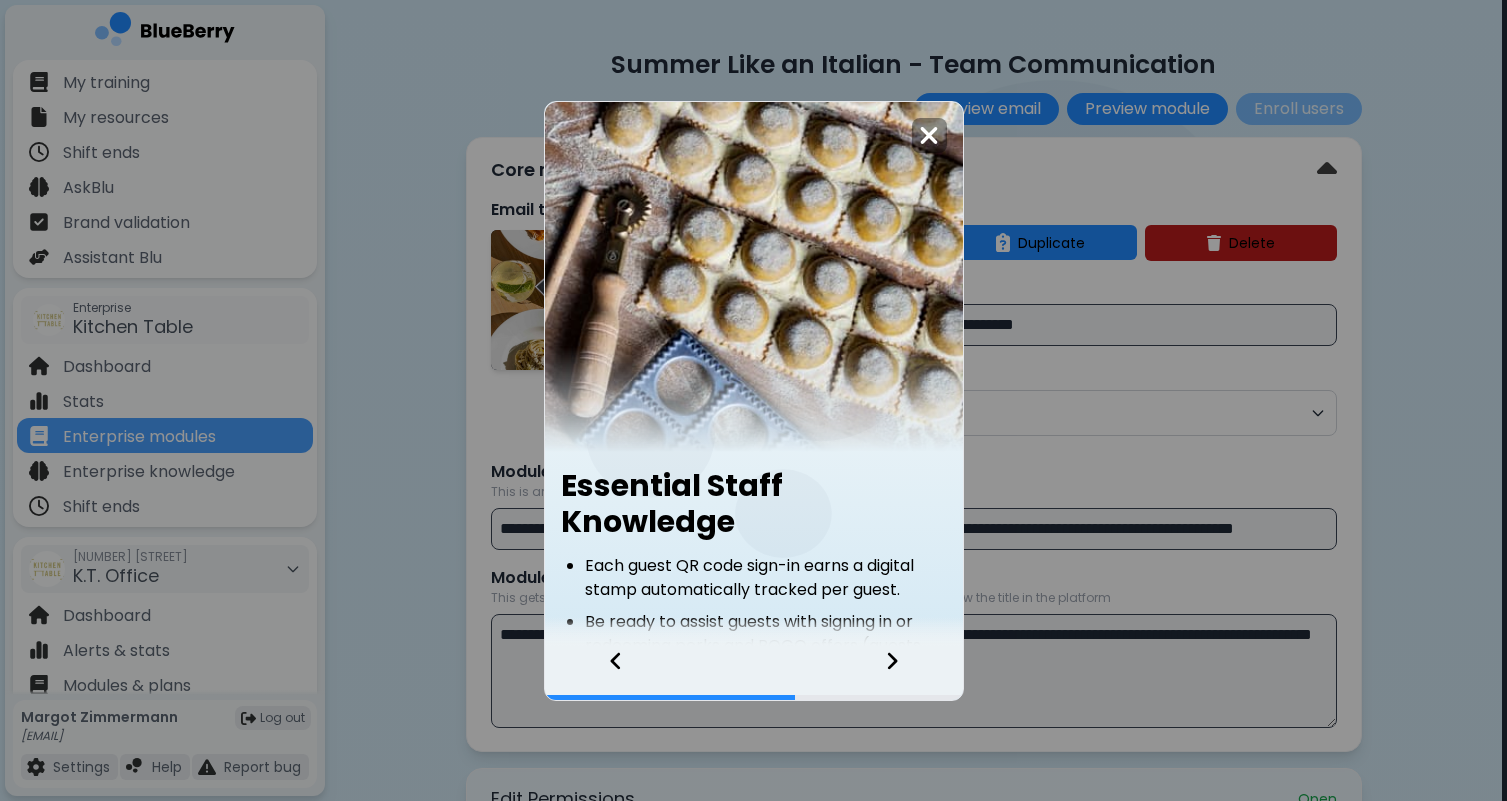 click at bounding box center [606, 673] 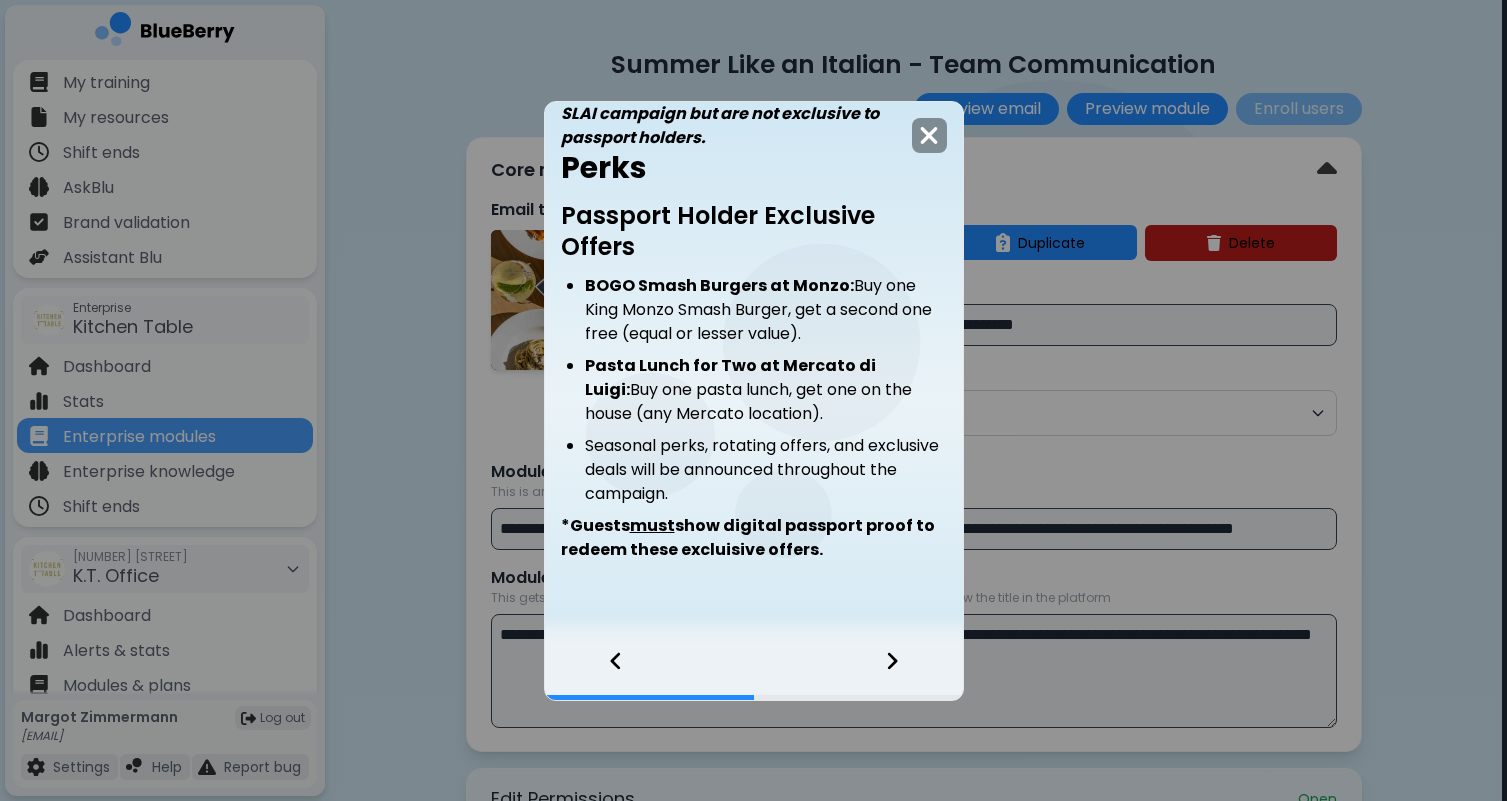 scroll, scrollTop: 736, scrollLeft: 0, axis: vertical 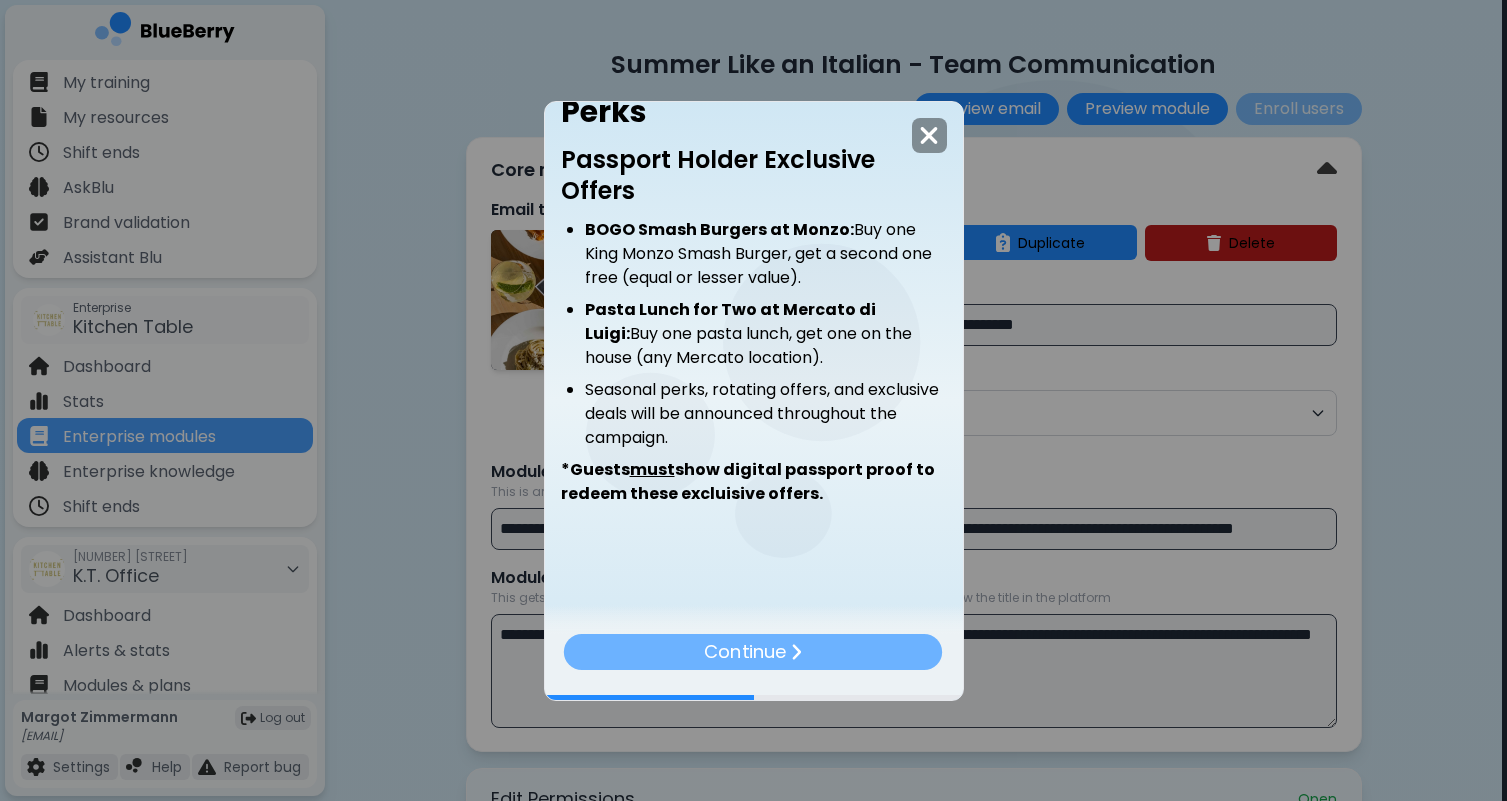 click on "Continue" at bounding box center [745, 651] 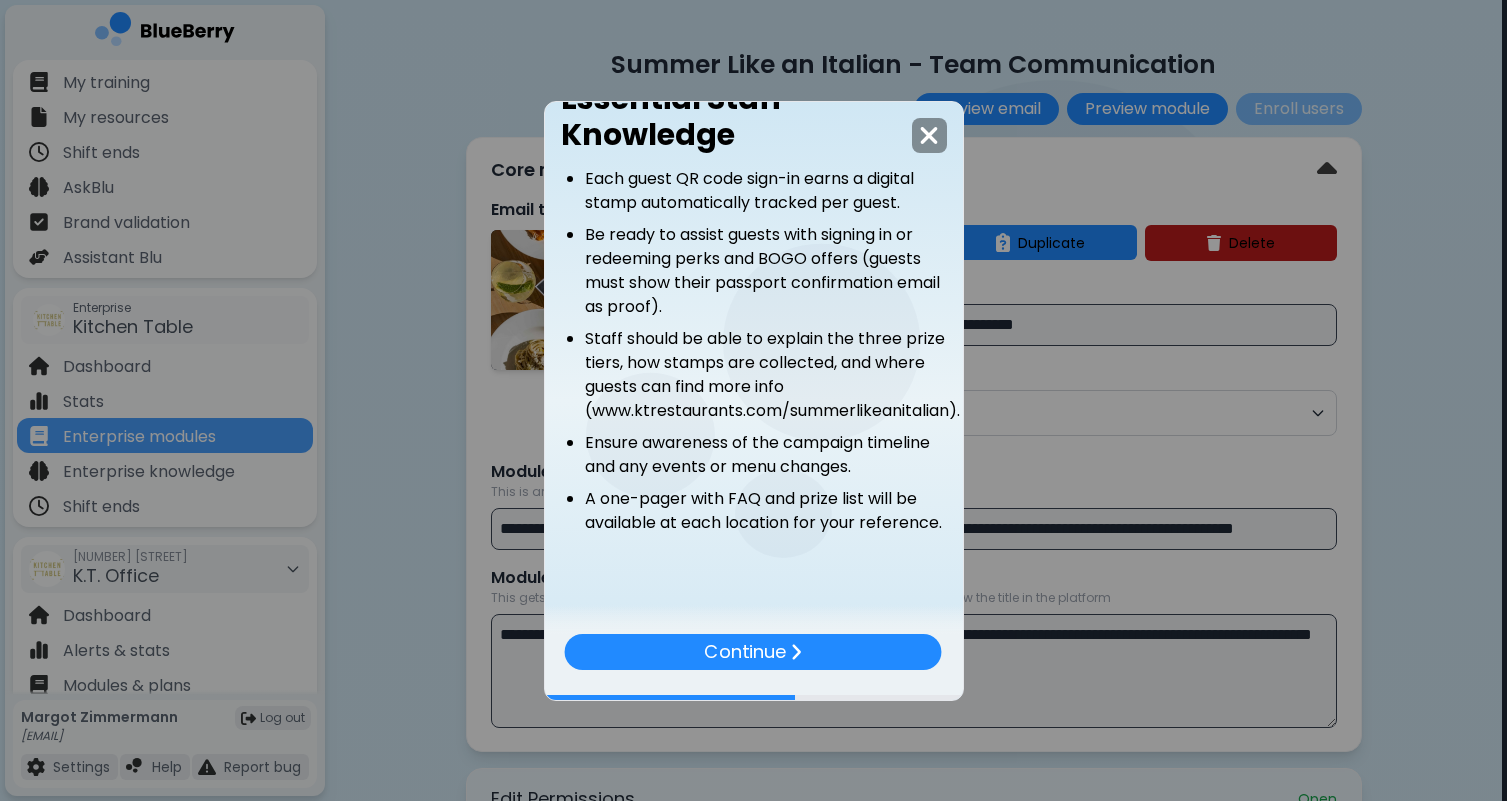 scroll, scrollTop: 424, scrollLeft: 0, axis: vertical 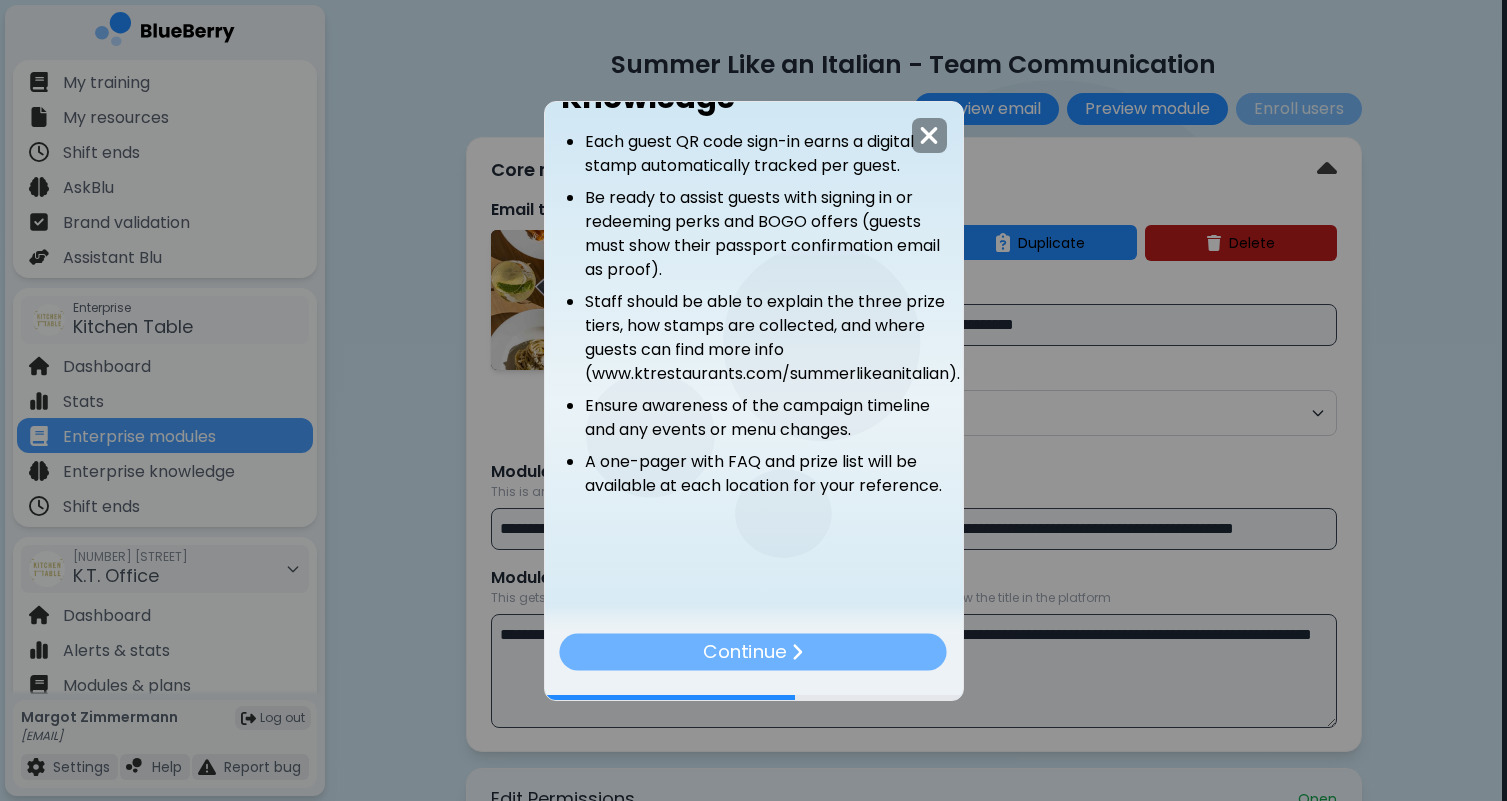 click on "Continue" at bounding box center (753, 651) 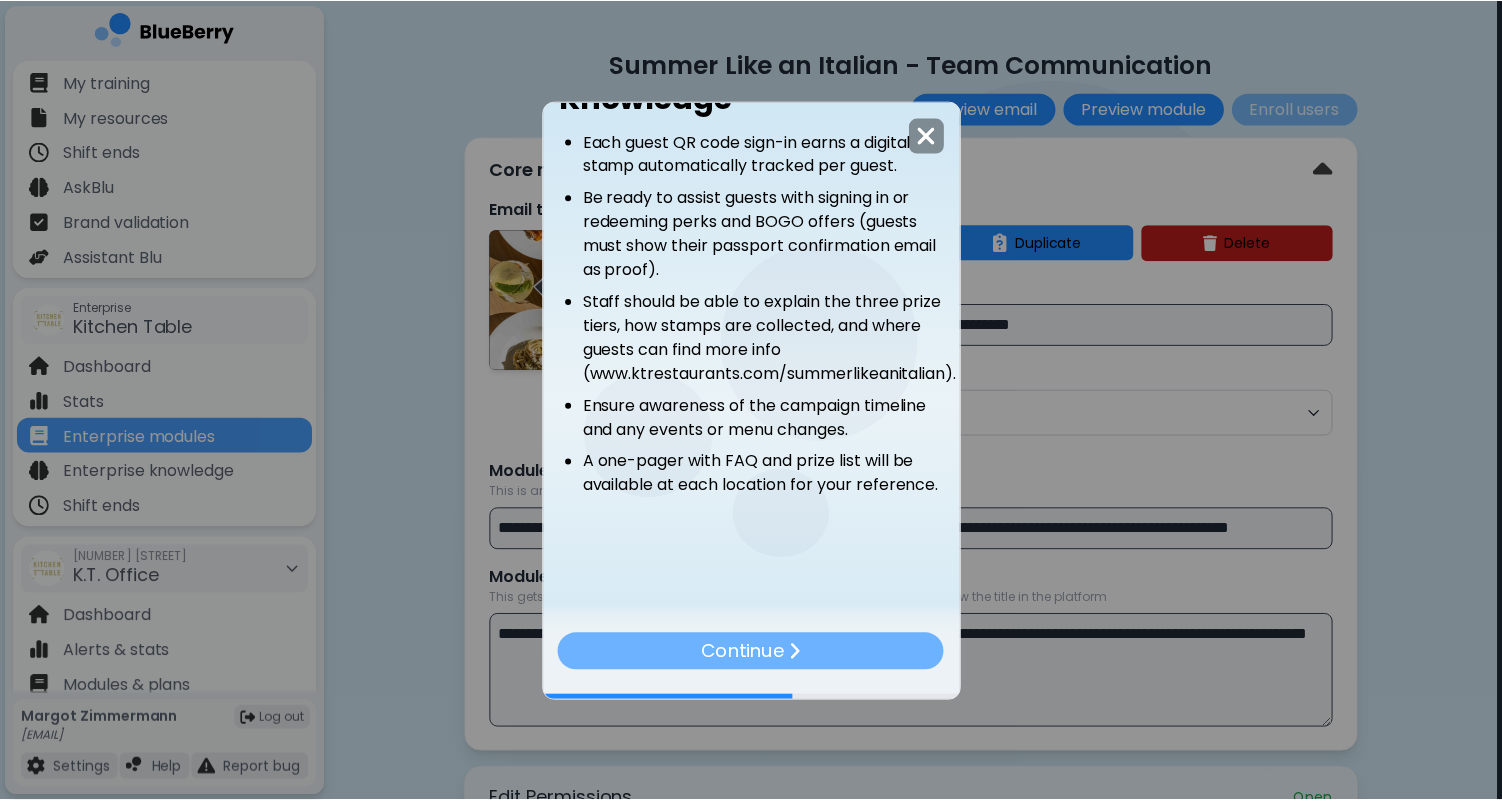 scroll, scrollTop: 0, scrollLeft: 0, axis: both 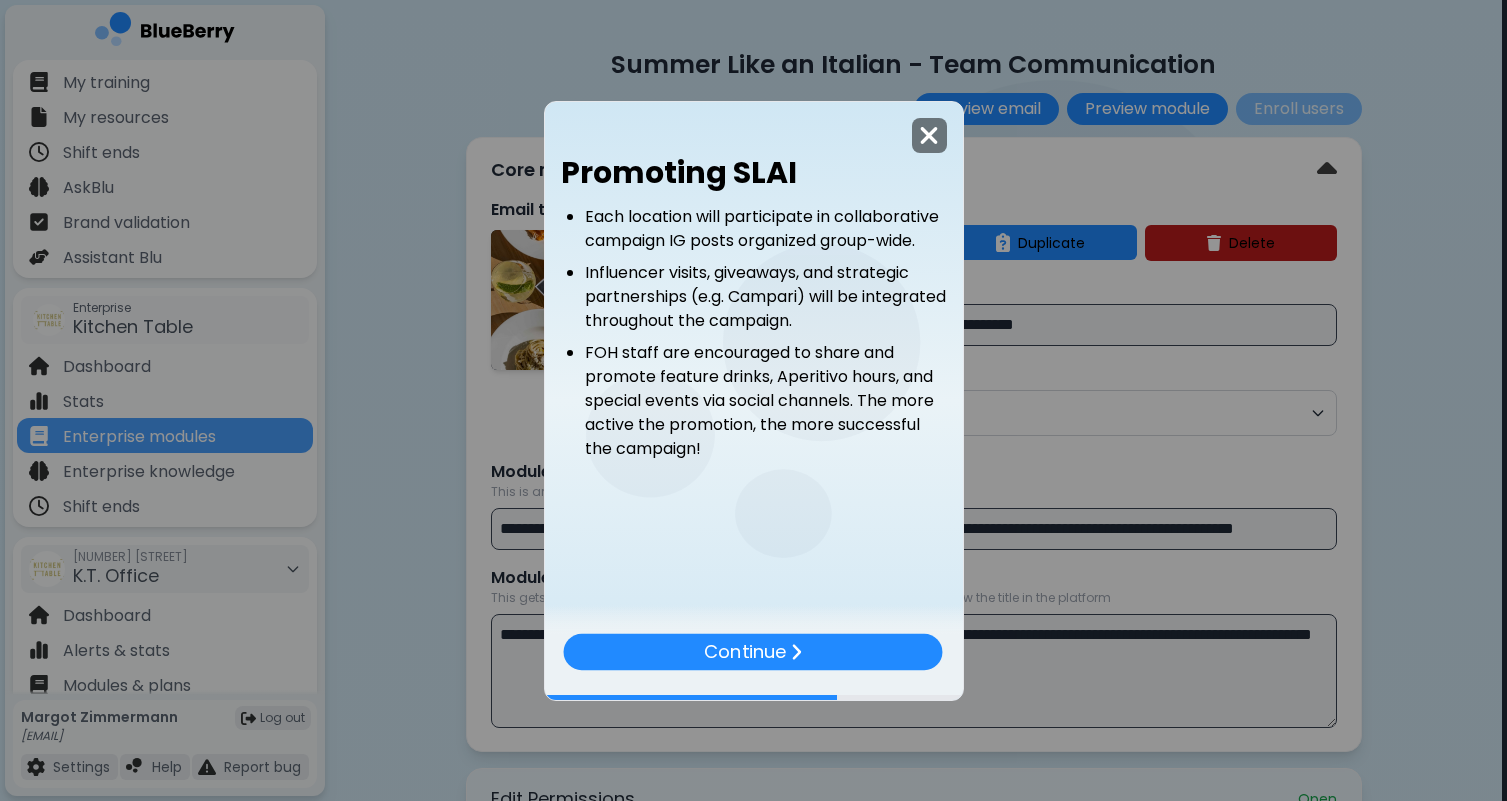click at bounding box center [929, 135] 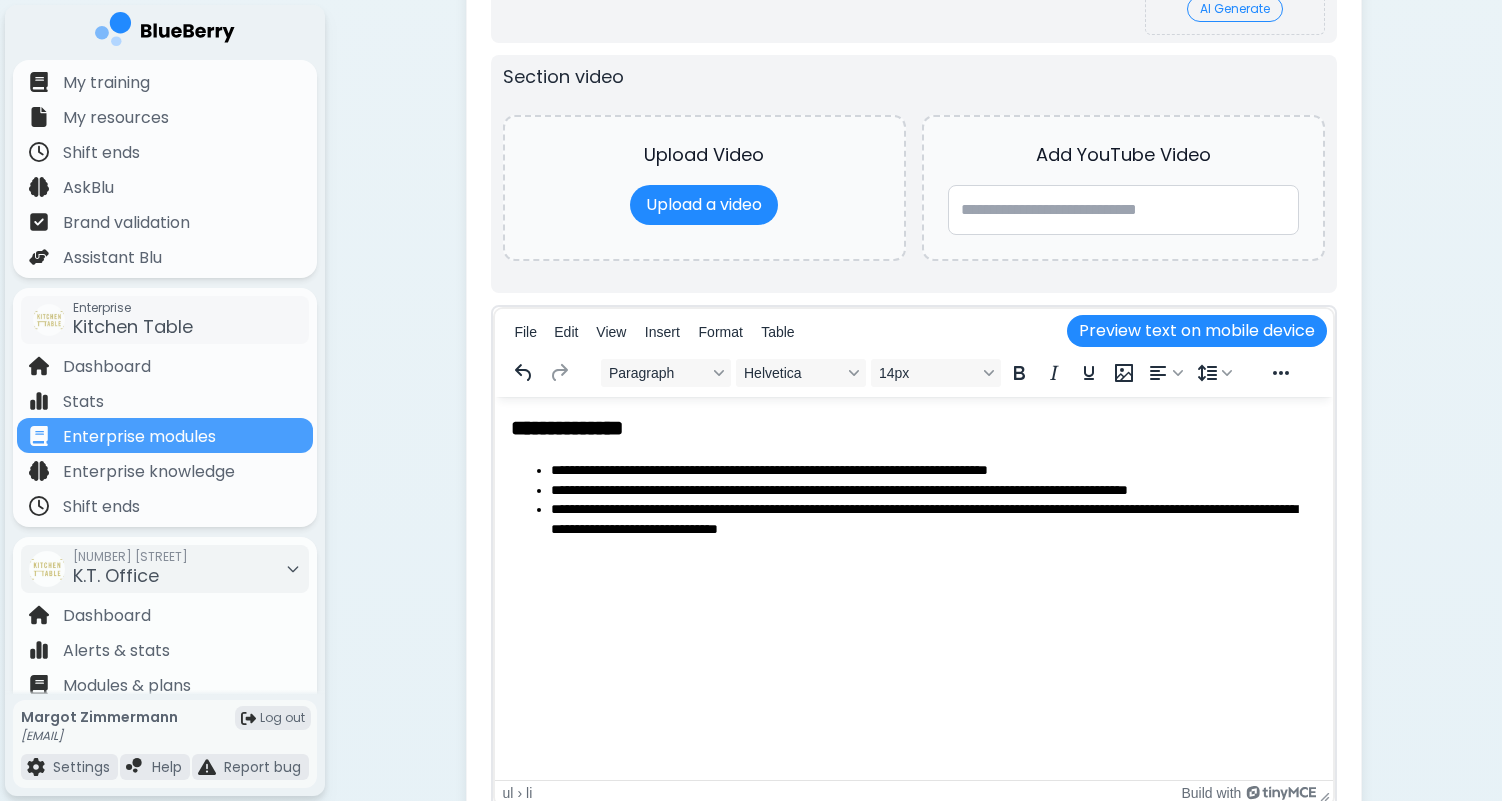 scroll, scrollTop: 7563, scrollLeft: 0, axis: vertical 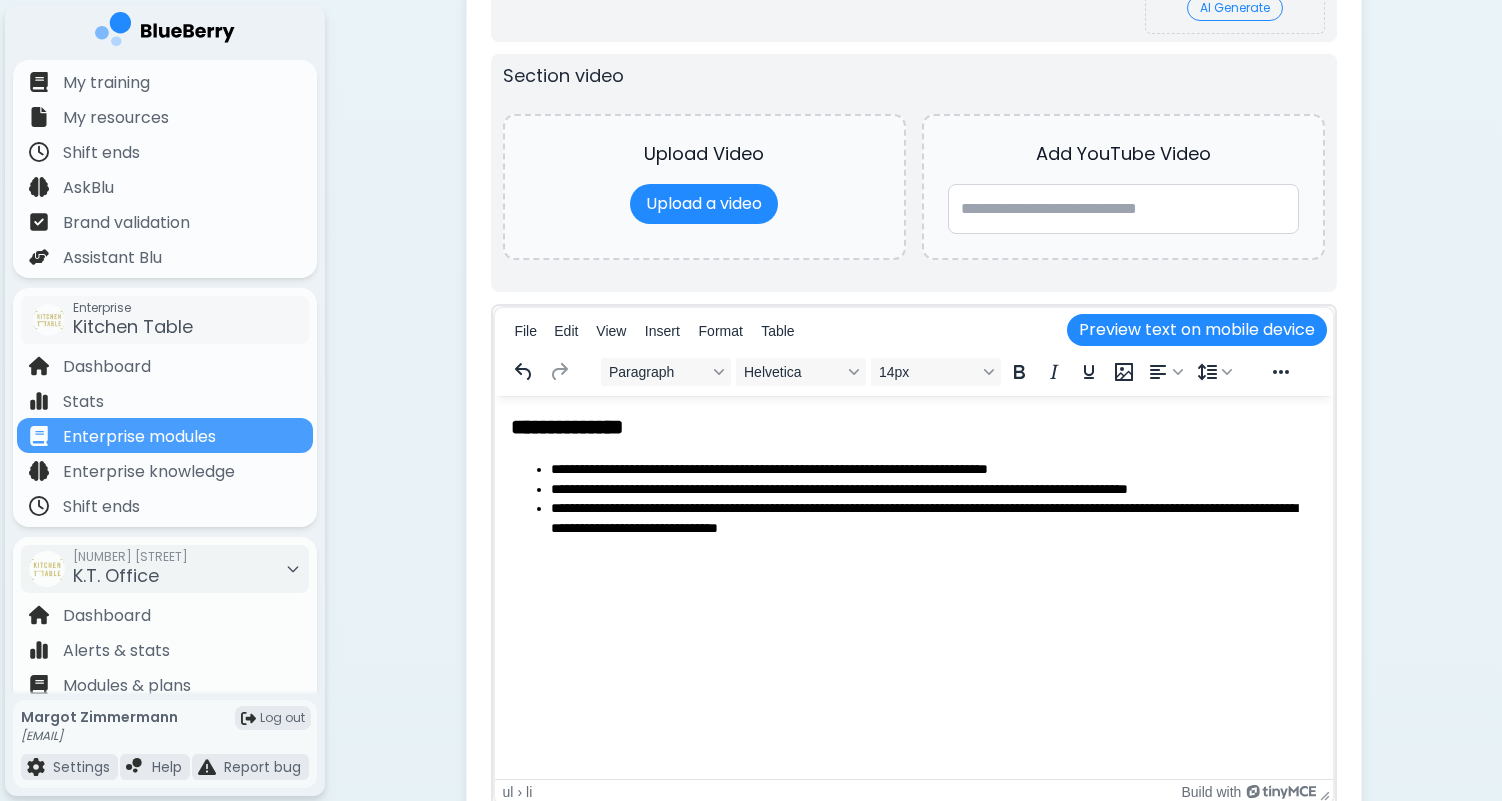 click on "**********" at bounding box center [933, 518] 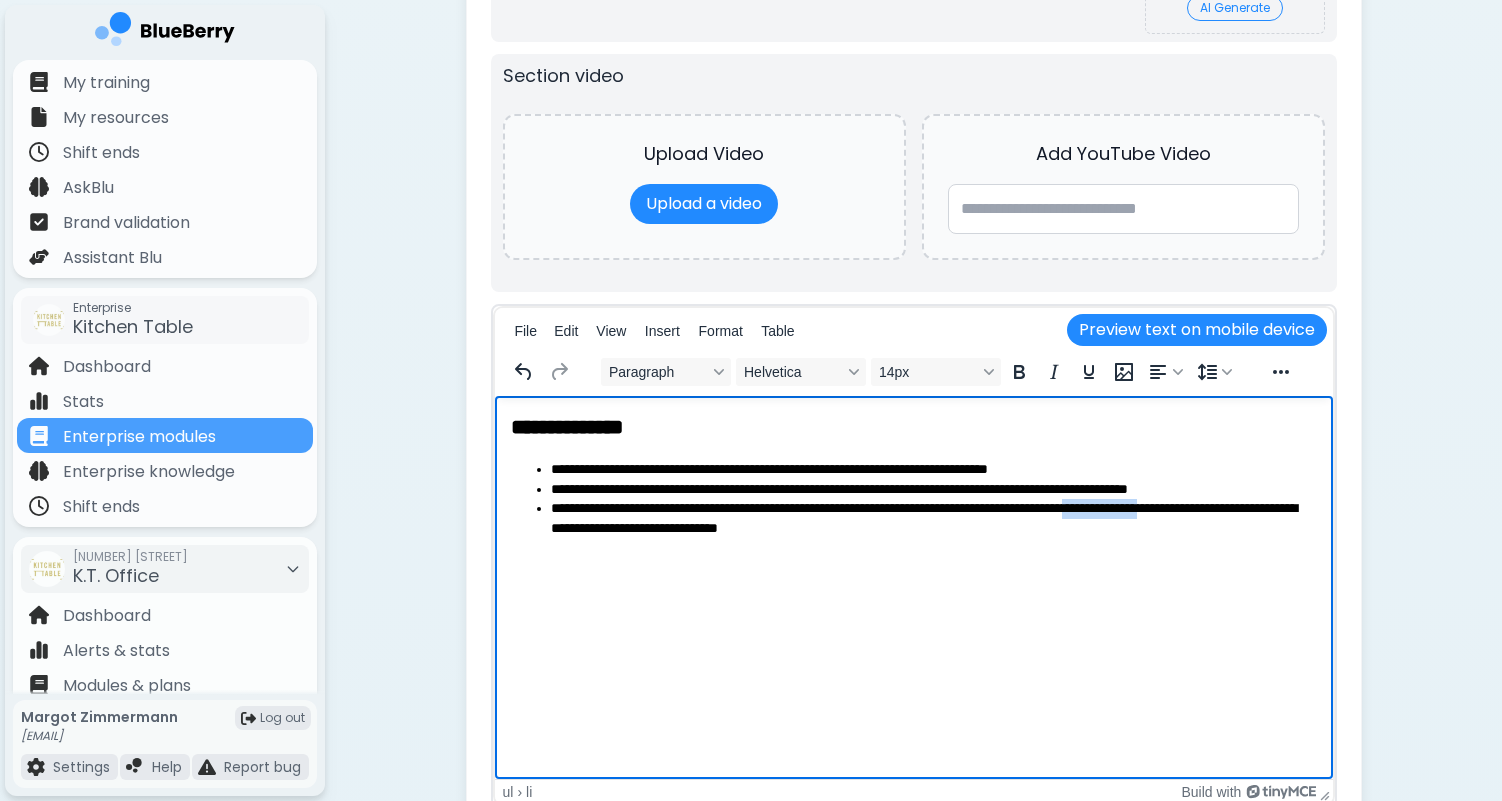 drag, startPoint x: 1188, startPoint y: 510, endPoint x: 1281, endPoint y: 503, distance: 93.26307 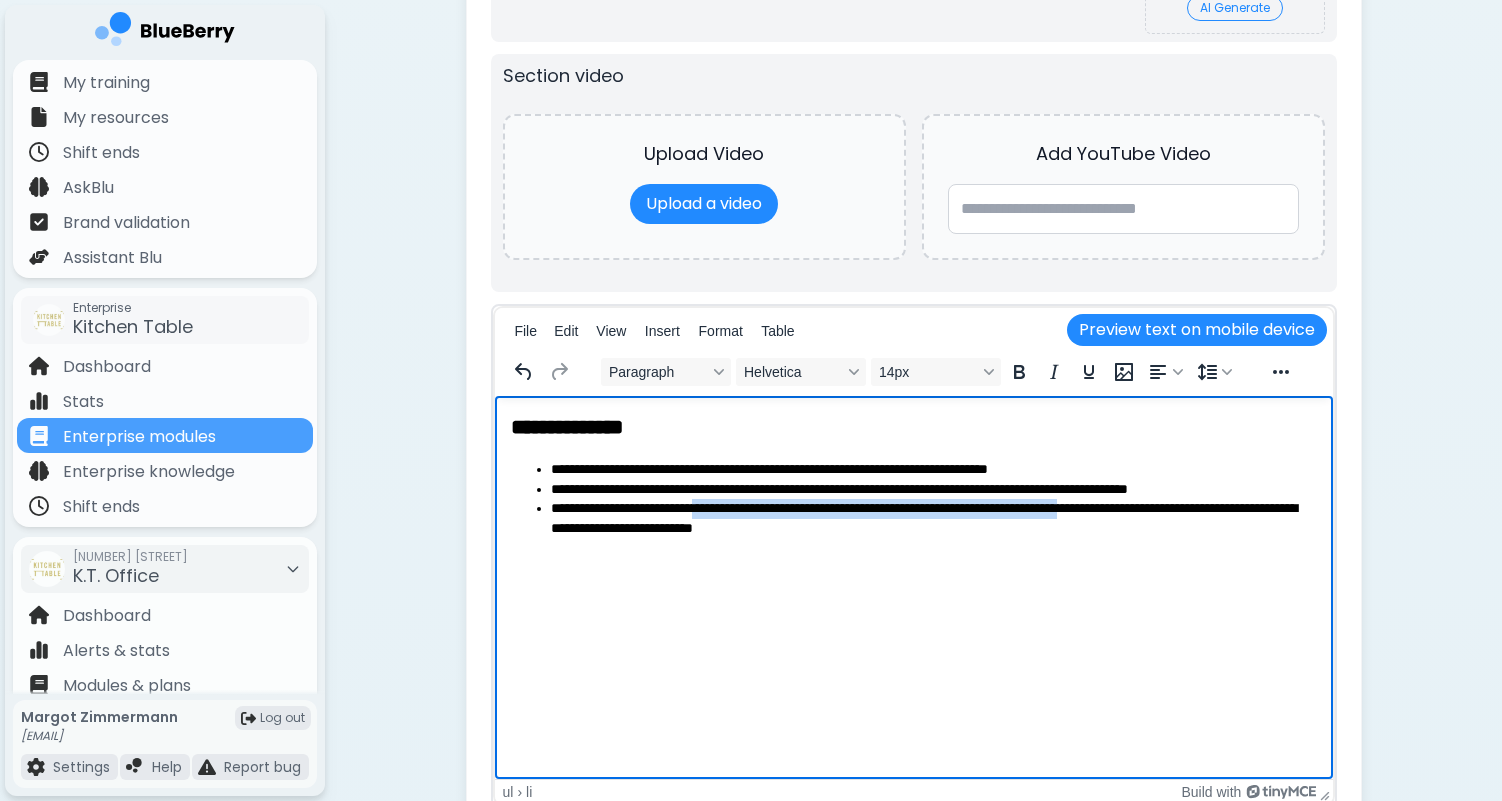 drag, startPoint x: 731, startPoint y: 511, endPoint x: 1182, endPoint y: 505, distance: 451.03992 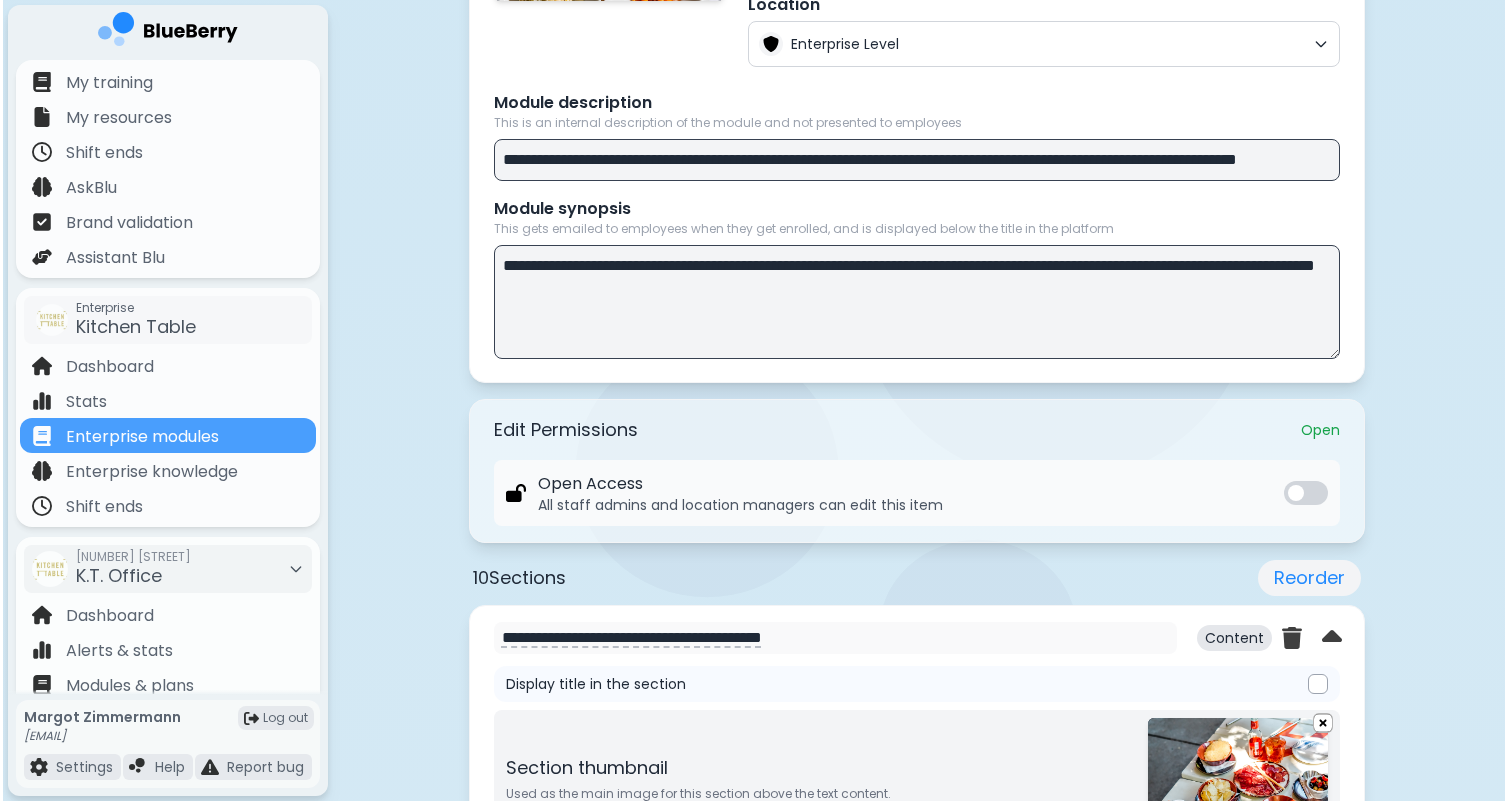 scroll, scrollTop: 0, scrollLeft: 0, axis: both 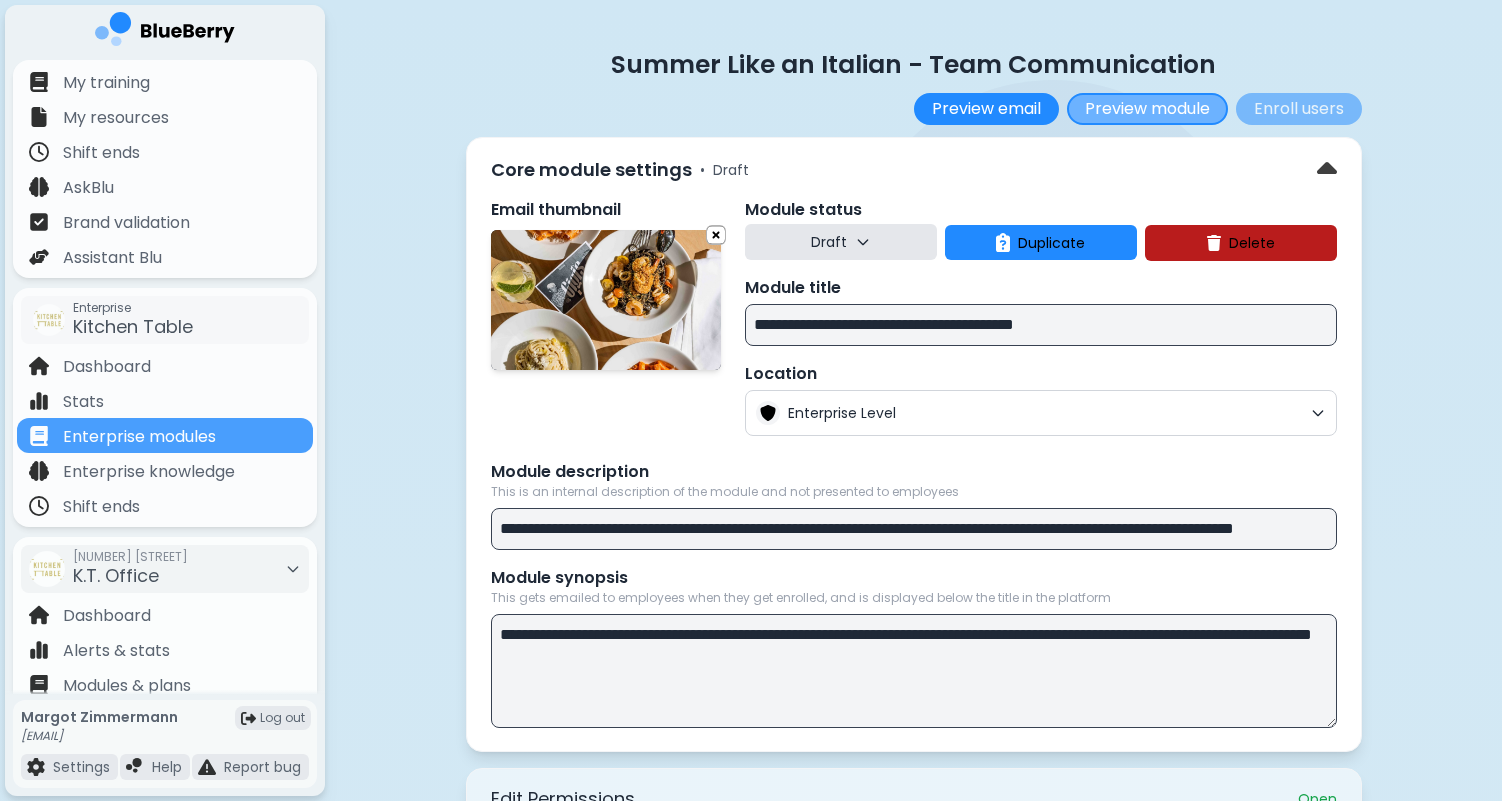 click on "Preview module" at bounding box center (1147, 109) 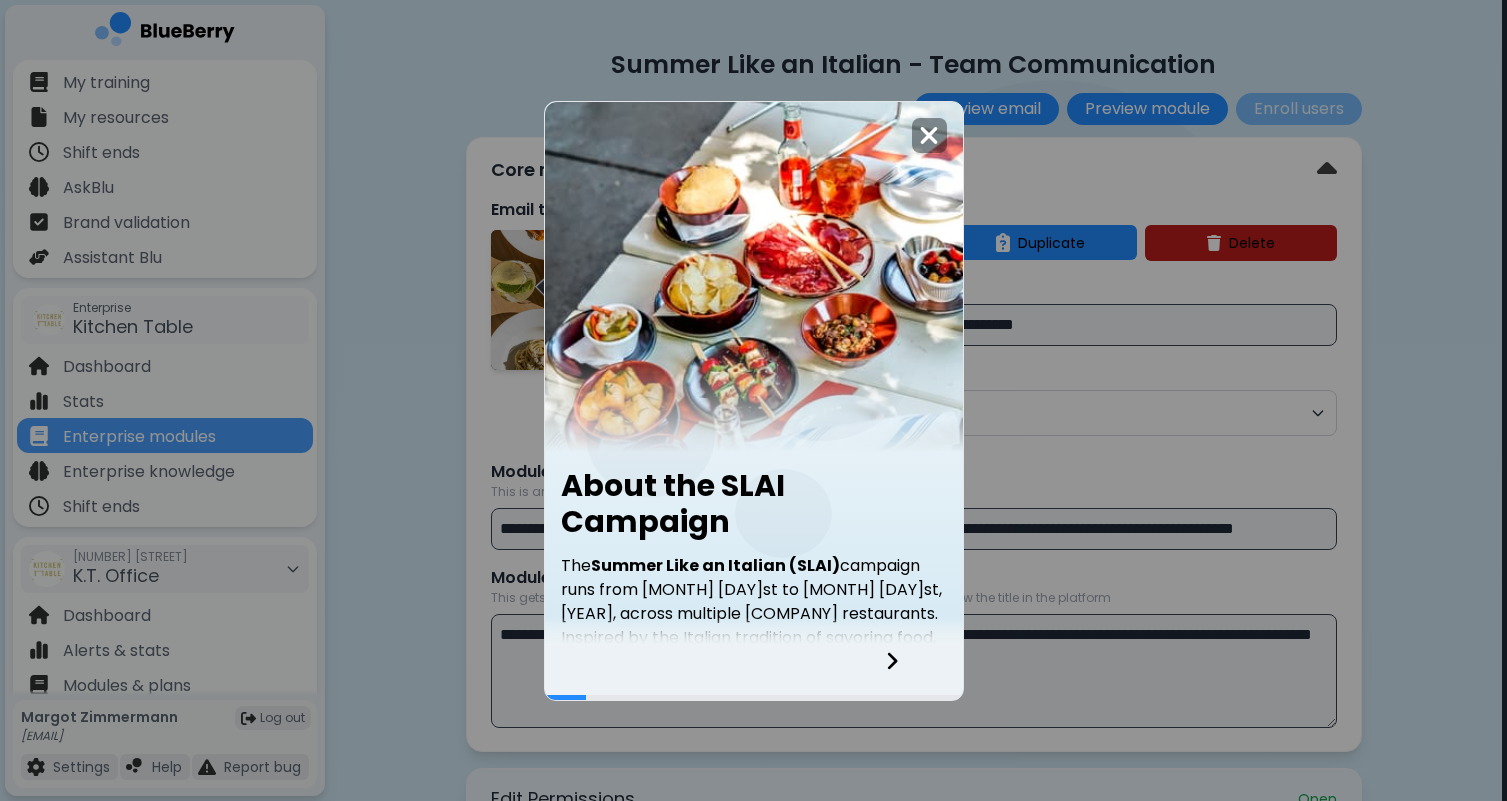 click 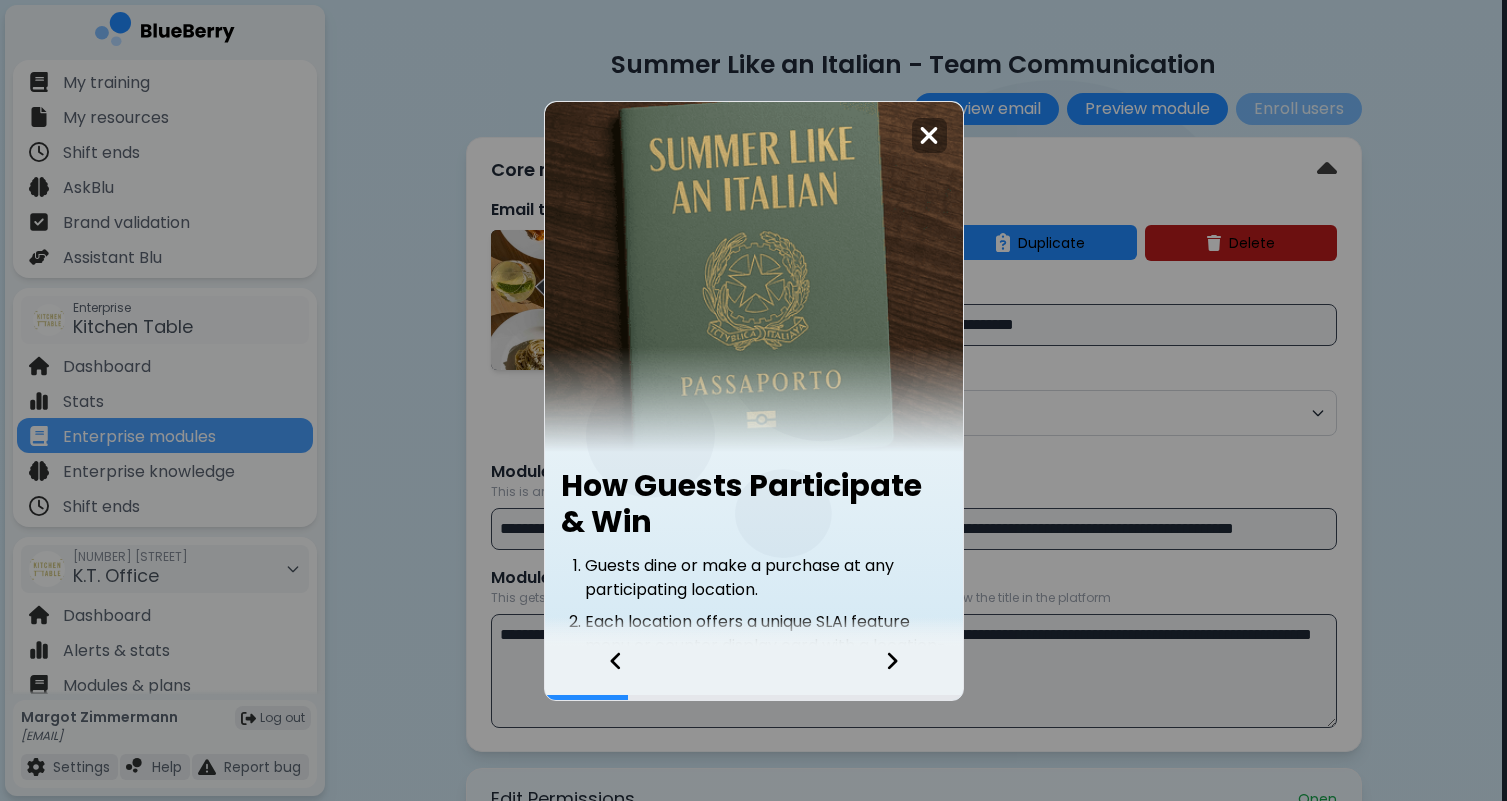 click at bounding box center [754, 632] 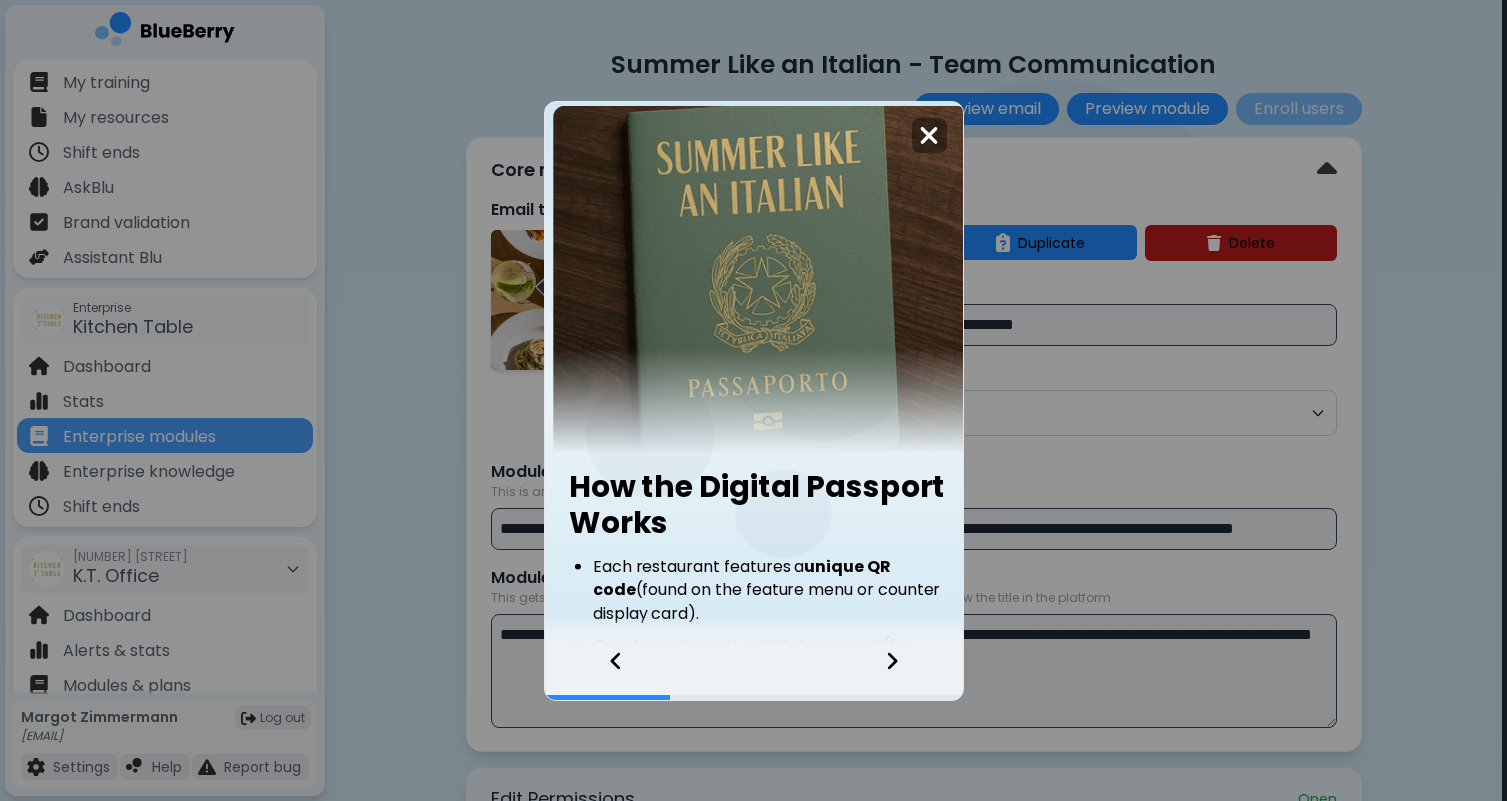click 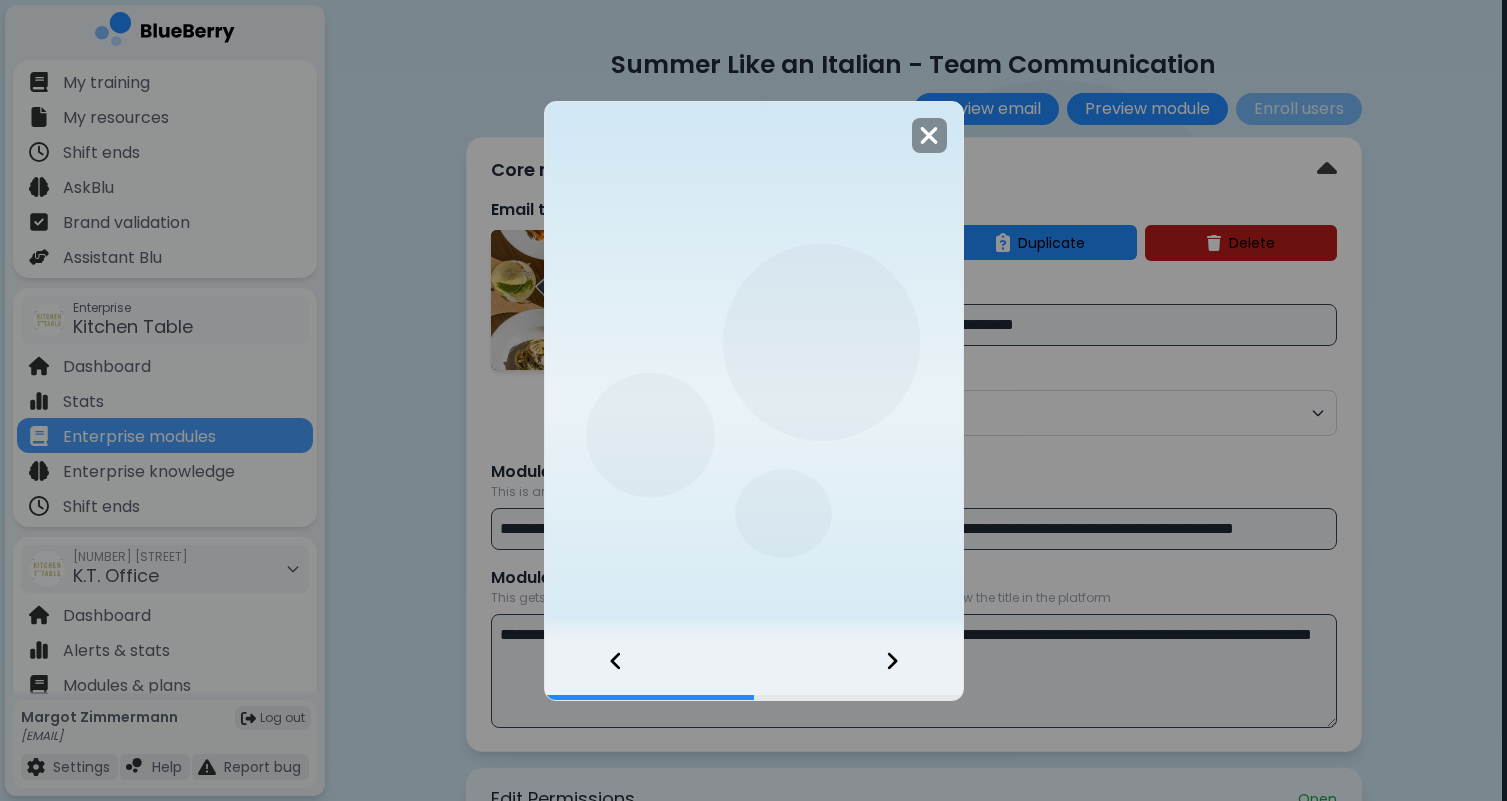 click 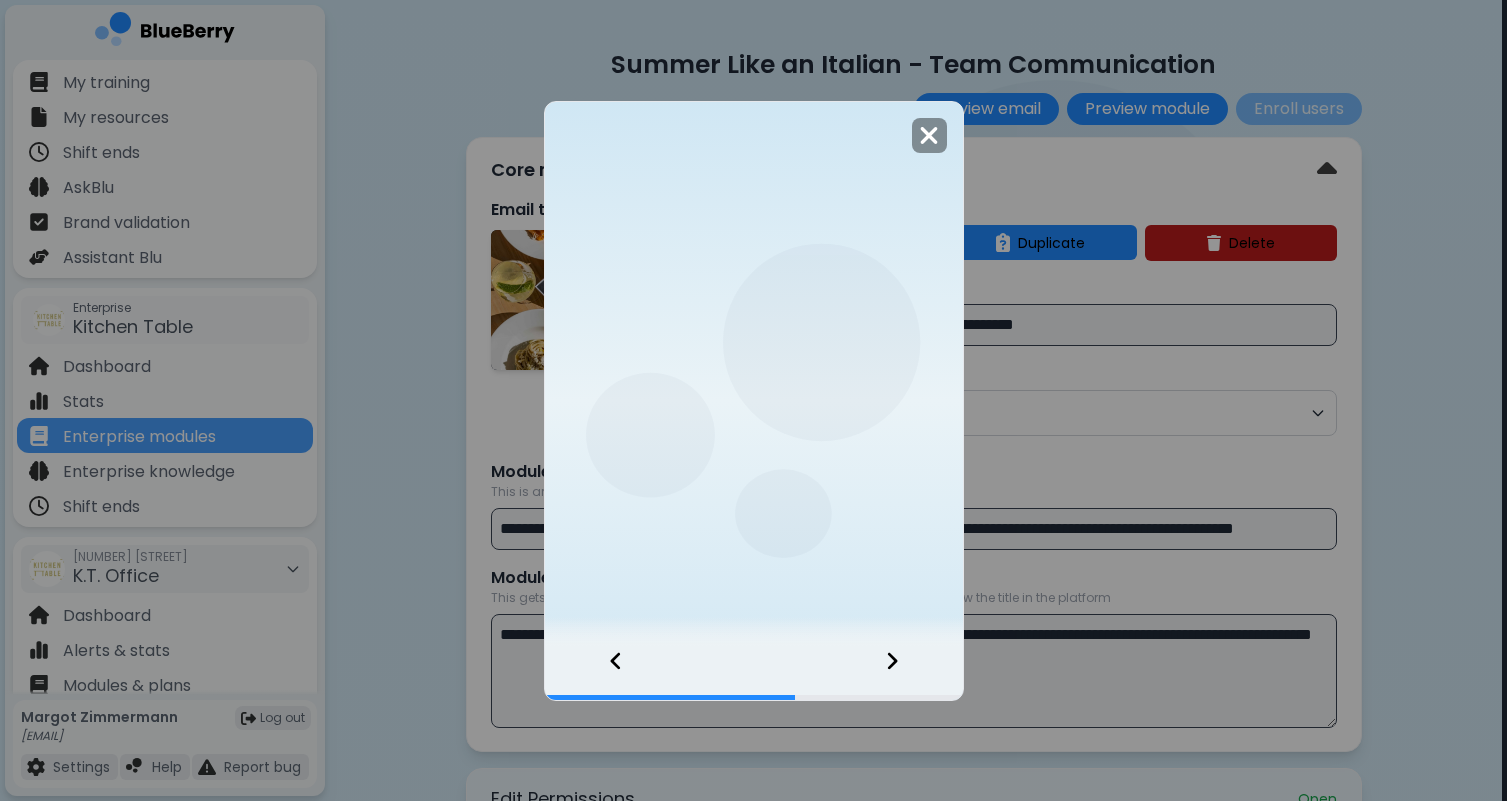 click 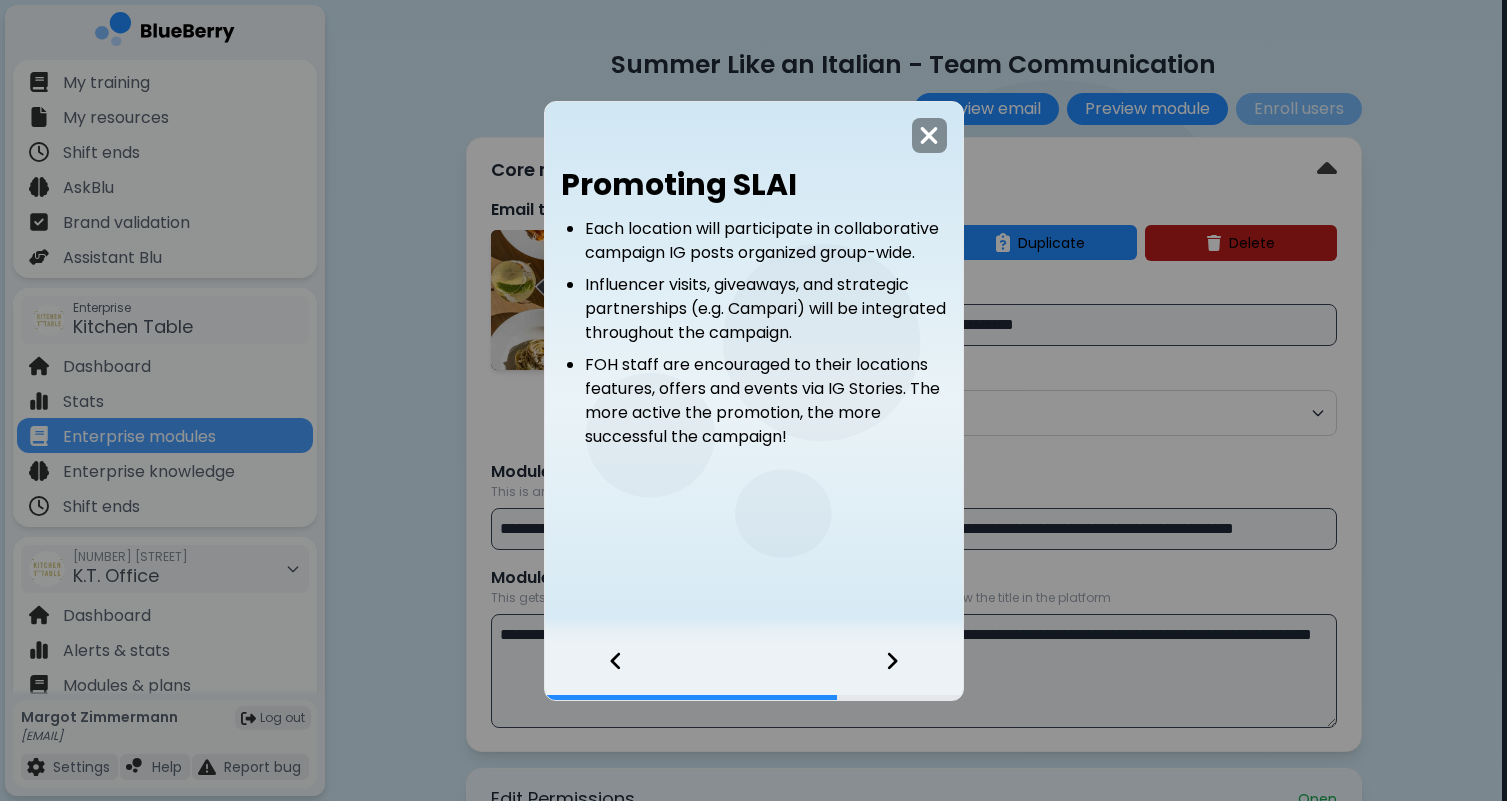 click 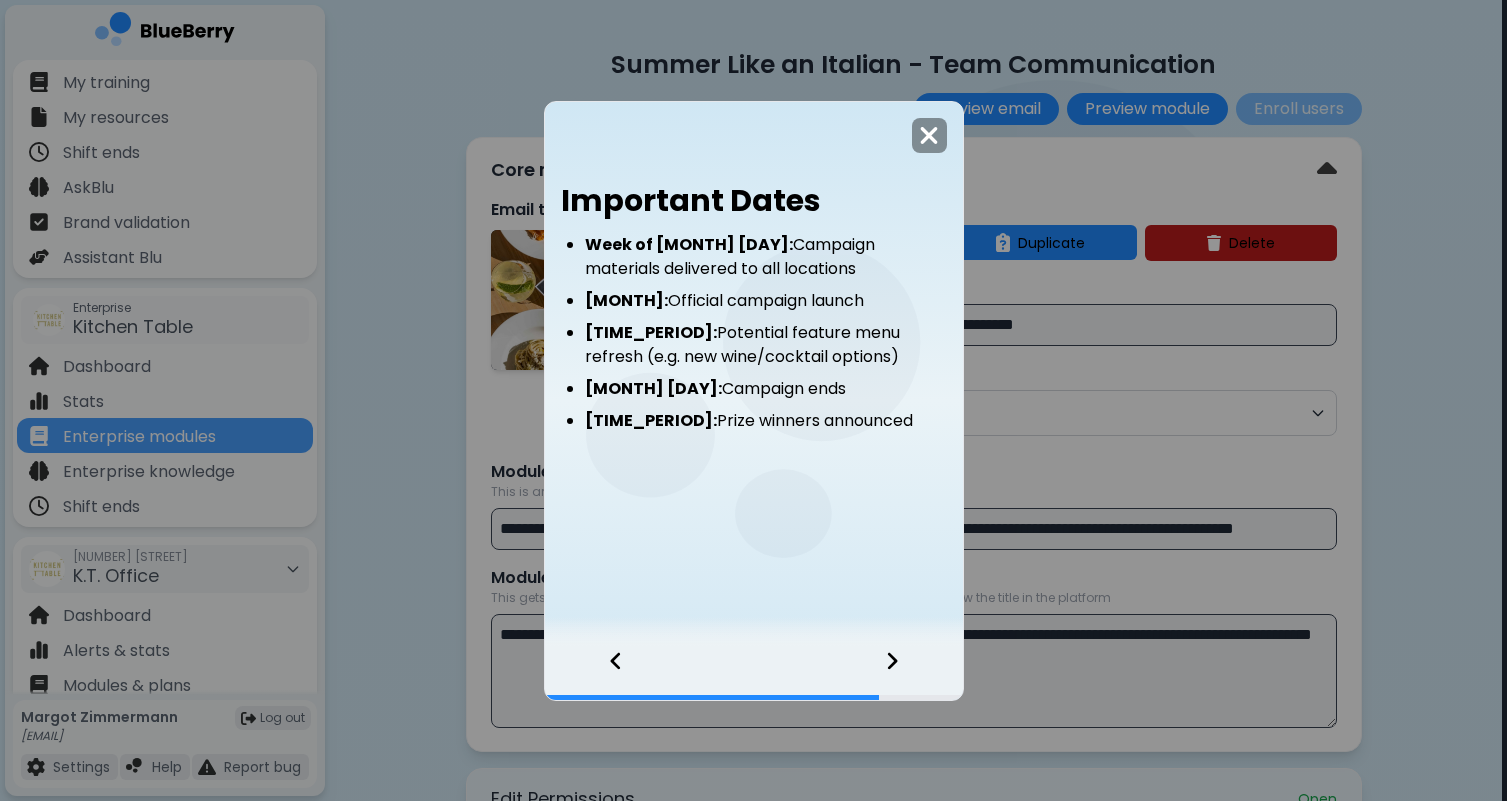 click 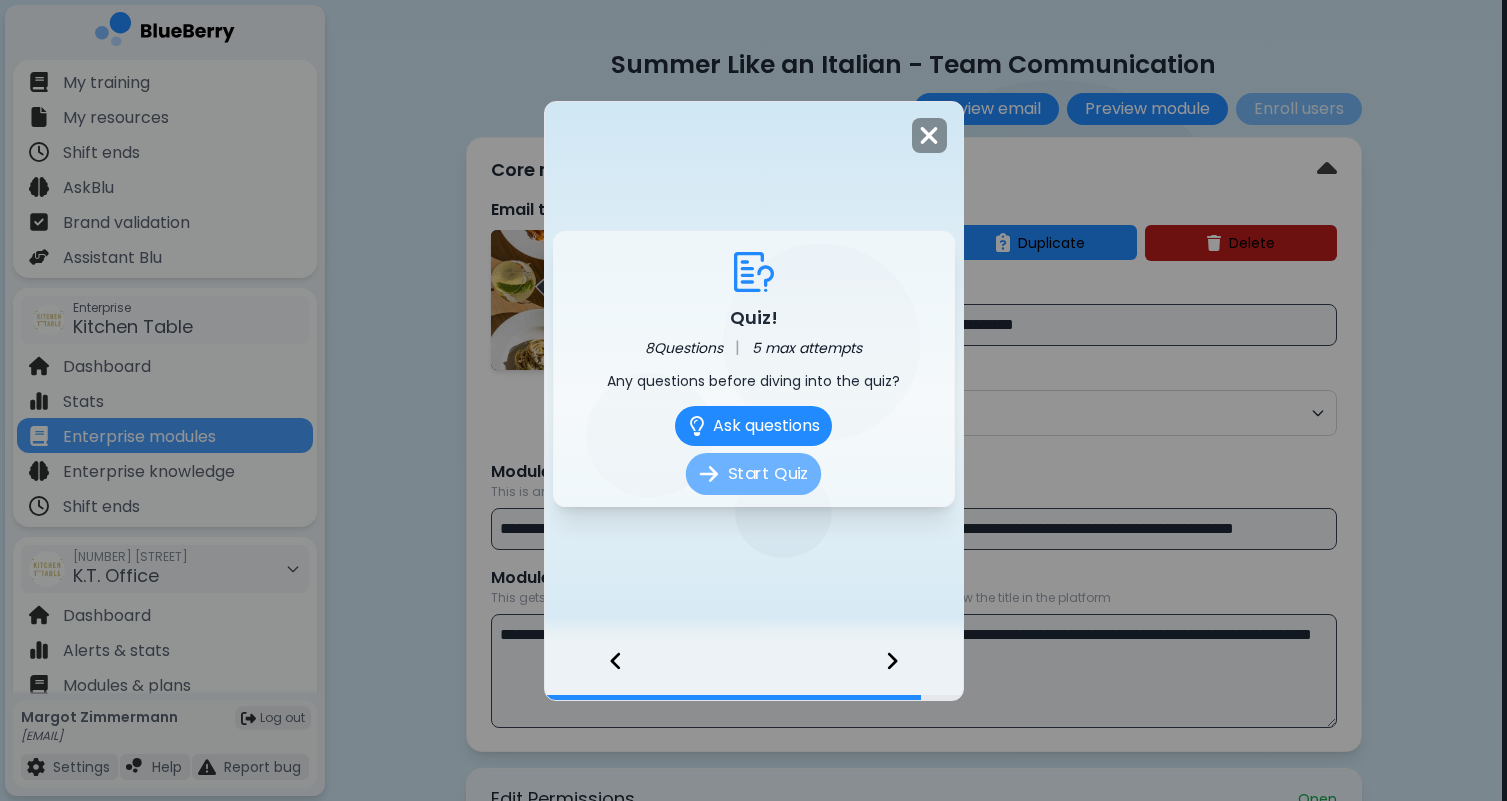 click on "Start Quiz" at bounding box center [753, 474] 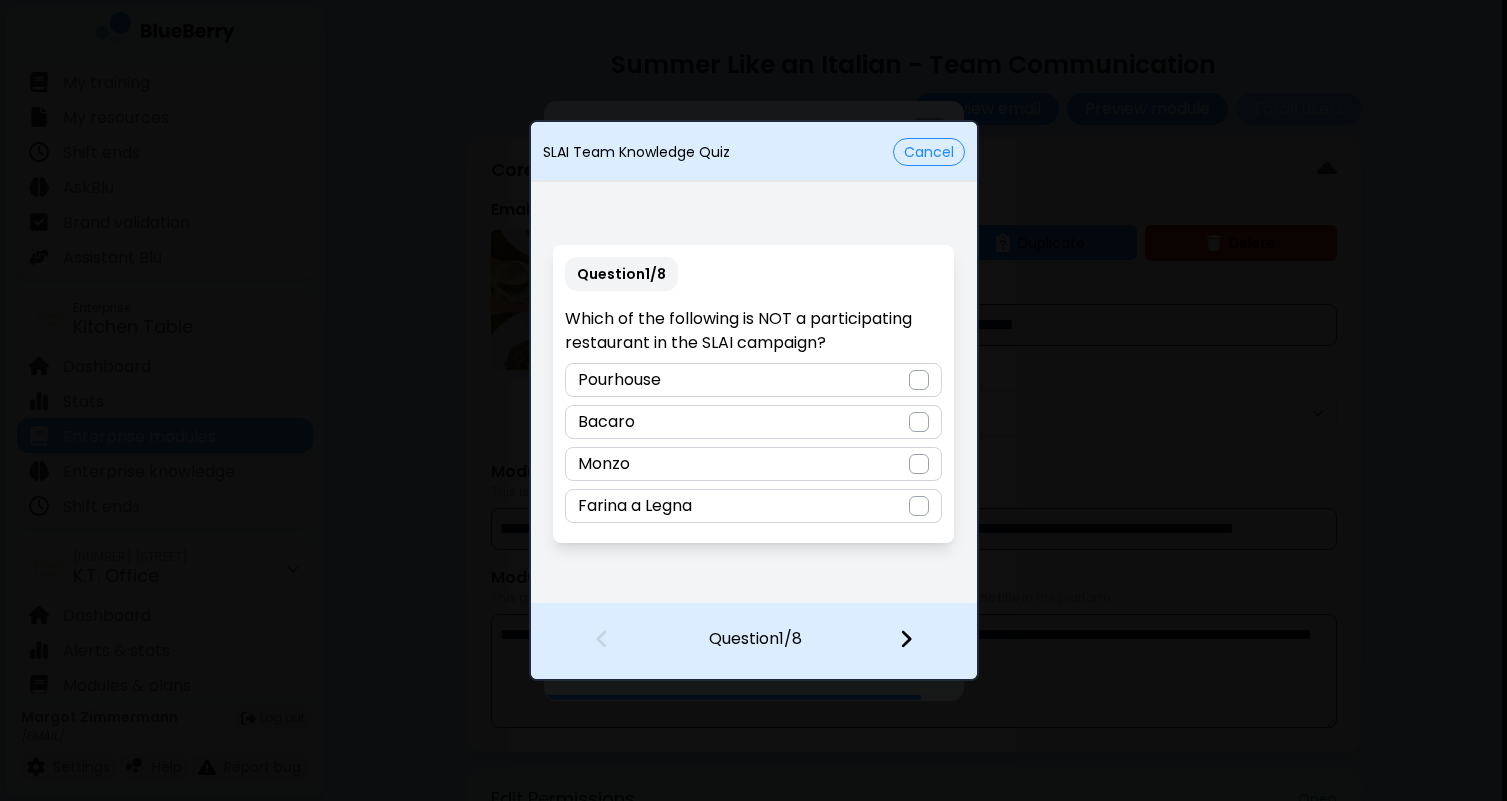 click on "Pourhouse" at bounding box center (753, 380) 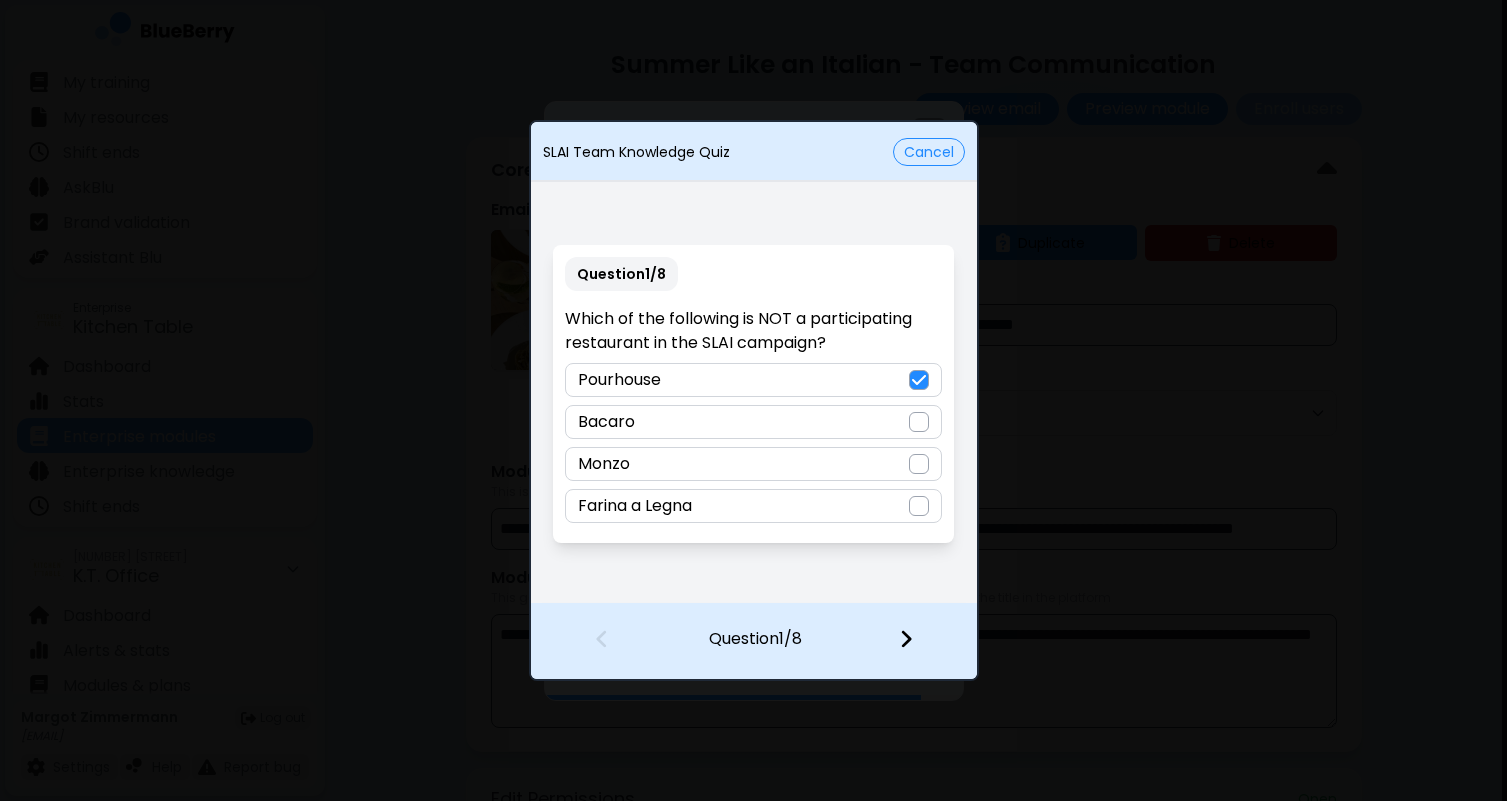 click at bounding box center (918, 641) 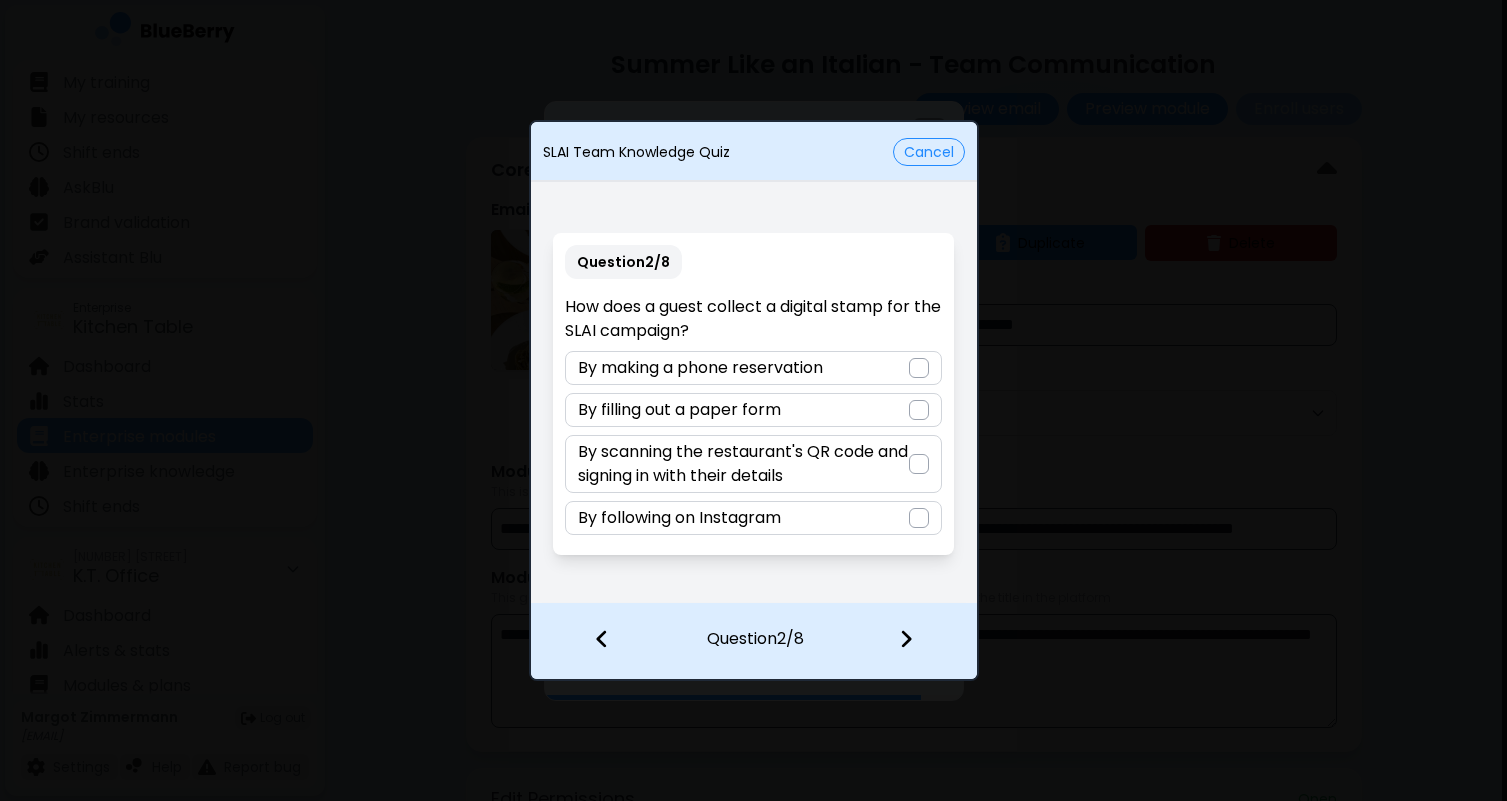 click at bounding box center (919, 464) 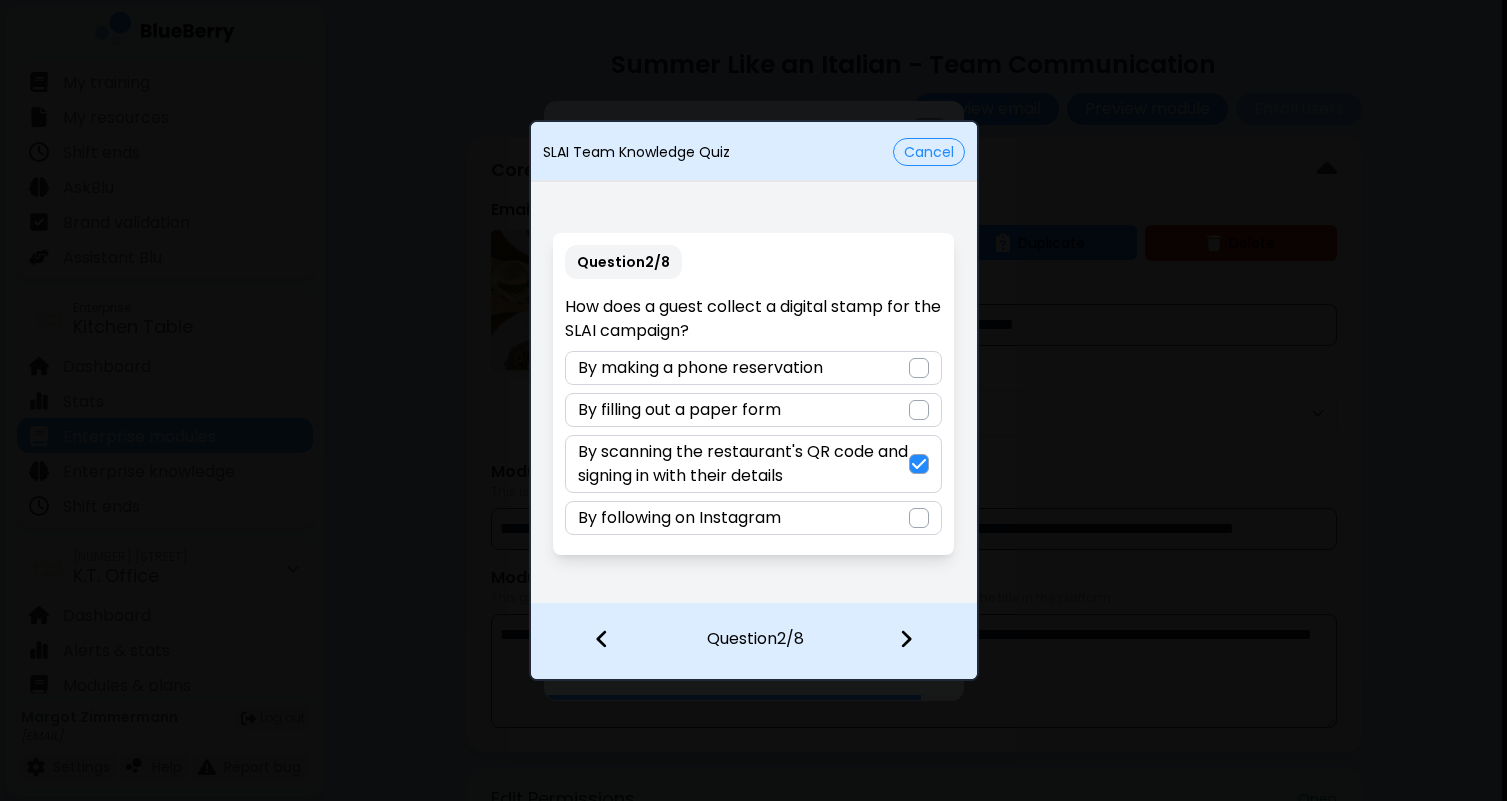 click at bounding box center (906, 639) 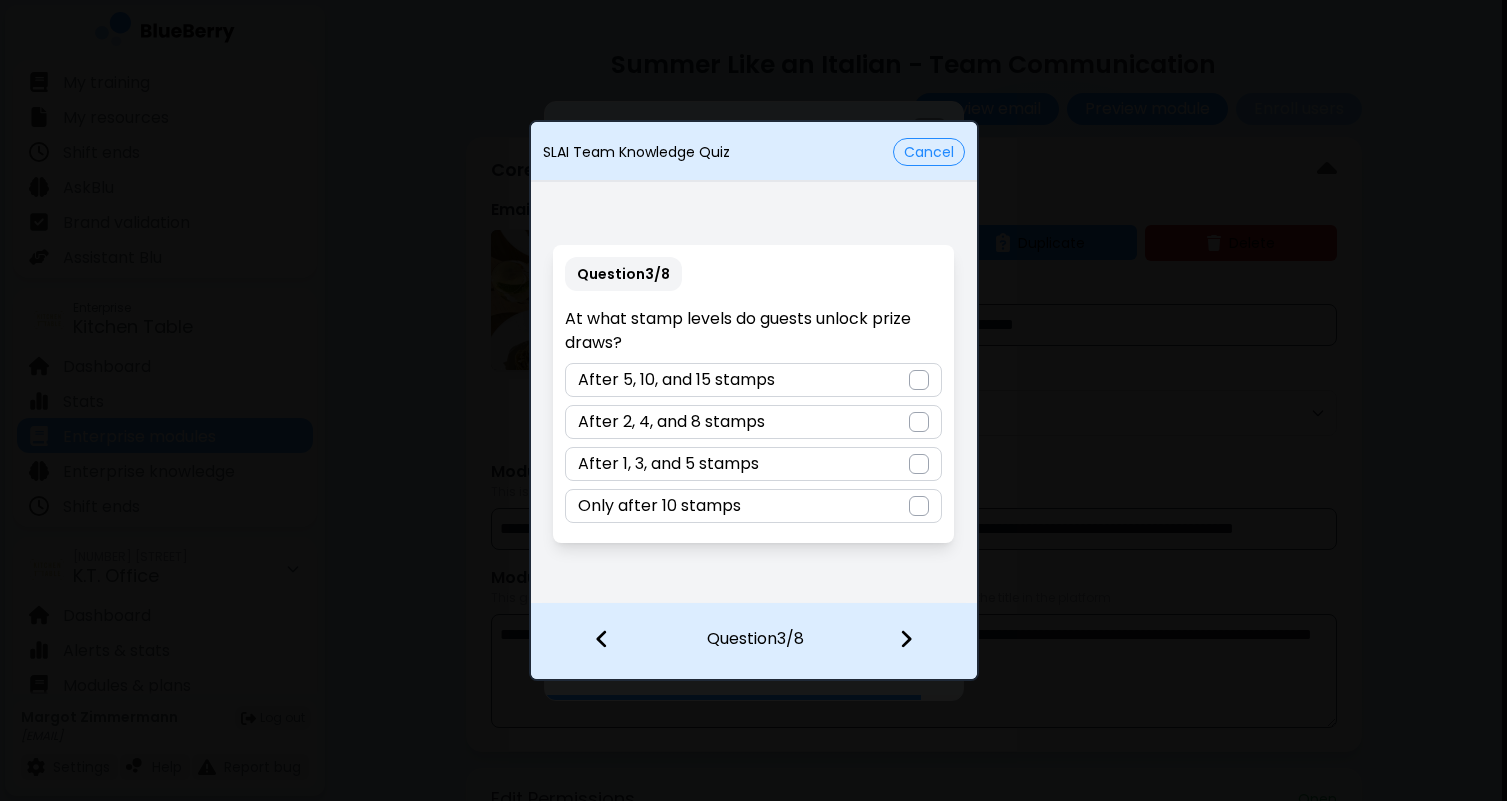 click at bounding box center (919, 464) 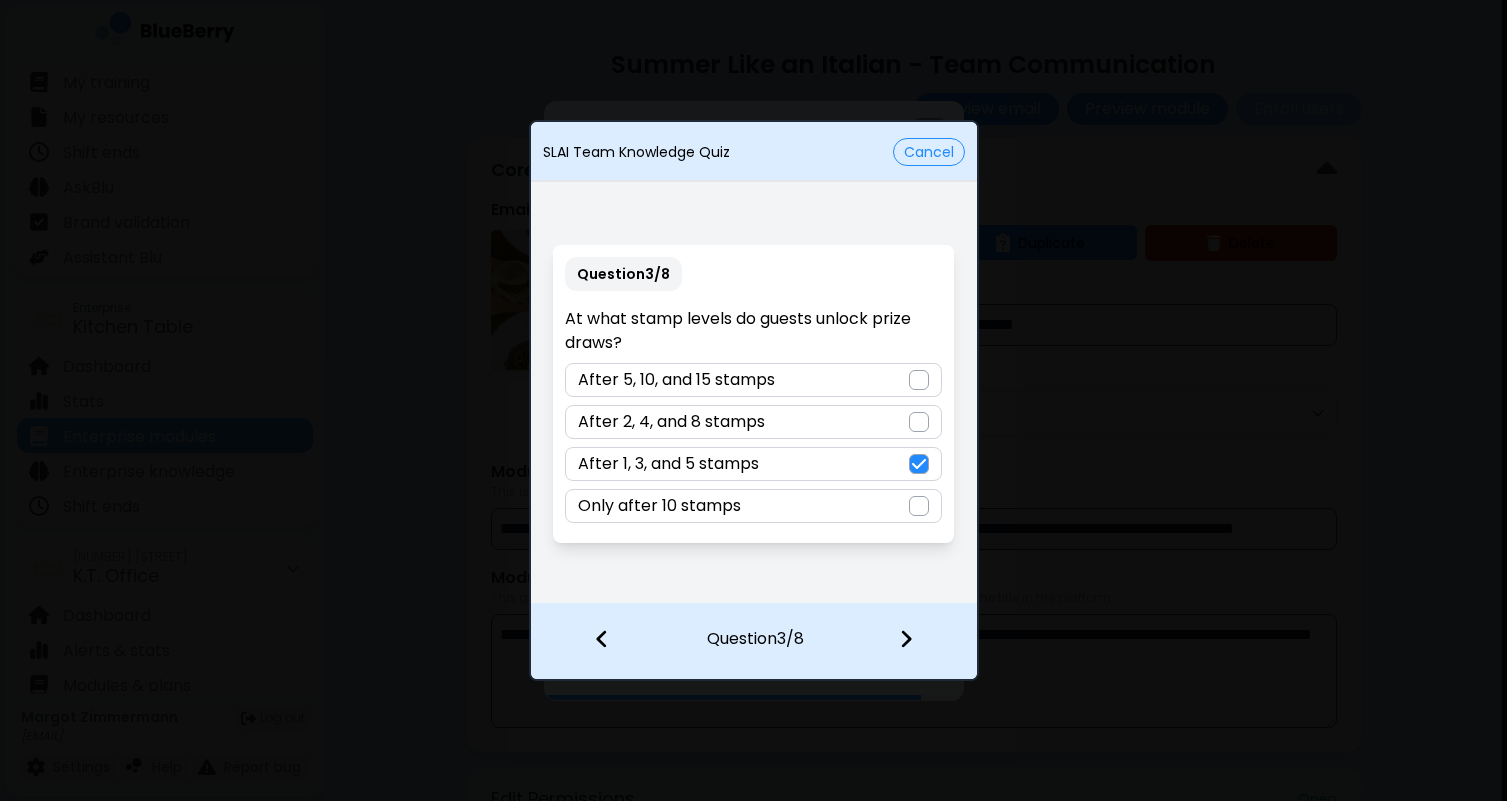 click at bounding box center [906, 639] 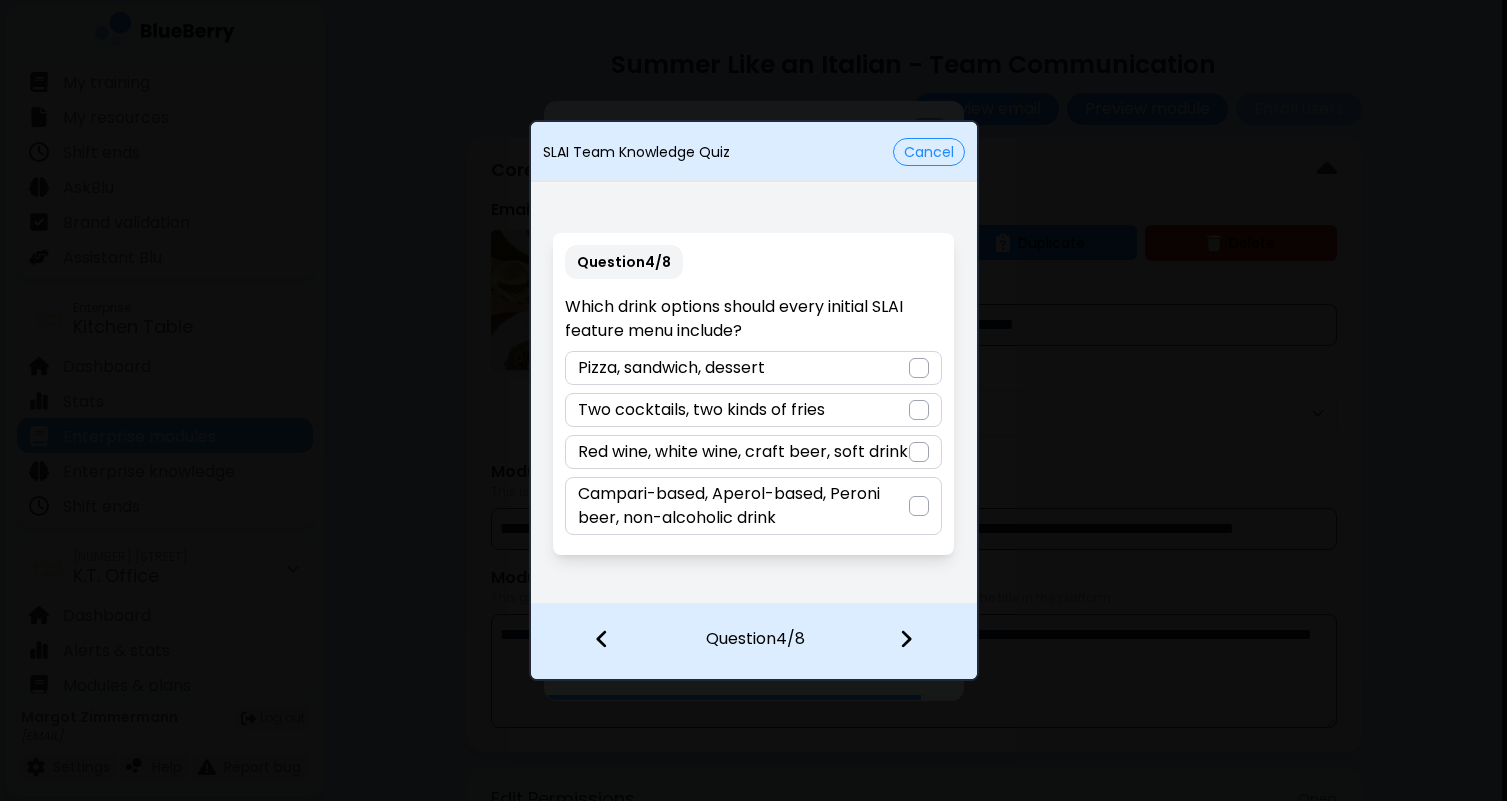click at bounding box center [919, 506] 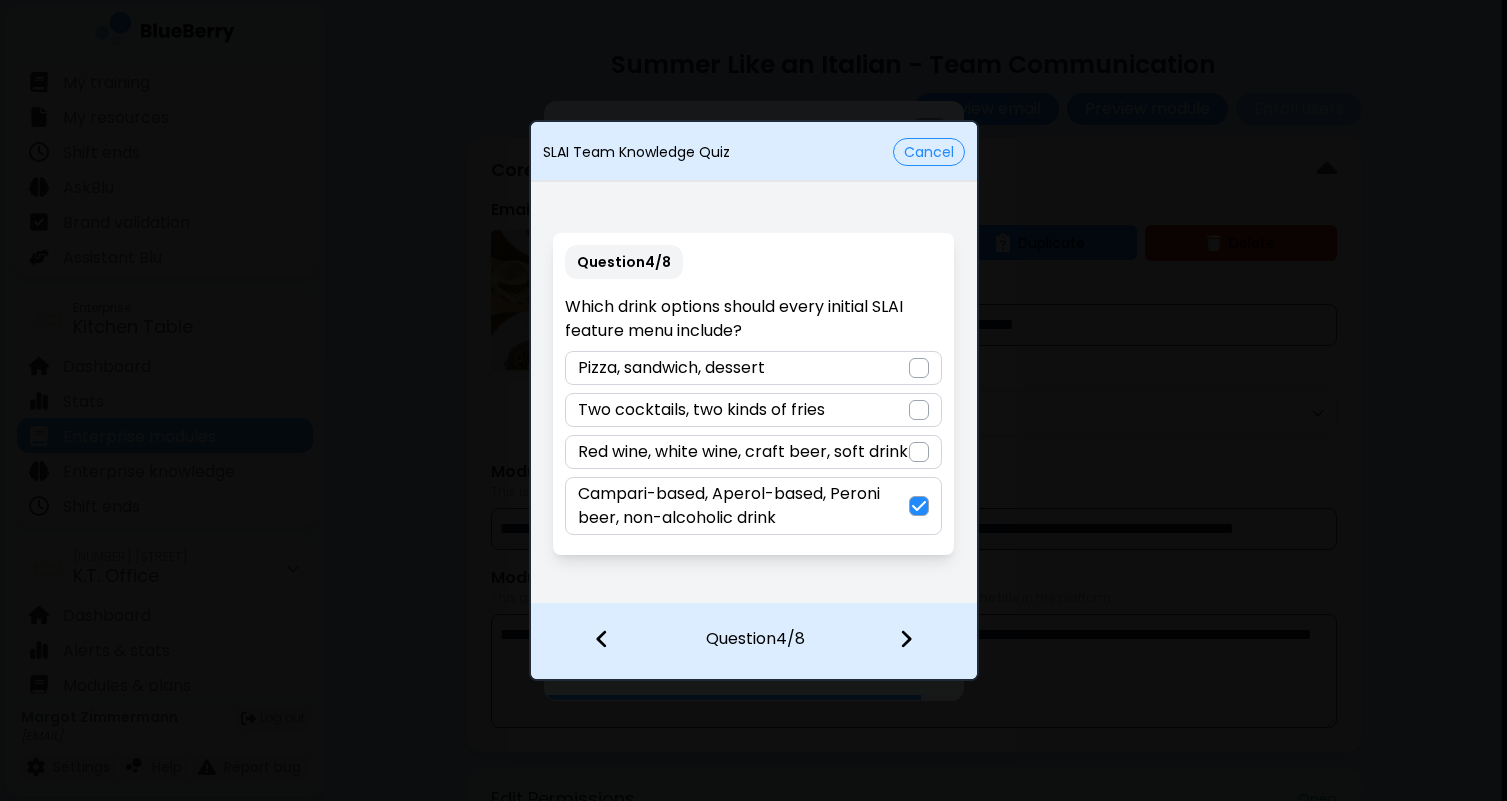 click at bounding box center [906, 639] 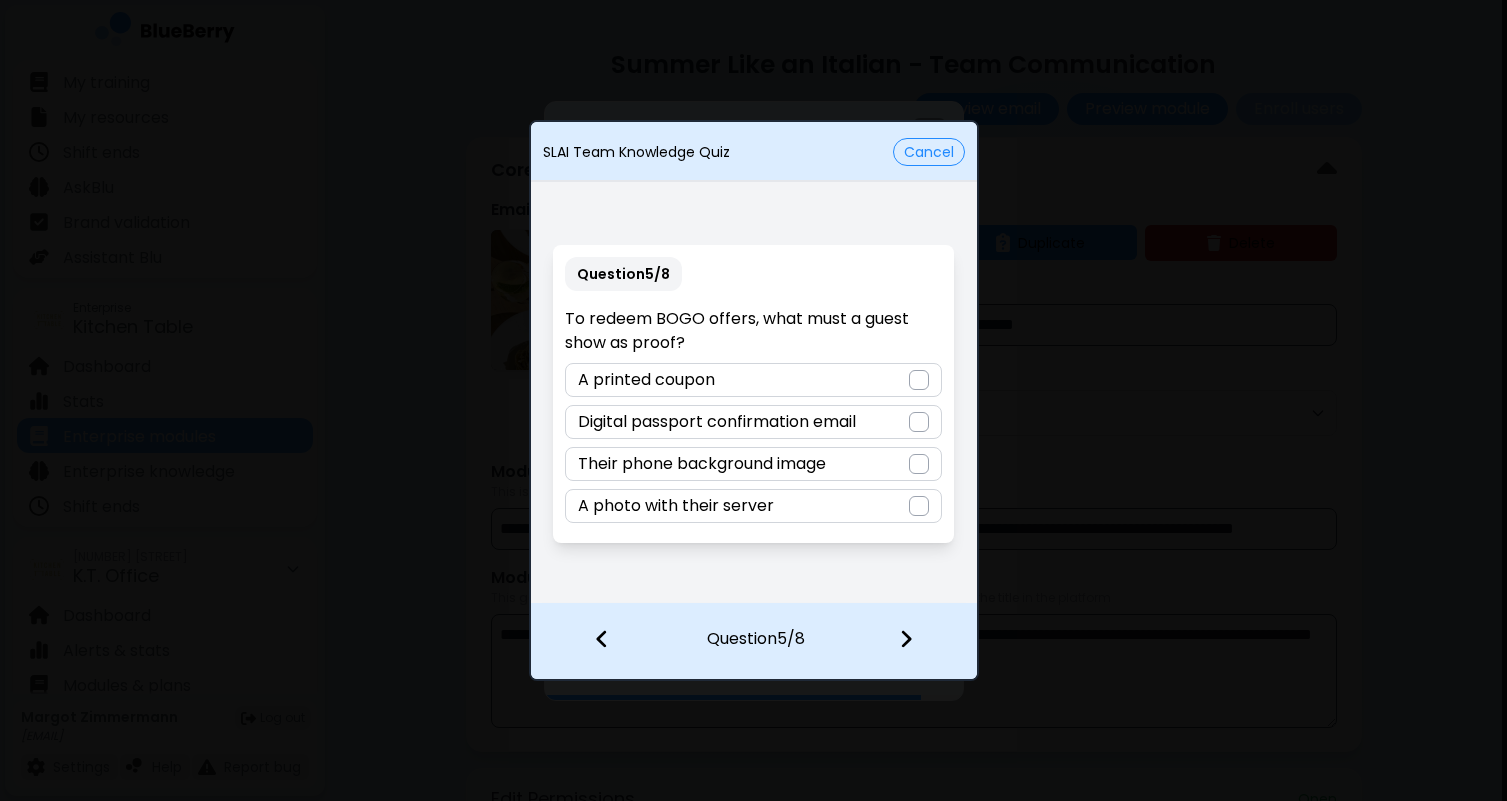 click at bounding box center (919, 422) 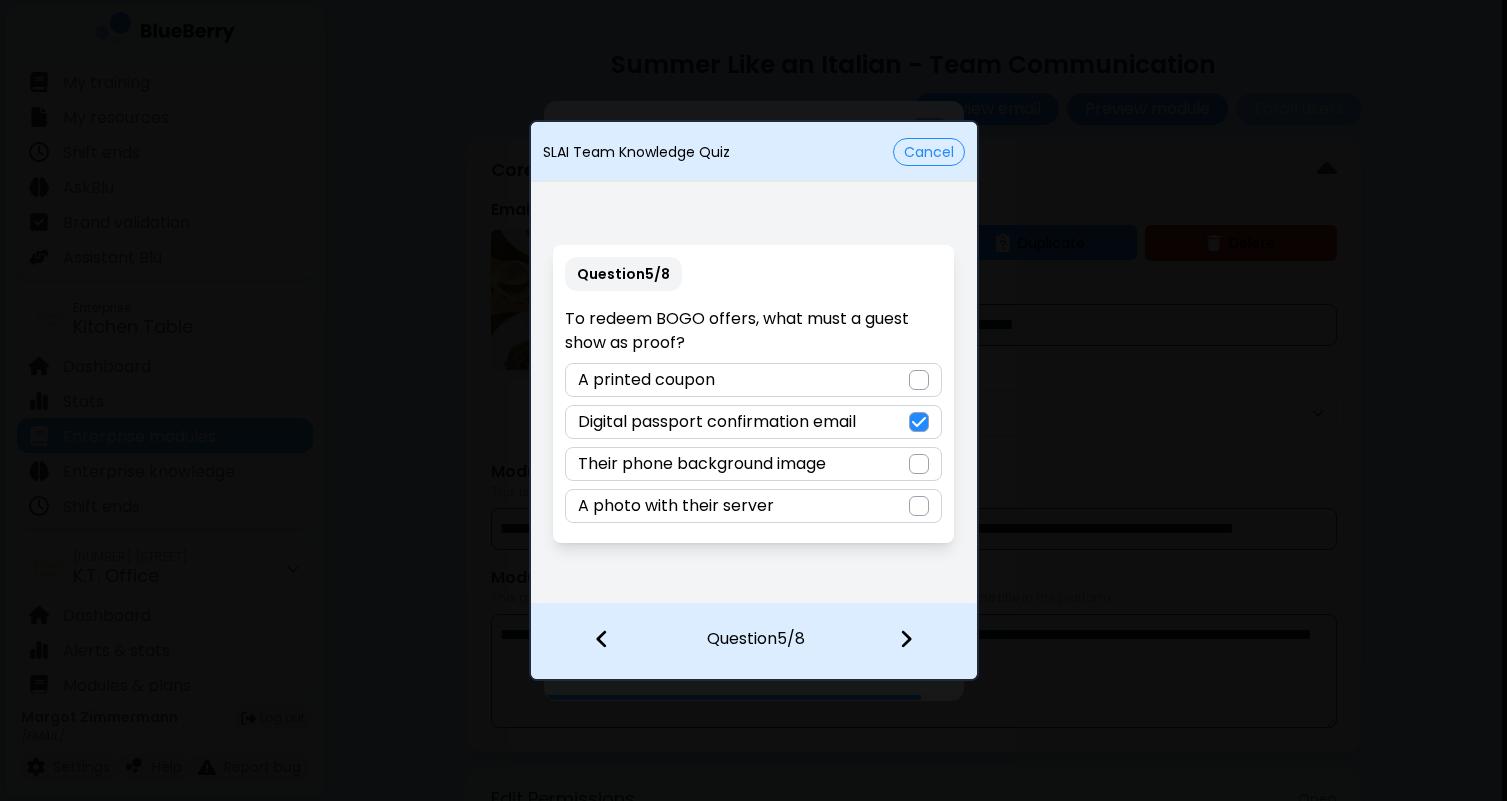 click at bounding box center (918, 641) 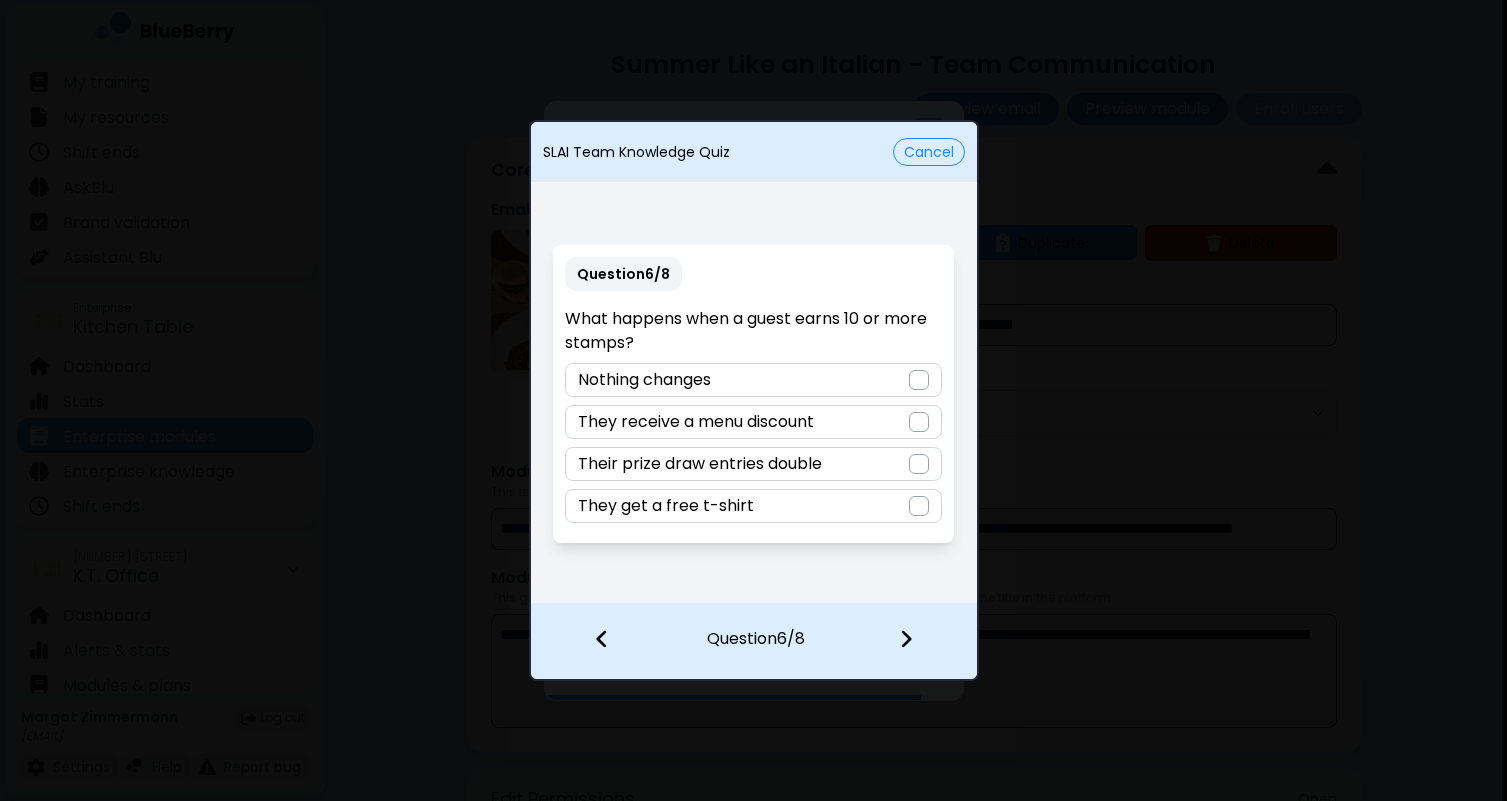 click at bounding box center [919, 464] 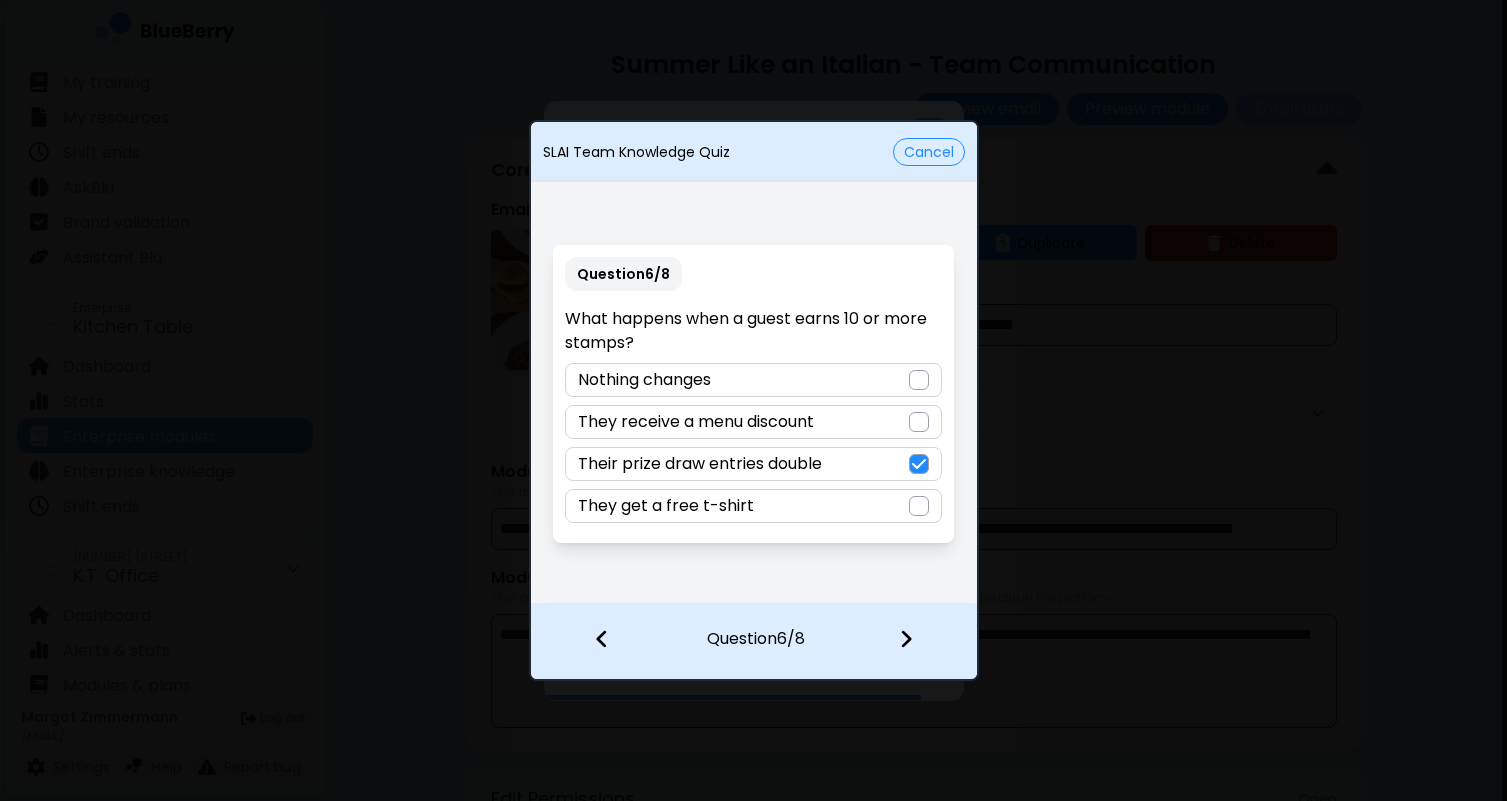 click at bounding box center (906, 639) 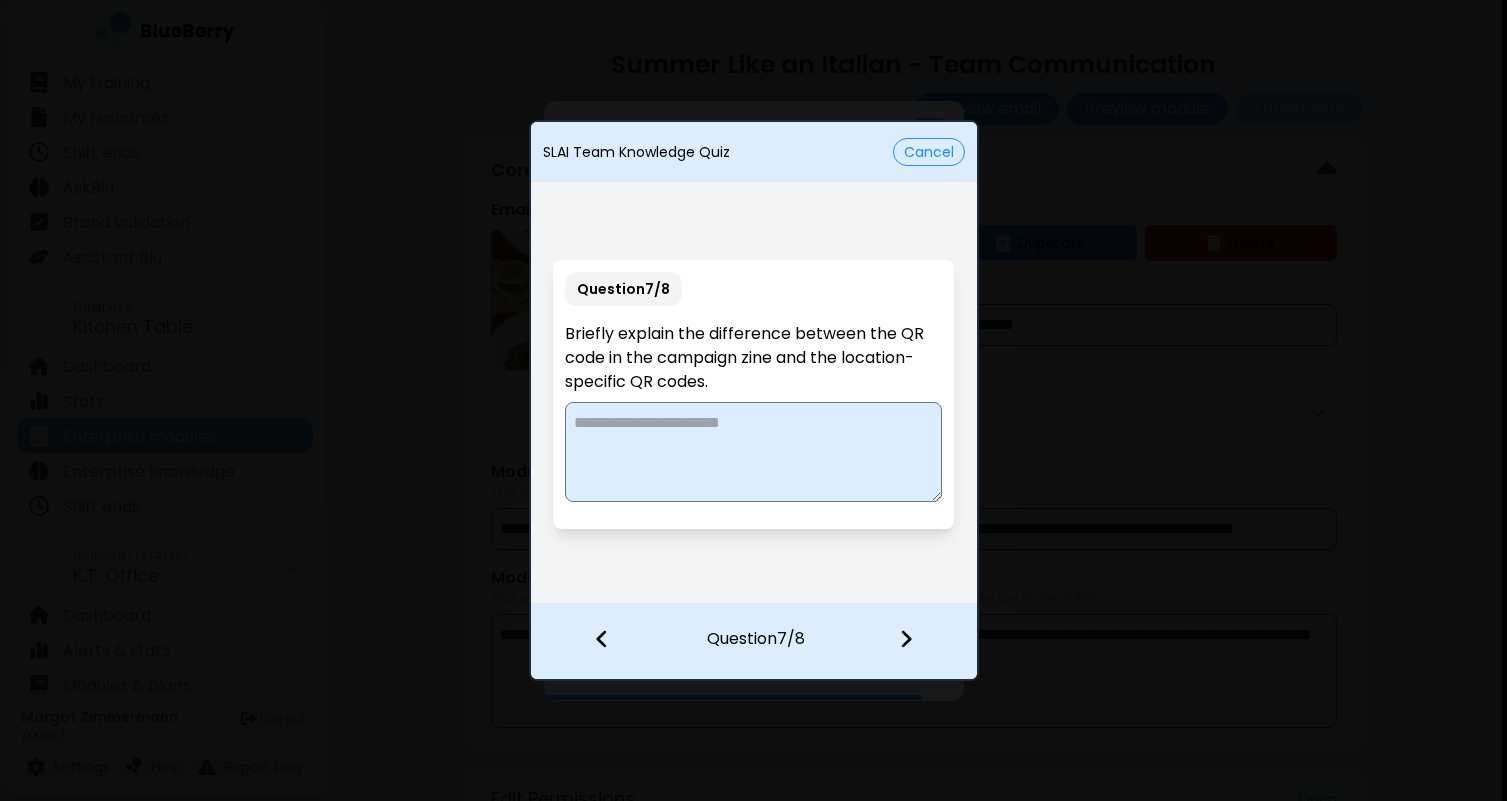 click at bounding box center [753, 452] 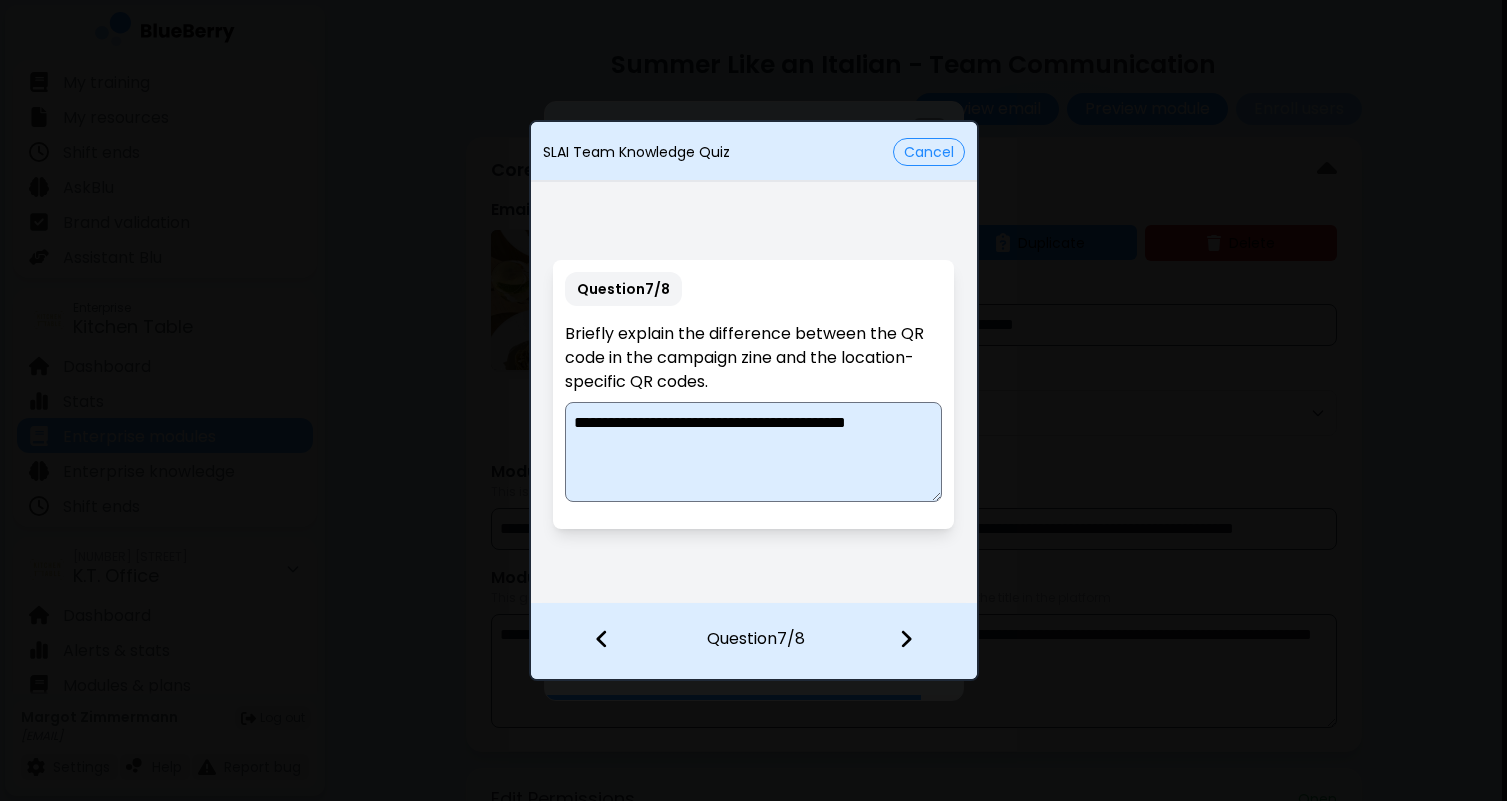 click on "**********" at bounding box center (753, 452) 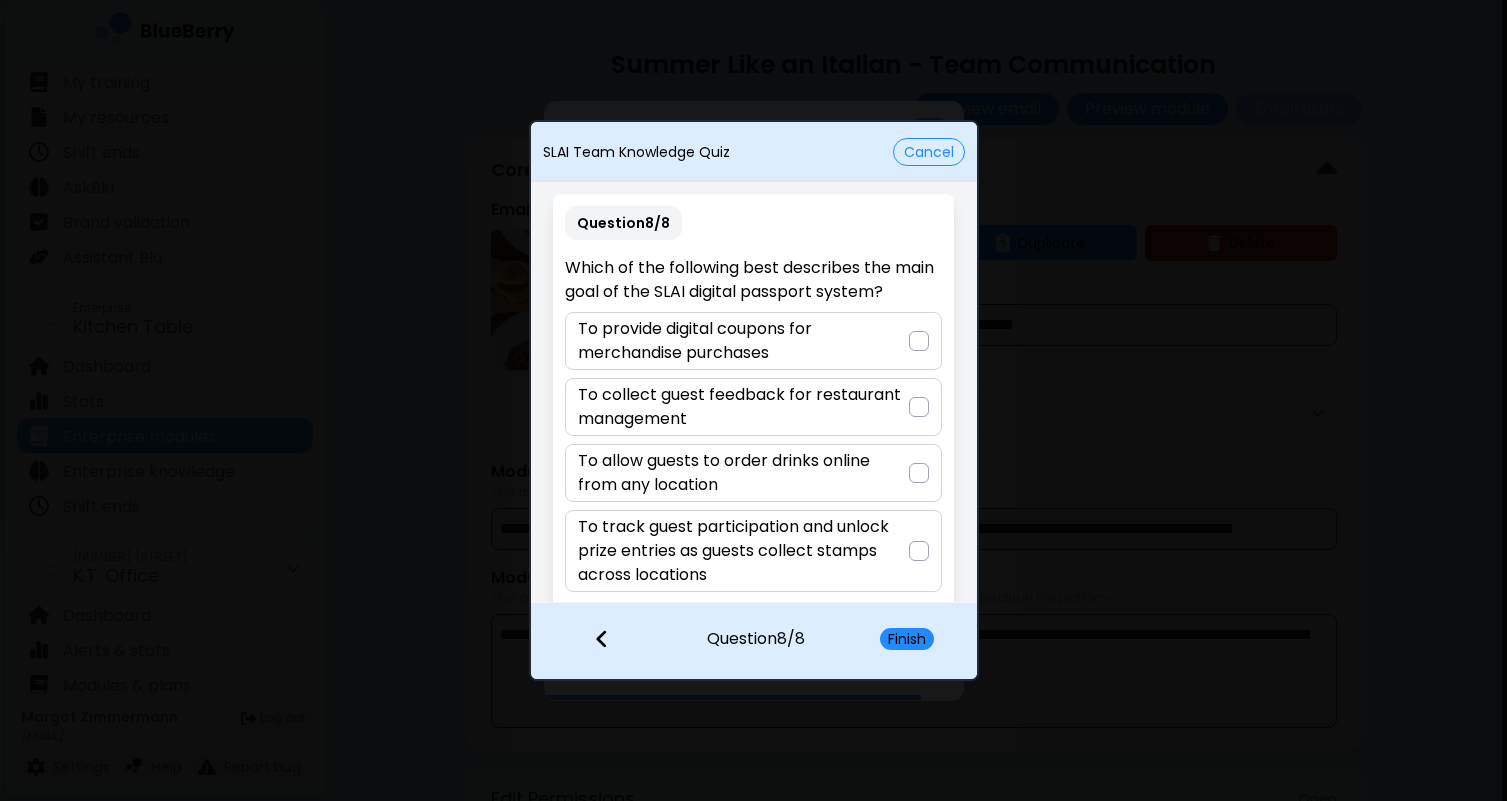 click at bounding box center [919, 551] 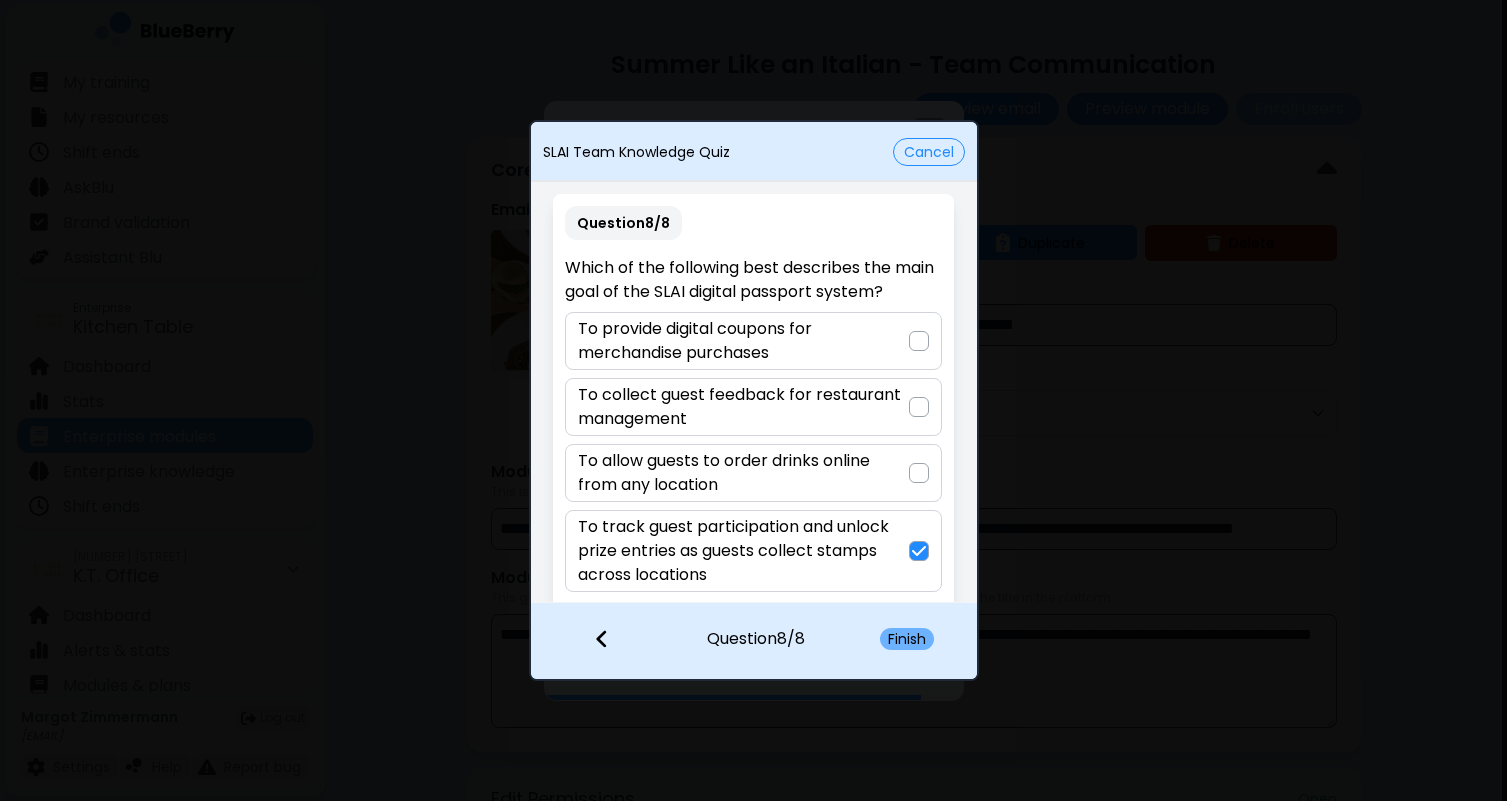 click on "Finish" at bounding box center [907, 639] 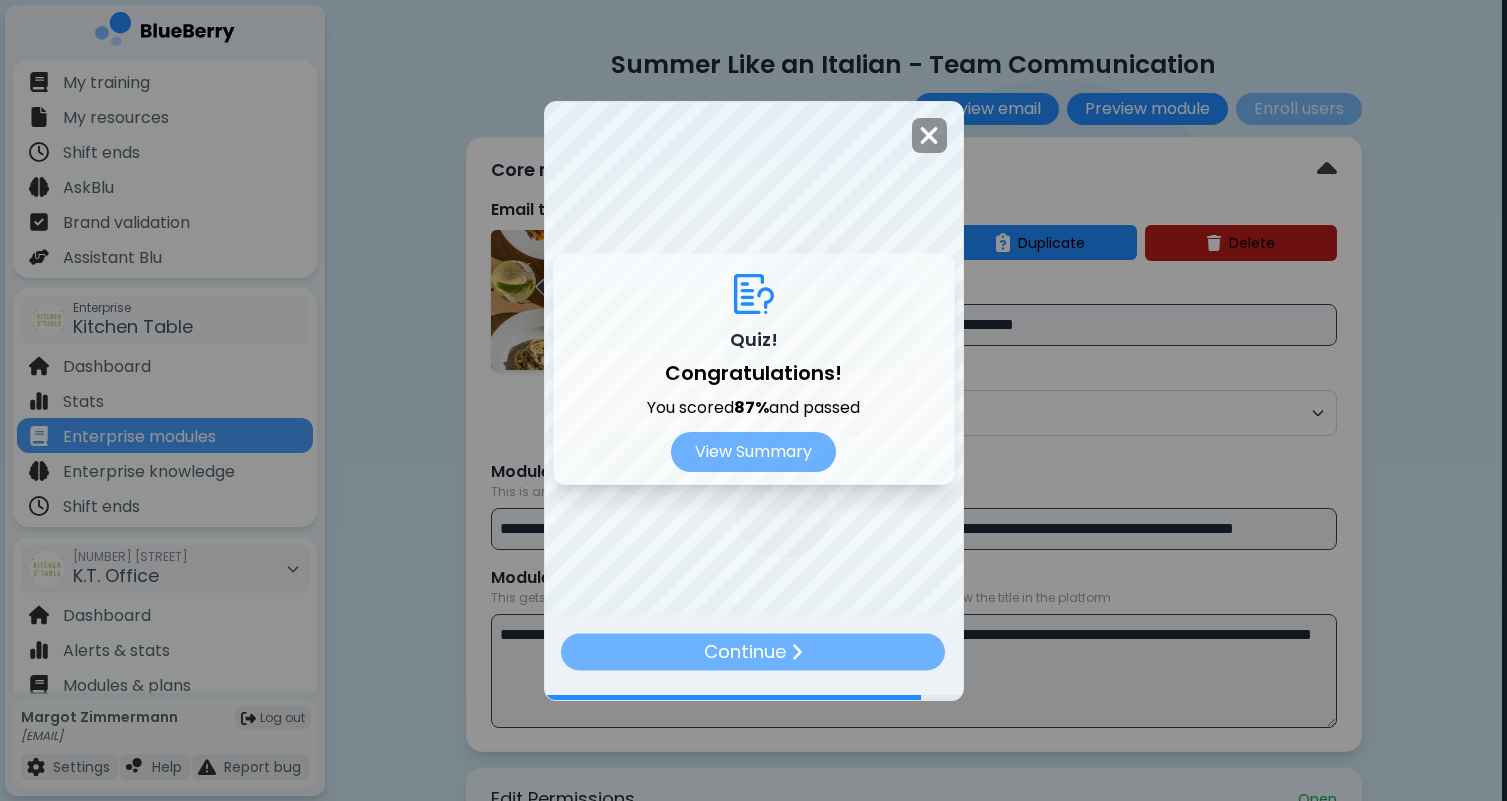 click on "Continue" at bounding box center (753, 651) 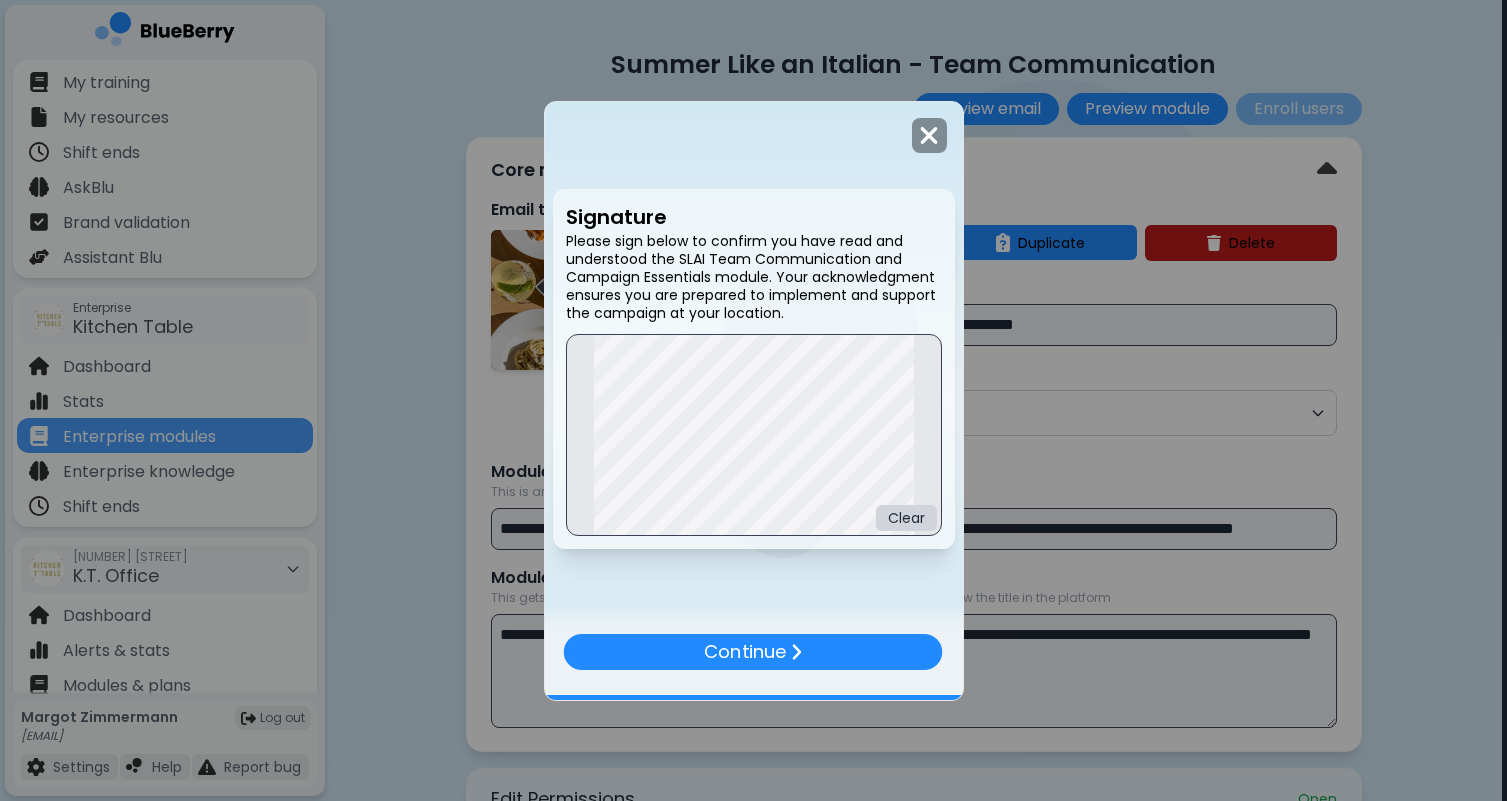 click on "Clear" at bounding box center (754, 435) 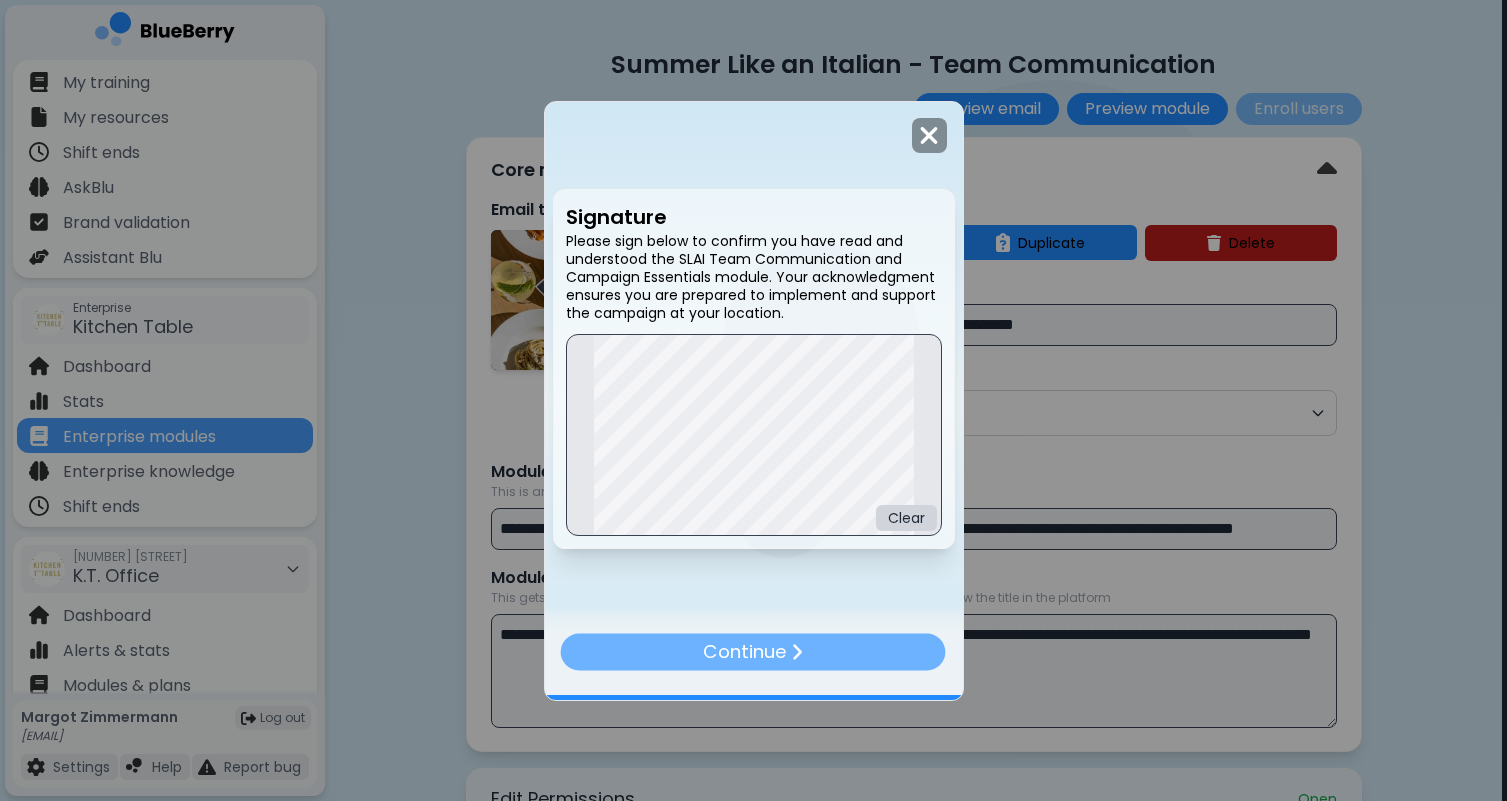 click on "Continue" at bounding box center (753, 651) 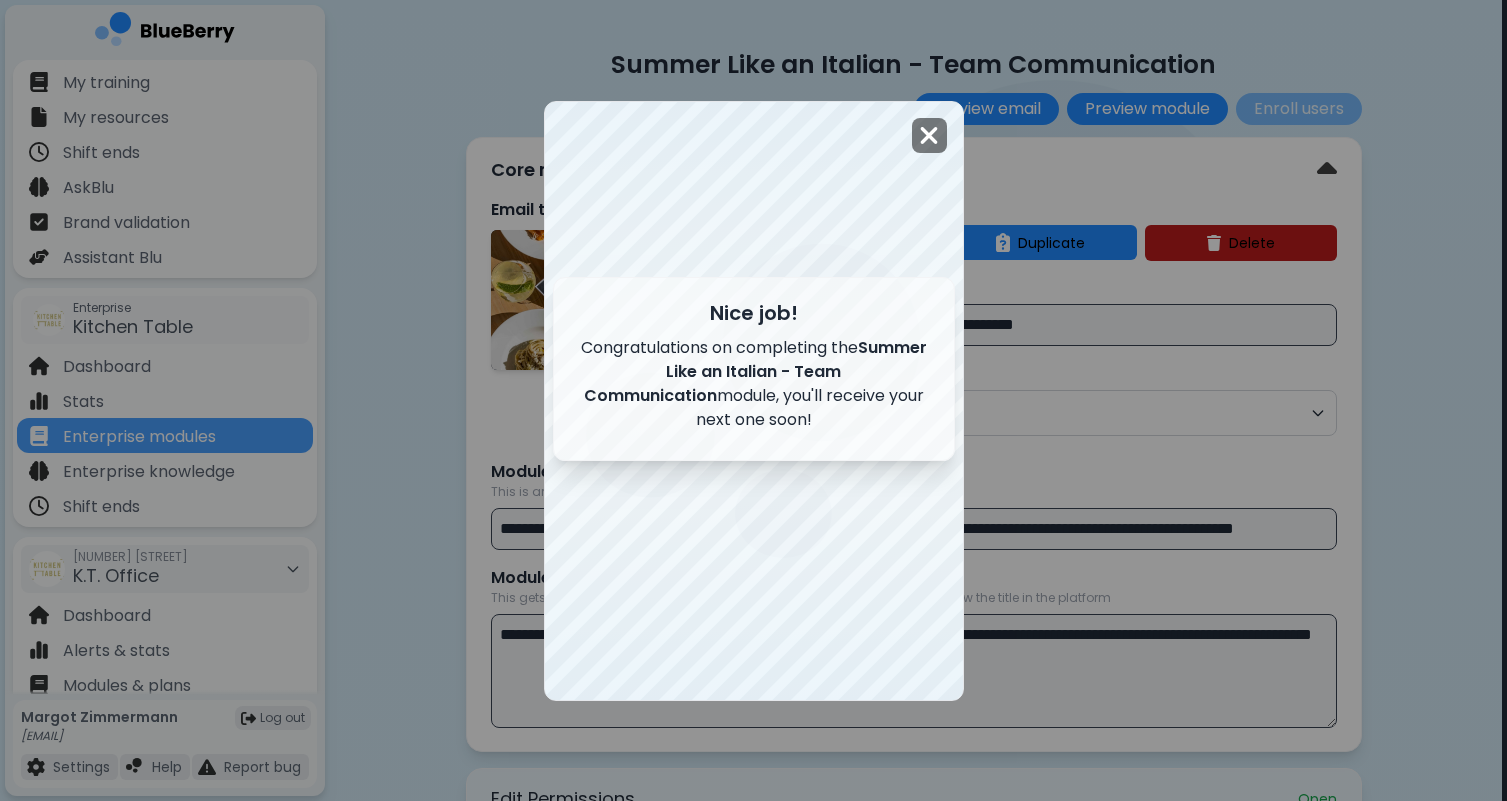 click at bounding box center (929, 135) 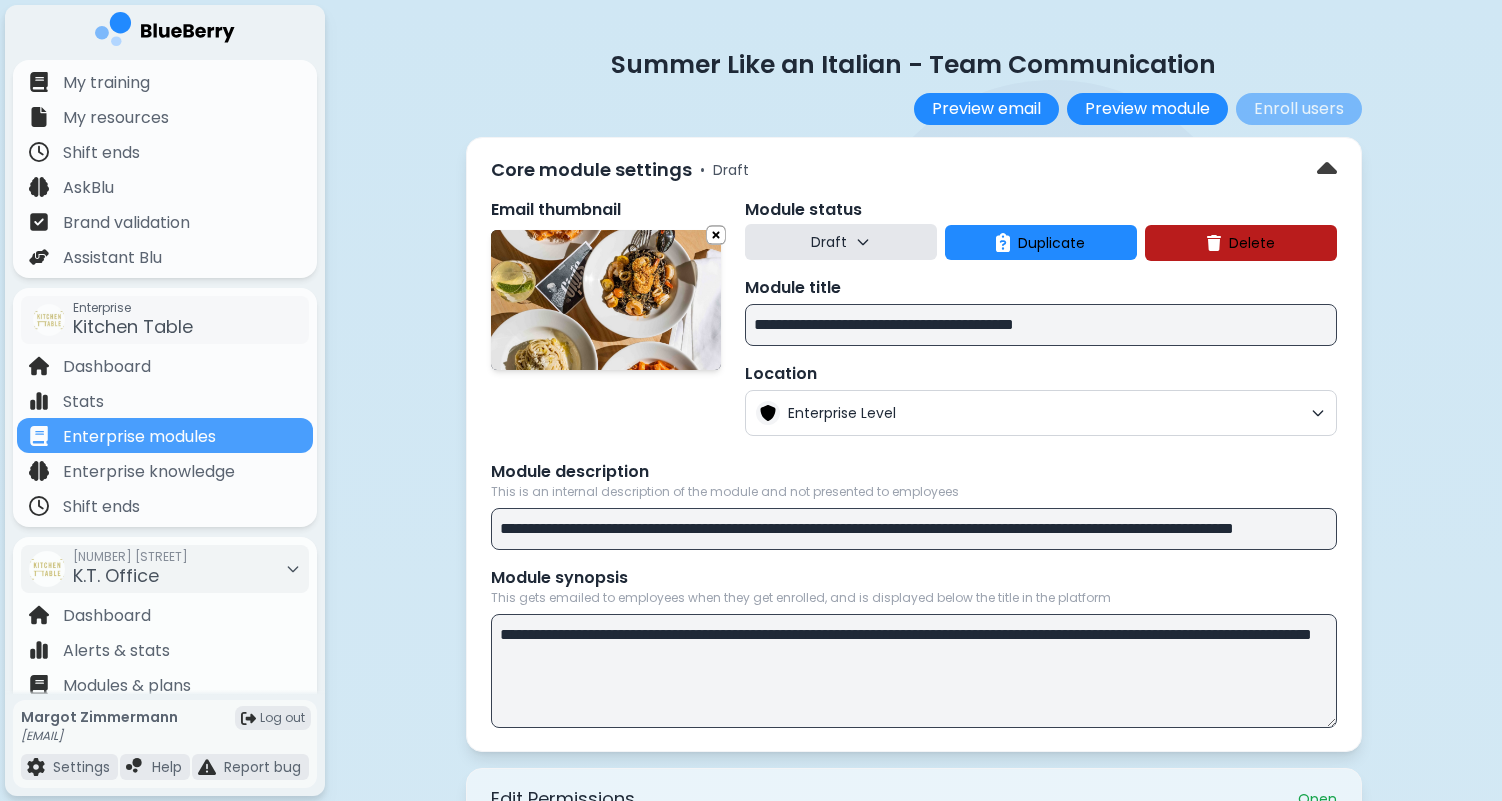 click on "Draft" at bounding box center (829, 242) 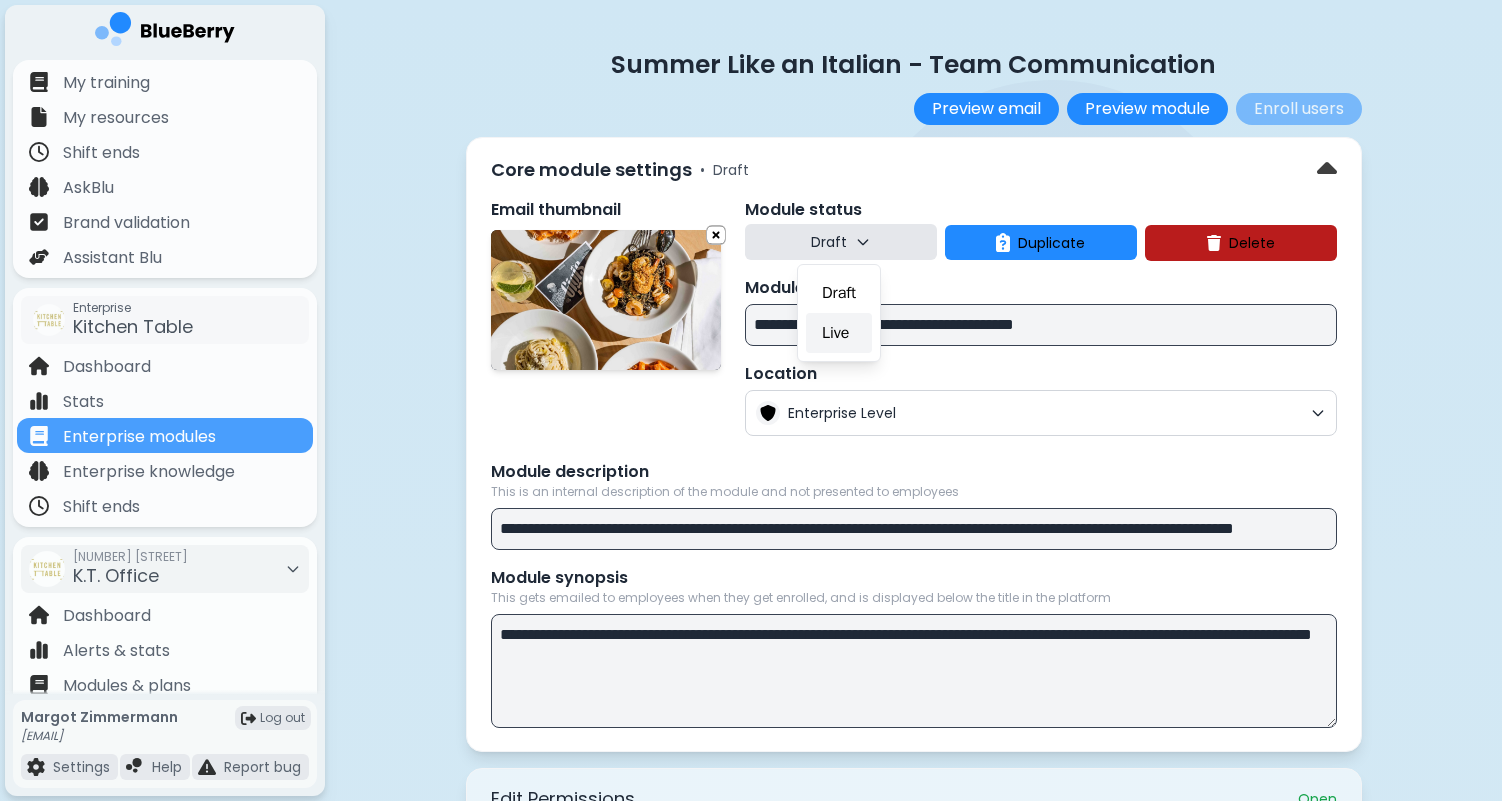 click on "Live" at bounding box center [839, 333] 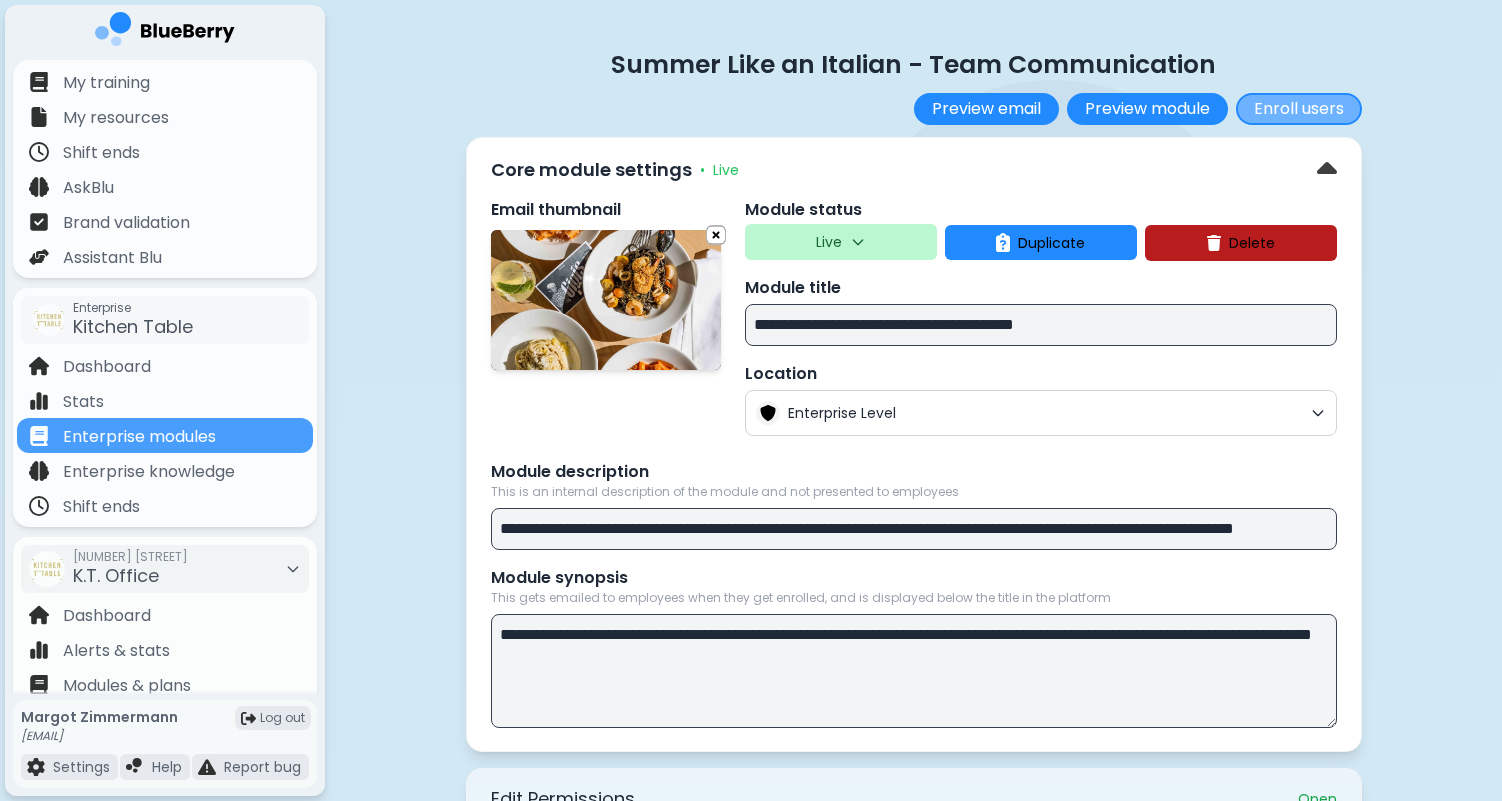 click on "Enroll users" at bounding box center [1299, 109] 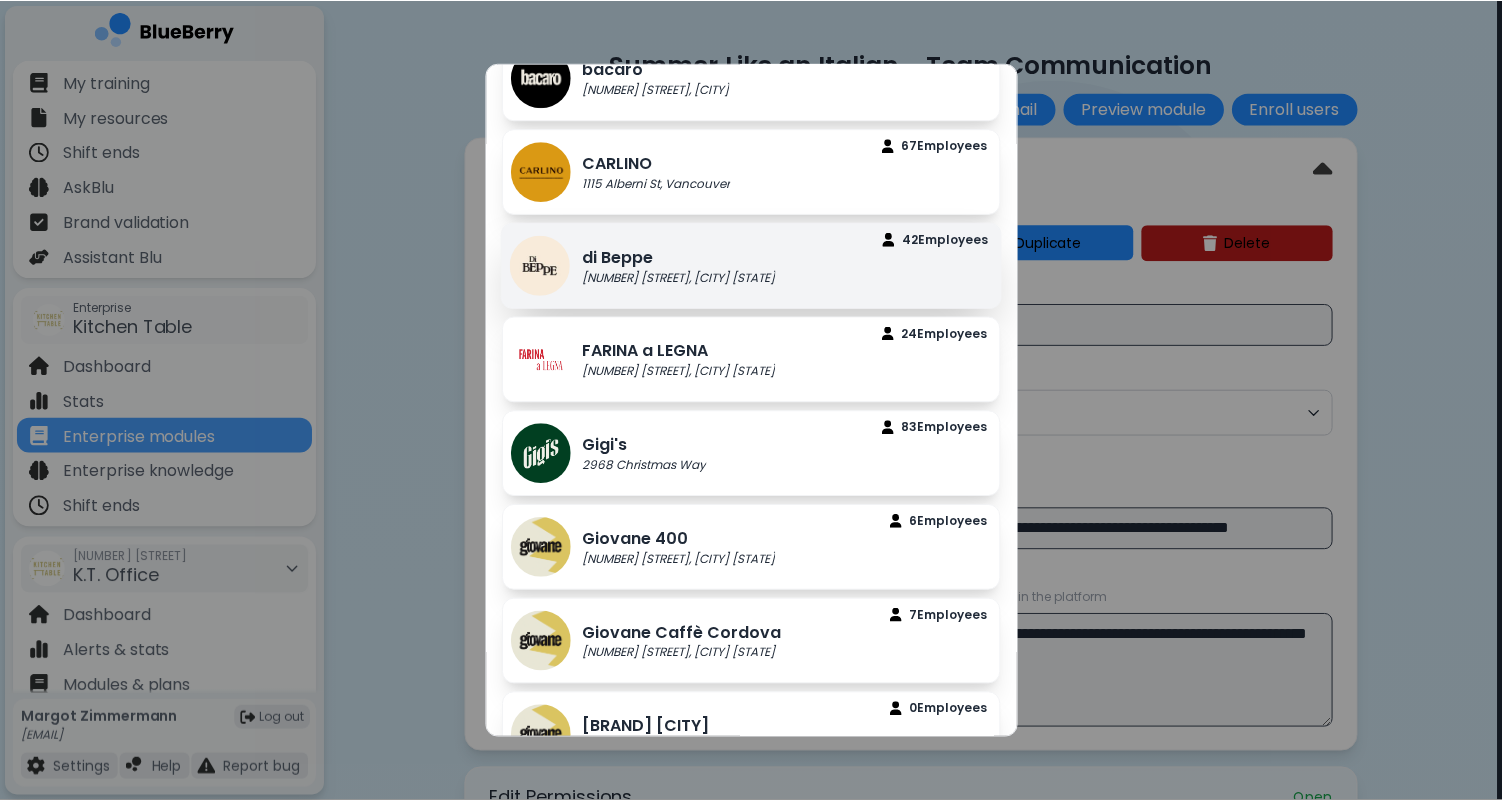 scroll, scrollTop: 0, scrollLeft: 0, axis: both 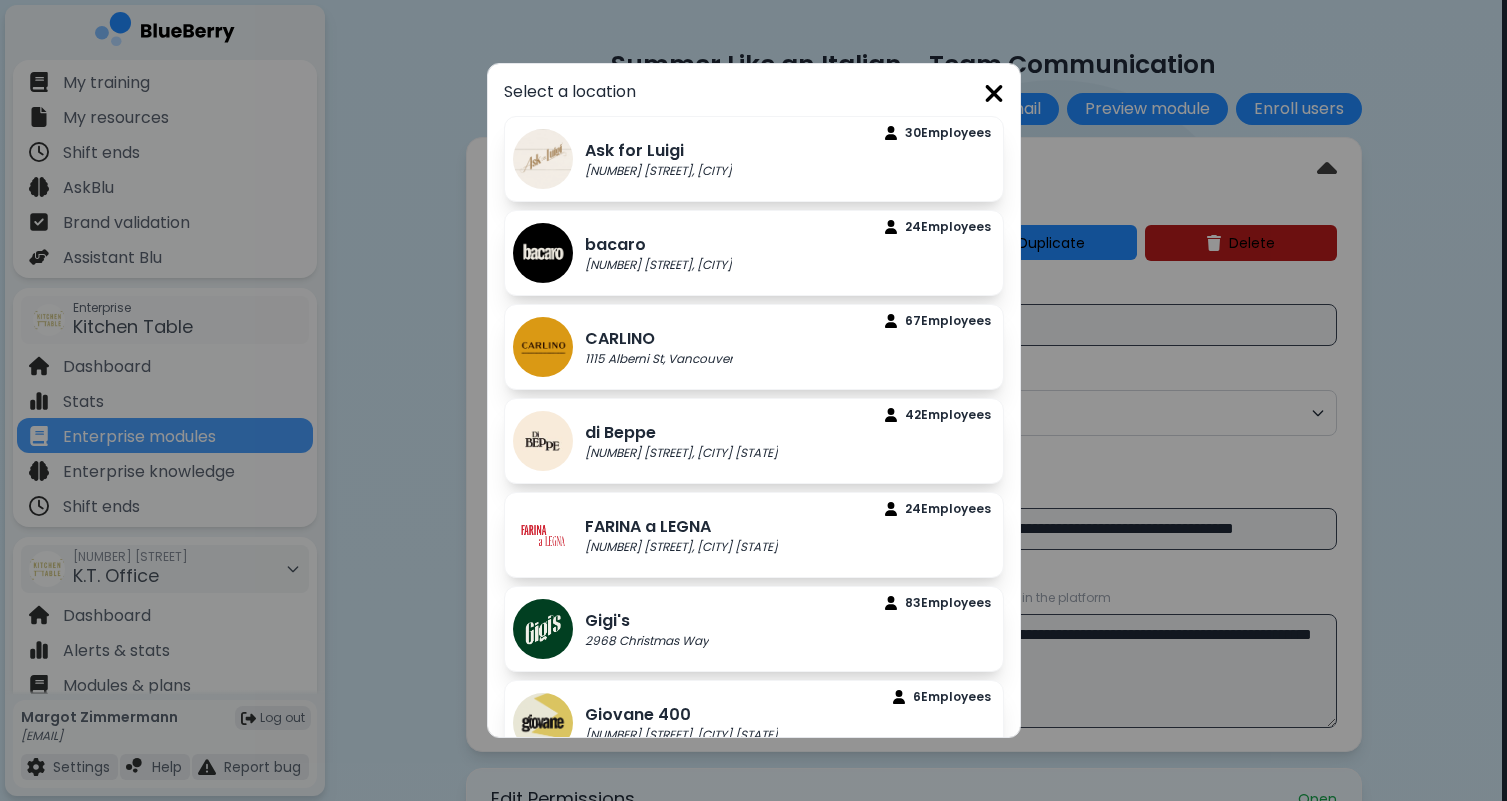 click at bounding box center [994, 93] 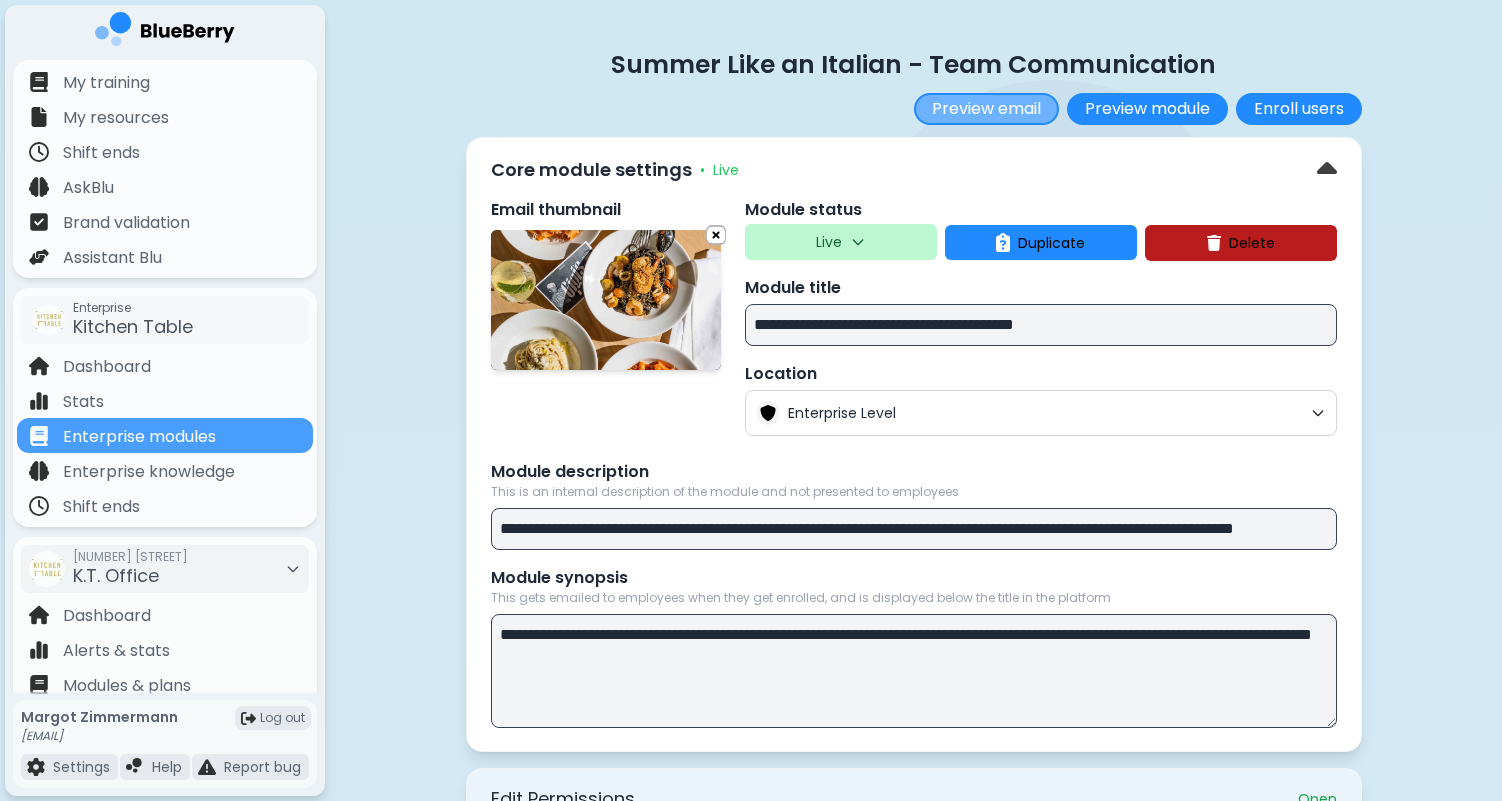 click on "Preview email" at bounding box center (986, 109) 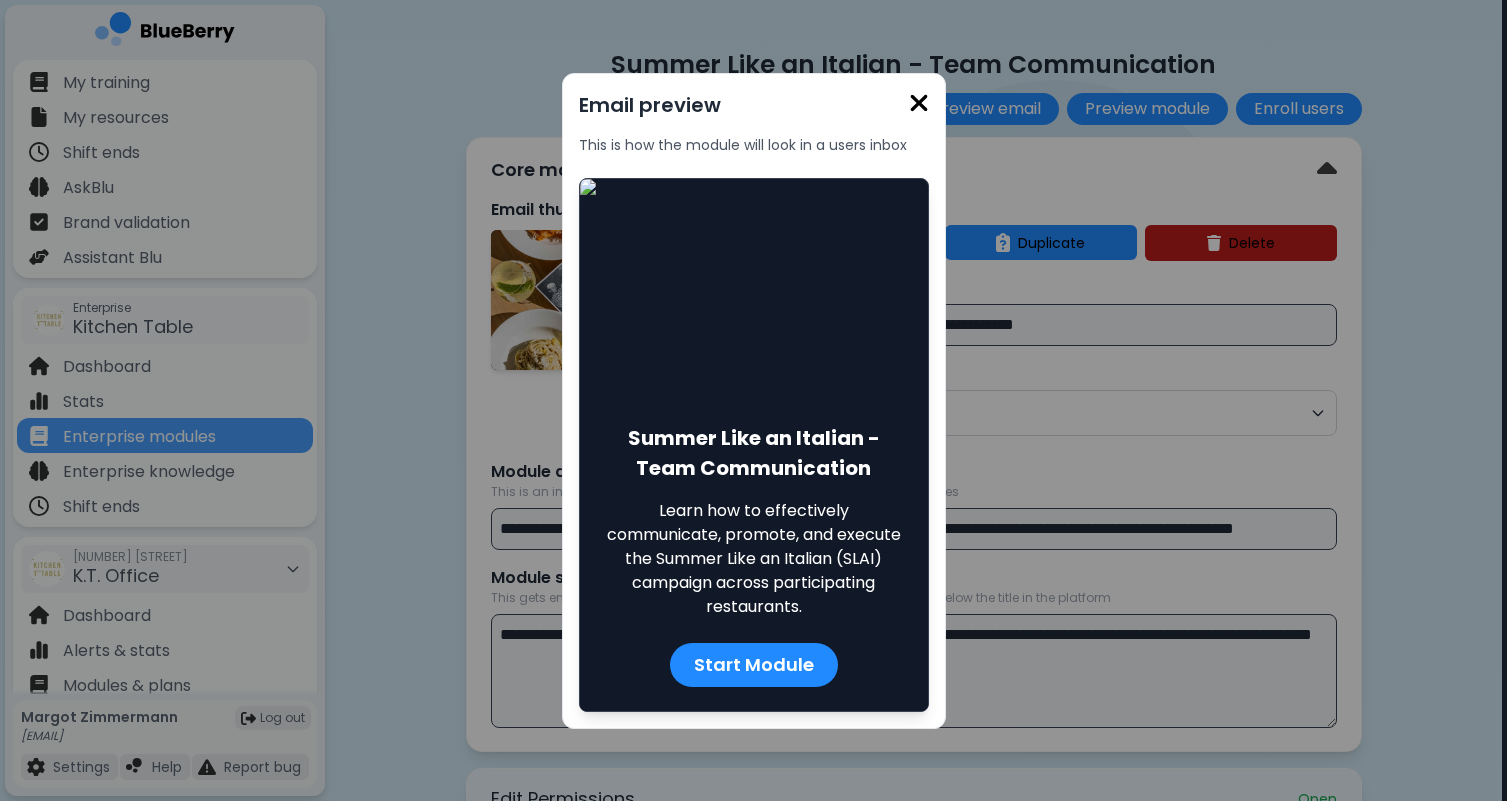 click at bounding box center [919, 103] 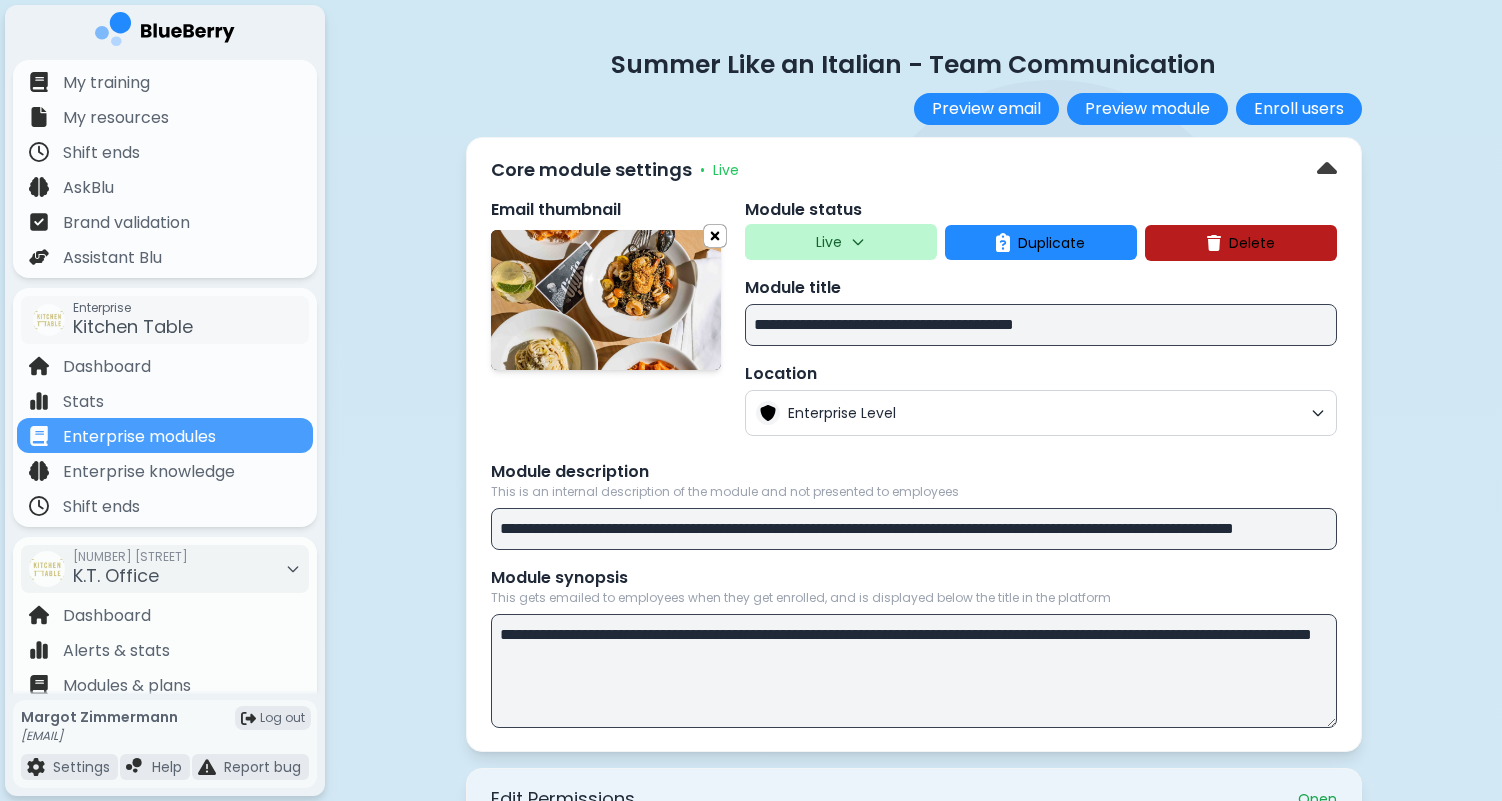 click at bounding box center (715, 235) 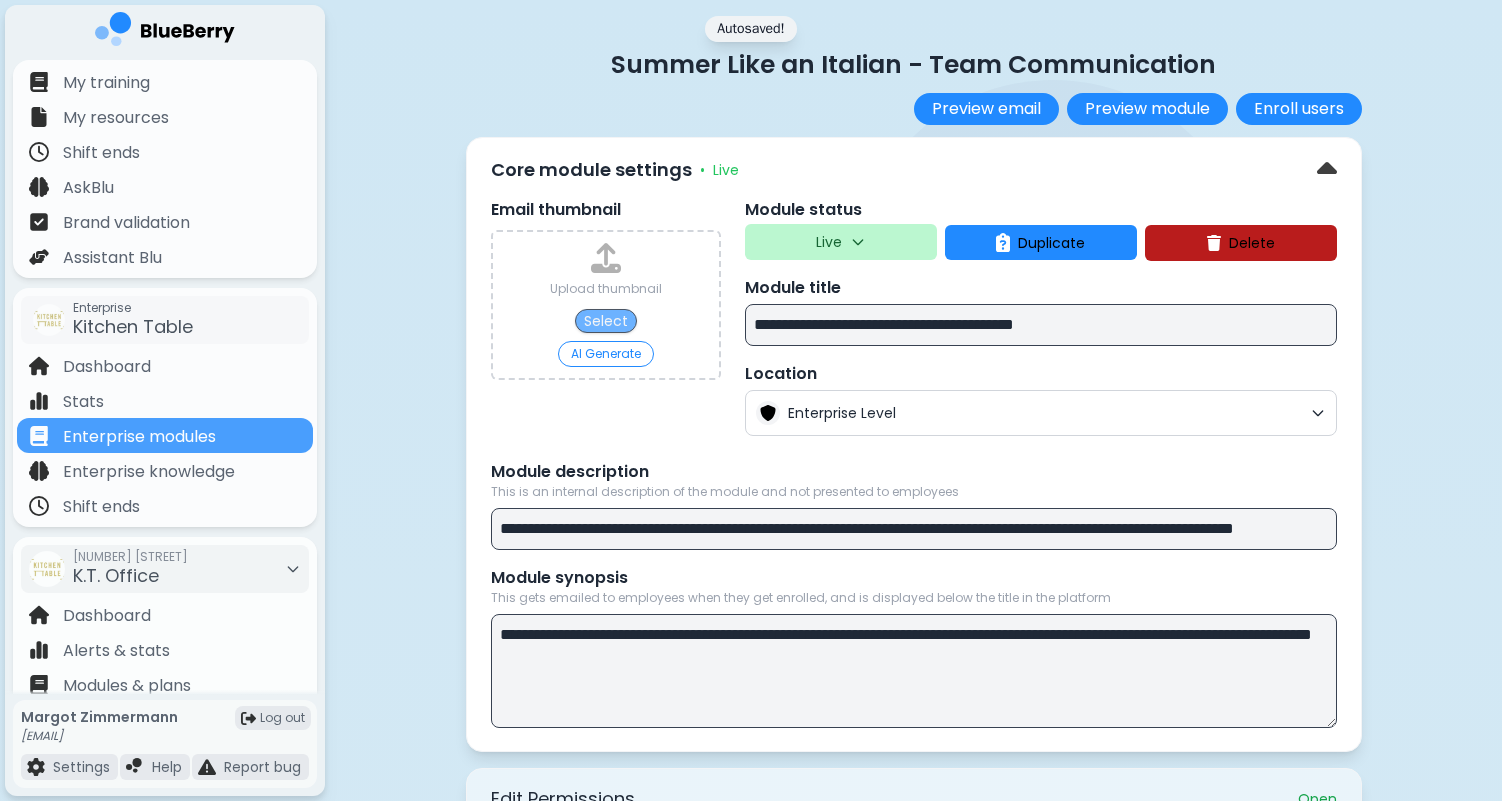 click on "Select" at bounding box center (606, 321) 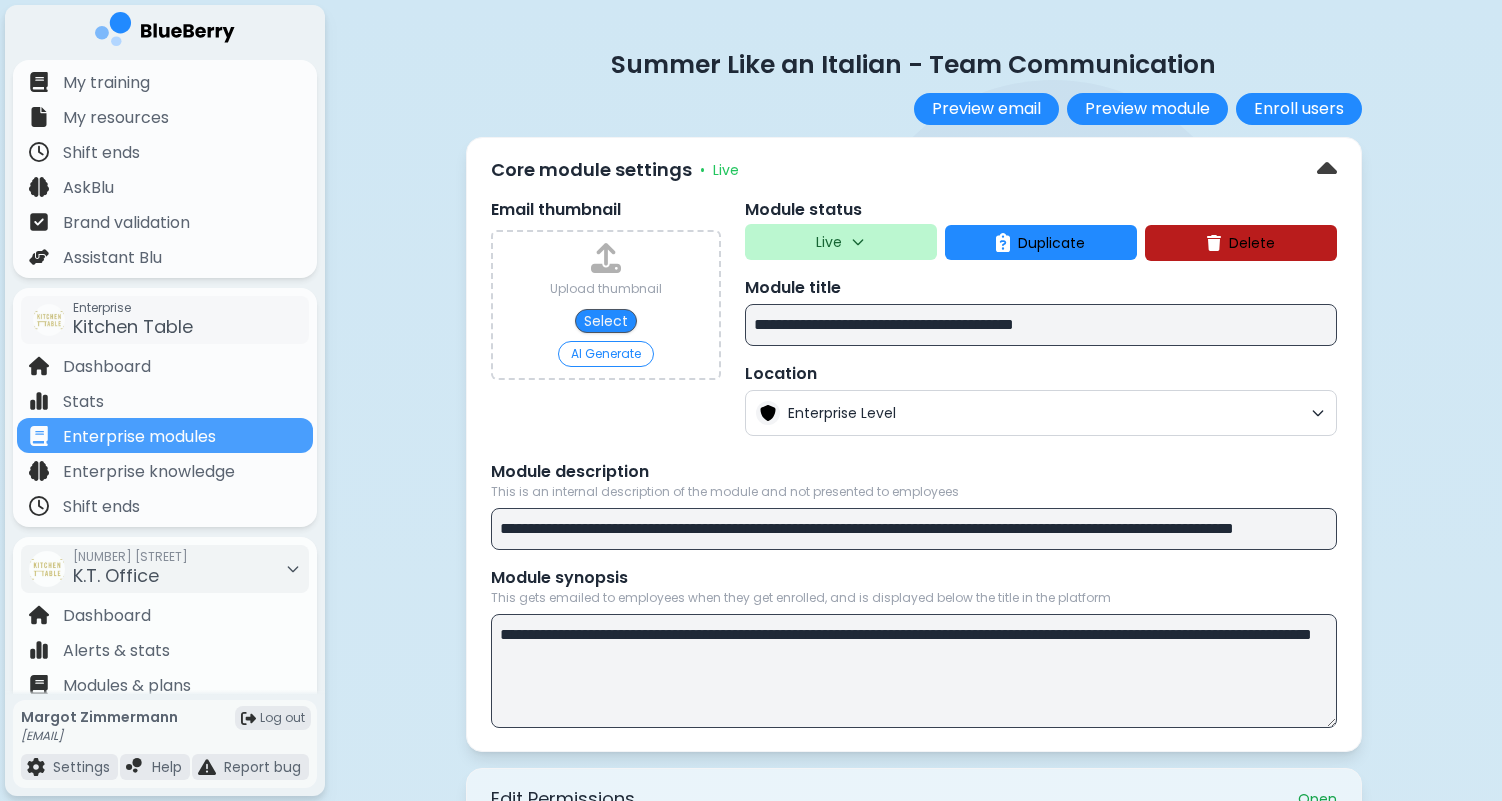 type on "**********" 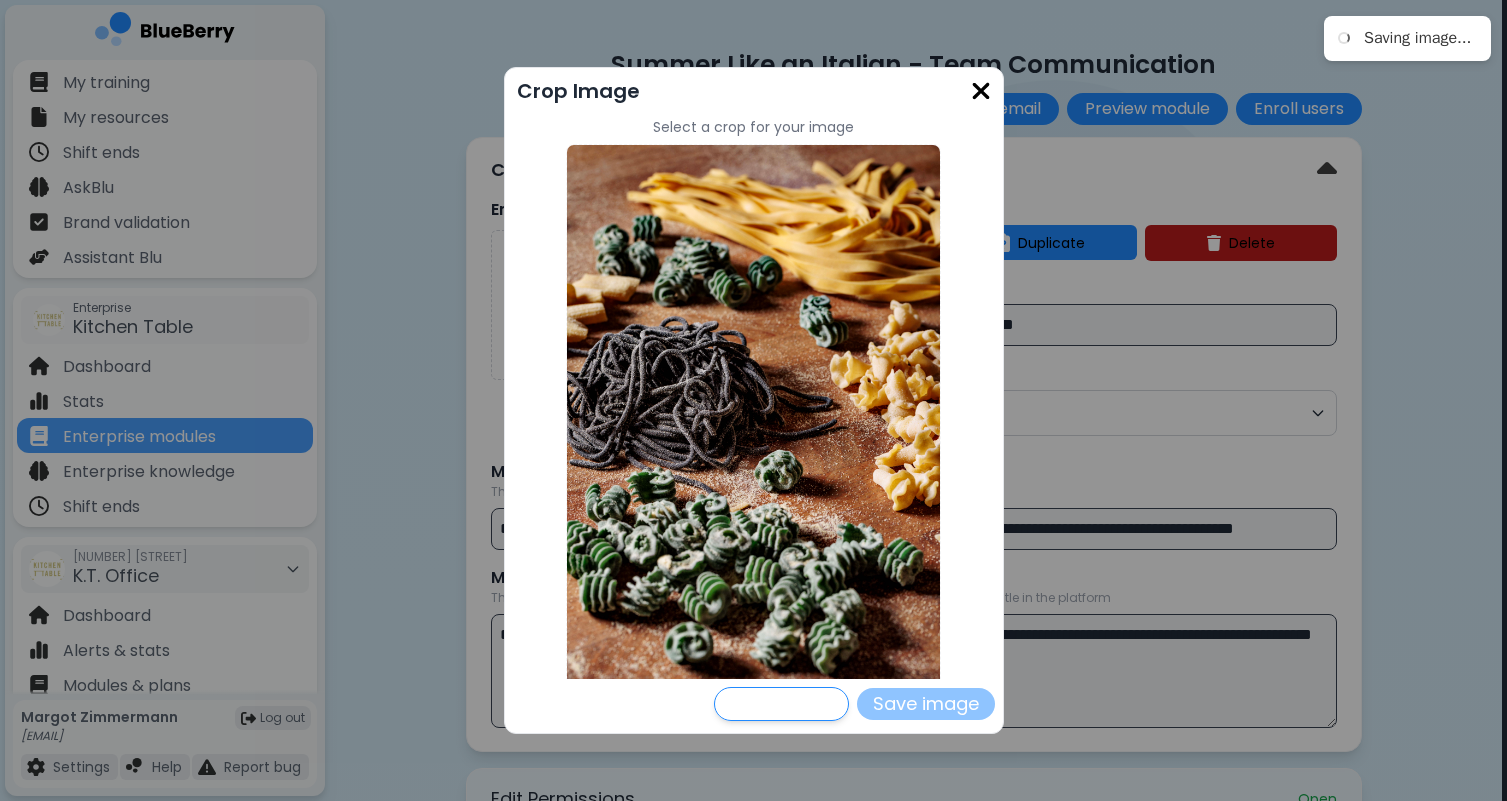select on "**" 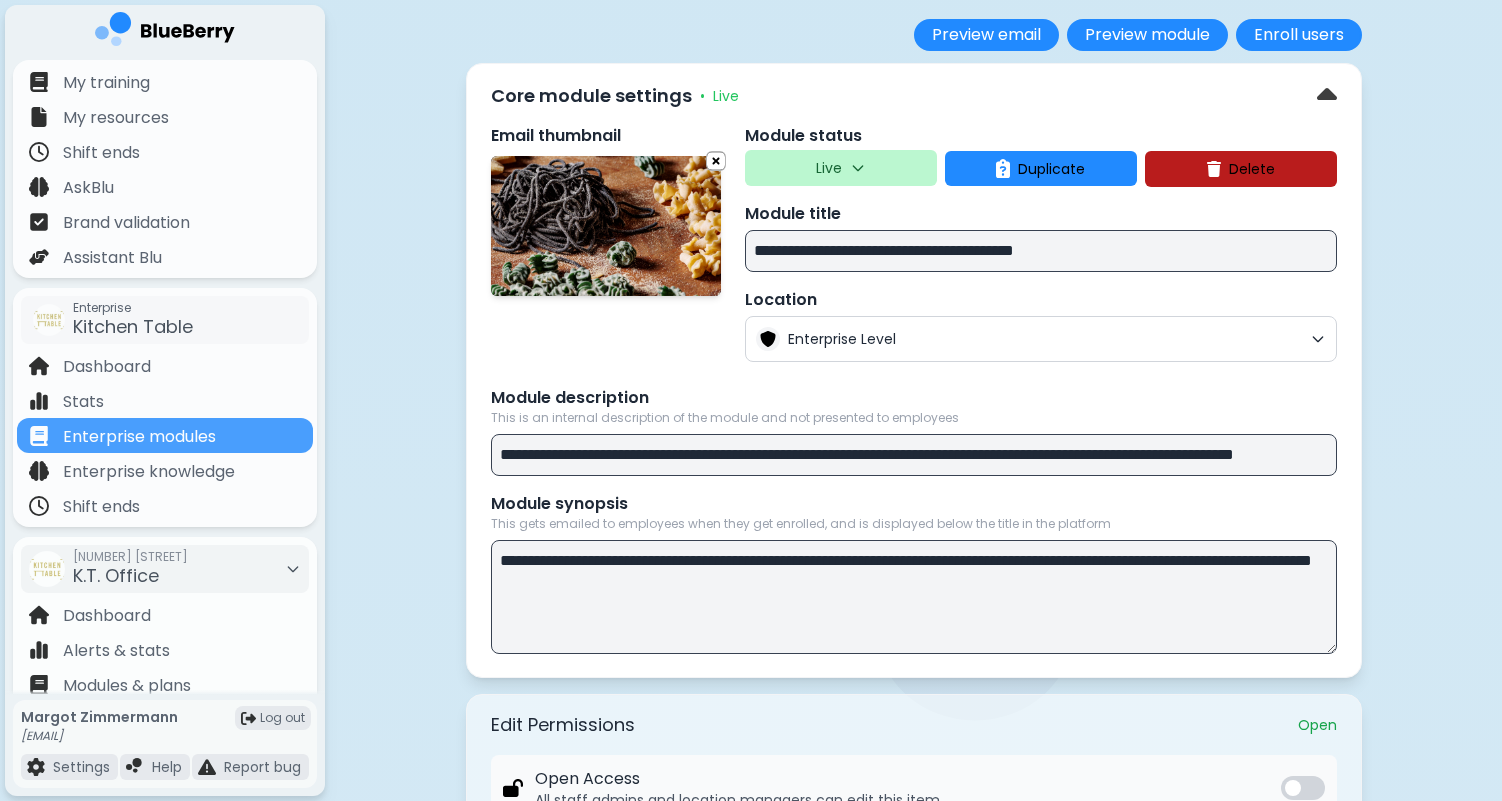 scroll, scrollTop: 0, scrollLeft: 0, axis: both 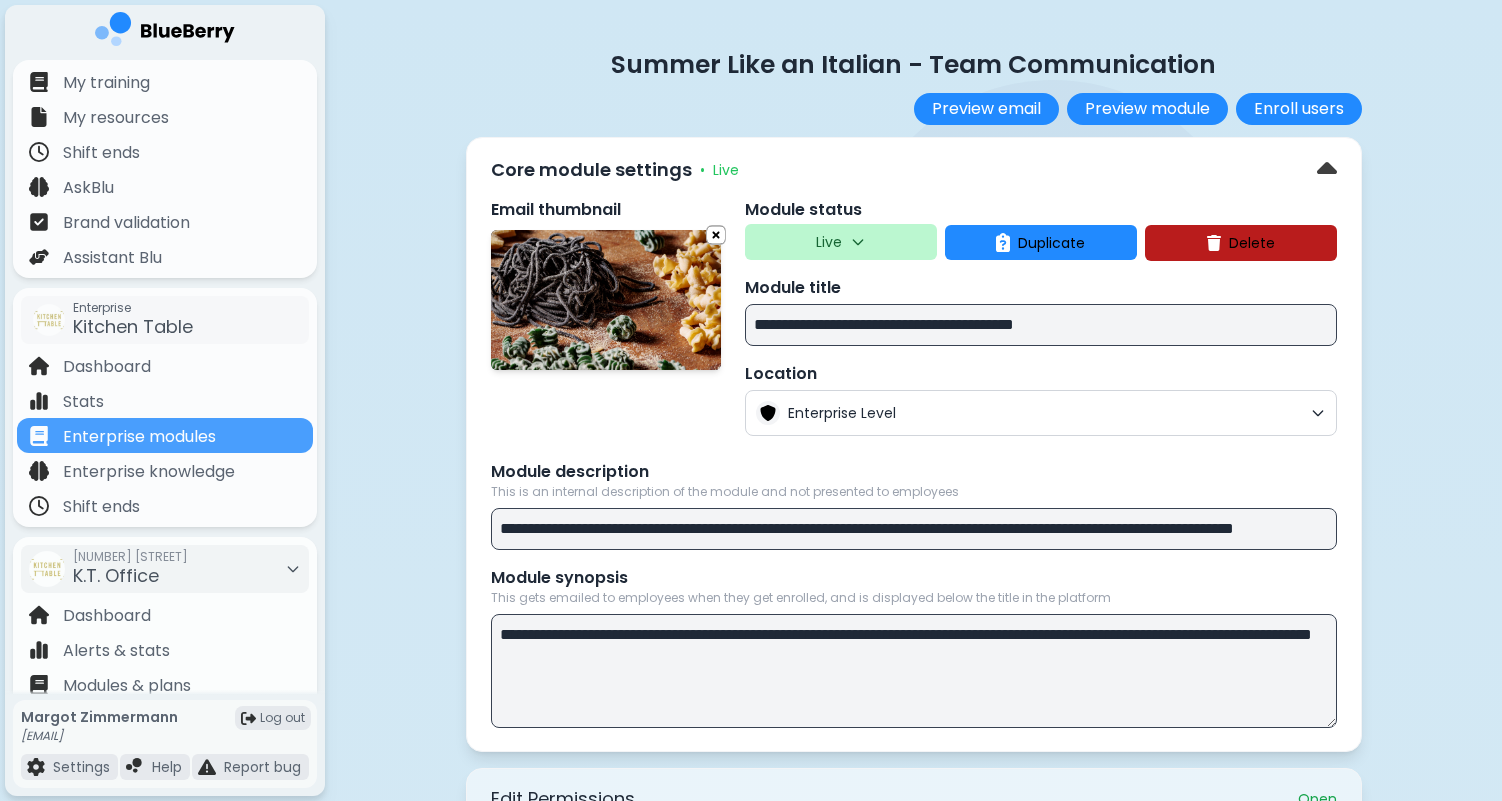 click on "Summer Like an Italian - Team Communication" at bounding box center [914, 64] 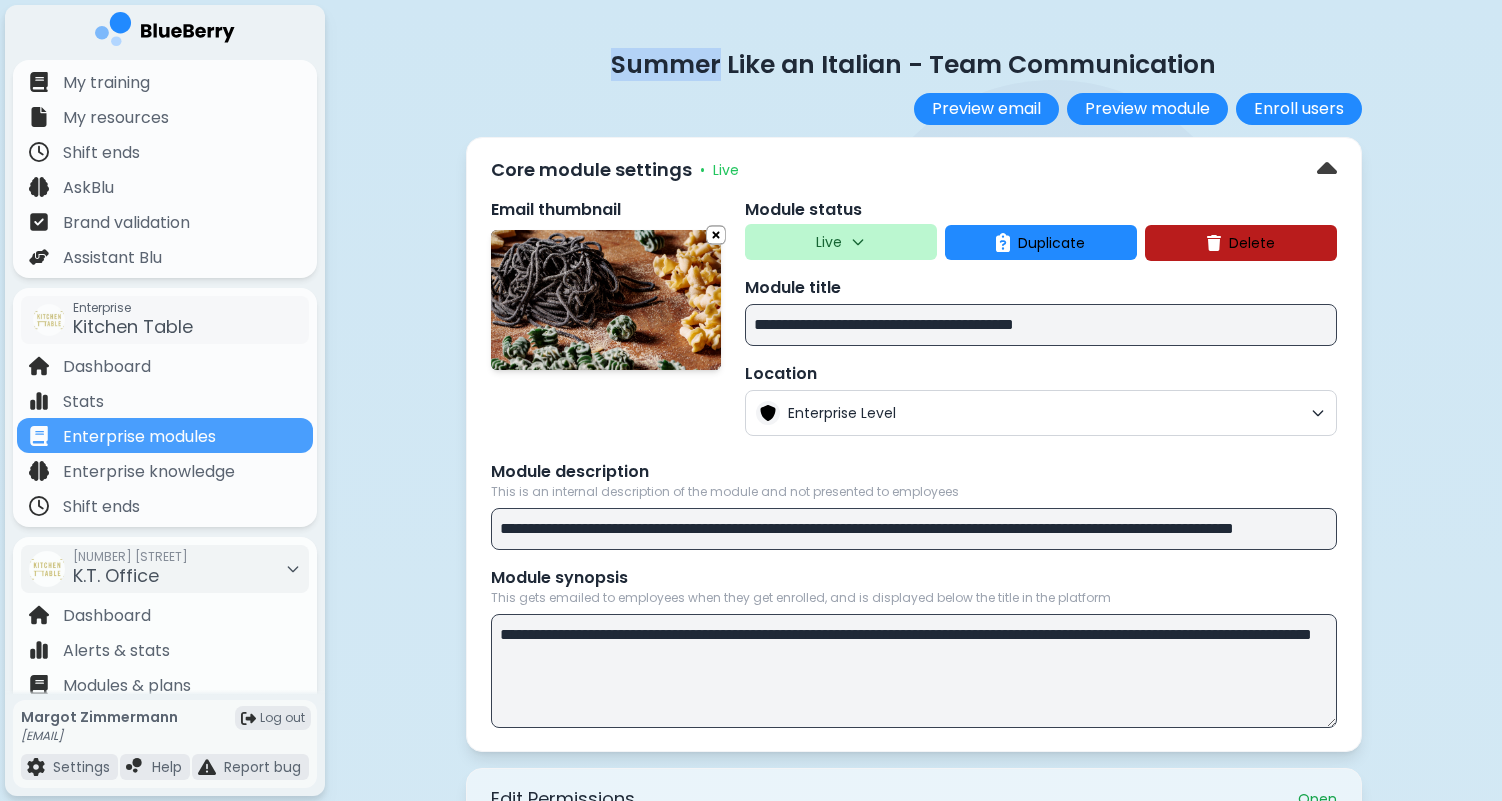 click on "Summer Like an Italian - Team Communication" at bounding box center [914, 64] 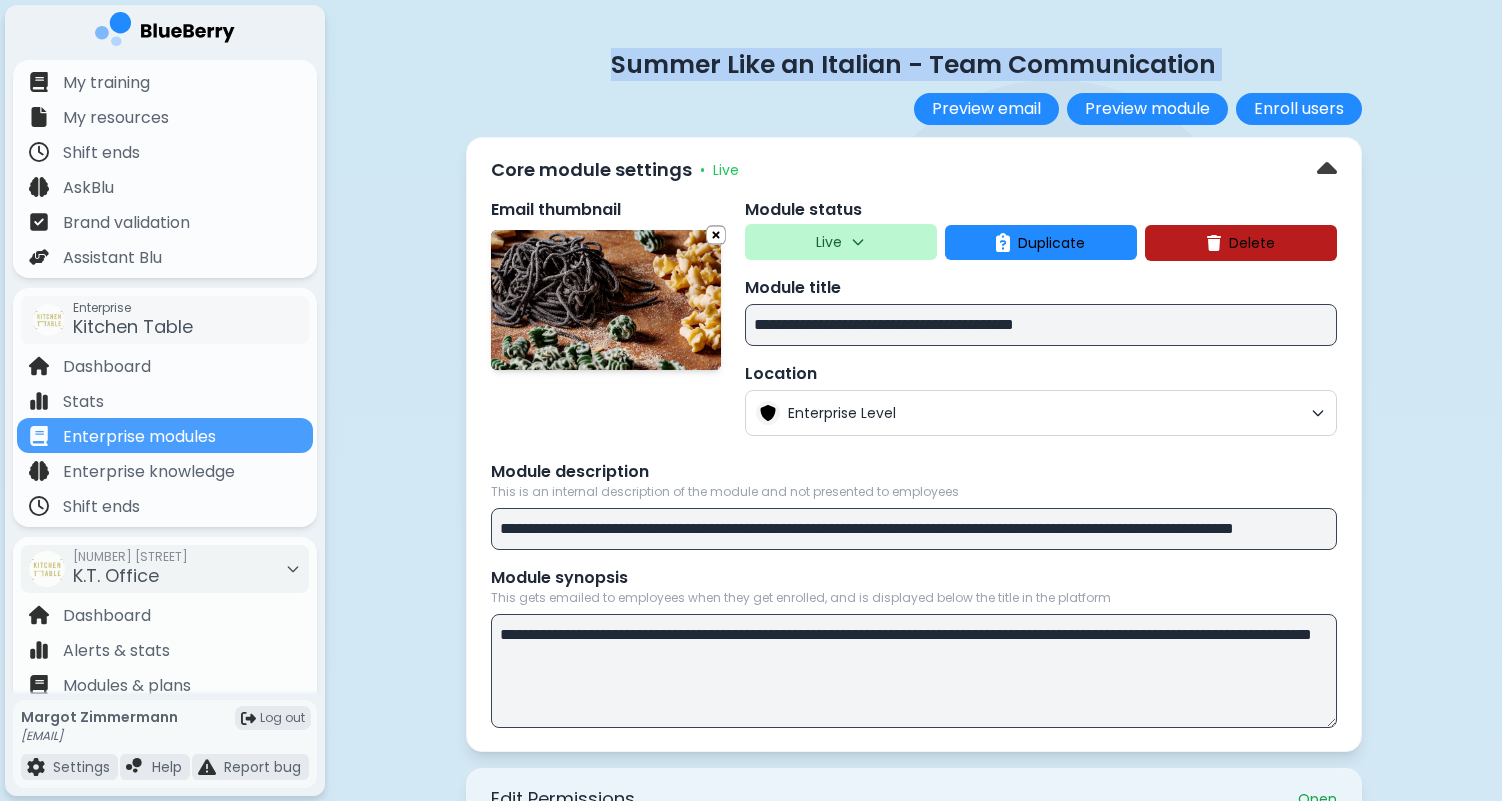 click on "Summer Like an Italian - Team Communication" at bounding box center (914, 64) 